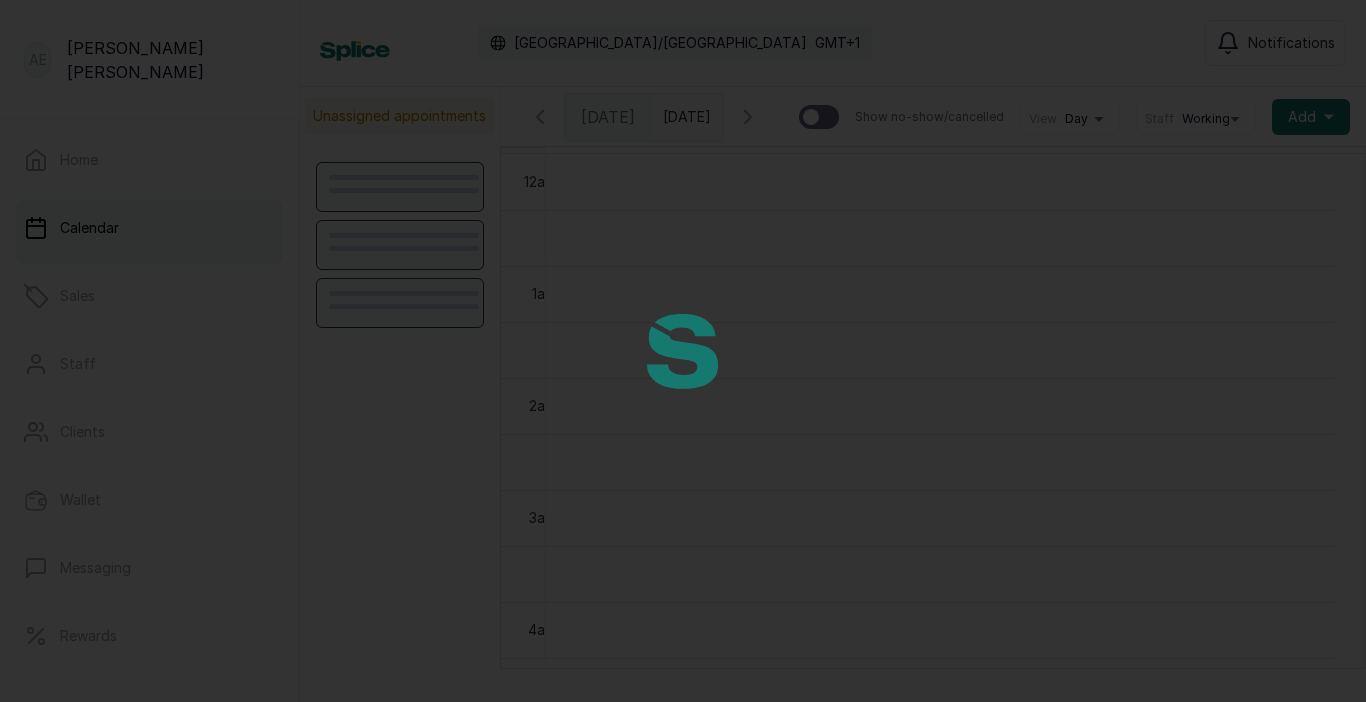scroll, scrollTop: 0, scrollLeft: 0, axis: both 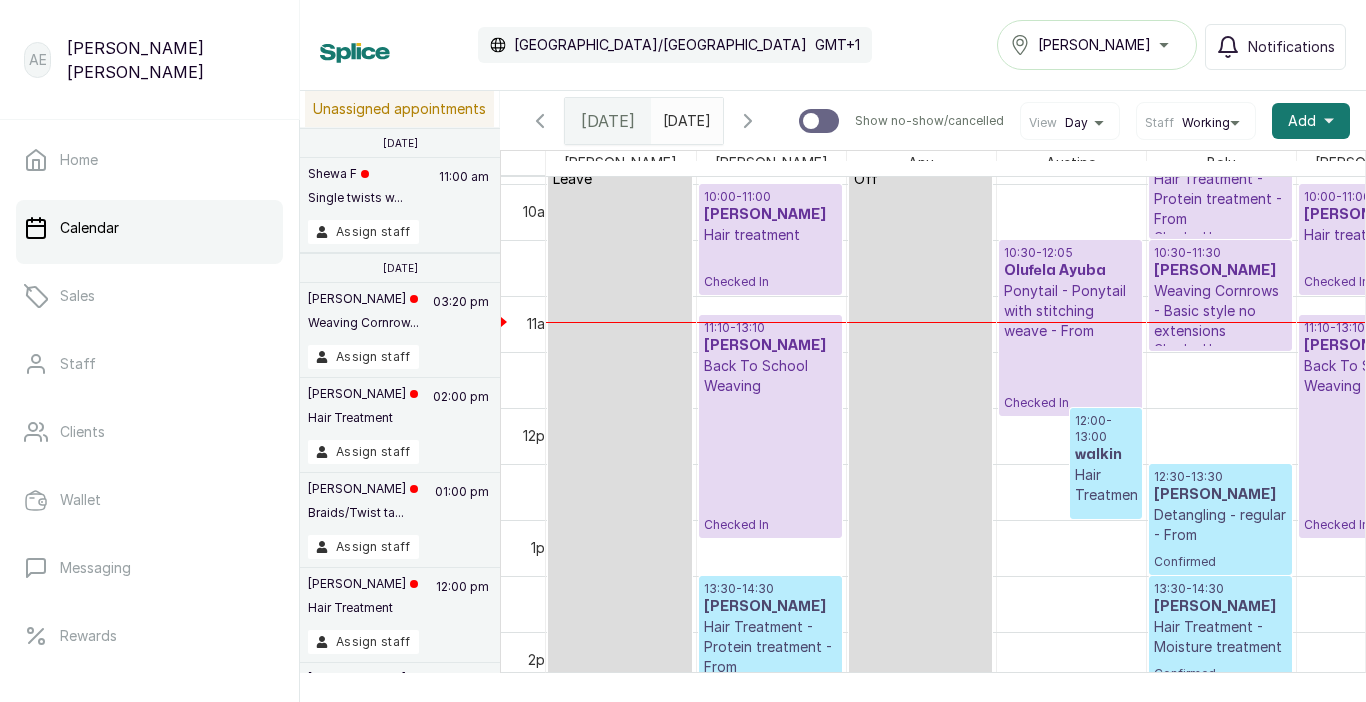 click on "Detangling - regular - From" at bounding box center [1220, 525] 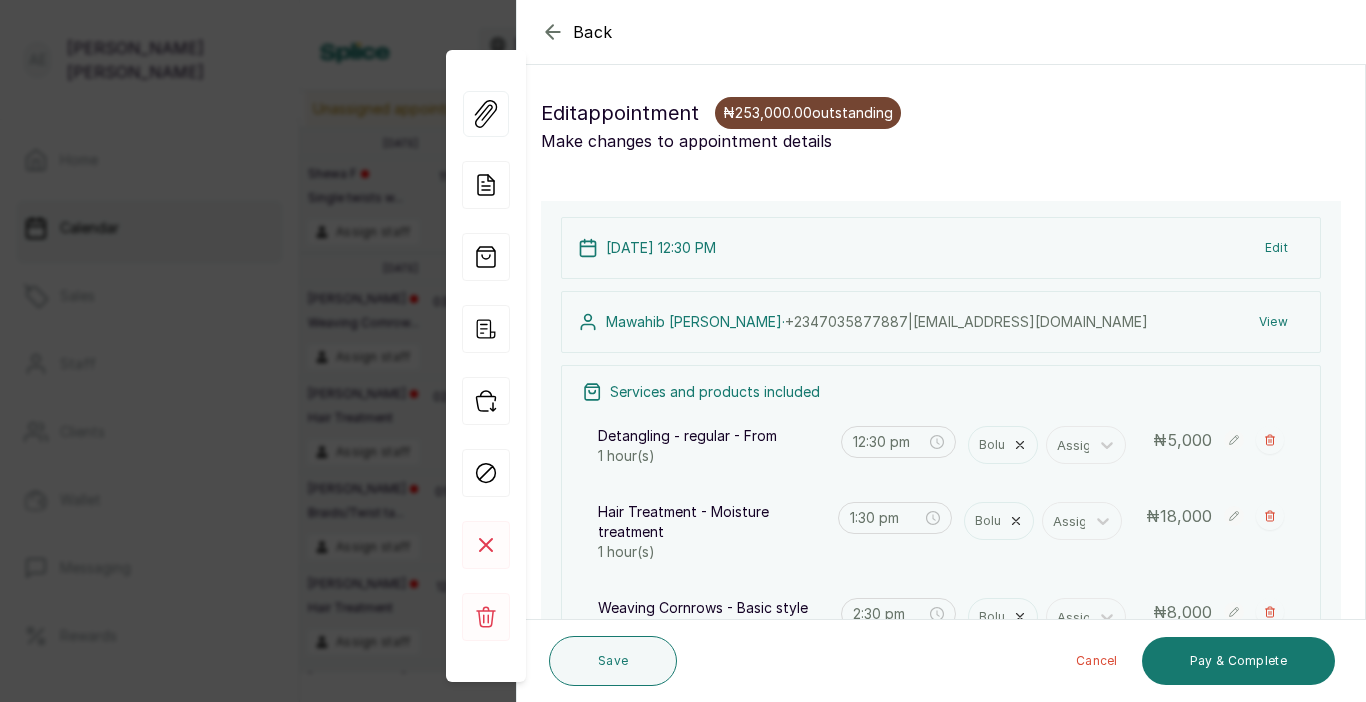click on "Back Appointment Details Edit  appointment   ₦253,000.00  outstanding   Make changes to appointment details Appointment type Online Walk-in Phone Appointment Date 2025/07/24 Appointment Time 12:30 pm  Add services  Add service   Detangling - regular - From   1 hour(s) Bolu Assign 12:30 pm ₦ 5,000   Hair Treatment  - Moisture treatment   1 hour(s) Bolu Assign 1:30 pm ₦ 18,000   Weaving Cornrows - Basic style no extensions   1 hour(s) Bolu Assign 2:30 pm ₦ 8,000  Add products   No Products added Add product Subtotal ₦31,000.00 Total ₦ 31,000 Add Extra Charge Add promo code Add discount Note 1000 of 1000 characters left Client has made payment 24 Jul 2025, 12:30 PM Edit Mawahib   Adams  ·  +234 7035877887  |  mawahibna@gmail.com View Services and products included Detangling - regular - From 1 hour(s) 12:30 pm Bolu Assign ₦ 5,000 Hair Treatment  - Moisture treatment 1 hour(s) 1:30 pm Bolu Assign ₦ 18,000 Weaving Cornrows - Basic style no extensions 1 hour(s) 2:30 pm Bolu Assign ₦ 8,000 ₦" at bounding box center (683, 351) 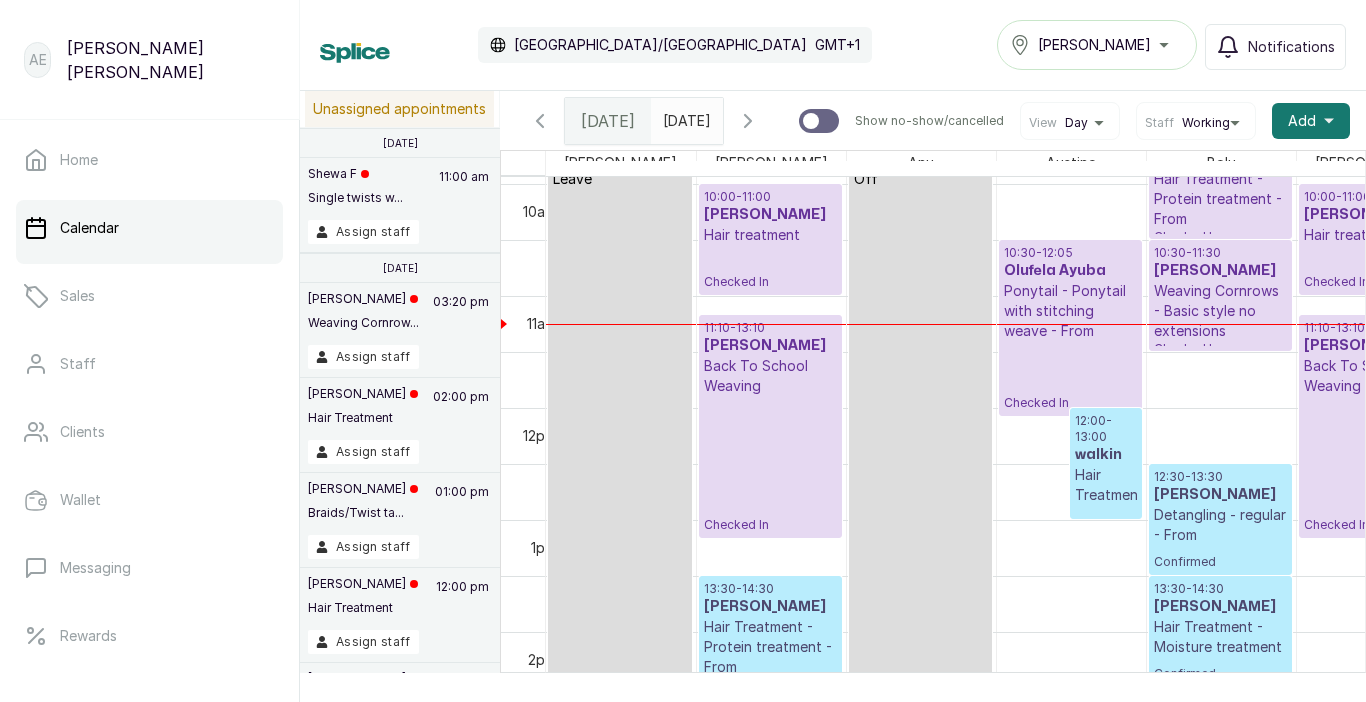 scroll, scrollTop: 1179, scrollLeft: 0, axis: vertical 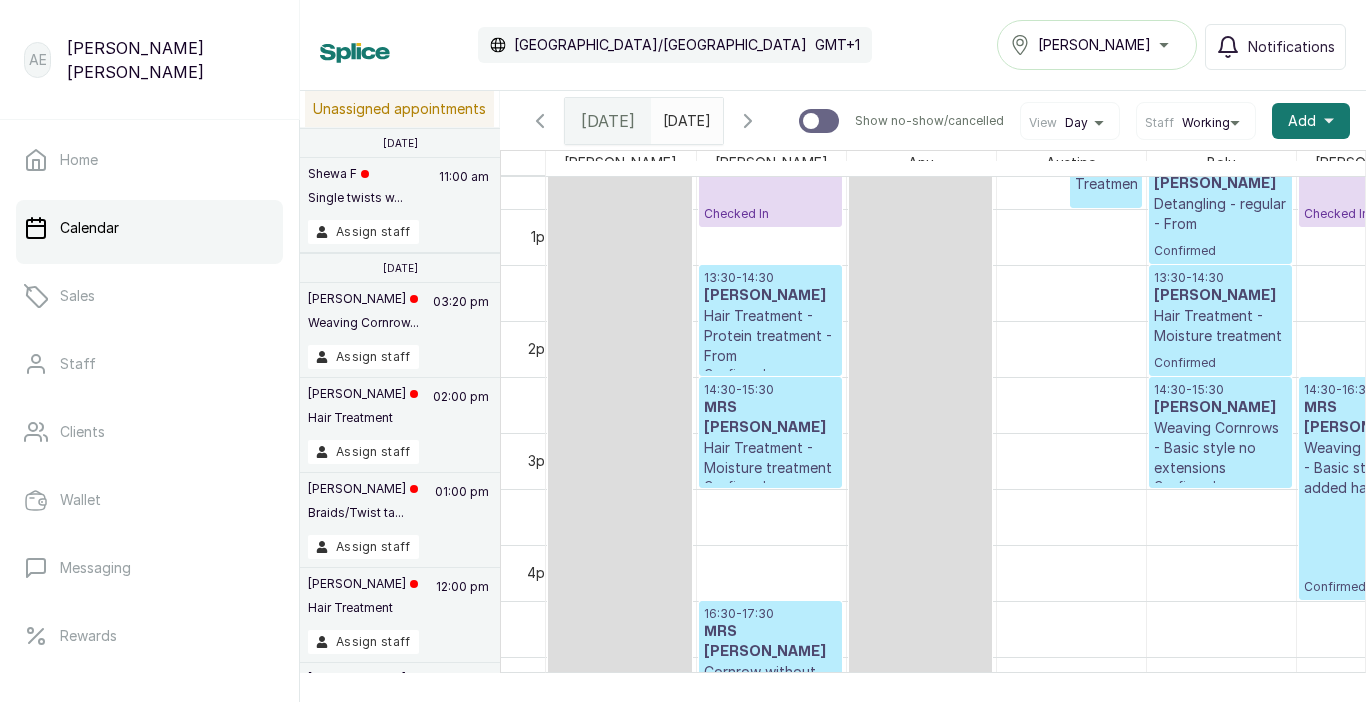 click on "Hair Treatment  - Moisture treatment" at bounding box center (770, 458) 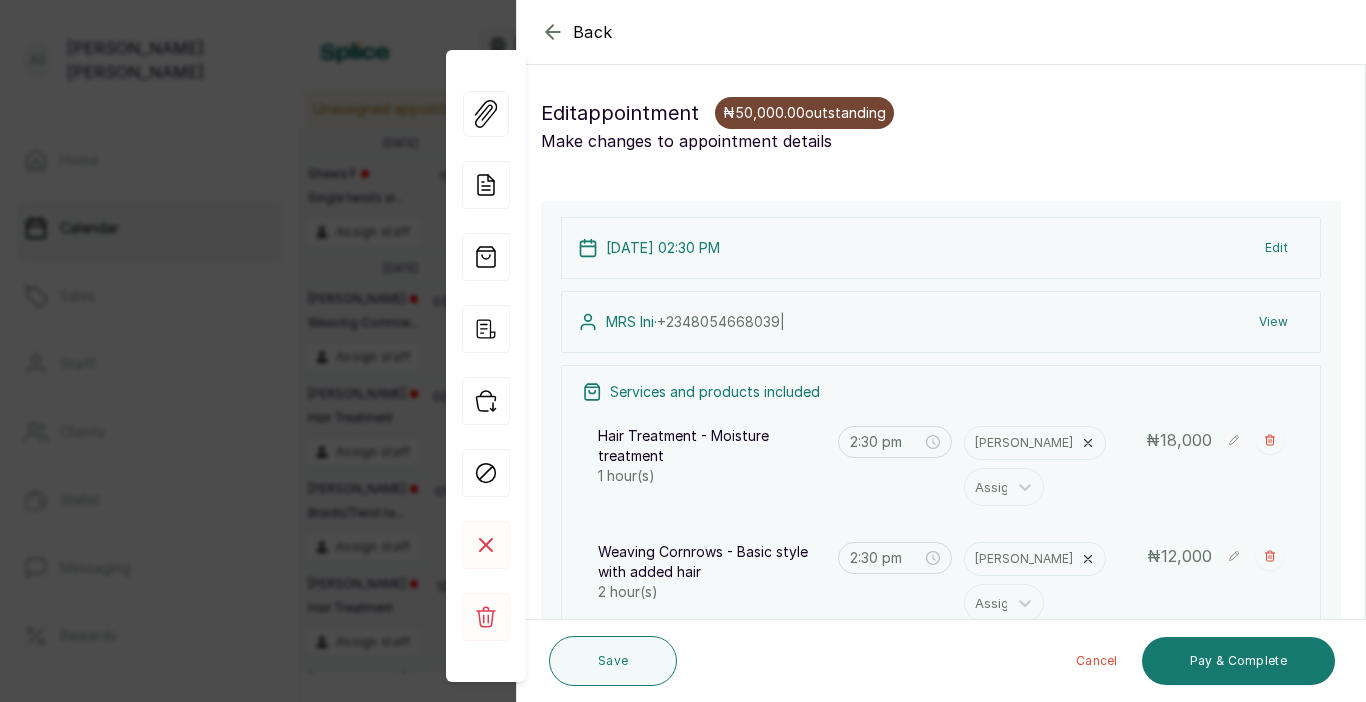 click on "Back Appointment Details Edit  appointment   ₦50,000.00  outstanding   Make changes to appointment details Appointment type Online Walk-in Phone Appointment Date 2025/07/24 Appointment Time 2:30 pm  Add services  Add service   Hair Treatment  - Moisture treatment   1 hour(s) Alice Assign 2:30 pm ₦ 18,000   Weaving Cornrows - Basic style with added hair   2 hour(s) Lynda Assign 2:30 pm ₦ 12,000   Hair treatment   1 hour(s) Lynda Assign 3:30 pm ₦ 10,000   Cornrow without extension - Long hair - From   1 hour(s) Alice Assign 4:30 pm ₦ 10,000  Add products   No Products added Add product Subtotal ₦50,000.00 Total ₦ 50,000 Add Extra Charge Add promo code Add discount Note 1000 of 1000 characters left Client has made payment 24 Jul 2025, 02:30 PM Edit MRS   Ini  ·  +234 8054668039  |  View Services and products included Hair Treatment  - Moisture treatment 1 hour(s) 2:30 pm Alice Assign ₦ 18,000 Weaving Cornrows - Basic style with added hair 2 hour(s) 2:30 pm Lynda Assign ₦ 12,000 1 hour(s) ₦" at bounding box center (683, 351) 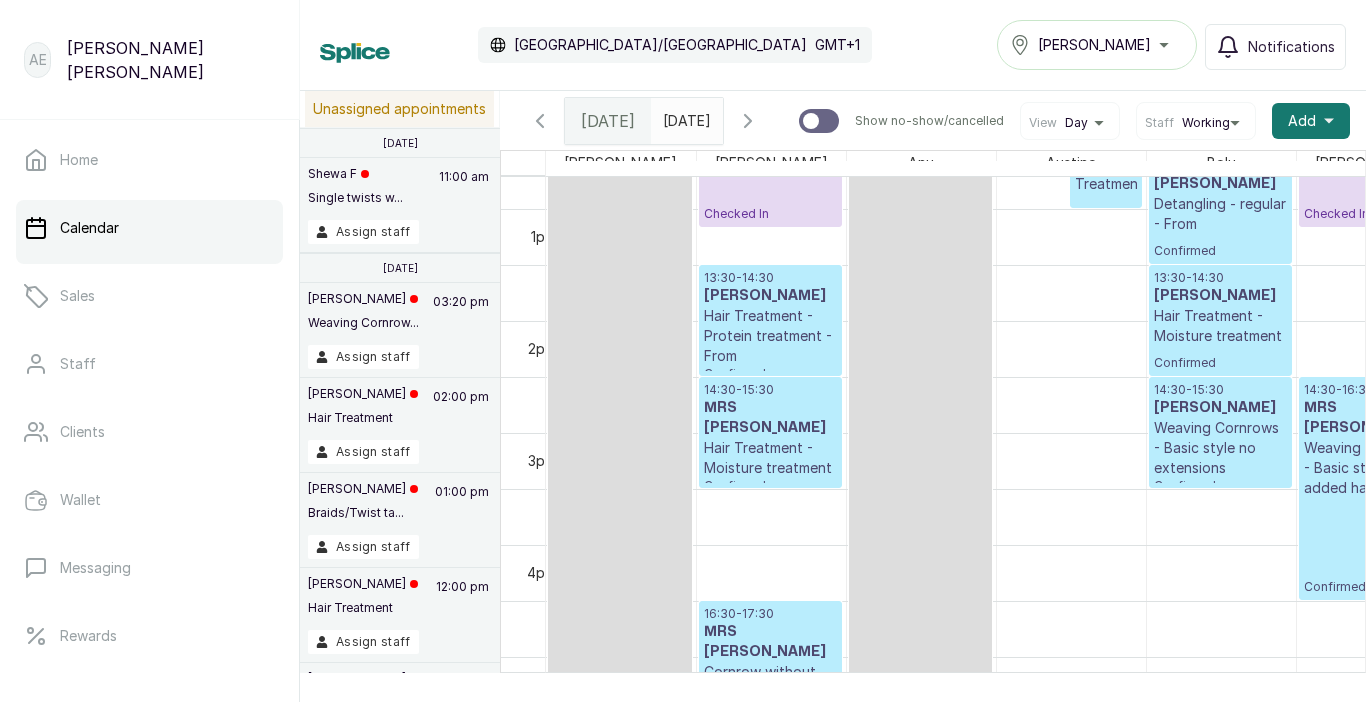 click on "[PERSON_NAME]" at bounding box center (1220, 408) 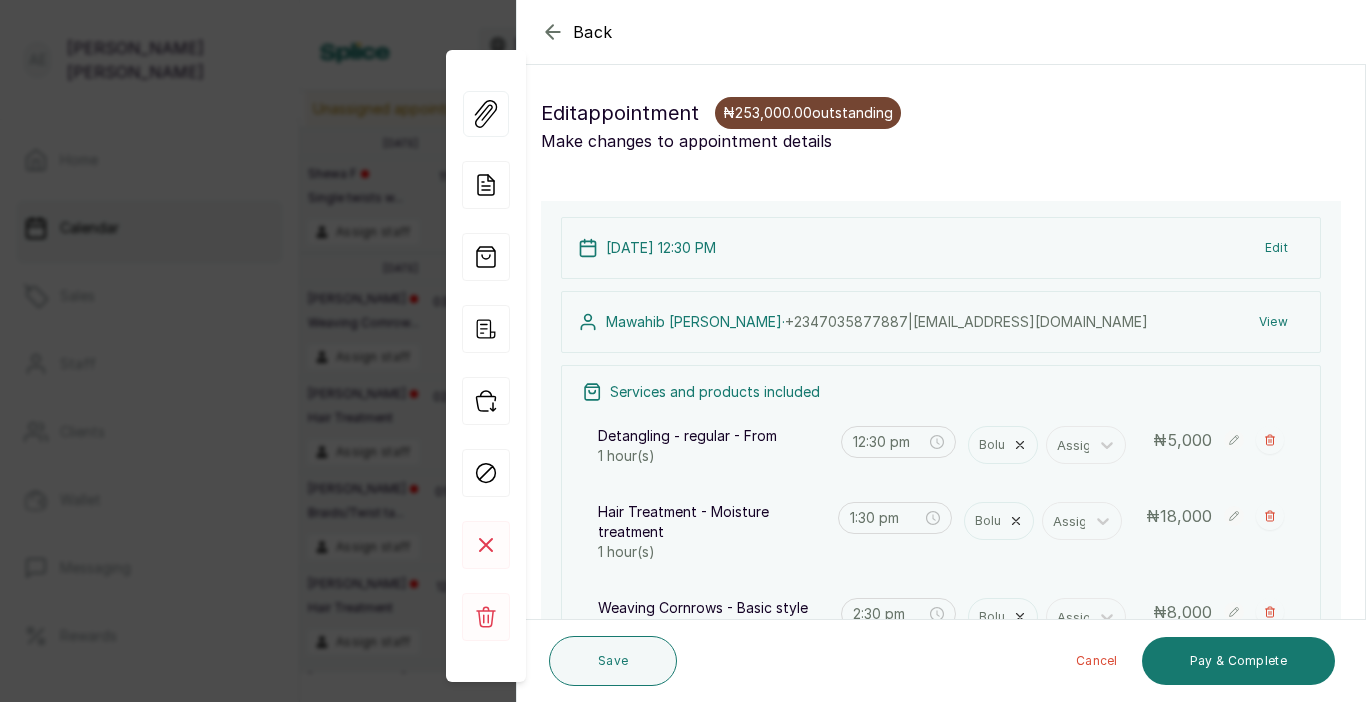 click on "₦253,000.00  outstanding" at bounding box center (808, 113) 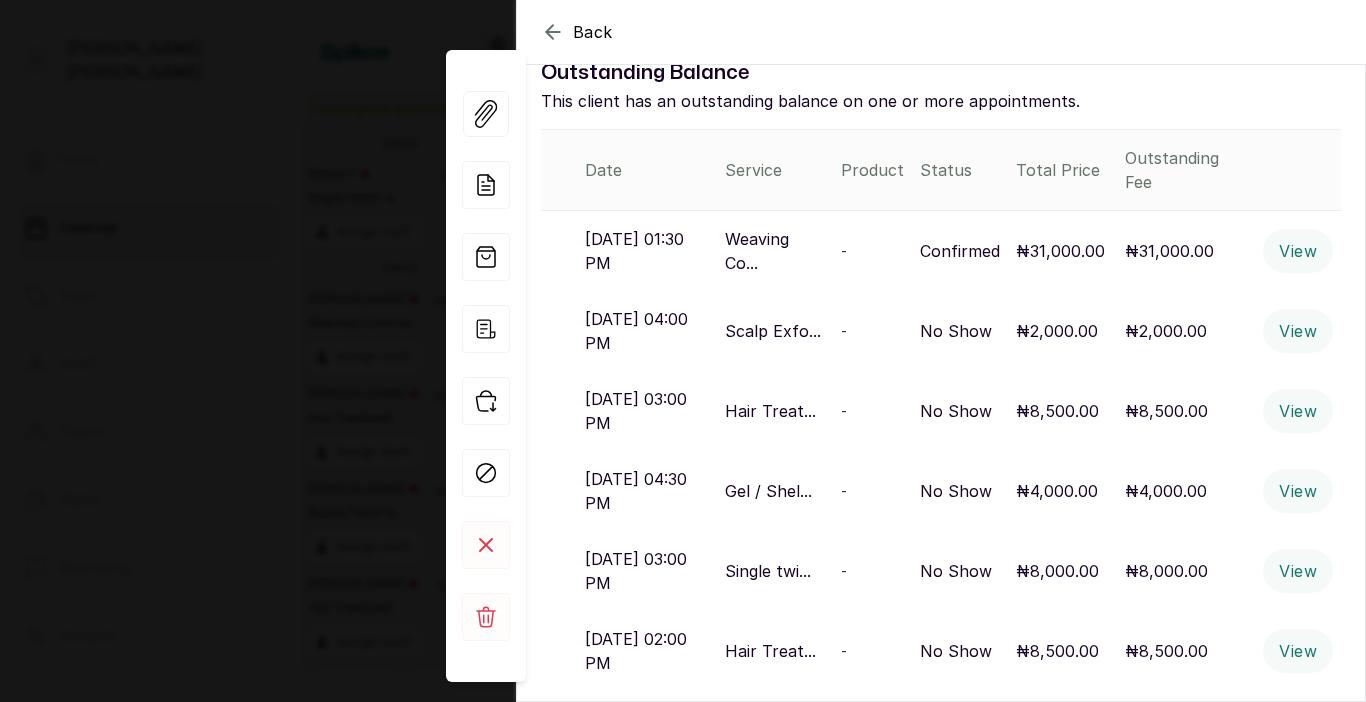 scroll, scrollTop: 0, scrollLeft: 0, axis: both 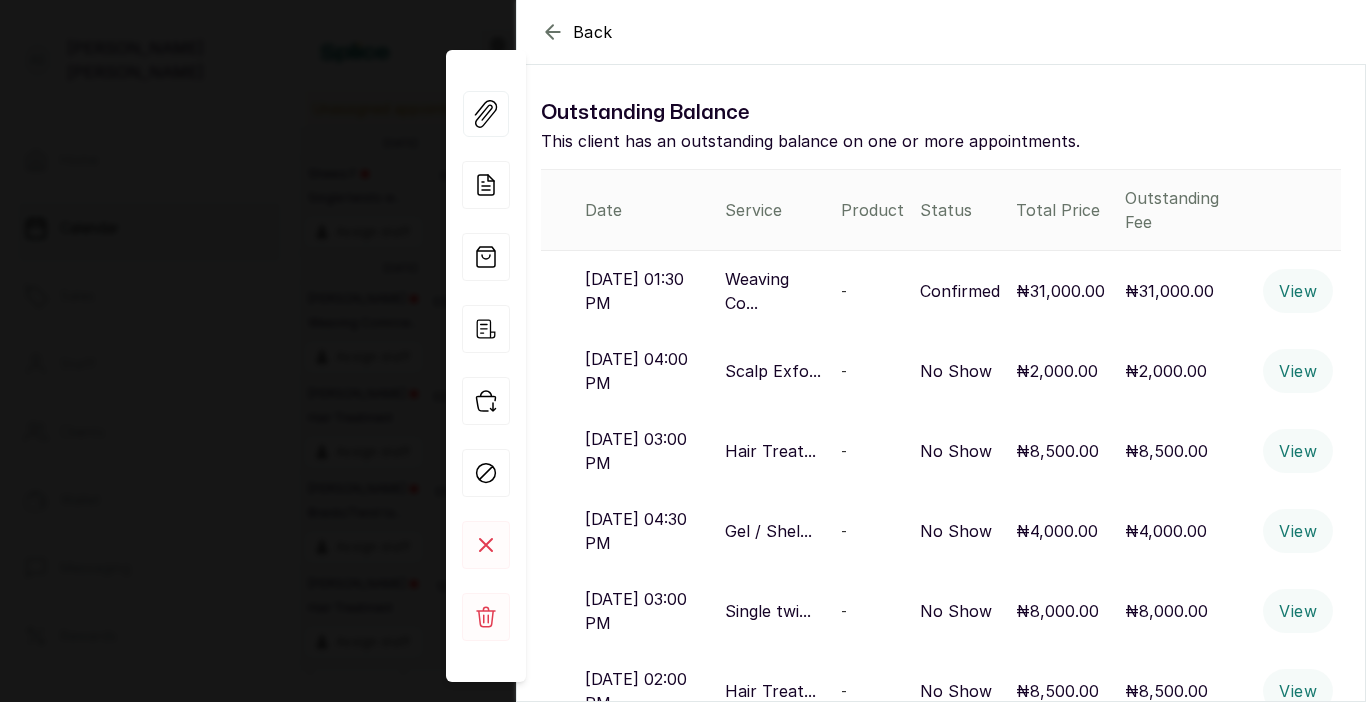 click on "Back Outstanding Balance This client has an outstanding balance on one or more appointments. Date Service Product Status Total Price Outstanding Fee 24 Jul 2025, 01:30 PM Weaving Co... - Confirmed ₦31,000.00 ₦31,000.00 View 20 May 2022, 04:00 PM Scalp Exfo... - No Show ₦2,000.00 ₦2,000.00 View 20 May 2022, 03:00 PM Hair Treat... - No Show ₦8,500.00 ₦8,500.00 View 23 Jul 2022, 04:30 PM Gel / Shel... - No Show ₦4,000.00 ₦4,000.00 View 23 Jul 2022, 03:00 PM Single twi... - No Show ₦8,000.00 ₦8,000.00 View 23 Jul 2022, 02:00 PM Hair Treat... - No Show ₦8,500.00 ₦8,500.00 View 20 Oct 2024, 02:00 PM Silk Press... - Cancelled ₦60,000.00 ₦60,000.00 View 17 Oct 2024, 10:30 AM Silk Press... - Cancelled ₦60,000.00 ₦60,000.00 View 5 Nov 2024, 10:30 AM Hair Treat... - Cancelled ₦18,000.00 ₦18,000.00 View 6 May 2025, 01:00 PM Hair Treat... - Cancelled ₦18,000.00 ₦18,000.00 View 6 May 2025, 10:30 AM Braids/Twi... - Cancelled ₦35,000.00 ₦35,000.00 View" at bounding box center [683, 351] 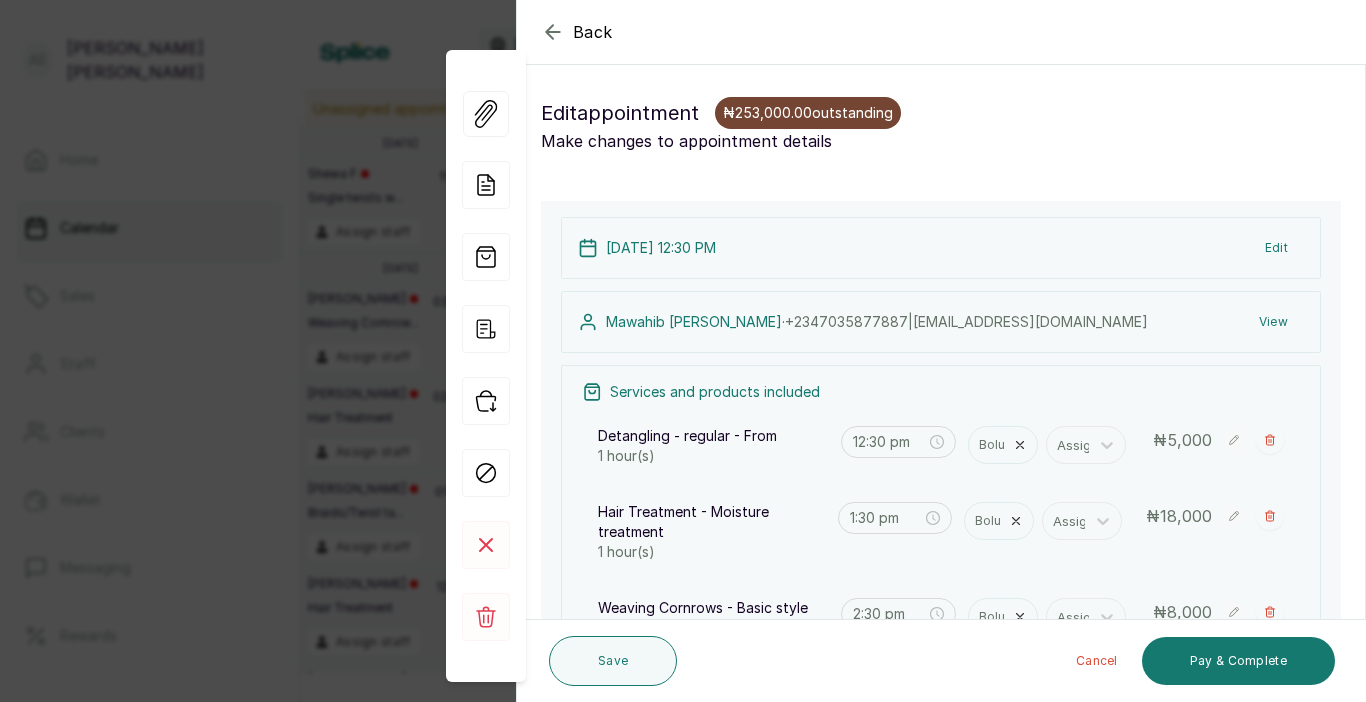 click on "Back Appointment Details Edit  appointment   ₦253,000.00  outstanding   Make changes to appointment details Appointment type Online Walk-in Phone Appointment Date 2025/07/24 Appointment Time 12:30 pm  Add services  Add service   Detangling - regular - From   1 hour(s) Bolu Assign 12:30 pm ₦ 5,000   Hair Treatment  - Moisture treatment   1 hour(s) Bolu Assign 1:30 pm ₦ 18,000   Weaving Cornrows - Basic style no extensions   1 hour(s) Bolu Assign 2:30 pm ₦ 8,000  Add products   No Products added Add product Subtotal ₦31,000.00 Total ₦ 31,000 Add Extra Charge Add promo code Add discount Note 1000 of 1000 characters left Client has made payment 24 Jul 2025, 12:30 PM Edit Mawahib   Adams  ·  +234 7035877887  |  mawahibna@gmail.com View Services and products included Detangling - regular - From 1 hour(s) 12:30 pm Bolu Assign ₦ 5,000 Hair Treatment  - Moisture treatment 1 hour(s) 1:30 pm Bolu Assign ₦ 18,000 Weaving Cornrows - Basic style no extensions 1 hour(s) 2:30 pm Bolu Assign ₦ 8,000 ₦" at bounding box center (683, 351) 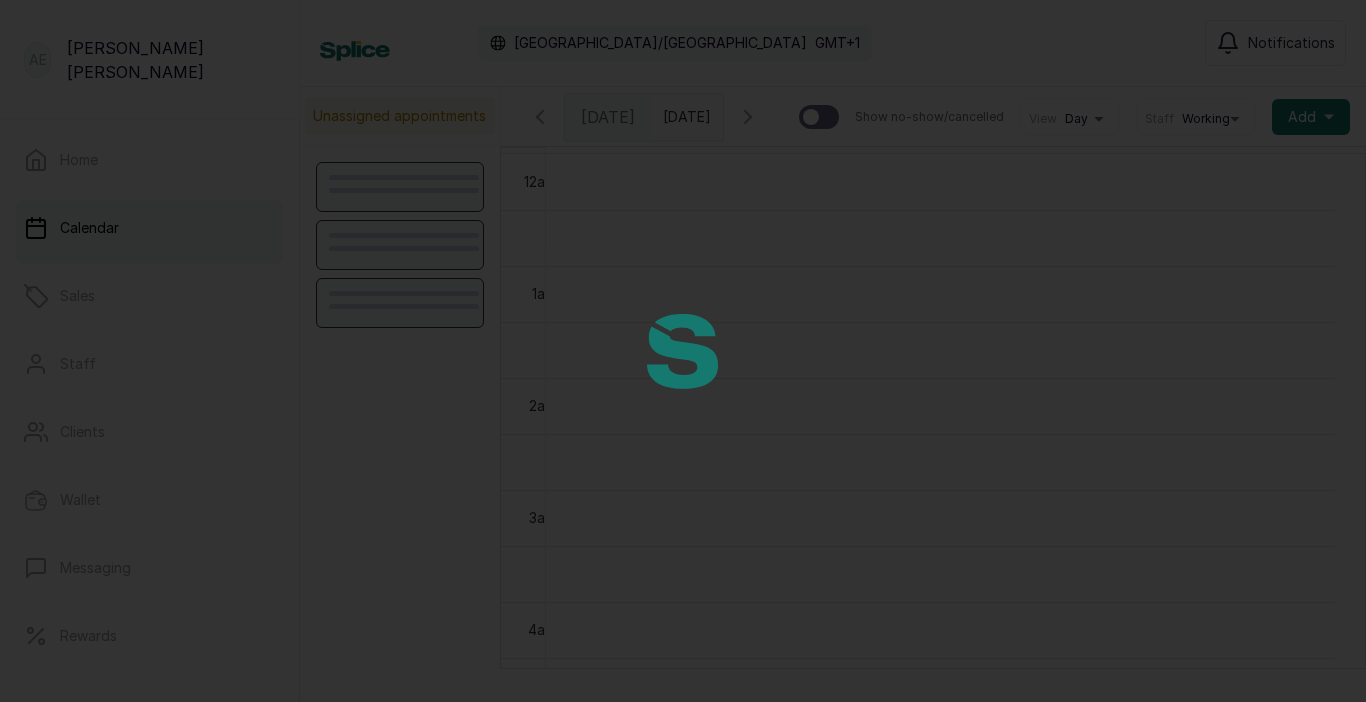 scroll, scrollTop: 0, scrollLeft: 0, axis: both 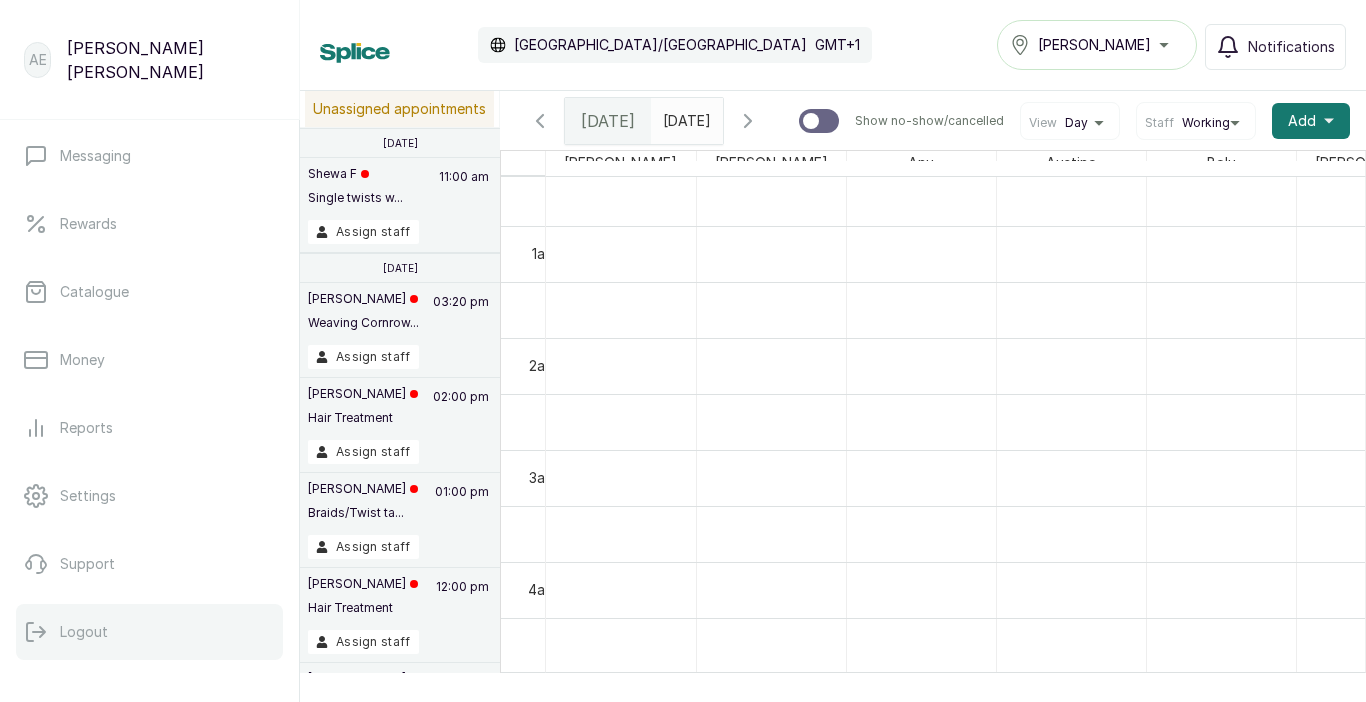 click on "Logout" at bounding box center (84, 632) 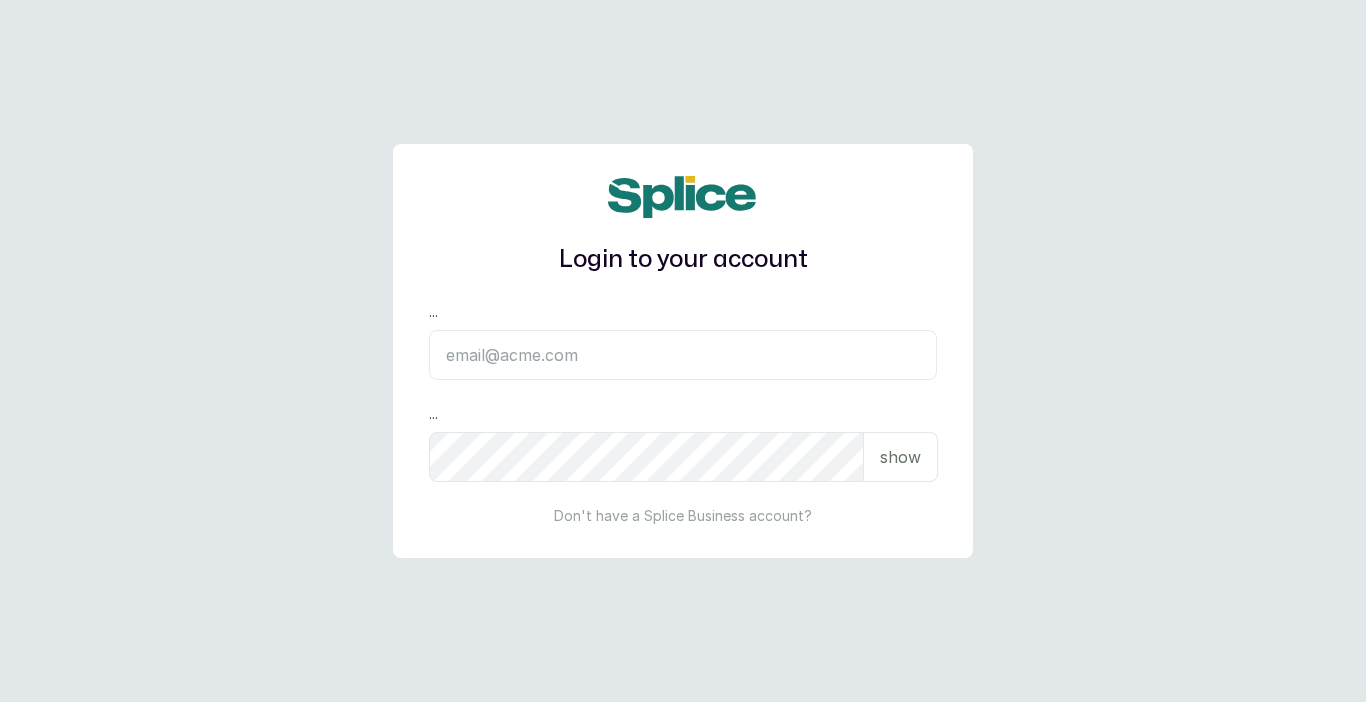 scroll, scrollTop: 0, scrollLeft: 0, axis: both 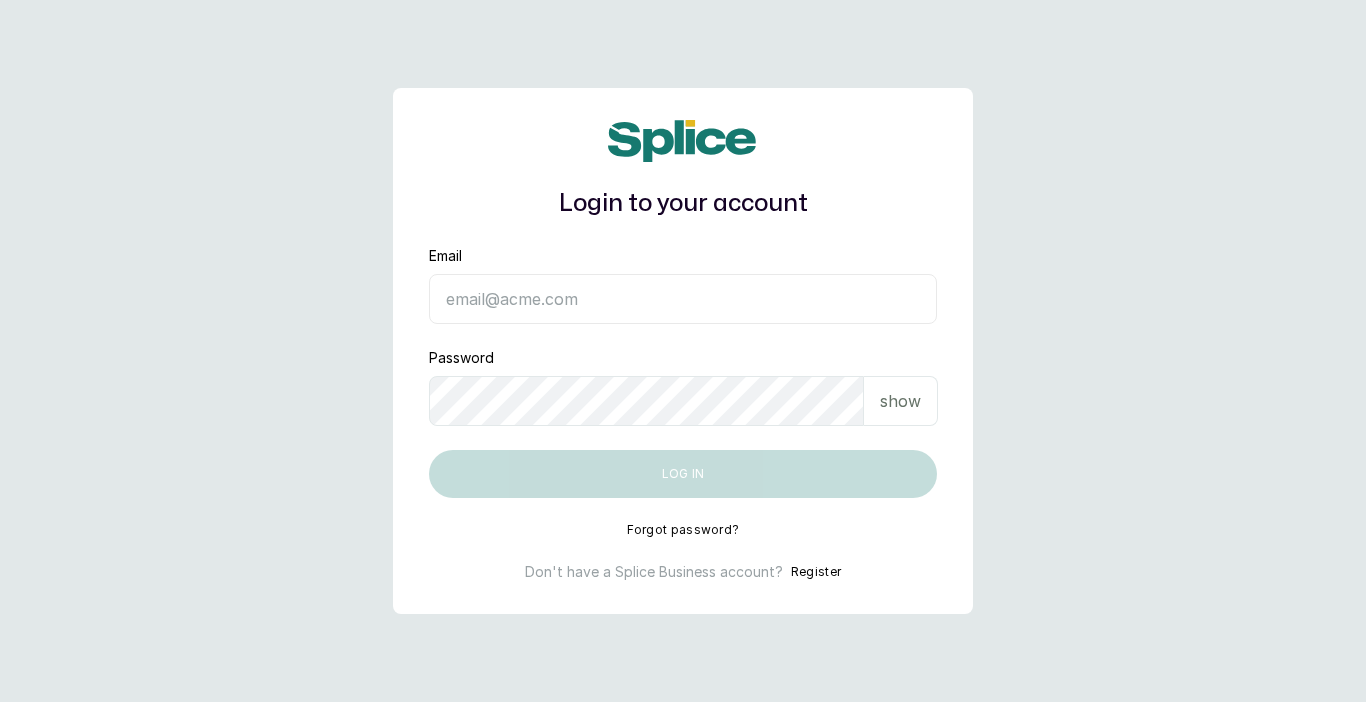 type on "[EMAIL_ADDRESS][DOMAIN_NAME]" 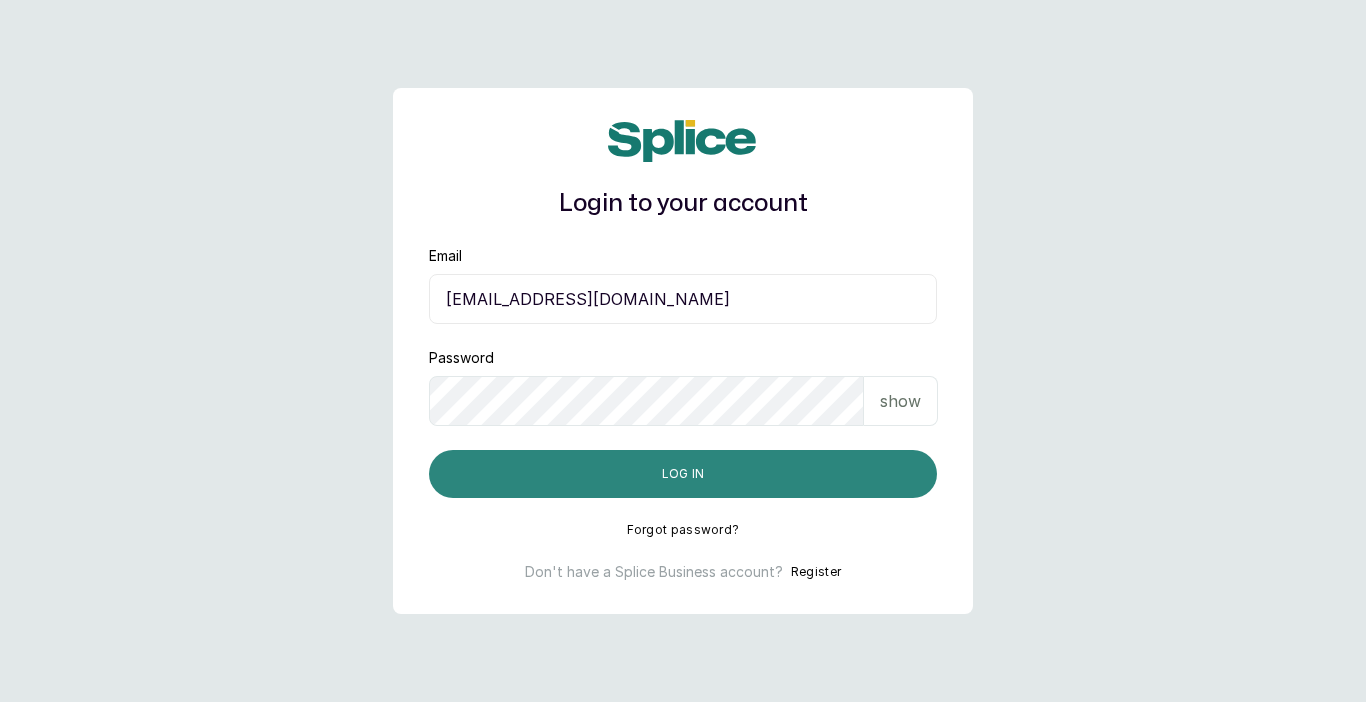 click on "Log in" at bounding box center (683, 474) 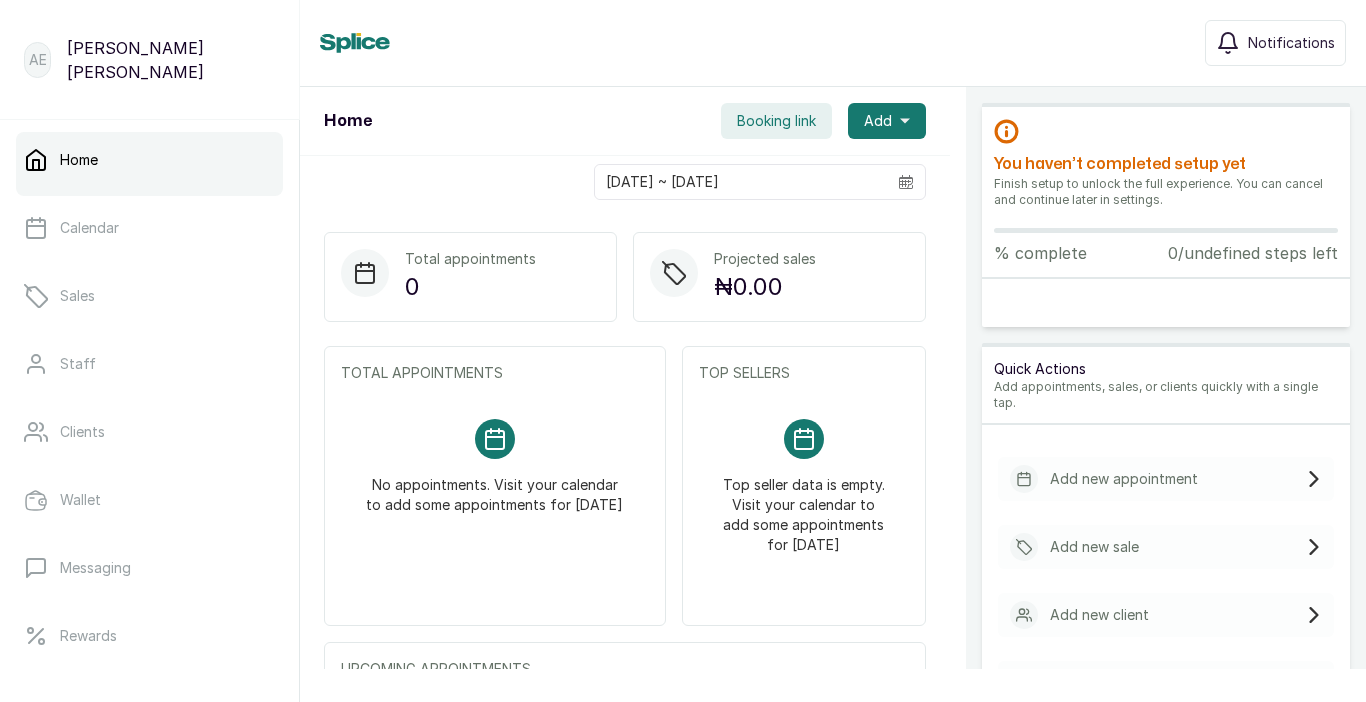 scroll, scrollTop: 0, scrollLeft: 0, axis: both 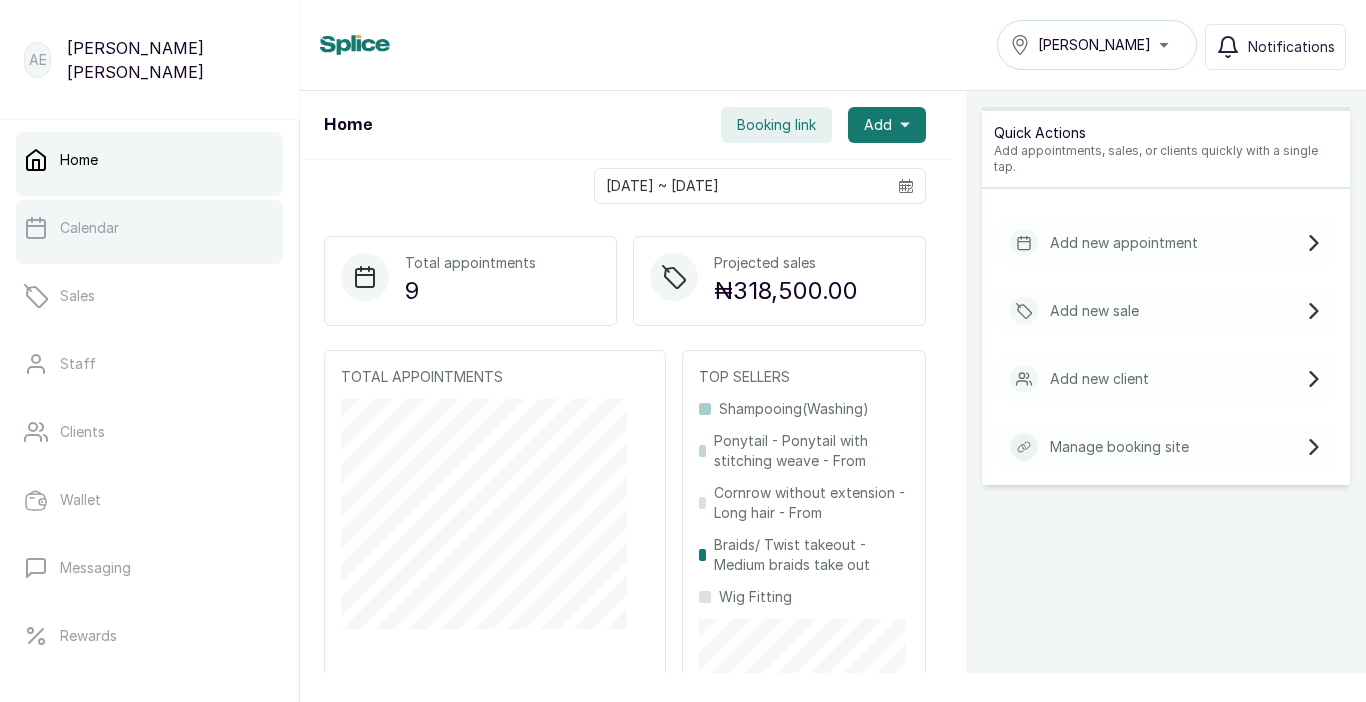 click on "Calendar" at bounding box center (149, 228) 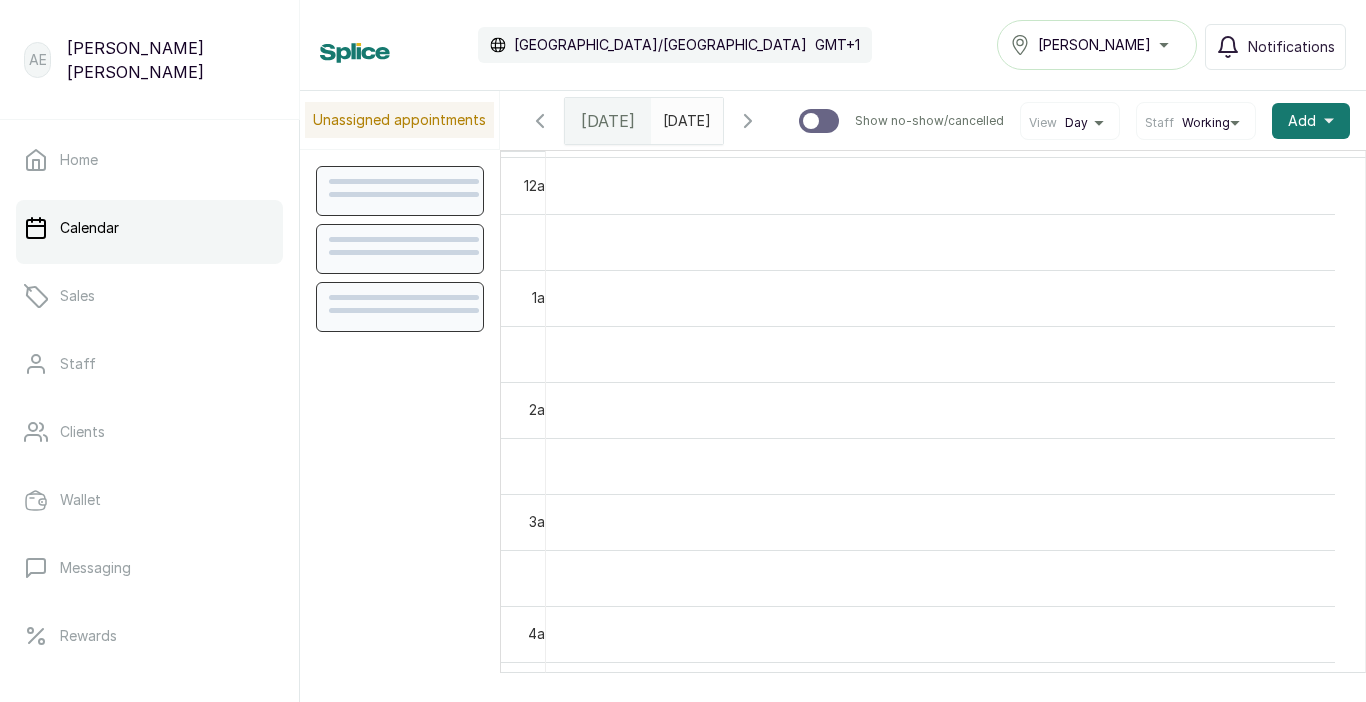 scroll, scrollTop: 673, scrollLeft: 0, axis: vertical 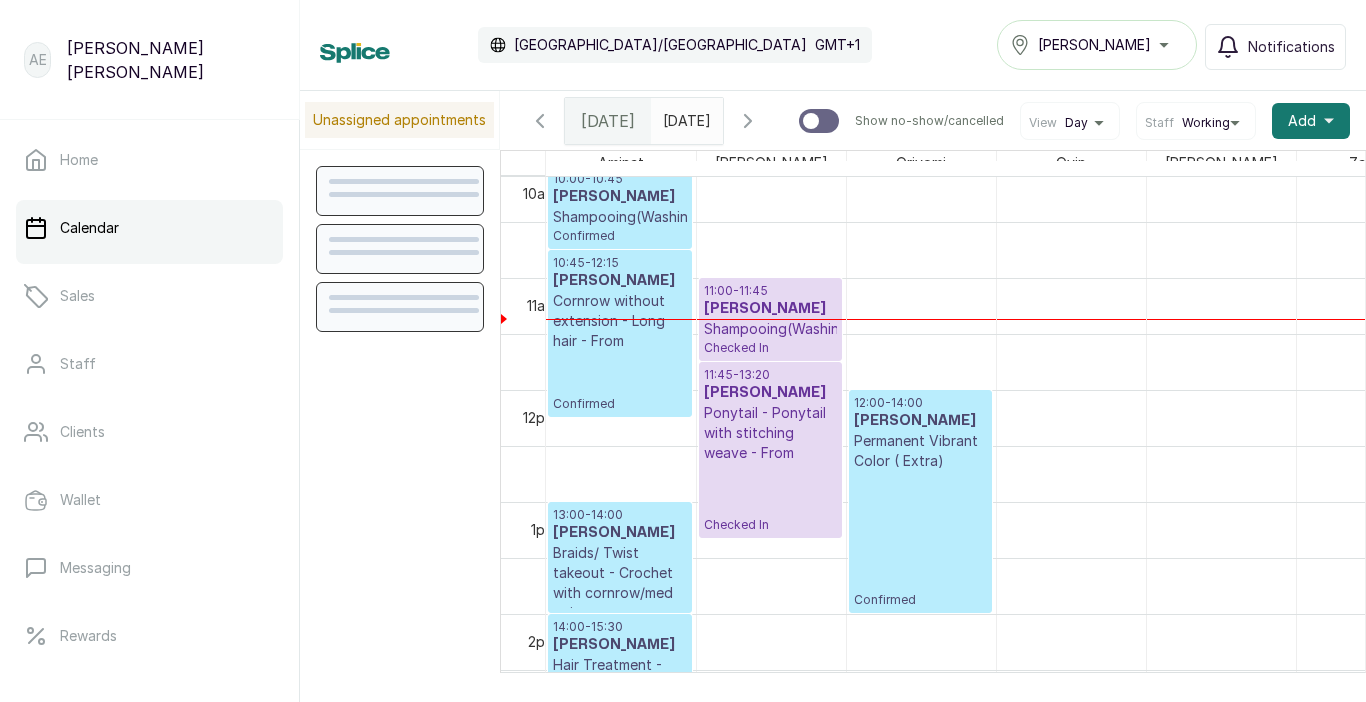 click on "10:45  -  12:15 Mrs Ndukwe Cornrow without extension - Long hair - From Confirmed" at bounding box center (620, 333) 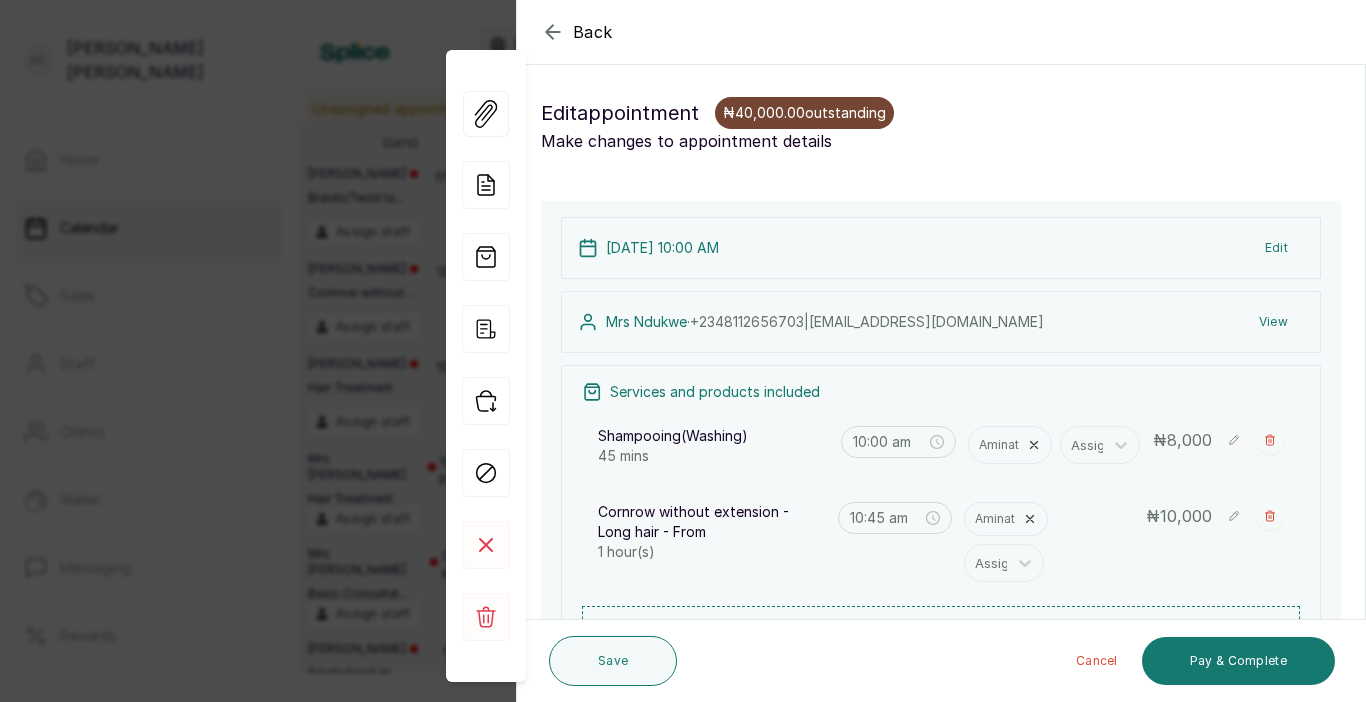 click on "₦40,000.00  outstanding" at bounding box center [804, 113] 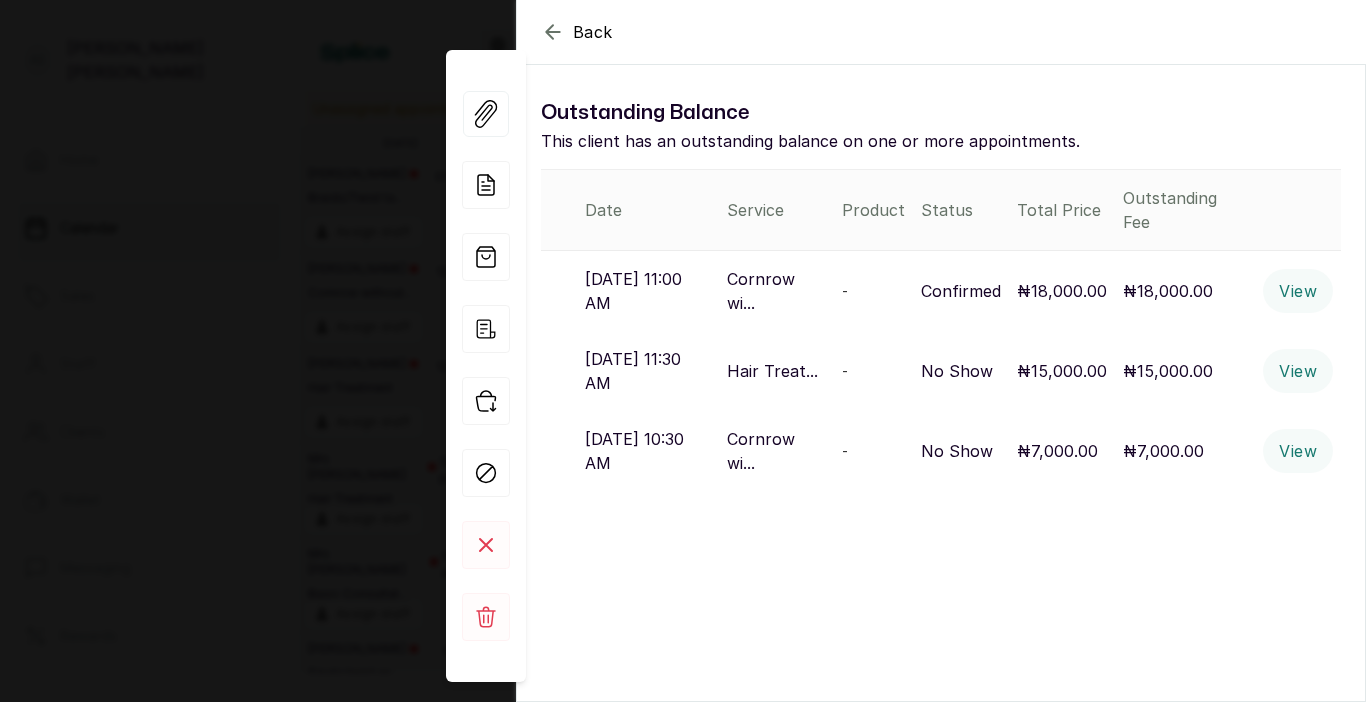 click on "Back Outstanding Balance This client has an outstanding balance on one or more appointments. Date Service Product Status Total Price Outstanding Fee 24 Jul 2025, 11:00 AM Cornrow wi... - Confirmed ₦18,000.00 ₦18,000.00 View 6 Jul 2024, 11:30 AM Hair Treat... - No Show ₦15,000.00 ₦15,000.00 View 6 Jul 2024, 10:30 AM Cornrow wi... - No Show ₦7,000.00 ₦7,000.00 View" at bounding box center (683, 351) 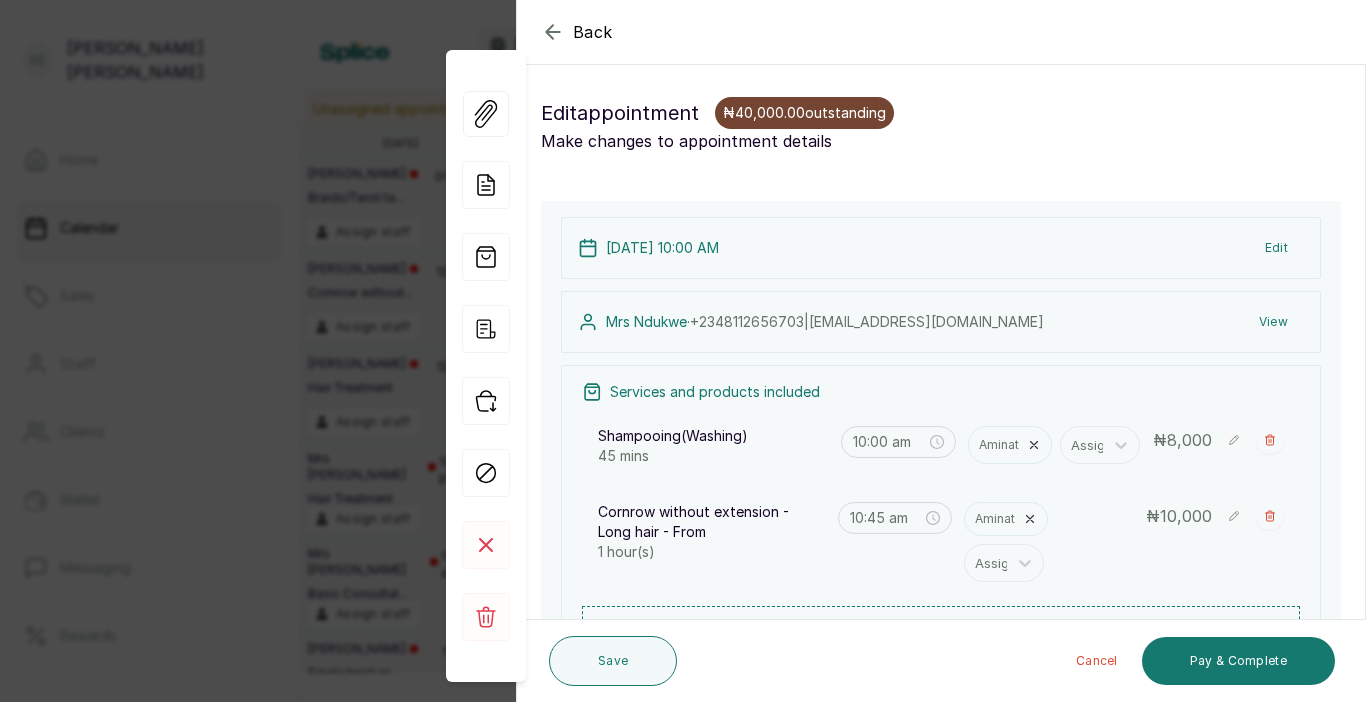 click on "Back Appointment Details Edit  appointment   ₦40,000.00  outstanding   Make changes to appointment details Appointment type Online Walk-in Phone Appointment Date 2025/07/24 Appointment Time 10:00 am  Add services  Add service   Shampooing(Washing)   45 mins Aminat Assign 10:00 am ₦ 8,000   Cornrow without extension - Long hair - From   1 hour(s) Aminat Assign 10:45 am ₦ 10,000  Add products   No Products added Add product Subtotal ₦18,000.00 Total ₦ 18,000 Add Extra Charge Add promo code Add discount Note 1000 of 1000 characters left Client has made payment 24 Jul 2025, 10:00 AM Edit Mrs   Ndukwe  ·  +234 8112656703  |  oowosile@yahoo.com View Services and products included Shampooing(Washing) 45 mins 10:00 am Aminat Assign ₦ 8,000 Cornrow without extension - Long hair - From 1 hour(s) 10:45 am Aminat Assign ₦ 10,000 Add new Subtotal ₦ 18,000 Total ₦ 18,000 View Add Extra Charge Add promo code Add discount Save Cancel Pay & Complete" at bounding box center [683, 351] 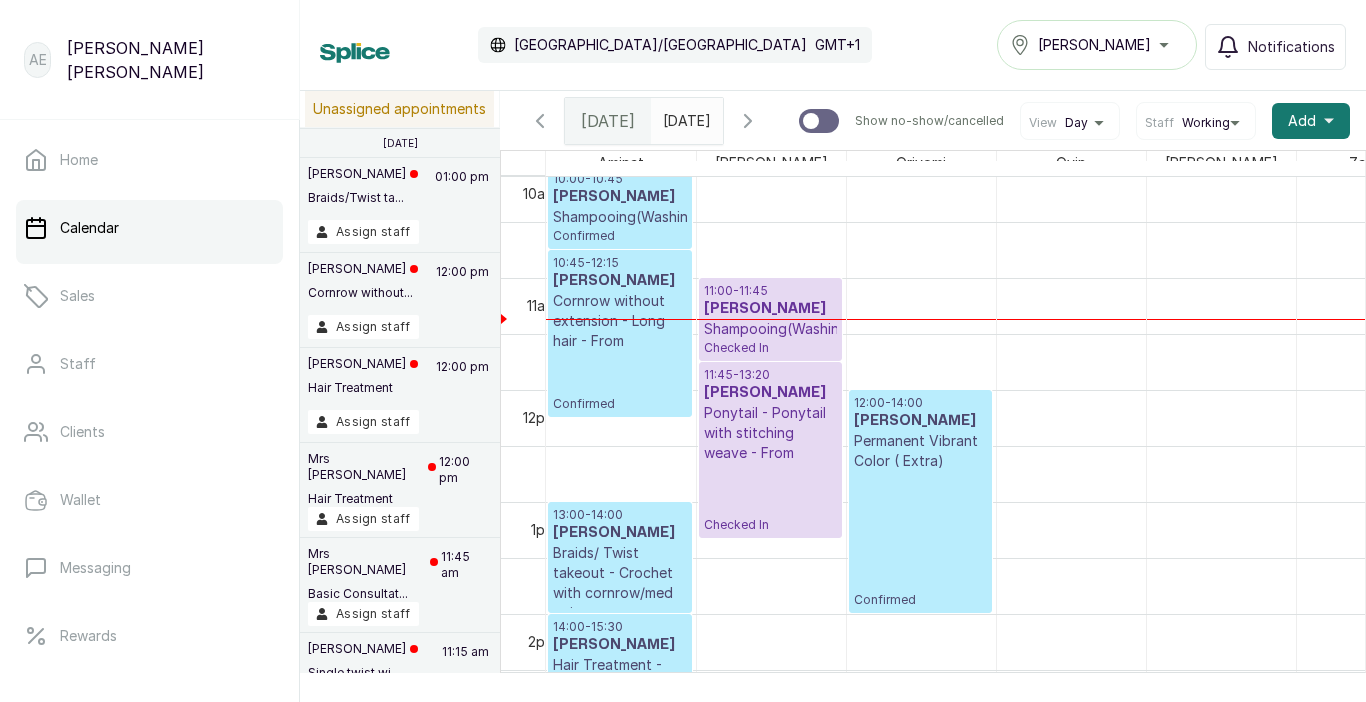 scroll, scrollTop: 1089, scrollLeft: 0, axis: vertical 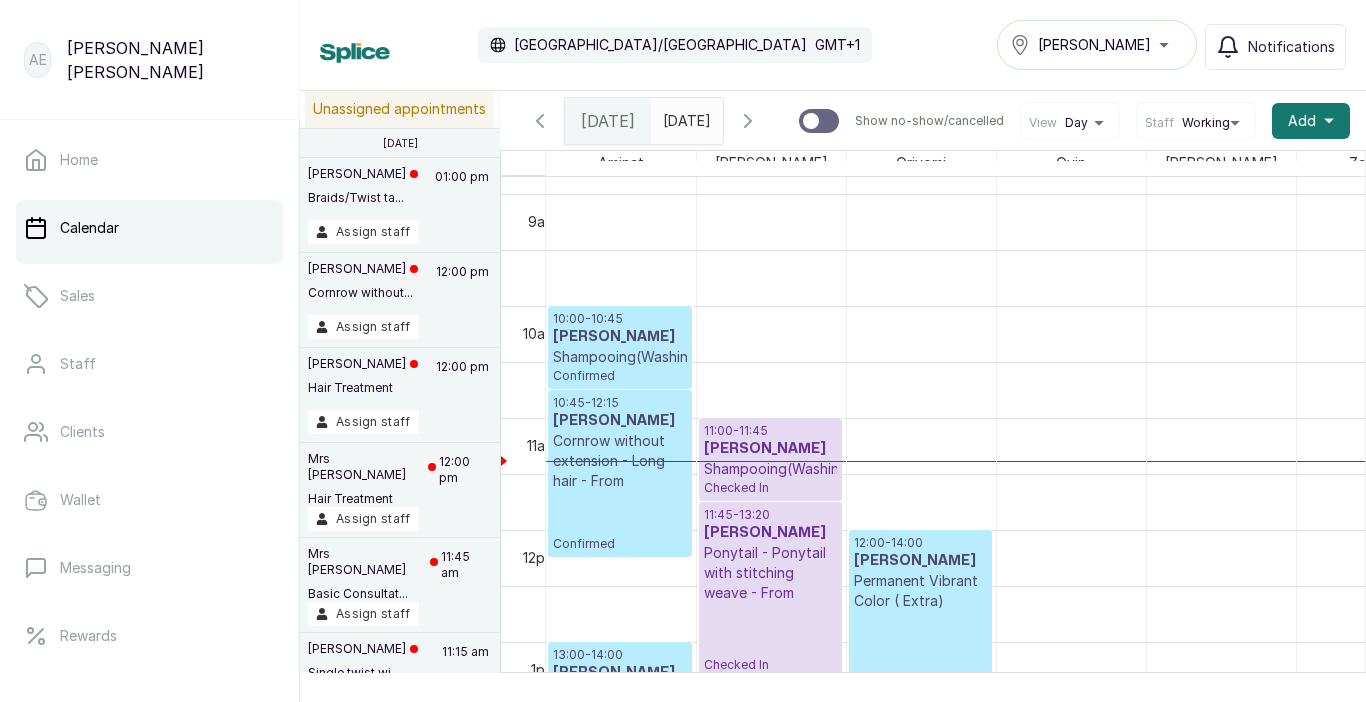 click on "[PERSON_NAME]" at bounding box center (1097, 45) 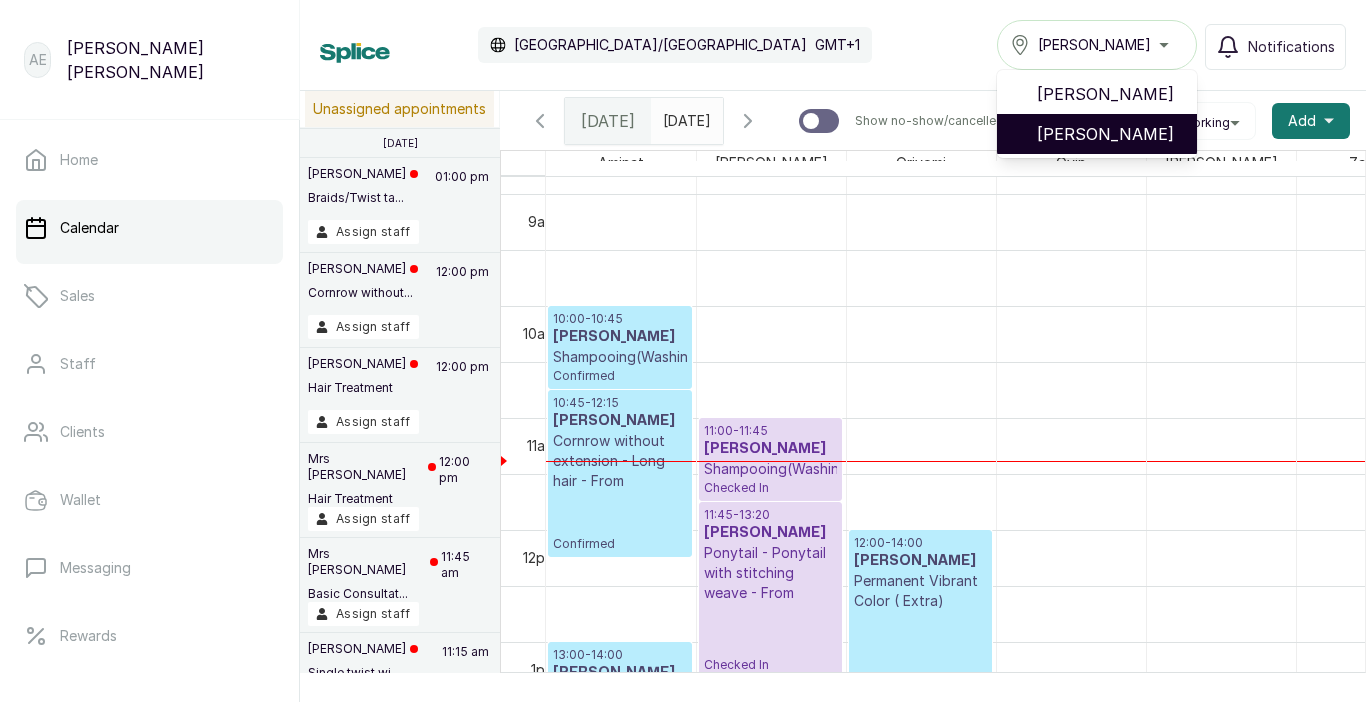 click on "[PERSON_NAME]" at bounding box center (1109, 134) 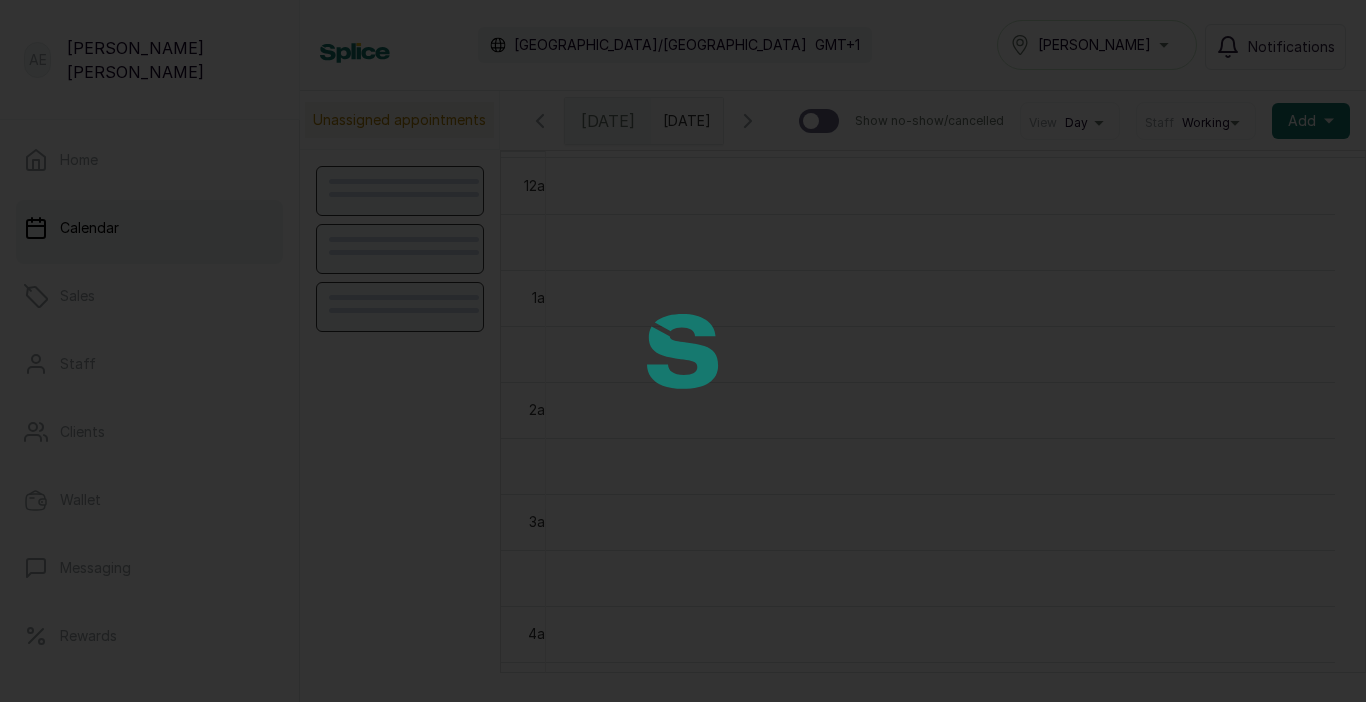 scroll, scrollTop: 0, scrollLeft: 0, axis: both 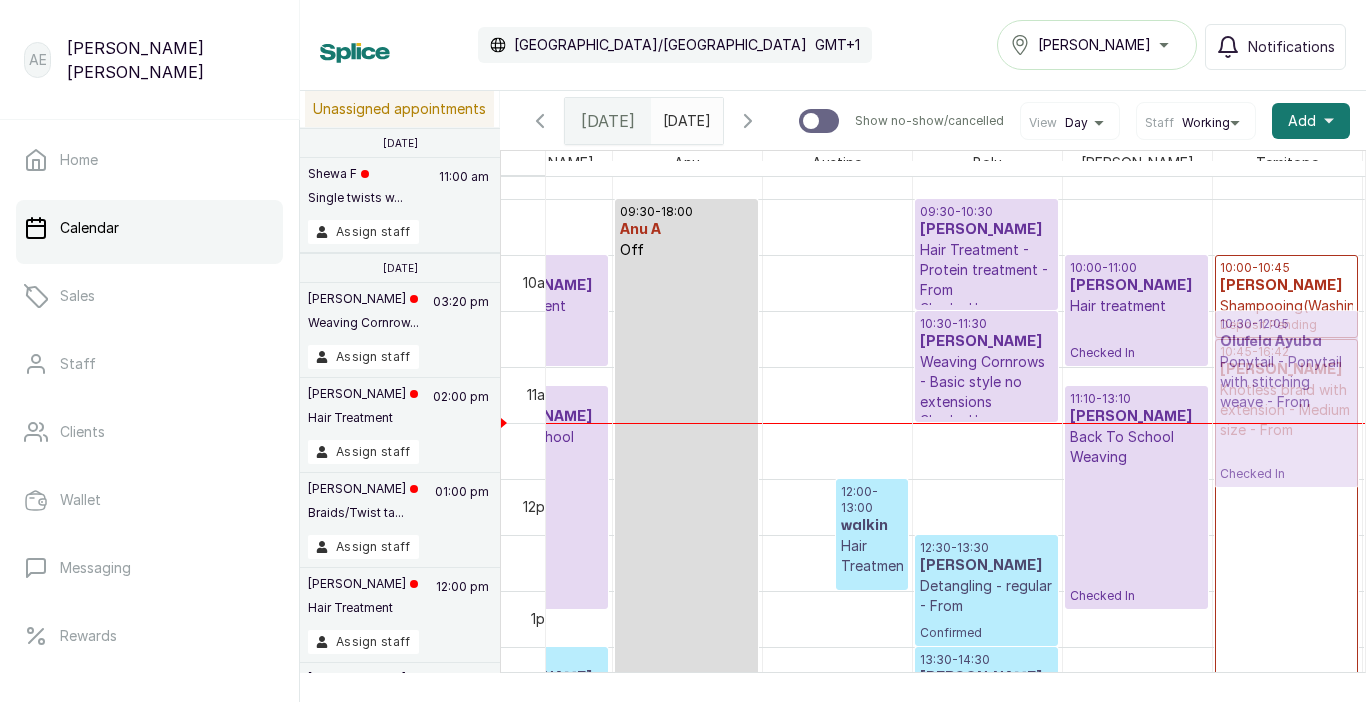 click on "09:30  -  18:00 Abigail A Leave 10:00  -  11:00 Anita Mbadiwe Hair treatment Checked In 11:10  -  13:10 Anita Mbadiwe Back To School Weaving Checked In 13:30  -  14:30 Aderonke Ambali Hair Treatment  - Protein treatment  - From Confirmed 14:30  -  15:30 MRS Ini Hair Treatment  - Moisture treatment Confirmed 16:30  -  17:30 MRS Ini Cornrow without extension - Long hair - From Confirmed 09:30  -  18:00 Anu A Off 10:30  -  12:05 Olufela Ayuba Ponytail - Ponytail with stitching weave  - From Checked In 12:00  -  13:00 walkin  Hair Treatment  - Moisture treatment Confirmed 09:30  -  10:30 Itohan Kadiri Hair Treatment  - Protein treatment  - From Checked In 10:30  -  11:30 Itohan Kadiri Weaving Cornrows - Basic style no extensions Checked In 12:30  -  13:30 Mawahib Adams Detangling - regular - From Confirmed 13:30  -  14:30 Mawahib Adams Hair Treatment  - Moisture treatment Confirmed 14:30  -  15:30 Mawahib Adams Weaving Cornrows - Basic style no extensions Confirmed 14:30  -  16:30 MRS Ini Confirmed 15:30  -   -" at bounding box center [912, 479] 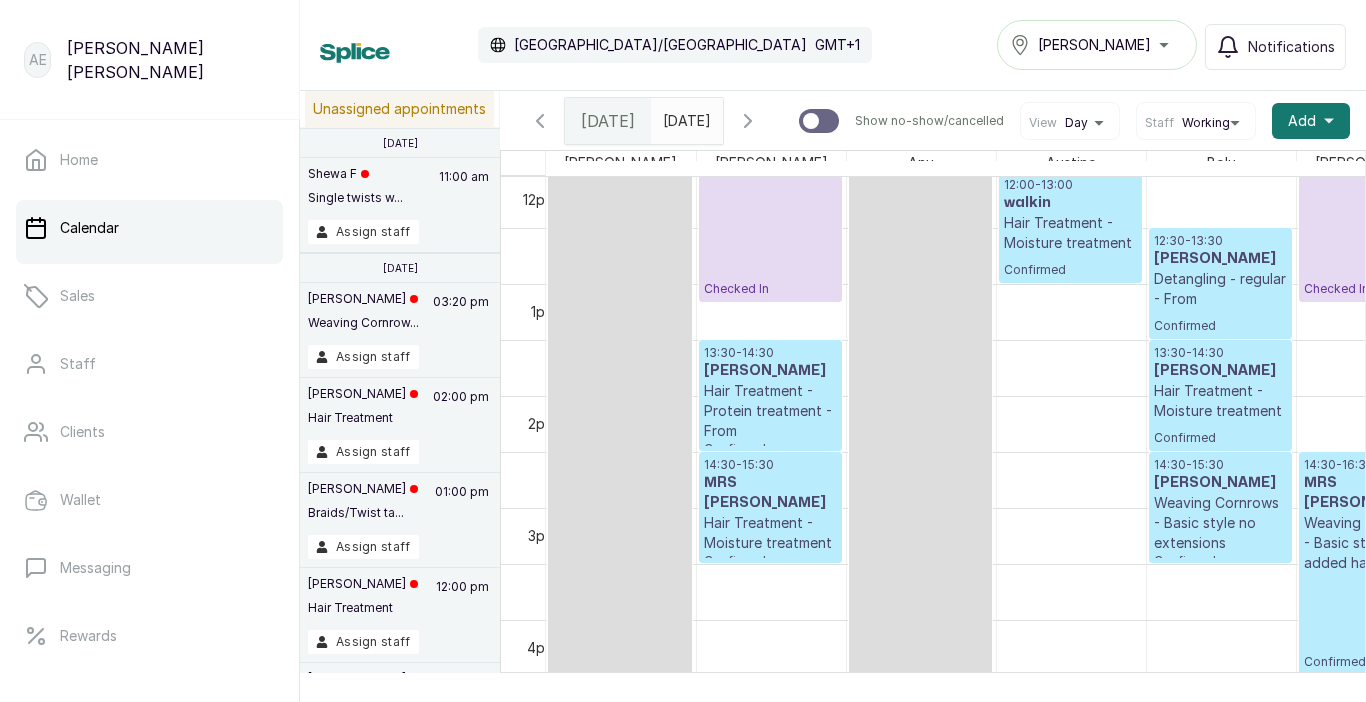 scroll, scrollTop: 1248, scrollLeft: 0, axis: vertical 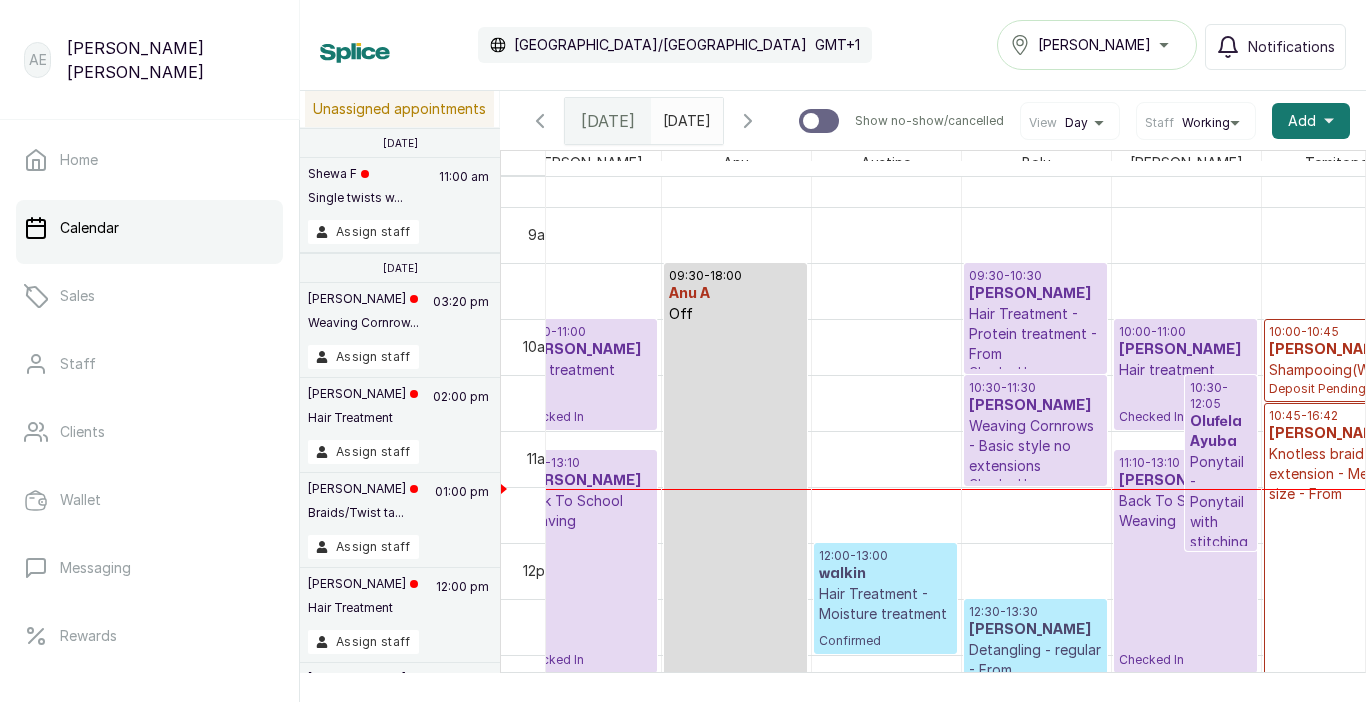 click on "Ponytail - Ponytail with stitching weave  - From" at bounding box center (1221, 522) 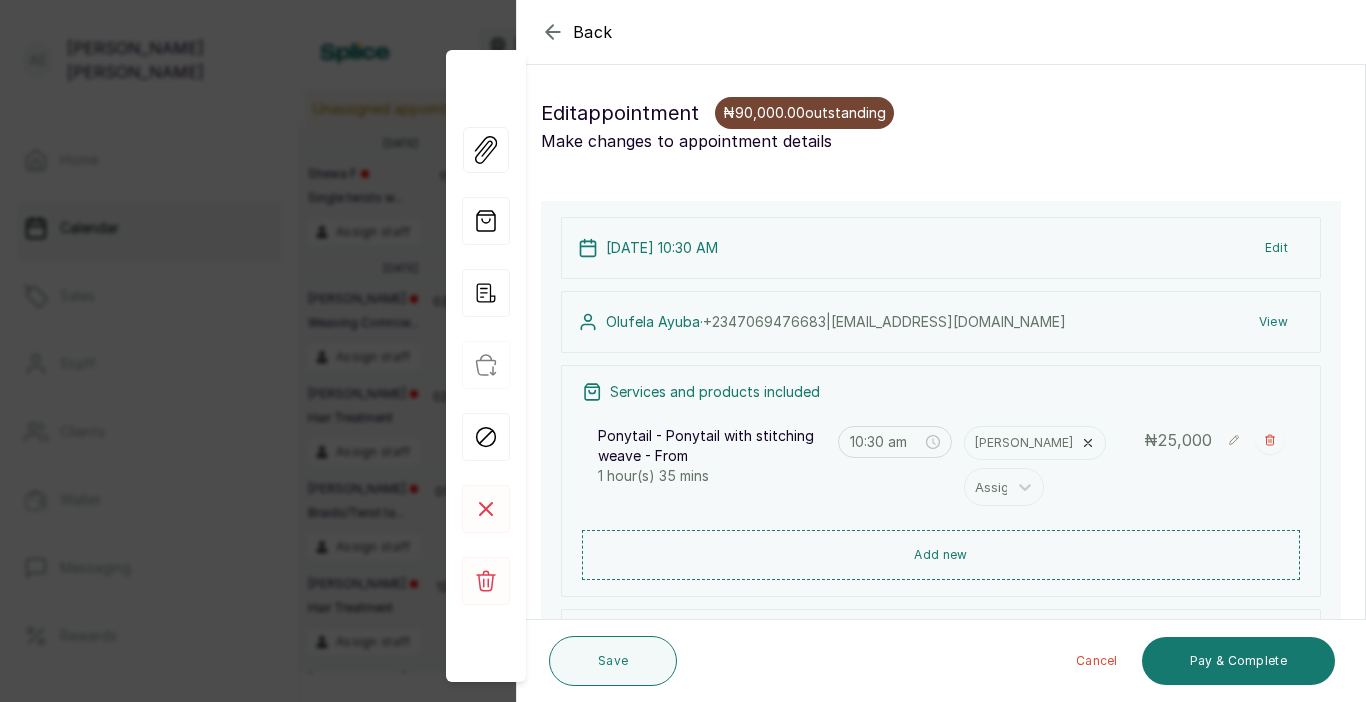 click 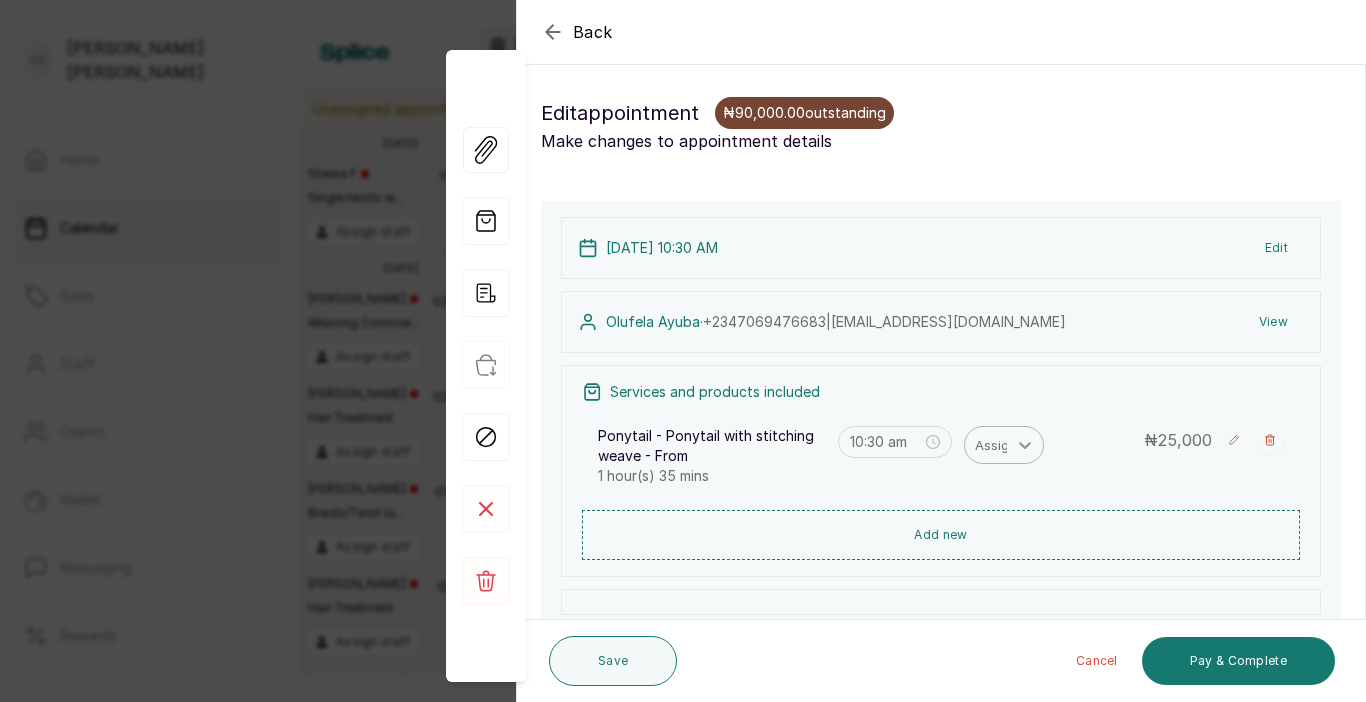 click at bounding box center (1025, 445) 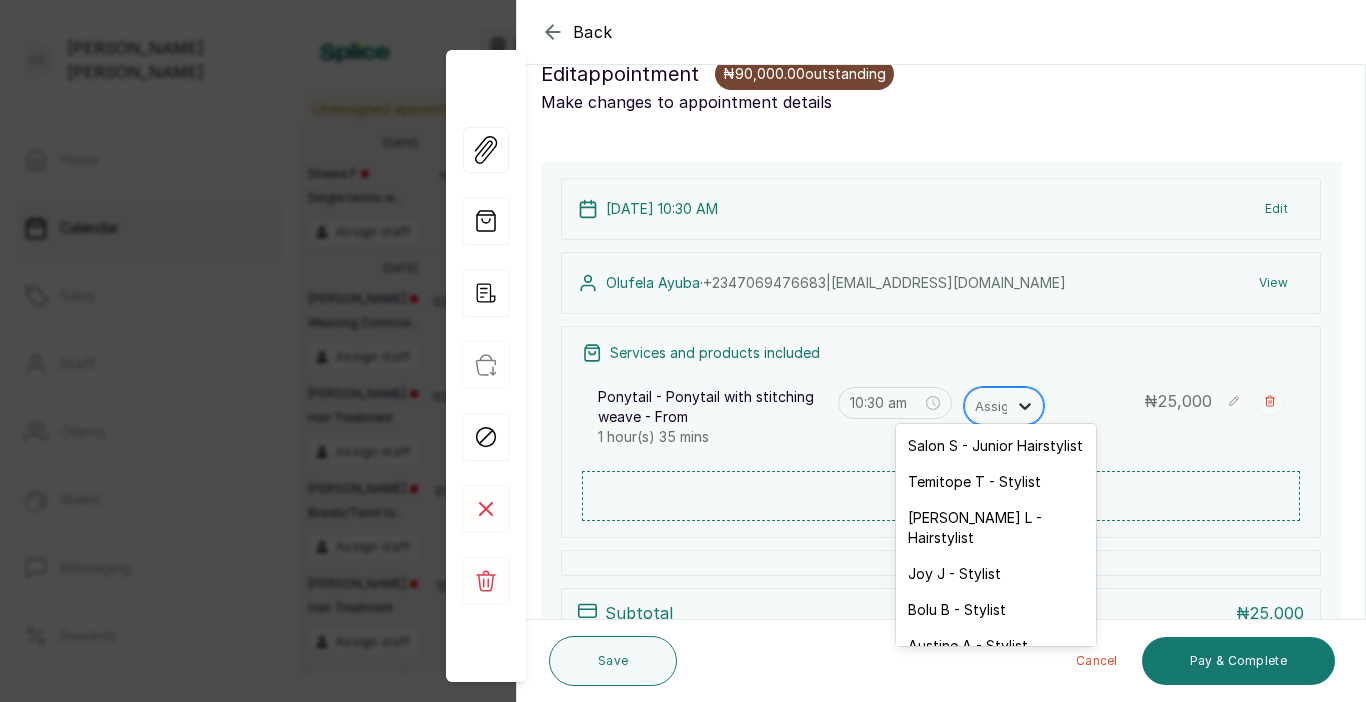 scroll, scrollTop: 83, scrollLeft: 0, axis: vertical 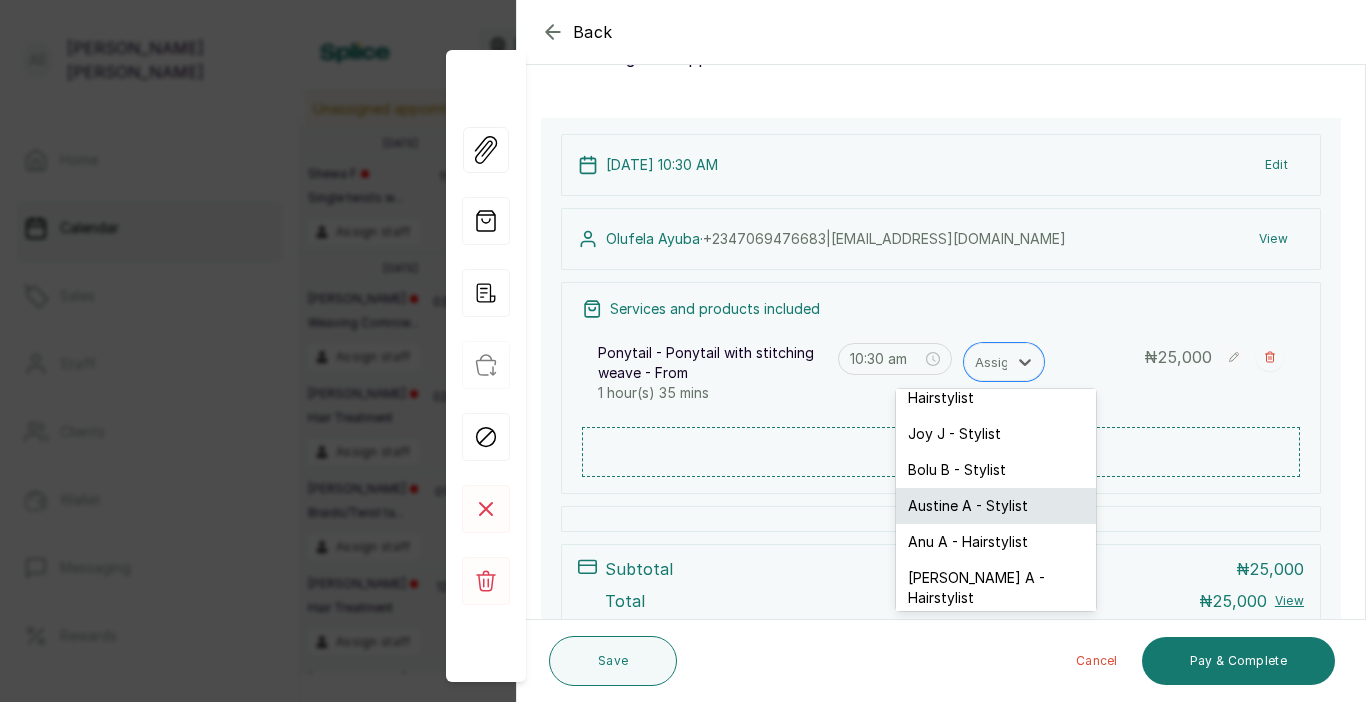 click on "Austine A - Stylist" at bounding box center (996, 506) 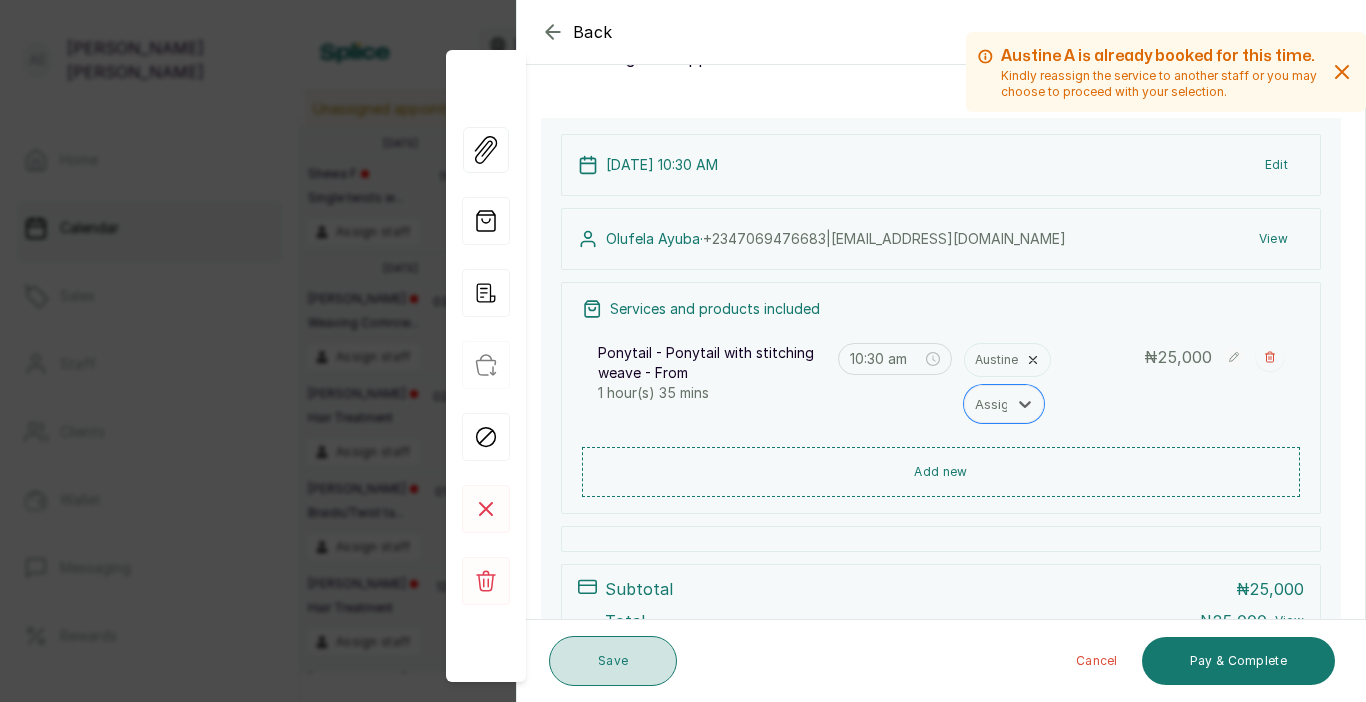 click on "Save" at bounding box center (613, 661) 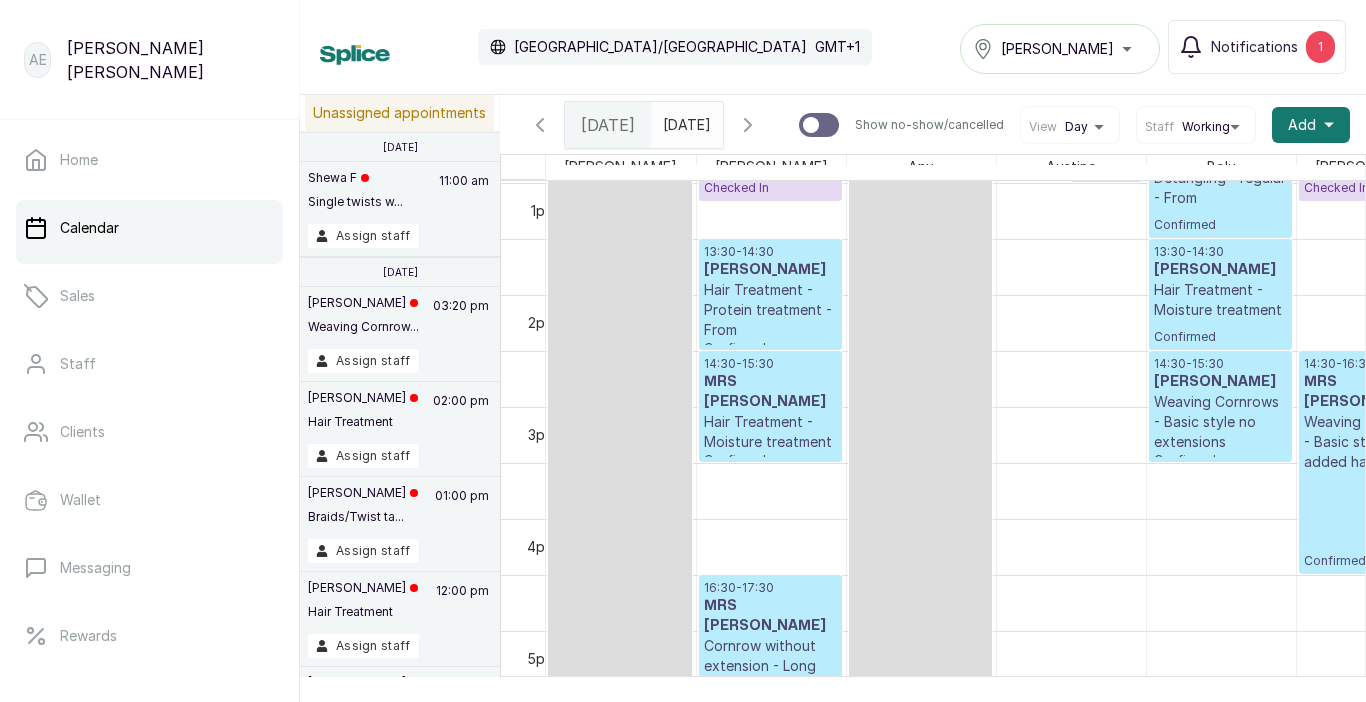 click on "13:30  -  14:30" at bounding box center [770, 252] 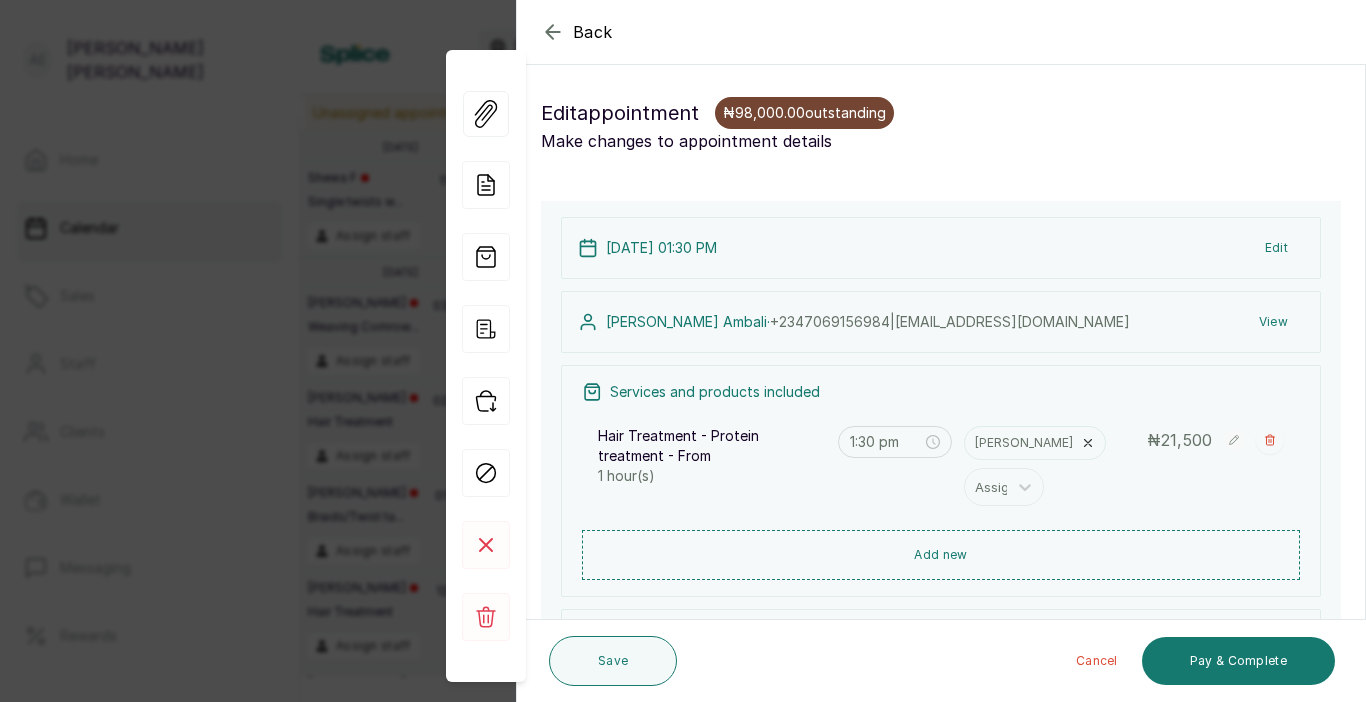 click 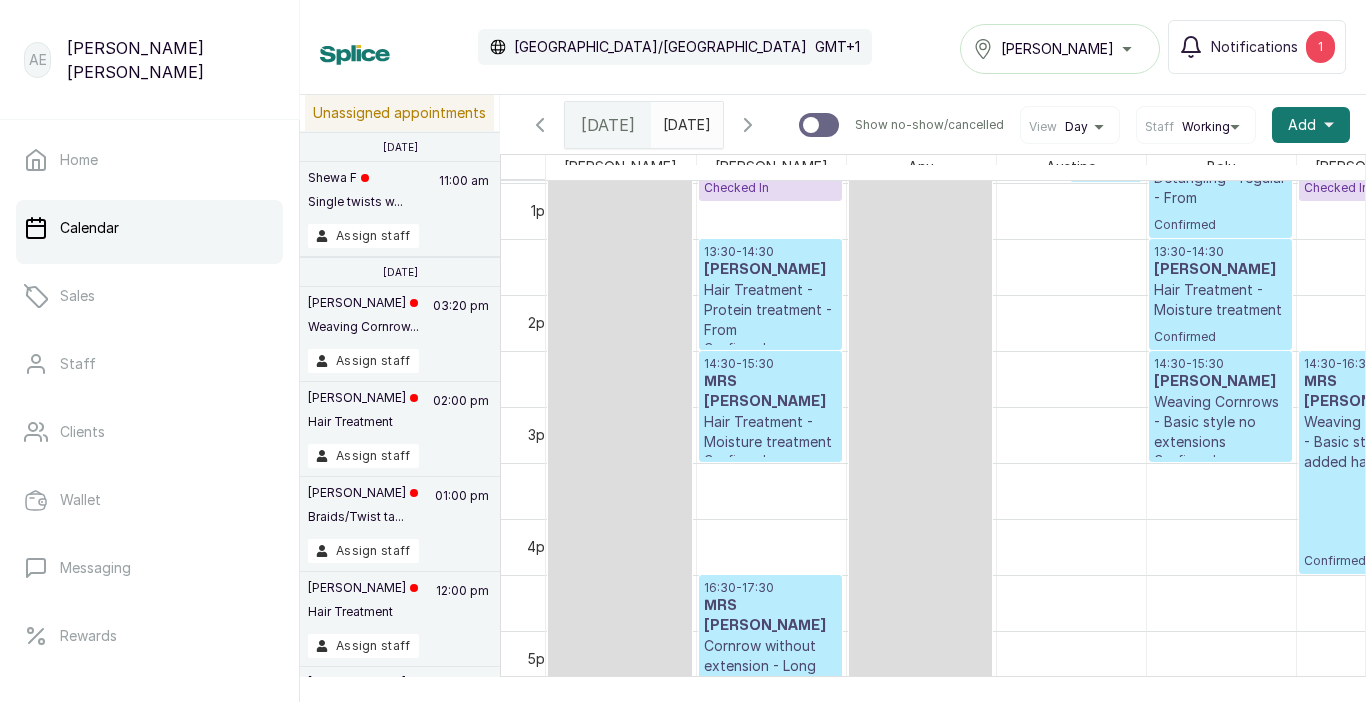click on "Hair Treatment  - Protein treatment  - From" at bounding box center (770, 310) 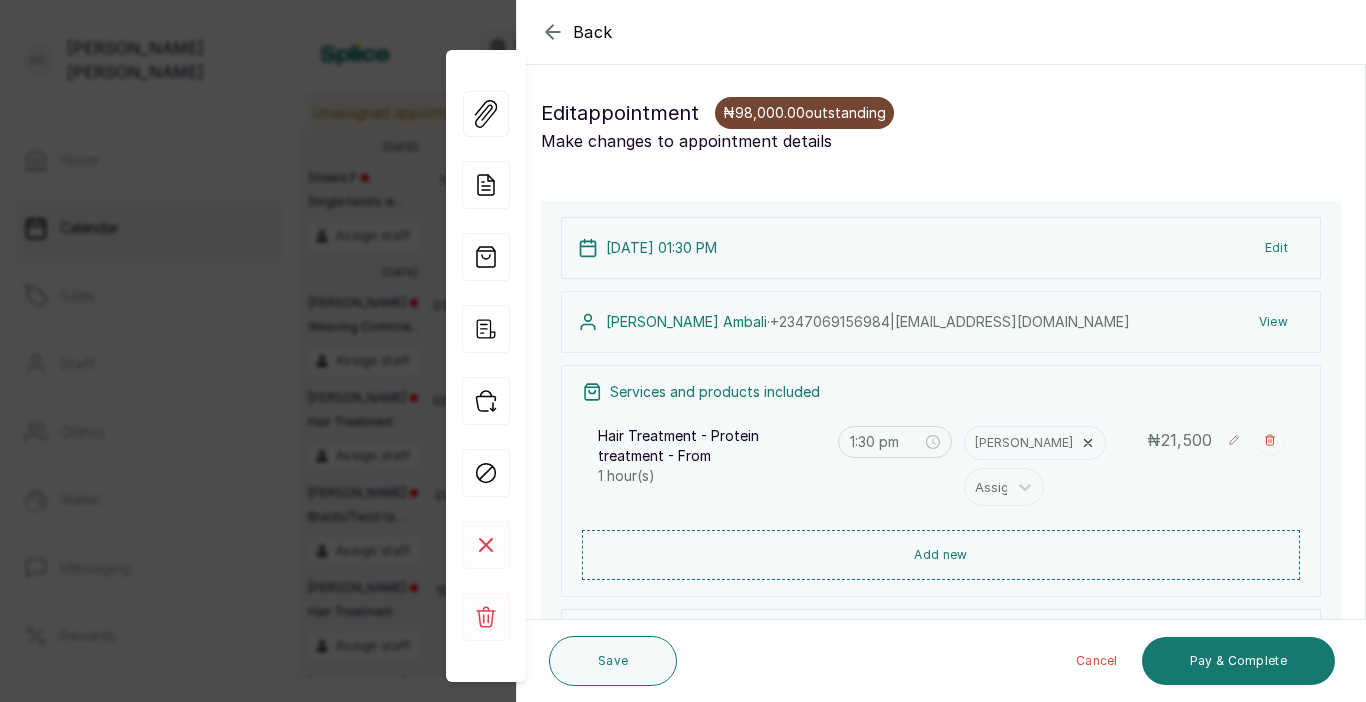 click 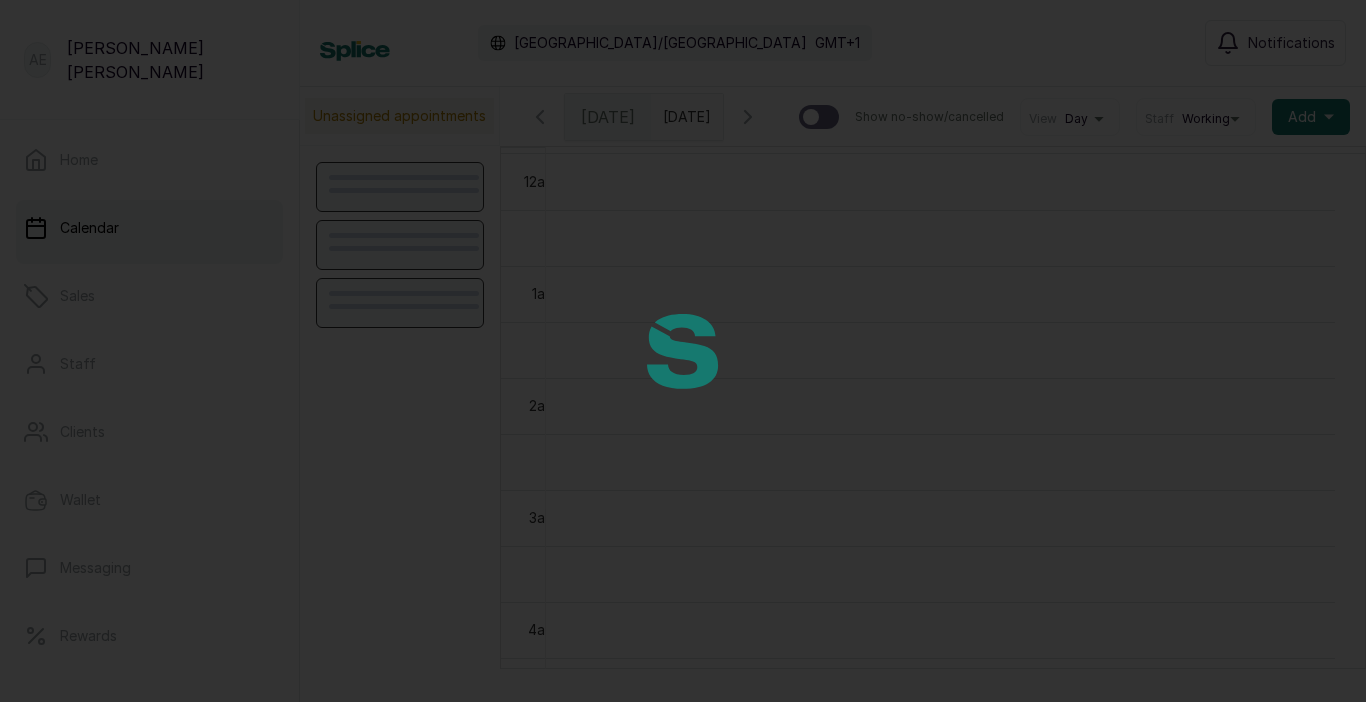 scroll, scrollTop: 0, scrollLeft: 0, axis: both 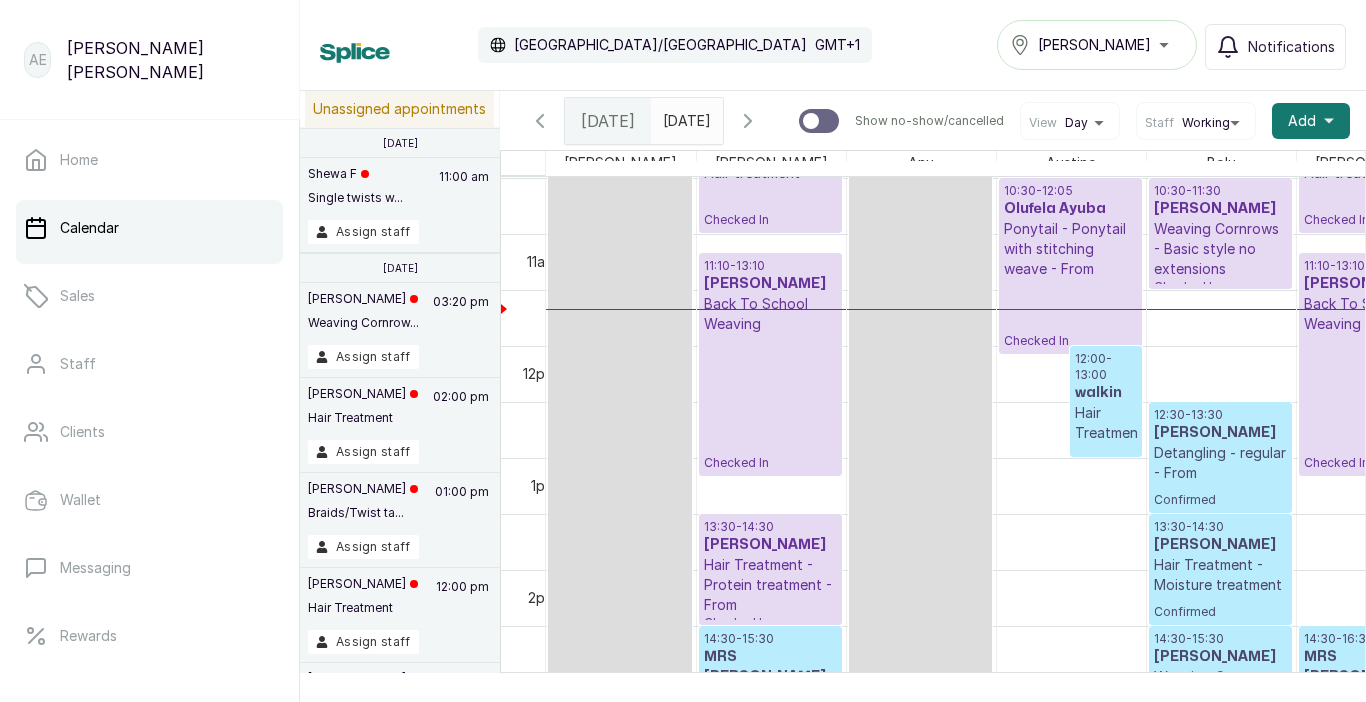 click on "Hair Treatment  - Protein treatment  - From" at bounding box center [770, 585] 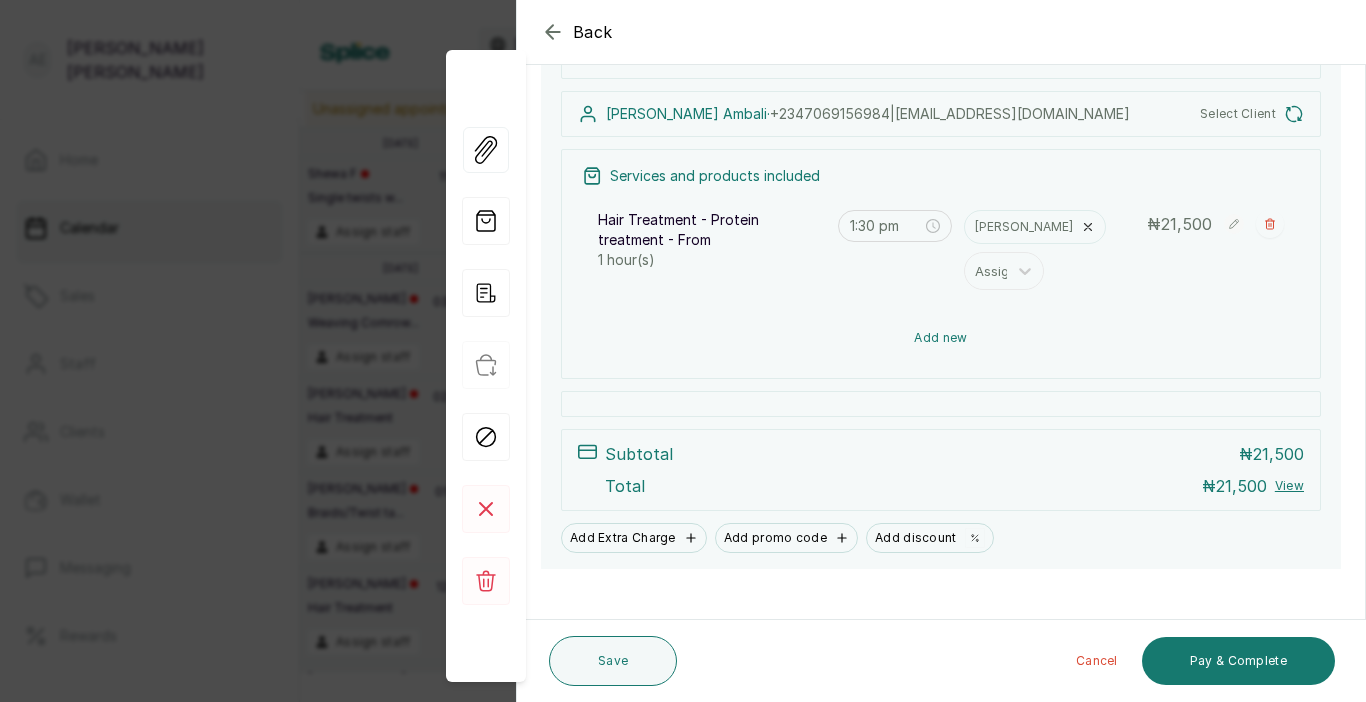 scroll, scrollTop: 17, scrollLeft: 0, axis: vertical 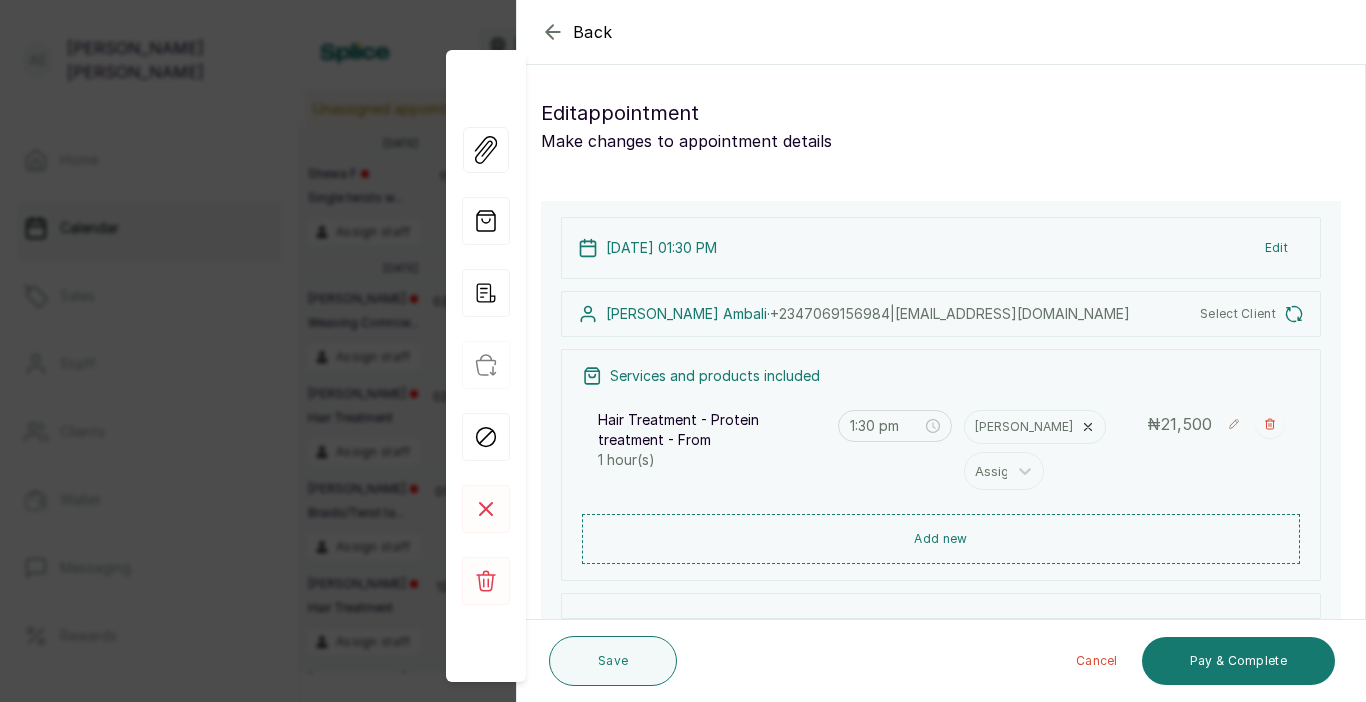 click 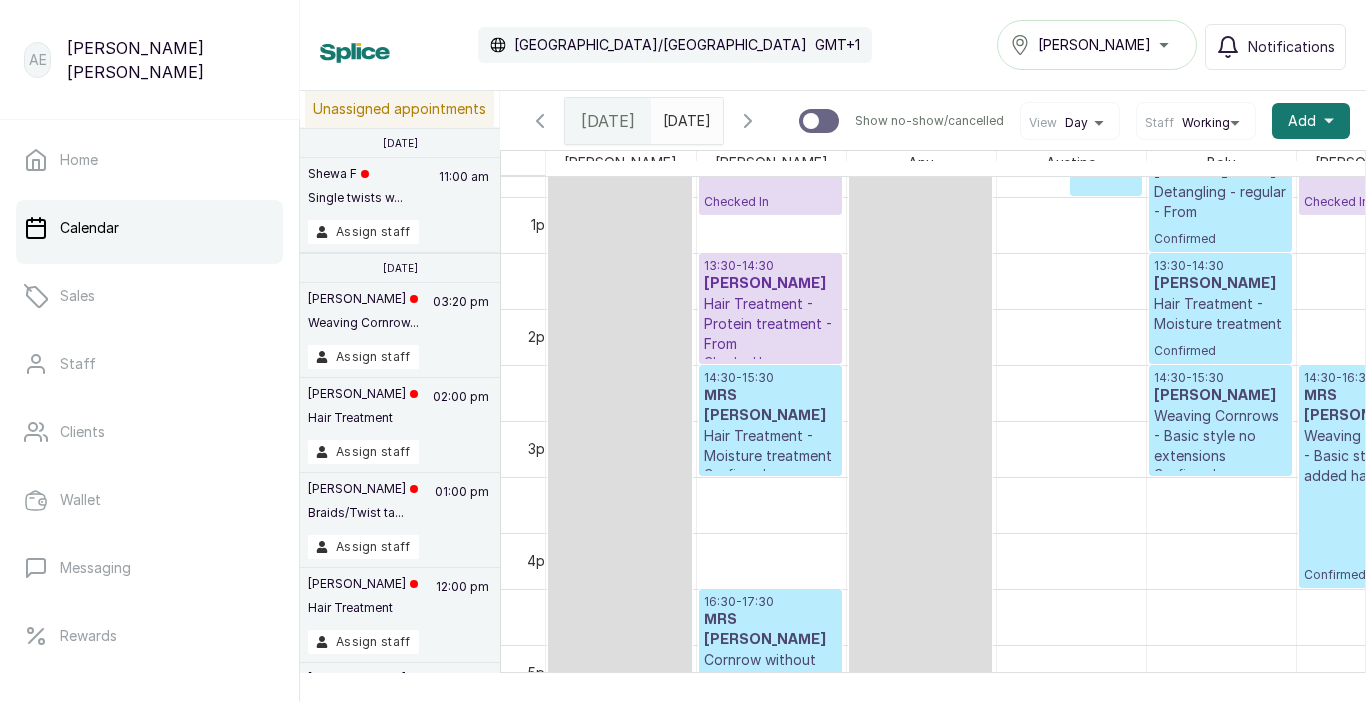 click on "MRS [PERSON_NAME]" at bounding box center (770, 406) 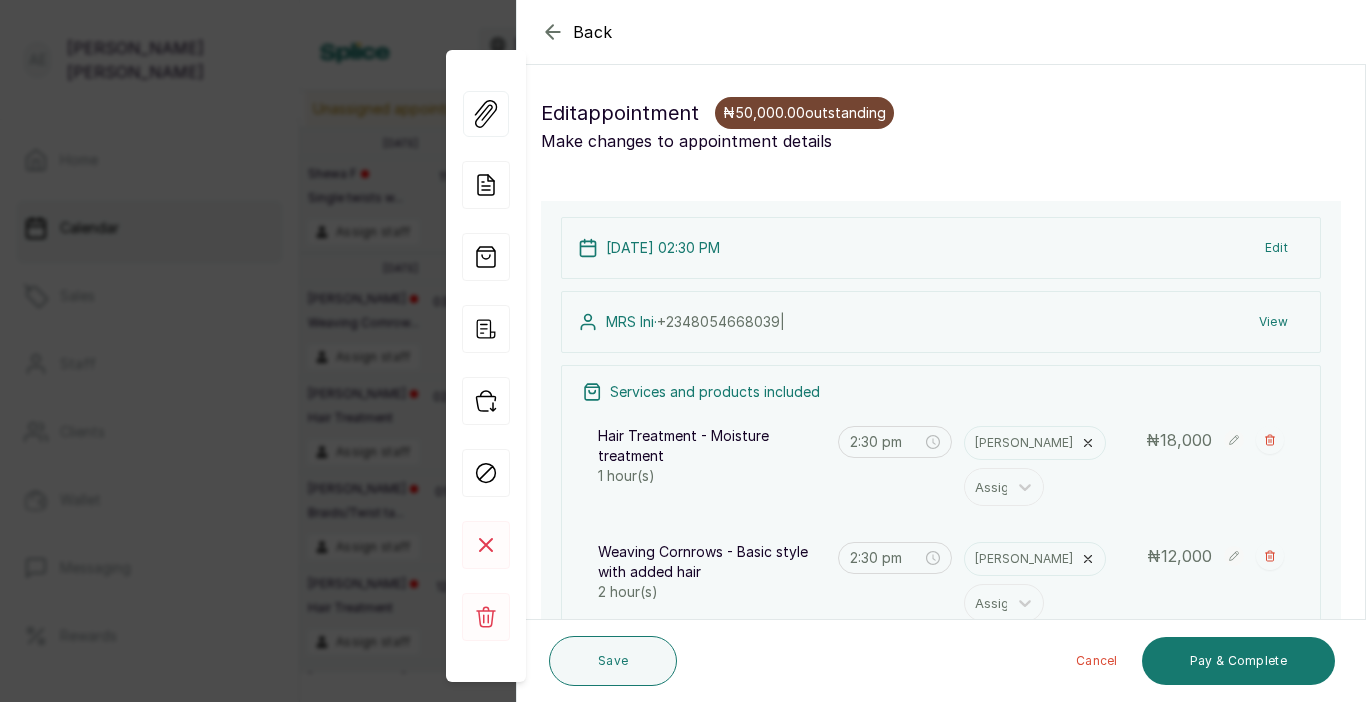 click 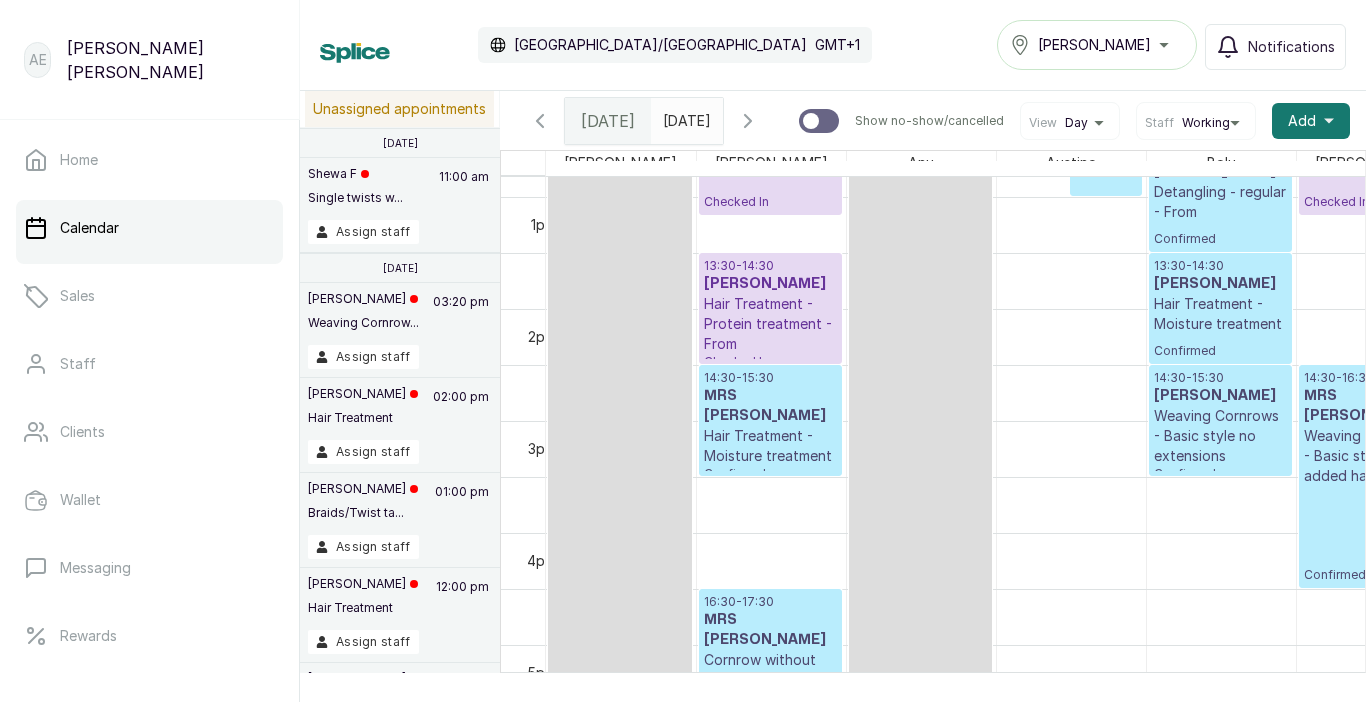 scroll, scrollTop: 1388, scrollLeft: 0, axis: vertical 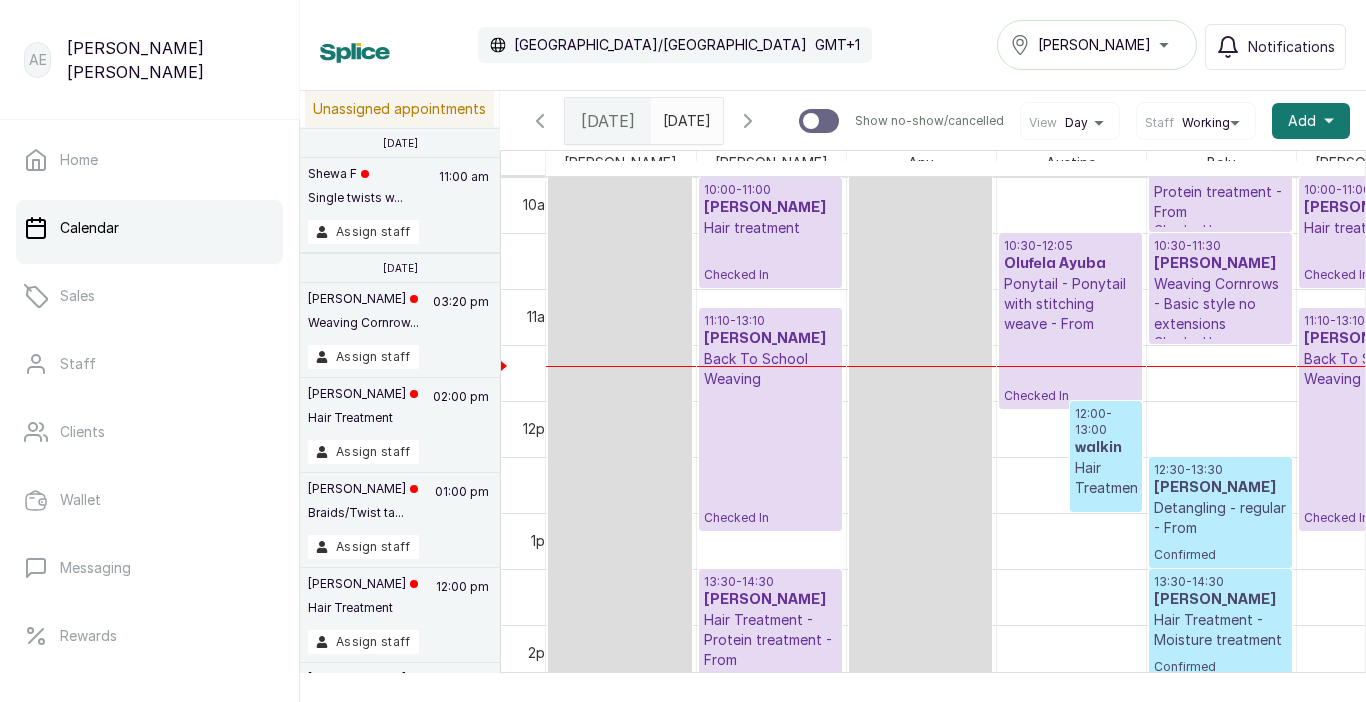 click on "11:10  -  13:10 Anita Mbadiwe Back To School Weaving Checked In" at bounding box center [770, 419] 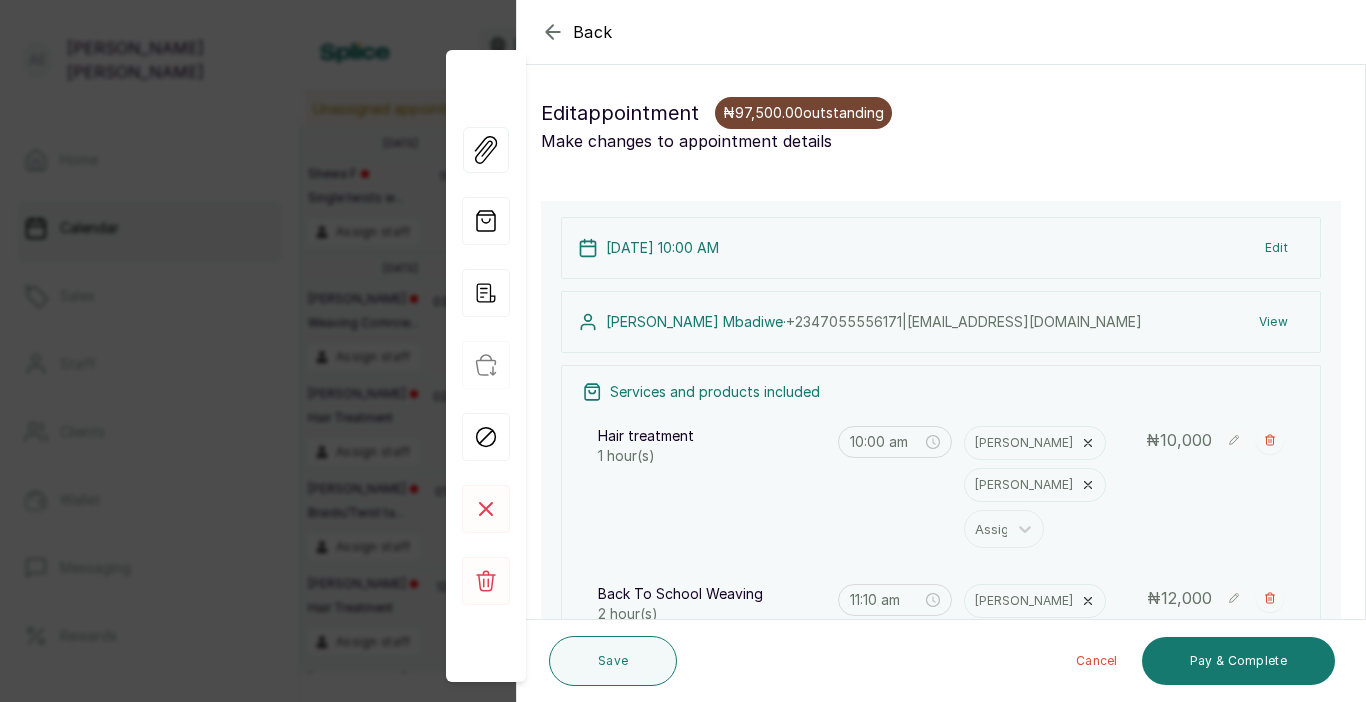 click on "₦97,500.00  outstanding" at bounding box center [803, 113] 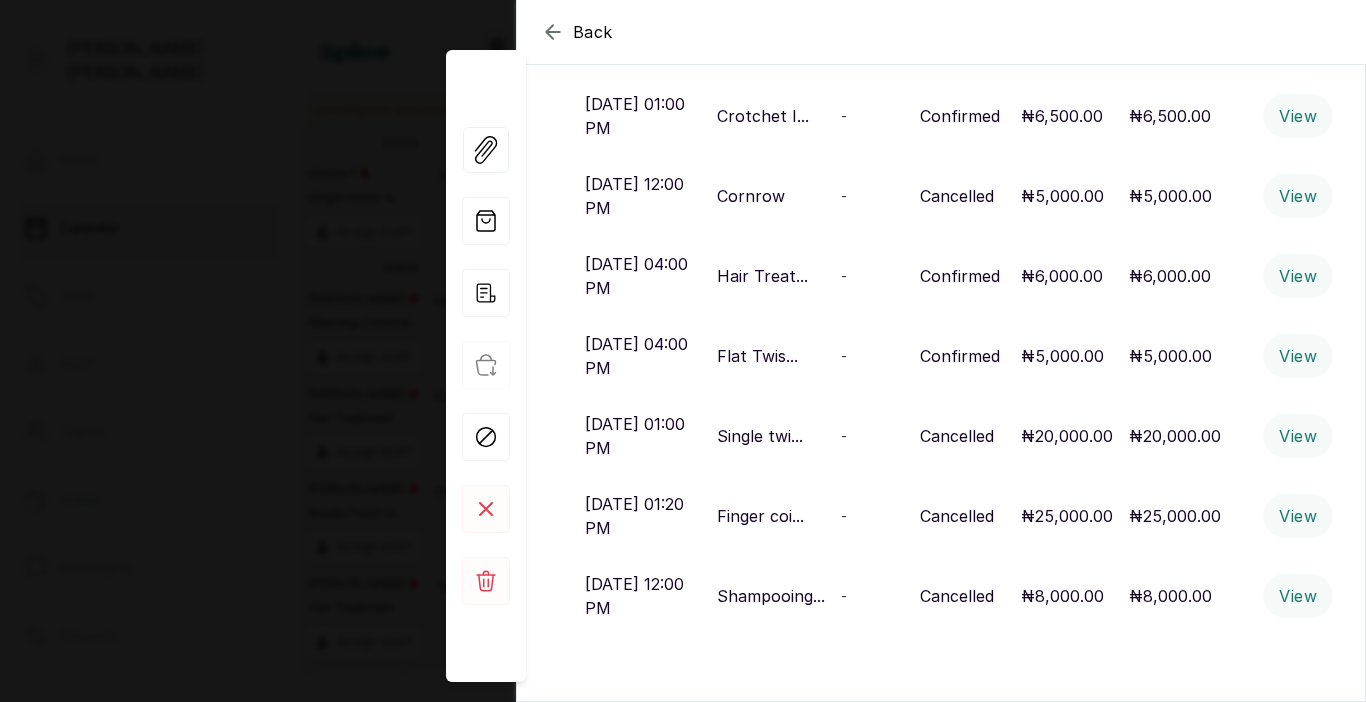 scroll, scrollTop: 269, scrollLeft: 0, axis: vertical 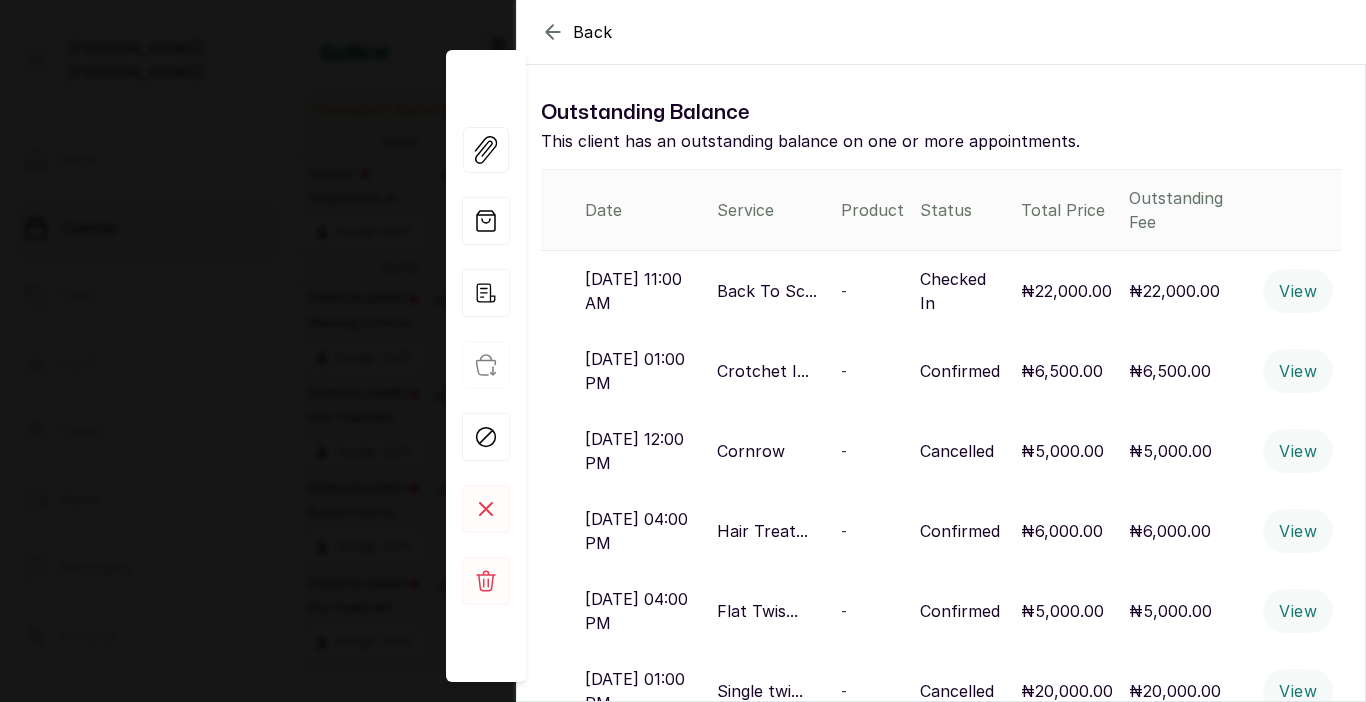 click 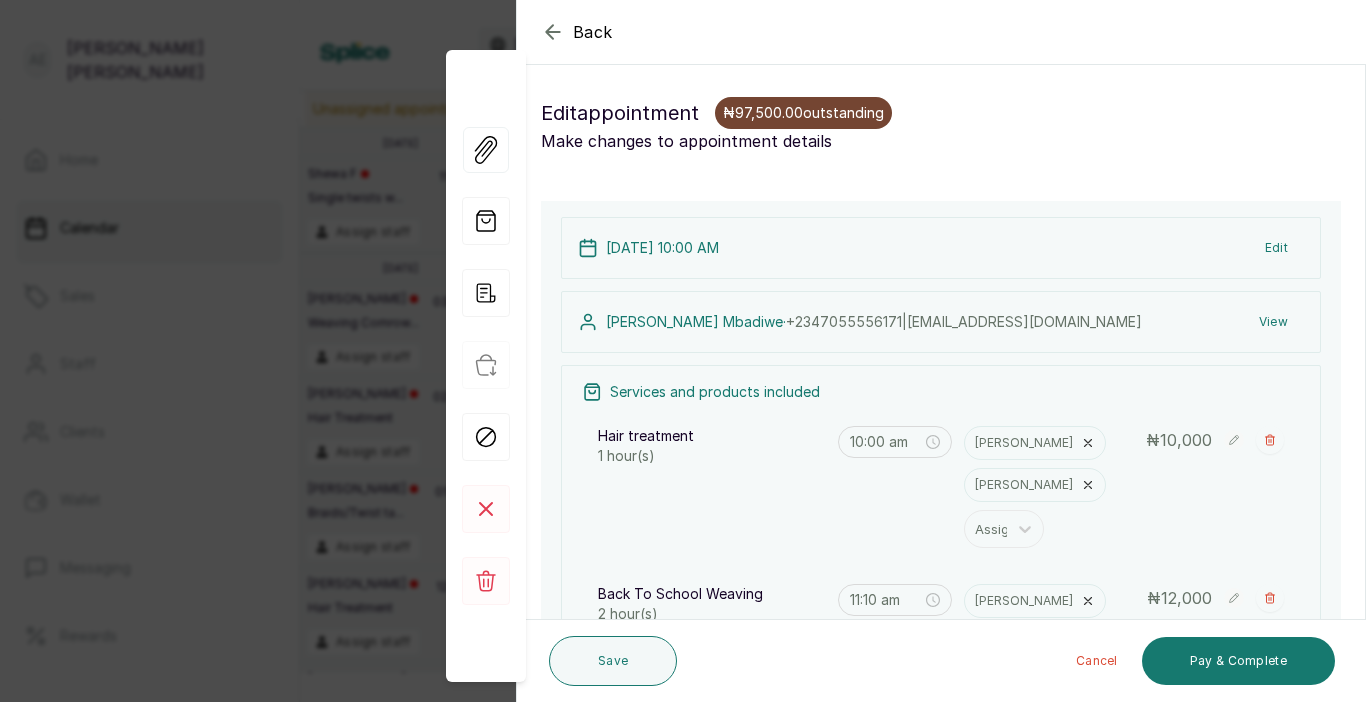 click on "Back Appointment Details Edit  appointment   ₦97,500.00  outstanding   Make changes to appointment details Appointment type Online Walk-in Phone Appointment Date 2025/07/24 Appointment Time 10:00 am  Add services  Add service   Hair treatment   1 hour(s) Alice Lynda Assign 10:00 am ₦ 10,000   Back To School Weaving   2 hour(s) Alice Lynda Assign 11:10 am ₦ 12,000  Add products   No Products added Add product Subtotal ₦22,000.00 Total ₦ 22,000 Add Extra Charge Add promo code Add discount Note 1000 of 1000 characters left Client has made payment 24 Jul 2025, 10:00 AM Edit Anita   Mbadiwe  ·  +234 7055556171  |  nwanita@gmail.com View Services and products included Hair treatment 1 hour(s) 10:00 am Alice Lynda Assign ₦ 10,000 Back To School Weaving 2 hour(s) 11:10 am Alice Lynda Assign ₦ 12,000 Add new Subtotal ₦ 22,000 Total ₦ 22,000 View Add Extra Charge Add promo code Add discount Save Cancel Pay & Complete" at bounding box center (683, 351) 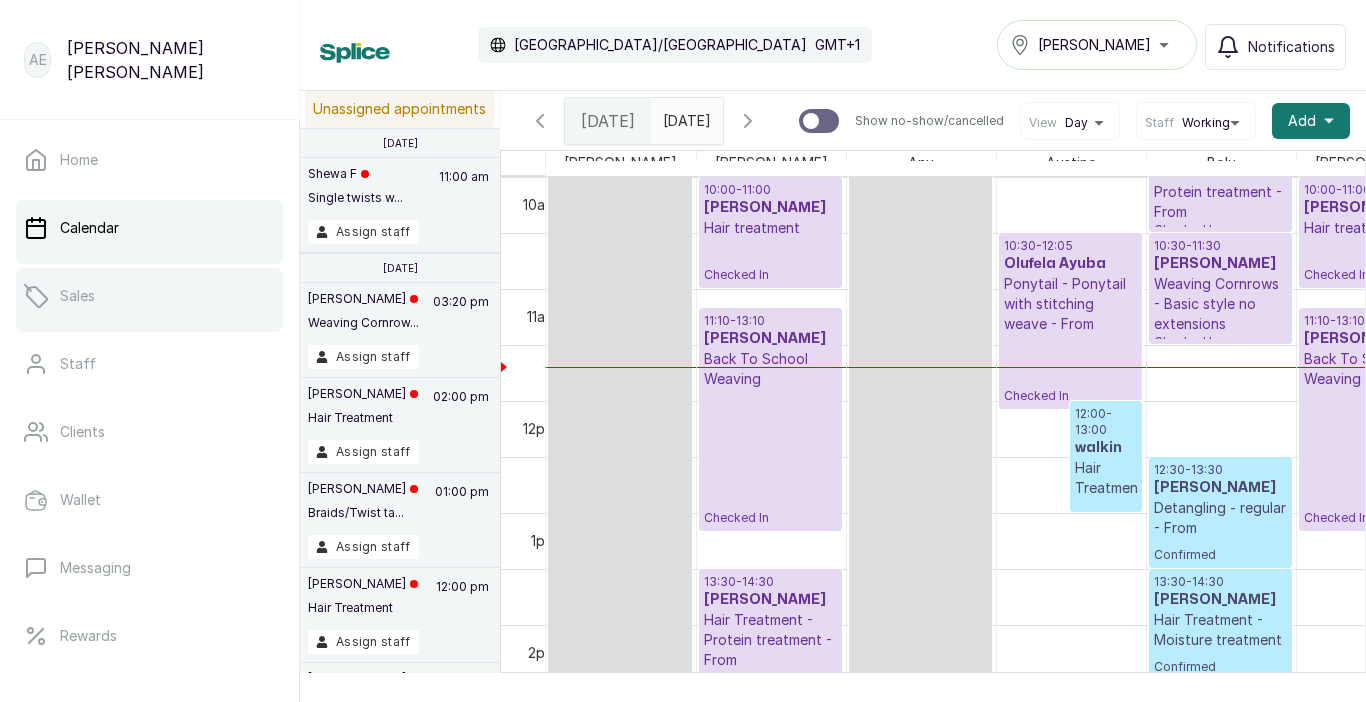 click on "Sales" at bounding box center (149, 296) 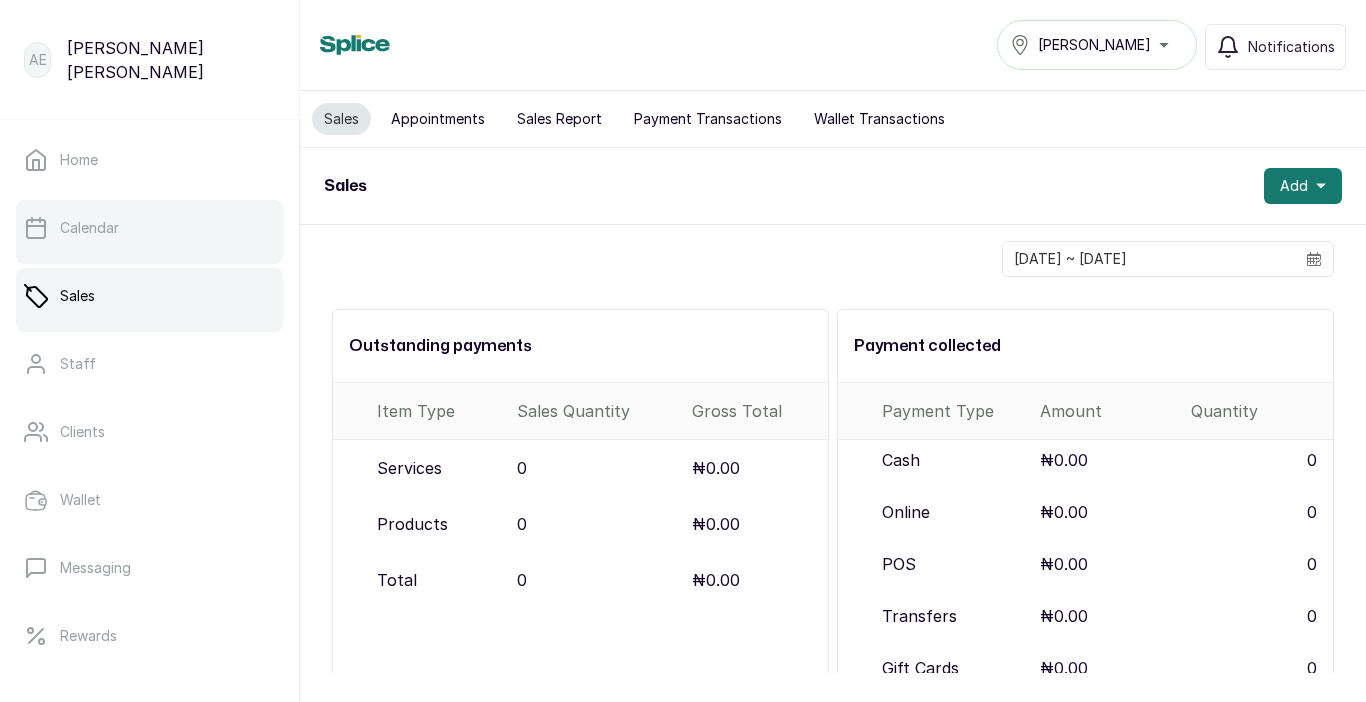 click on "Calendar" at bounding box center (149, 228) 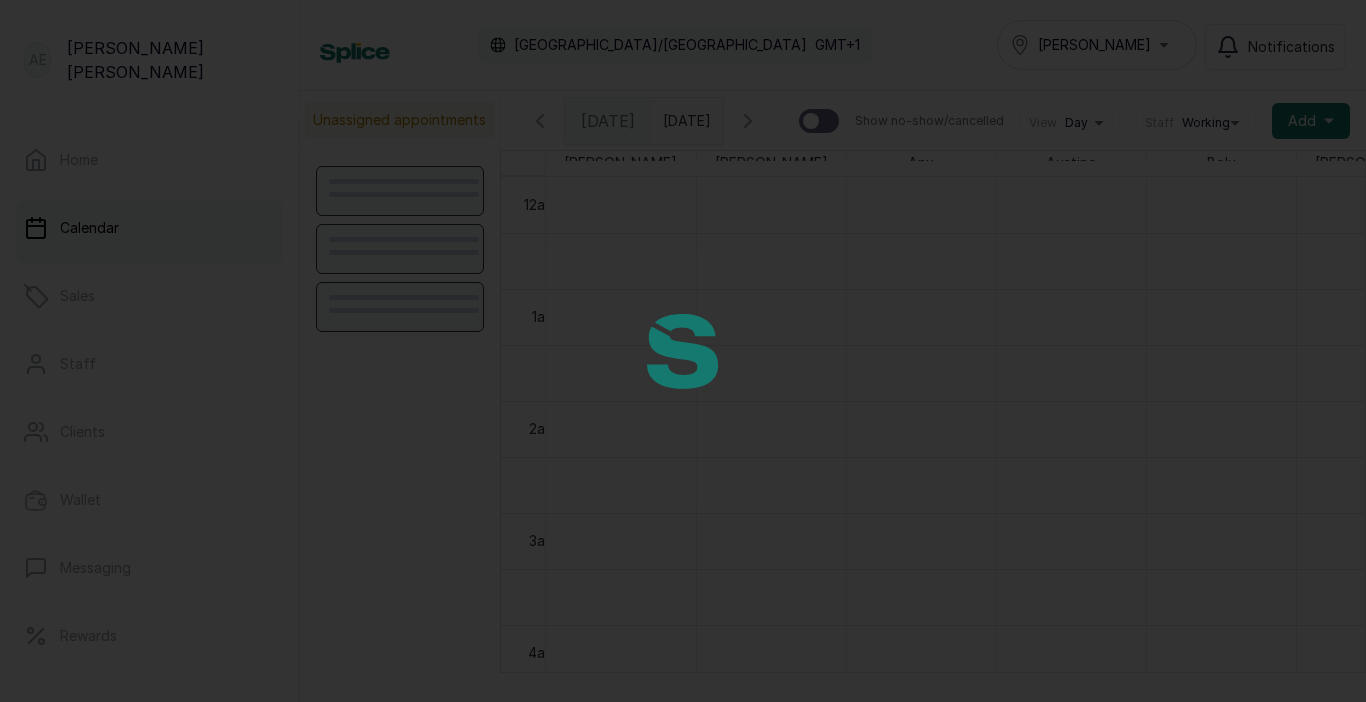 scroll, scrollTop: 673, scrollLeft: 0, axis: vertical 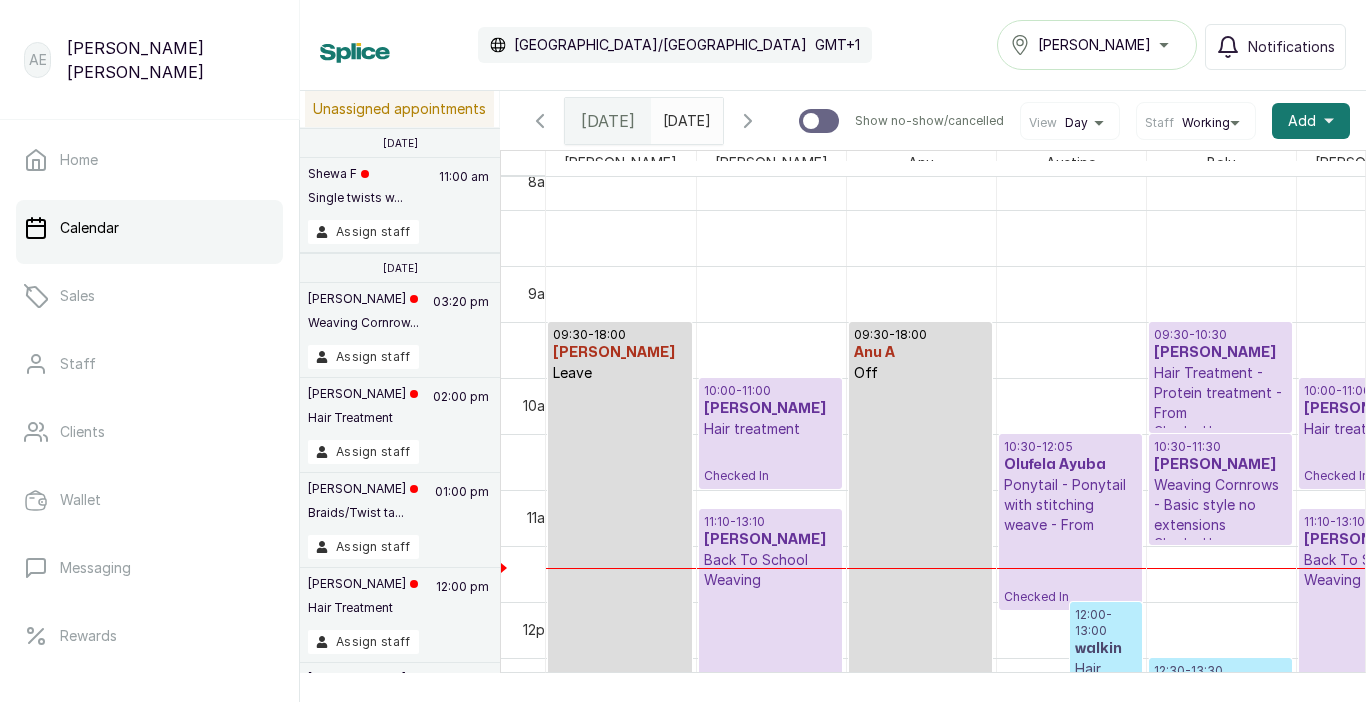 click on "Hair Treatment  - Protein treatment  - From" at bounding box center (1220, 393) 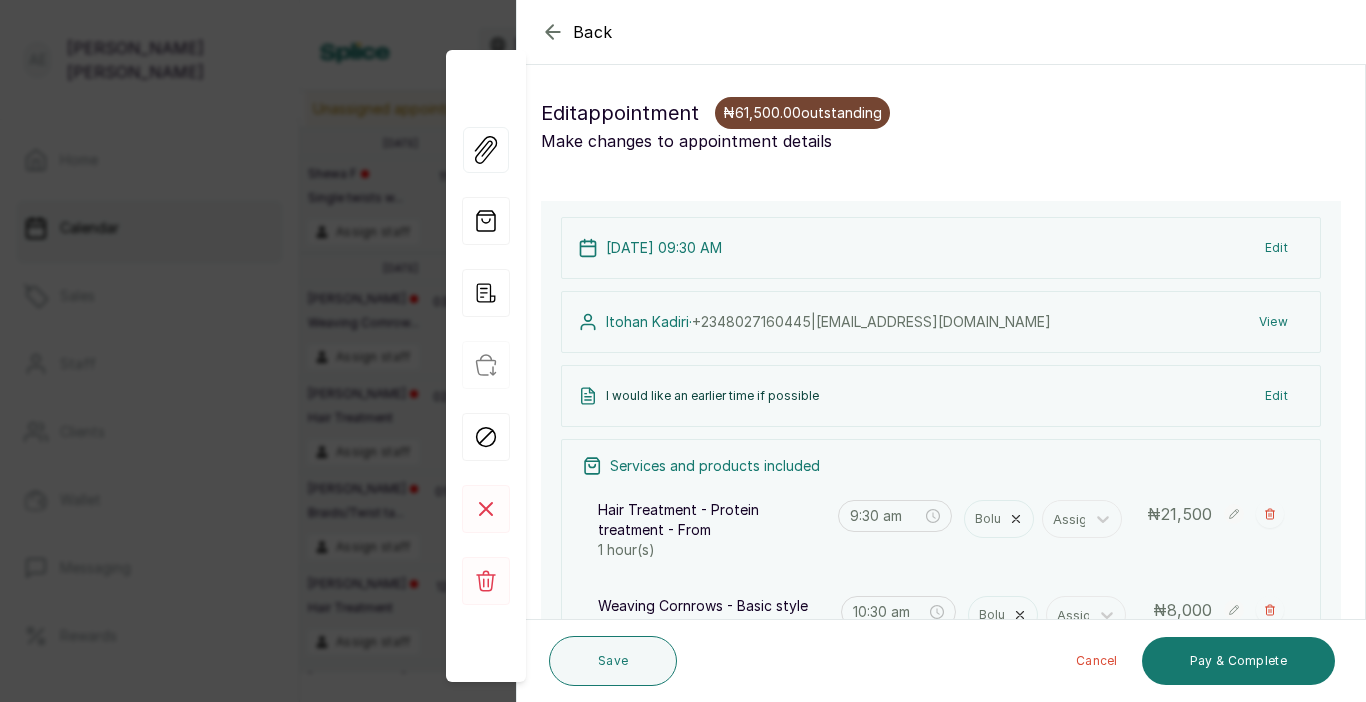 click on "₦61,500.00  outstanding" at bounding box center (802, 113) 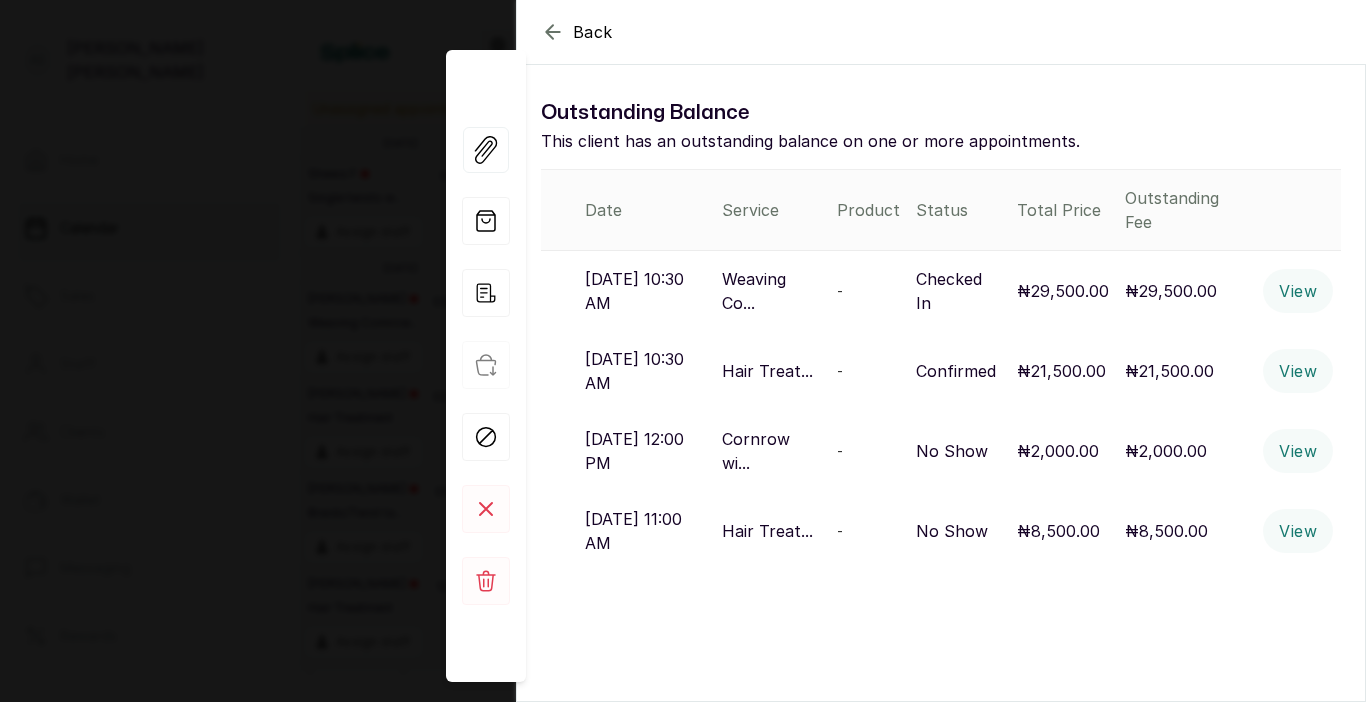 click on "Back Outstanding Balance This client has an outstanding balance on one or more appointments. Date Service Product Status Total Price Outstanding Fee 24 Jul 2025, 10:30 AM Weaving Co... - Checked In ₦29,500.00 ₦29,500.00 View 23 Jul 2025, 10:30 AM Hair Treat... - Confirmed ₦21,500.00 ₦21,500.00 View 8 Apr 2023, 12:00 PM Cornrow wi... - No Show ₦2,000.00 ₦2,000.00 View 8 Apr 2023, 11:00 AM Hair Treat... - No Show ₦8,500.00 ₦8,500.00 View" at bounding box center [683, 351] 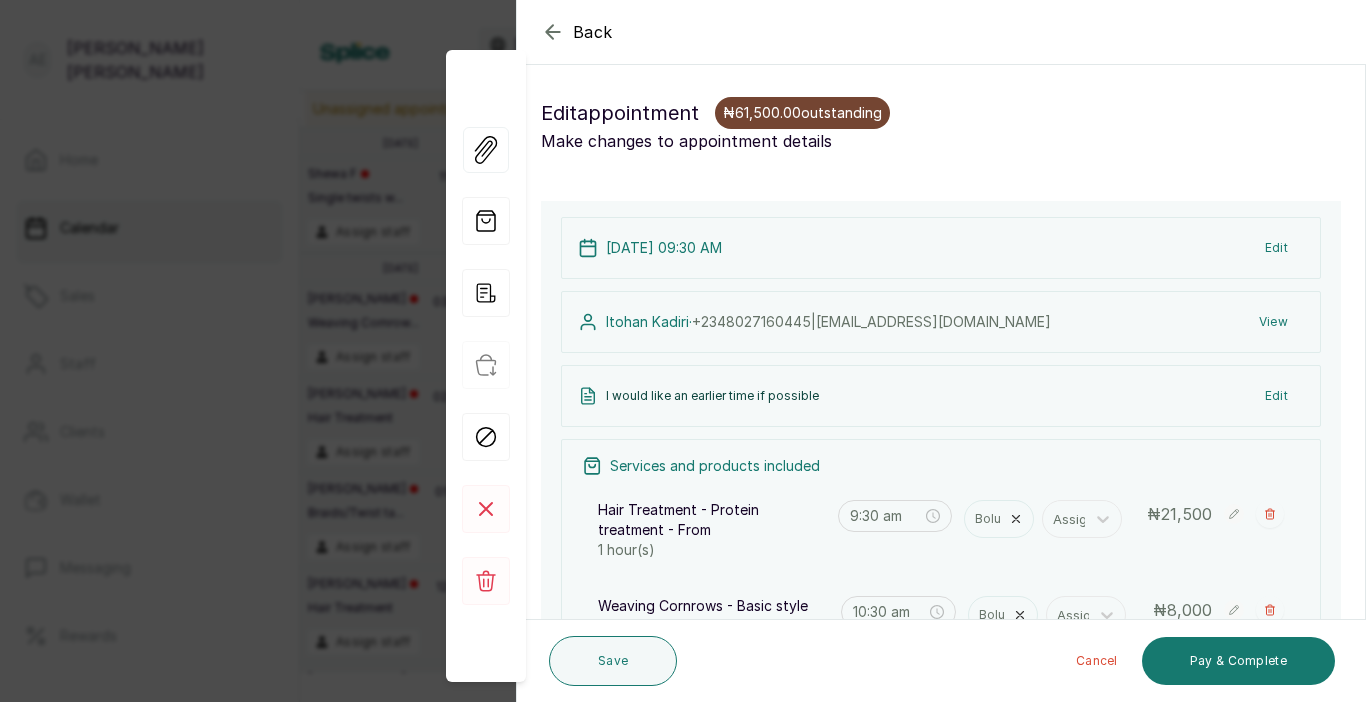 click on "Back Appointment Details Edit  appointment   ₦61,500.00  outstanding   Make changes to appointment details Appointment type Online Walk-in Phone Appointment Date [DATE] Appointment Time 9:30 am  Add services  Add service   Hair Treatment  - Protein treatment  - From   1 hour(s) Bolu Assign 9:30 am ₦ 21,500   Weaving Cornrows - Basic style no extensions   1 hour(s) Bolu Assign 10:30 am ₦ 8,000  Add products   No Products added Add product Subtotal ₦29,500.00 Total ₦ 29,500 Add Extra Charge Add promo code Add discount Note I would like an earlier time if possible  959 of 1000 characters left Client has made payment [DATE] 09:30 AM Edit [PERSON_NAME]  ·  [PHONE_NUMBER]  |  [EMAIL_ADDRESS][DOMAIN_NAME] View I would like an earlier time if possible  Edit Services and products included Hair Treatment  - Protein treatment  - From 1 hour(s) 9:30 am Bolu Assign ₦ 21,500 Weaving Cornrows - Basic style no extensions 1 hour(s) 10:30 am Bolu Assign ₦ 8,000 Add new Subtotal ₦ 29,500 Total ₦ View" at bounding box center [683, 351] 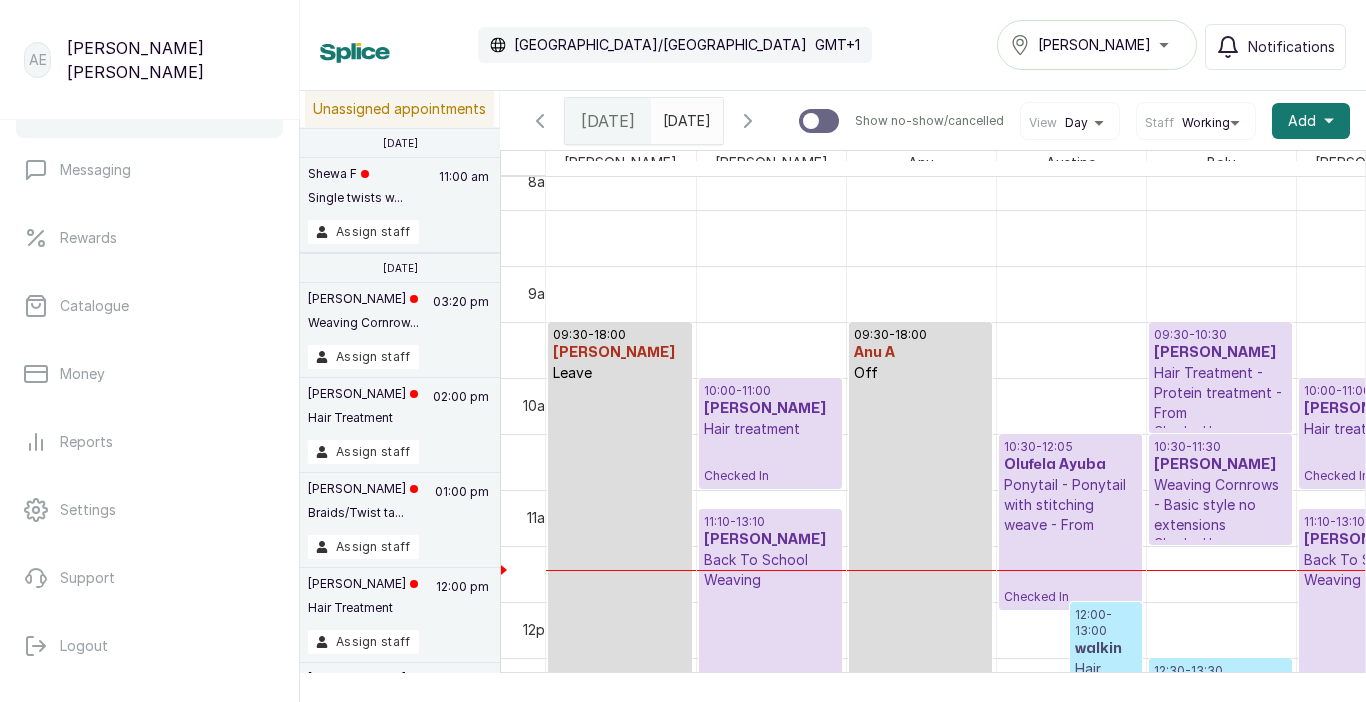scroll, scrollTop: 412, scrollLeft: 0, axis: vertical 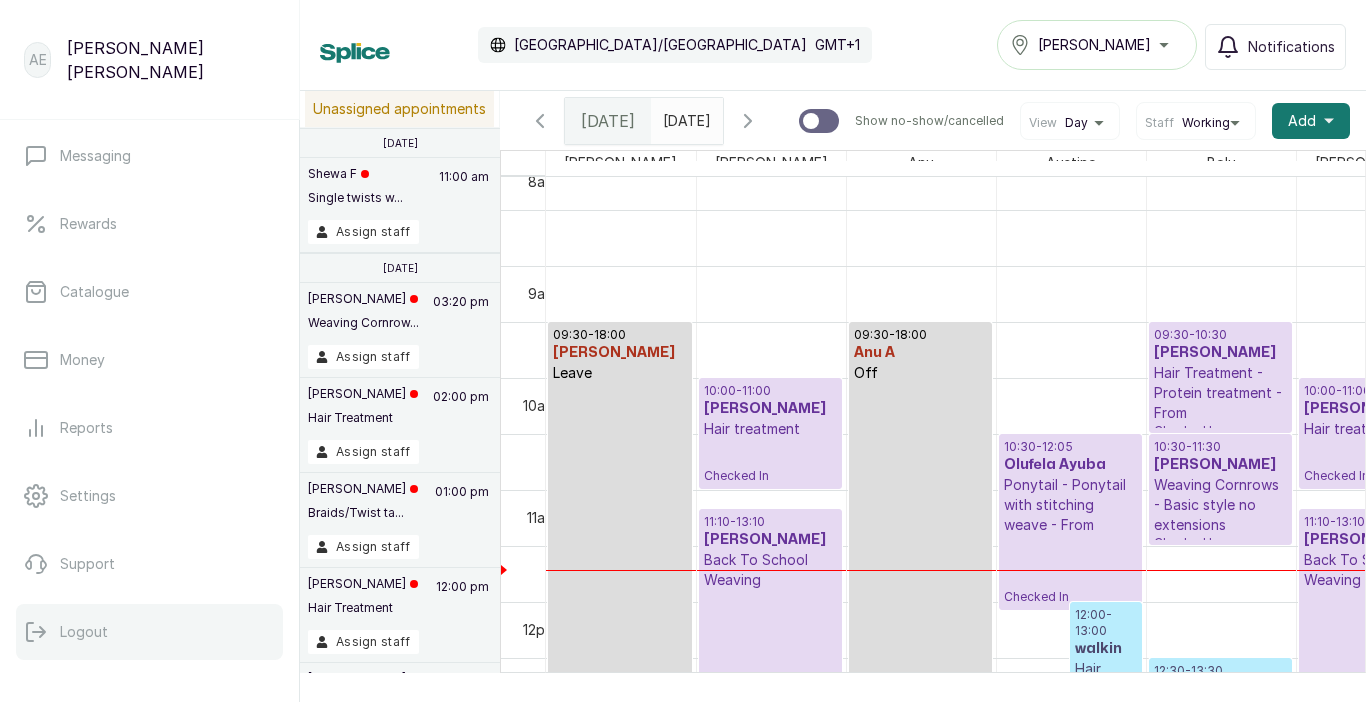 click on "Logout" at bounding box center [84, 632] 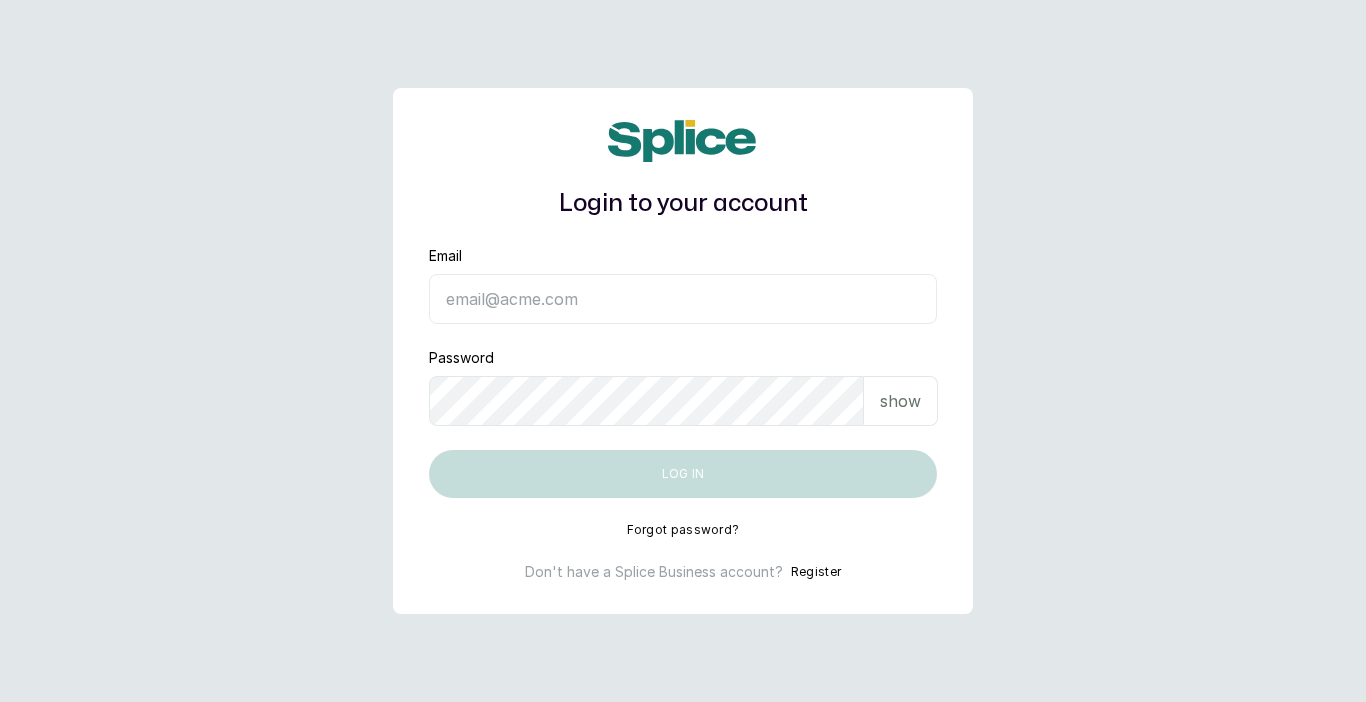 scroll, scrollTop: 0, scrollLeft: 0, axis: both 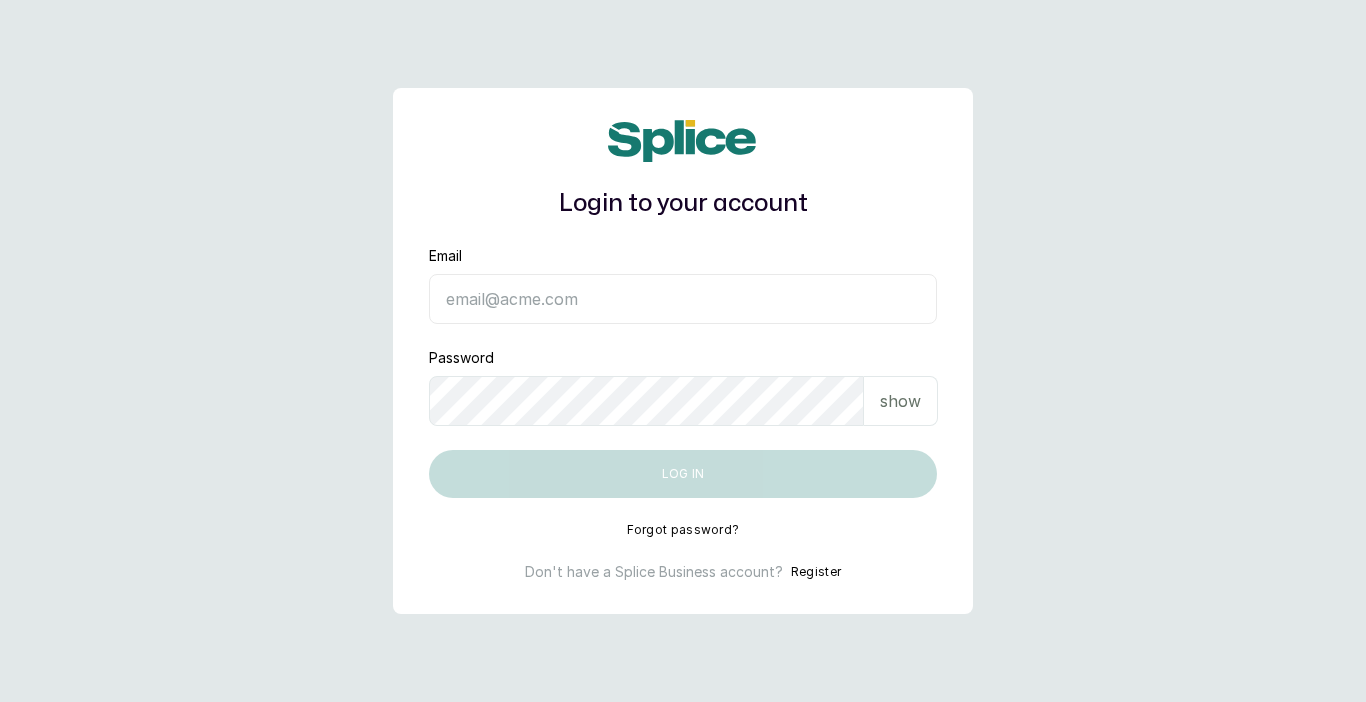 type on "[EMAIL_ADDRESS][DOMAIN_NAME]" 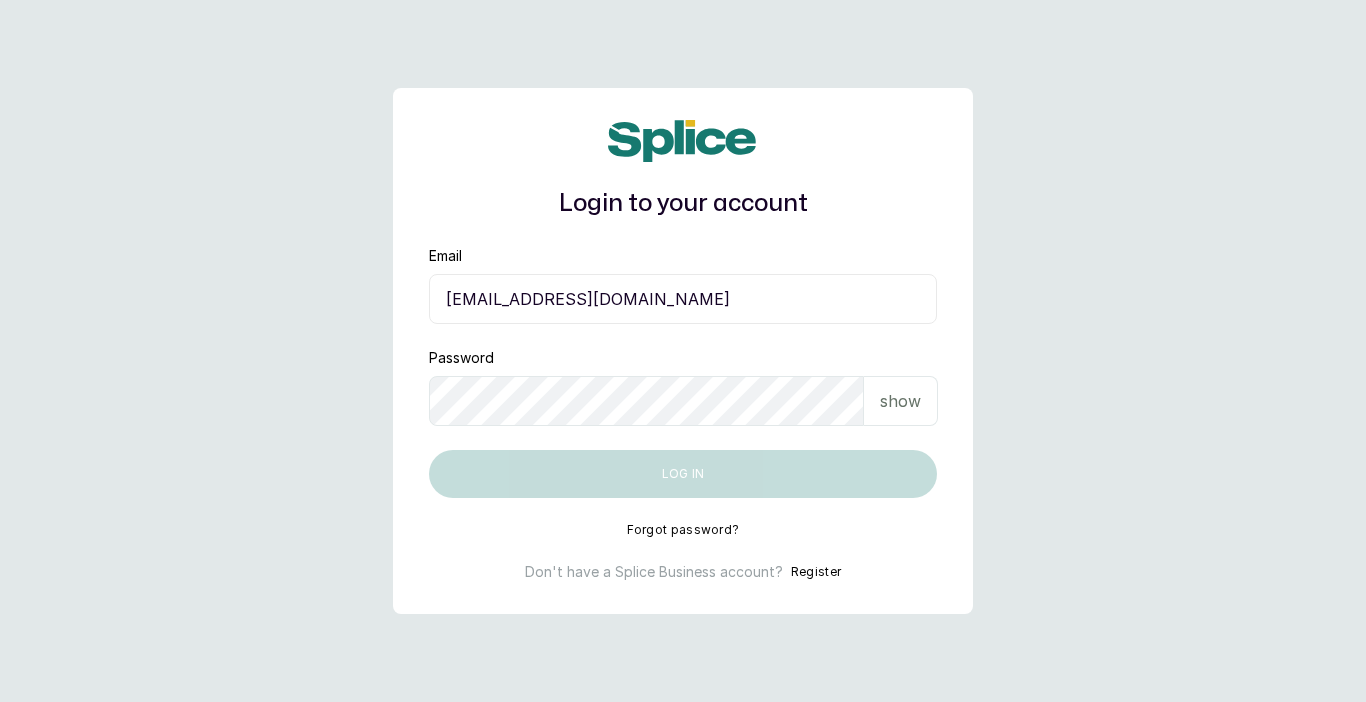 click on "Log in" at bounding box center [683, 474] 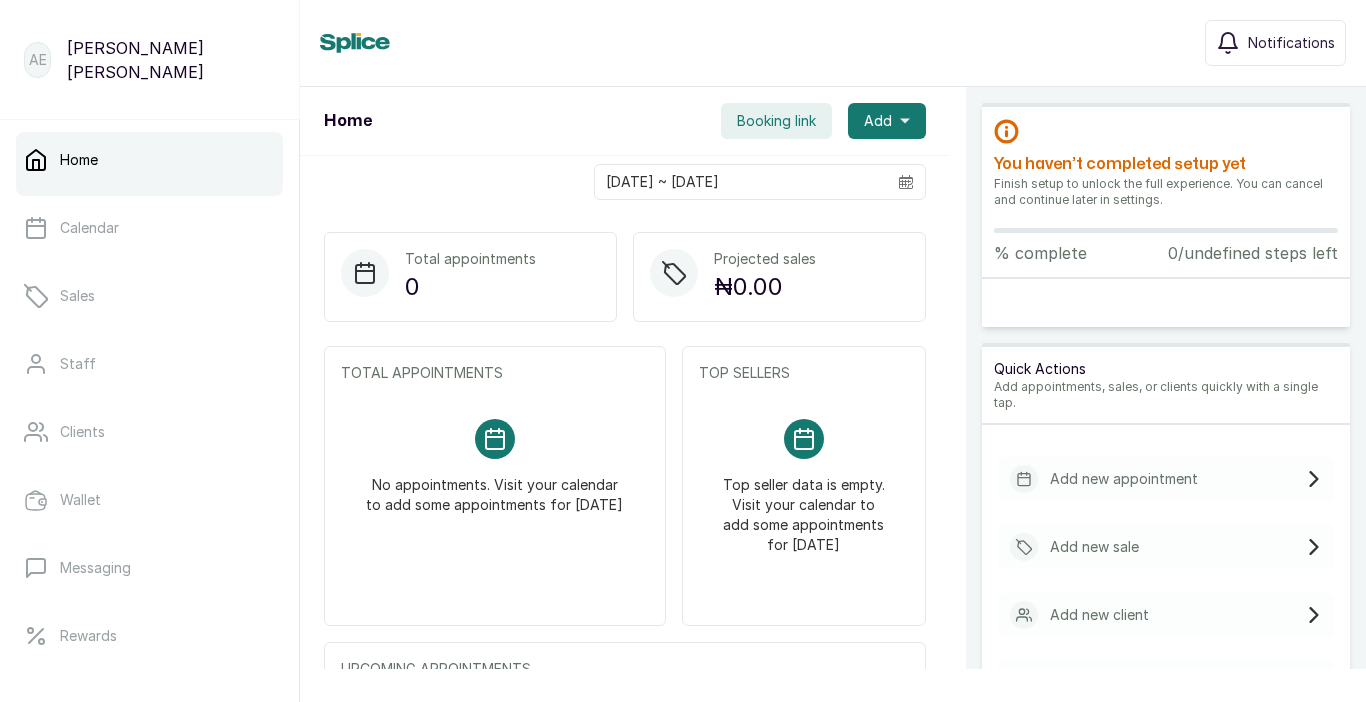 scroll, scrollTop: 0, scrollLeft: 0, axis: both 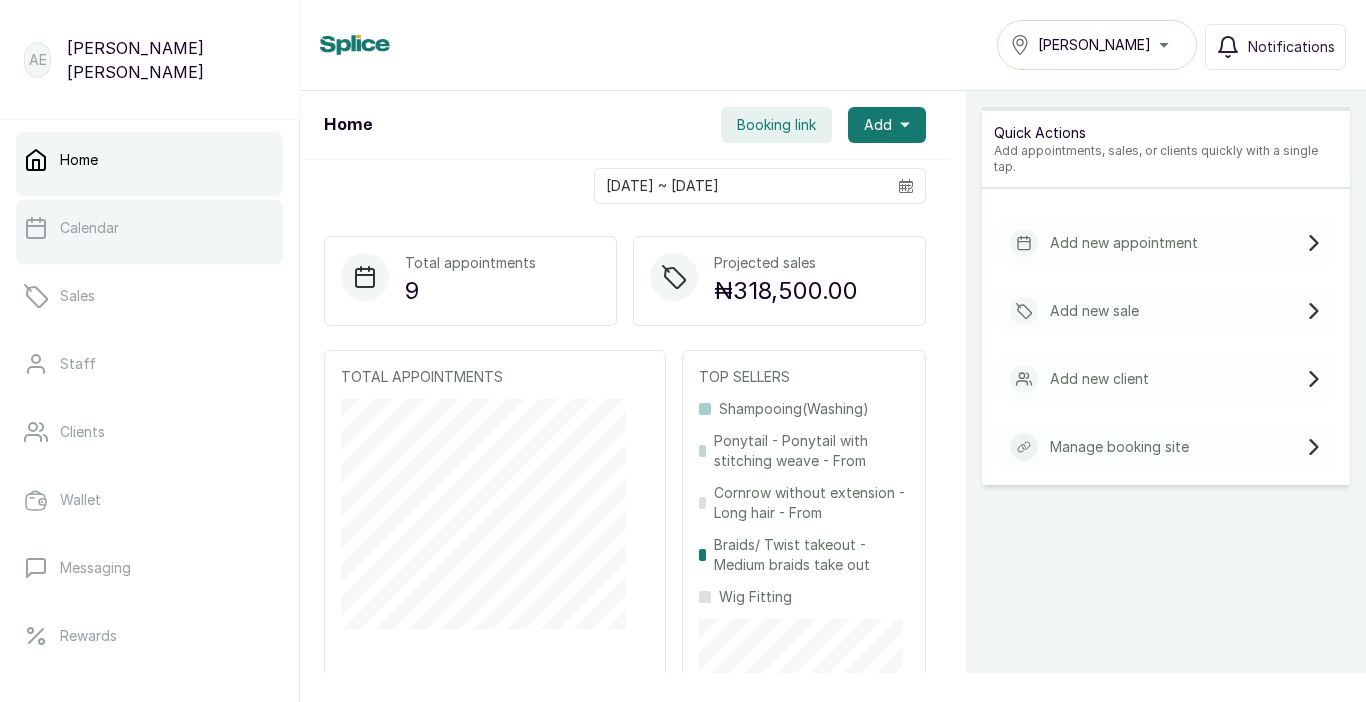 click on "Calendar" at bounding box center (149, 228) 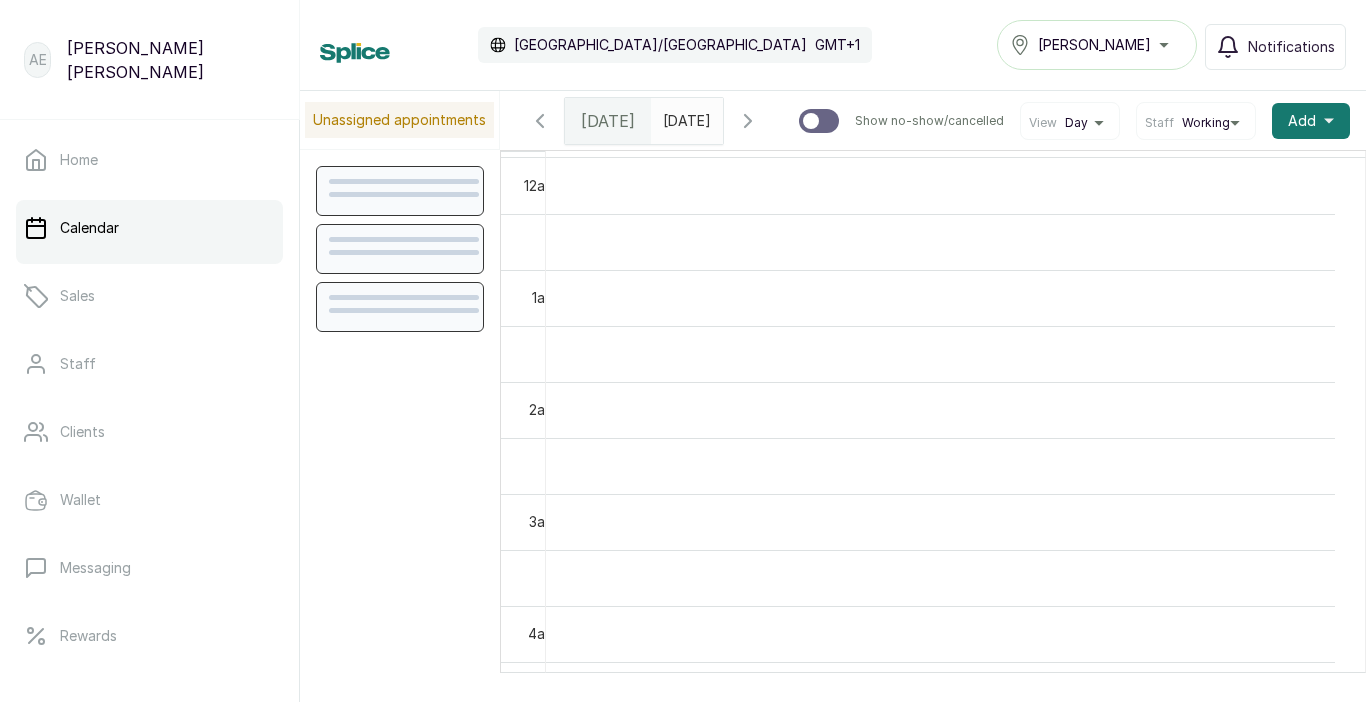 scroll, scrollTop: 673, scrollLeft: 0, axis: vertical 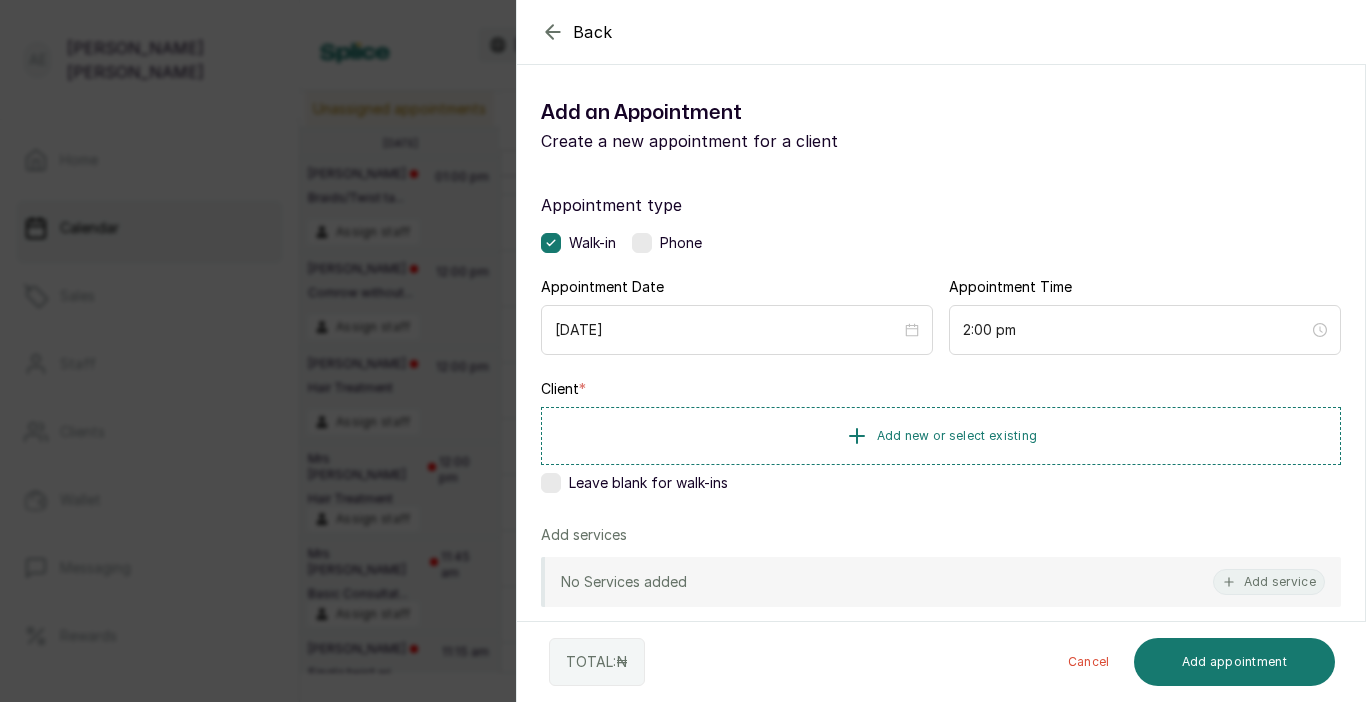 click on "Back Add Appointment Add an Appointment Create a new appointment for a client Appointment type Walk-in Phone Appointment Date [DATE] Appointment Time 2:00 pm Client * Add new or select existing Leave blank for walk-ins  Add services   No Services added Add service  Add products   No Products added Add product Add Extra Charge Add promo code Add discount Note 1000 of 1000 characters left TOTAL:  ₦ Cancel Add appointment" at bounding box center (683, 351) 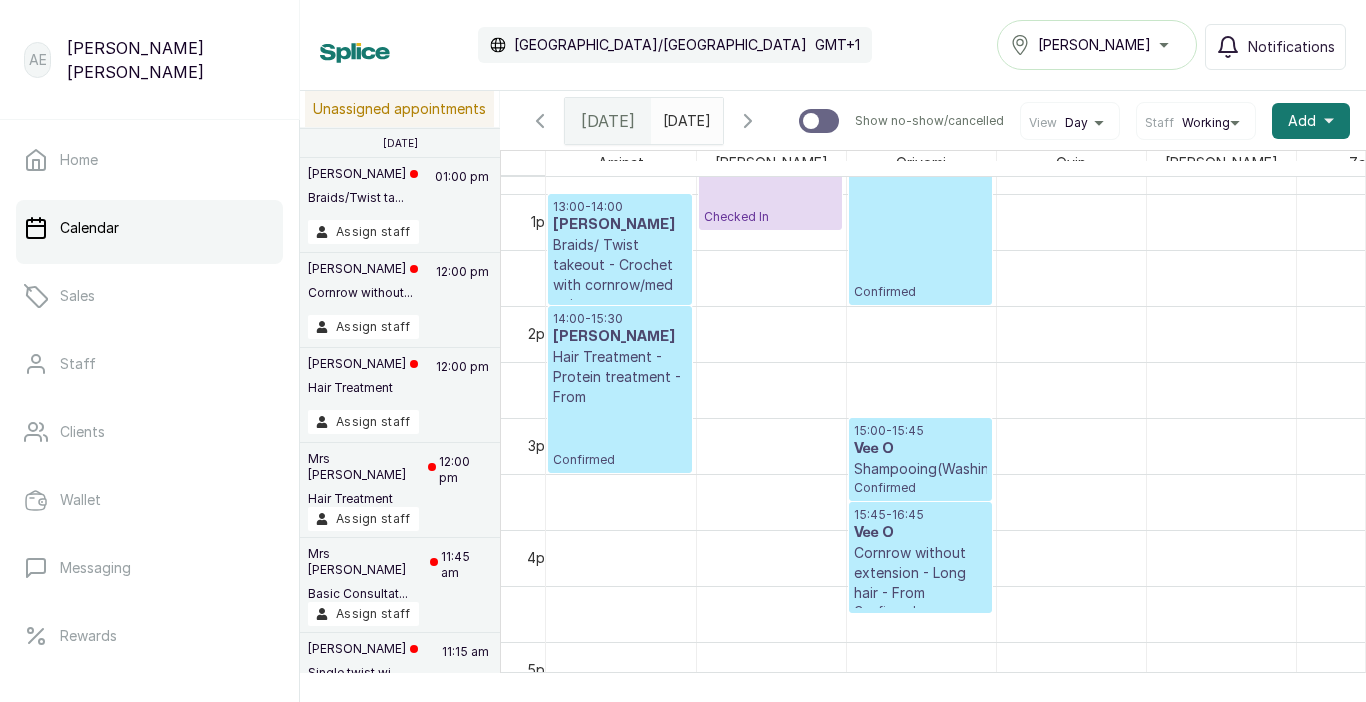 click on "[PERSON_NAME]" at bounding box center [1097, 45] 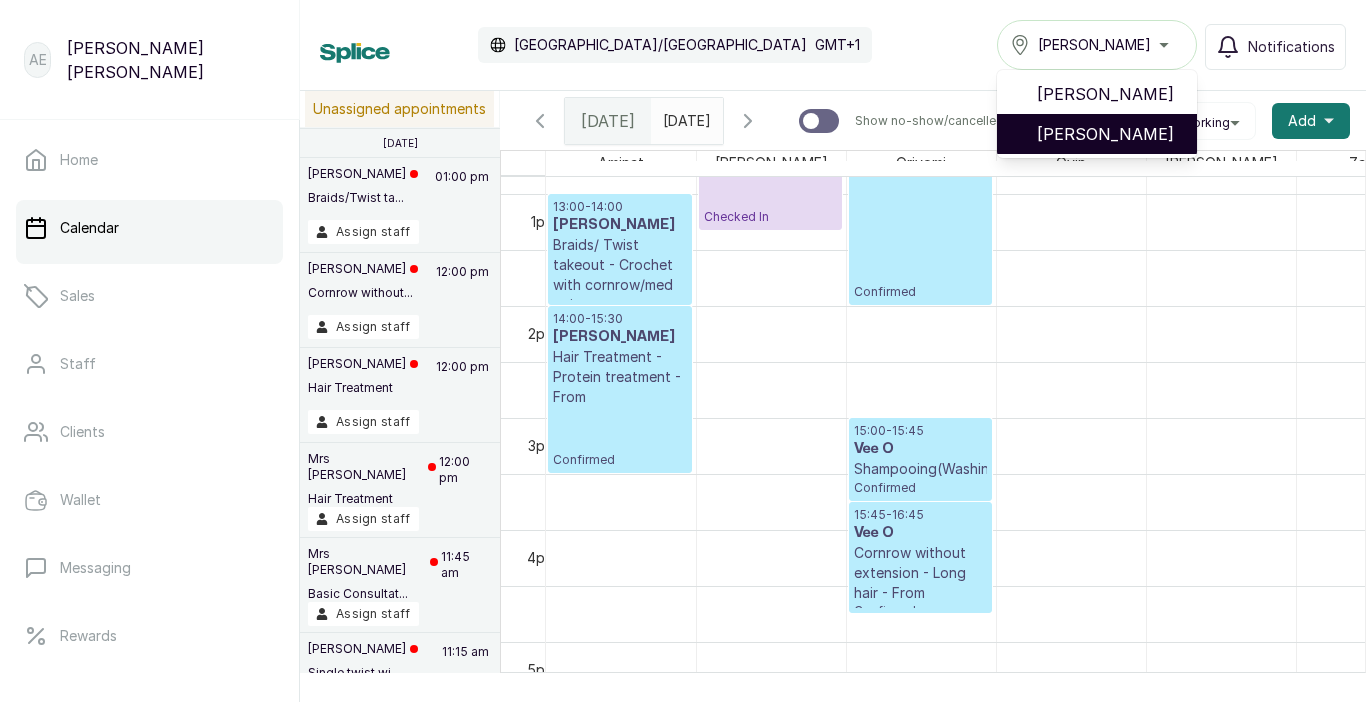 click on "[PERSON_NAME]" at bounding box center [1097, 134] 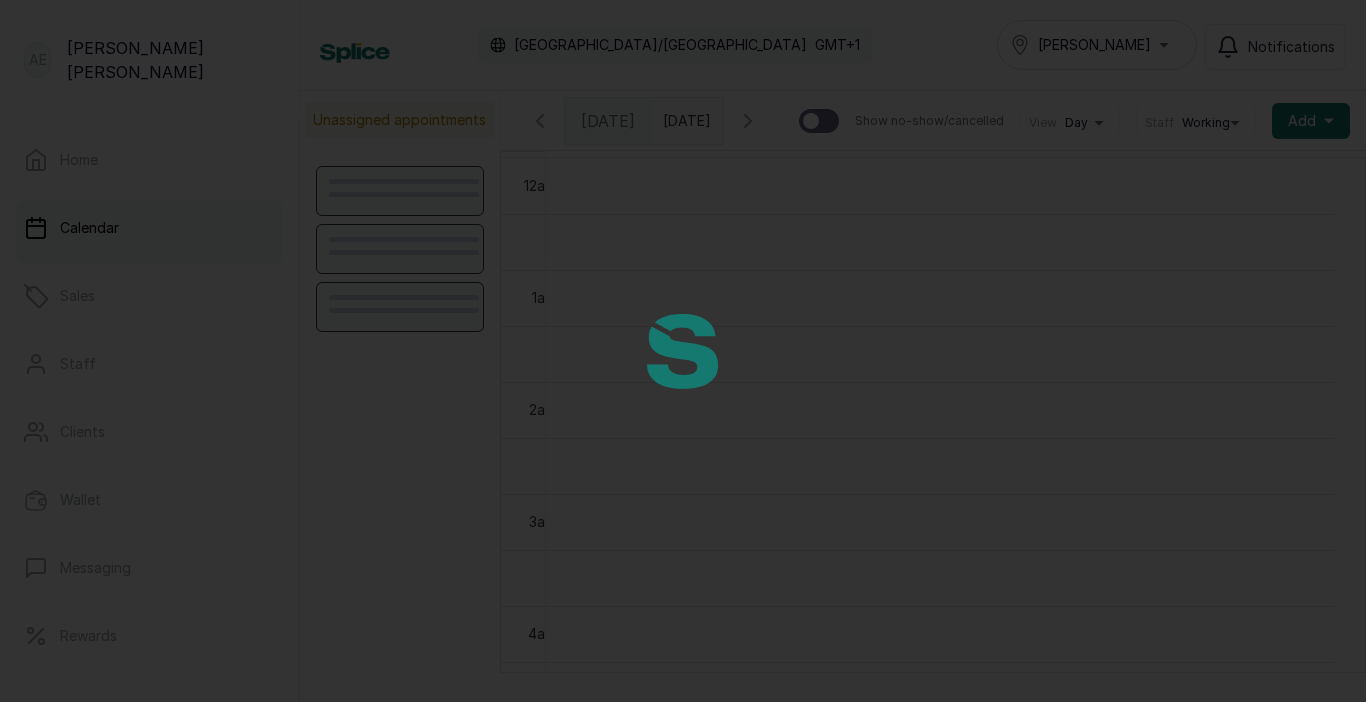 scroll, scrollTop: 0, scrollLeft: 0, axis: both 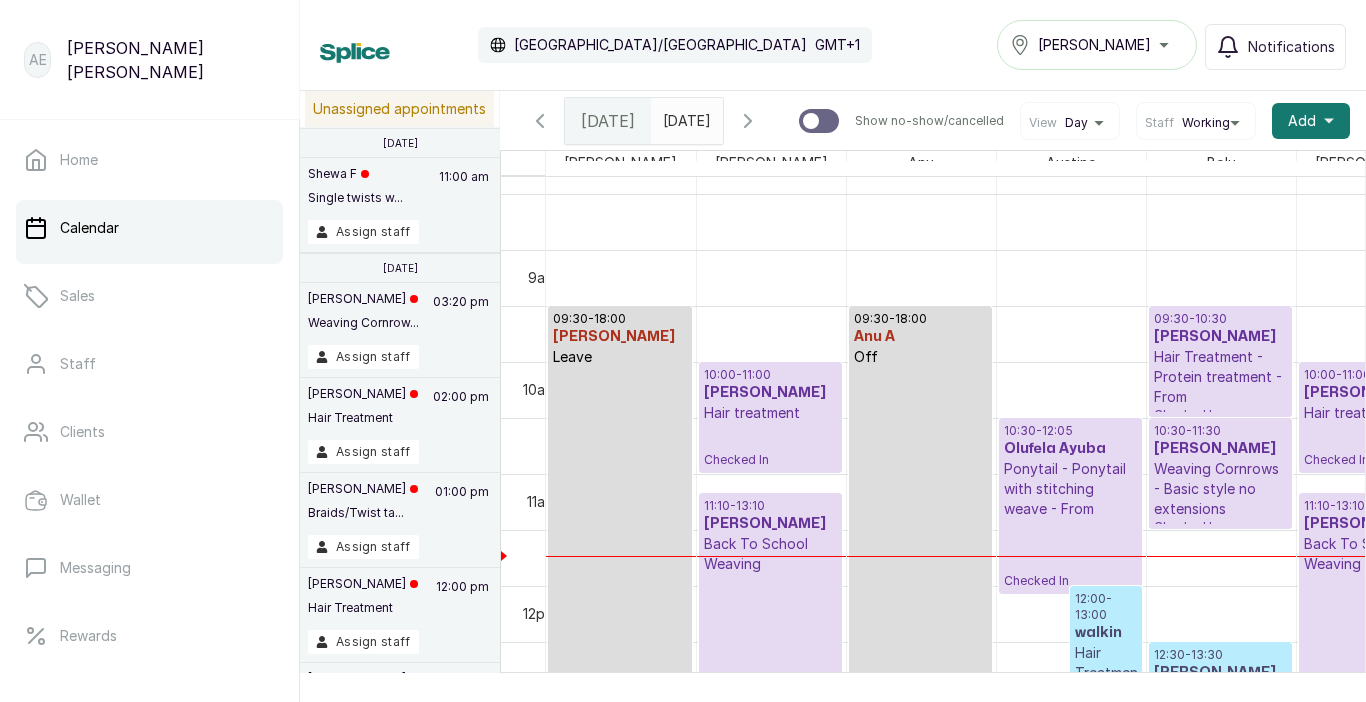 click on "Hair Treatment  - Protein treatment  - From" at bounding box center (1220, 377) 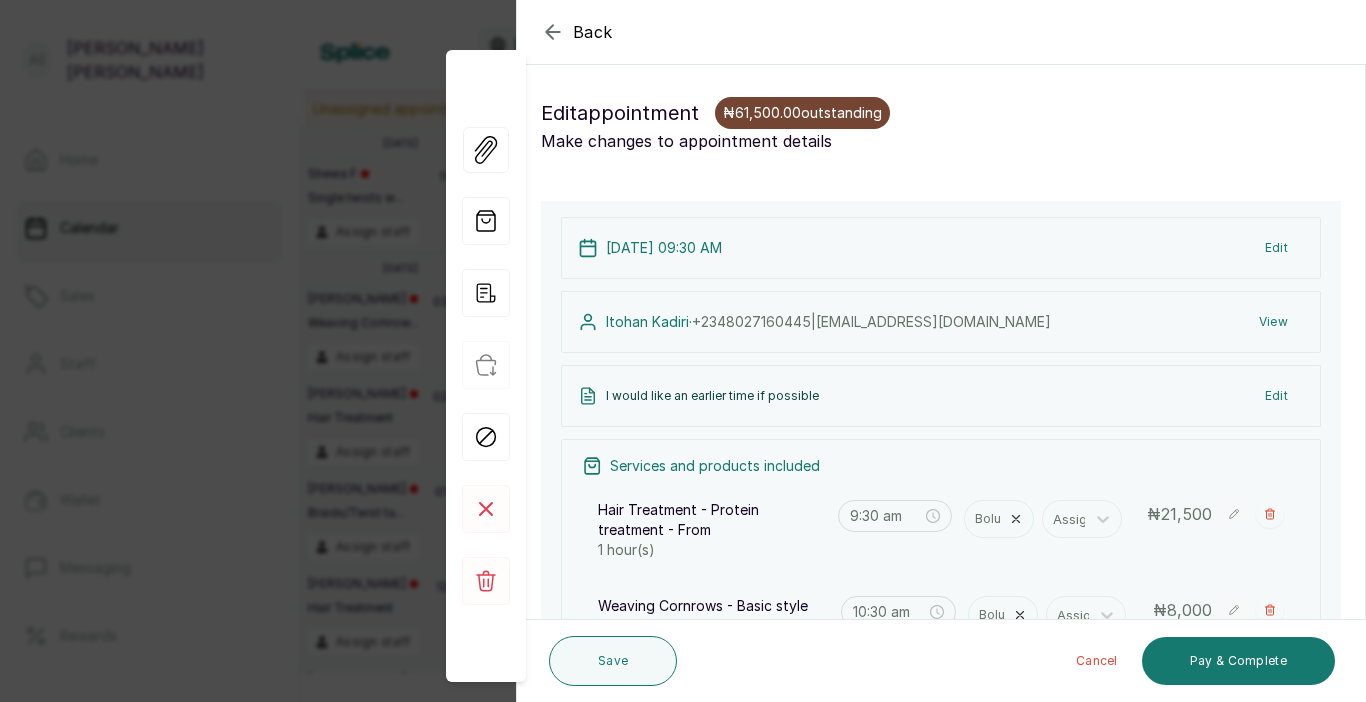 click on "₦61,500.00  outstanding" at bounding box center (802, 113) 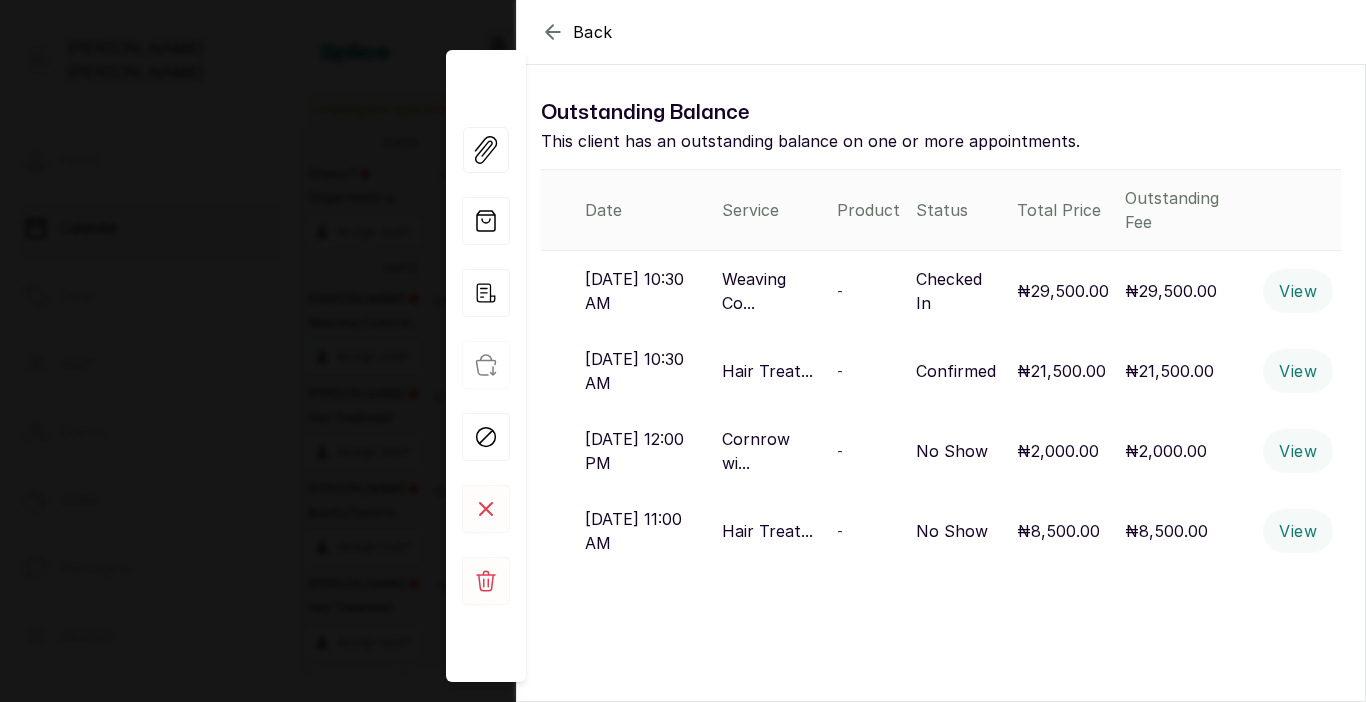click on "Back Outstanding Balance This client has an outstanding balance on one or more appointments. Date Service Product Status Total Price Outstanding Fee [DATE] 10:30 AM Weaving Co... - Checked In ₦29,500.00 ₦29,500.00 View [DATE] 10:30 AM Hair Treat... - Confirmed ₦21,500.00 ₦21,500.00 View [DATE] 12:00 PM [GEOGRAPHIC_DATA] wi... - No Show ₦2,000.00 ₦2,000.00 View [DATE] 11:00 AM Hair Treat... - No Show ₦8,500.00 ₦8,500.00 View" at bounding box center [683, 351] 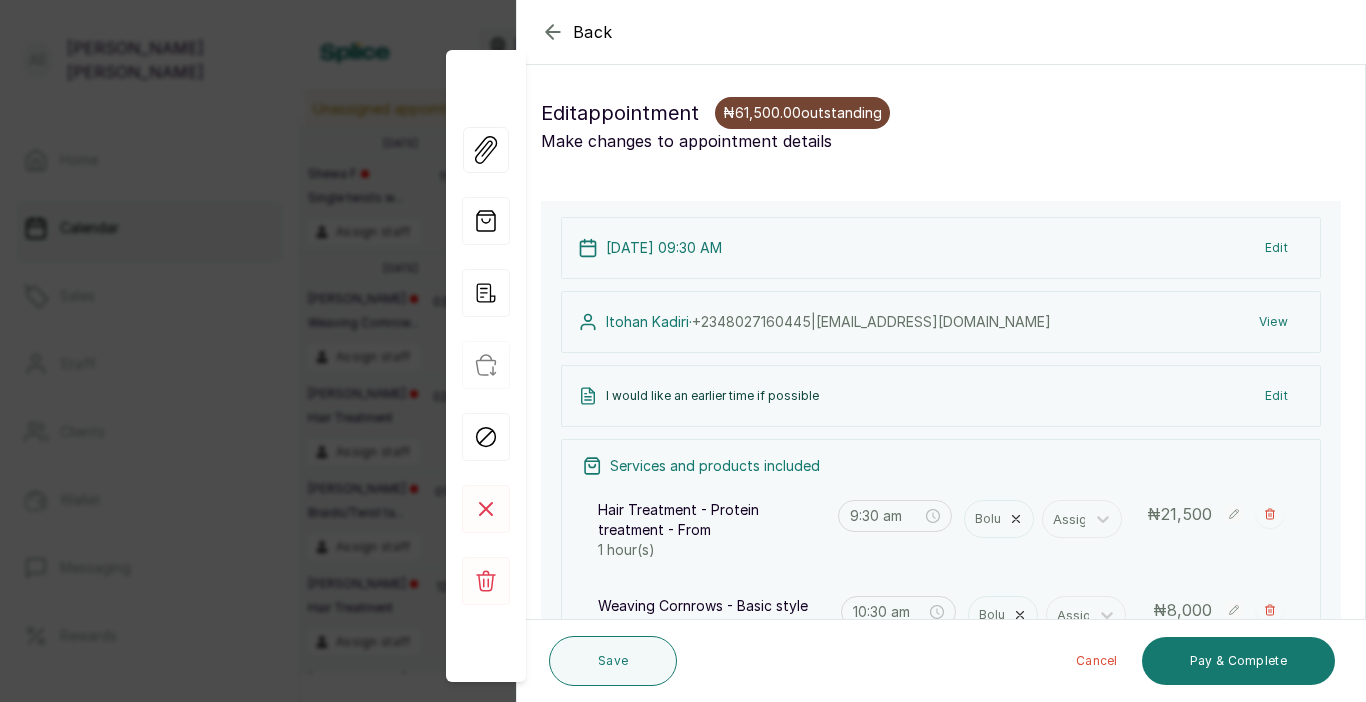 click on "Back Appointment Details Edit  appointment   ₦61,500.00  outstanding   Make changes to appointment details Appointment type Online Walk-in Phone Appointment Date [DATE] Appointment Time 9:30 am  Add services  Add service   Hair Treatment  - Protein treatment  - From   1 hour(s) Bolu Assign 9:30 am ₦ 21,500   Weaving Cornrows - Basic style no extensions   1 hour(s) Bolu Assign 10:30 am ₦ 8,000  Add products   No Products added Add product Subtotal ₦29,500.00 Total ₦ 29,500 Add Extra Charge Add promo code Add discount Note I would like an earlier time if possible  959 of 1000 characters left Client has made payment [DATE] 09:30 AM Edit [PERSON_NAME]  ·  [PHONE_NUMBER]  |  [EMAIL_ADDRESS][DOMAIN_NAME] View I would like an earlier time if possible  Edit Services and products included Hair Treatment  - Protein treatment  - From 1 hour(s) 9:30 am Bolu Assign ₦ 21,500 Weaving Cornrows - Basic style no extensions 1 hour(s) 10:30 am Bolu Assign ₦ 8,000 Add new Subtotal ₦ 29,500 Total ₦ View" at bounding box center [683, 351] 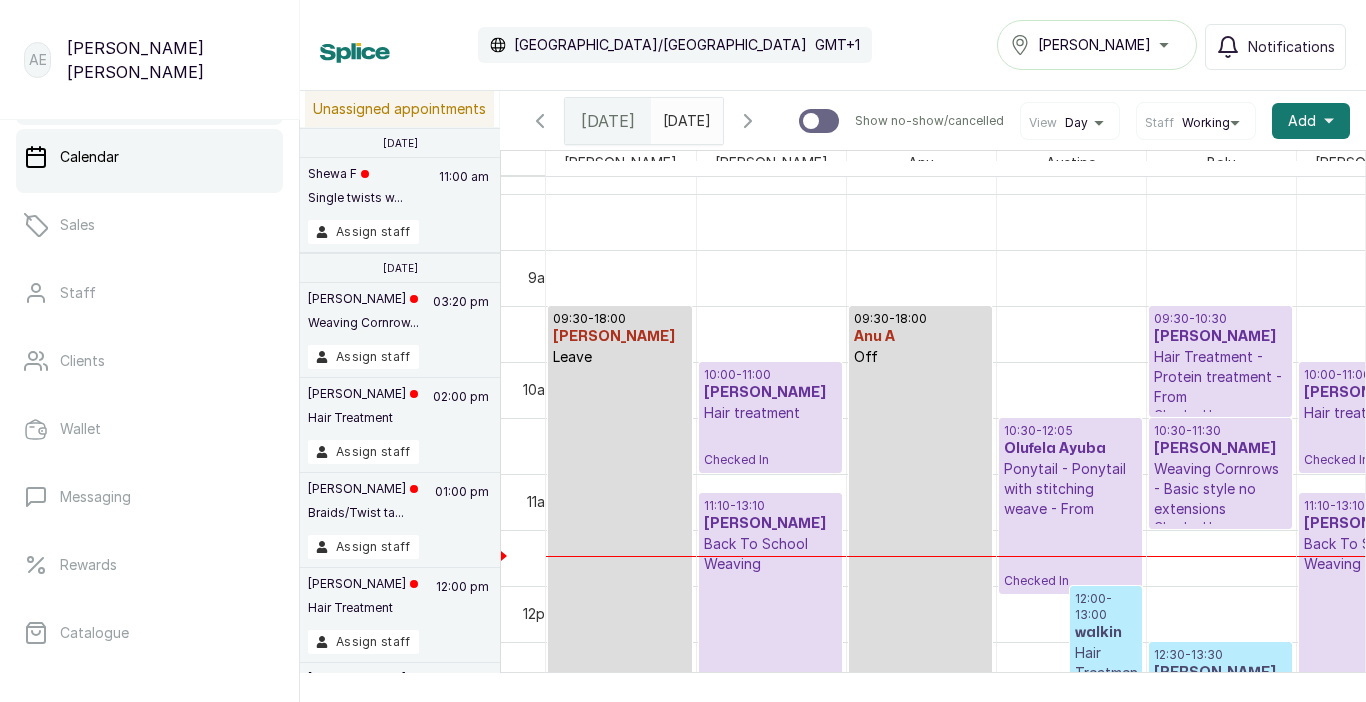 scroll, scrollTop: 122, scrollLeft: 0, axis: vertical 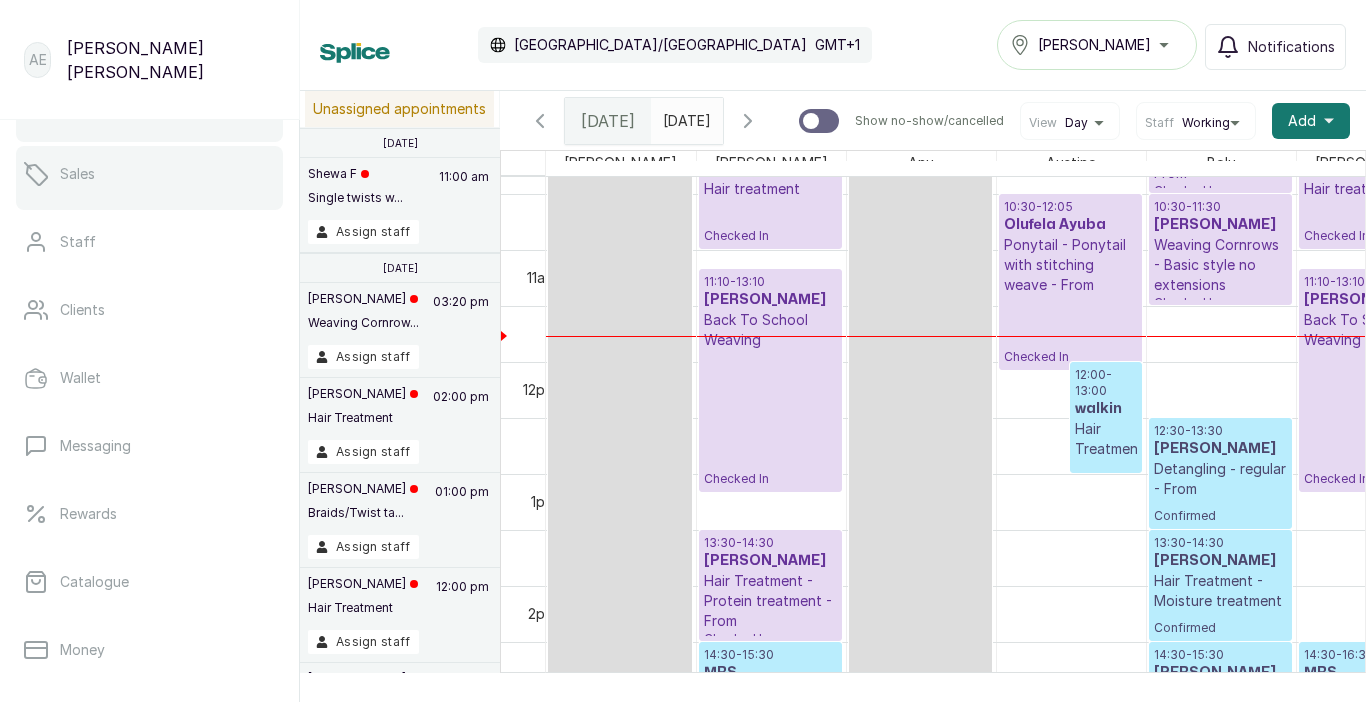 click on "Sales" at bounding box center (149, 174) 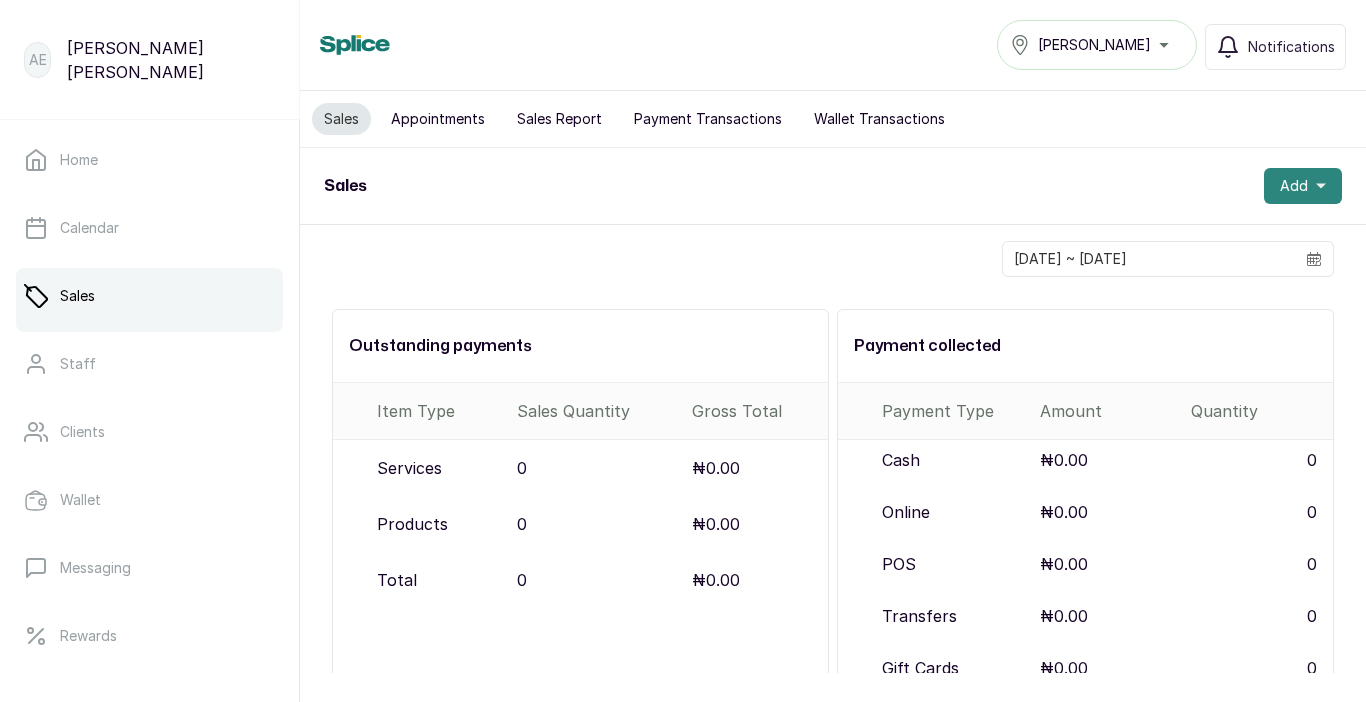 click on "Add" at bounding box center (1303, 186) 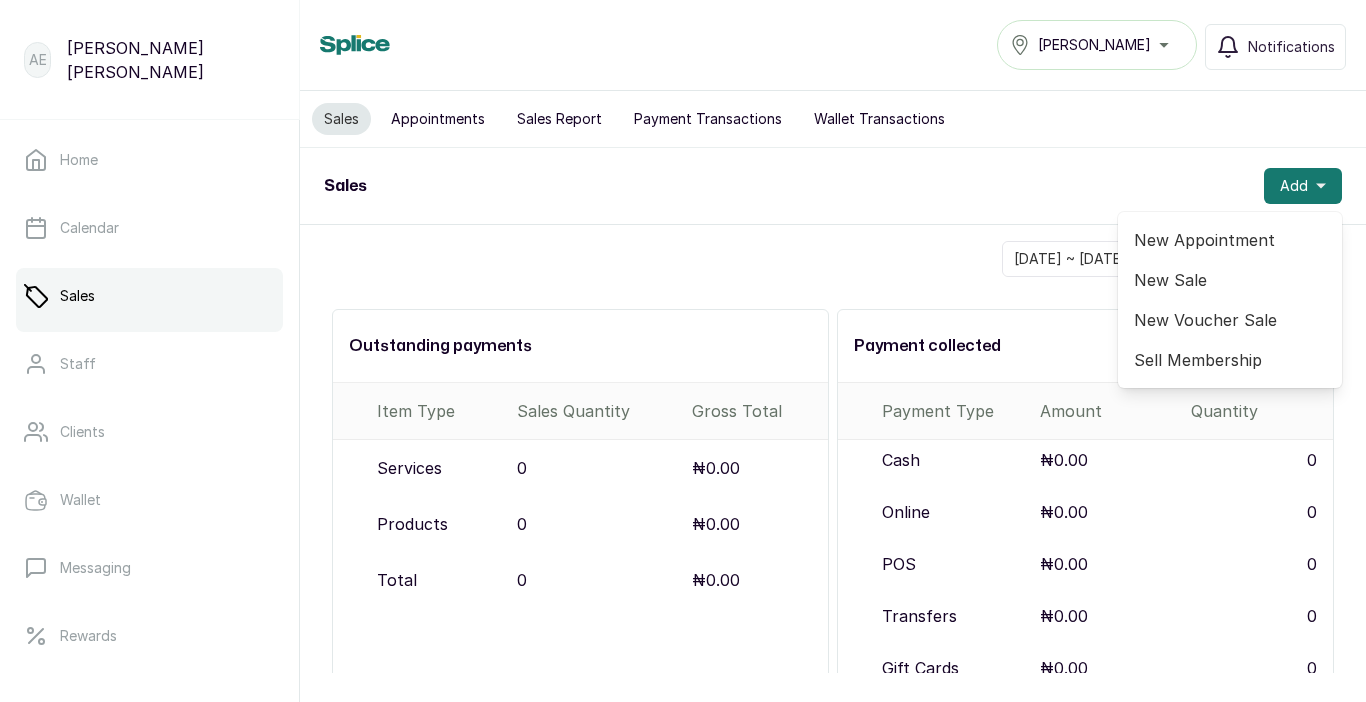 click on "New Sale" at bounding box center (1230, 280) 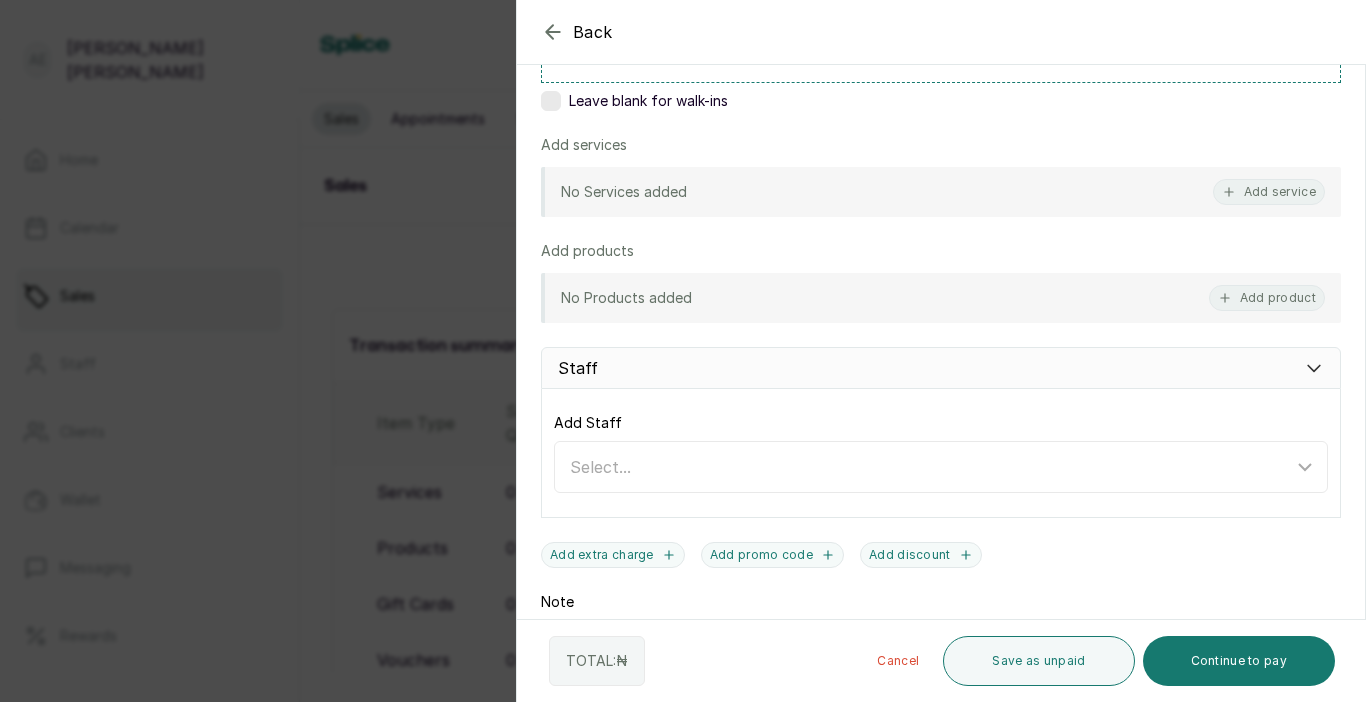 scroll, scrollTop: 338, scrollLeft: 0, axis: vertical 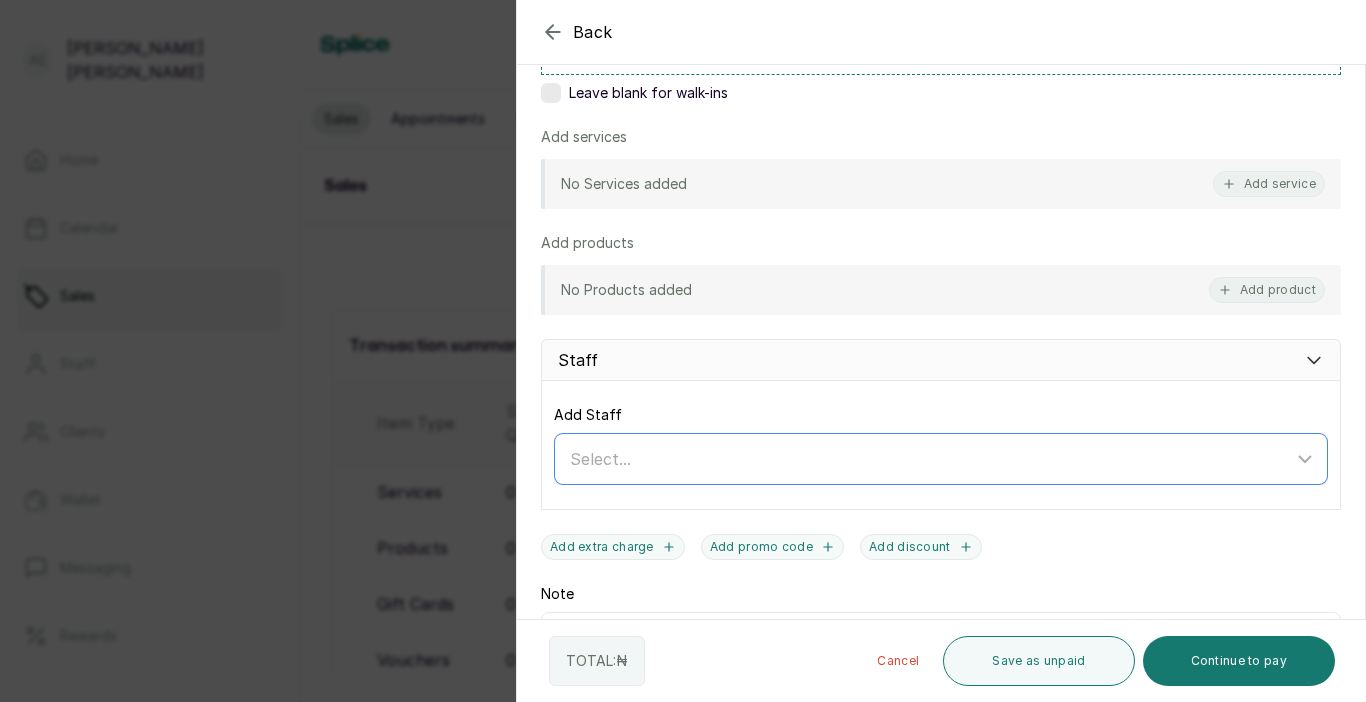 click on "Select..." at bounding box center (931, 459) 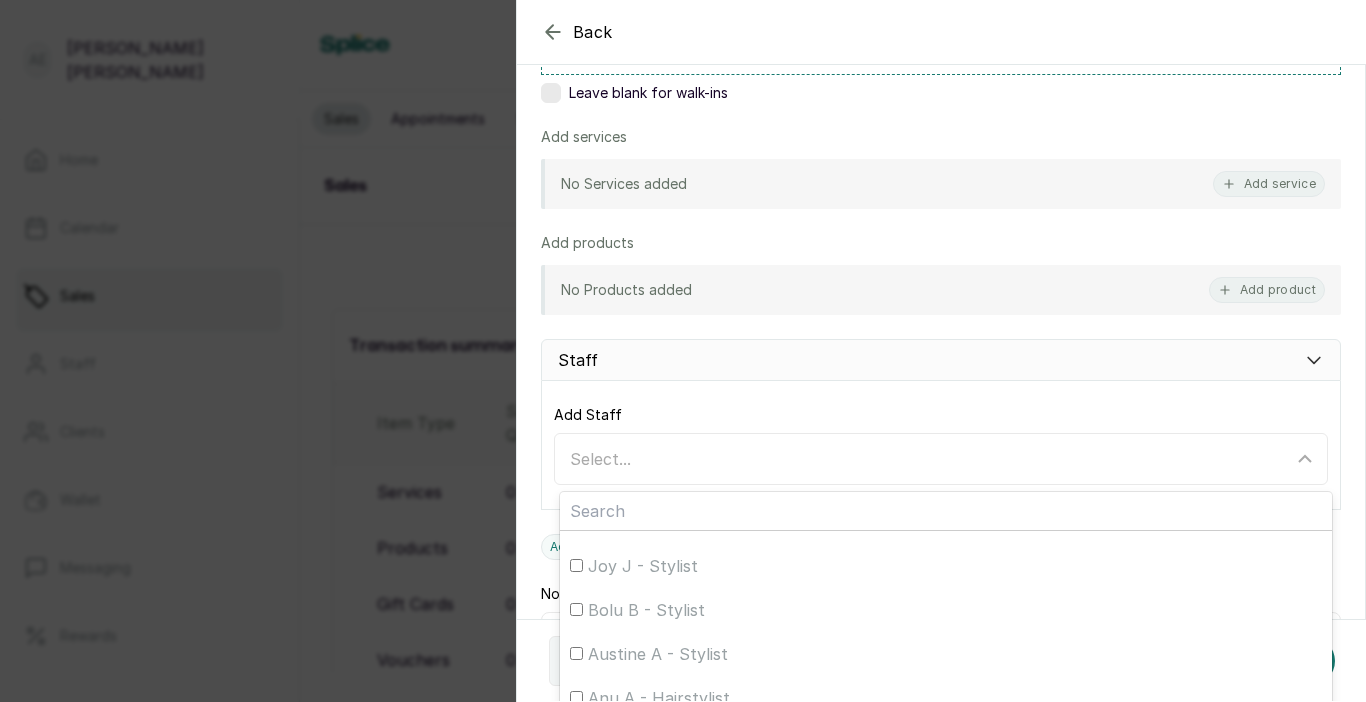 scroll, scrollTop: 180, scrollLeft: 0, axis: vertical 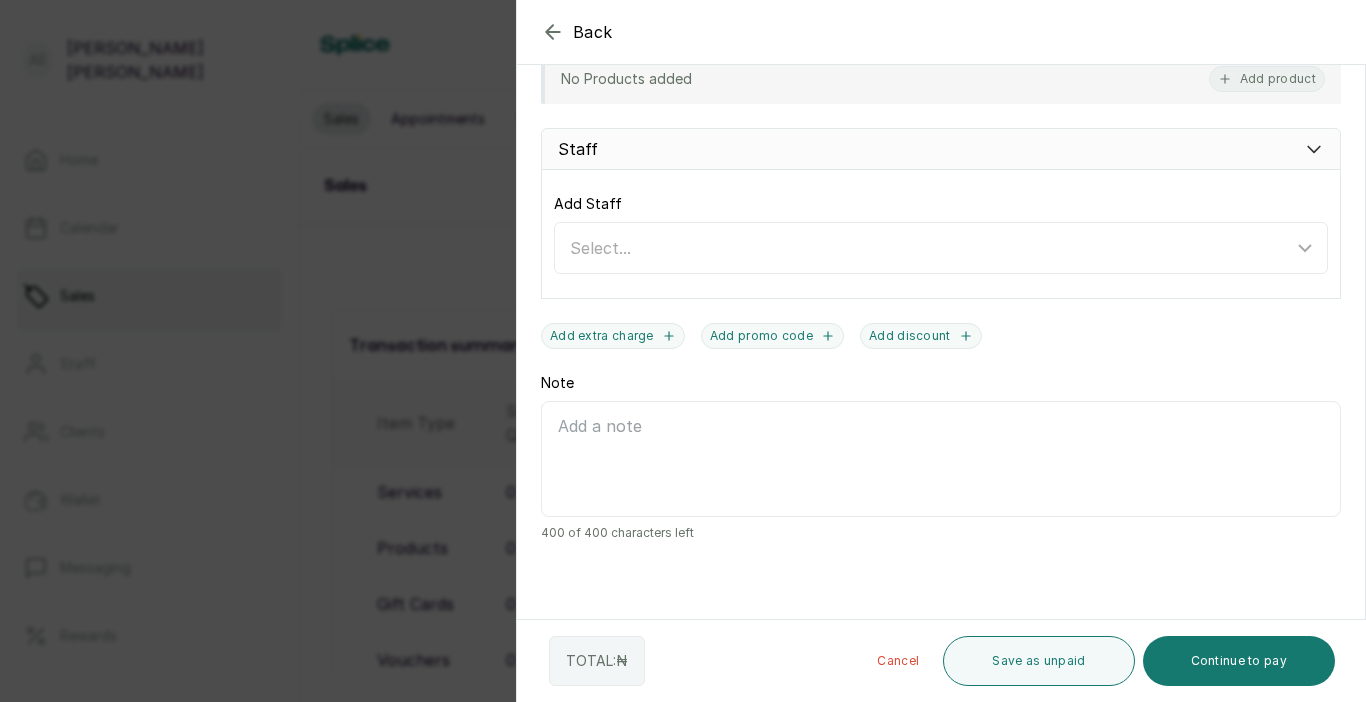 click at bounding box center [941, 585] 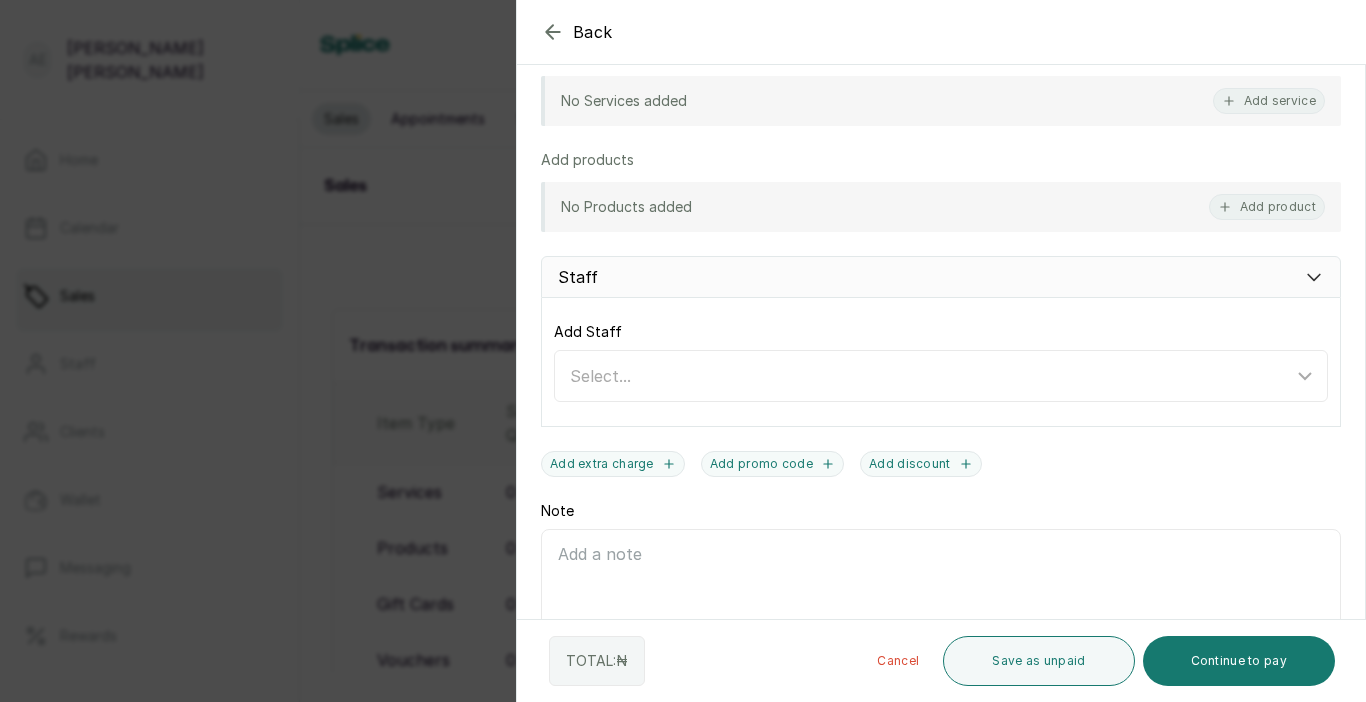 scroll, scrollTop: 382, scrollLeft: 0, axis: vertical 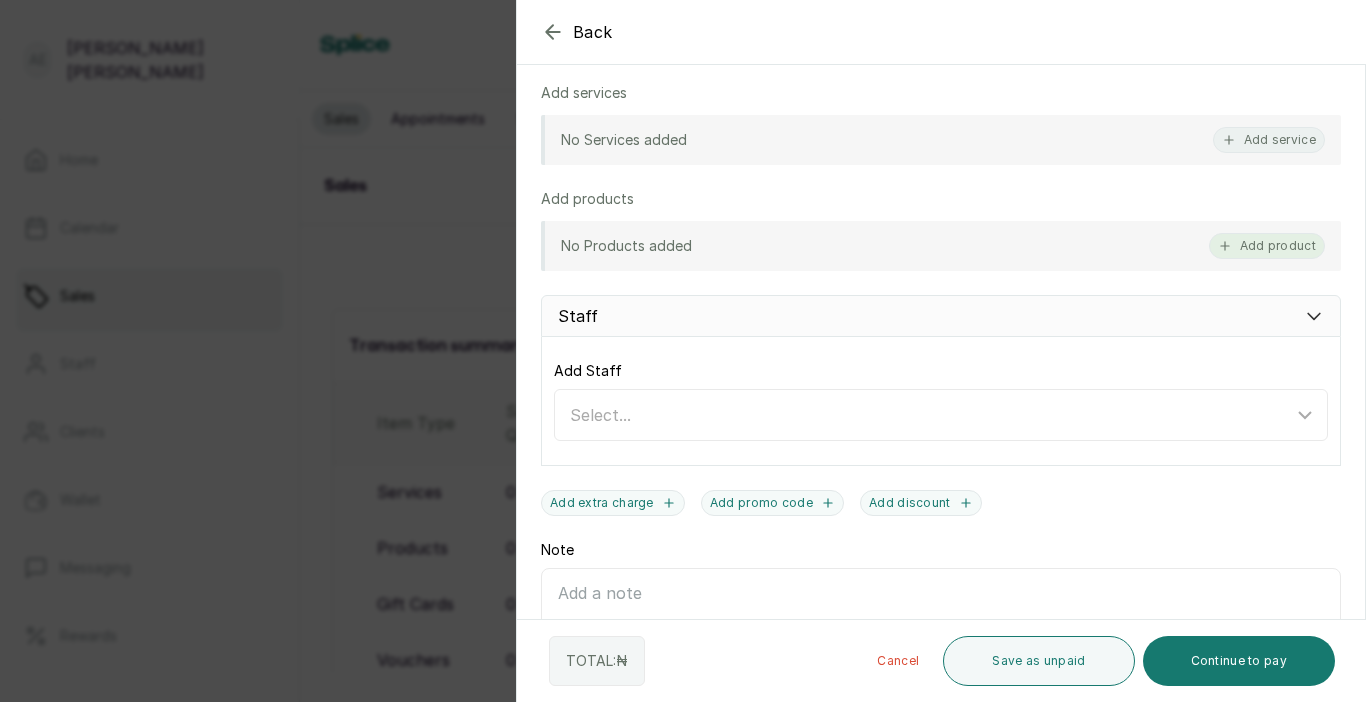 click on "Add product" at bounding box center (1267, 246) 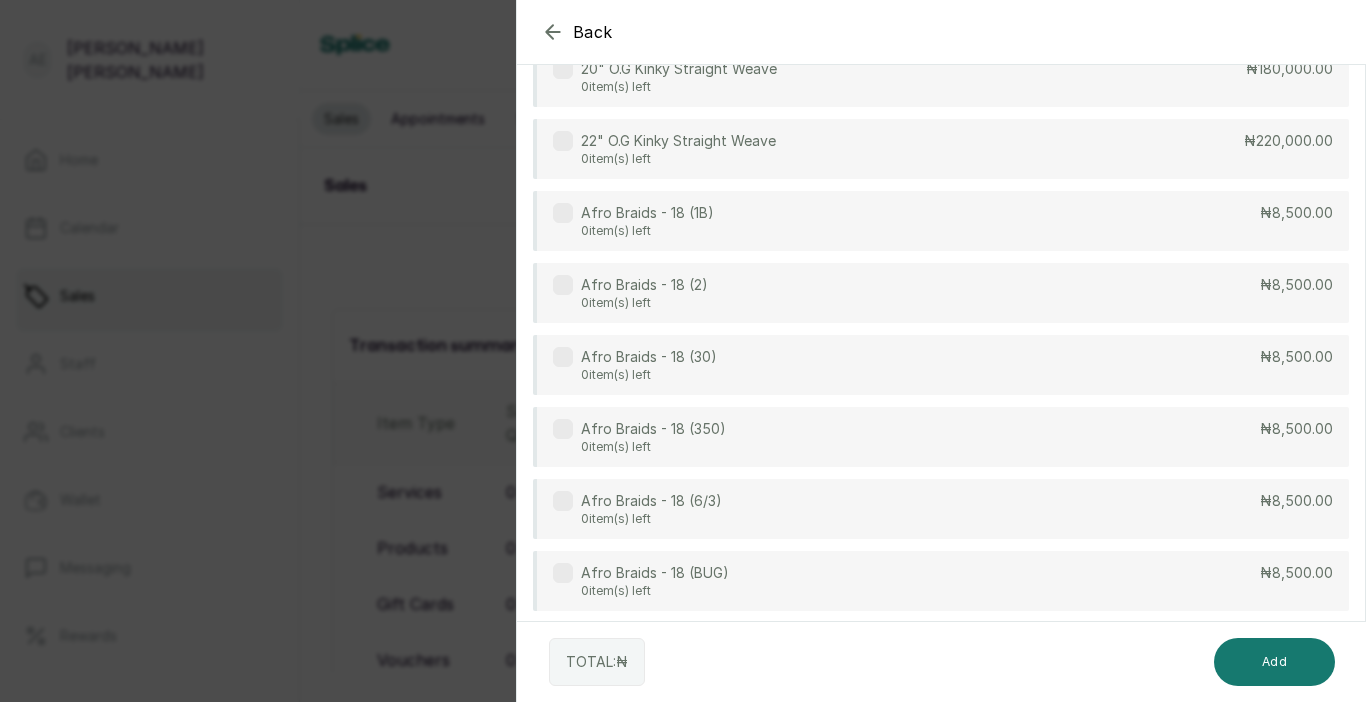 scroll, scrollTop: 0, scrollLeft: 0, axis: both 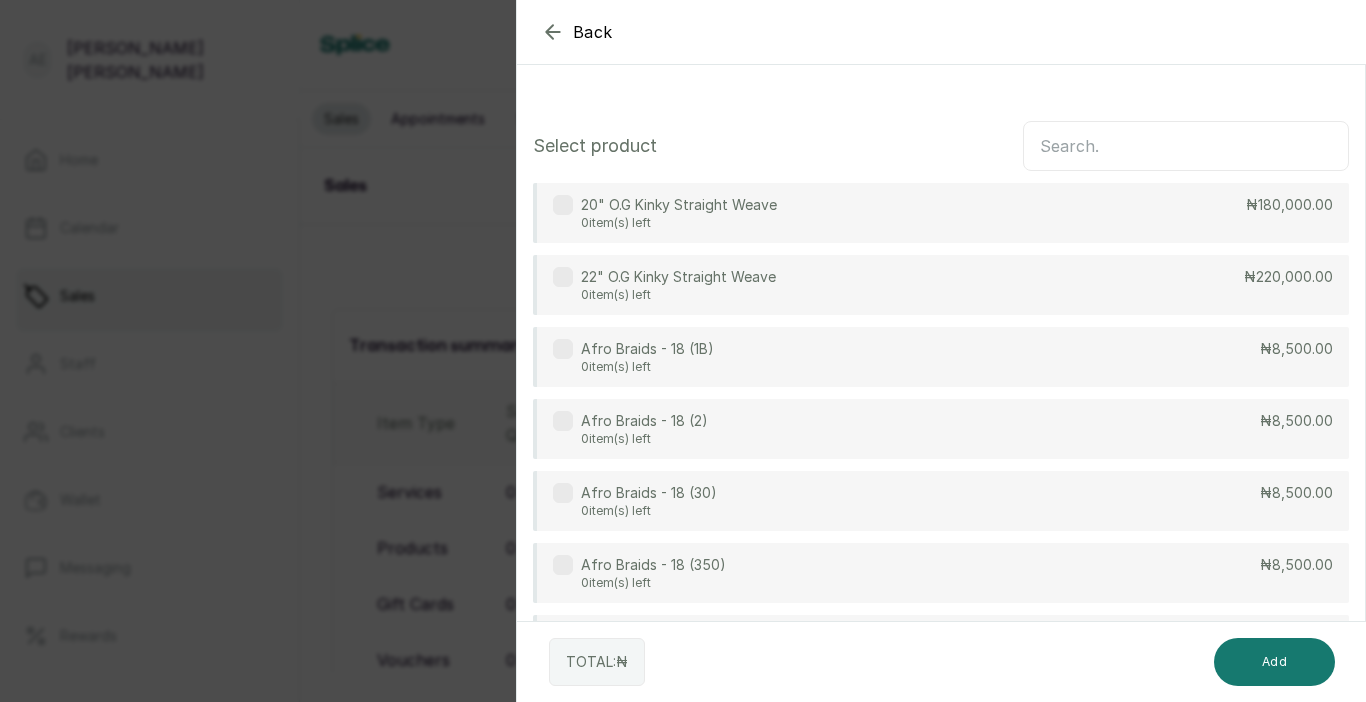 click on "22" O.G Kinky Straight Weave 0  item(s) left" at bounding box center (664, 285) 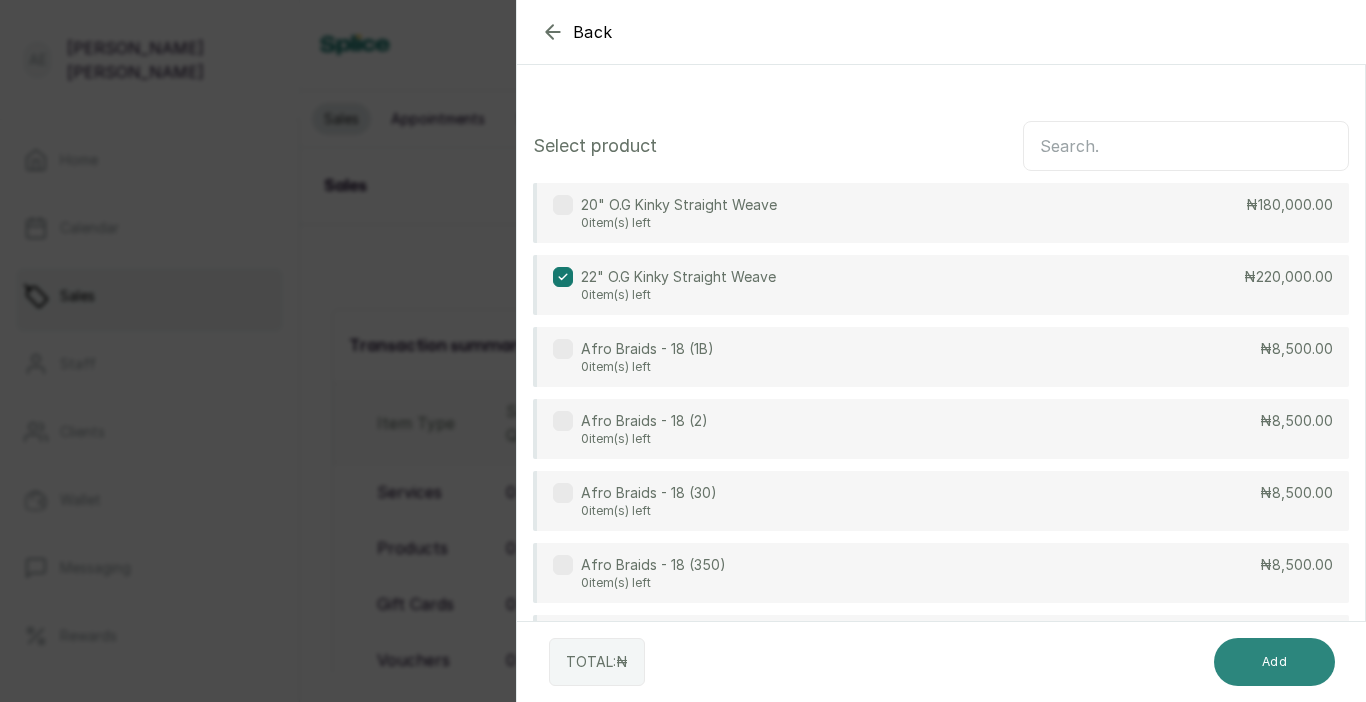 click on "Add" at bounding box center (1274, 662) 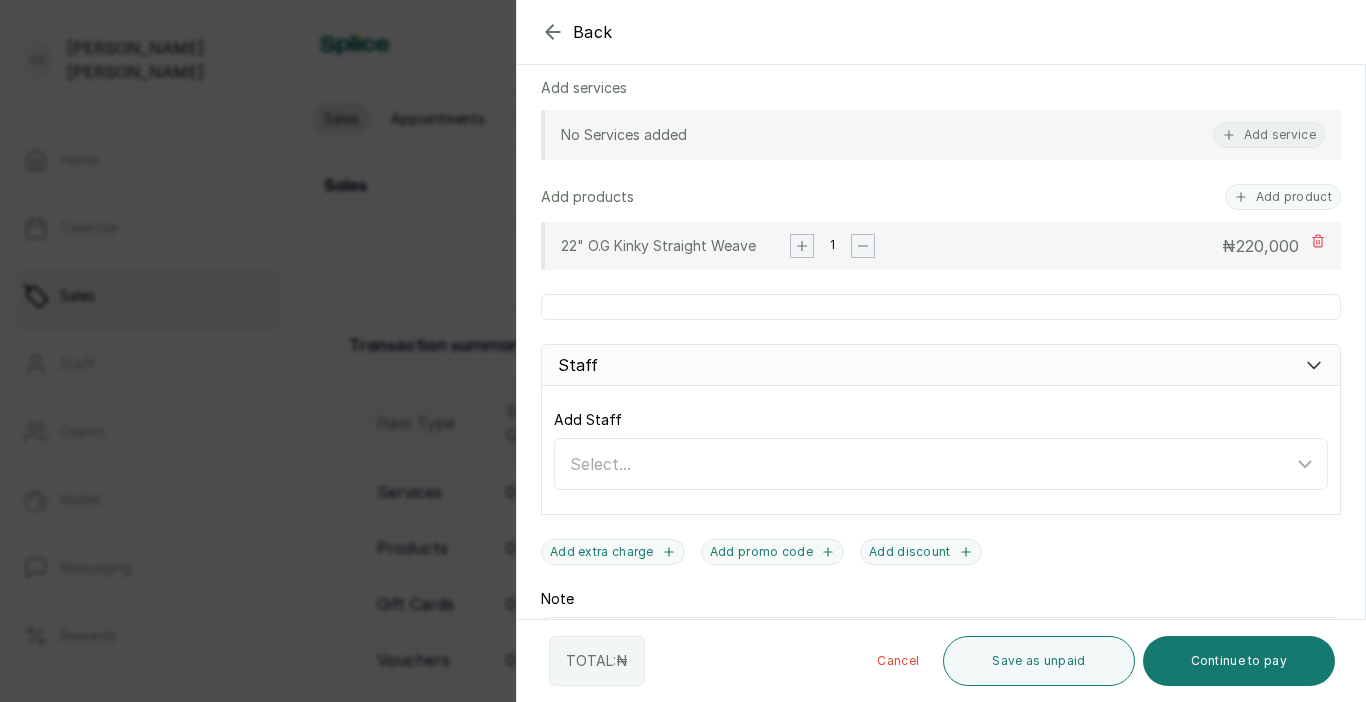 scroll, scrollTop: 388, scrollLeft: 0, axis: vertical 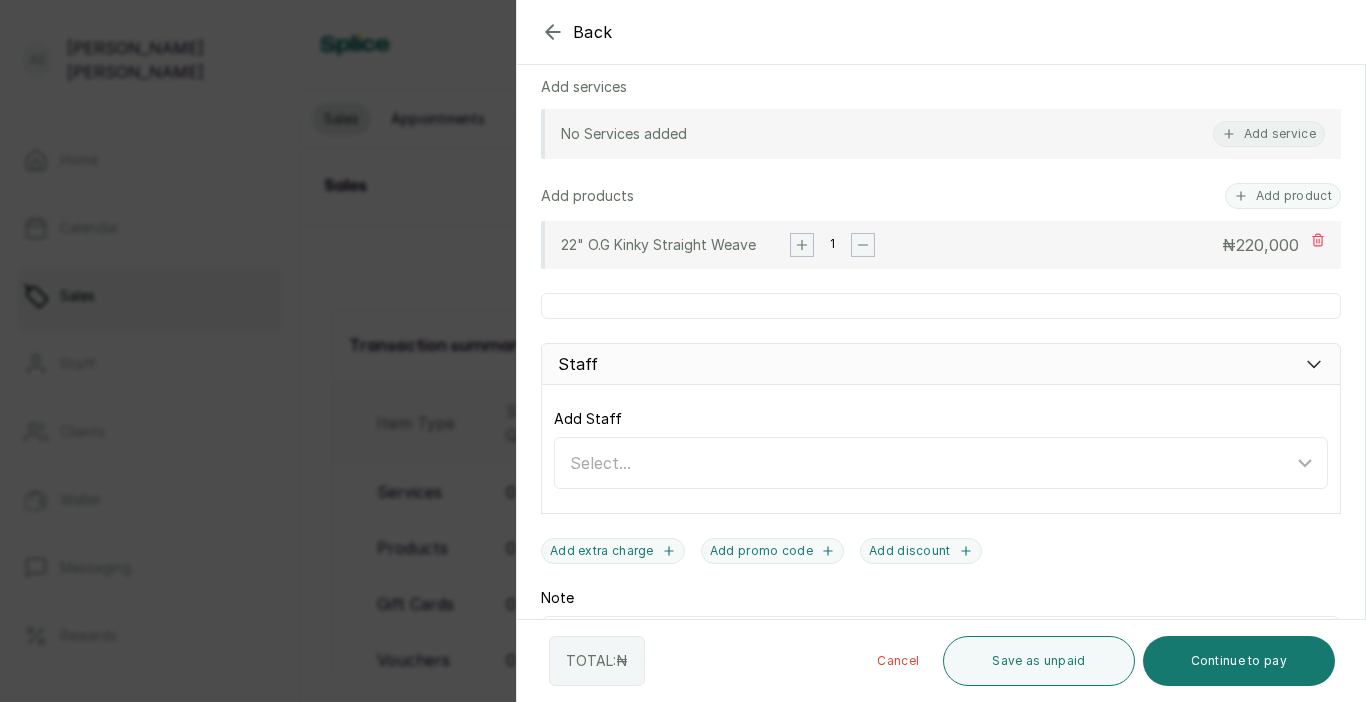 click on "Back Add Sale Add Sale   Create a new sale for a client Date Time 11:47 am Client * Add new or select existing Leave blank for walk-ins  Add services   No Services added Add service  Add products  Add product   22" O.G Kinky Straight Weave   1 ₦ 220,000 Staff Add Staff Select... Add extra charge Add promo code Add discount Note 400 of 400 characters left TOTAL:  ₦ Cancel Save as unpaid Continue to pay" at bounding box center [683, 351] 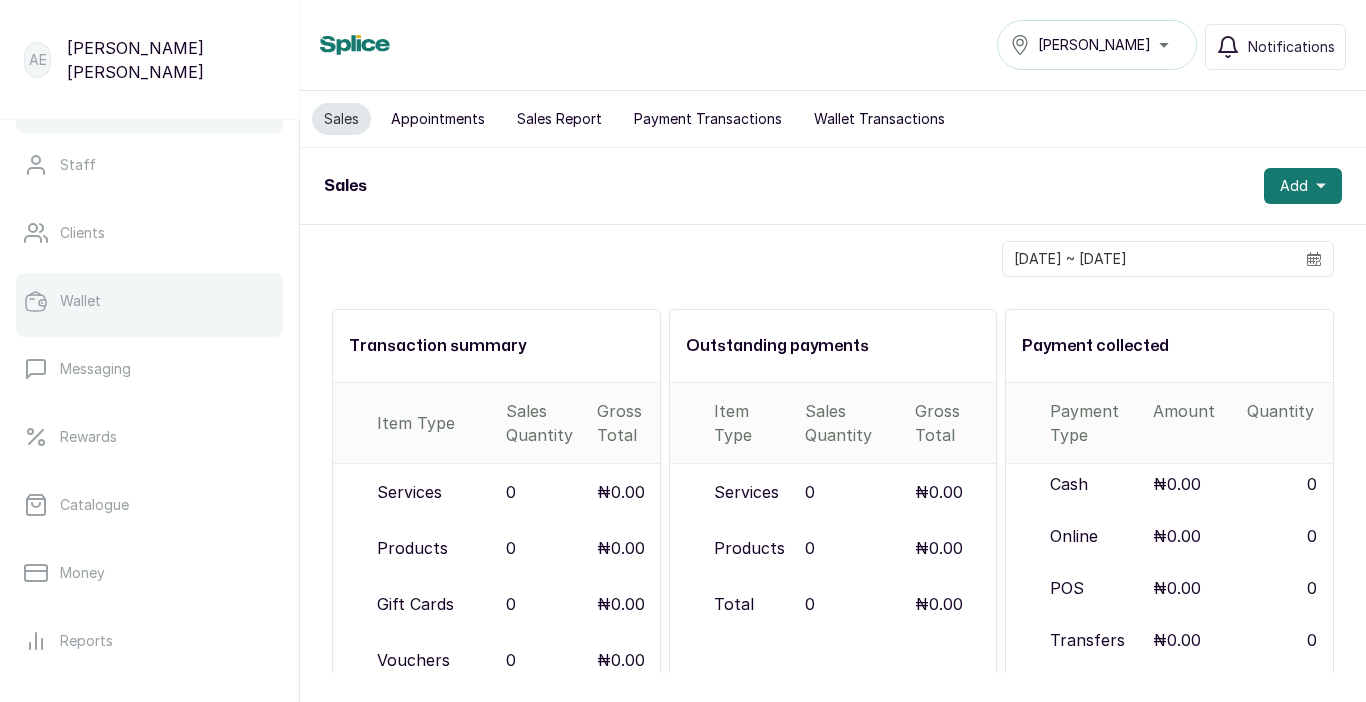 scroll, scrollTop: 210, scrollLeft: 0, axis: vertical 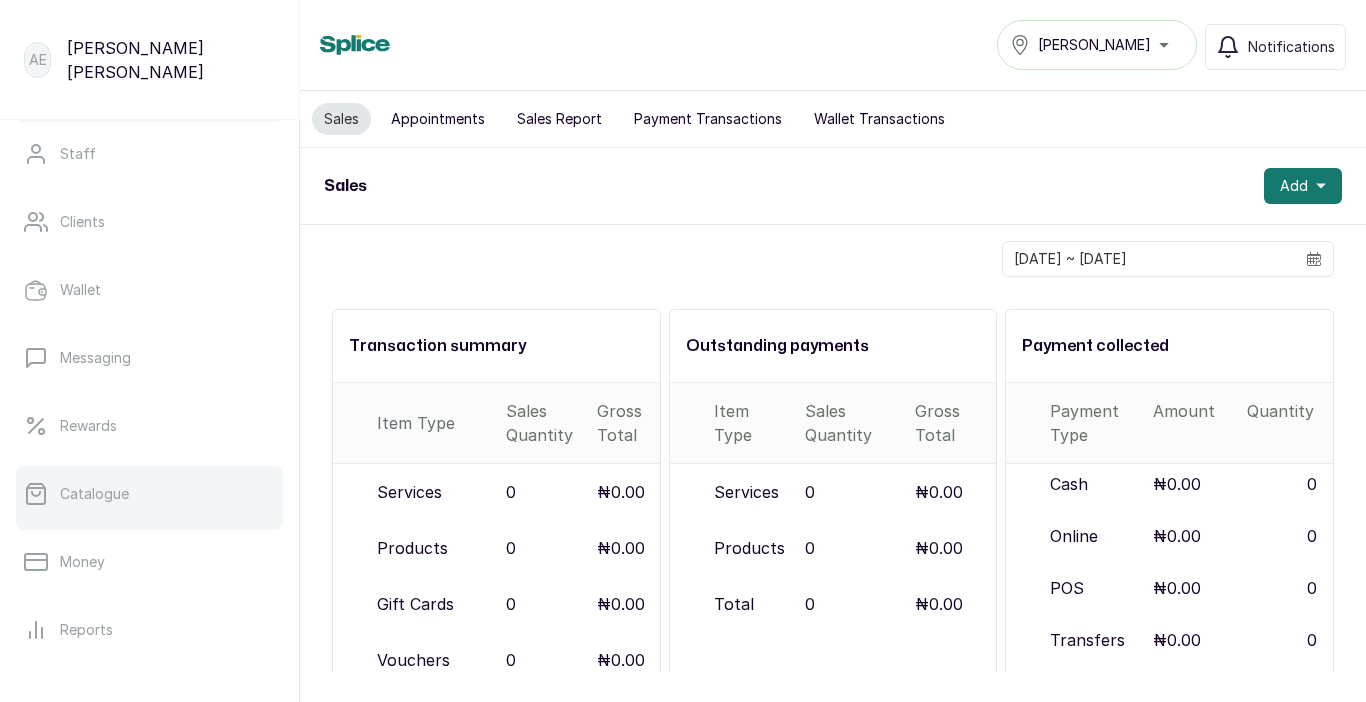 click on "Catalogue" at bounding box center (94, 494) 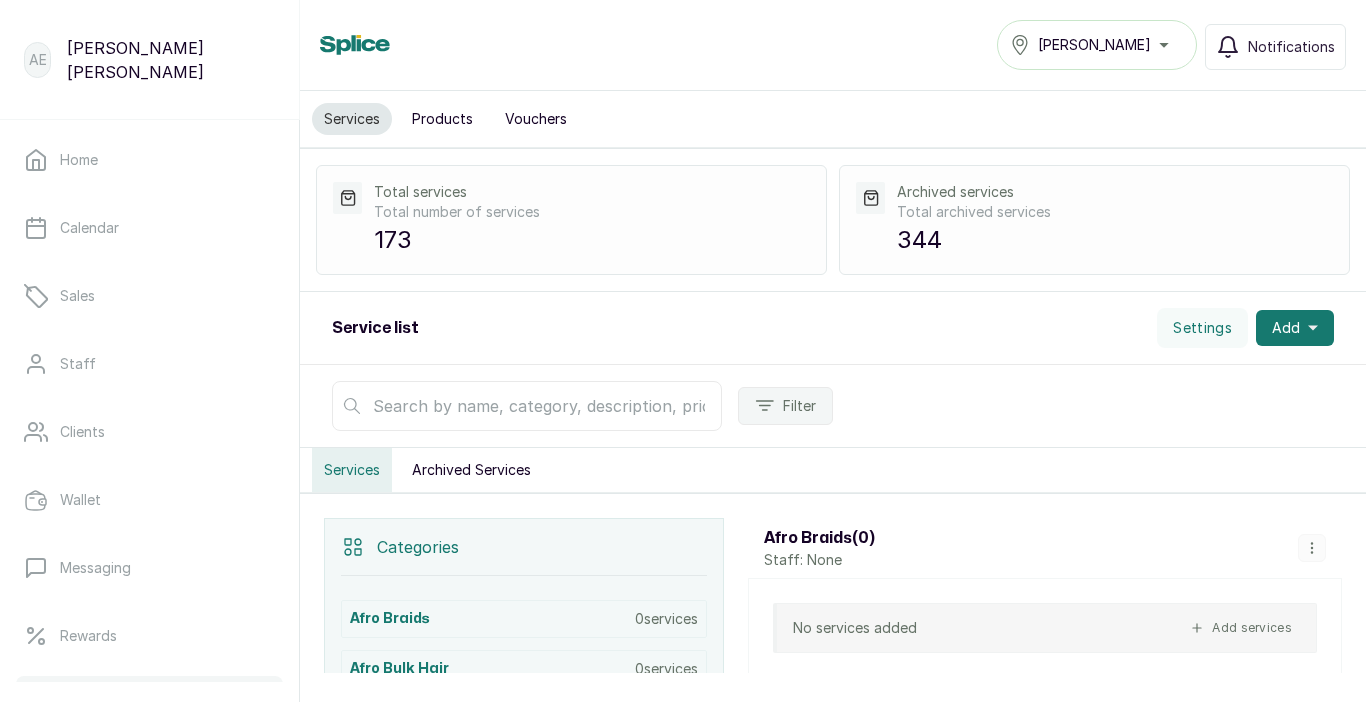 click on "Products" at bounding box center (442, 119) 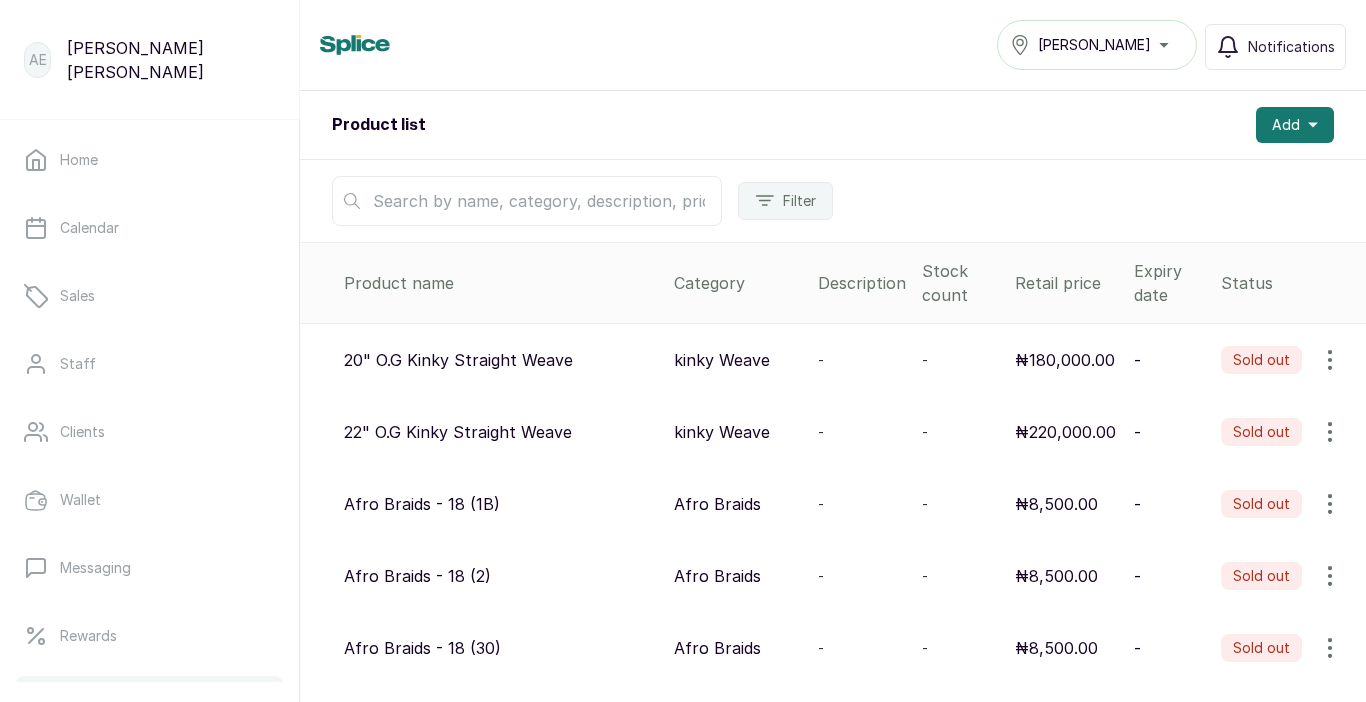 scroll, scrollTop: 0, scrollLeft: 0, axis: both 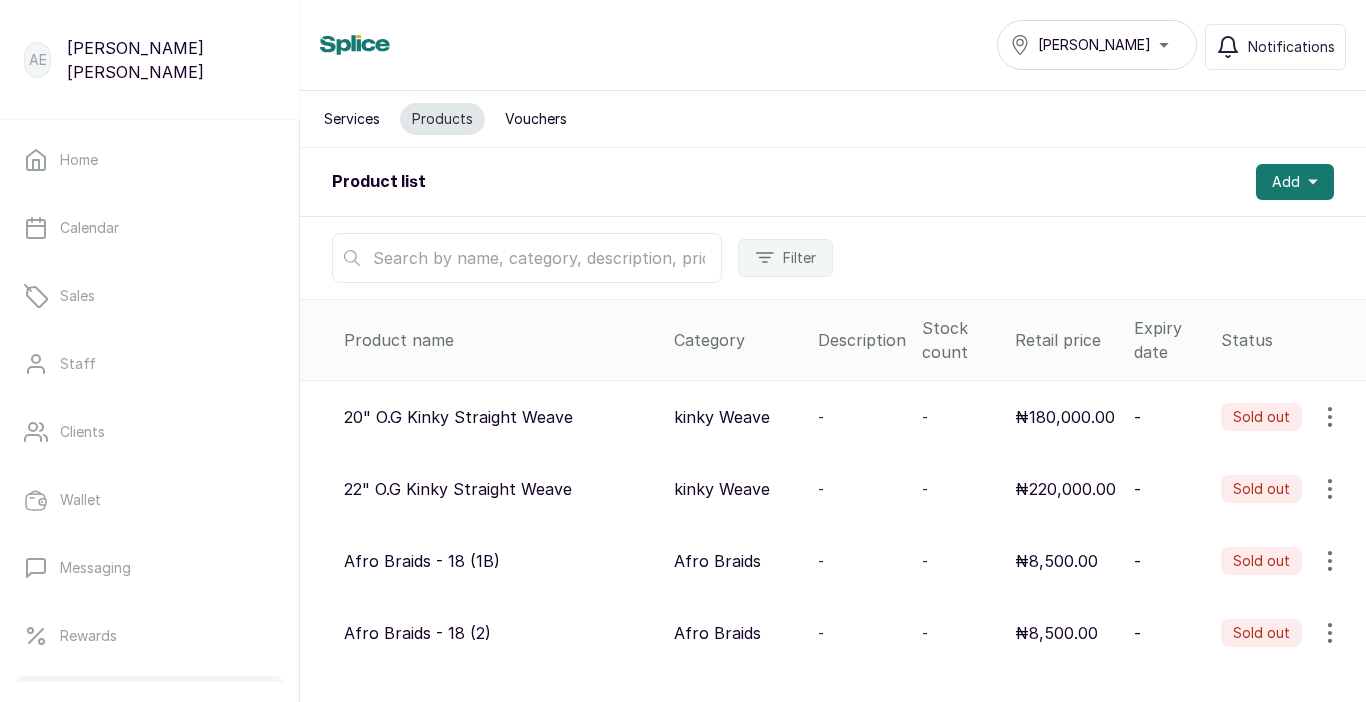 click 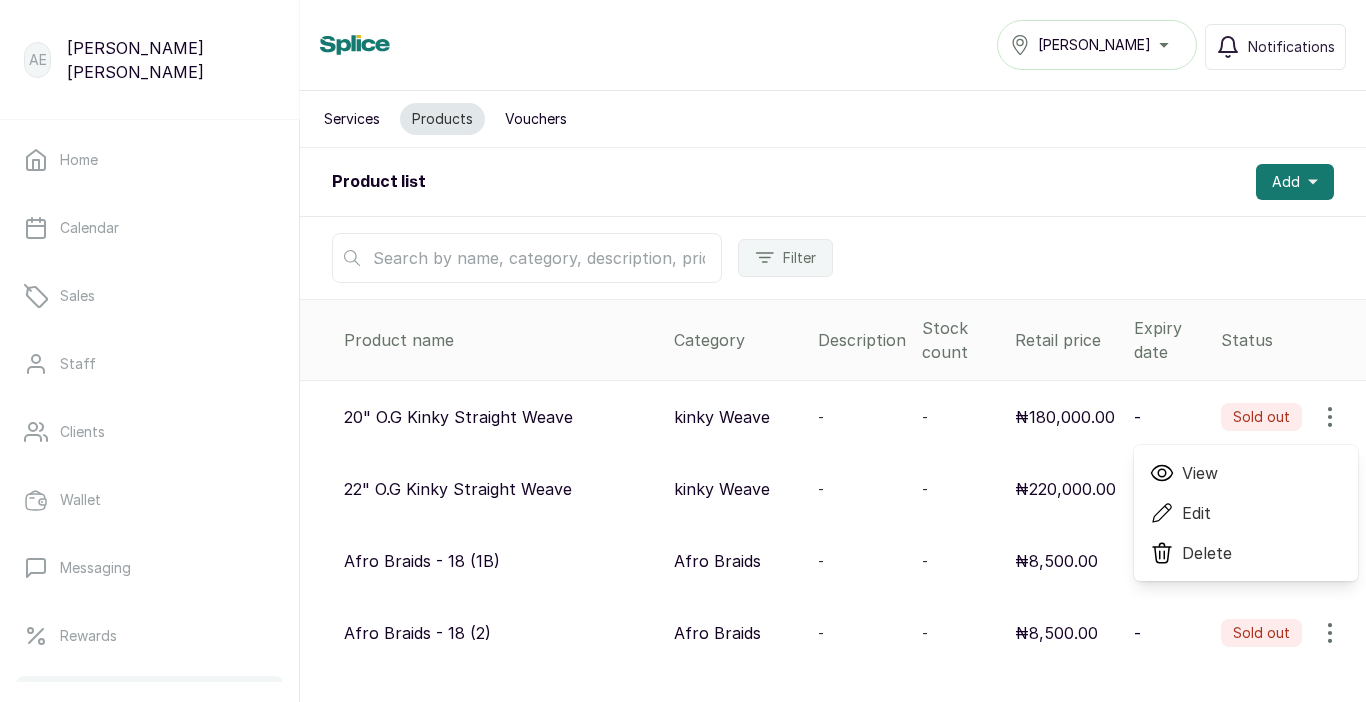 click on "Filter" at bounding box center [833, 258] 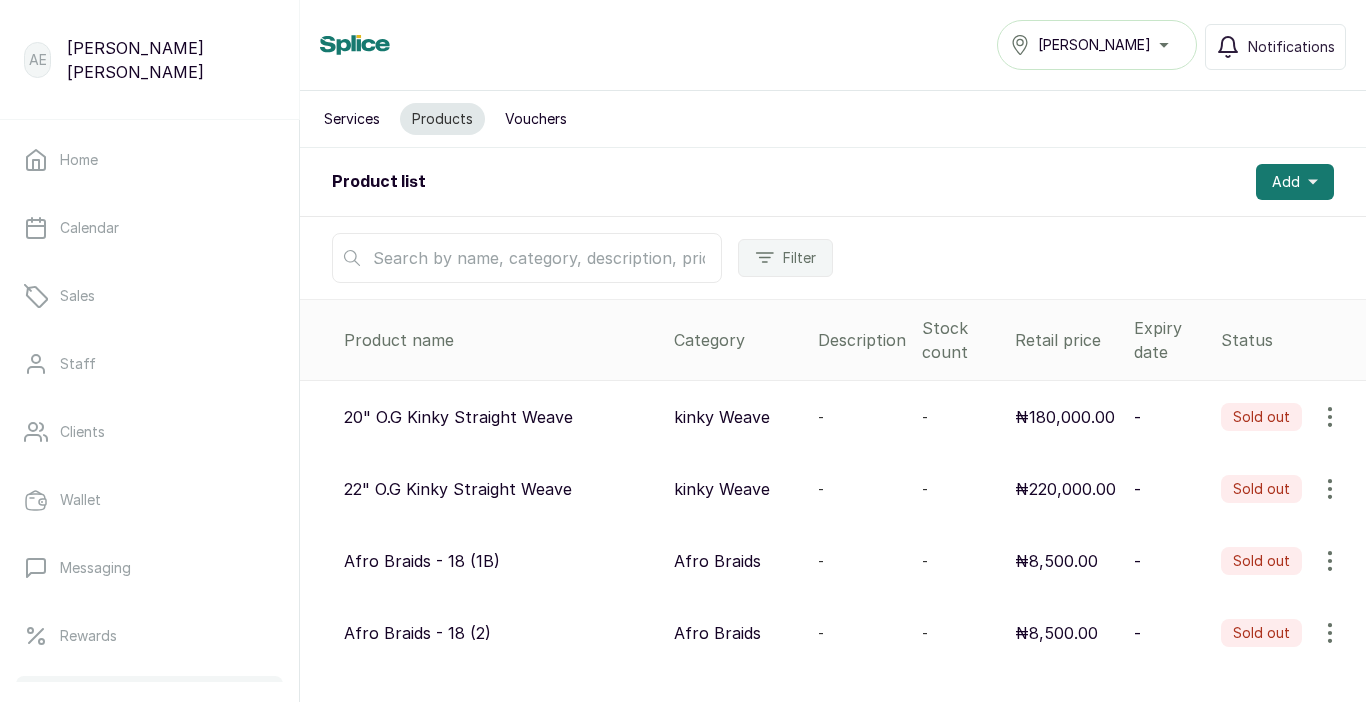 click 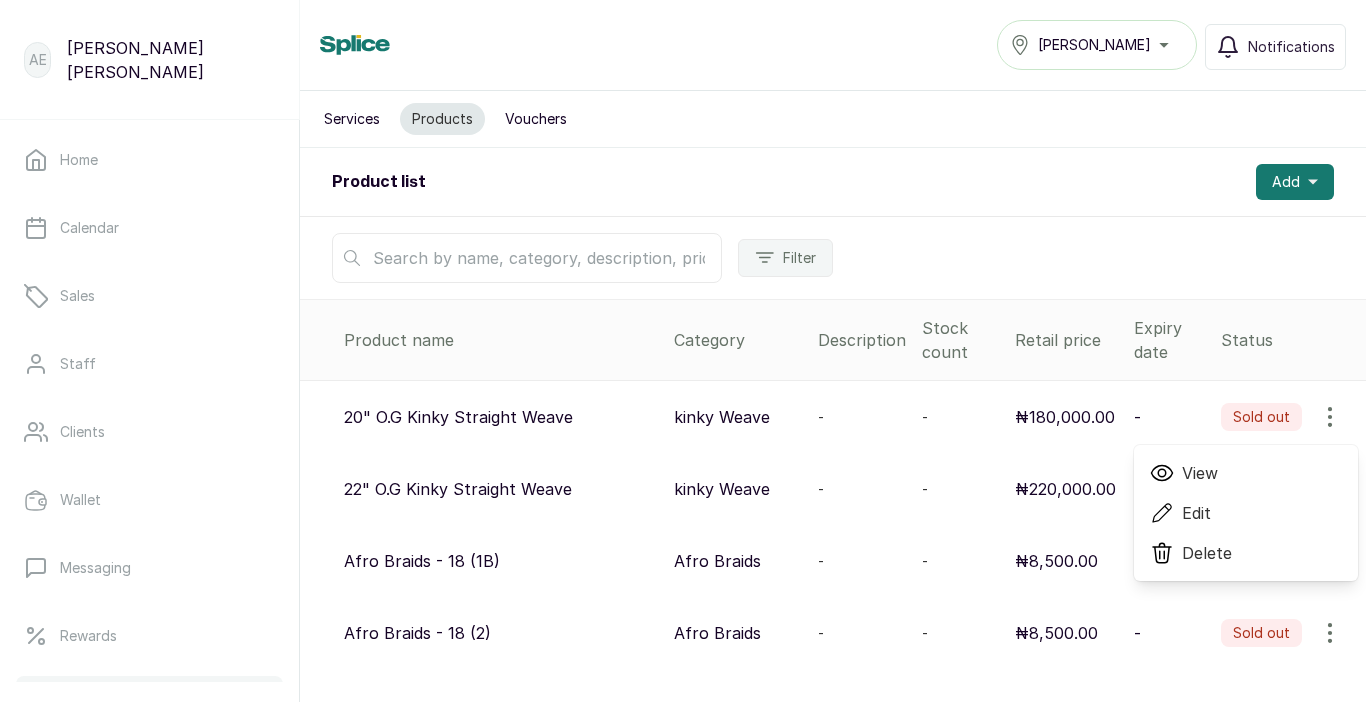 click on "Edit" at bounding box center (1196, 513) 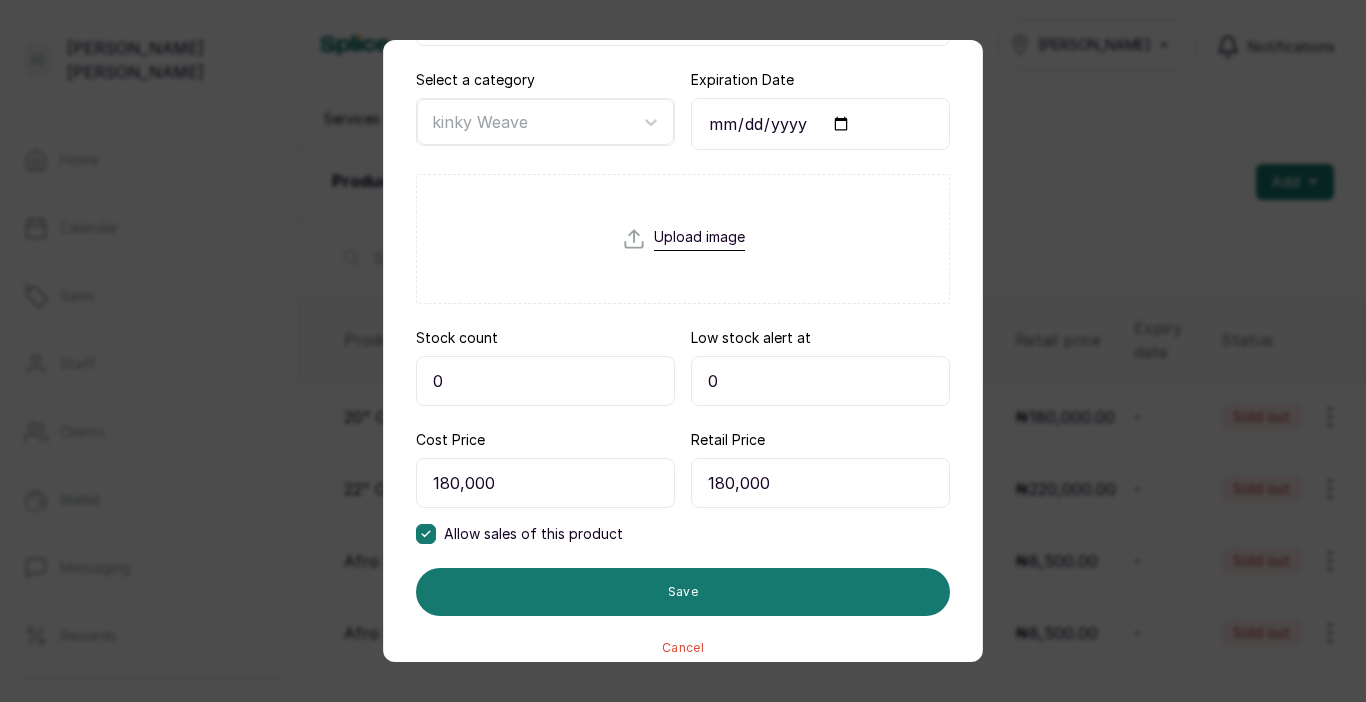 scroll, scrollTop: 326, scrollLeft: 0, axis: vertical 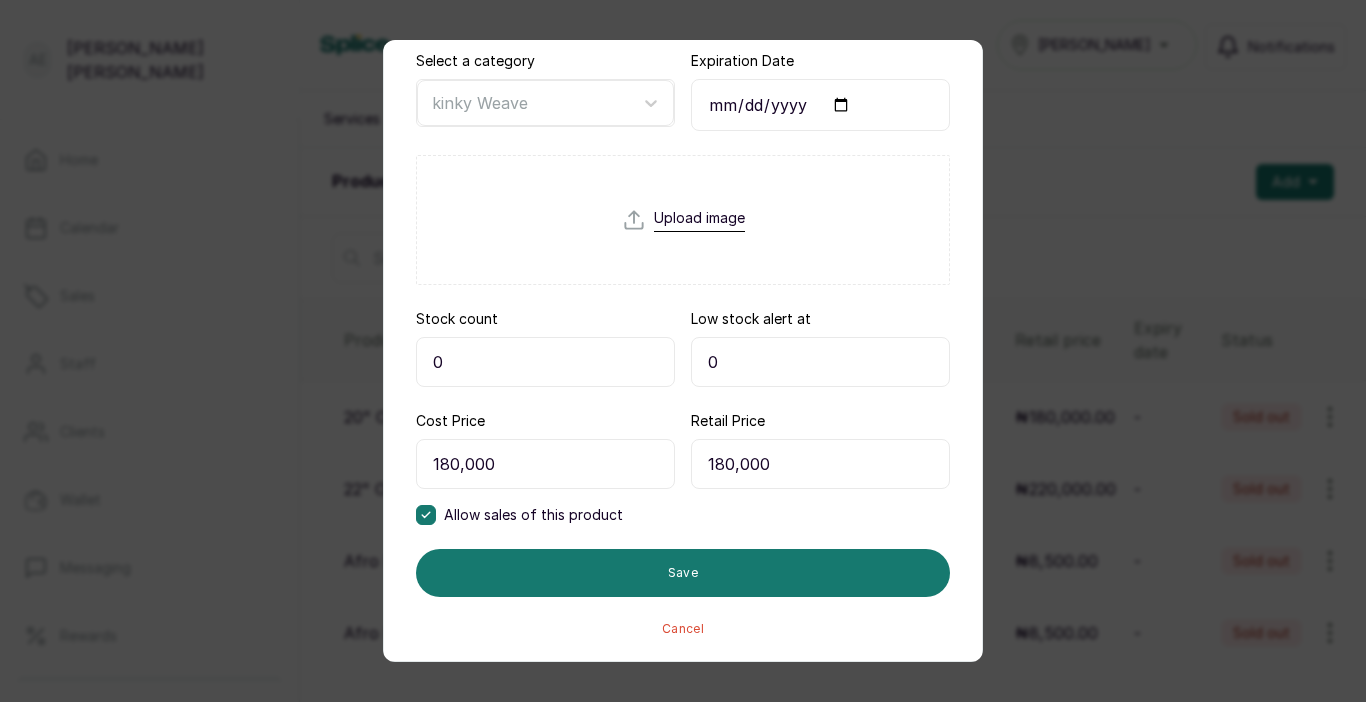 click on "0" at bounding box center (545, 362) 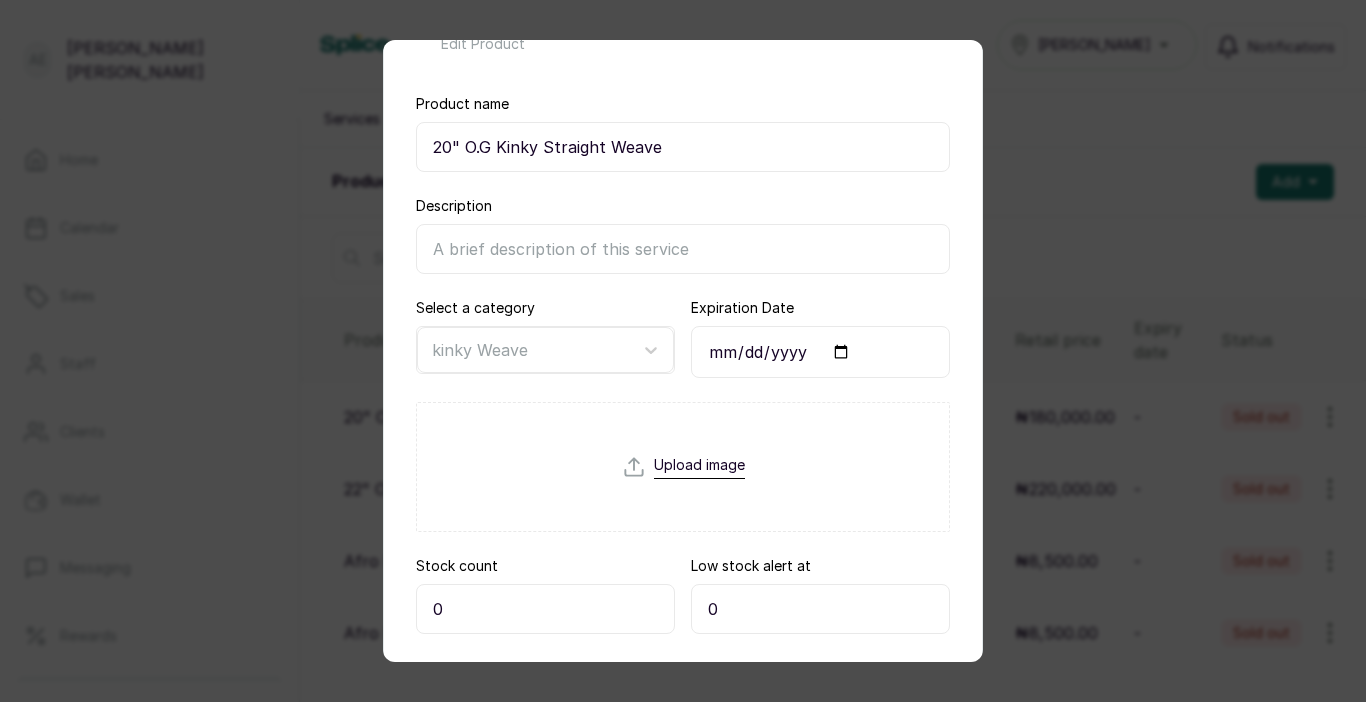 scroll, scrollTop: 0, scrollLeft: 0, axis: both 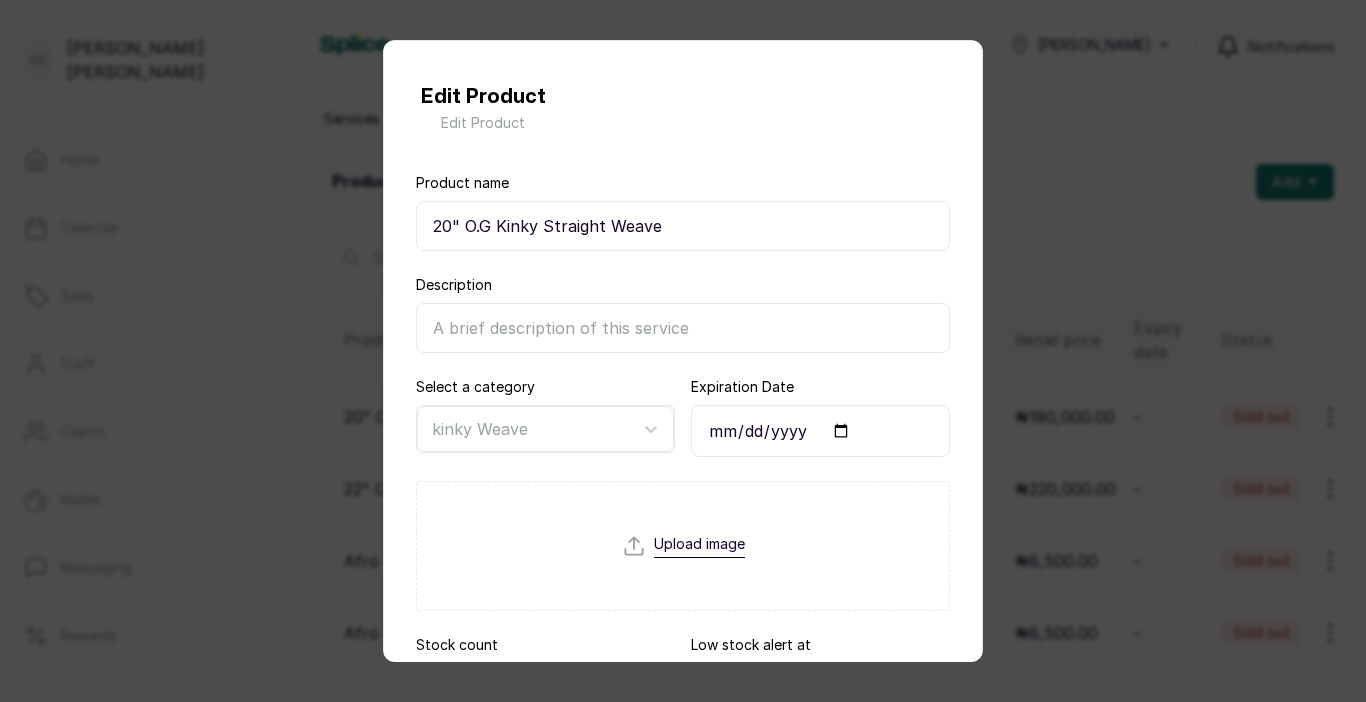 click on "Edit Product Edit Product Product name   20" O.G Kinky Straight Weave Description   Select a category kinky Weave Expiration Date   Upload image Stock count   0 Low stock alert at   0 Cost Price 180,000 Allow sales of this product Retail Price 180,000 Save Cancel" at bounding box center [683, 351] 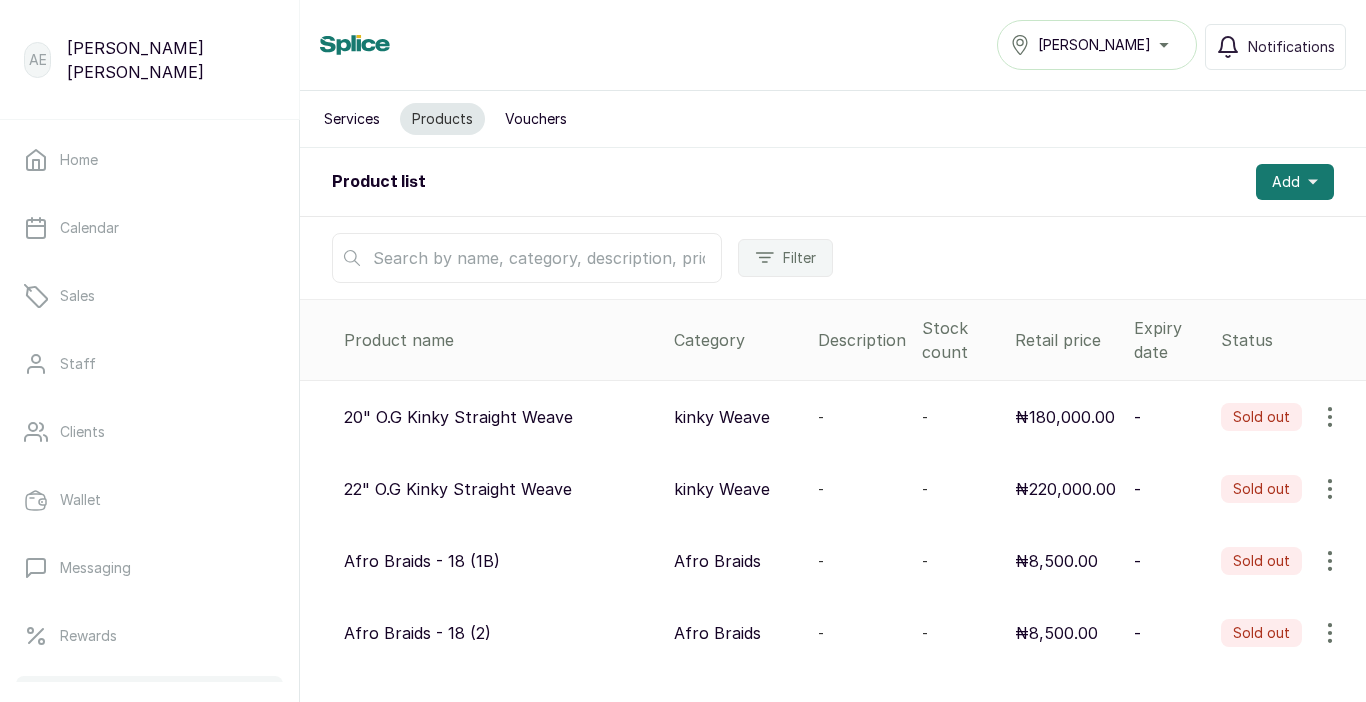click at bounding box center (1330, 489) 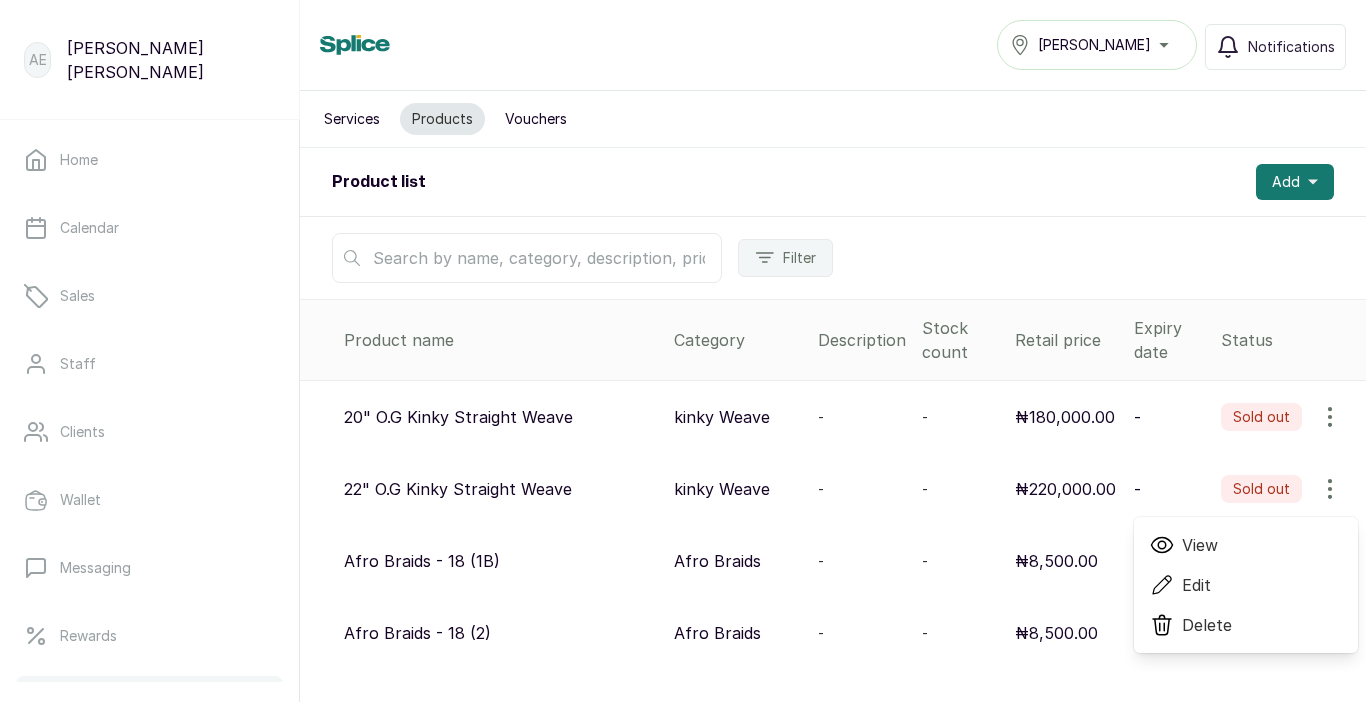click on "Edit" at bounding box center [1196, 585] 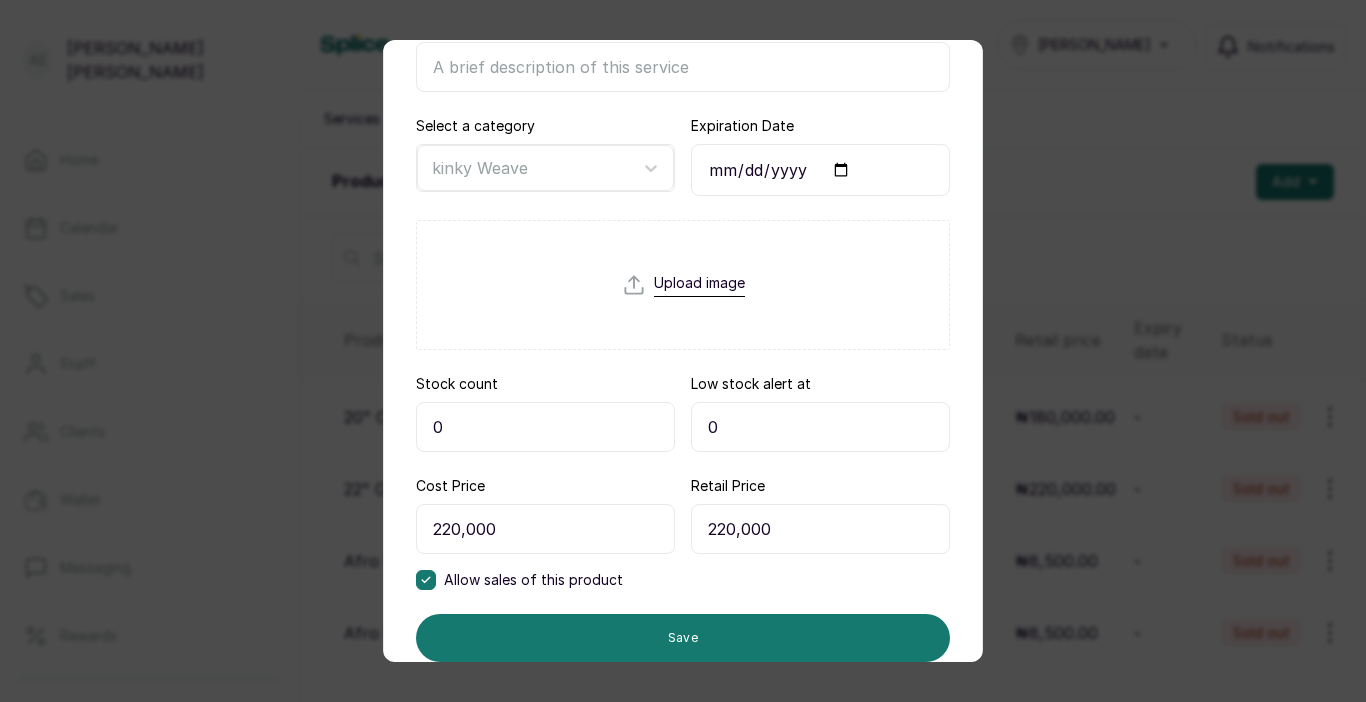 scroll, scrollTop: 326, scrollLeft: 0, axis: vertical 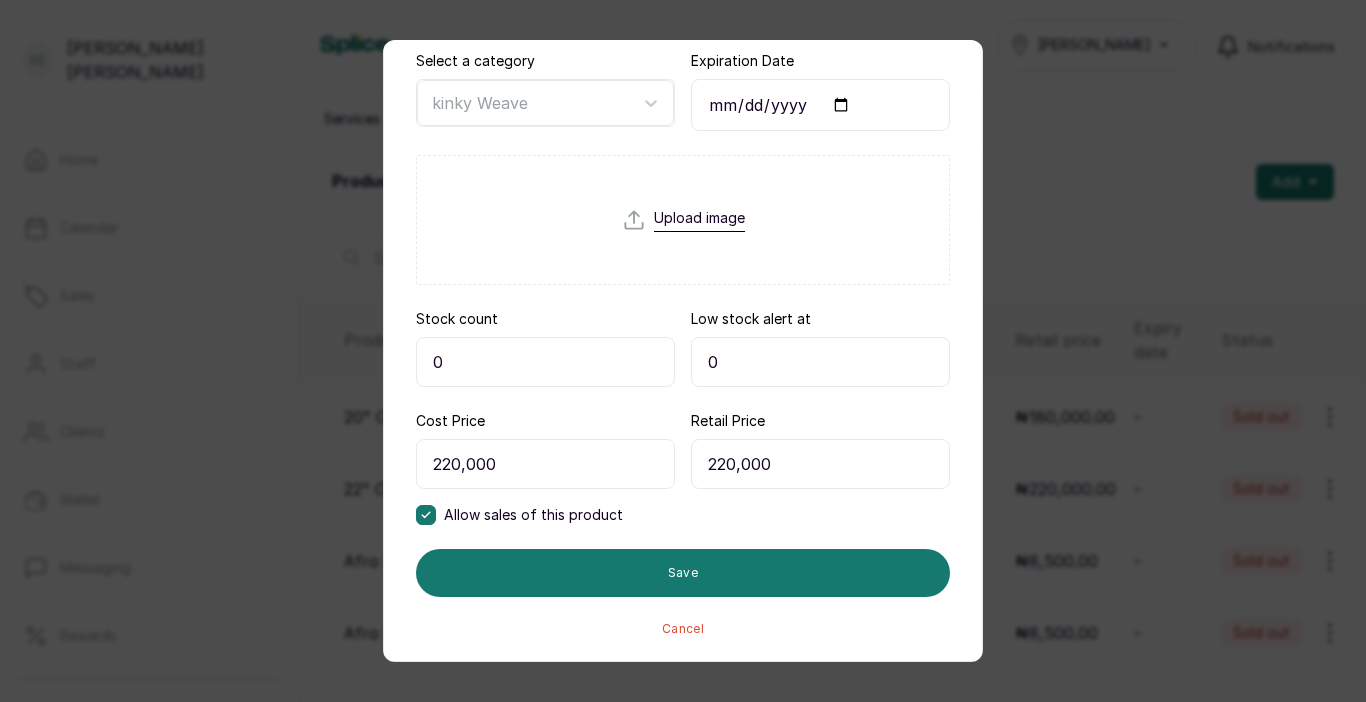 click on "0" at bounding box center (545, 362) 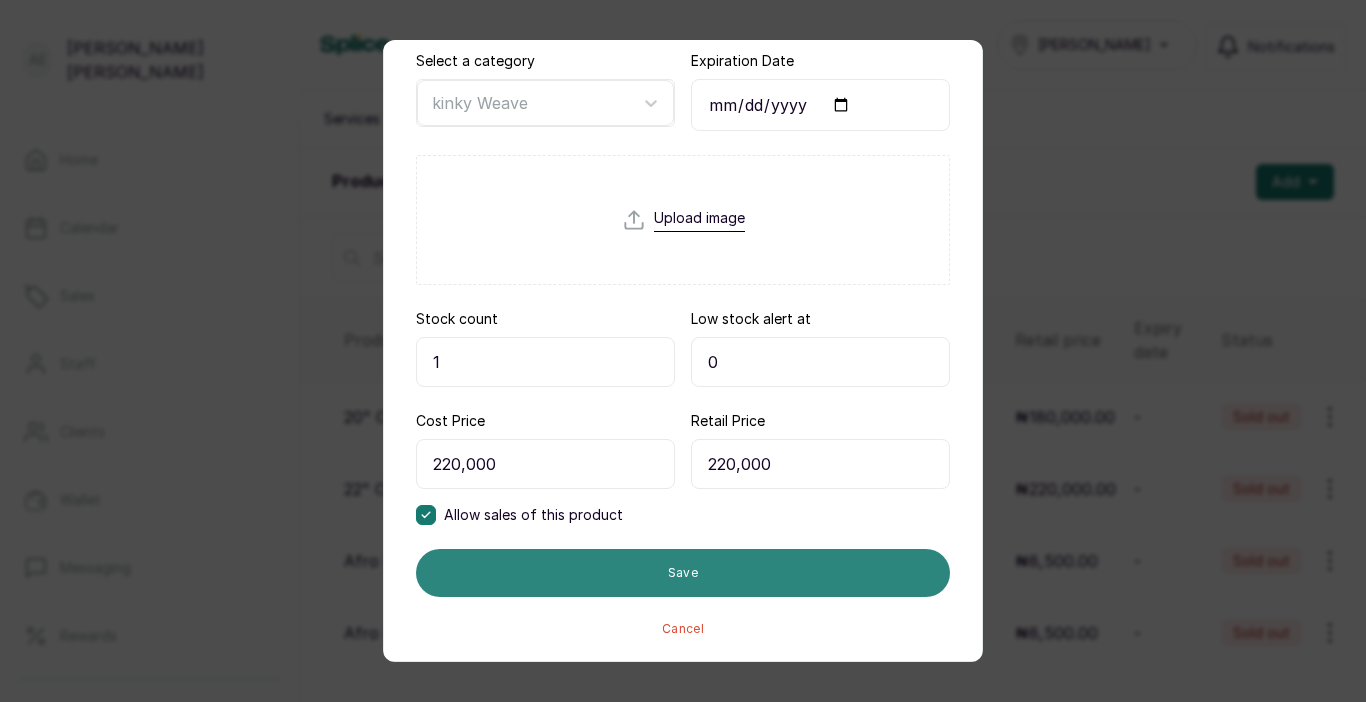 type on "1" 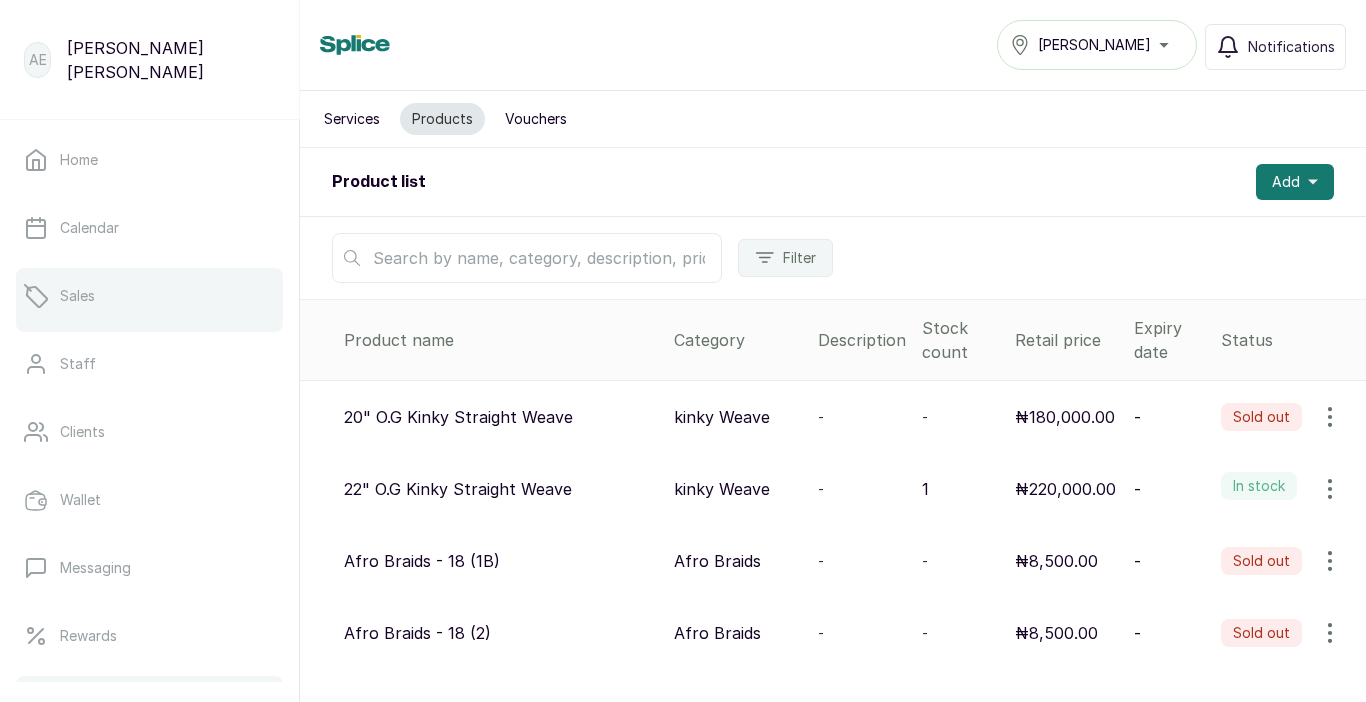 click on "Sales" at bounding box center [149, 296] 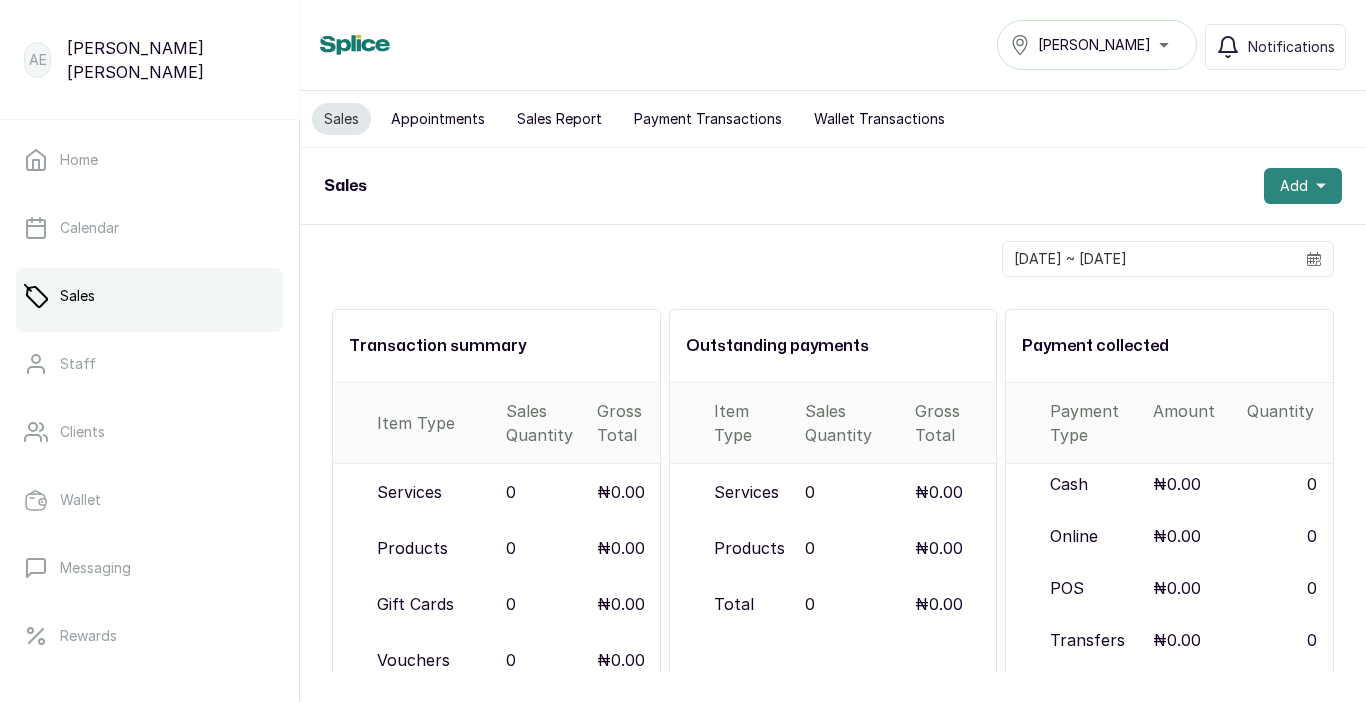 click on "Add" at bounding box center (1303, 186) 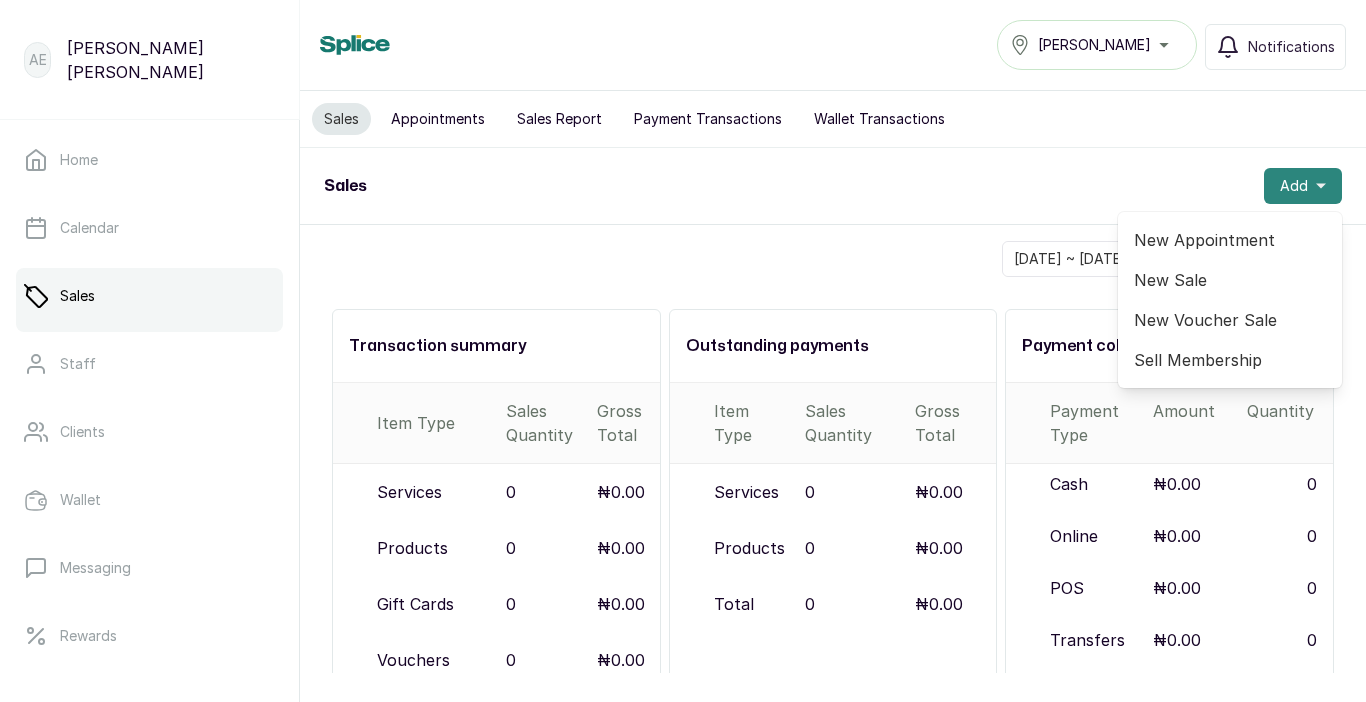 click on "Add" at bounding box center [1303, 186] 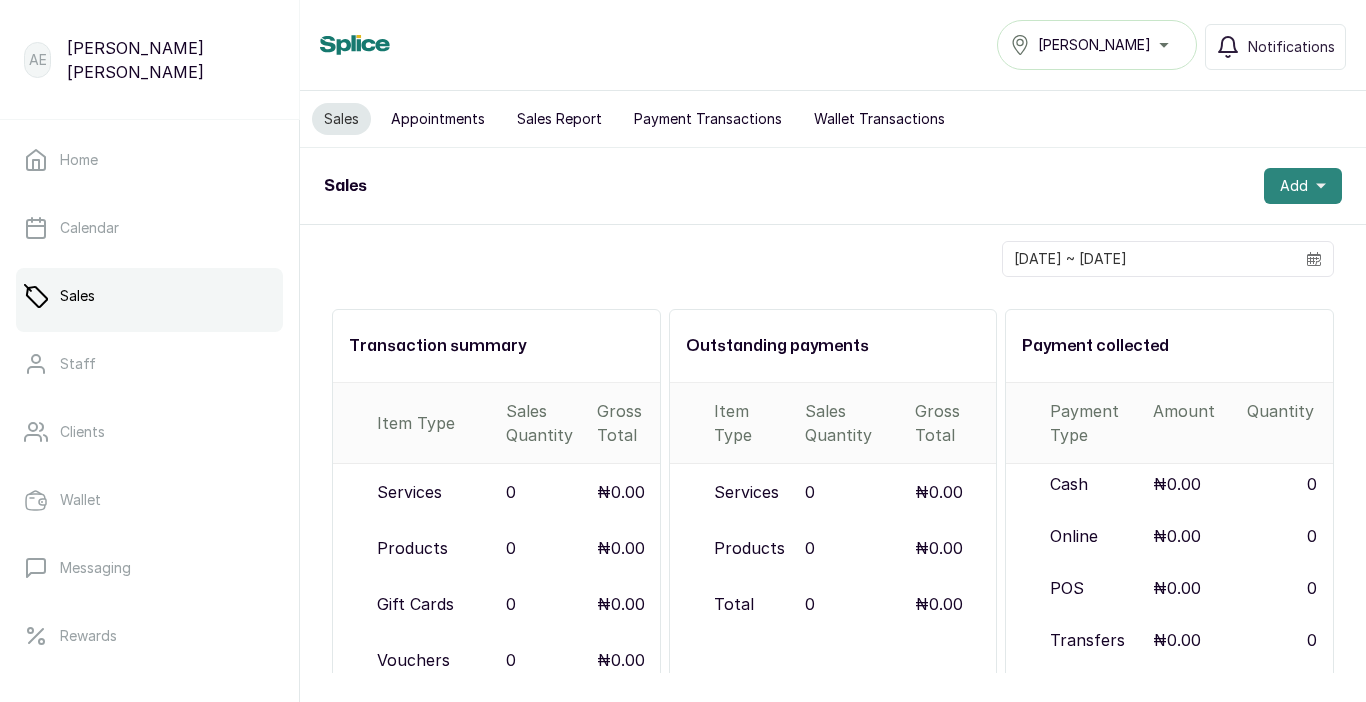 click on "Add" at bounding box center (1303, 186) 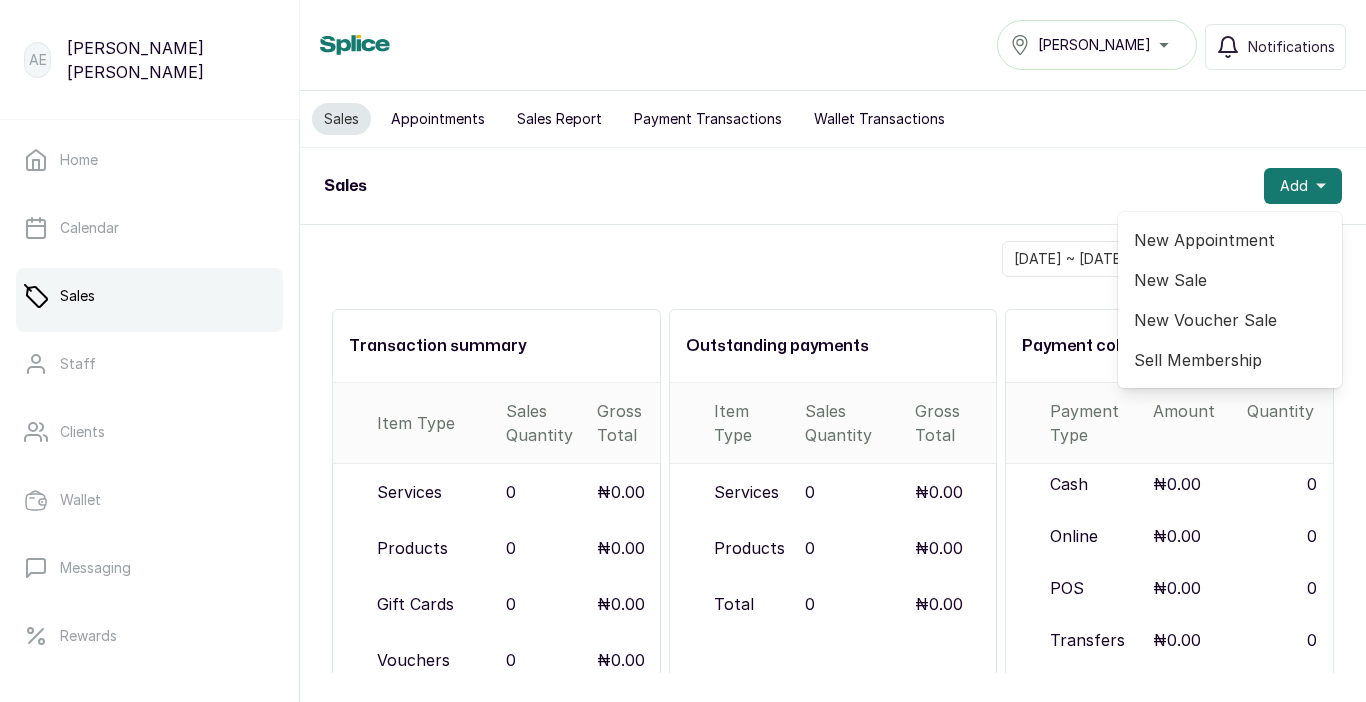 click on "New Sale" at bounding box center [1230, 280] 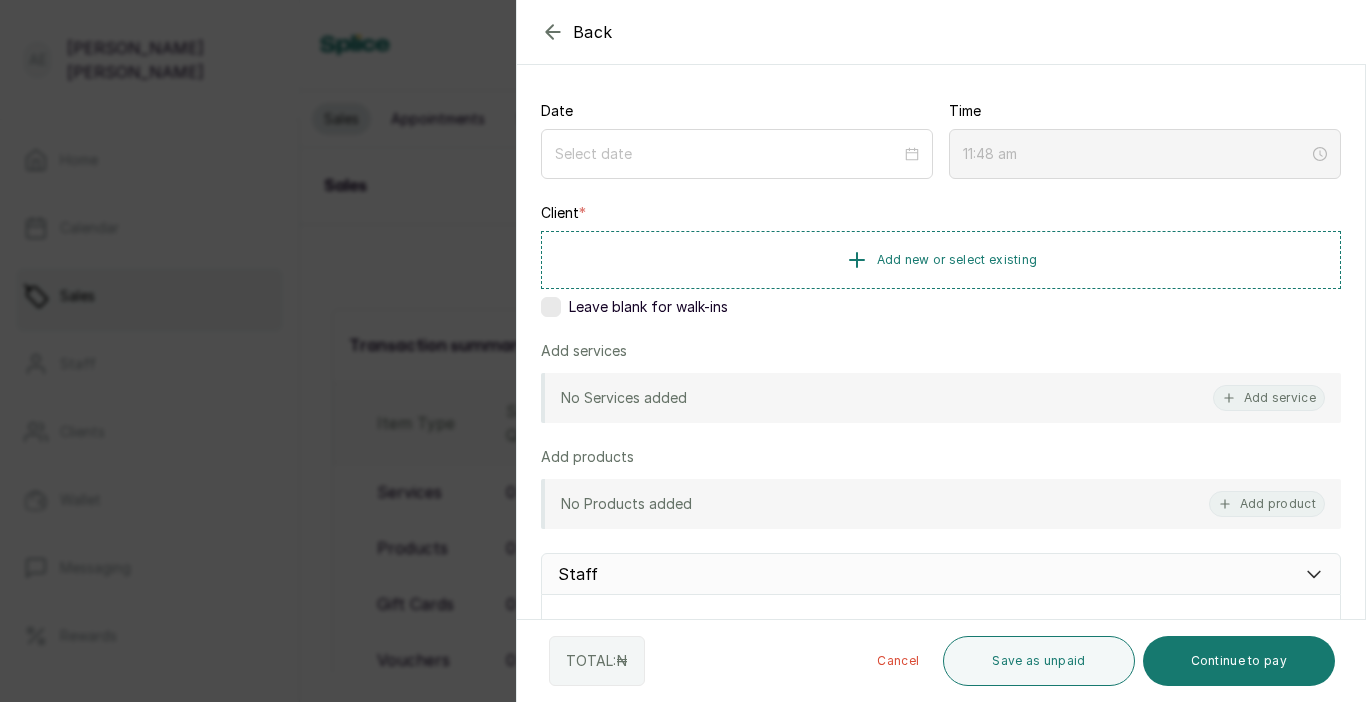 scroll, scrollTop: 207, scrollLeft: 0, axis: vertical 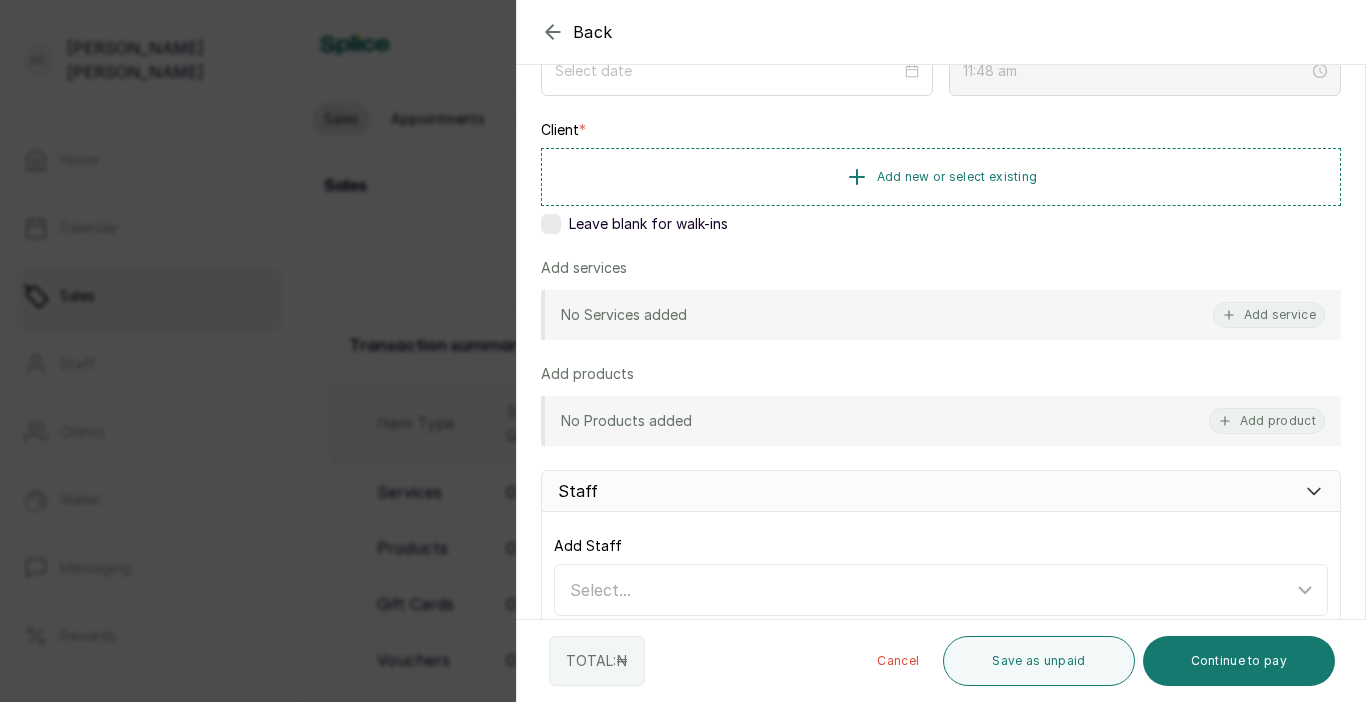click at bounding box center (551, 224) 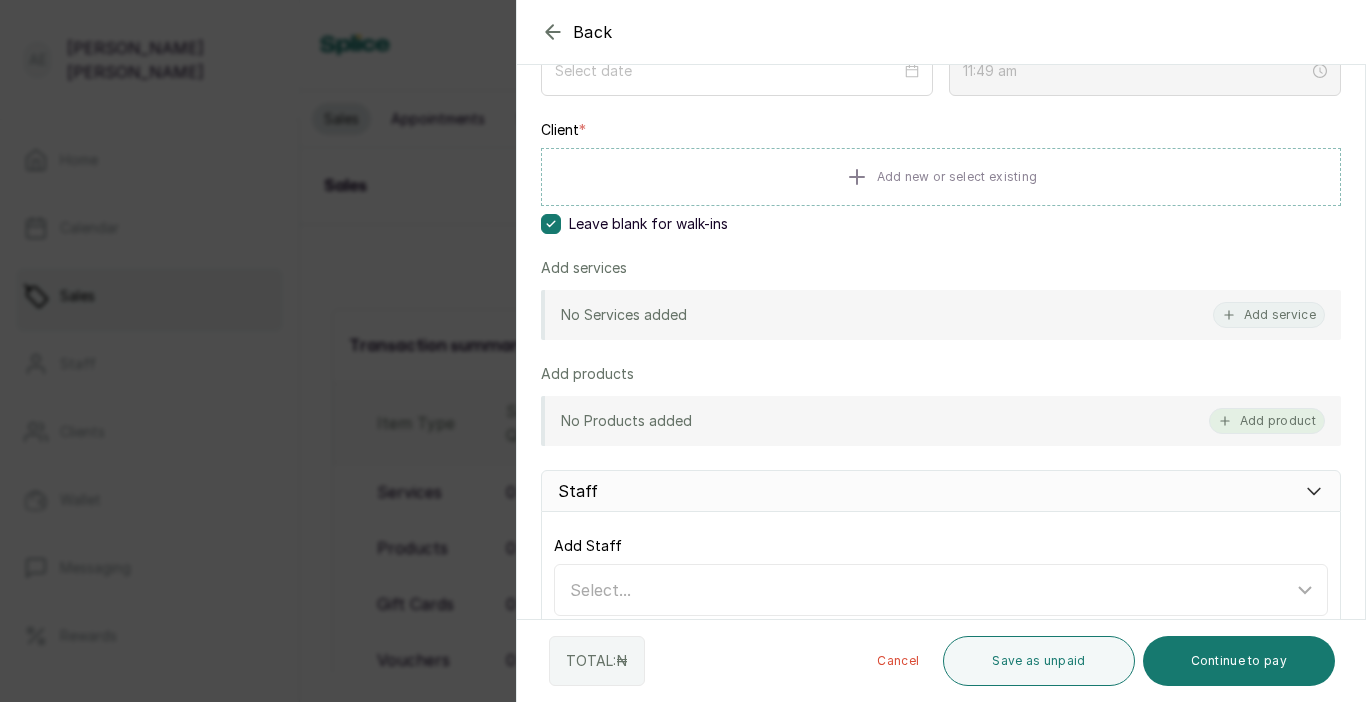 click on "Add product" at bounding box center [1267, 421] 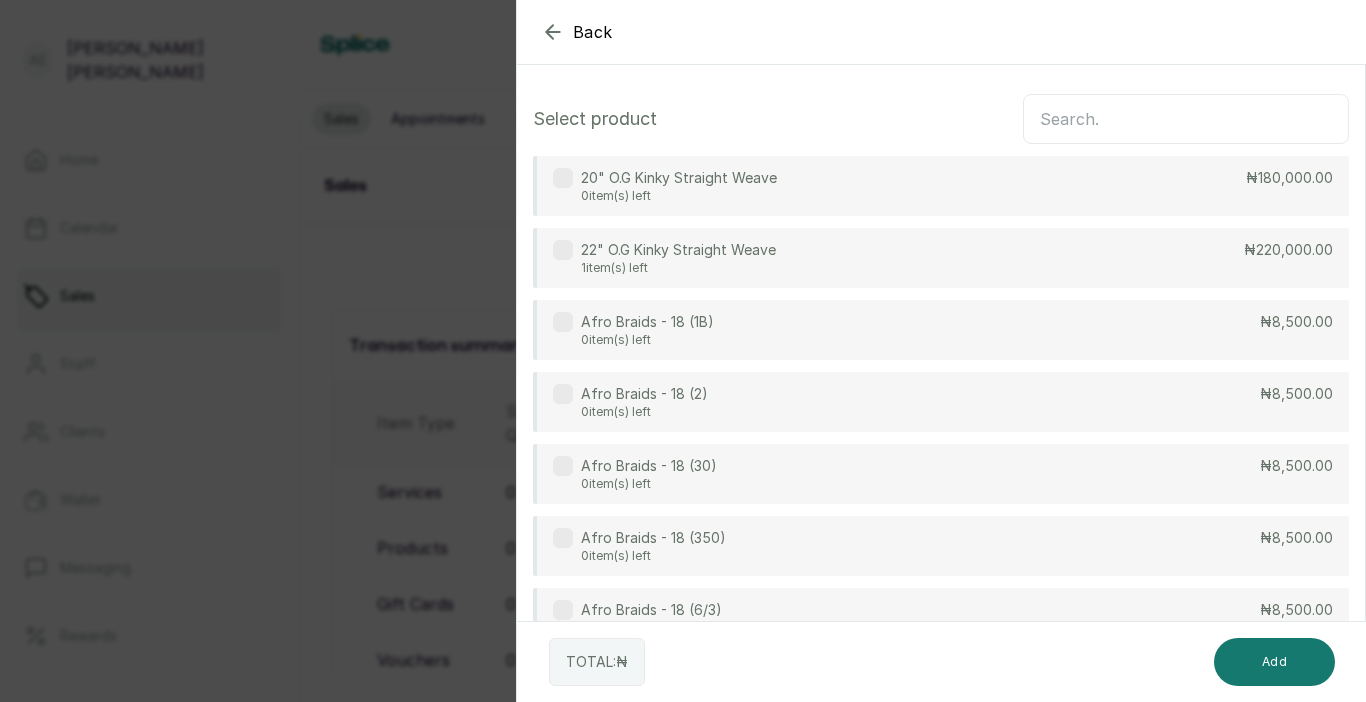 scroll, scrollTop: 0, scrollLeft: 0, axis: both 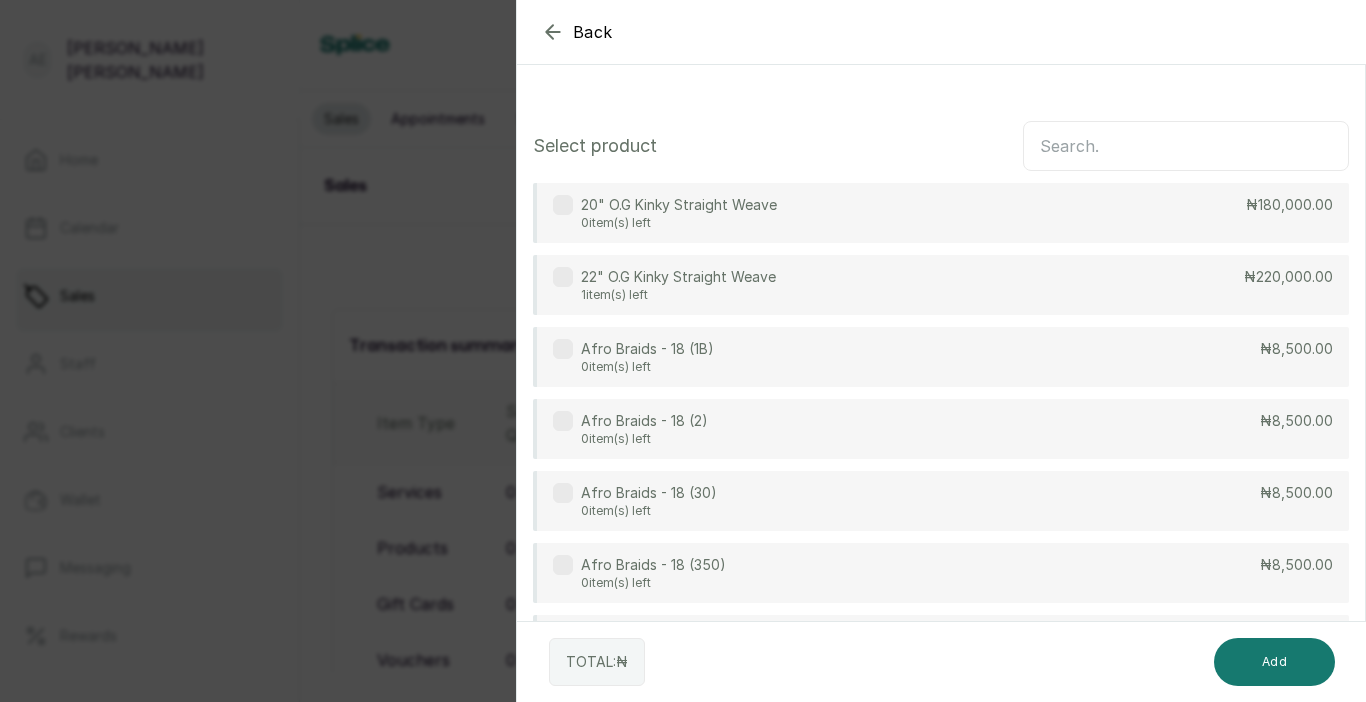 click on "22" O.G Kinky Straight Weave 1  item(s) left ₦220,000.00" at bounding box center (941, 285) 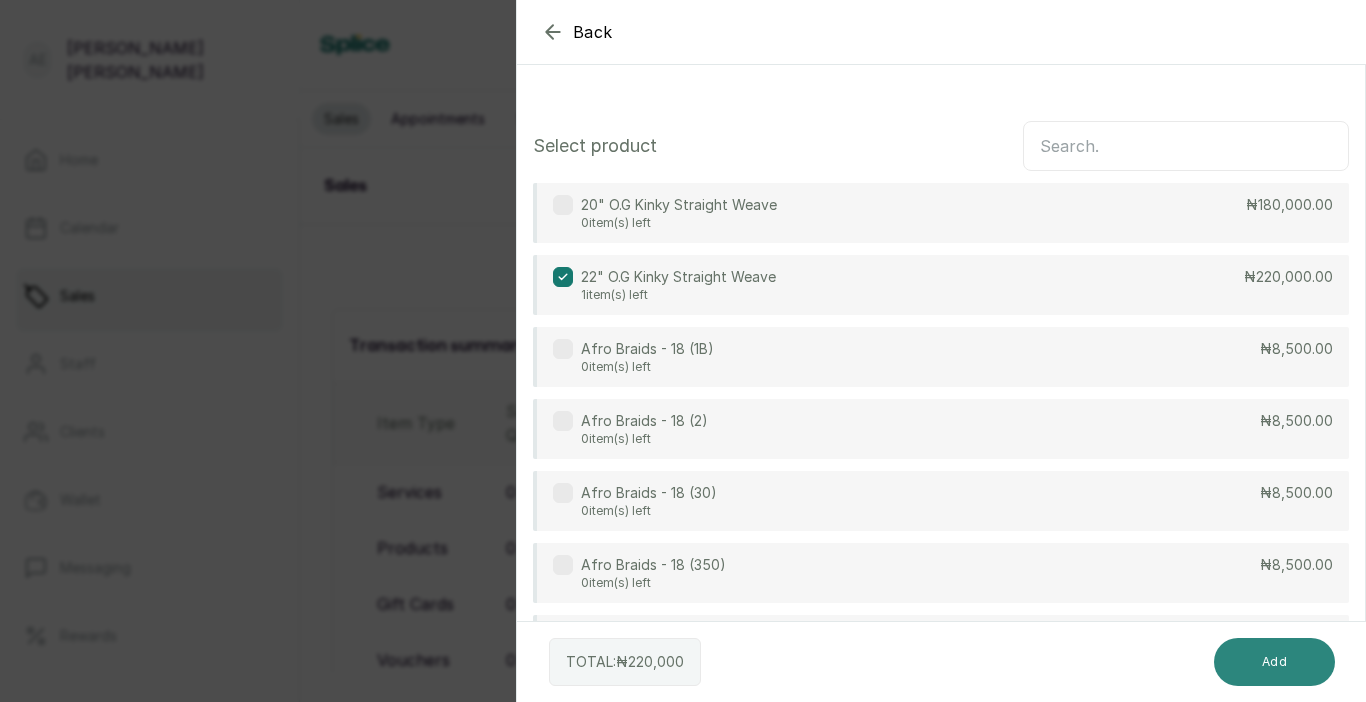 click on "Add" at bounding box center [1274, 662] 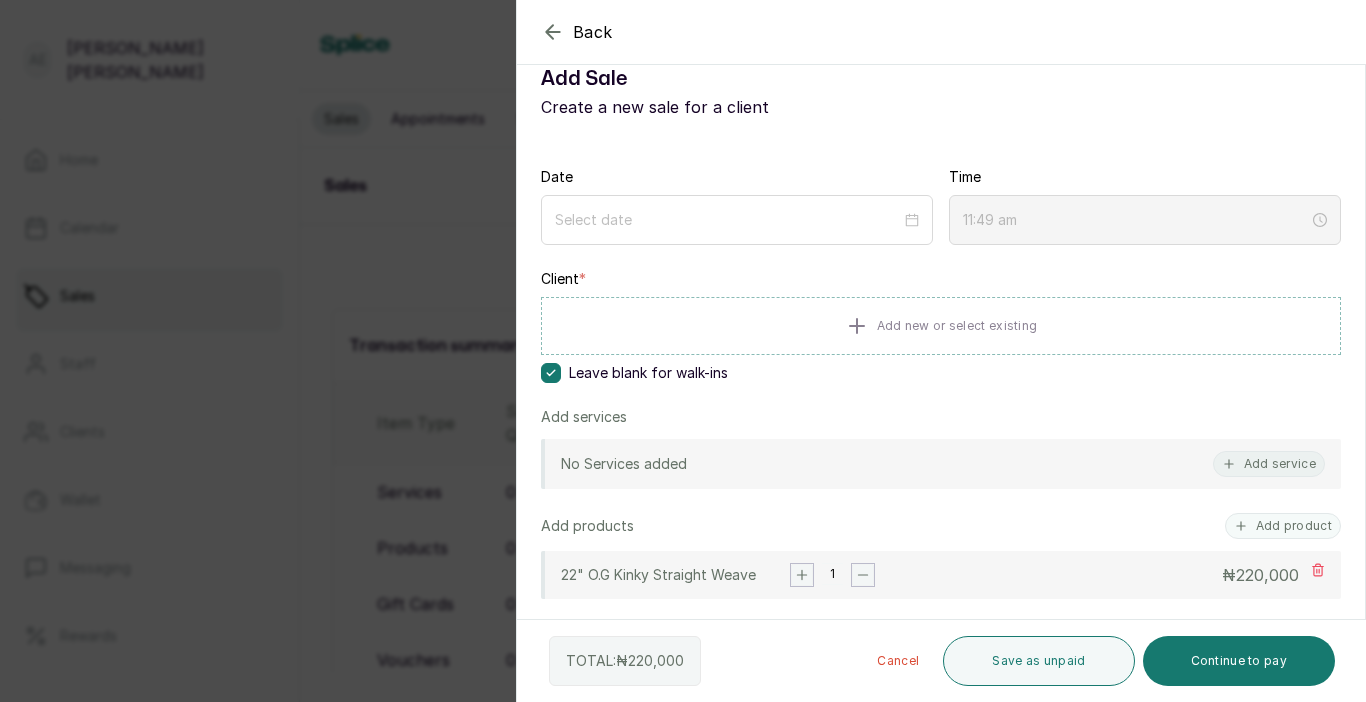 scroll, scrollTop: 69, scrollLeft: 0, axis: vertical 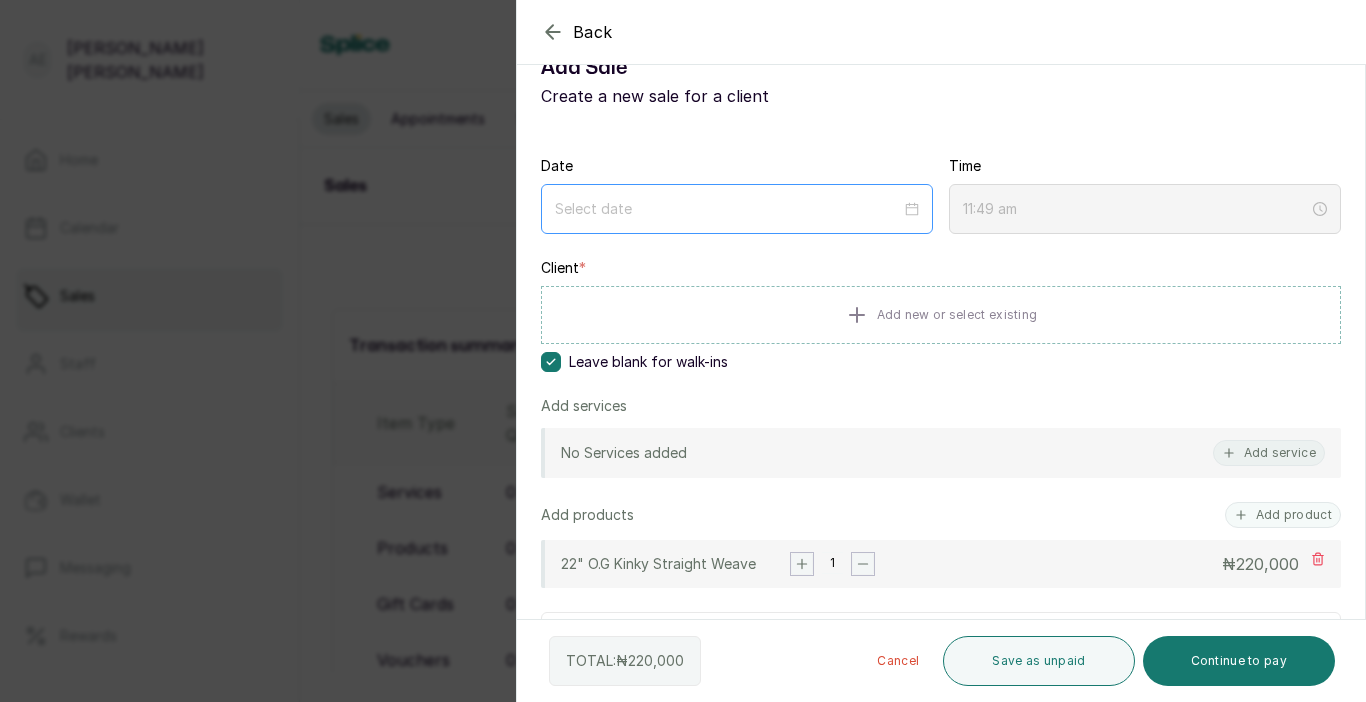 click at bounding box center [737, 209] 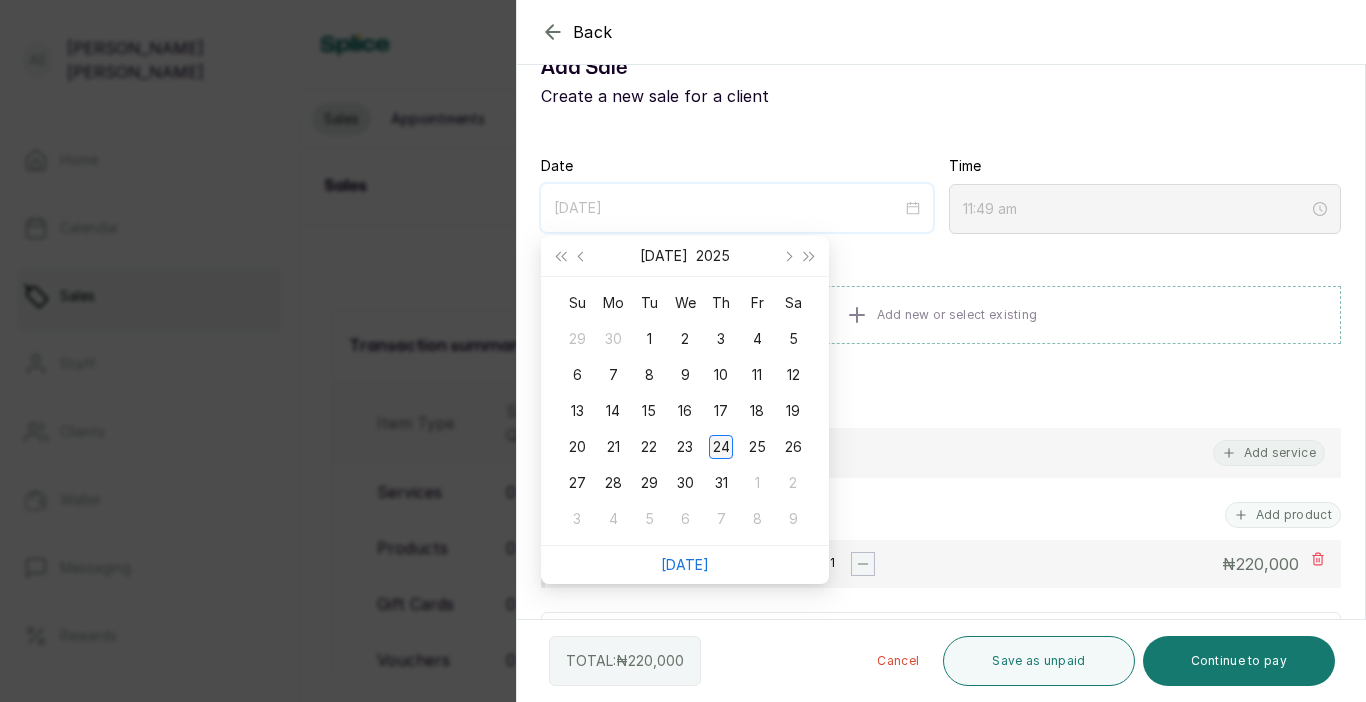 type on "[DATE]" 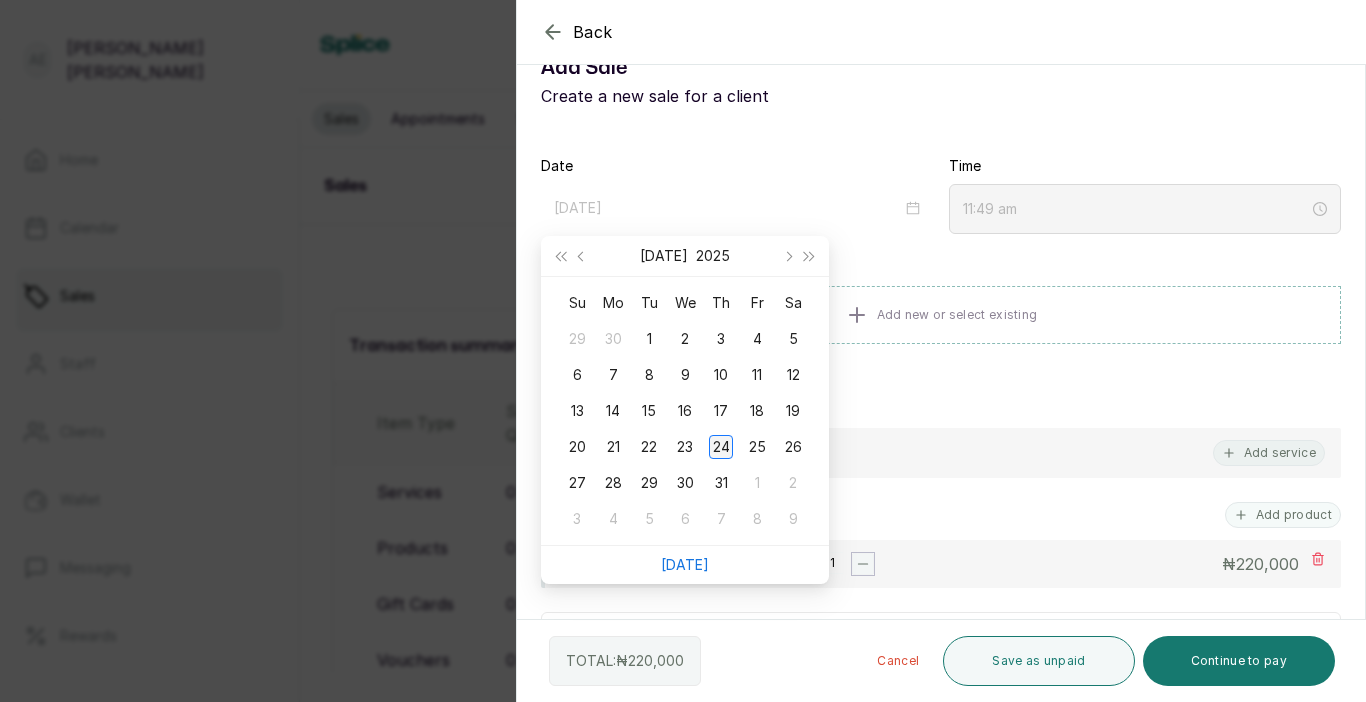 click on "24" at bounding box center [721, 447] 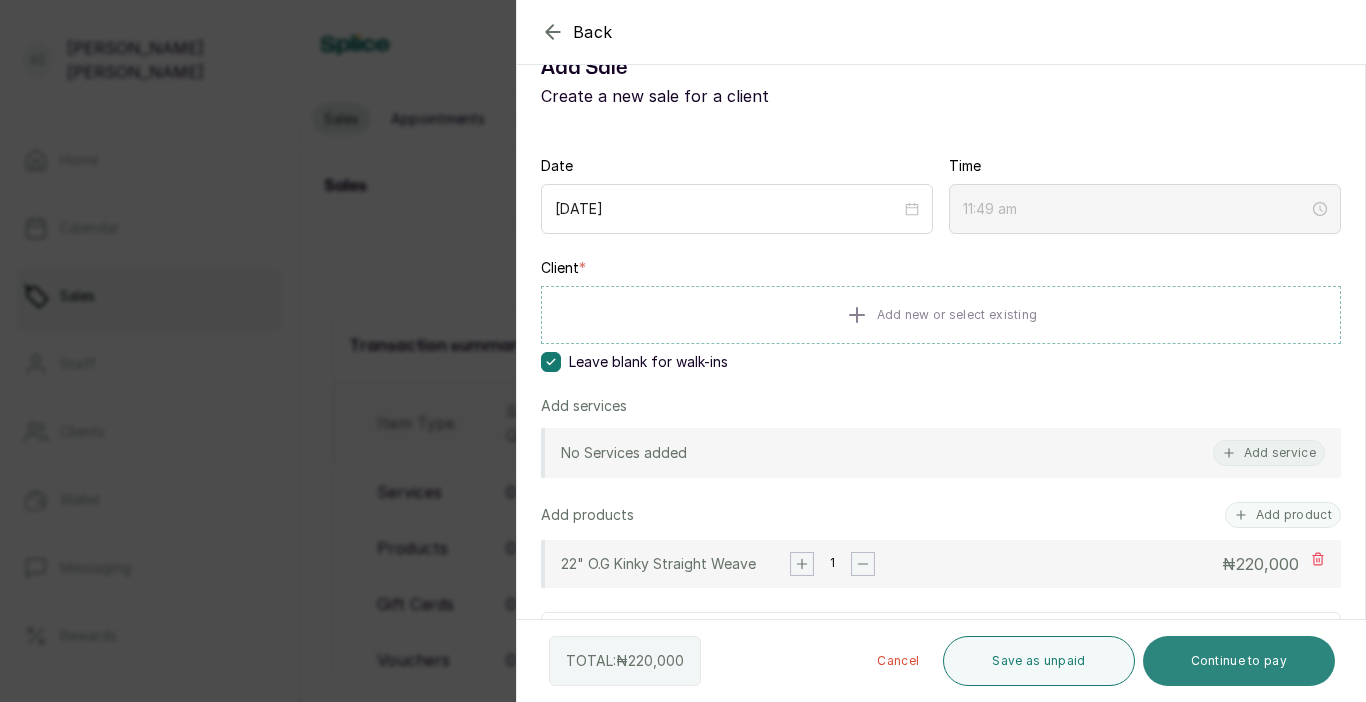 click on "Continue to pay" at bounding box center [1239, 661] 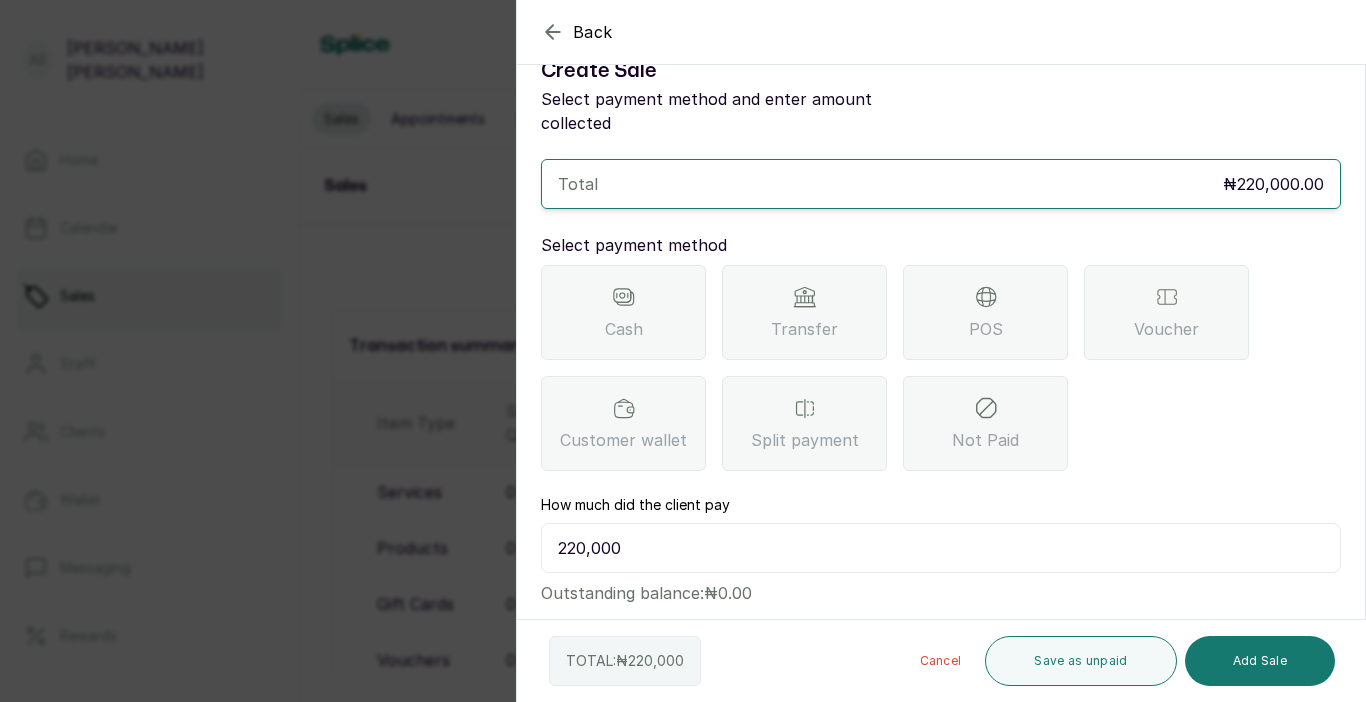 scroll, scrollTop: 42, scrollLeft: 0, axis: vertical 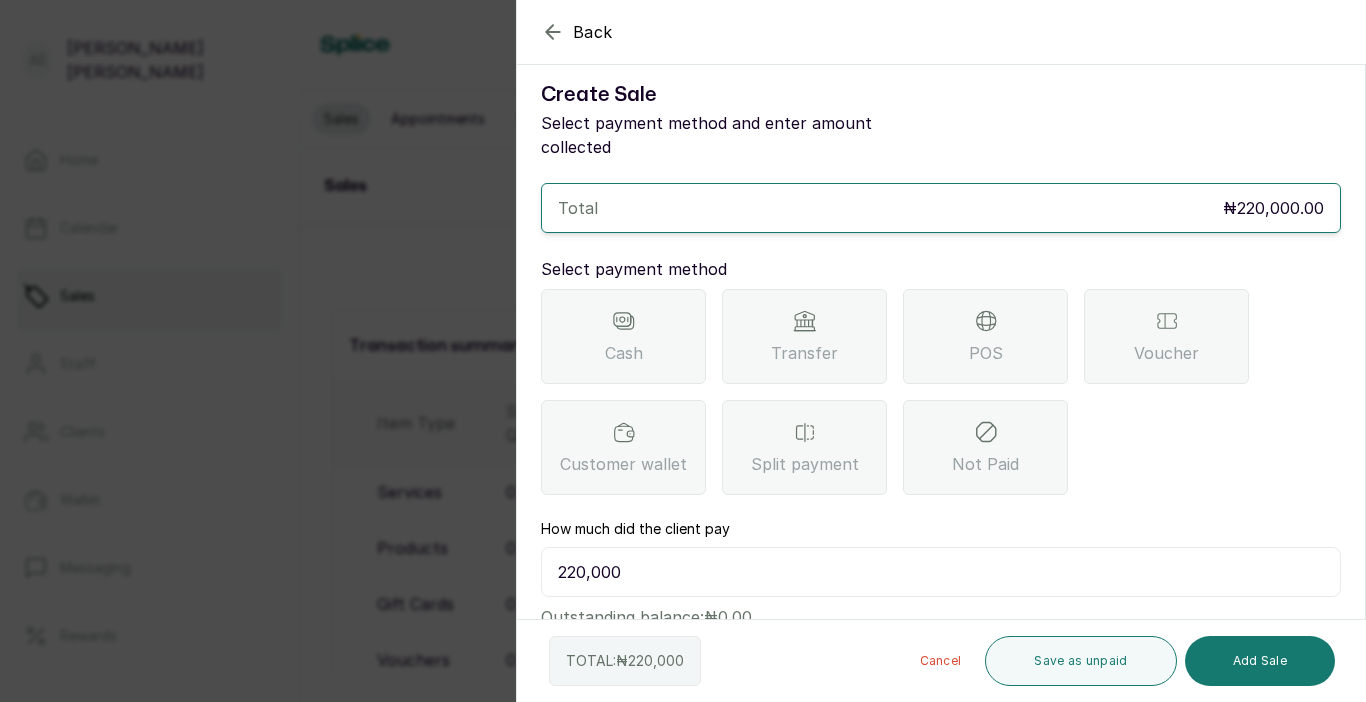 click on "Transfer" at bounding box center [804, 353] 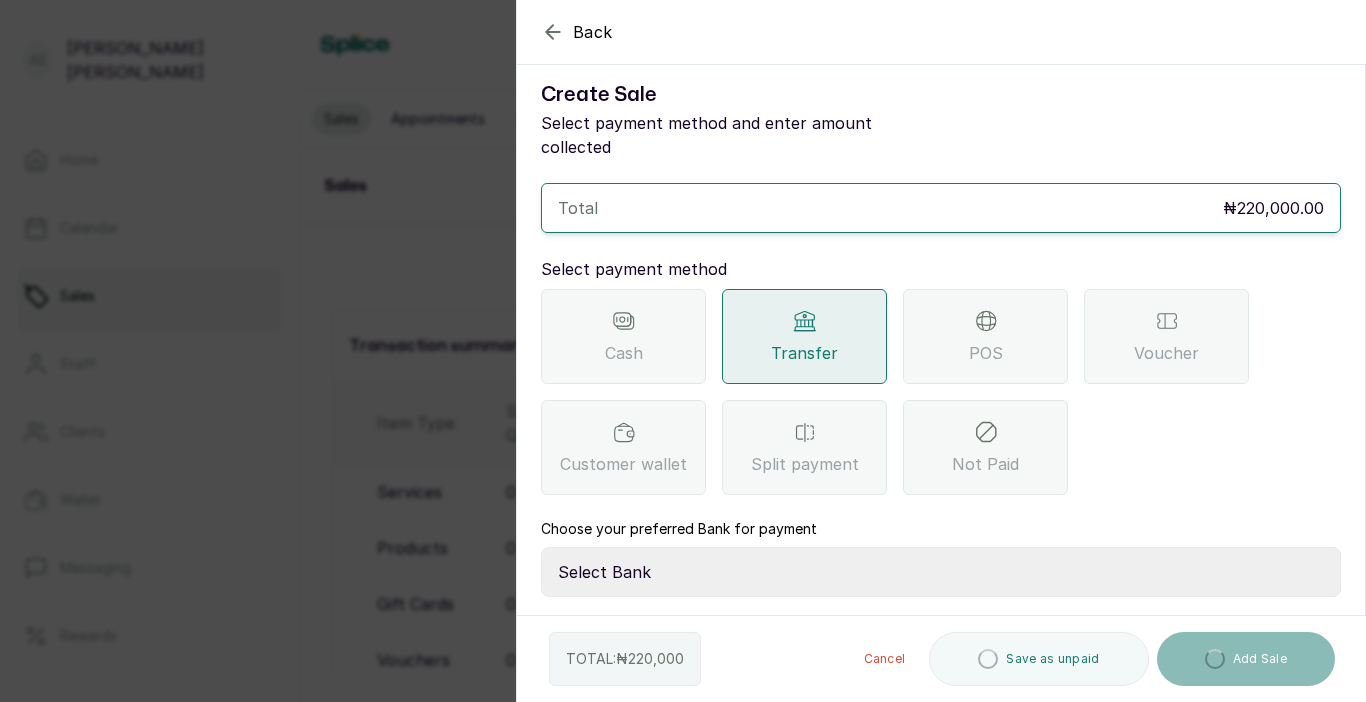 scroll, scrollTop: 69, scrollLeft: 0, axis: vertical 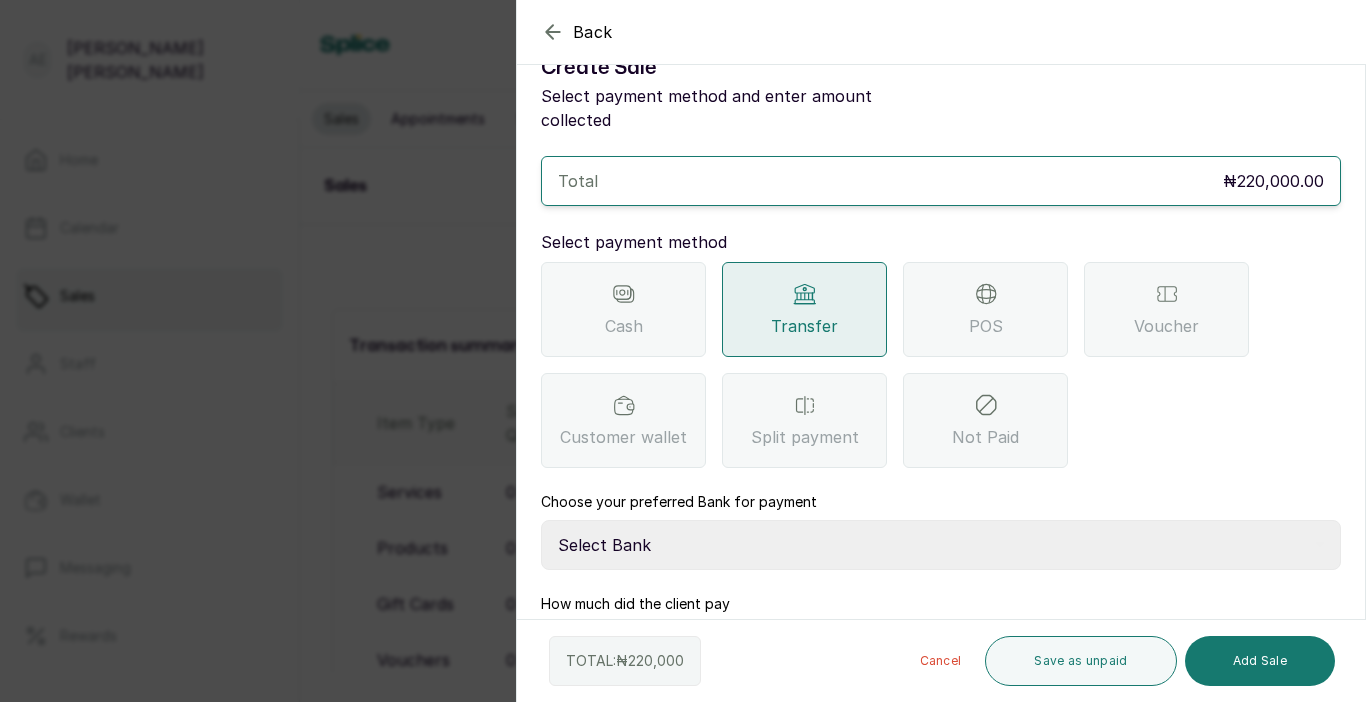 click on "Select Bank TRACTION(TRACTION) Providus Bank TASALAHQ HAIR AND BEAUTY Guaranty Trust Bank" at bounding box center [941, 545] 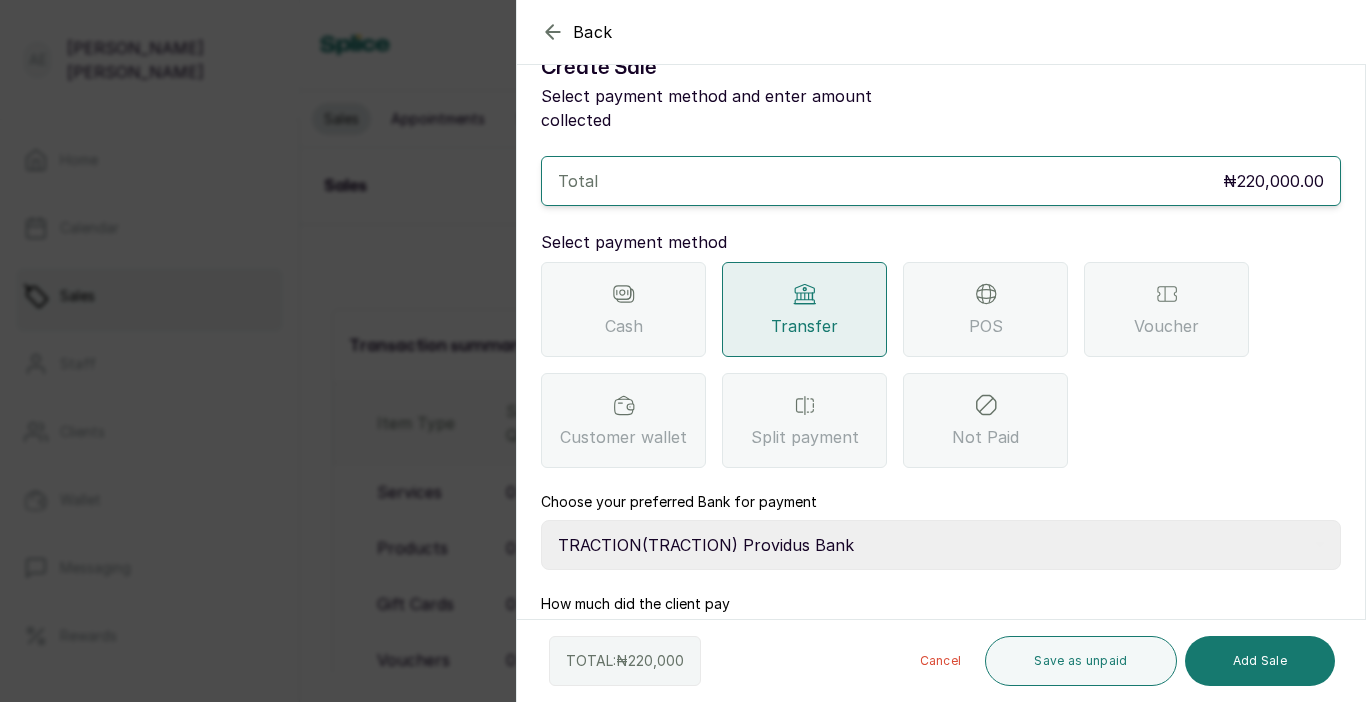 click on "Select Bank TRACTION(TRACTION) Providus Bank TASALAHQ HAIR AND BEAUTY Guaranty Trust Bank" at bounding box center [941, 545] 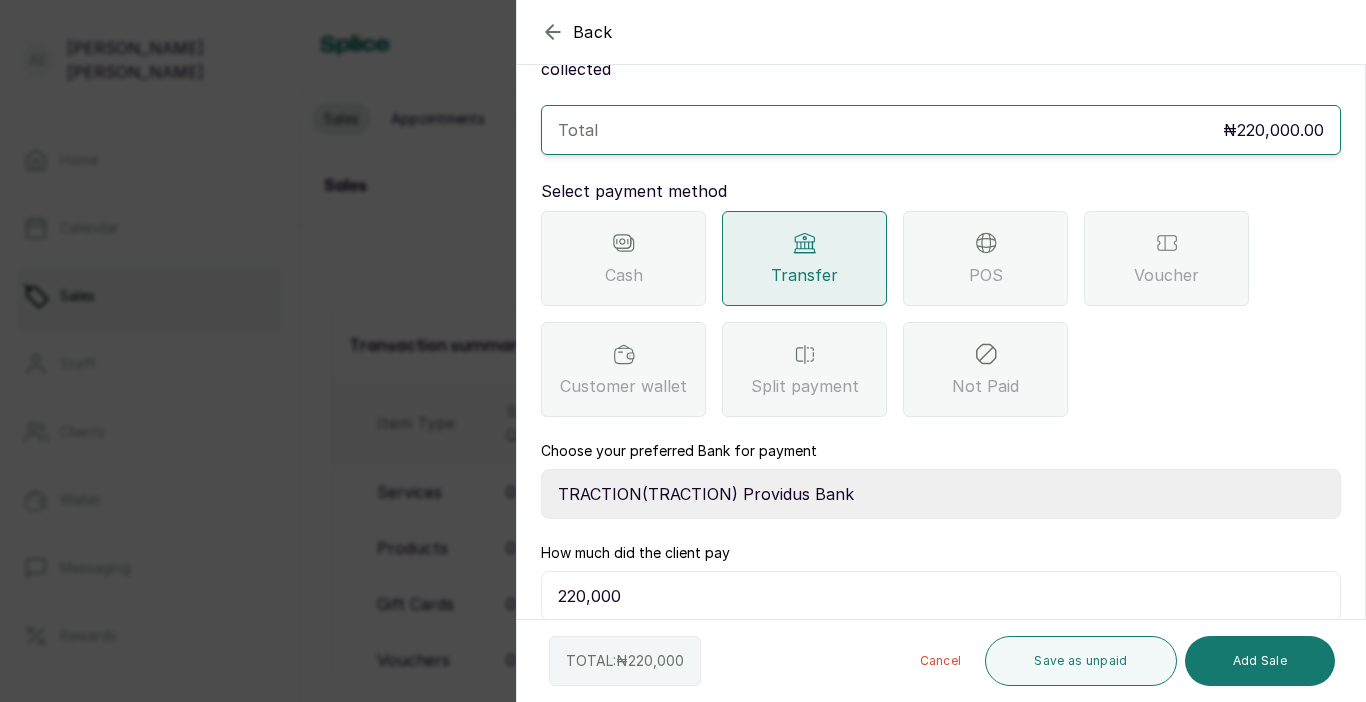 scroll, scrollTop: 144, scrollLeft: 0, axis: vertical 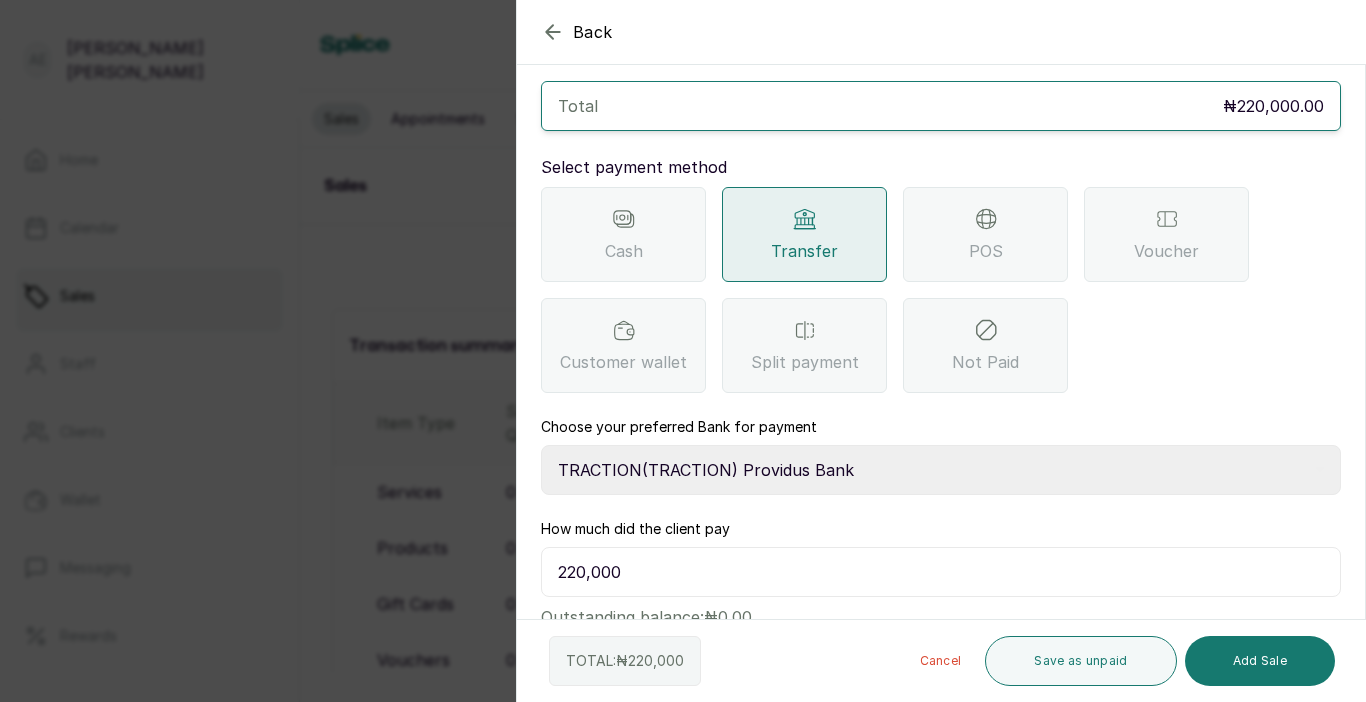 click on "220,000" at bounding box center [941, 572] 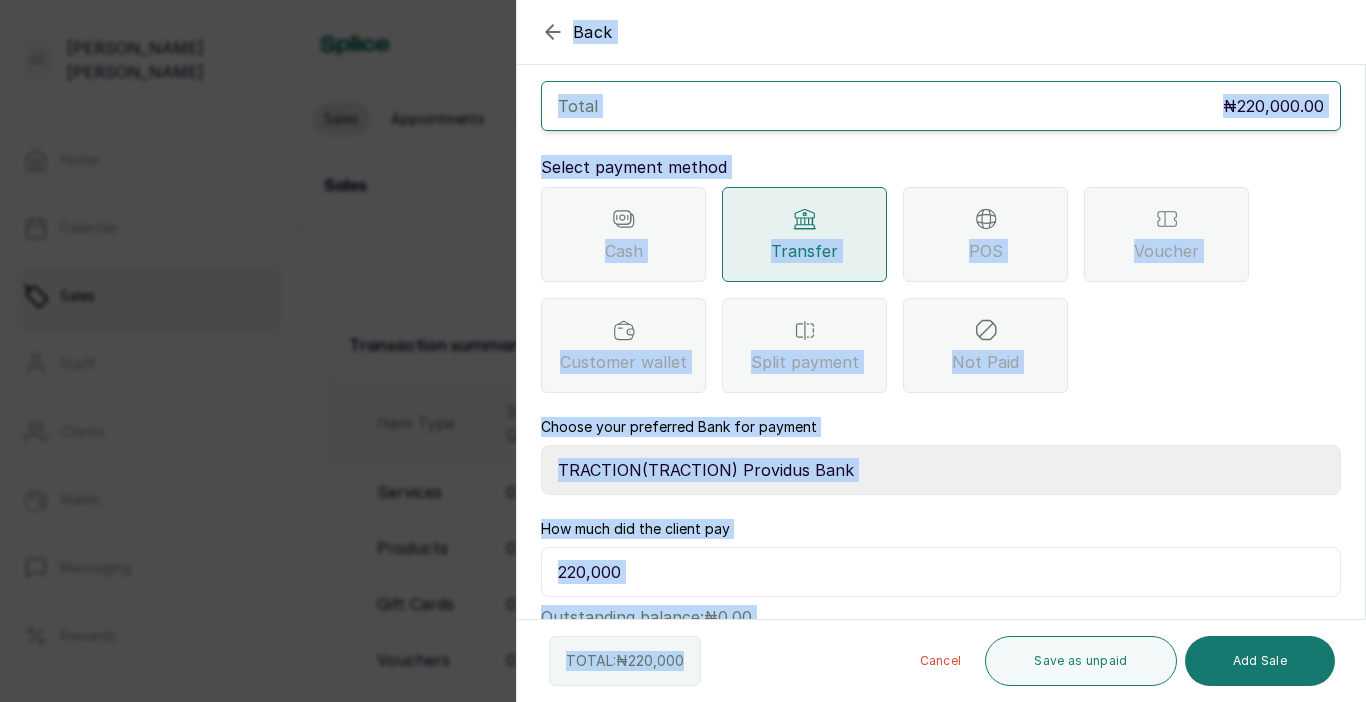 drag, startPoint x: 684, startPoint y: 697, endPoint x: 643, endPoint y: 715, distance: 44.777225 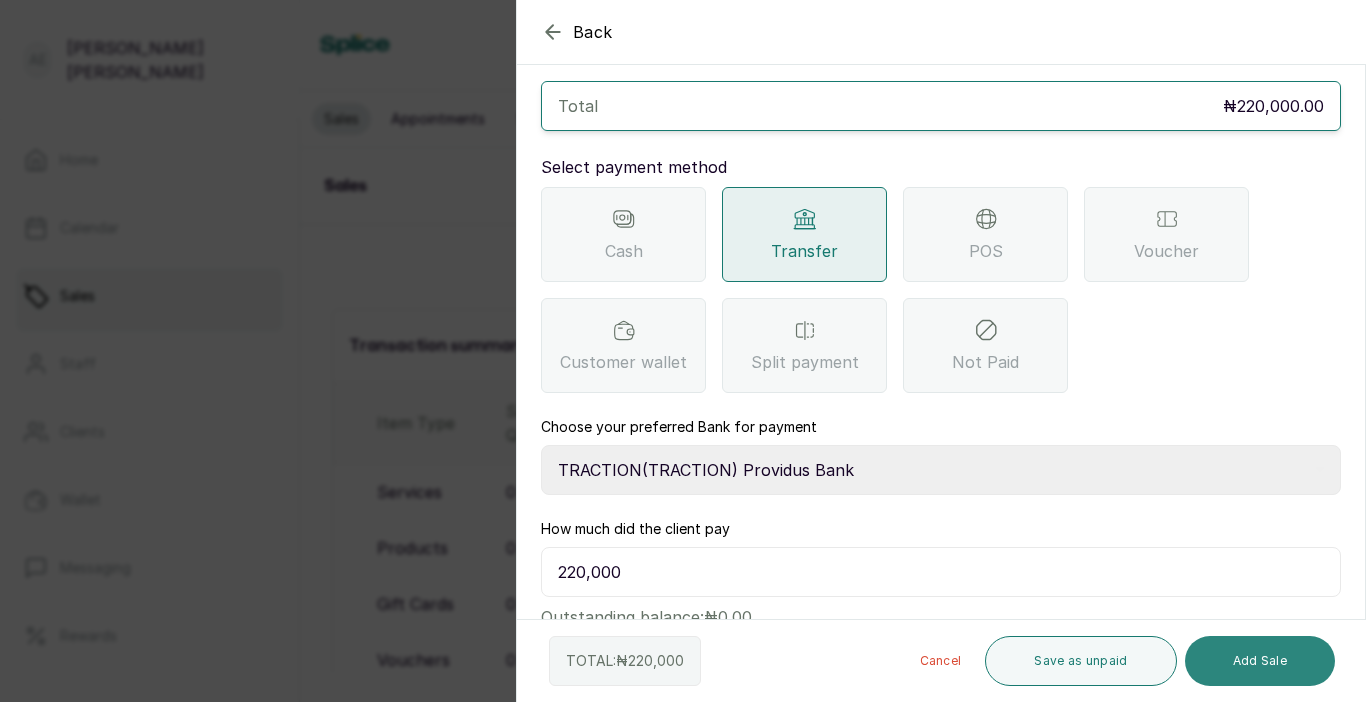 click on "Add Sale" at bounding box center [1260, 661] 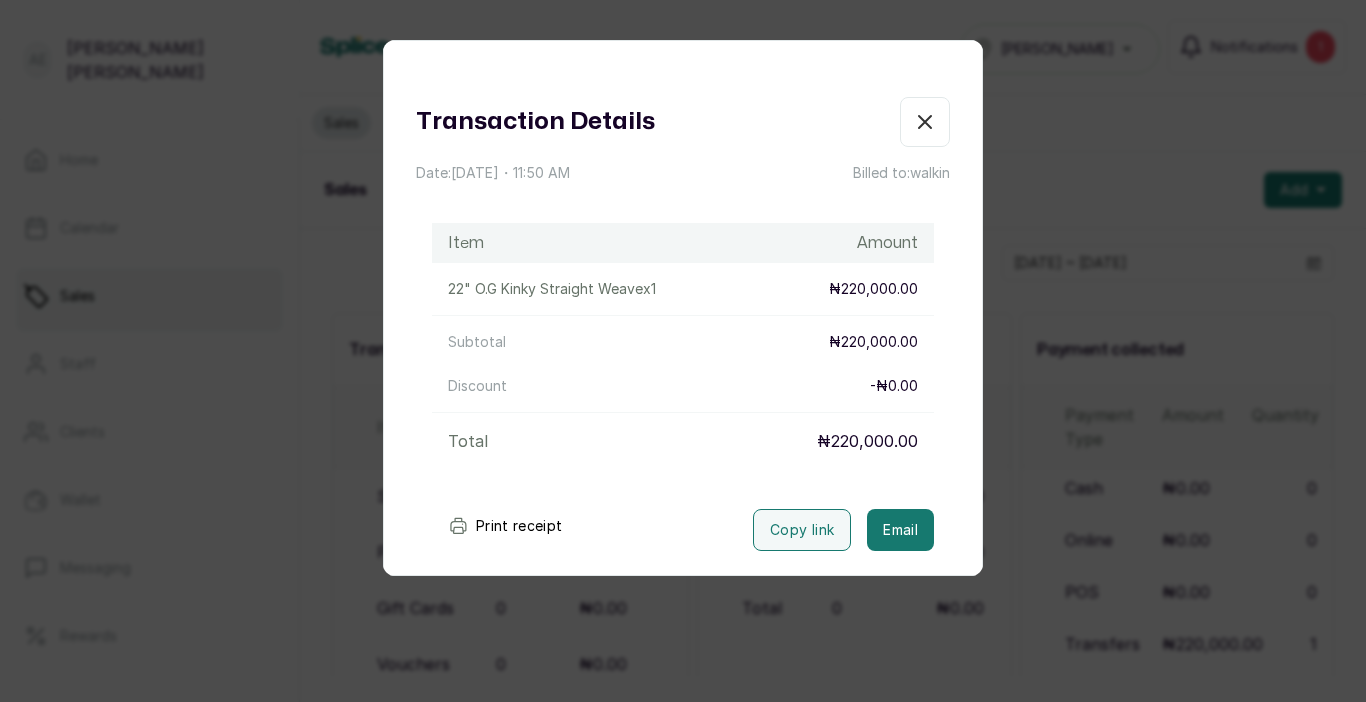 click 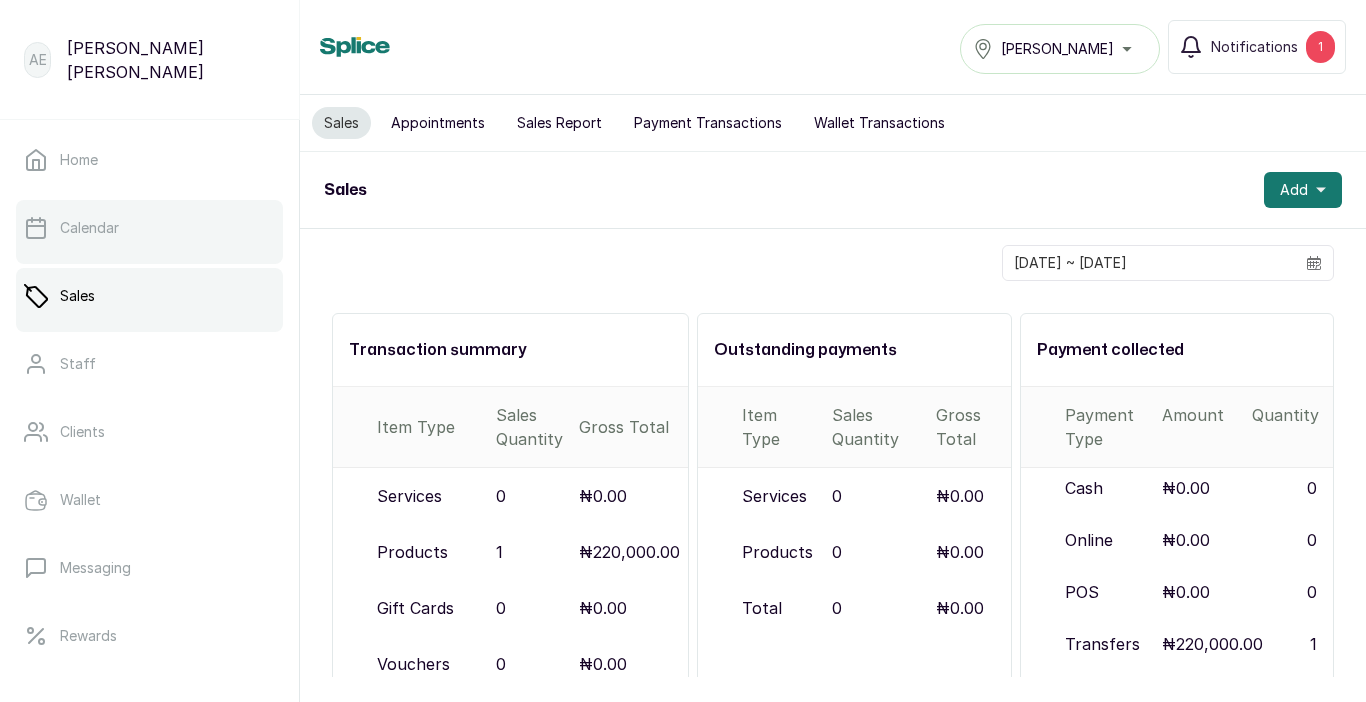click on "Calendar" at bounding box center [89, 228] 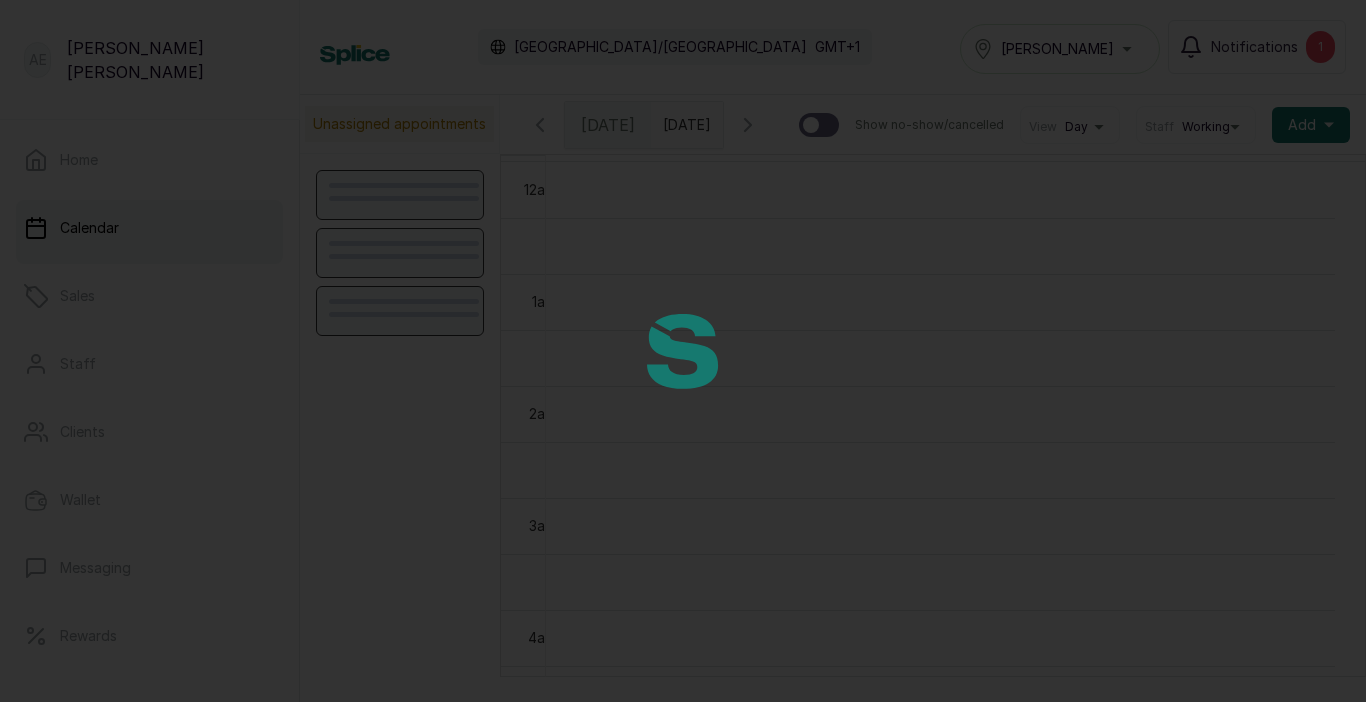 scroll, scrollTop: 673, scrollLeft: 0, axis: vertical 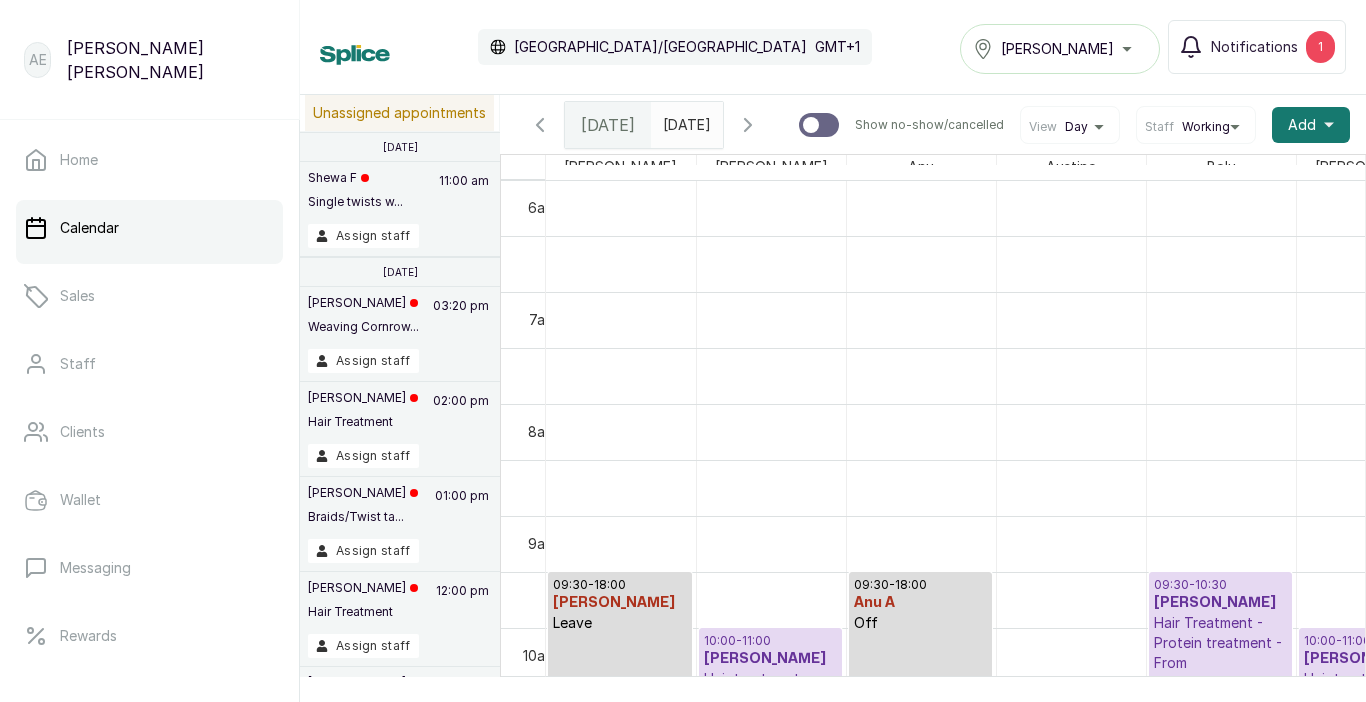 drag, startPoint x: 673, startPoint y: 241, endPoint x: 667, endPoint y: 139, distance: 102.176315 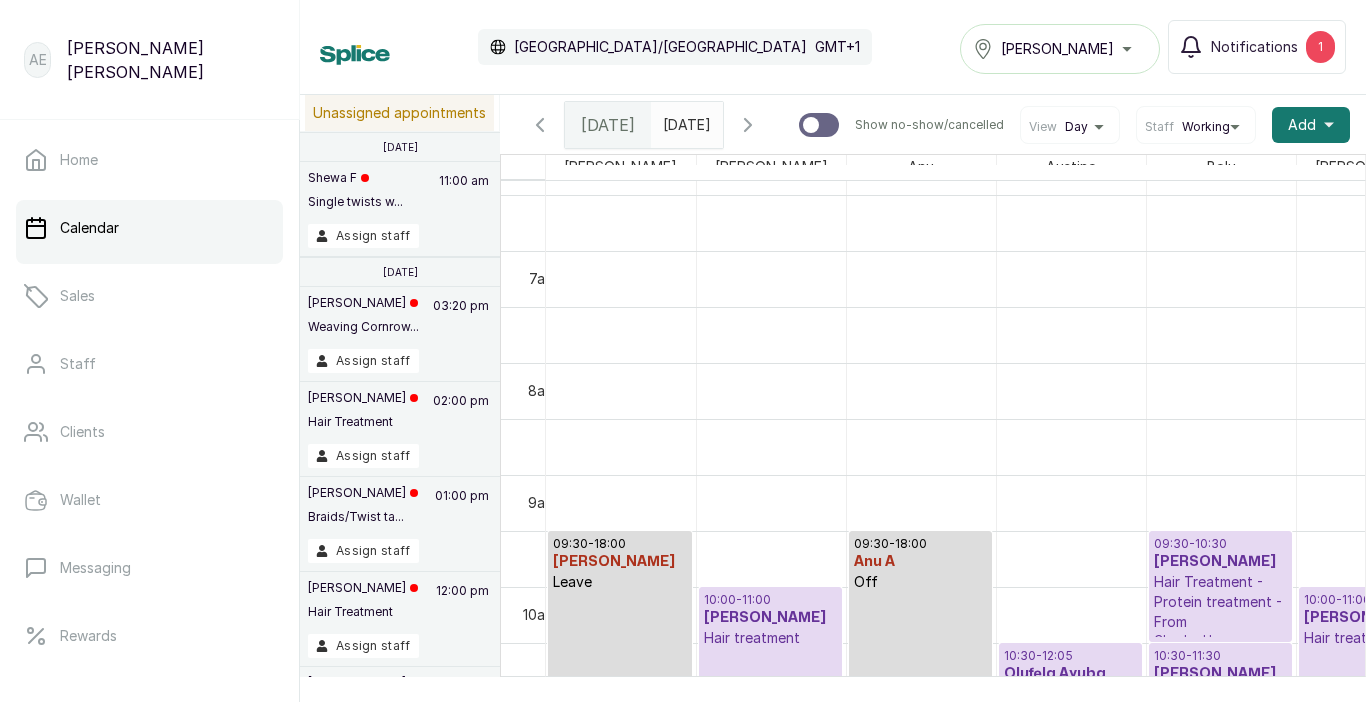 scroll, scrollTop: 825, scrollLeft: 0, axis: vertical 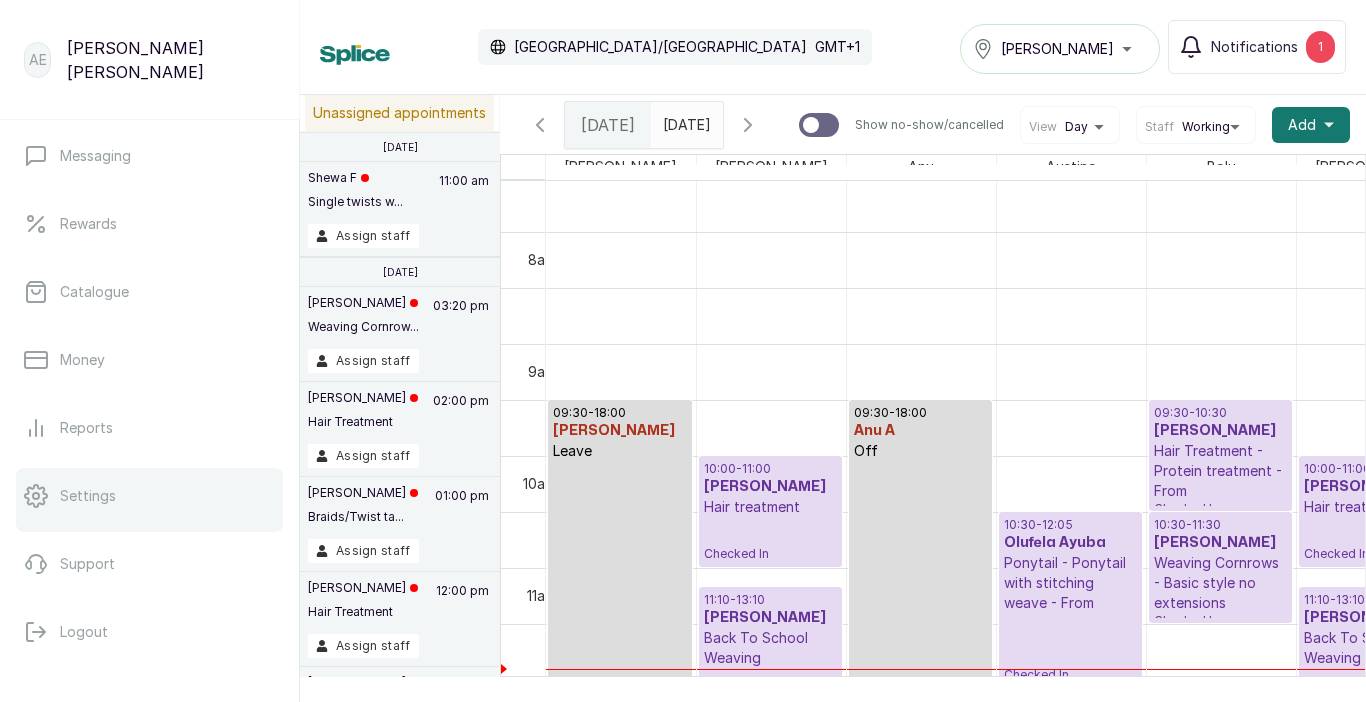 click on "Settings" at bounding box center (149, 496) 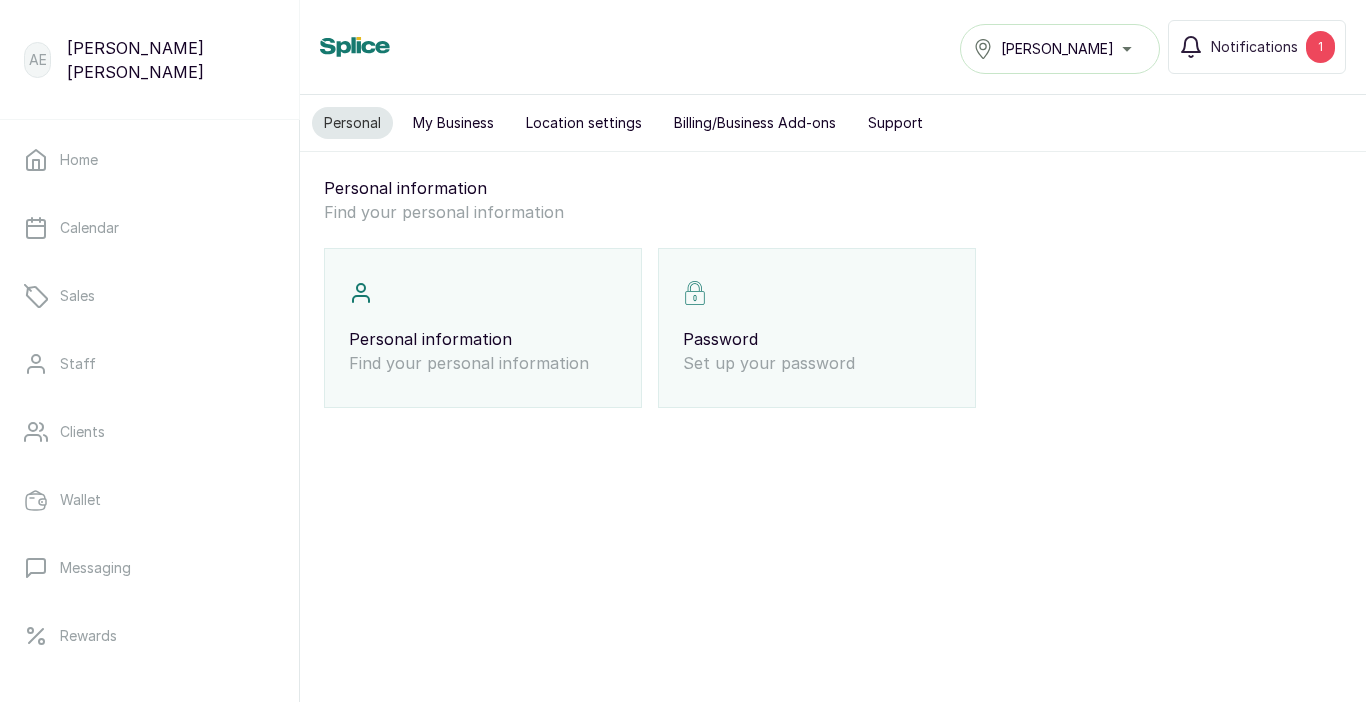 click on "My Business" at bounding box center [453, 123] 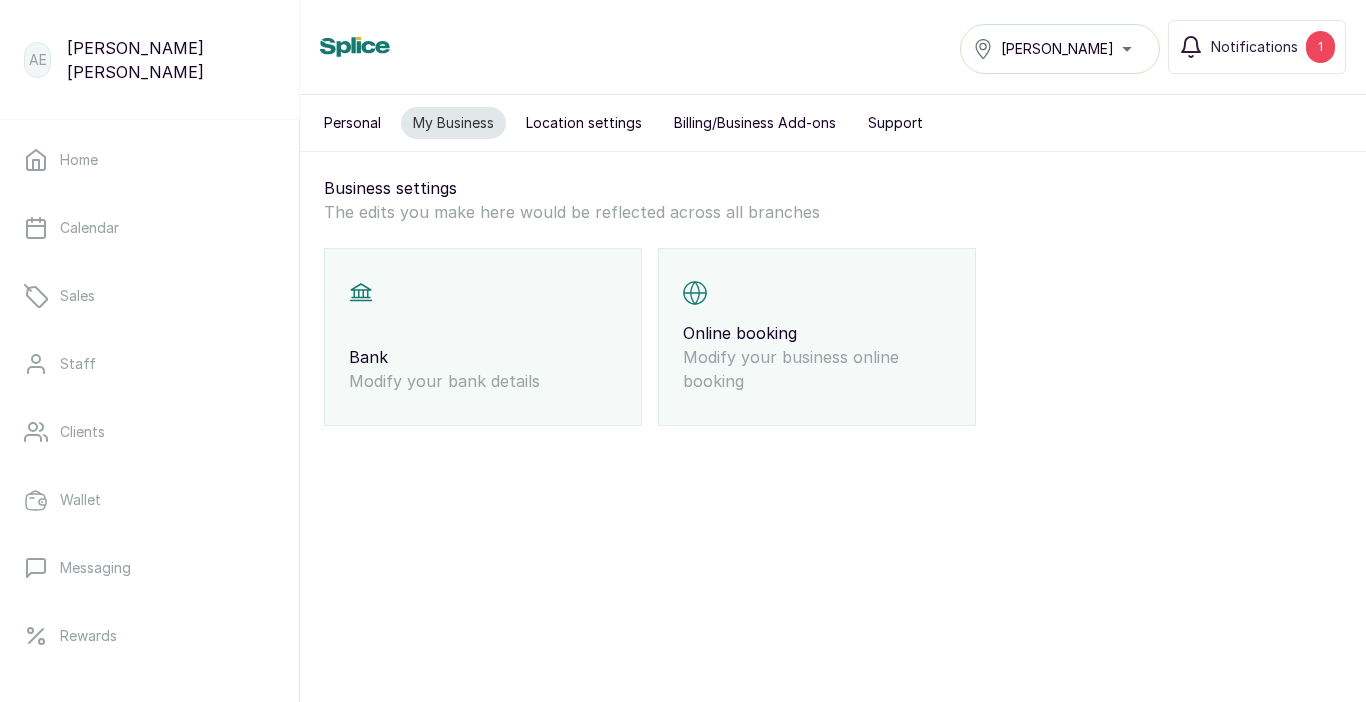 click on "Location settings" at bounding box center [584, 123] 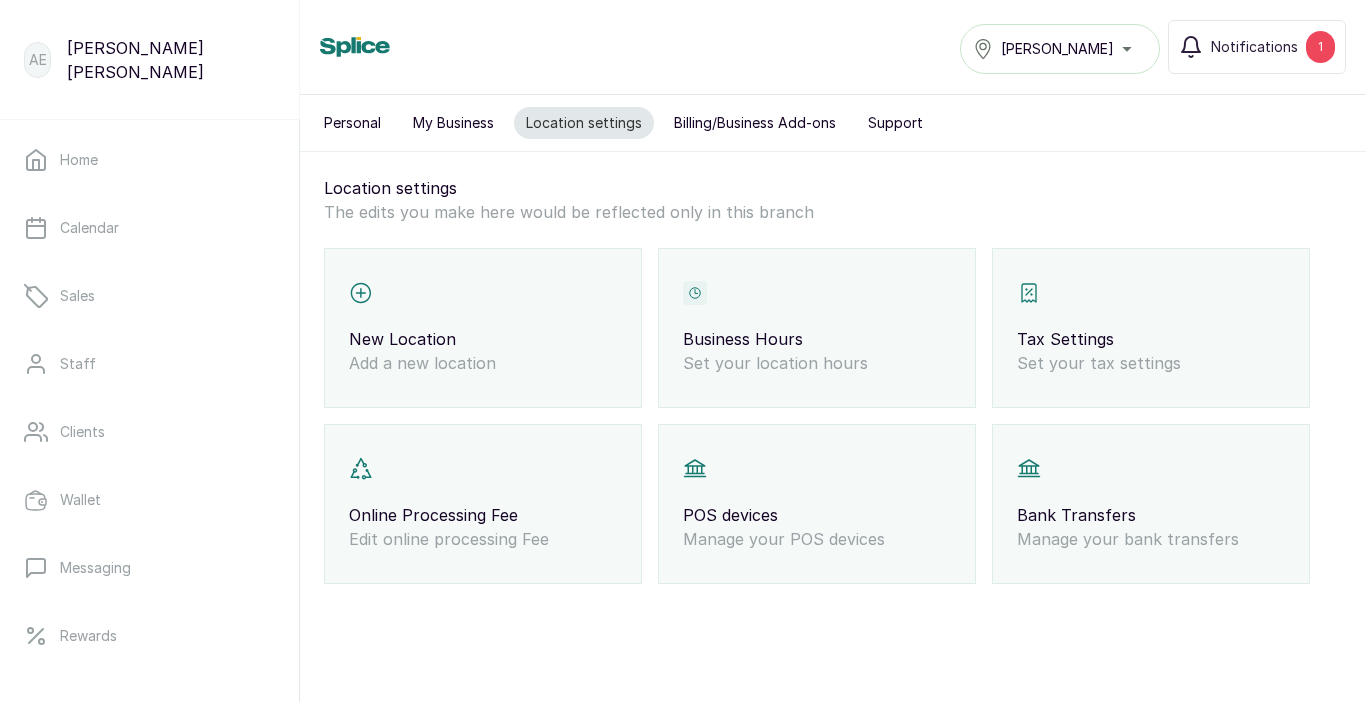 click on "My Business" at bounding box center [453, 123] 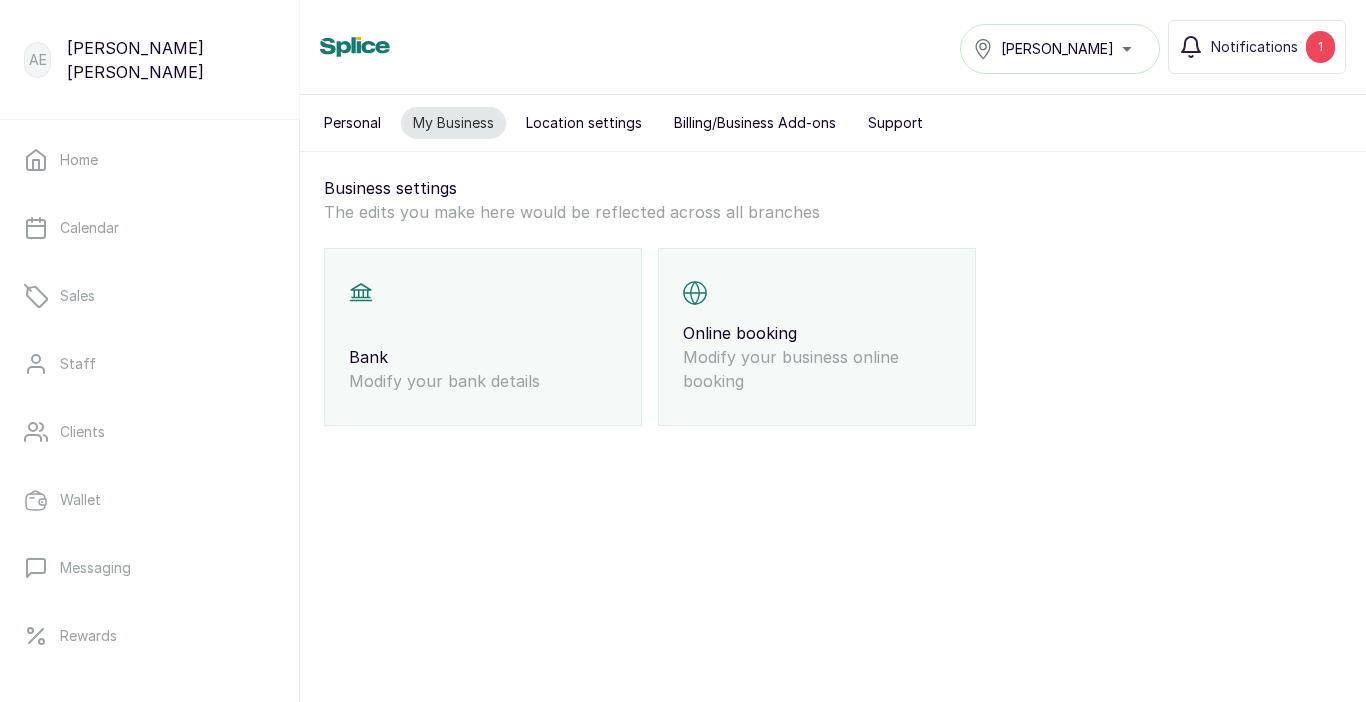 click on "Location settings" at bounding box center [584, 123] 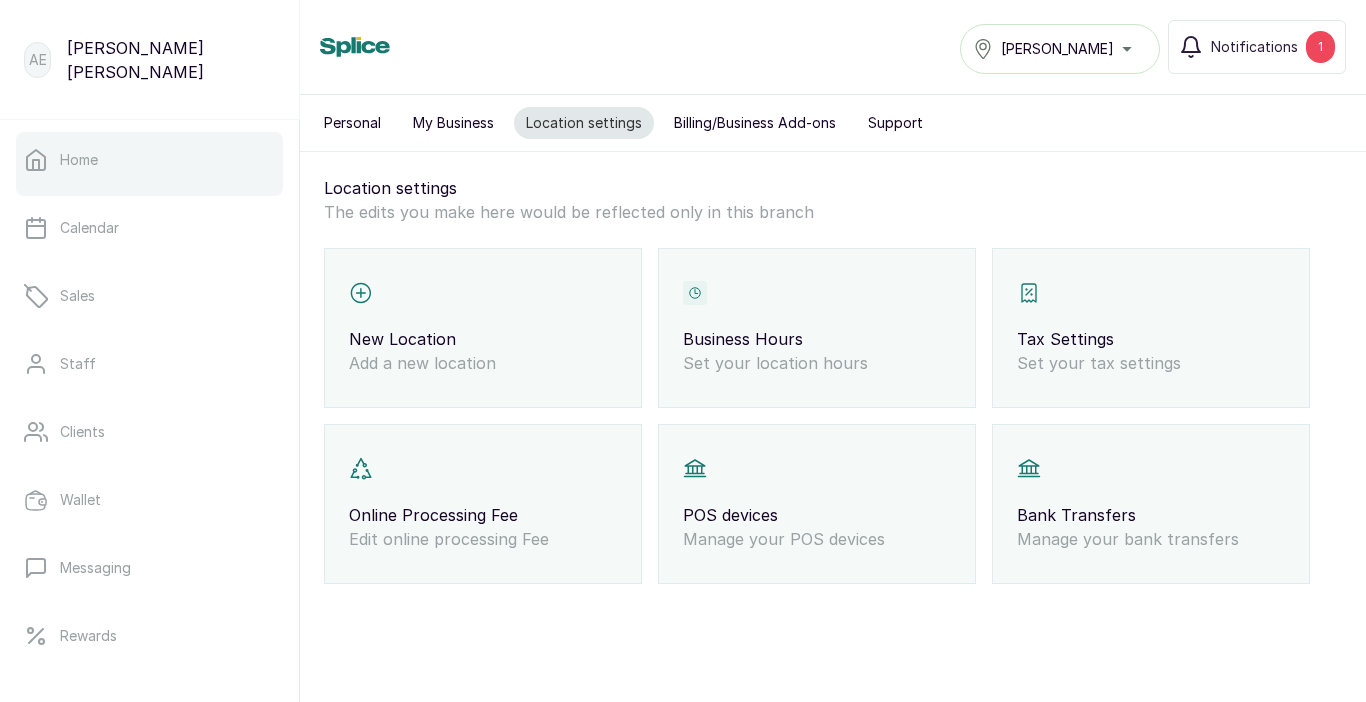 click on "Home" at bounding box center (149, 160) 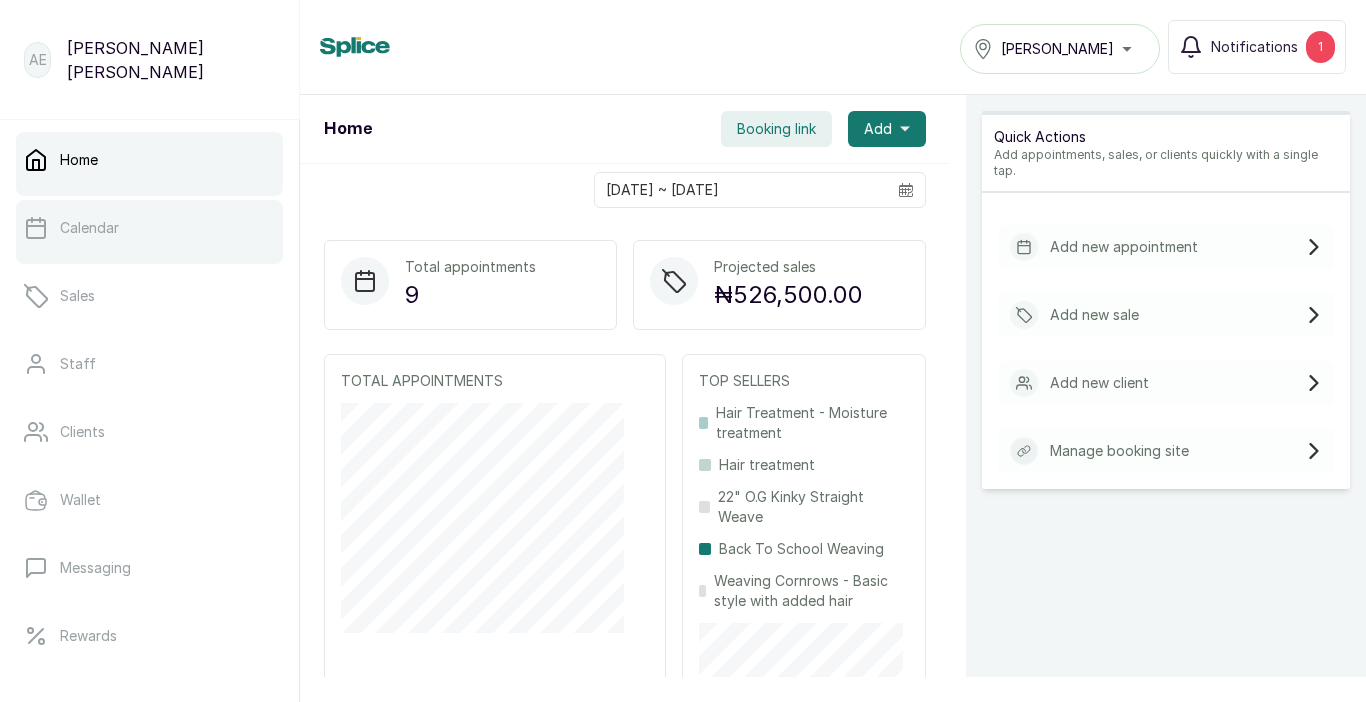 click on "Calendar" at bounding box center (89, 228) 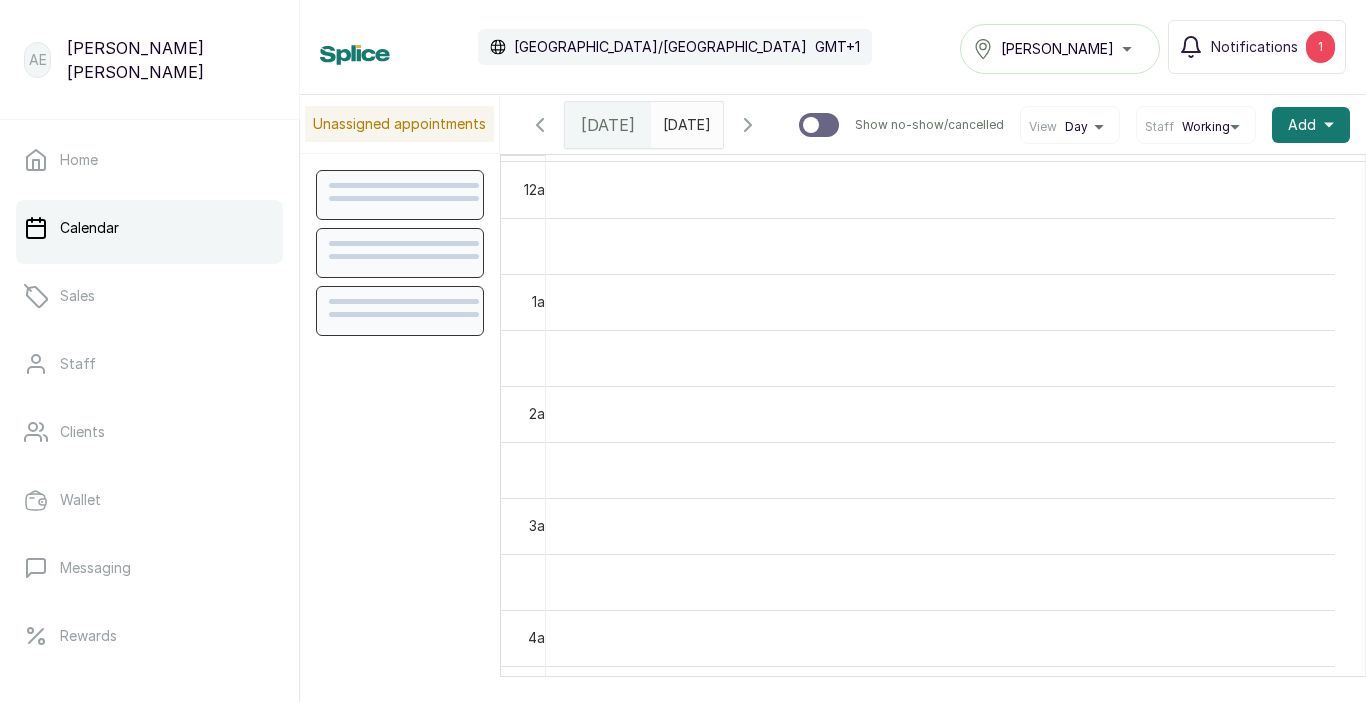 scroll, scrollTop: 673, scrollLeft: 0, axis: vertical 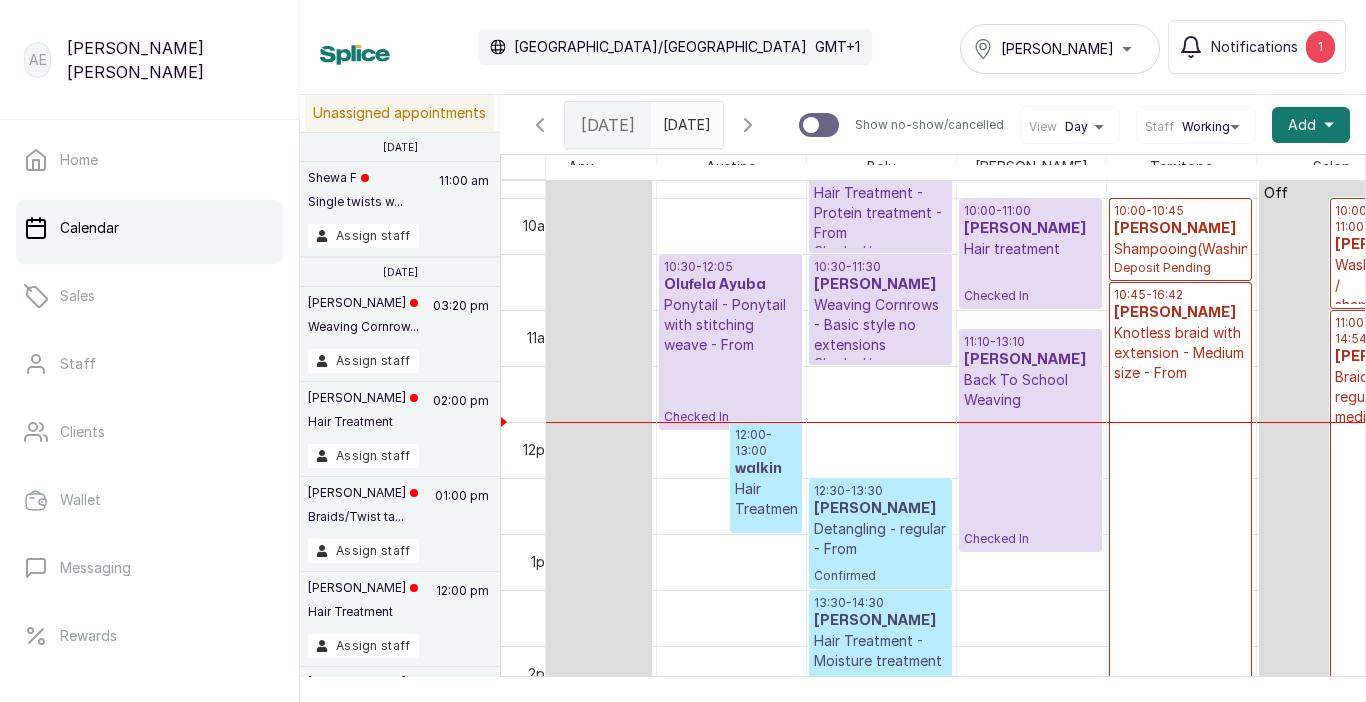click on "12:00  -  13:00" at bounding box center [766, 443] 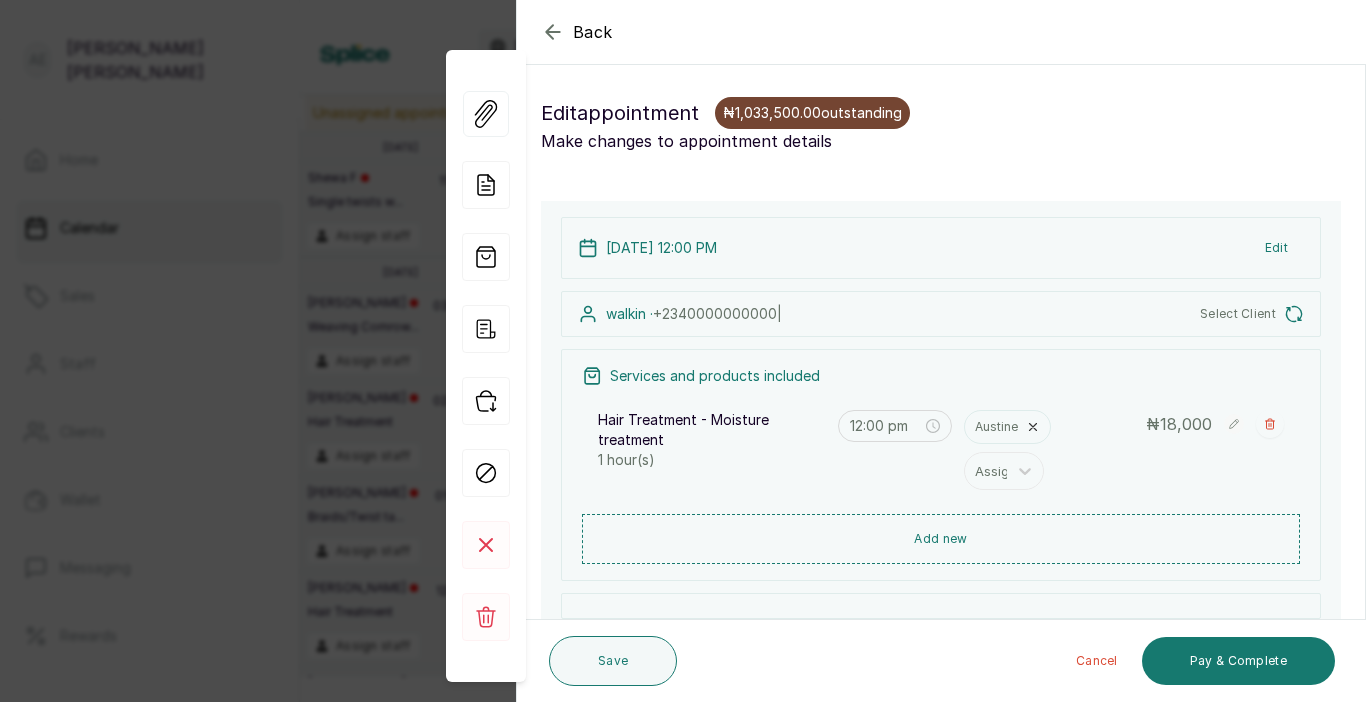 click on "Services and products included Hair Treatment  - Moisture treatment 1 hour(s) 12:00 pm Austine Assign ₦ 18,000 Add new" at bounding box center [941, 465] 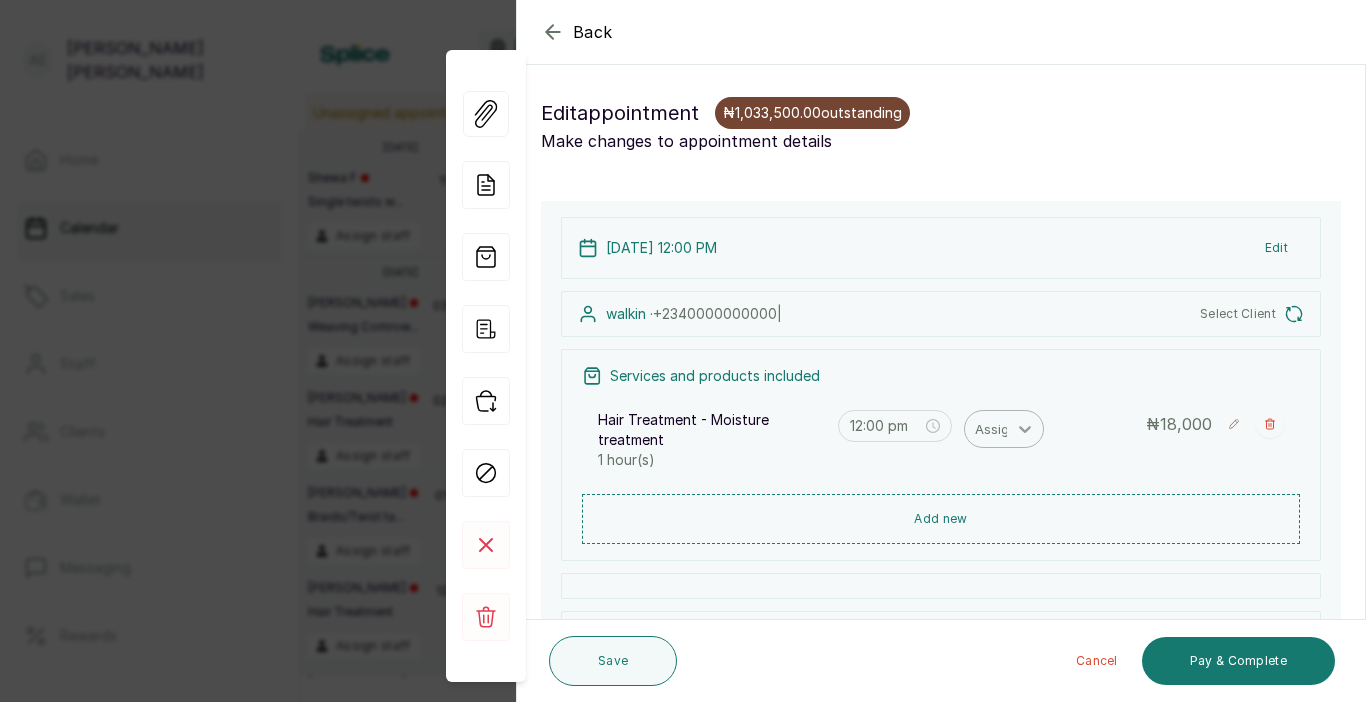 click 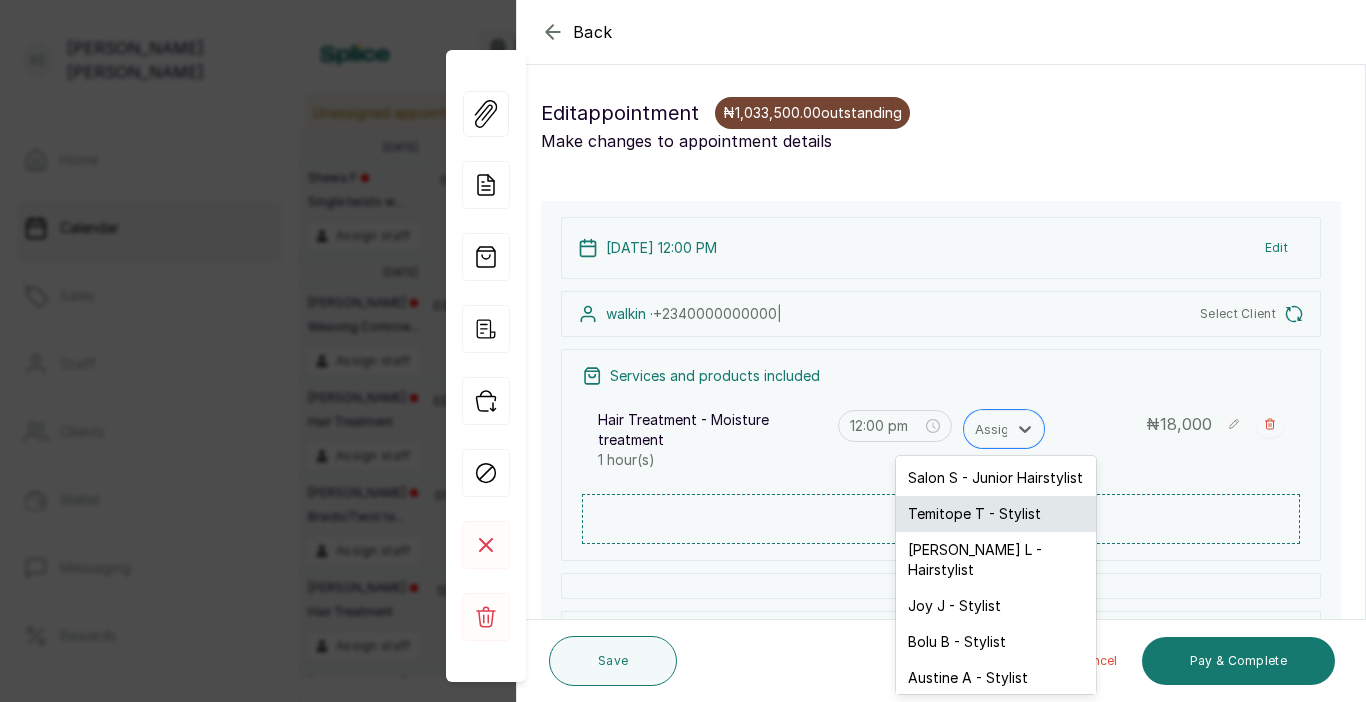 click on "Temitope T - Stylist" at bounding box center (996, 514) 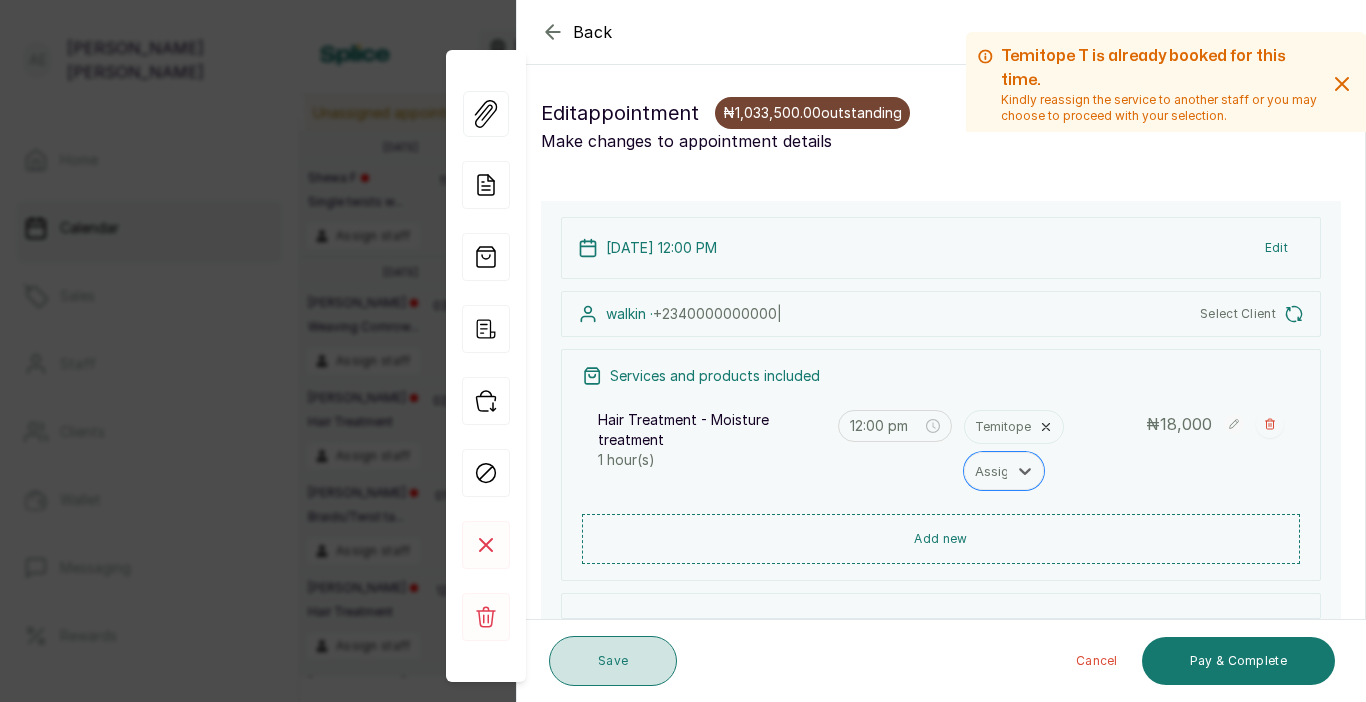 click on "Save" at bounding box center (613, 661) 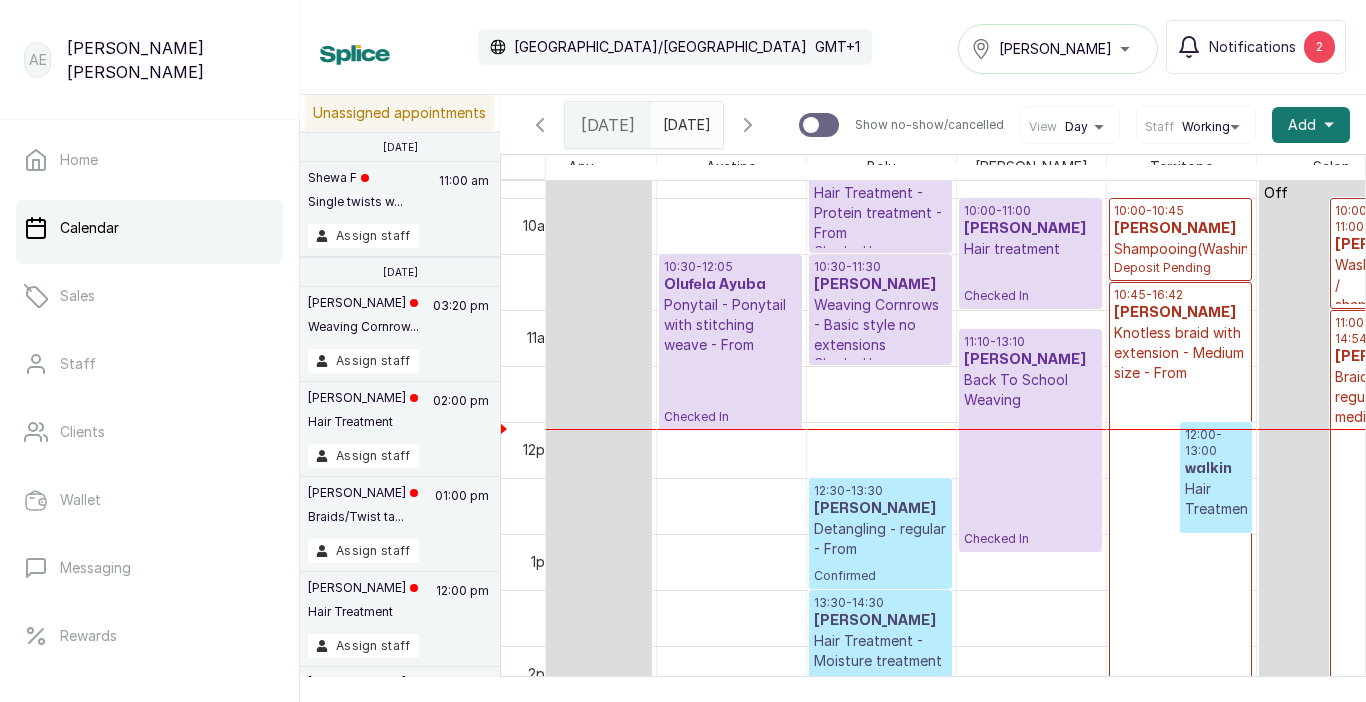 scroll, scrollTop: 1074, scrollLeft: 340, axis: both 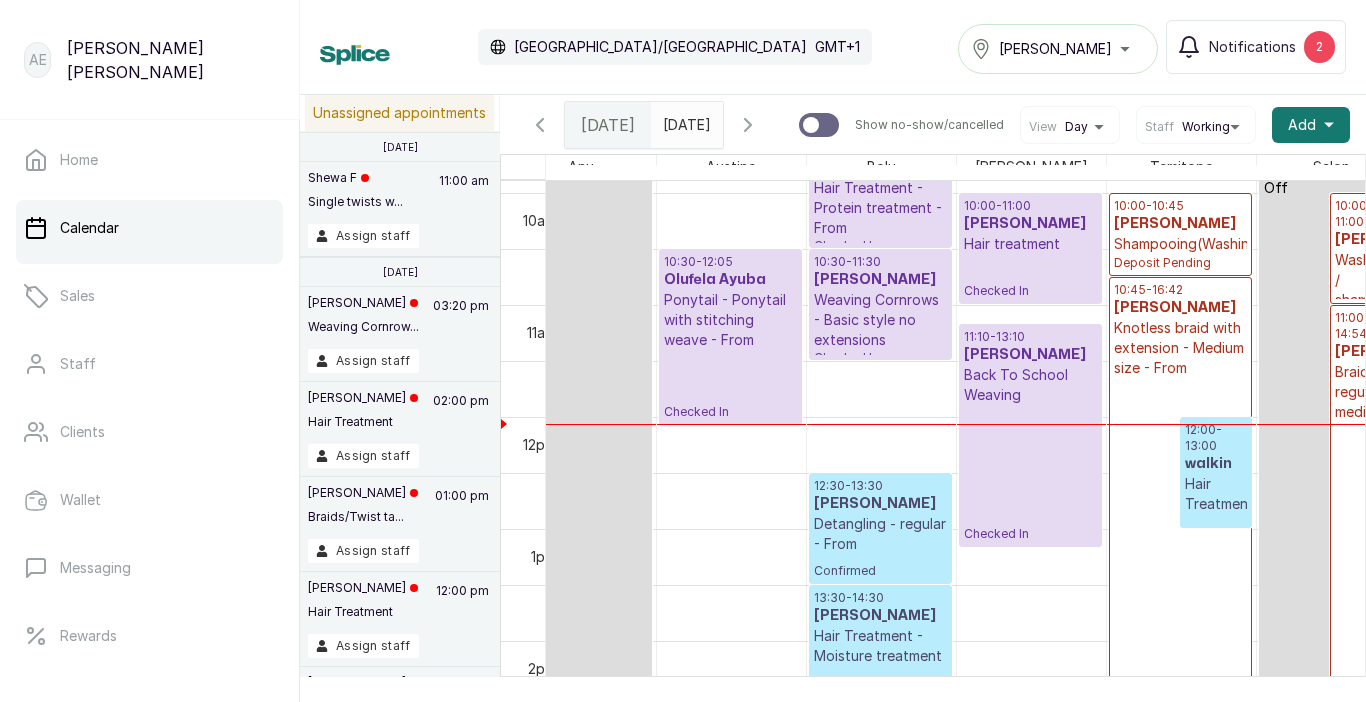 click on "Hair Treatment  - Moisture treatment" at bounding box center (1216, 524) 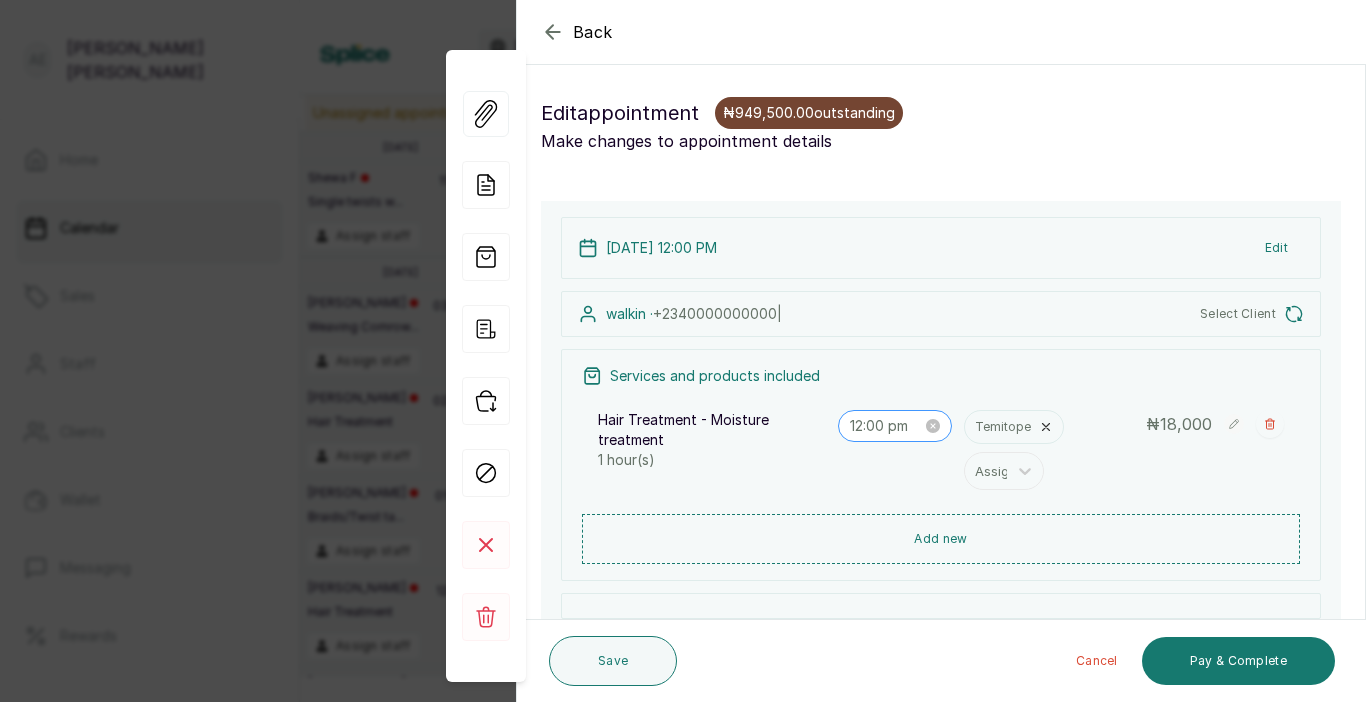 click on "12:00 pm" at bounding box center (895, 426) 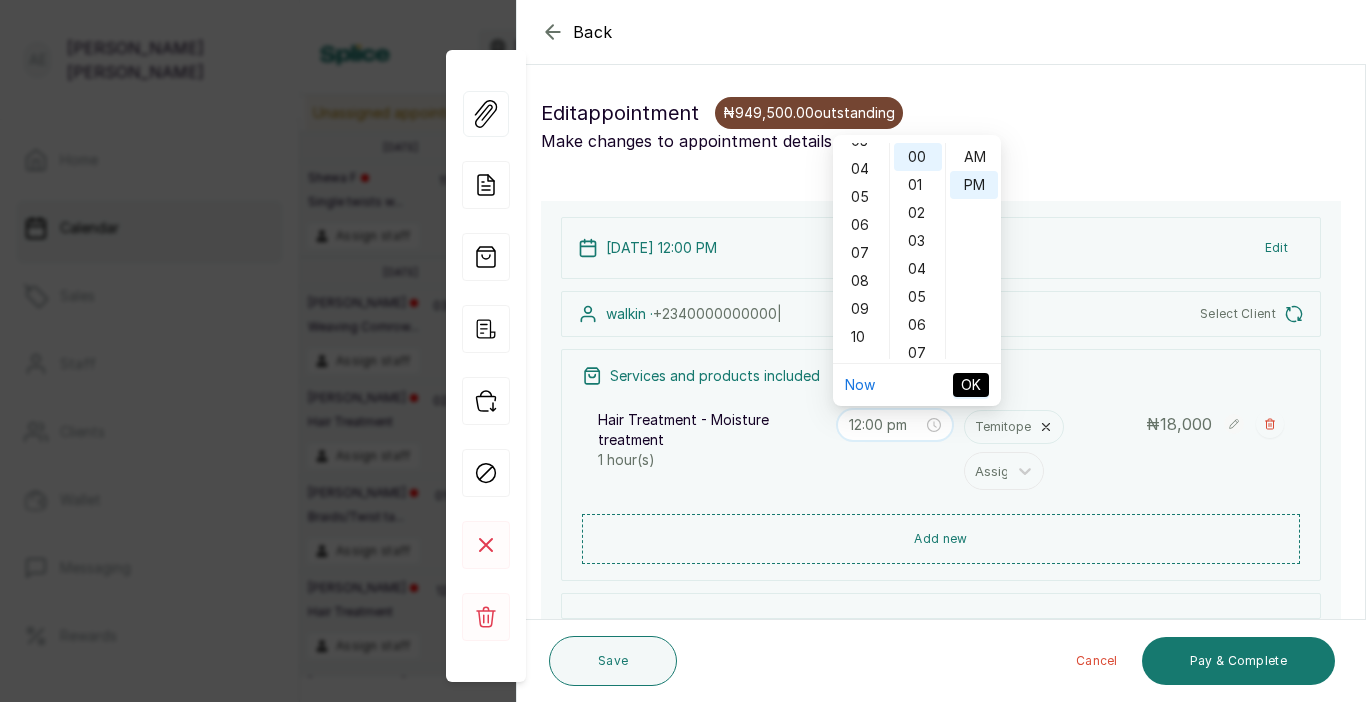 scroll, scrollTop: 101, scrollLeft: 0, axis: vertical 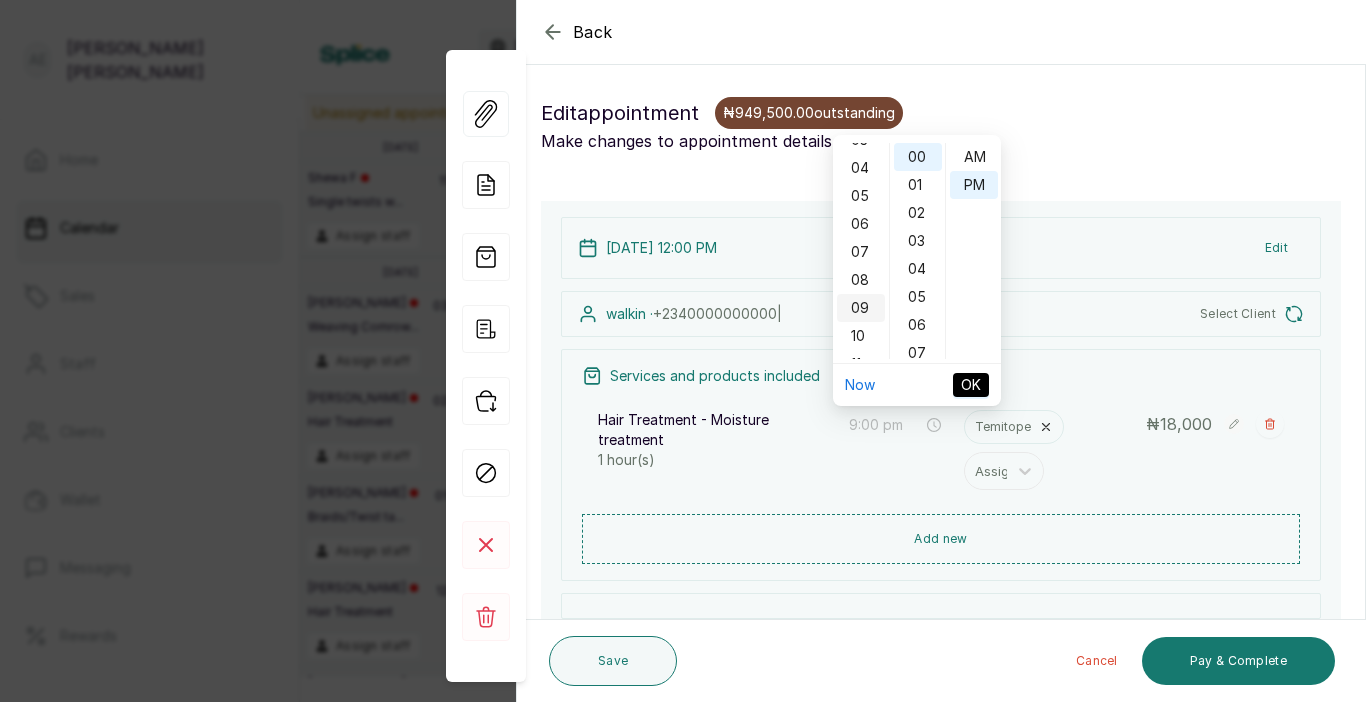 click on "09" at bounding box center [861, 308] 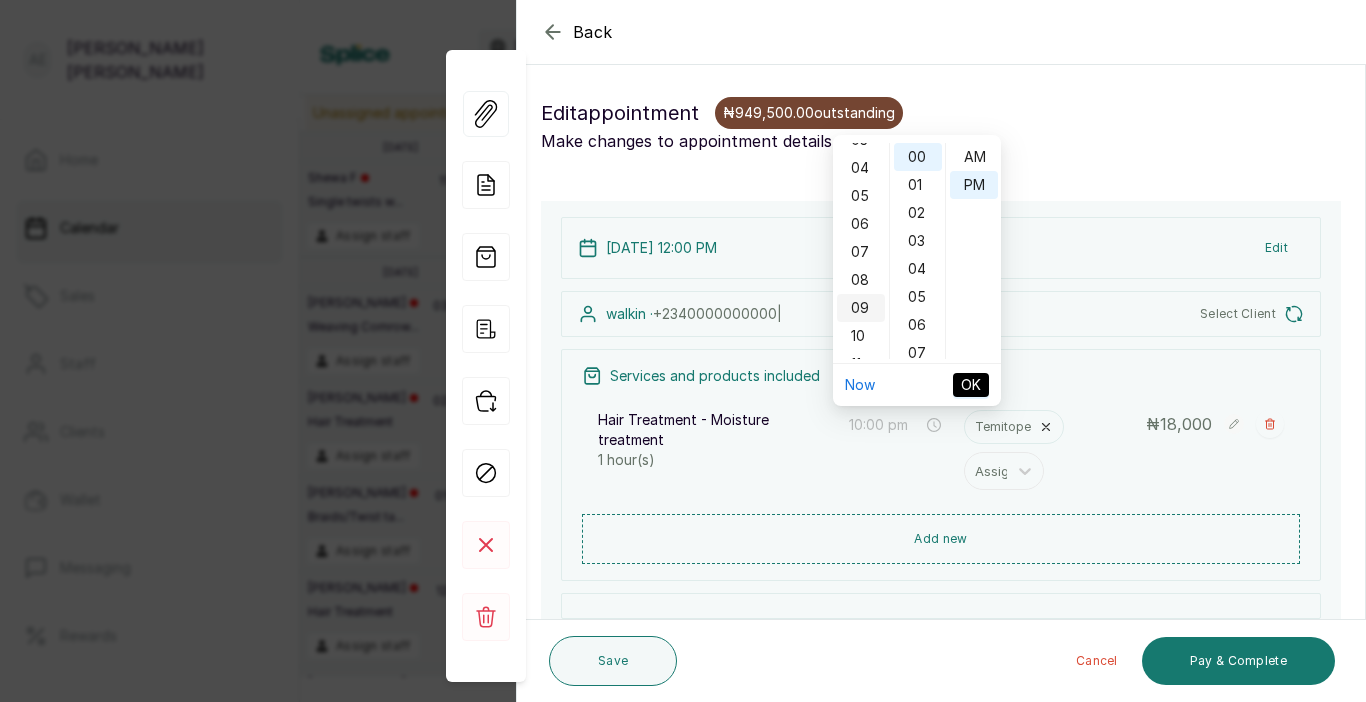 scroll, scrollTop: 120, scrollLeft: 0, axis: vertical 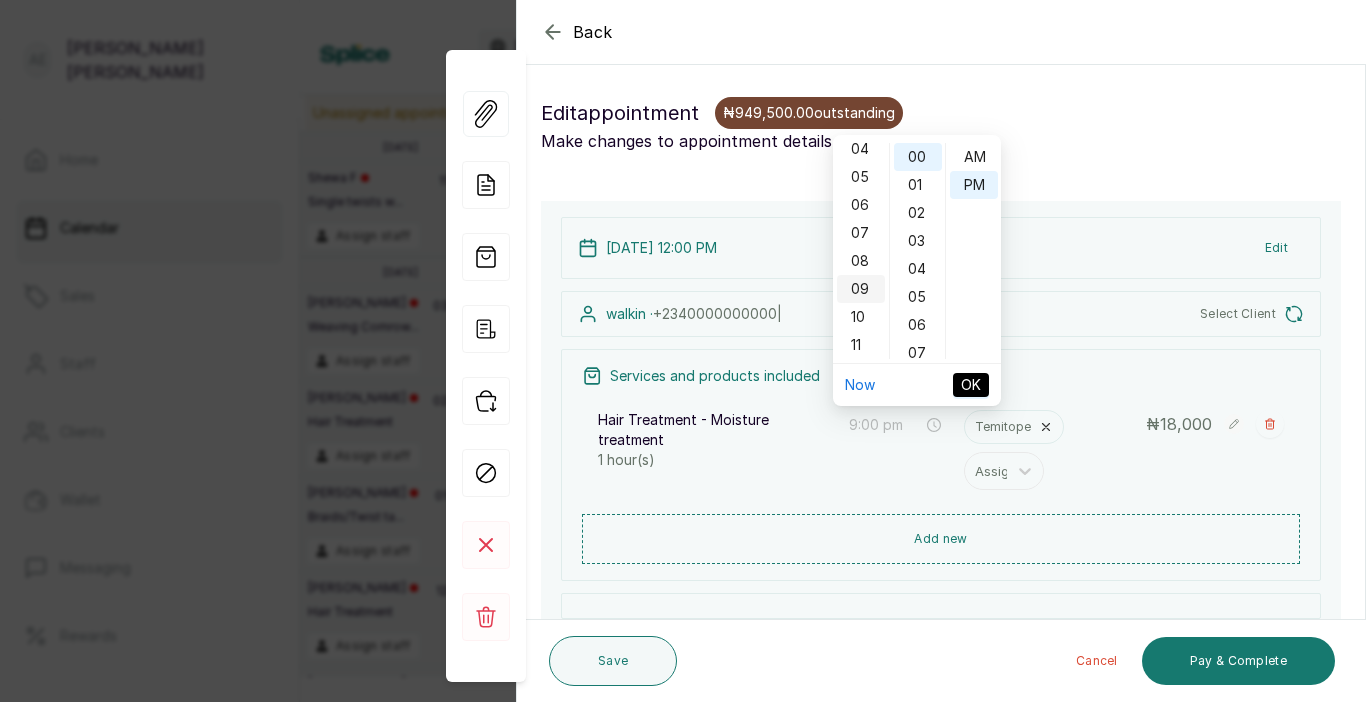 click on "09" at bounding box center [861, 289] 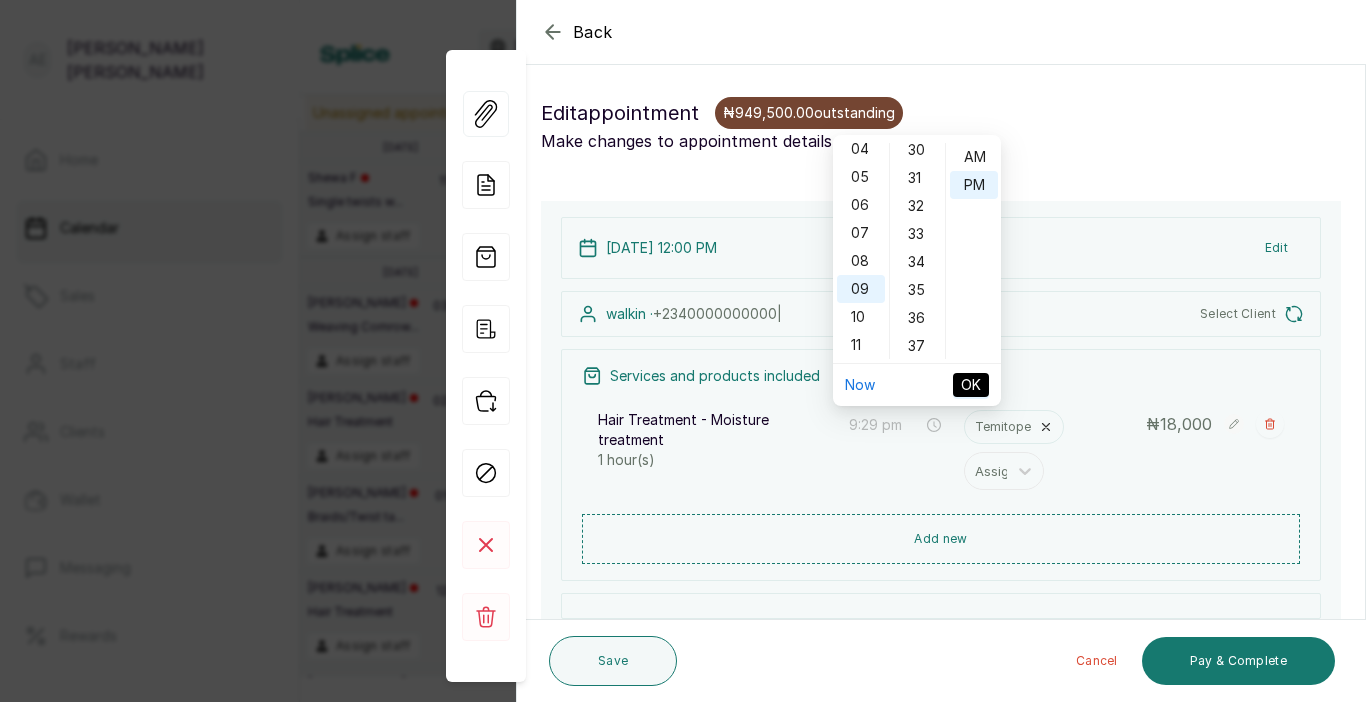 scroll, scrollTop: 853, scrollLeft: 0, axis: vertical 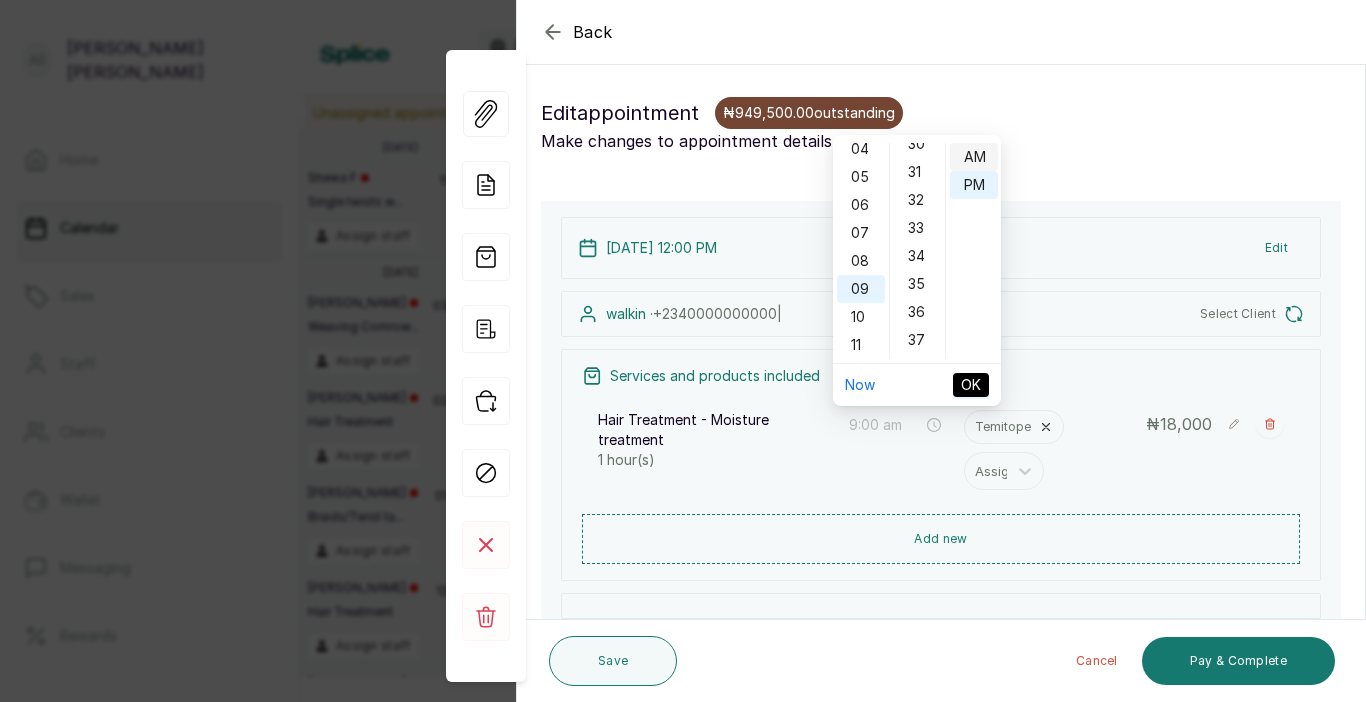 click on "AM" at bounding box center [974, 157] 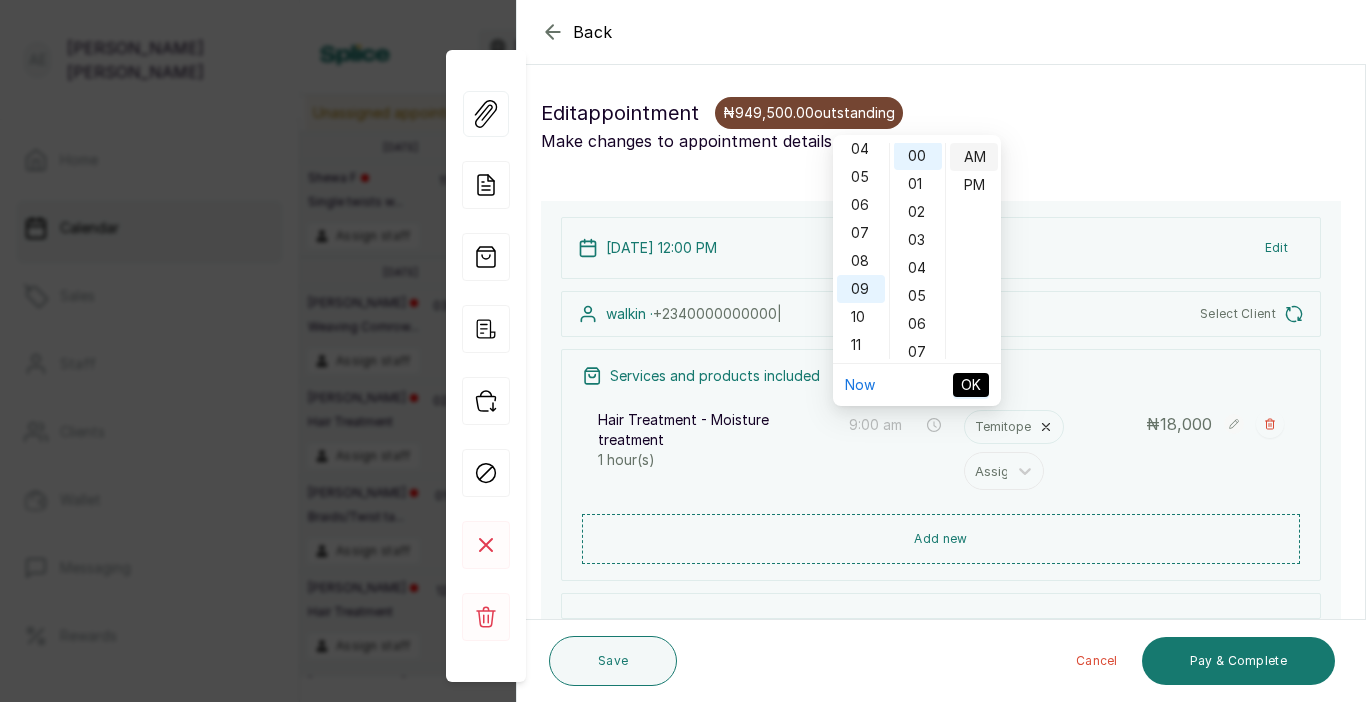 scroll, scrollTop: 0, scrollLeft: 0, axis: both 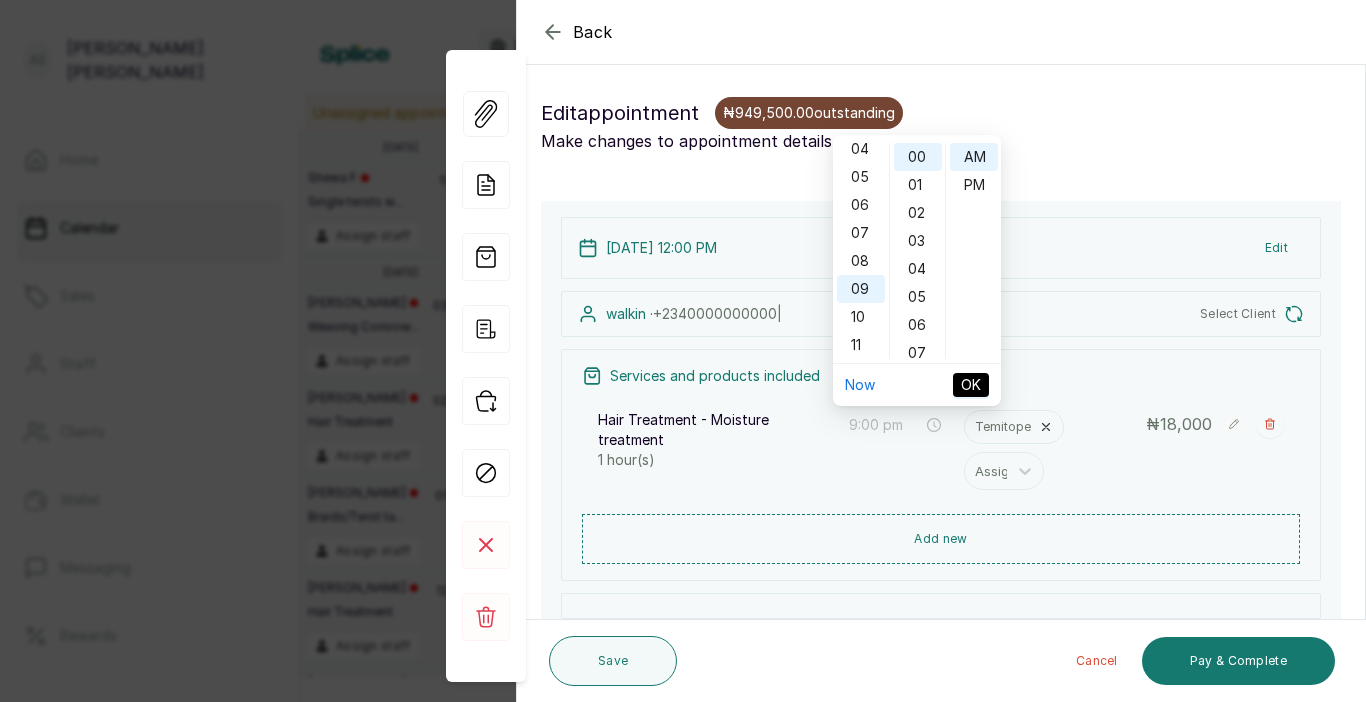 type on "9:00 am" 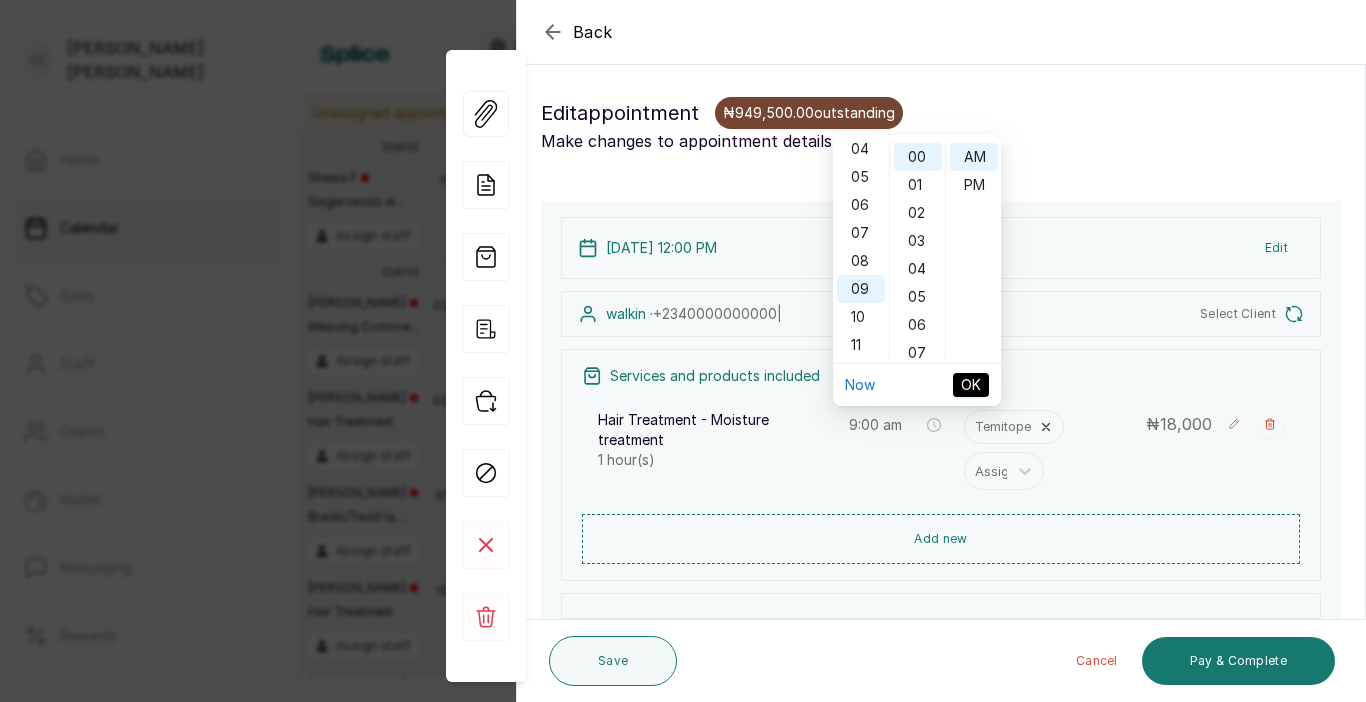 click on "OK" at bounding box center (971, 385) 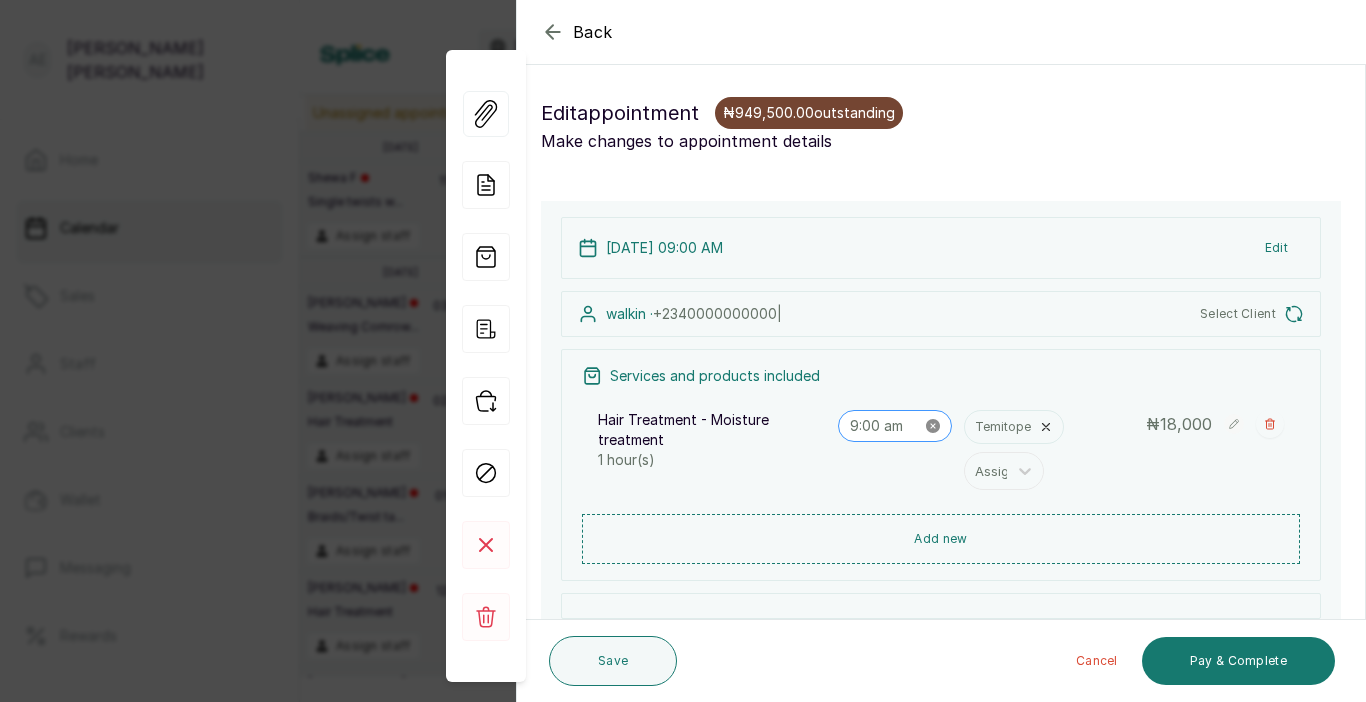 click 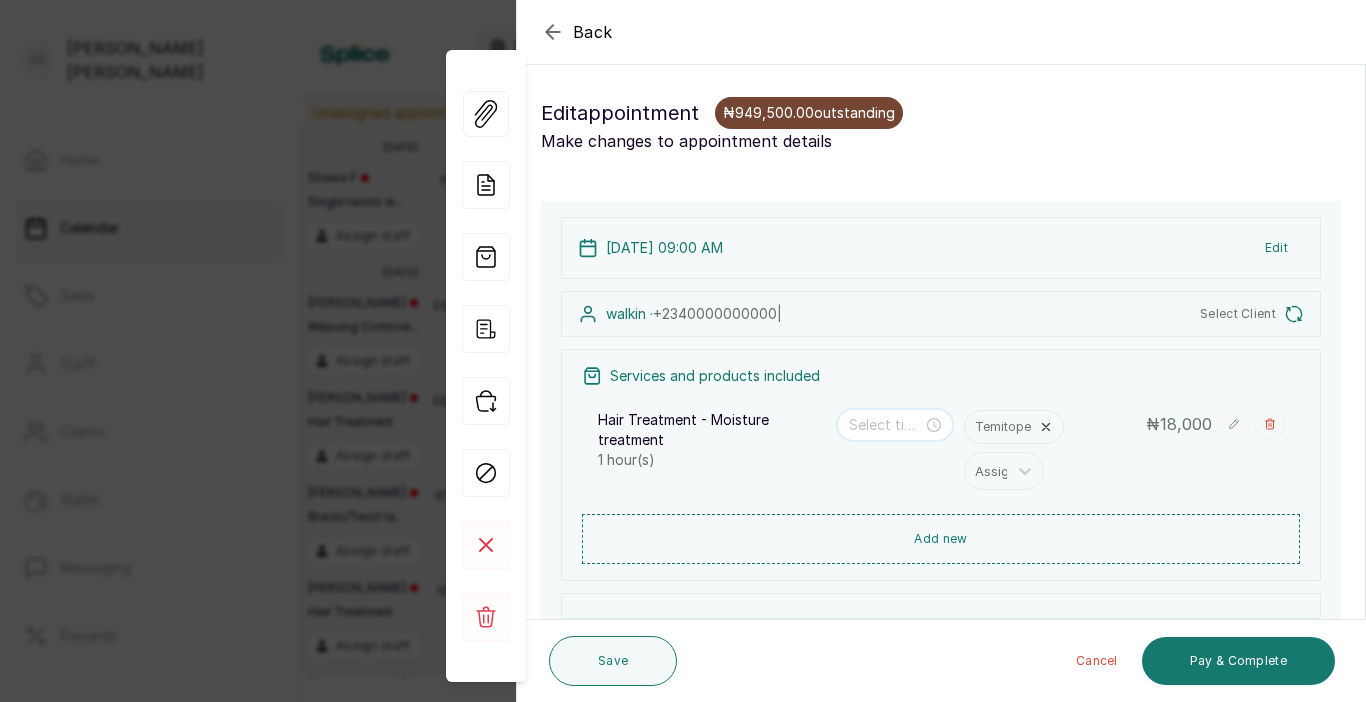click at bounding box center (886, 425) 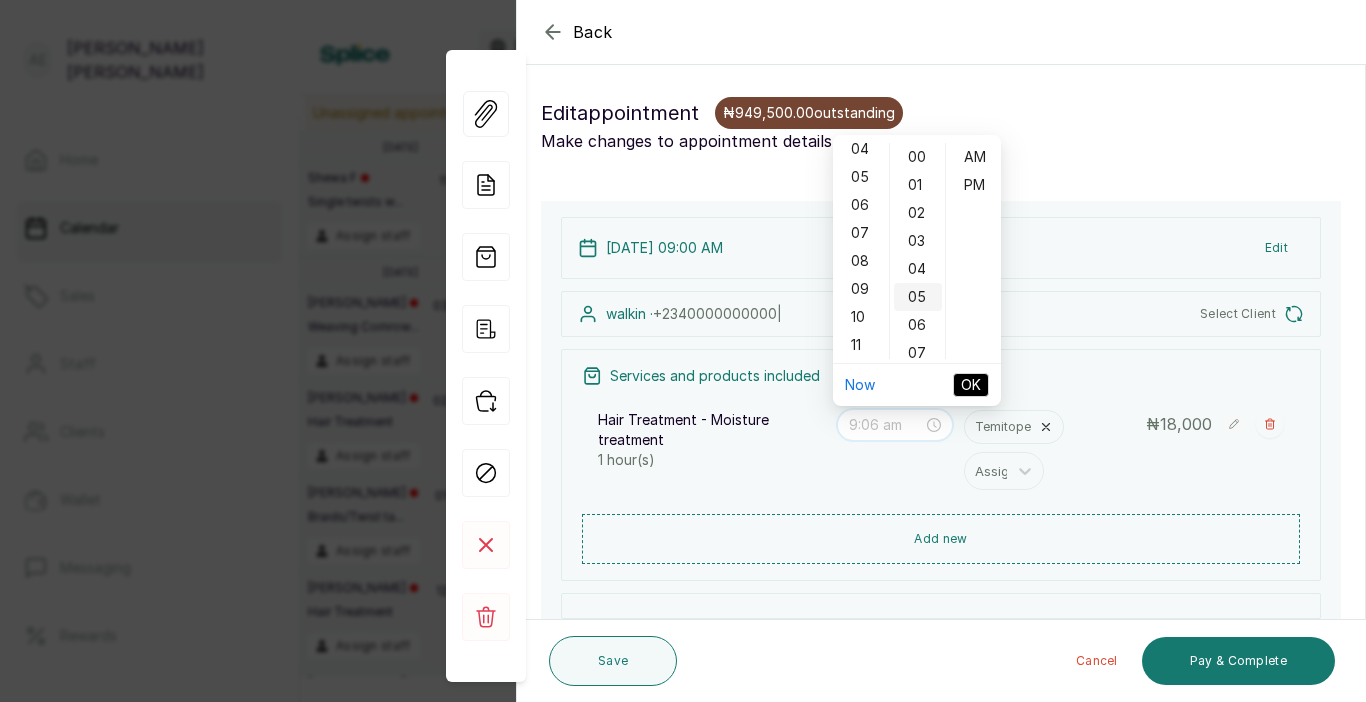 type on "9:05 am" 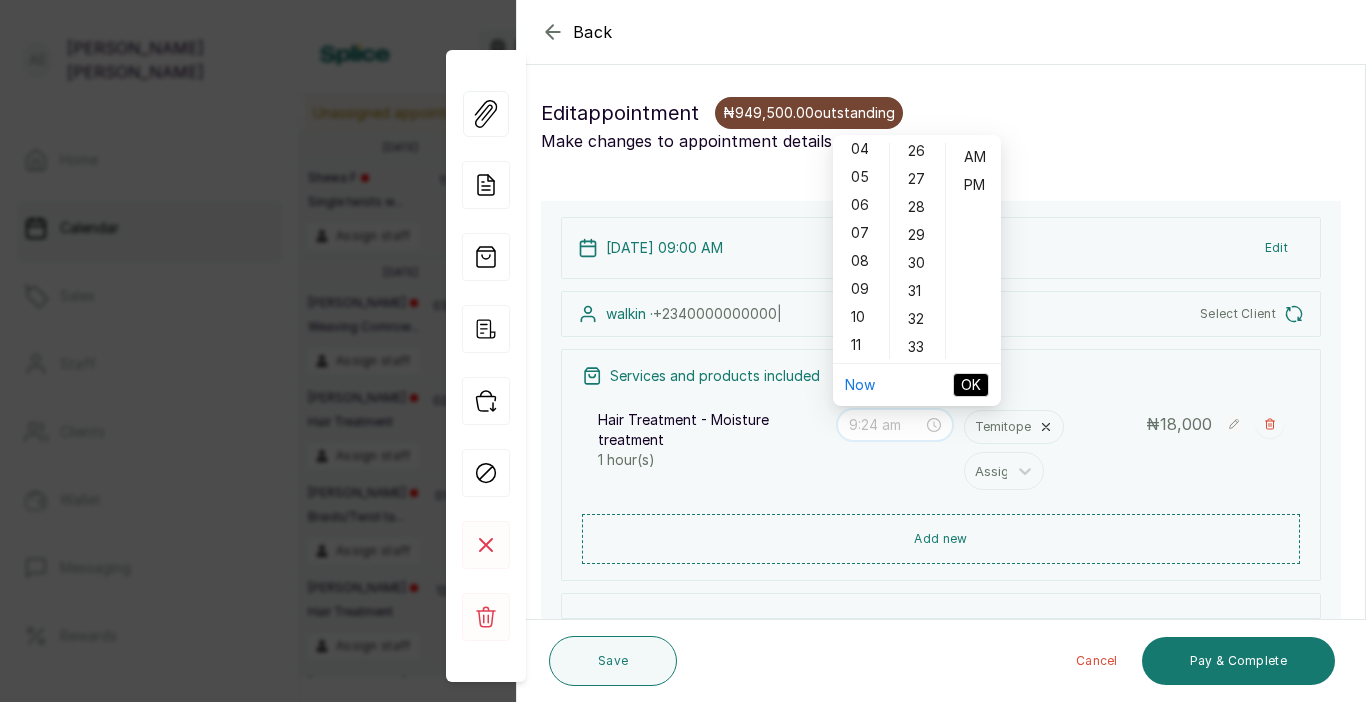 scroll, scrollTop: 746, scrollLeft: 0, axis: vertical 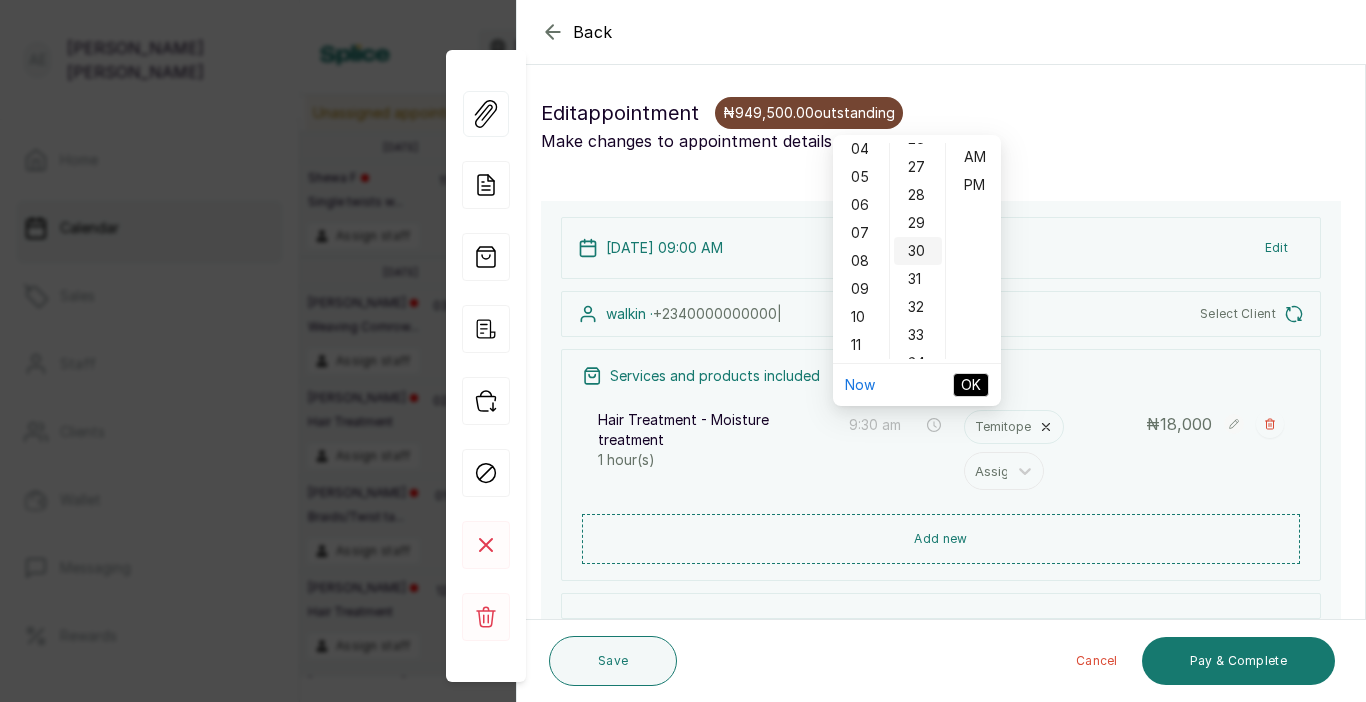click on "30" at bounding box center (918, 251) 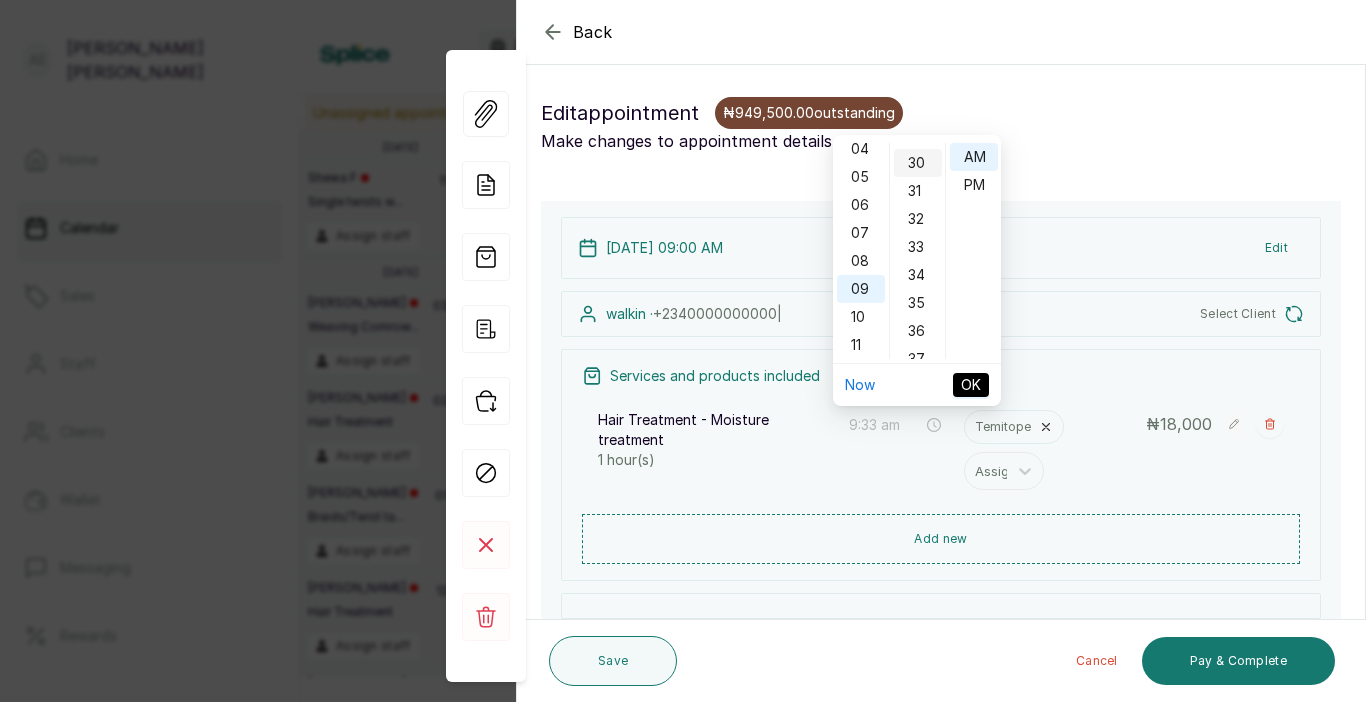 scroll, scrollTop: 840, scrollLeft: 0, axis: vertical 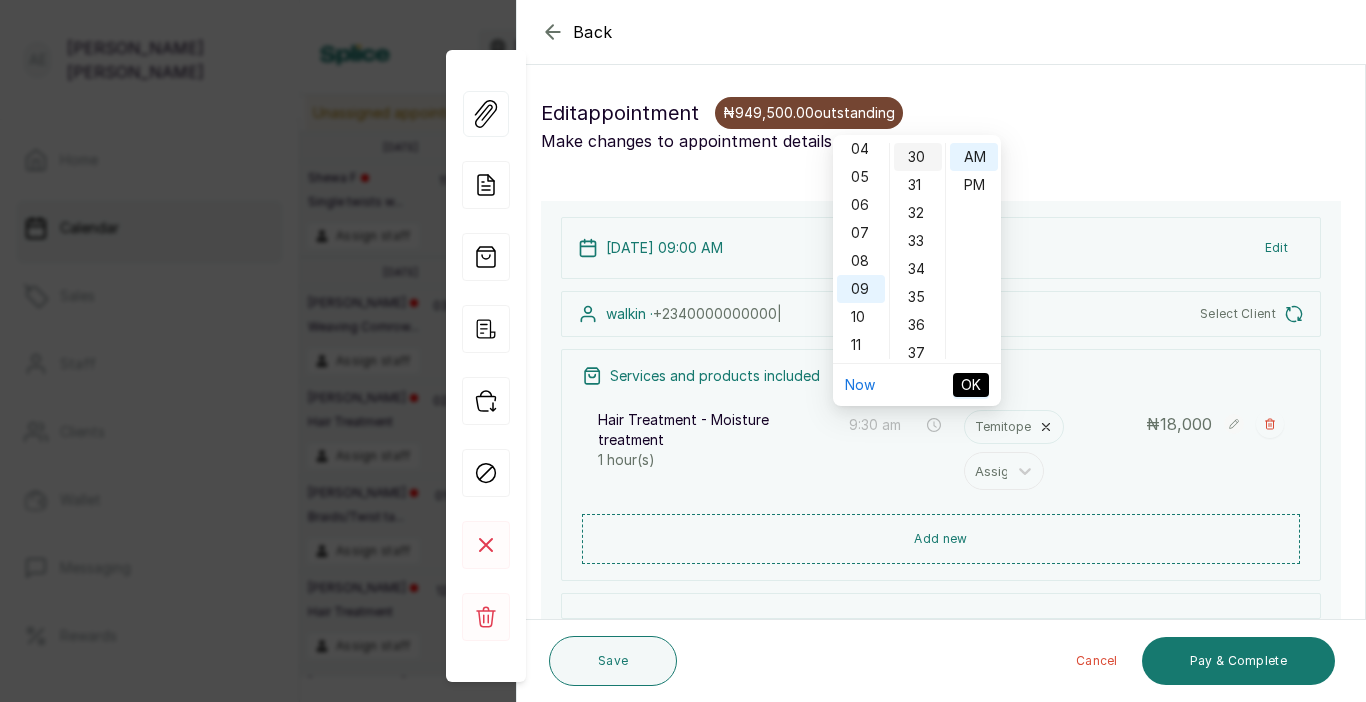 click on "30" at bounding box center [918, 157] 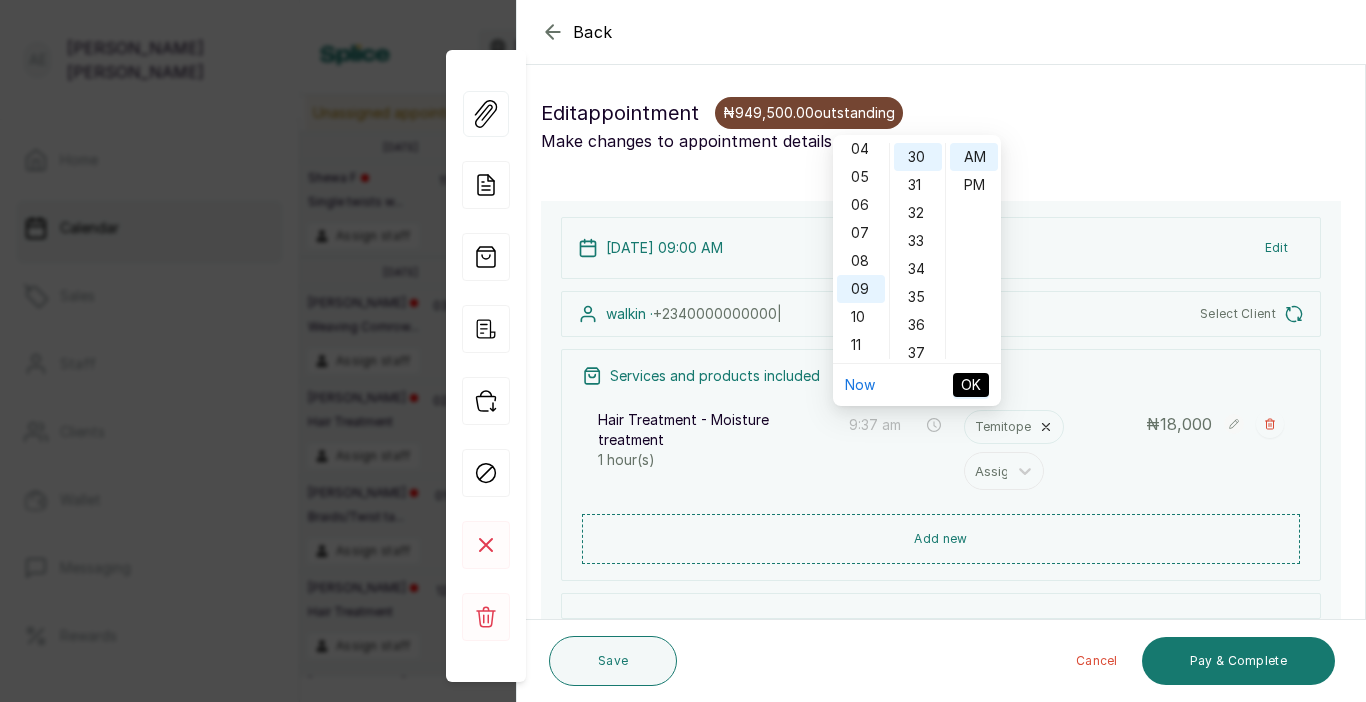 type on "9:30 am" 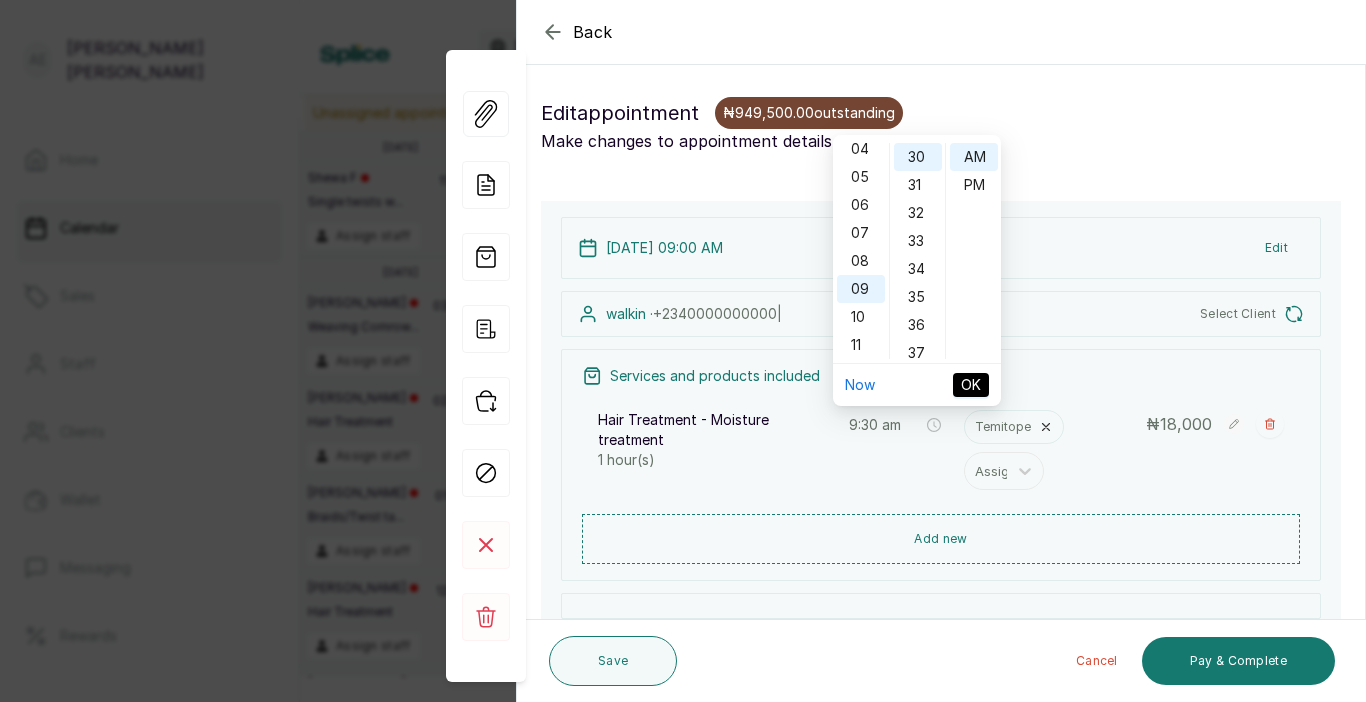 click on "OK" at bounding box center (971, 385) 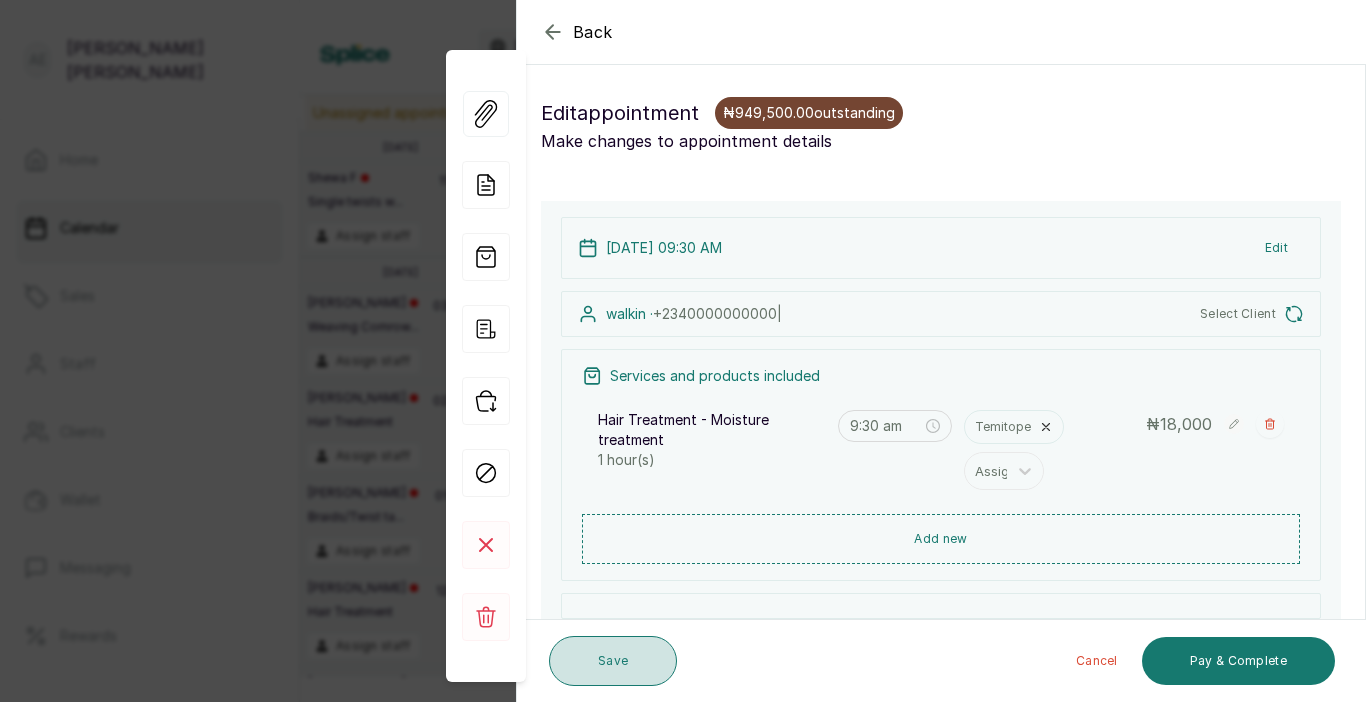 click on "Save" at bounding box center [613, 661] 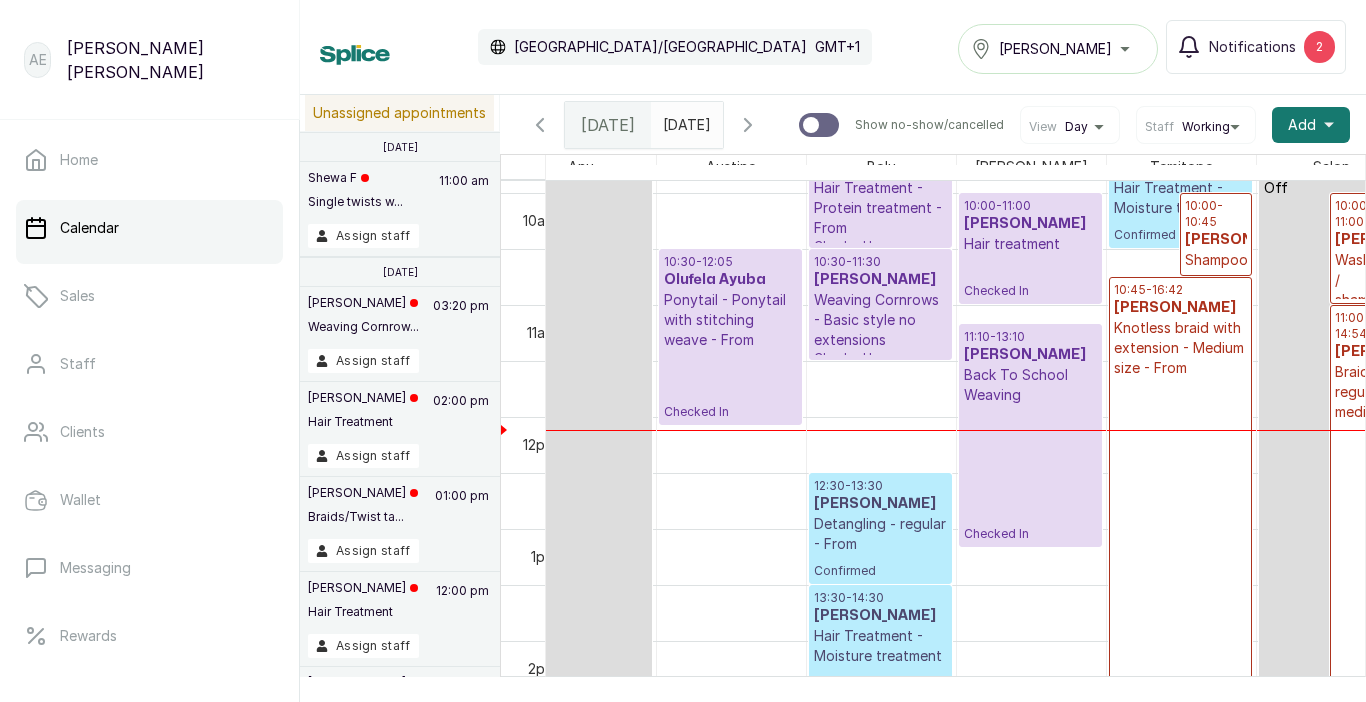scroll, scrollTop: 0, scrollLeft: 381, axis: horizontal 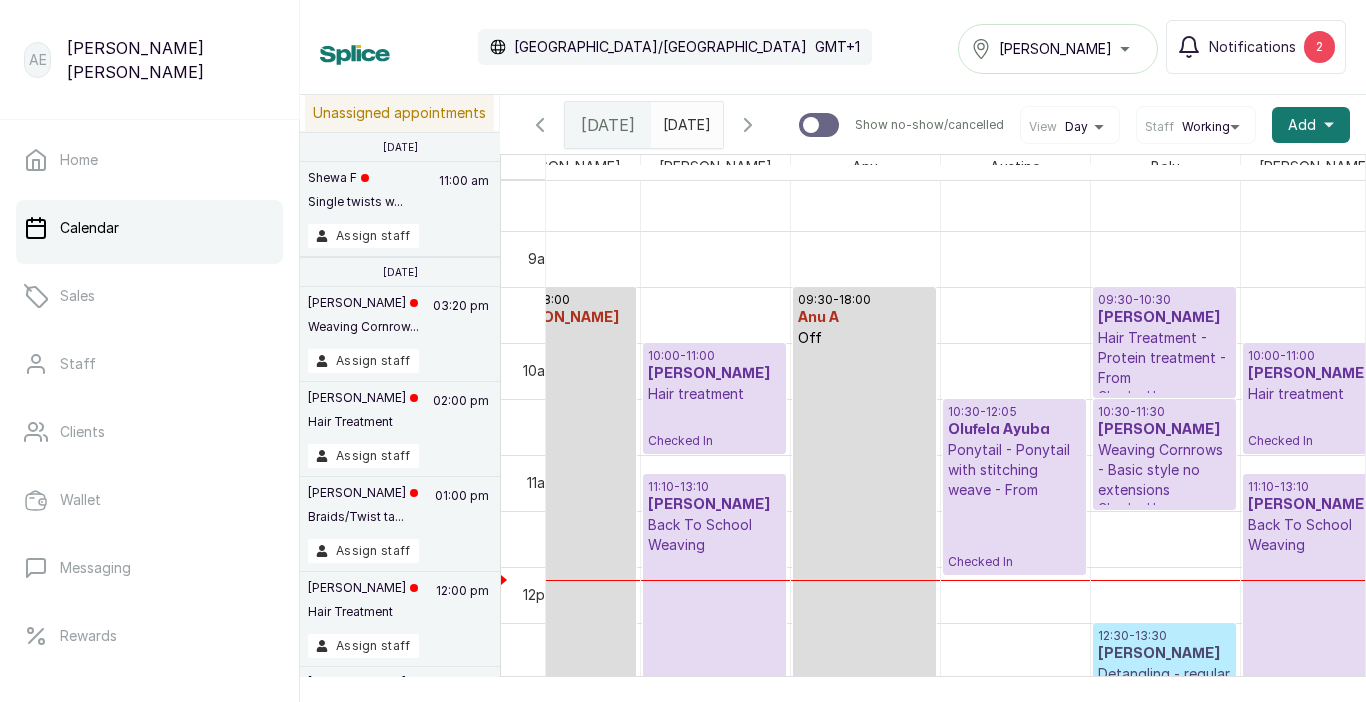 click on "Hair treatment" at bounding box center (714, 394) 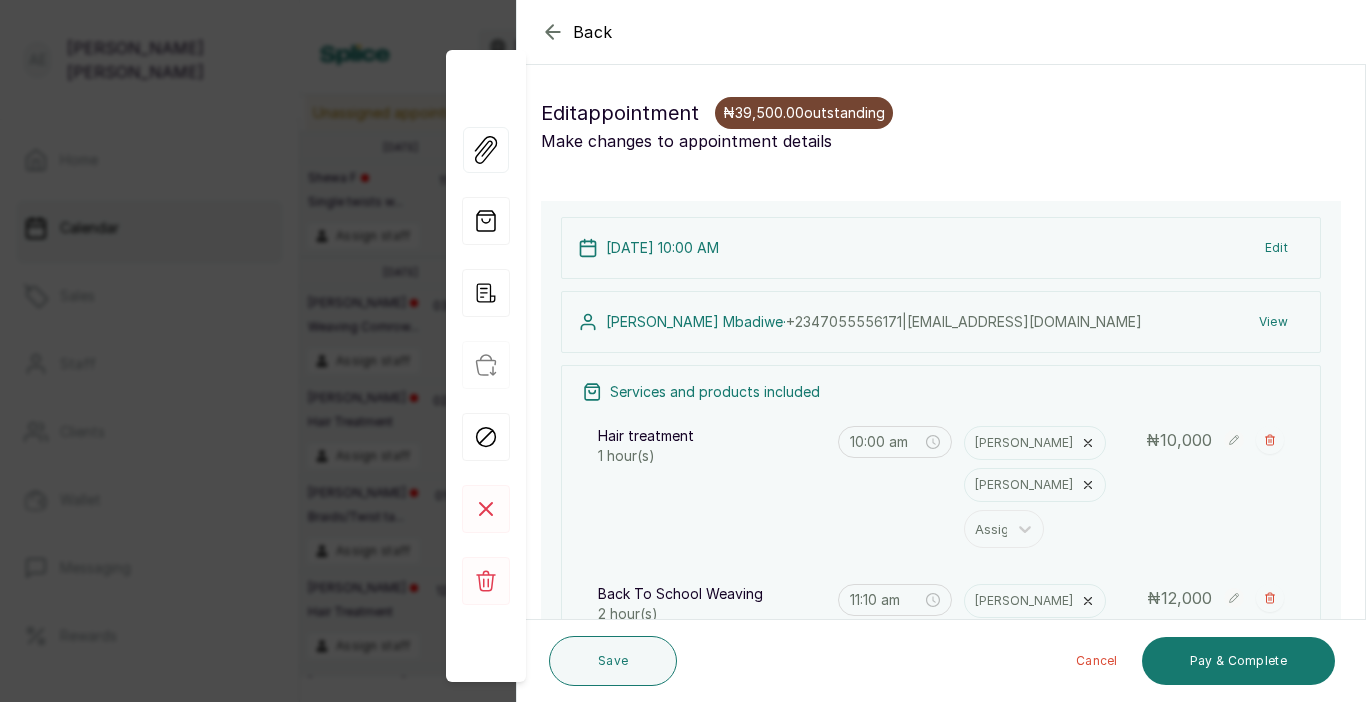 click on "[PERSON_NAME]" at bounding box center [1035, 443] 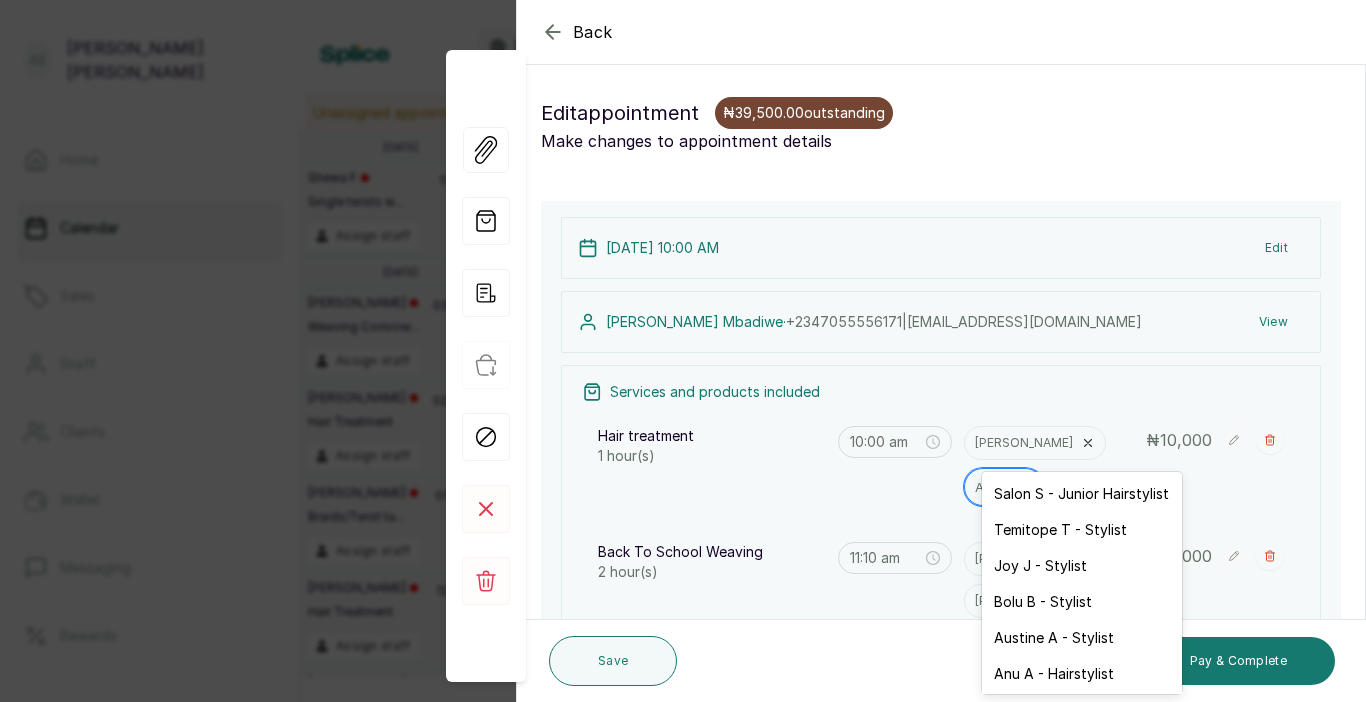 click at bounding box center [996, 487] 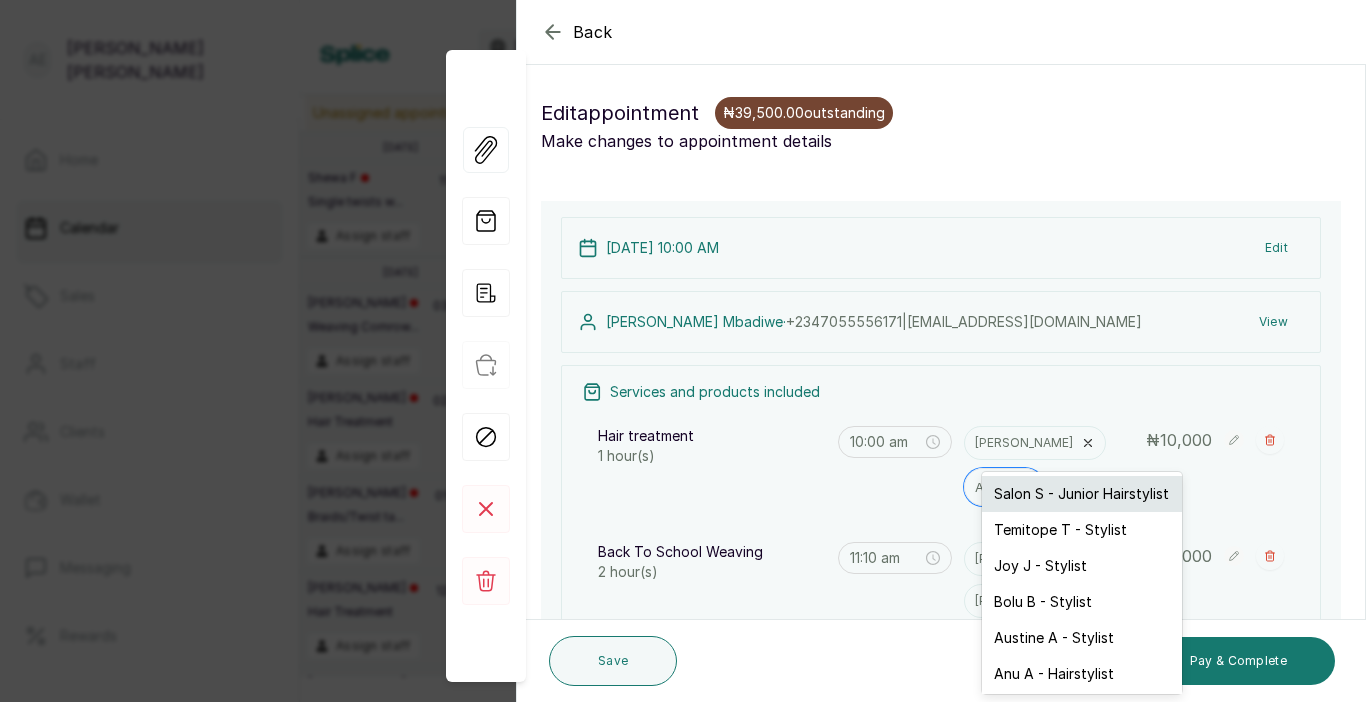 click on "Salon S - Junior Hairstylist" at bounding box center (1082, 494) 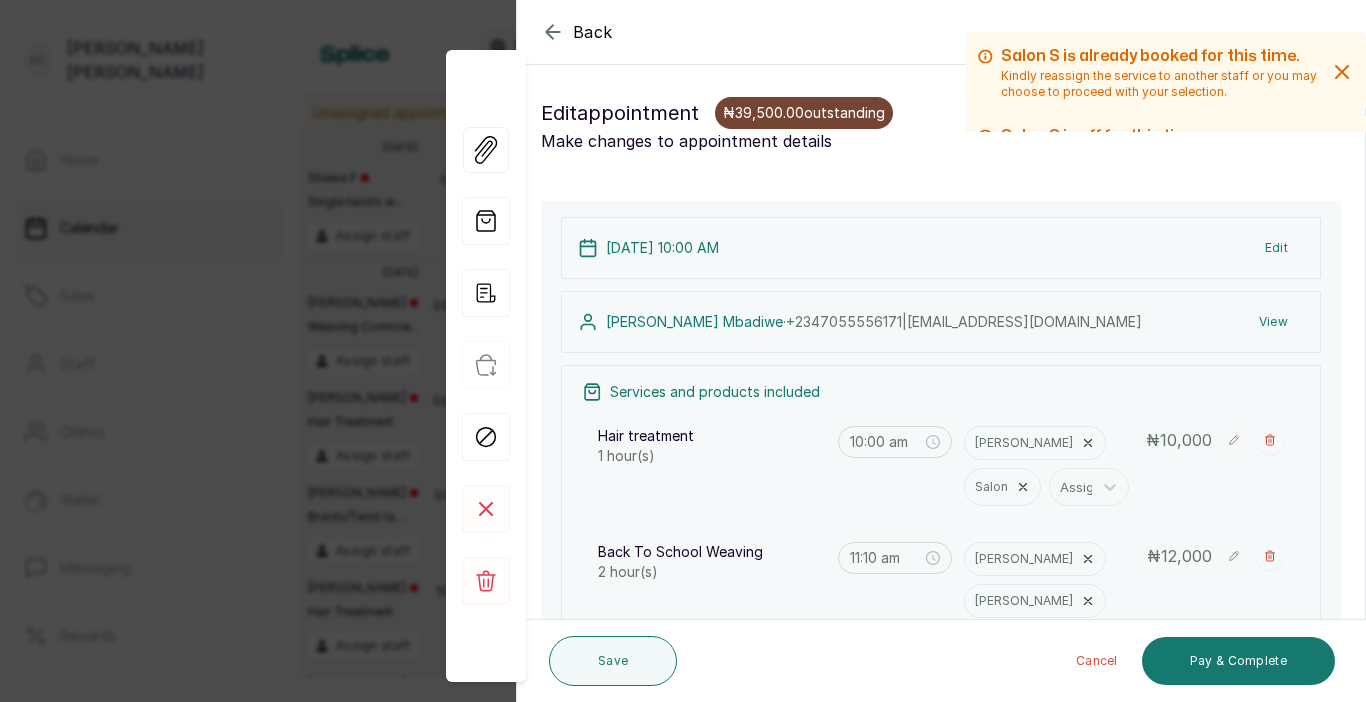 click 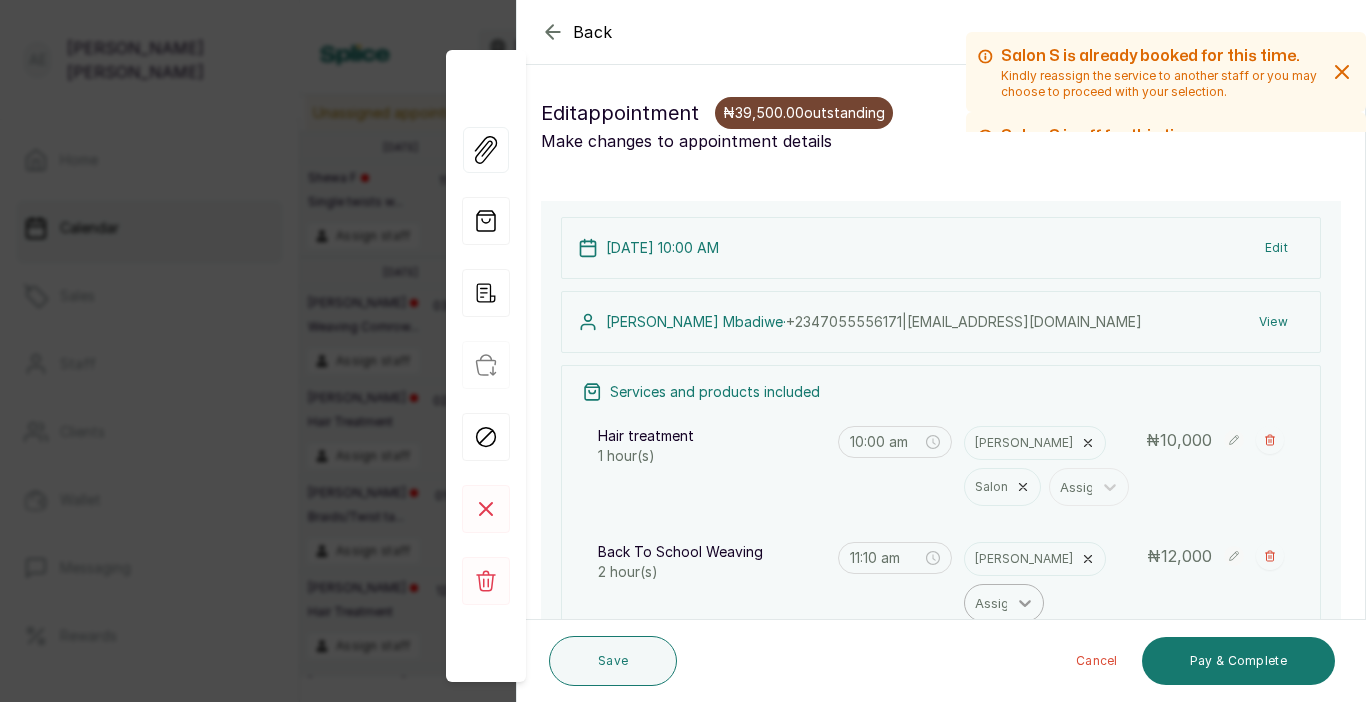 click 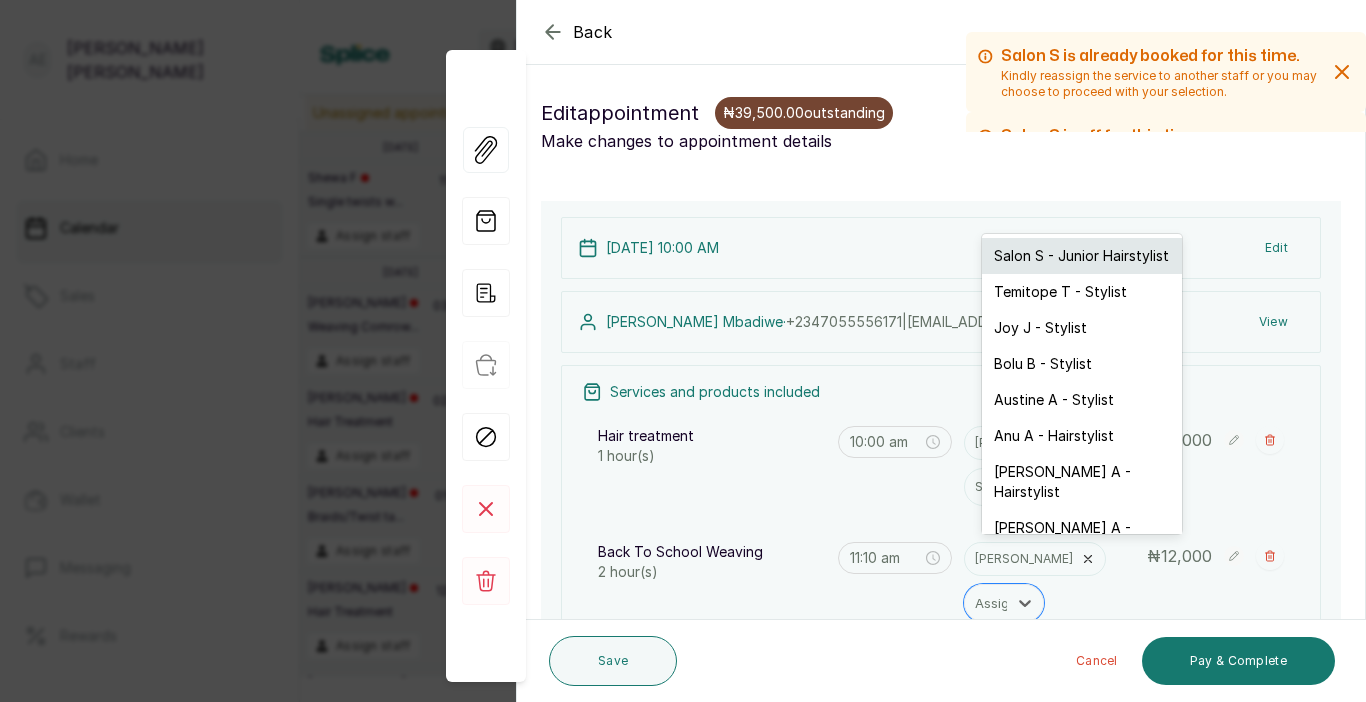 click on "Salon S - Junior Hairstylist" at bounding box center (1082, 256) 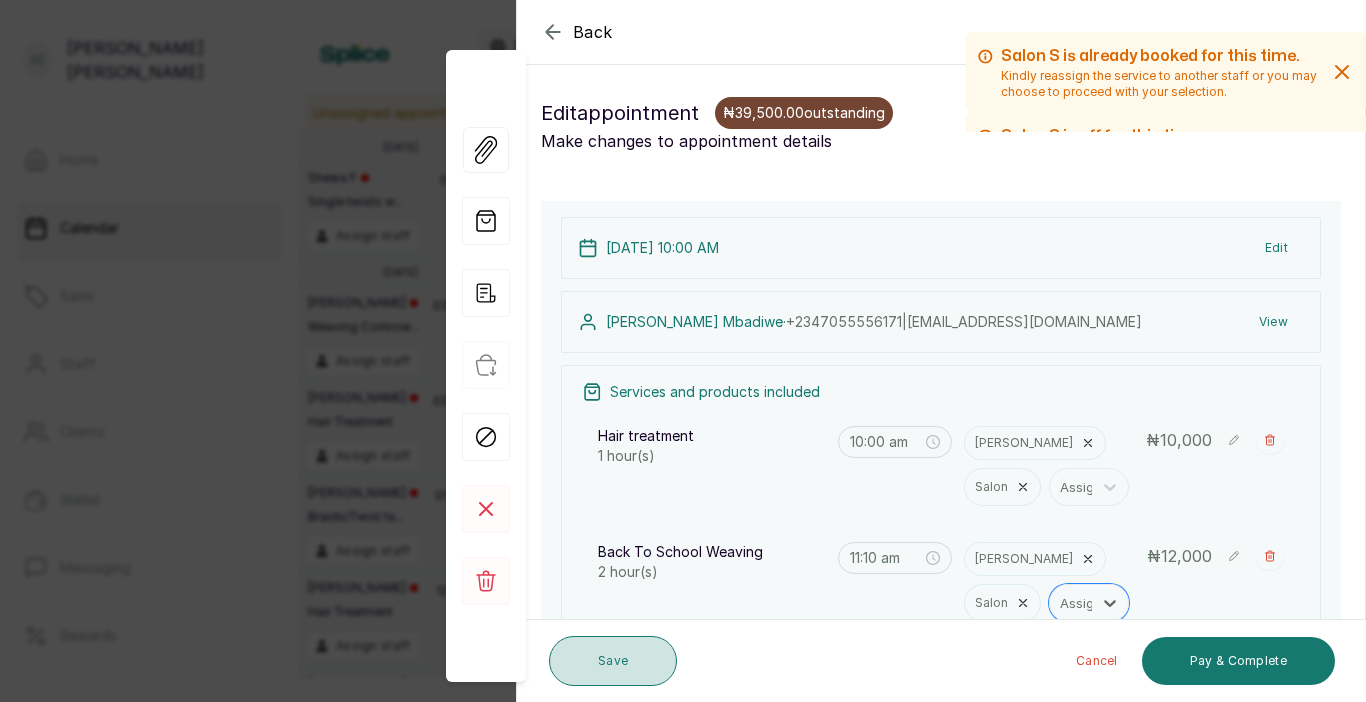 click on "Save" at bounding box center (613, 661) 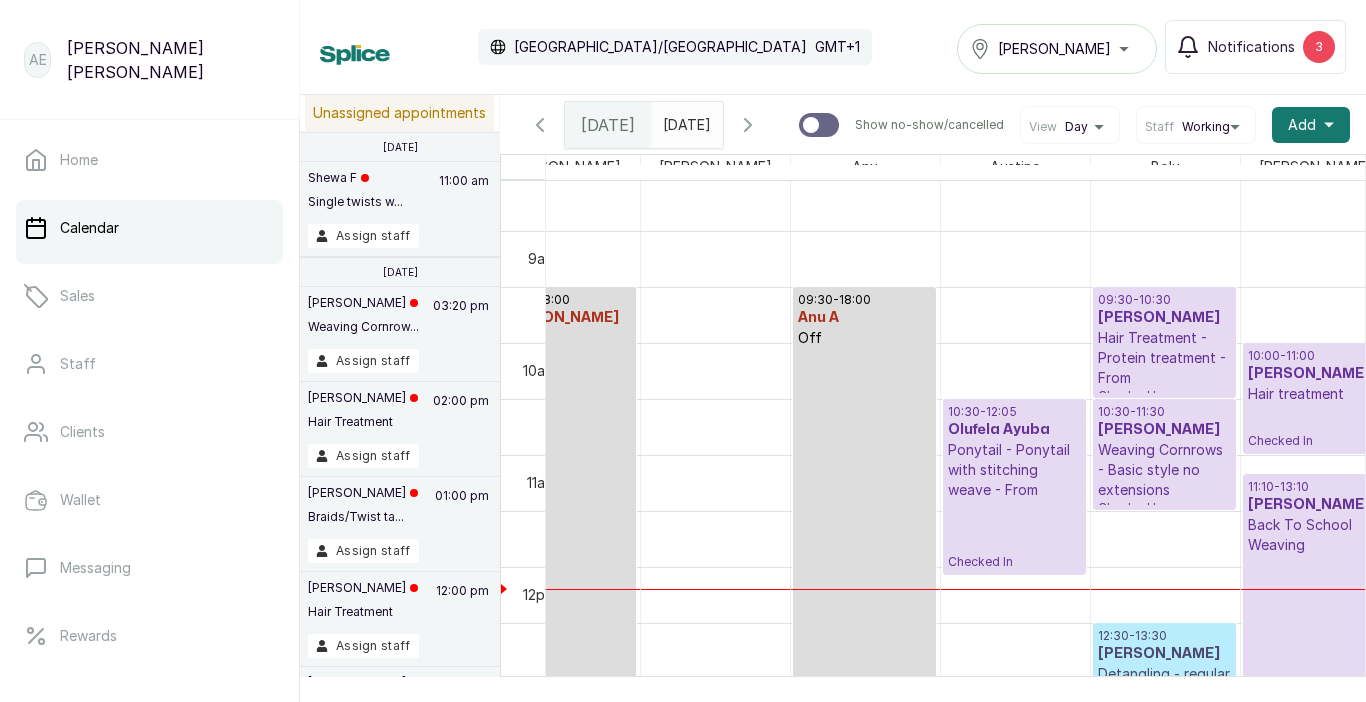 scroll, scrollTop: 1026, scrollLeft: 56, axis: both 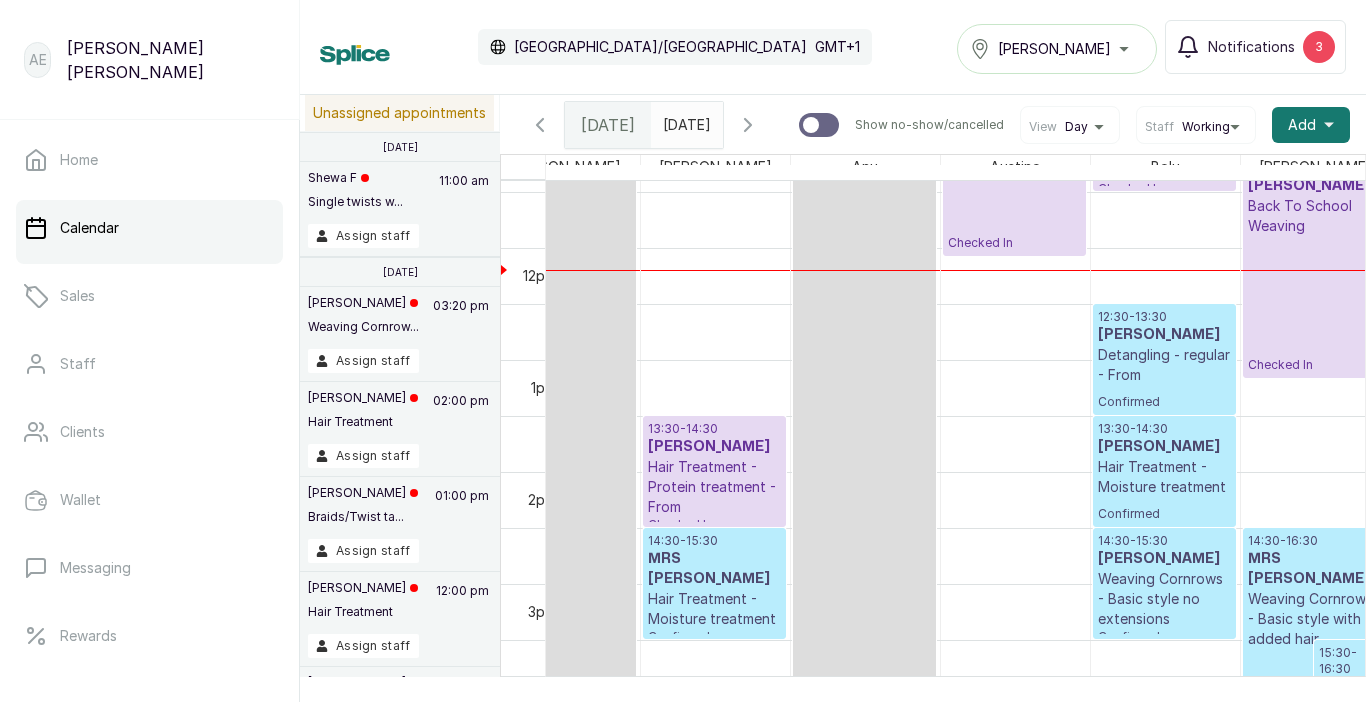 click on "[PERSON_NAME]" at bounding box center [714, 447] 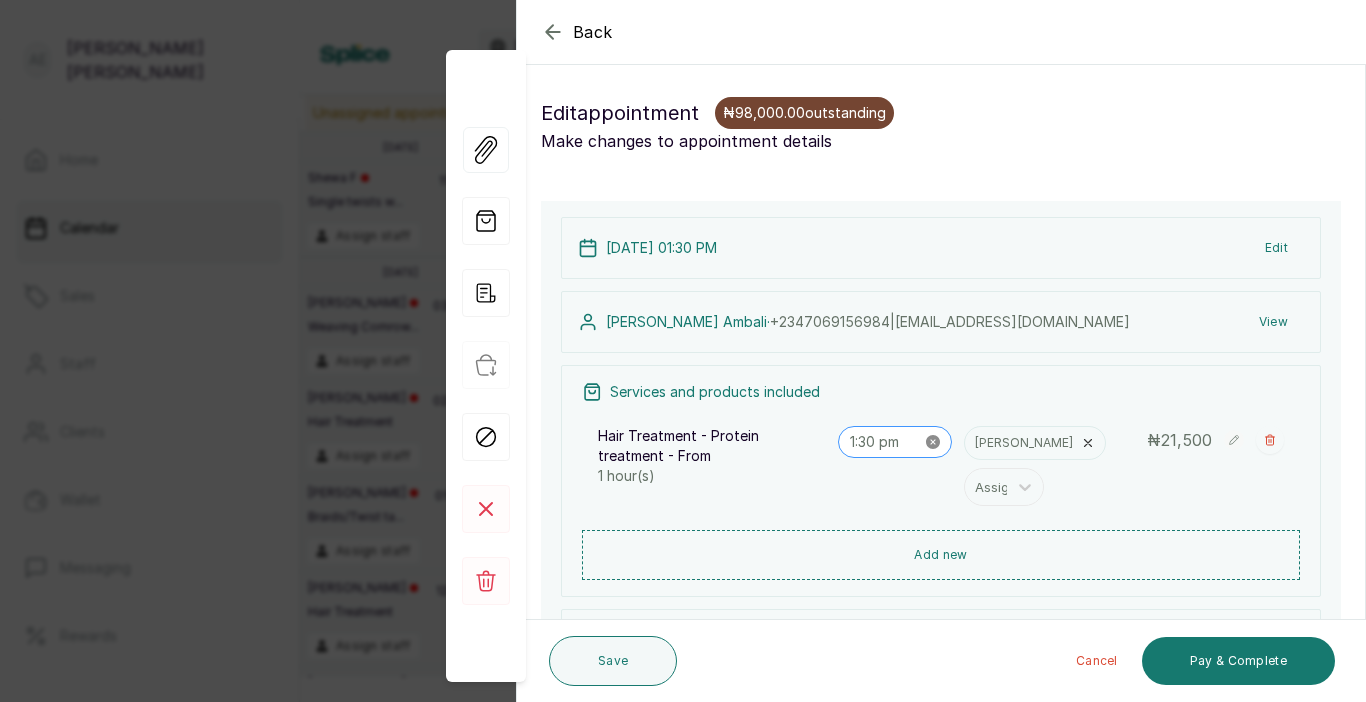 click 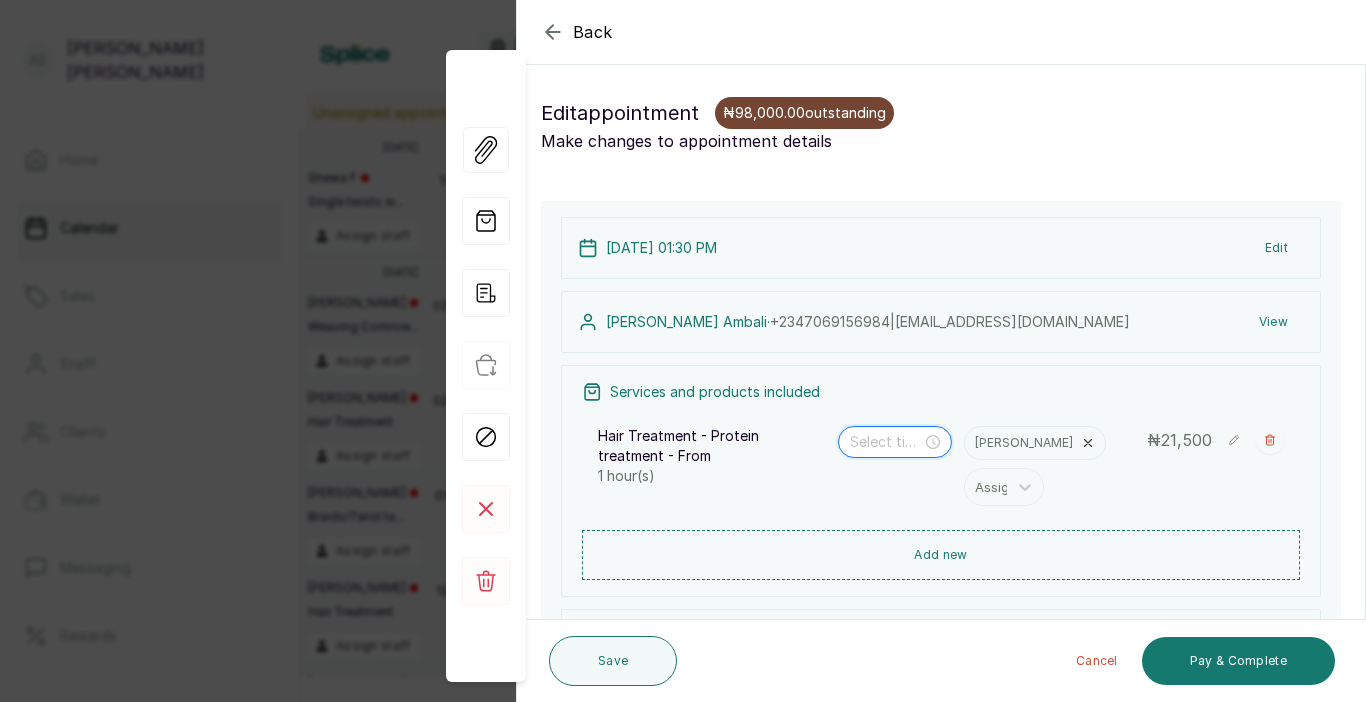 click at bounding box center (886, 442) 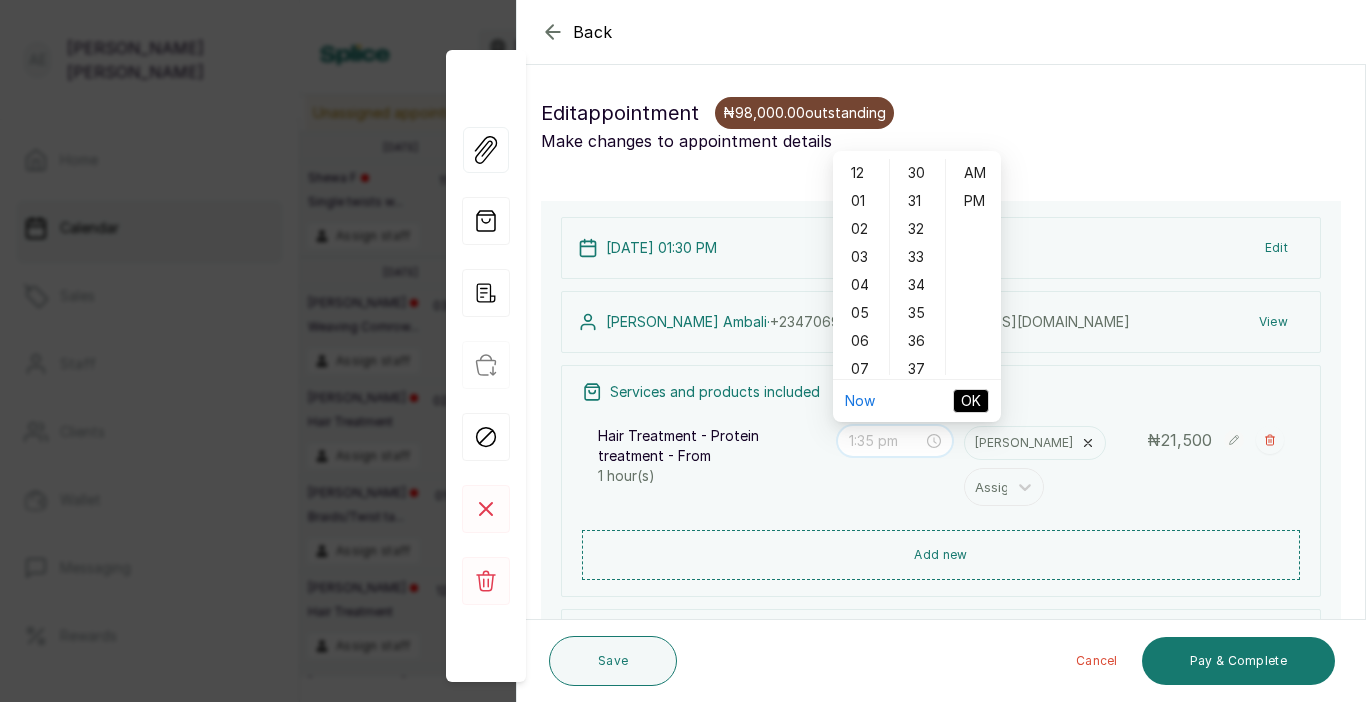 type on "1:34 pm" 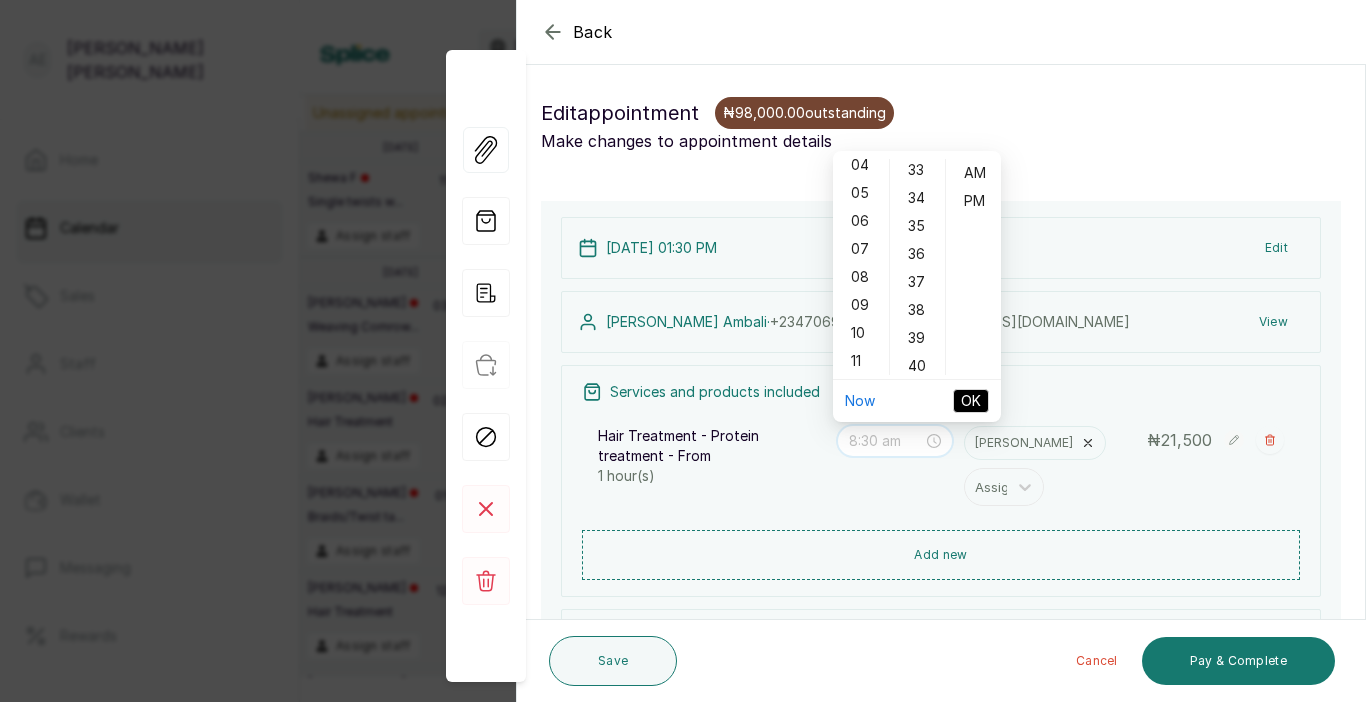 type on "9:30 am" 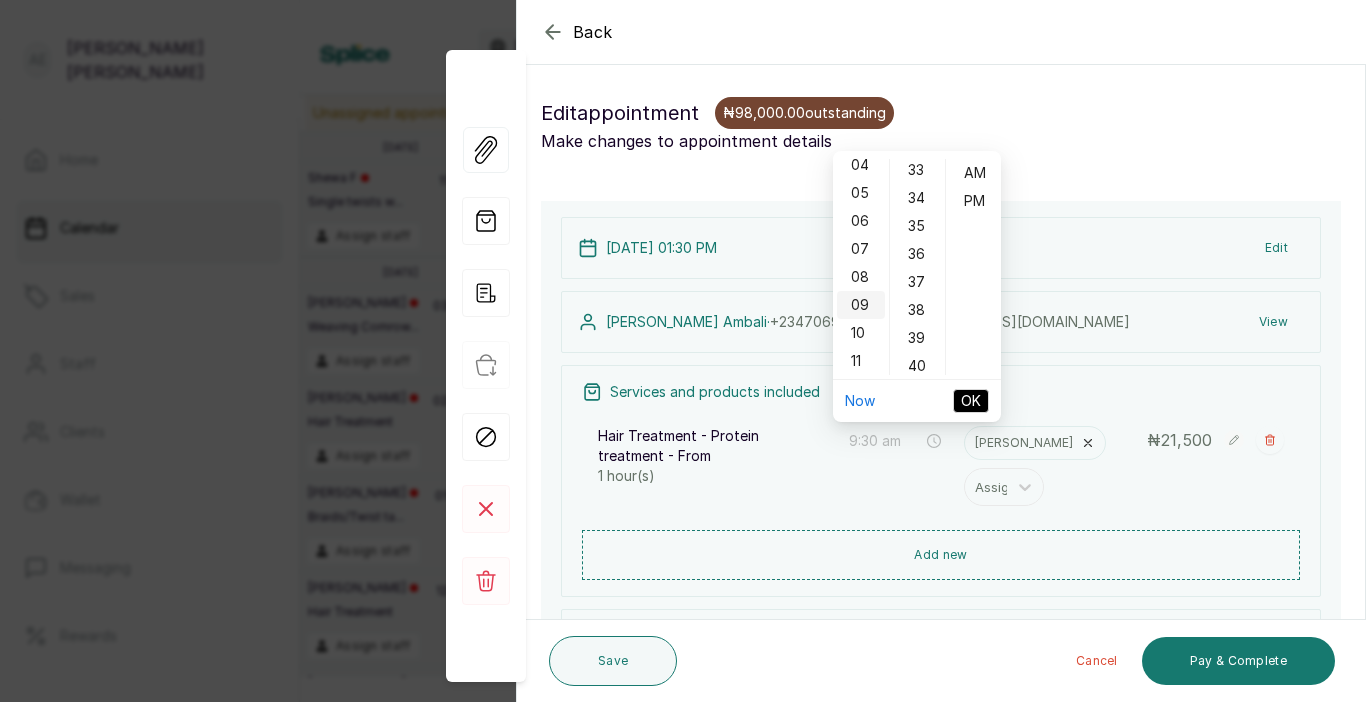 click on "09" at bounding box center (861, 305) 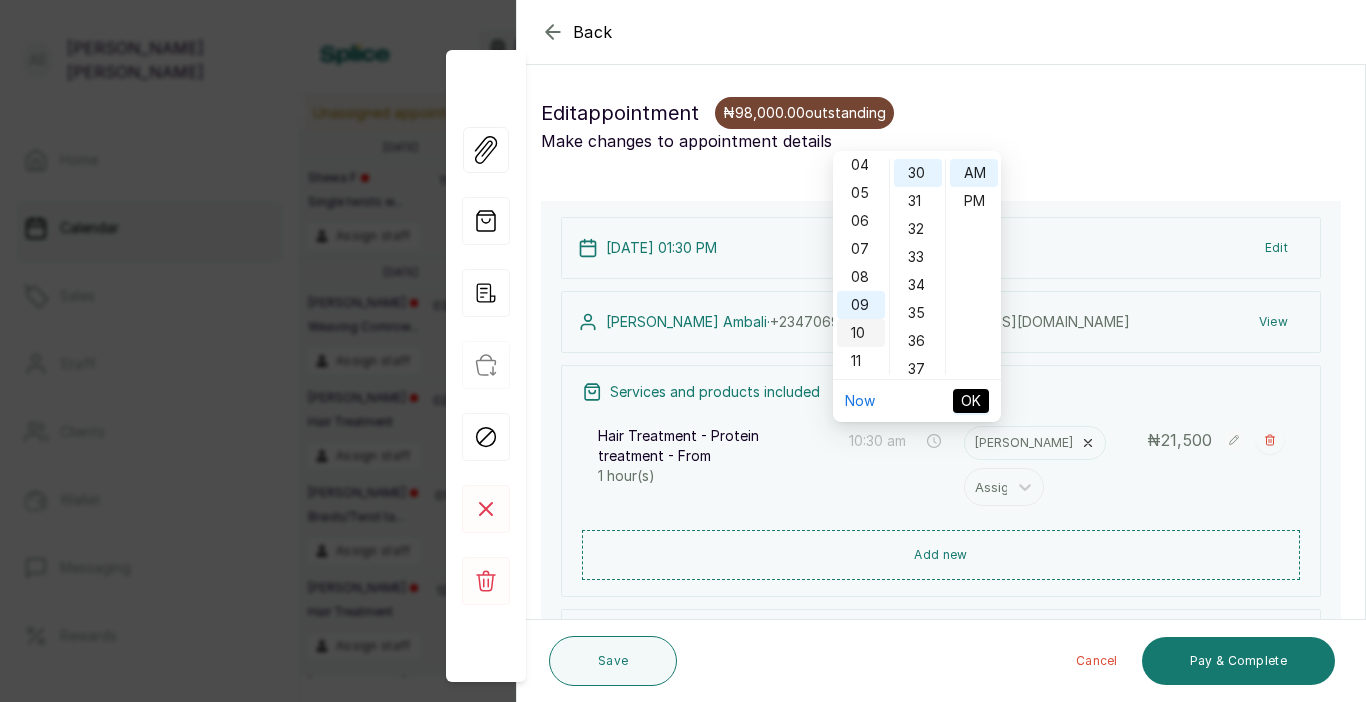click on "10" at bounding box center [861, 333] 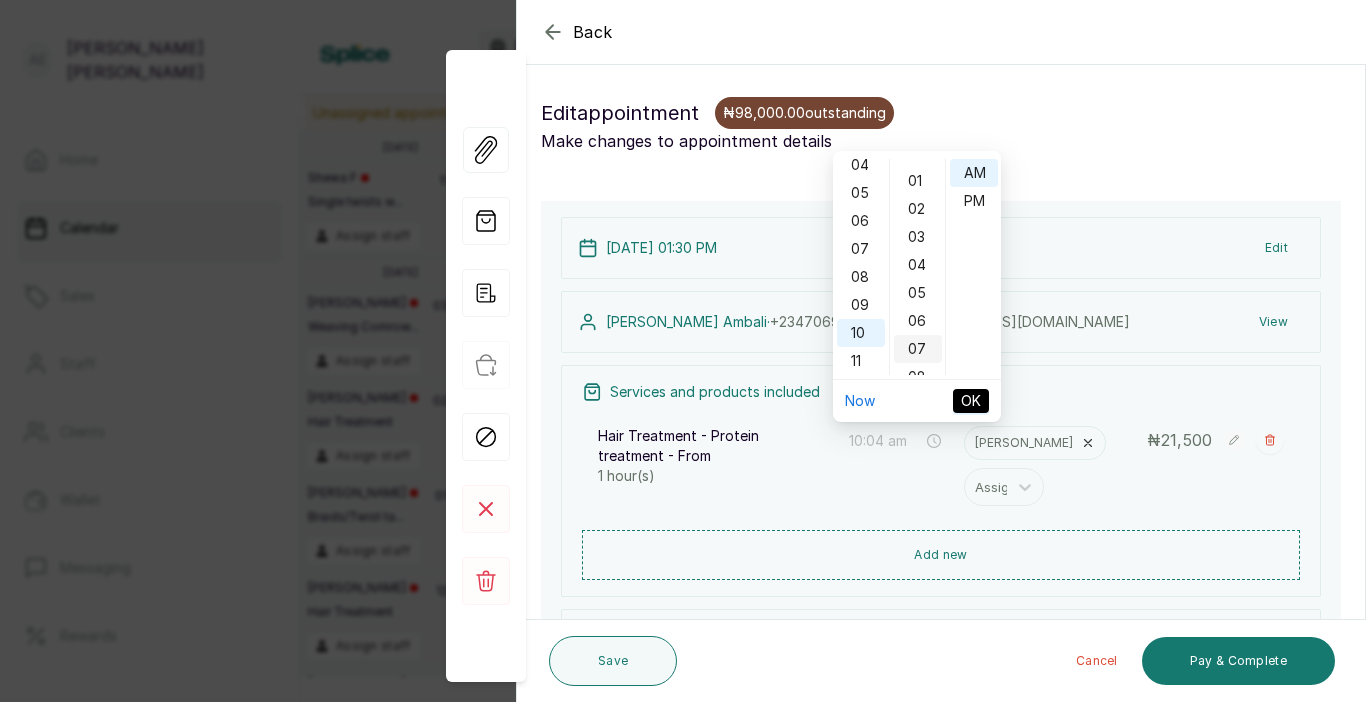 scroll, scrollTop: 0, scrollLeft: 0, axis: both 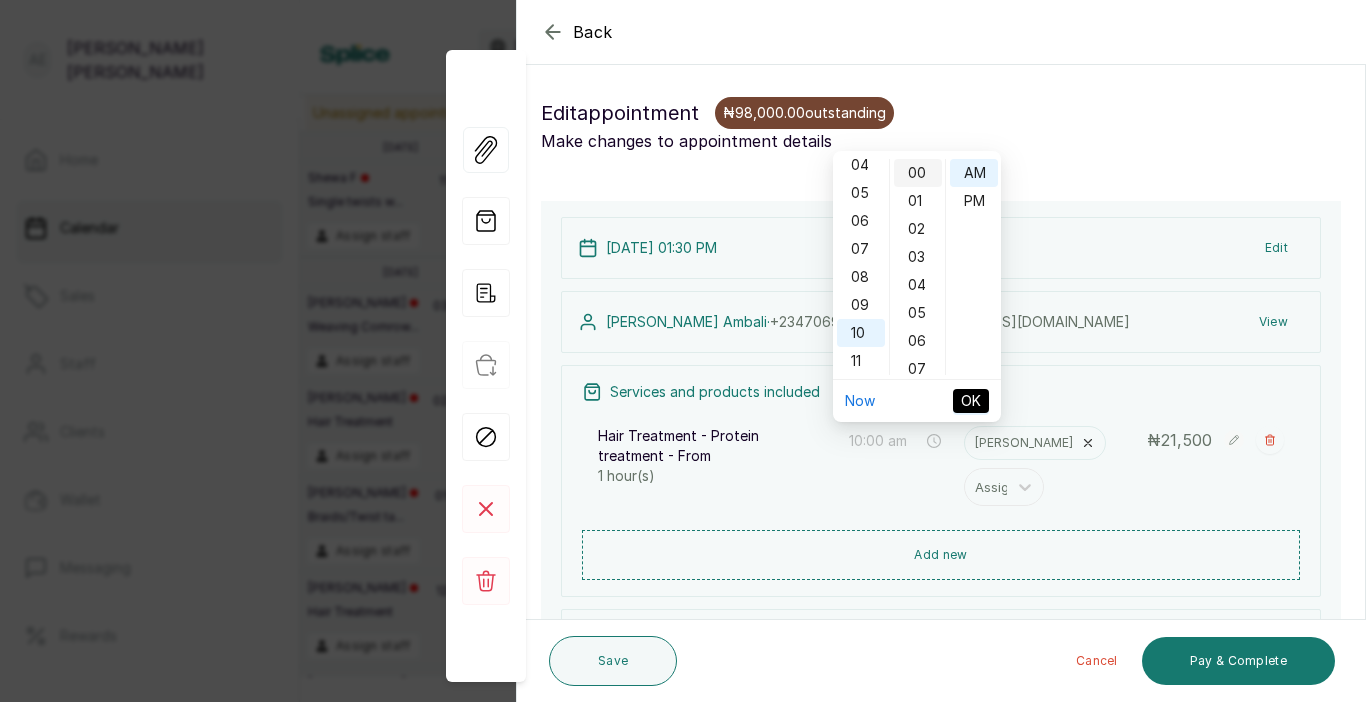 click on "00" at bounding box center [918, 173] 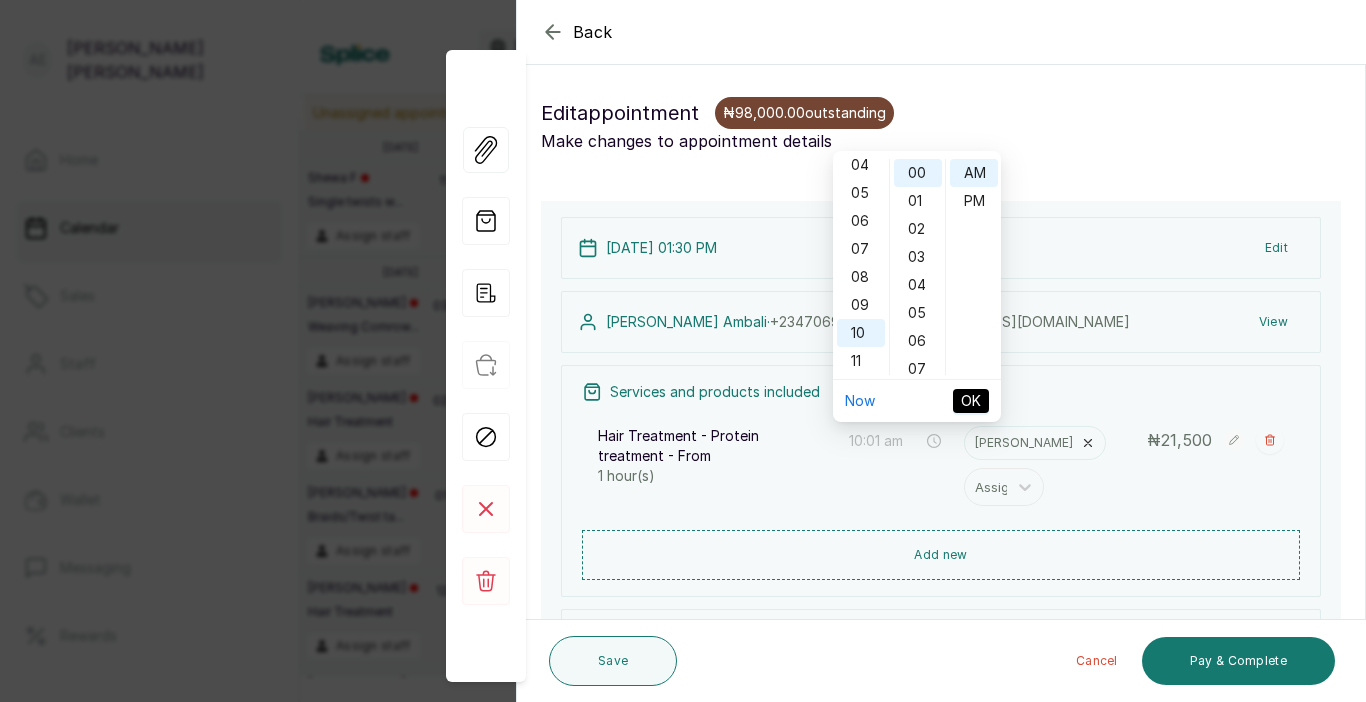 type on "10:00 am" 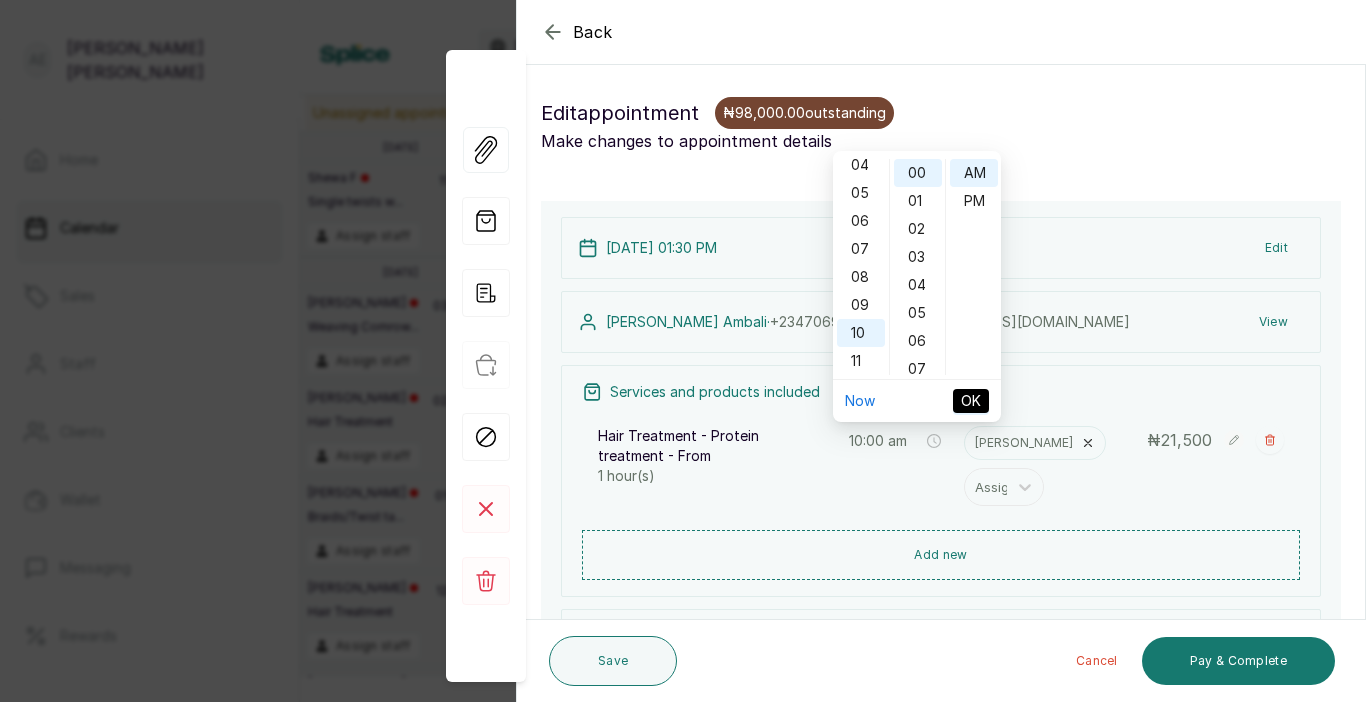 click on "OK" at bounding box center [971, 401] 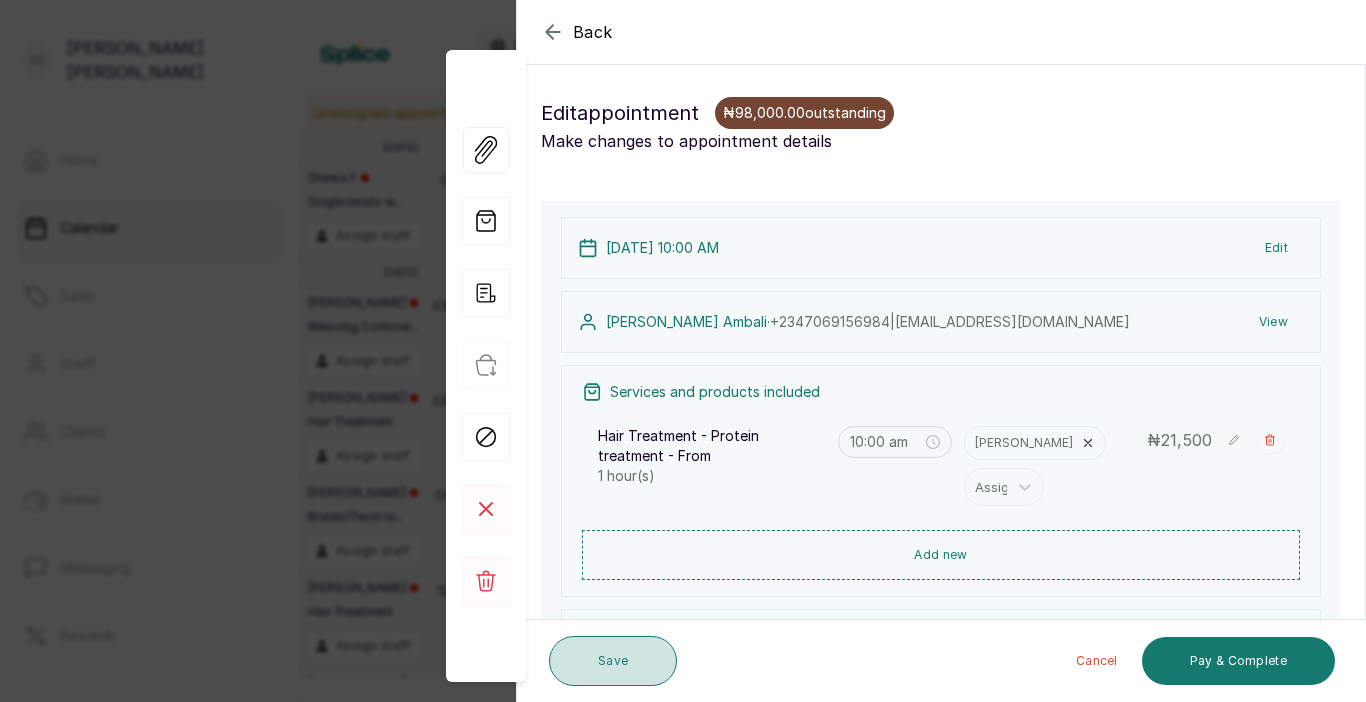 click on "Save" at bounding box center [613, 661] 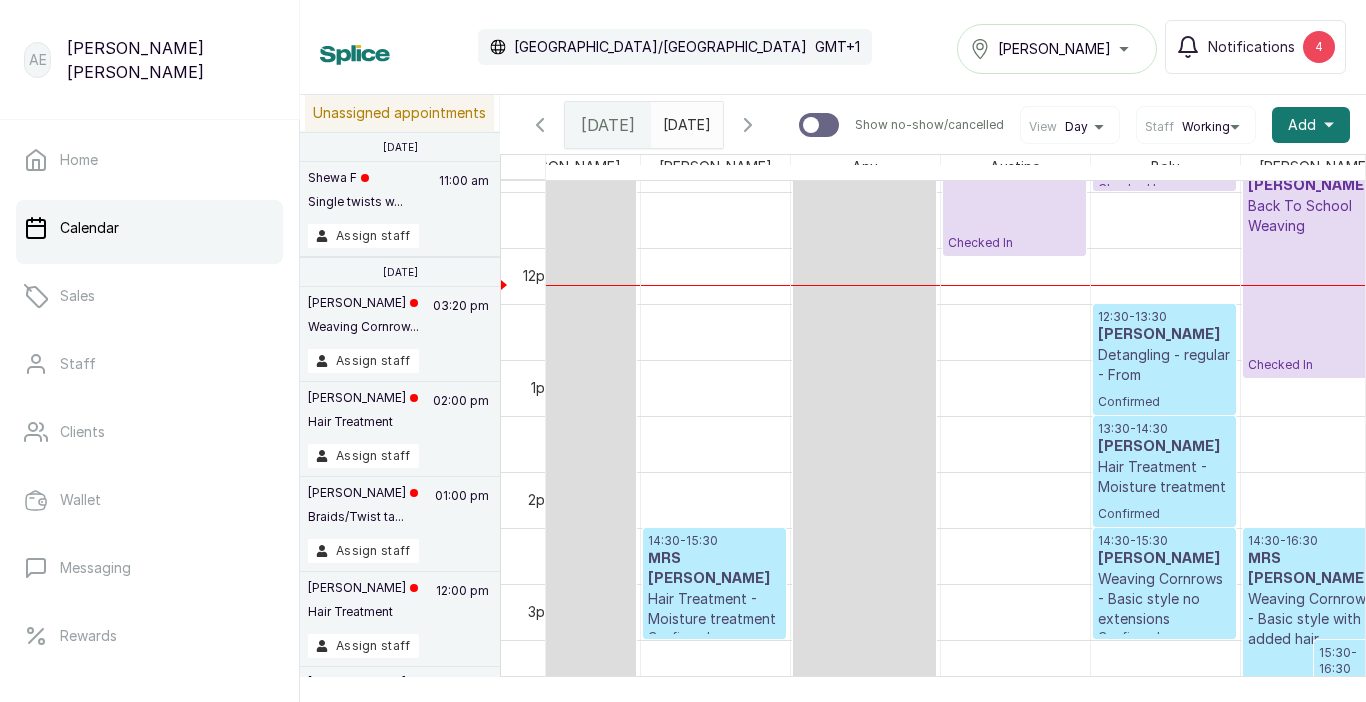 scroll, scrollTop: 1148, scrollLeft: 56, axis: both 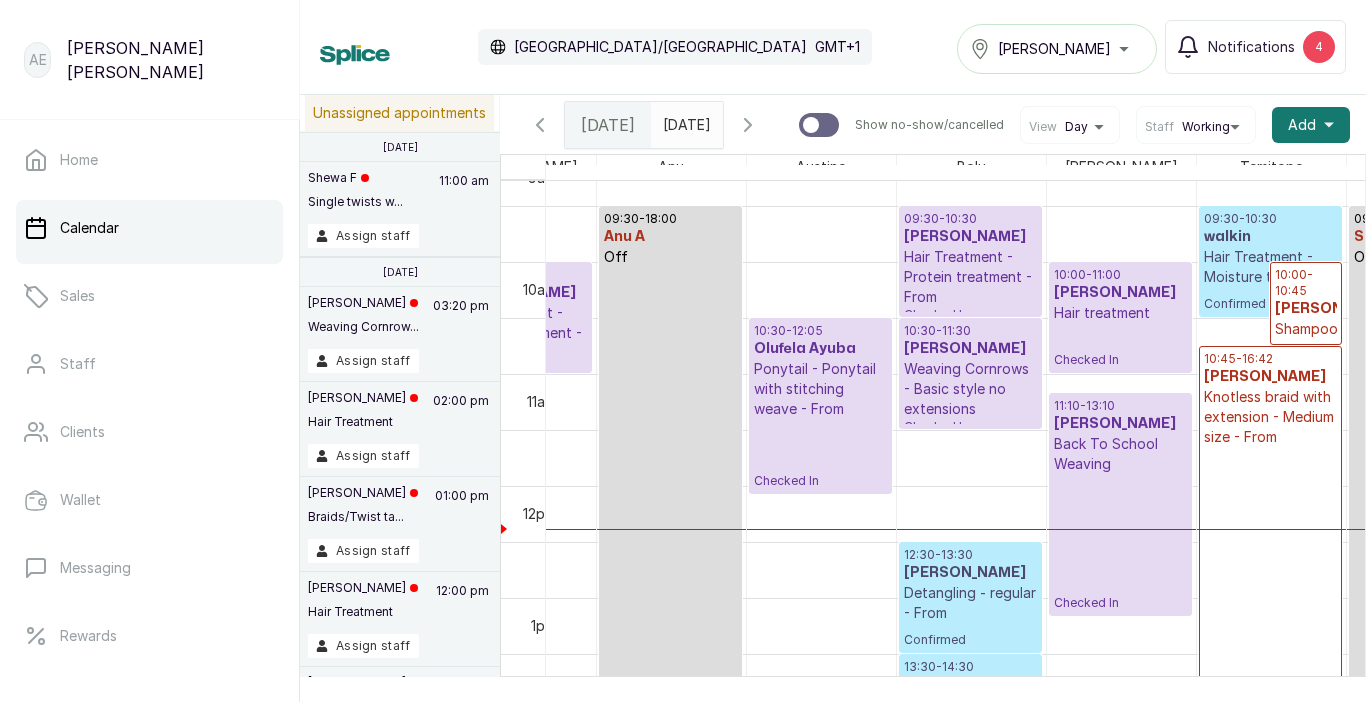 type on "yyyy-MM-dd" 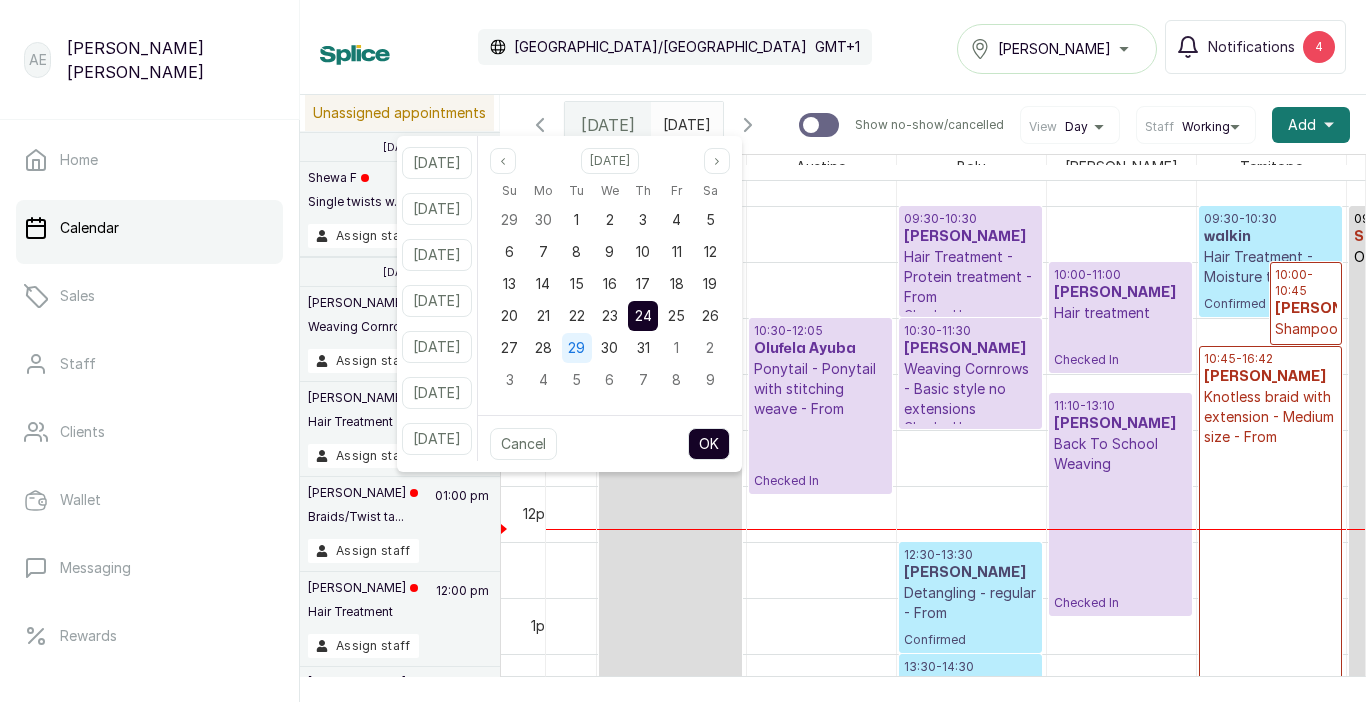 click on "29" at bounding box center [576, 347] 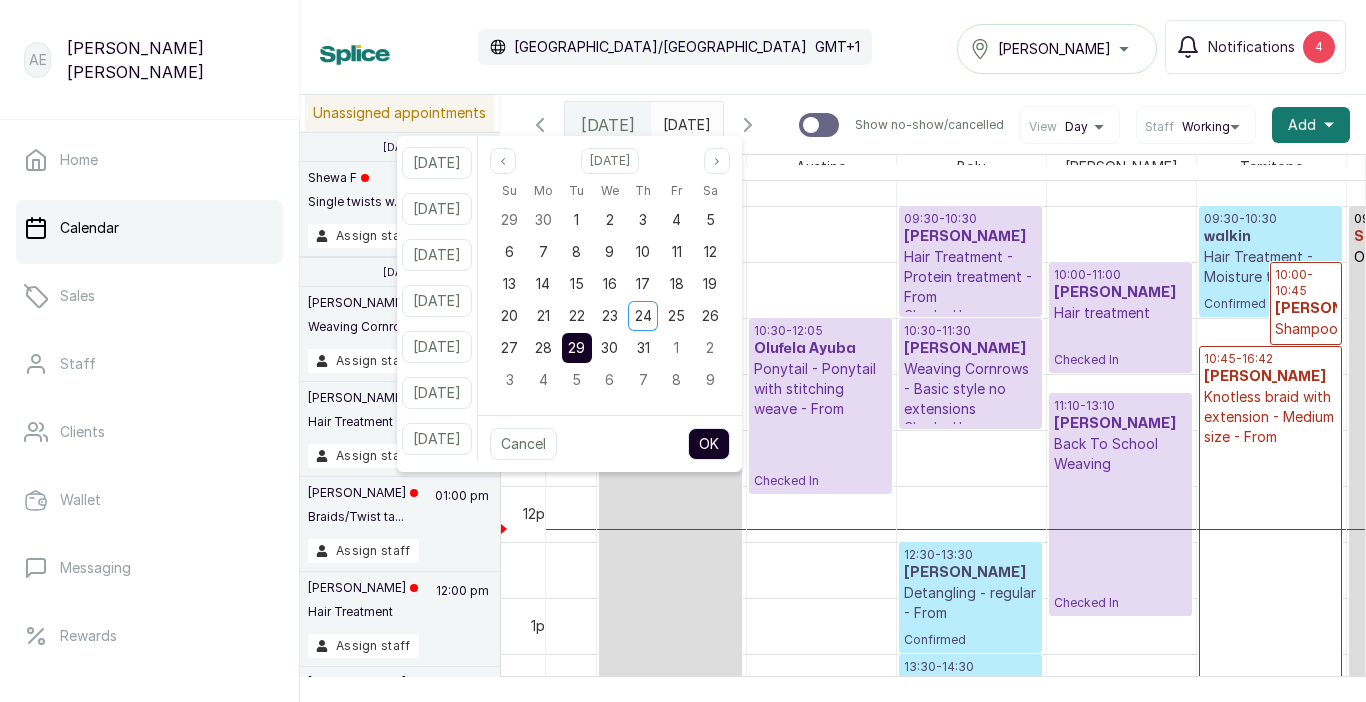 click on "OK" at bounding box center [709, 444] 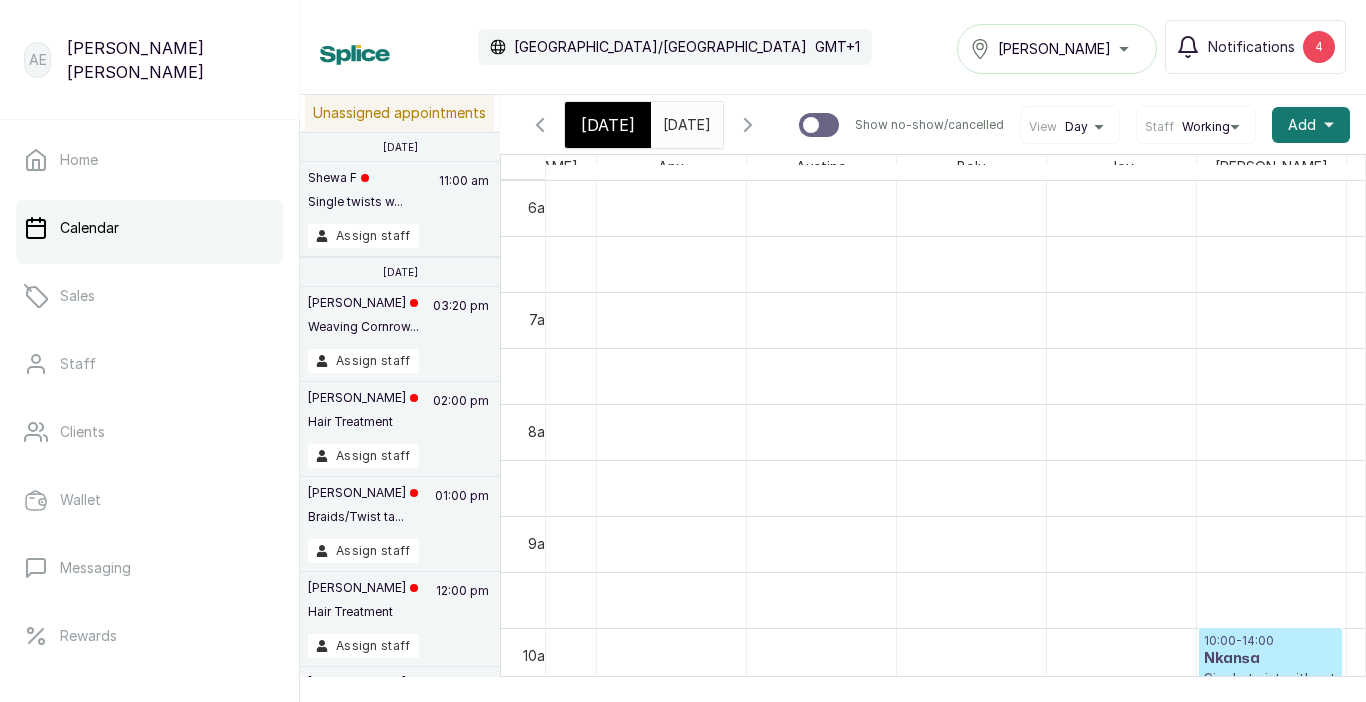 scroll, scrollTop: 694, scrollLeft: 250, axis: both 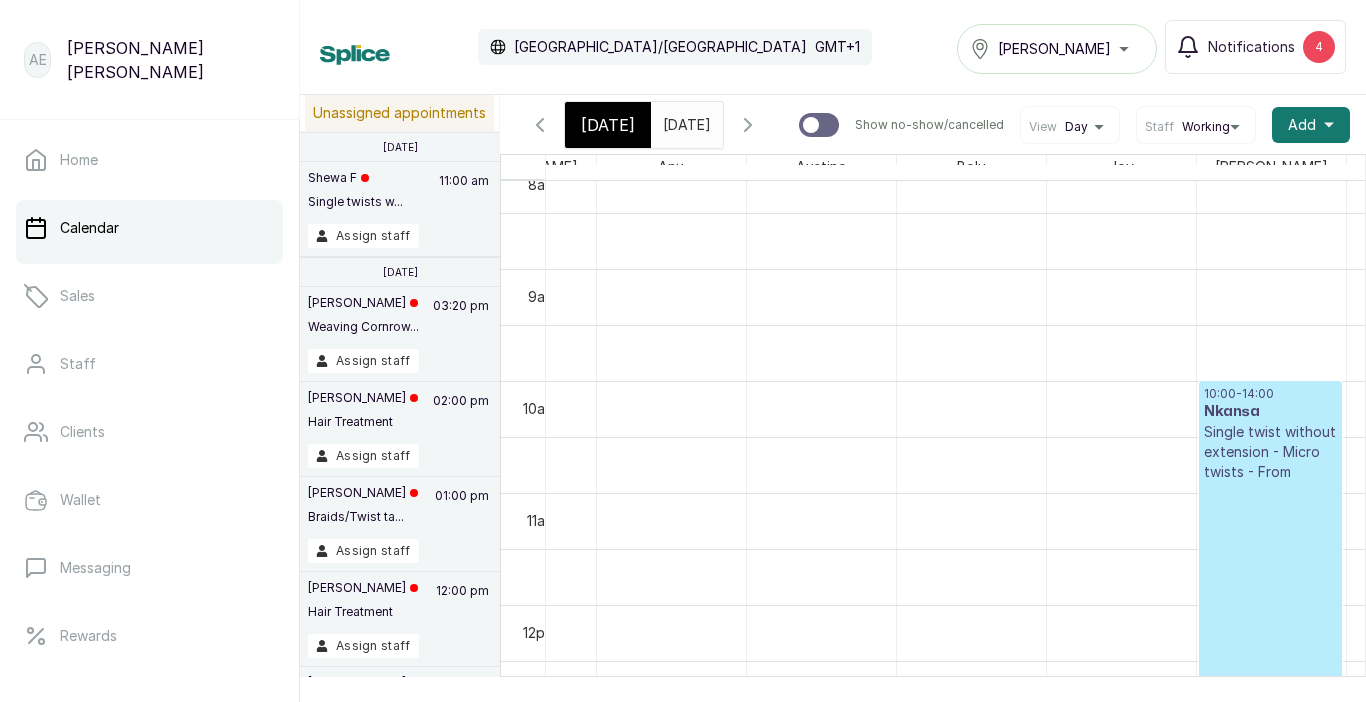 click on "[DATE]" at bounding box center [668, 120] 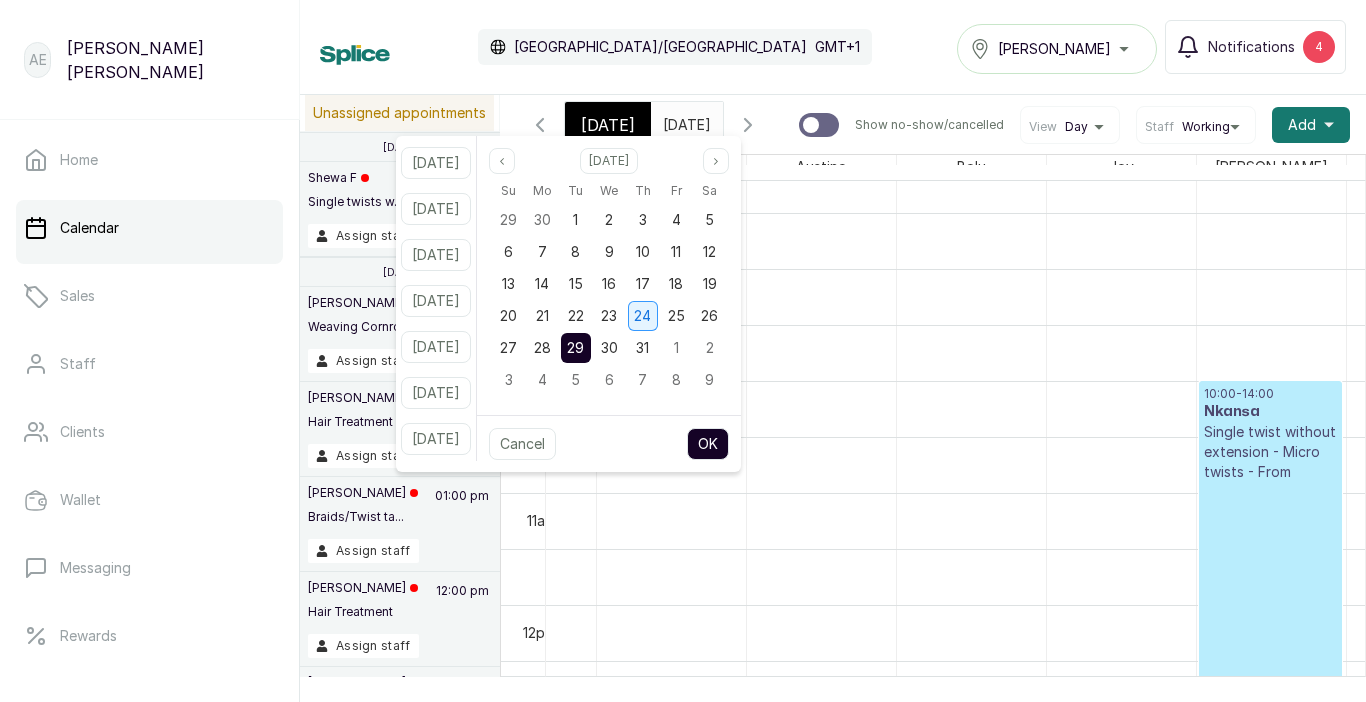 scroll, scrollTop: 0, scrollLeft: 0, axis: both 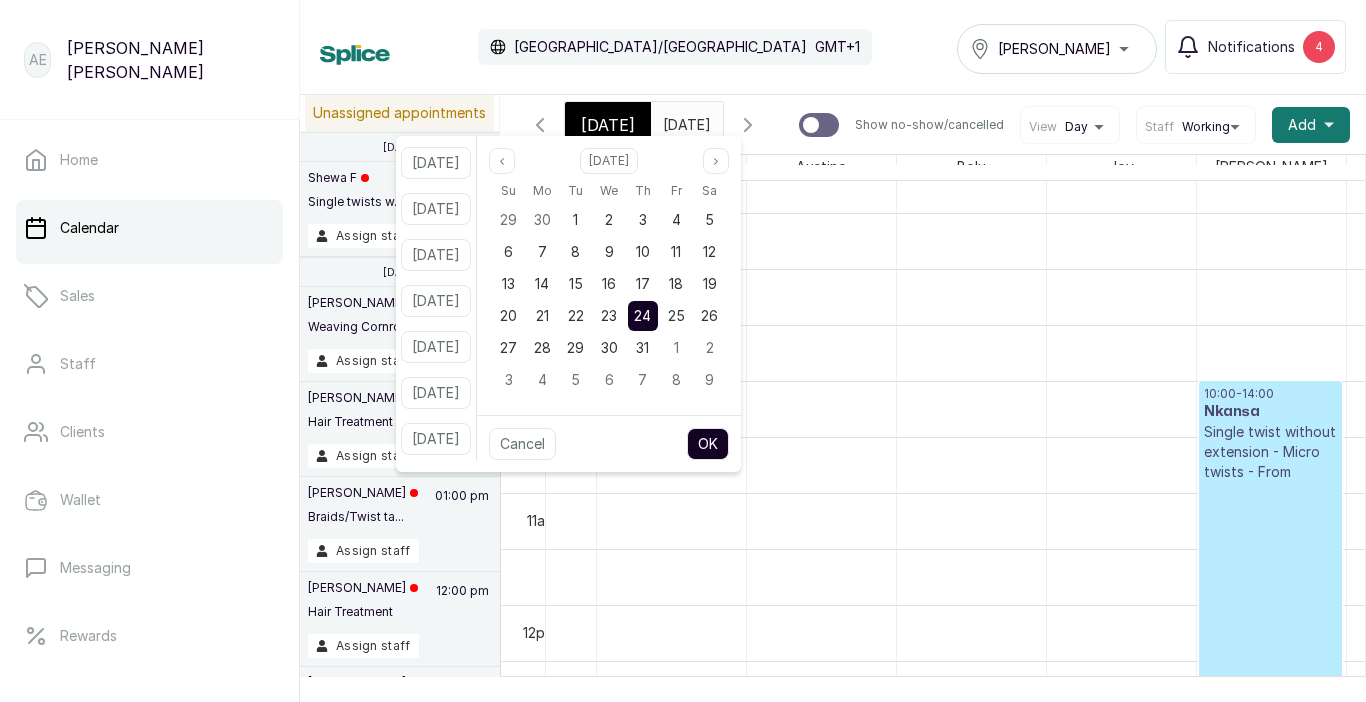click on "OK" at bounding box center (708, 444) 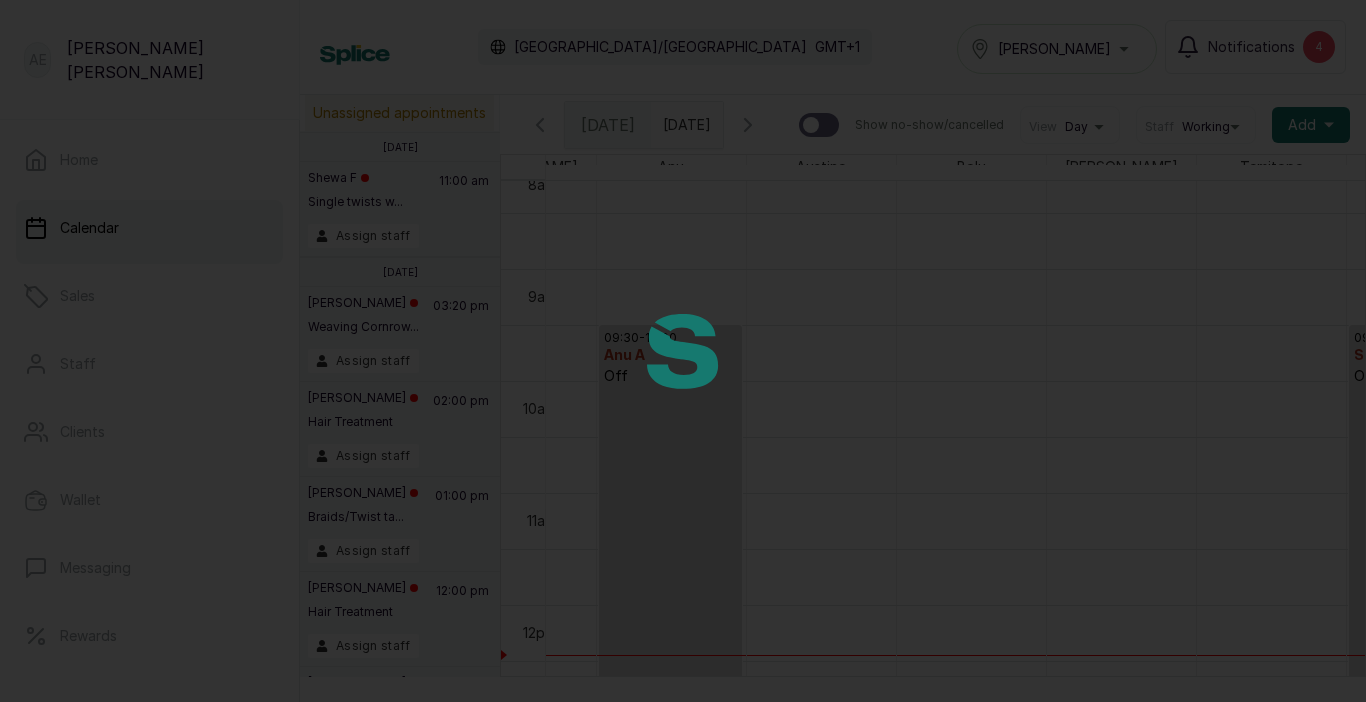 scroll, scrollTop: 673, scrollLeft: 250, axis: both 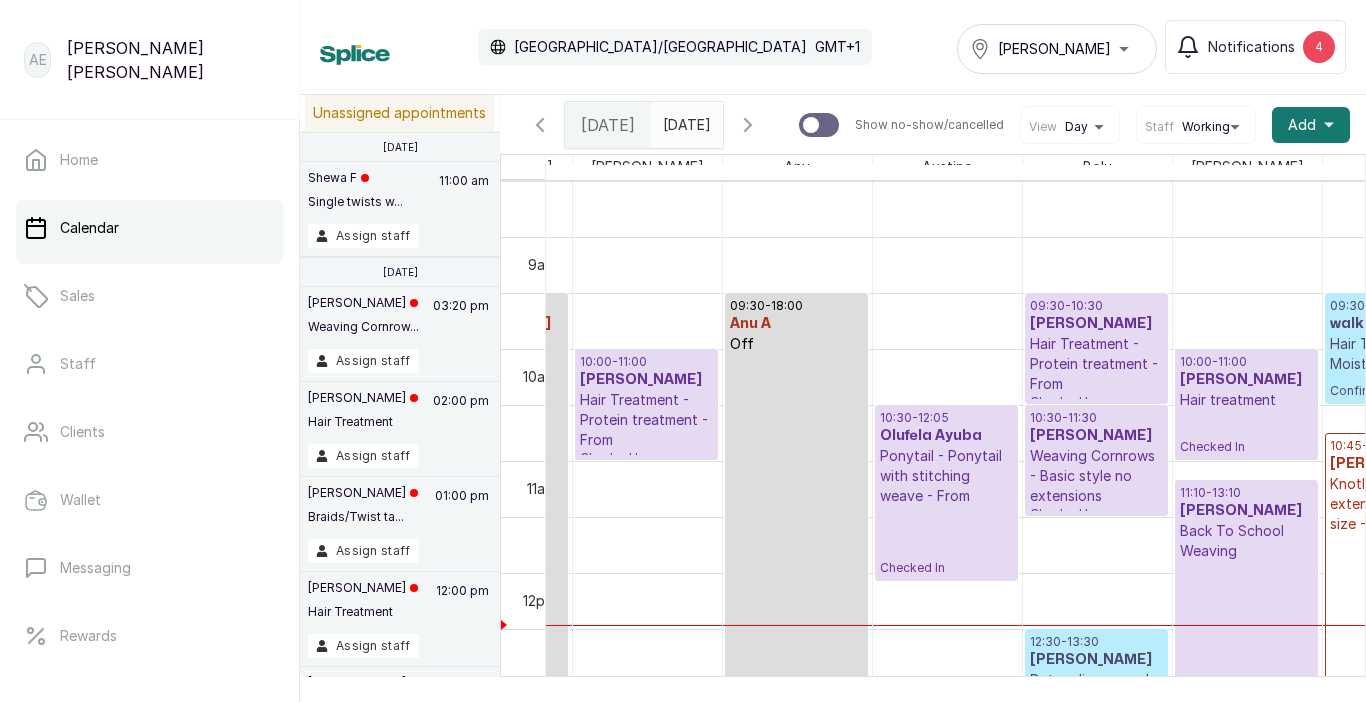 click on "Hair Treatment  - Protein treatment  - From" at bounding box center [646, 420] 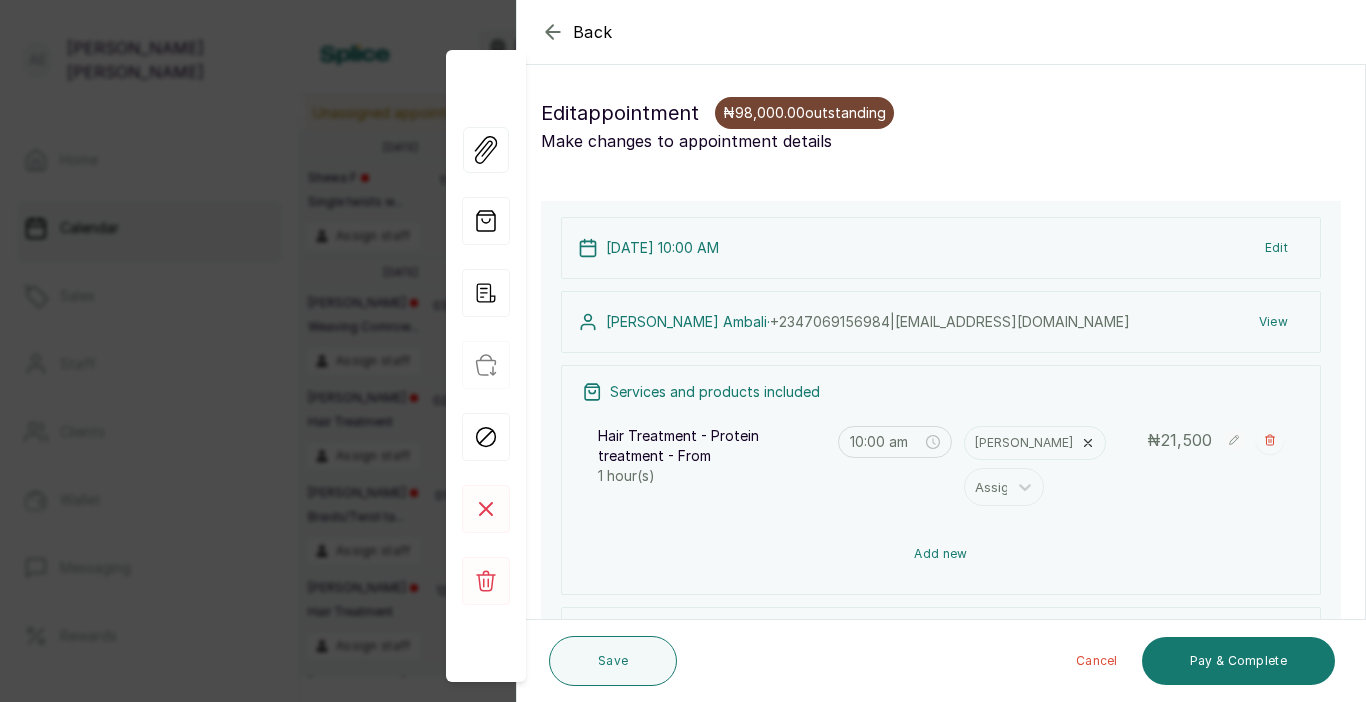 click on "Add new" at bounding box center (941, 554) 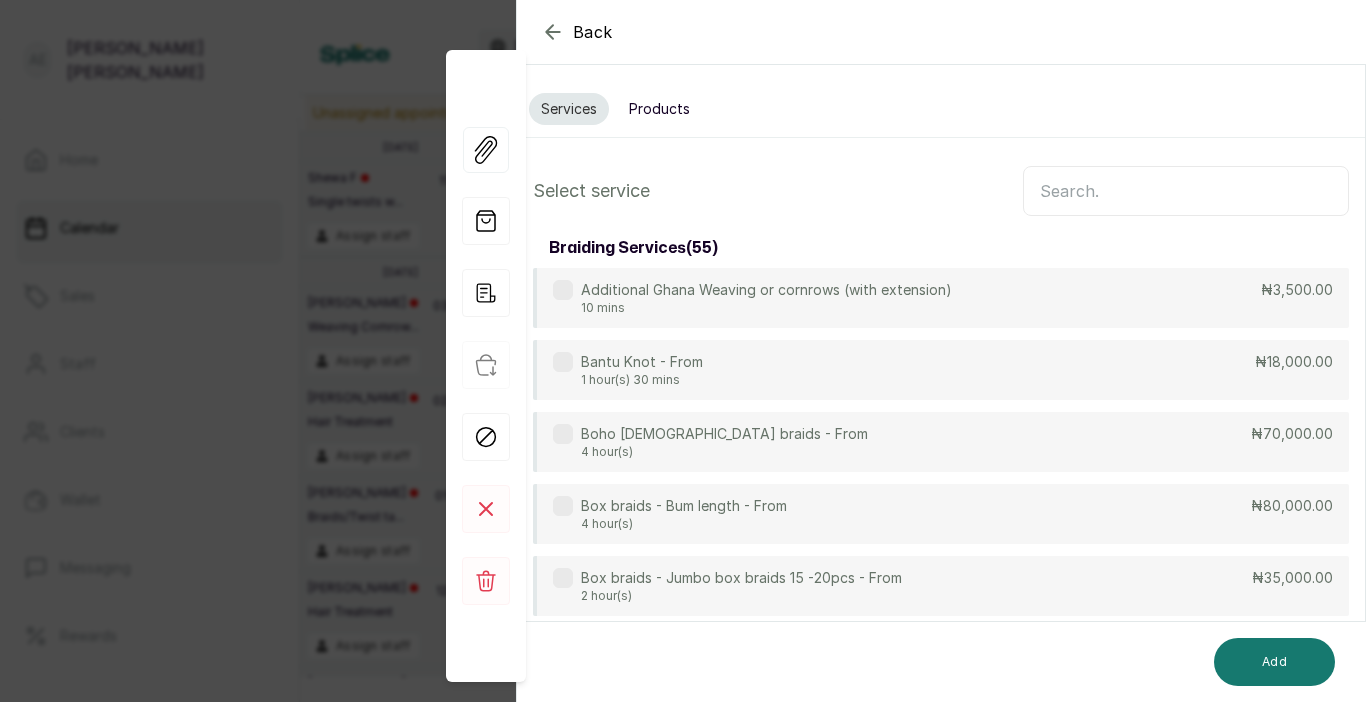 click at bounding box center [1186, 191] 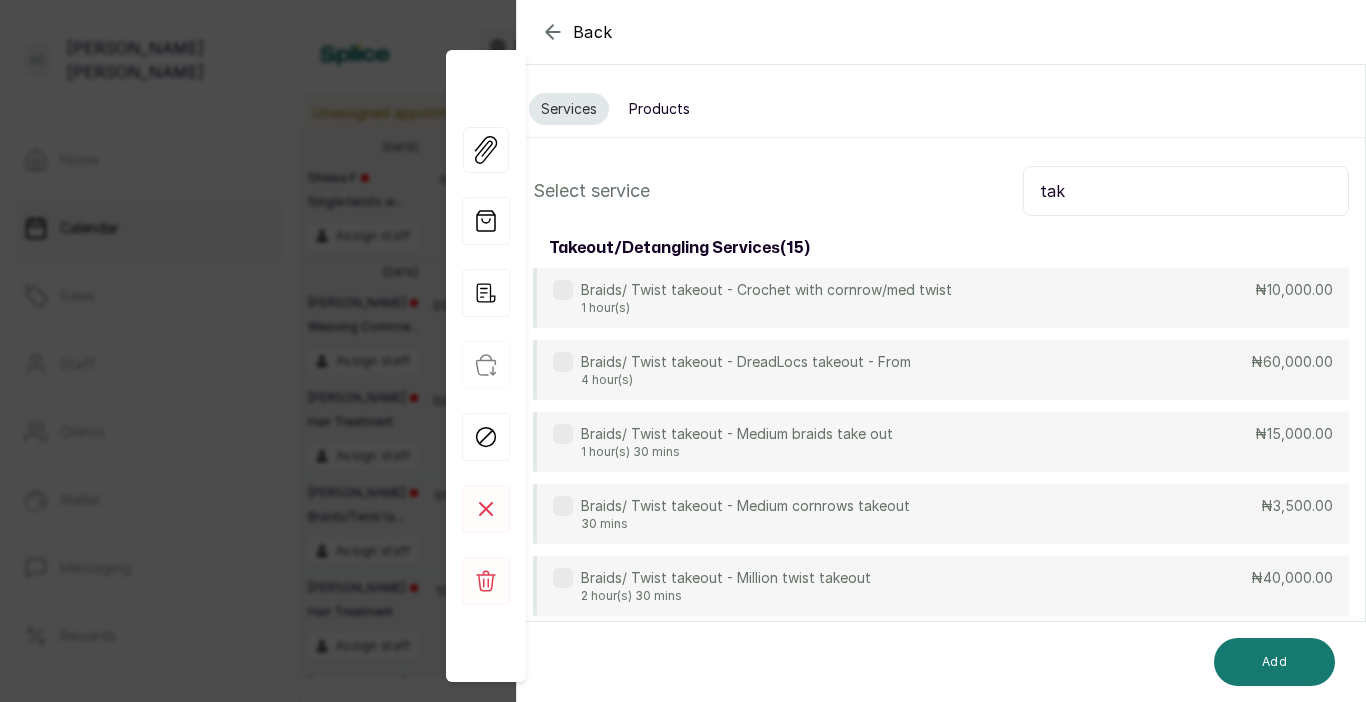 type on "tak" 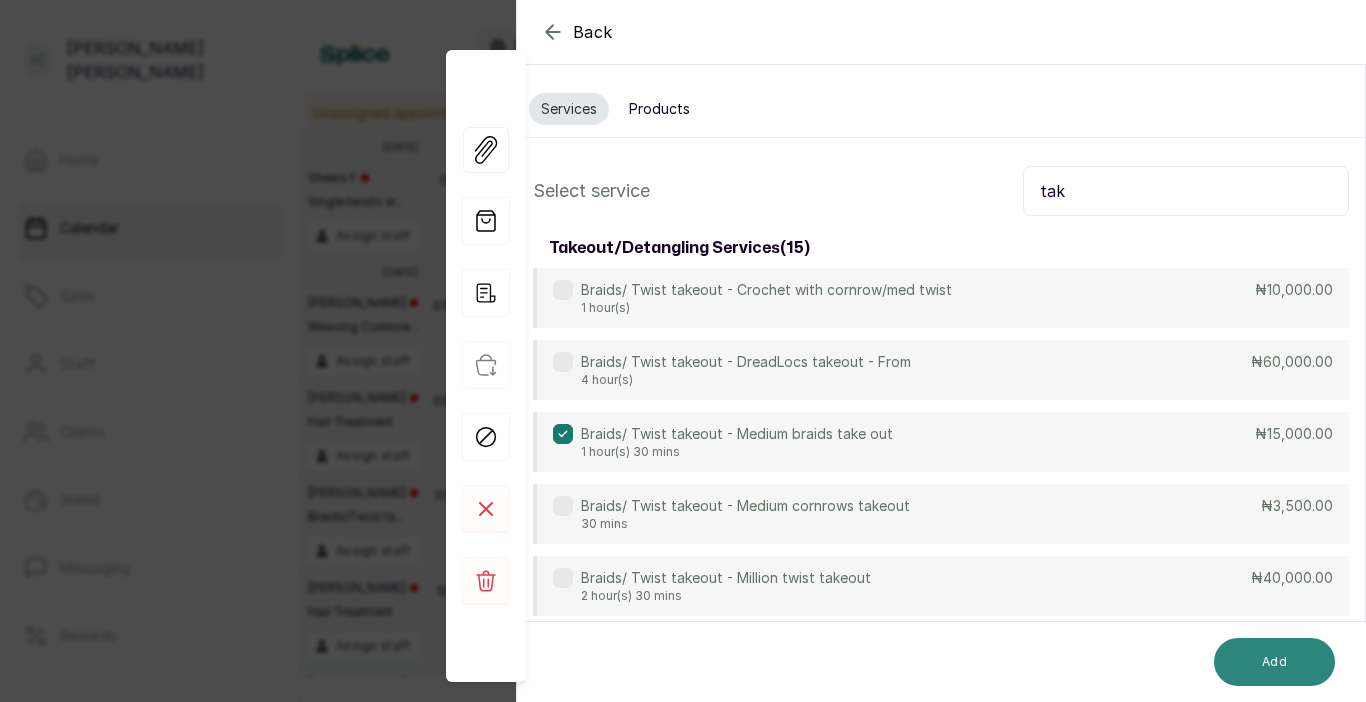 click on "Add" at bounding box center [1274, 662] 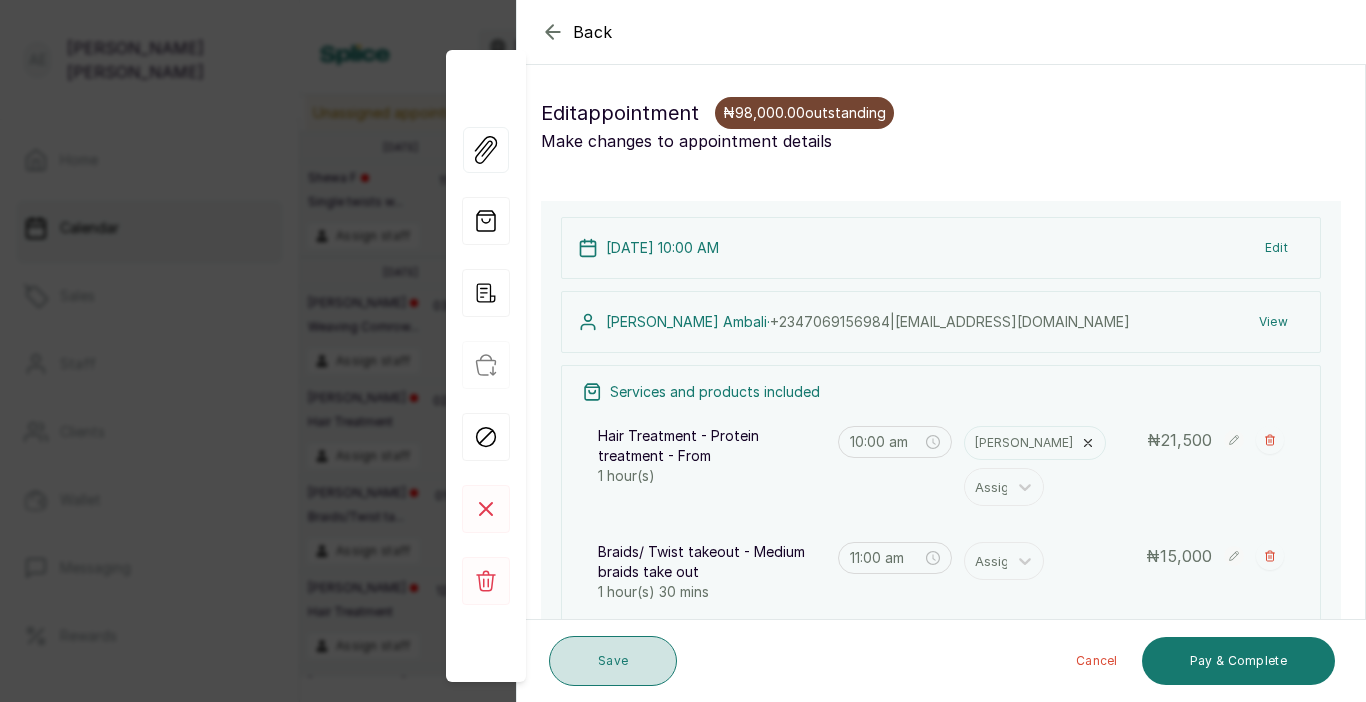 click on "Save" at bounding box center (613, 661) 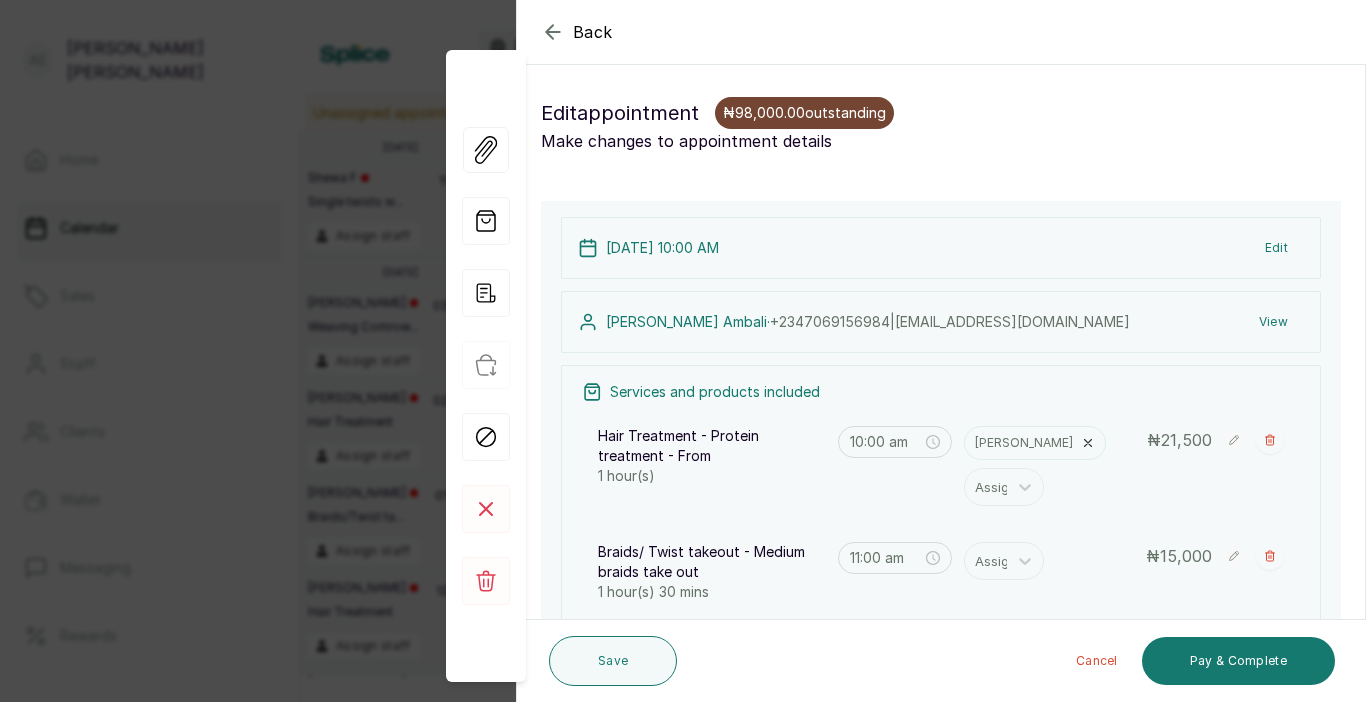 click on "[PERSON_NAME]   Ambali  ·  [PHONE_NUMBER]  |  [EMAIL_ADDRESS][DOMAIN_NAME] View" at bounding box center (941, 322) 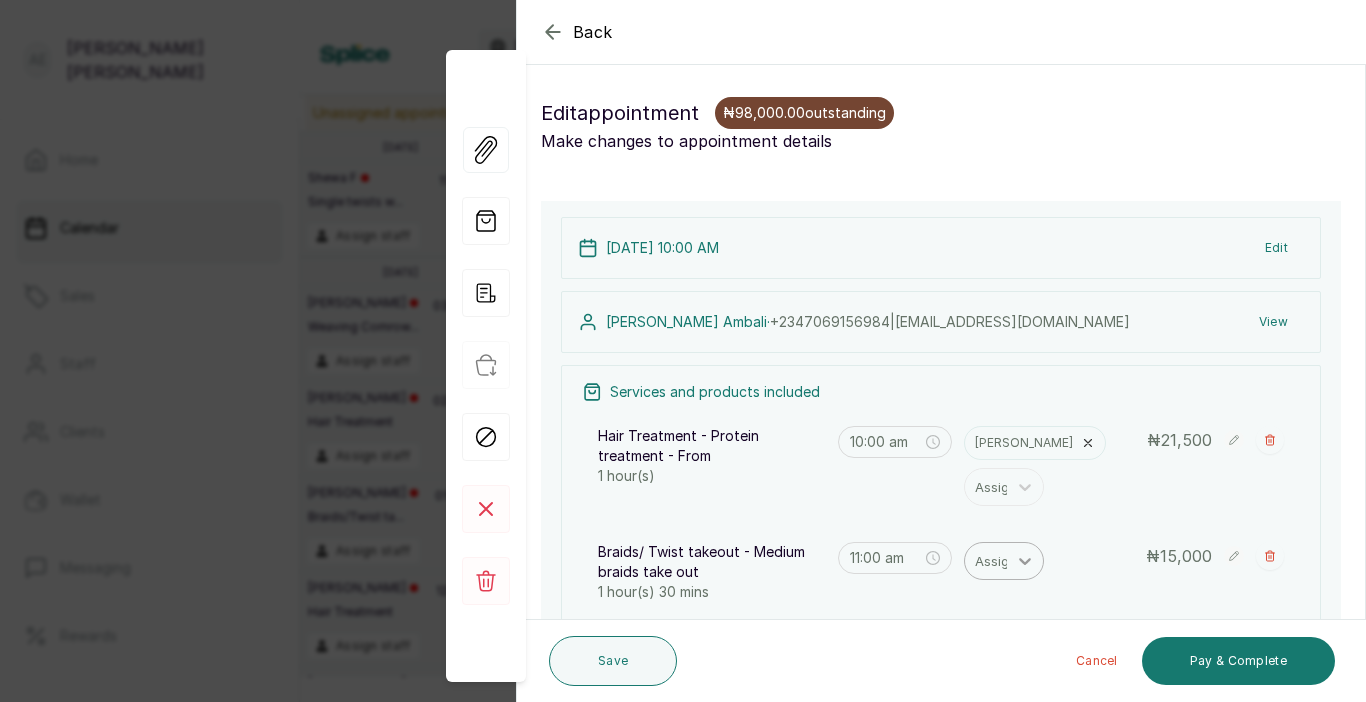 click 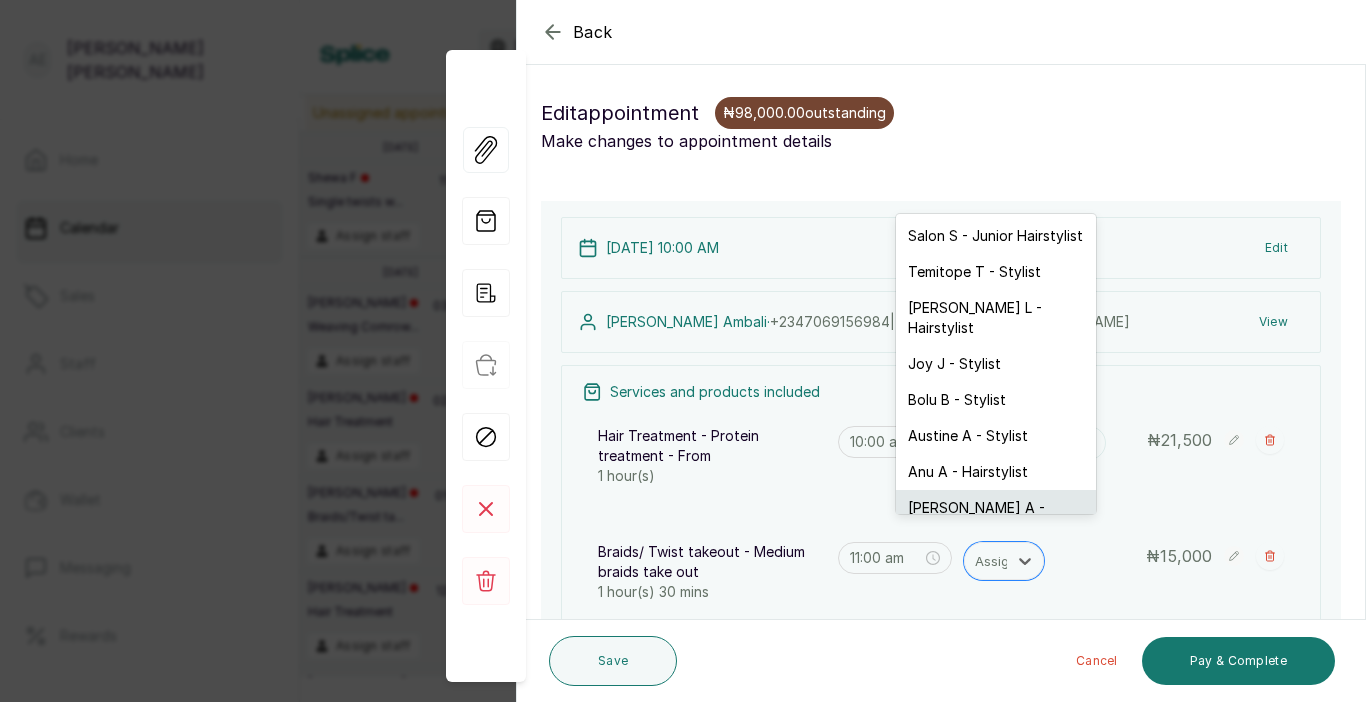 scroll, scrollTop: 24, scrollLeft: 0, axis: vertical 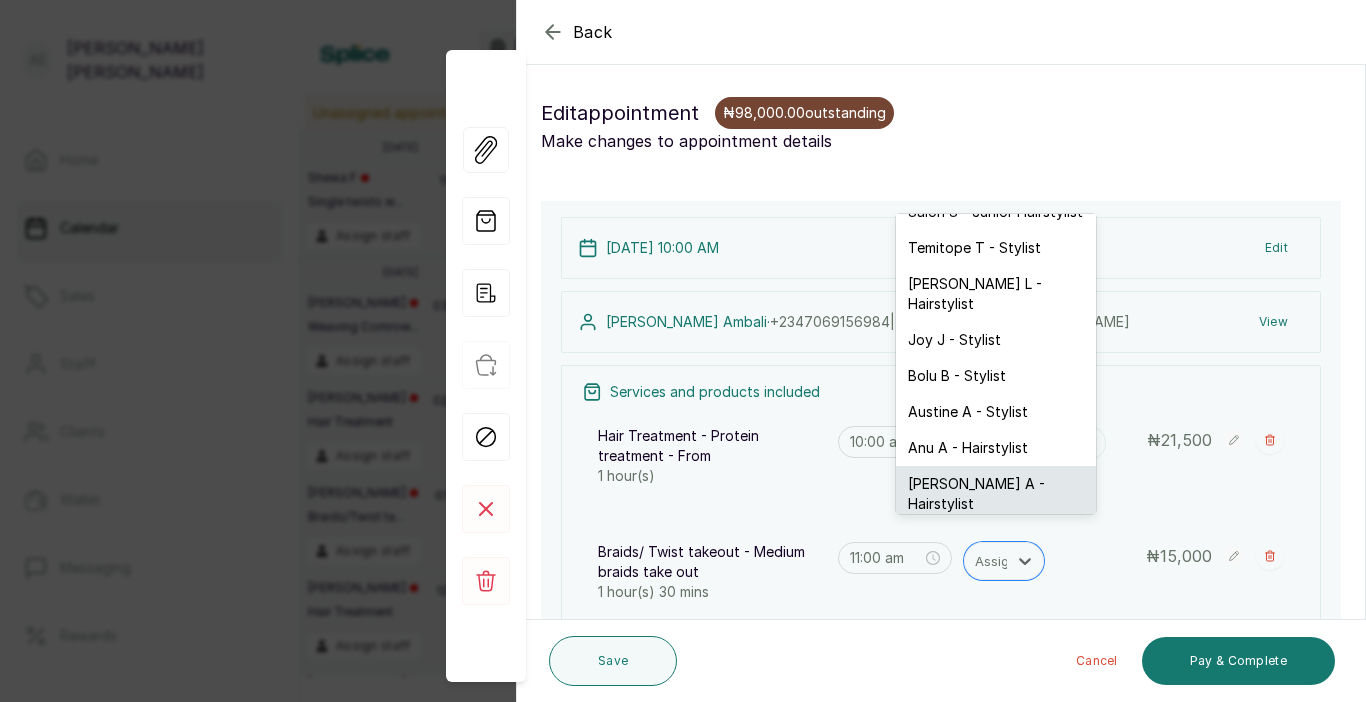 click on "[PERSON_NAME] A - Hairstylist" at bounding box center (996, 494) 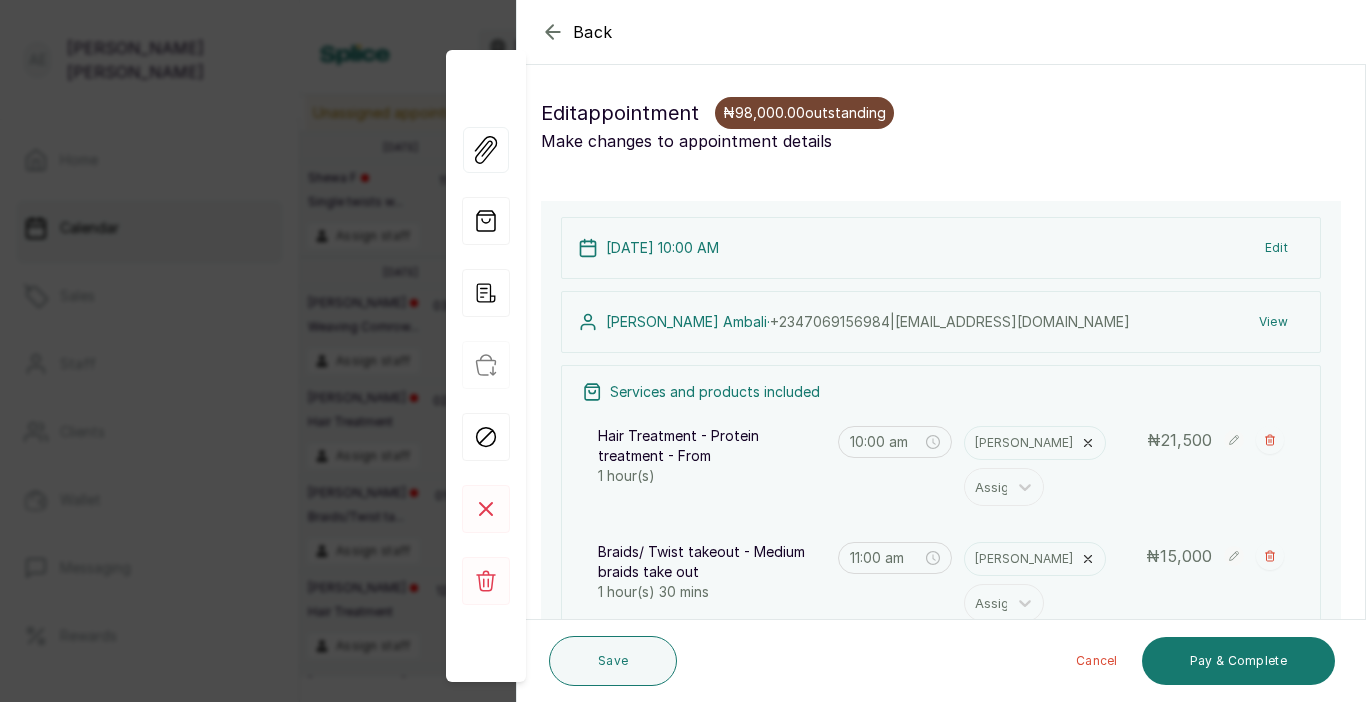 drag, startPoint x: 630, startPoint y: 644, endPoint x: 704, endPoint y: 677, distance: 81.02469 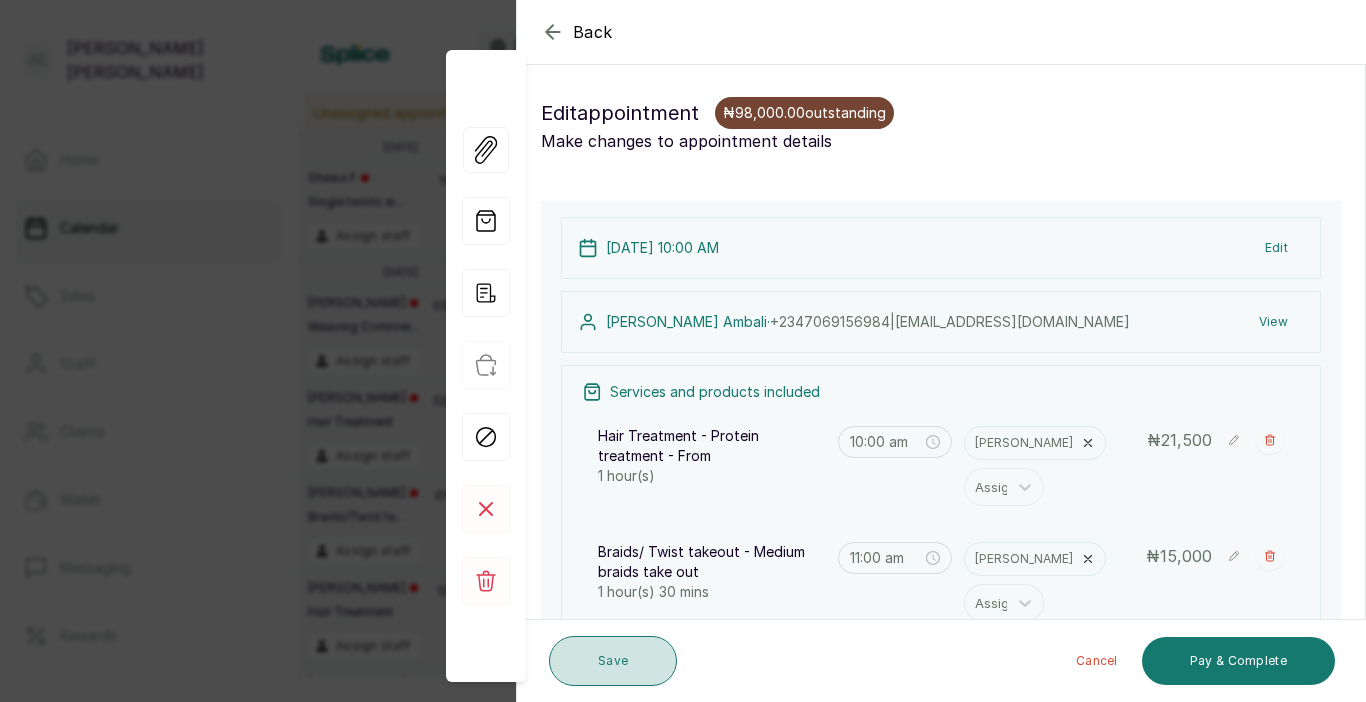 click on "Save" at bounding box center (613, 661) 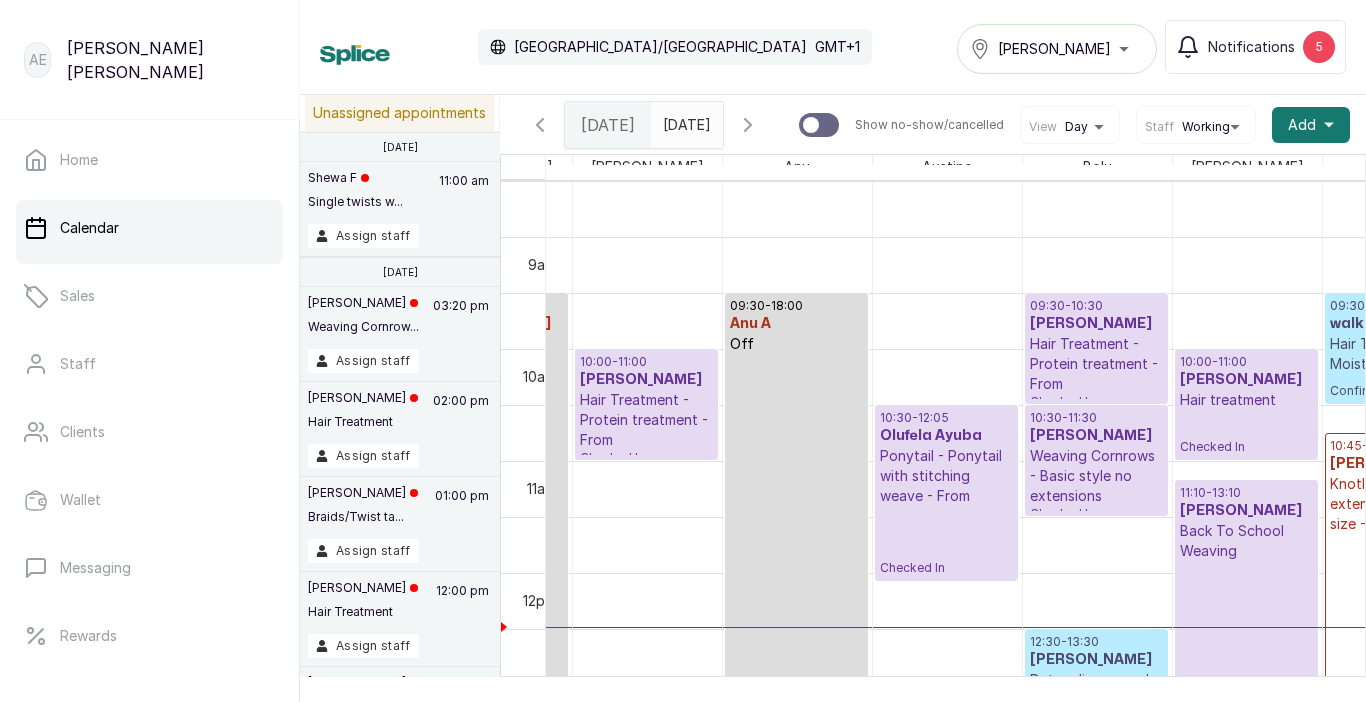 scroll, scrollTop: 0, scrollLeft: 10, axis: horizontal 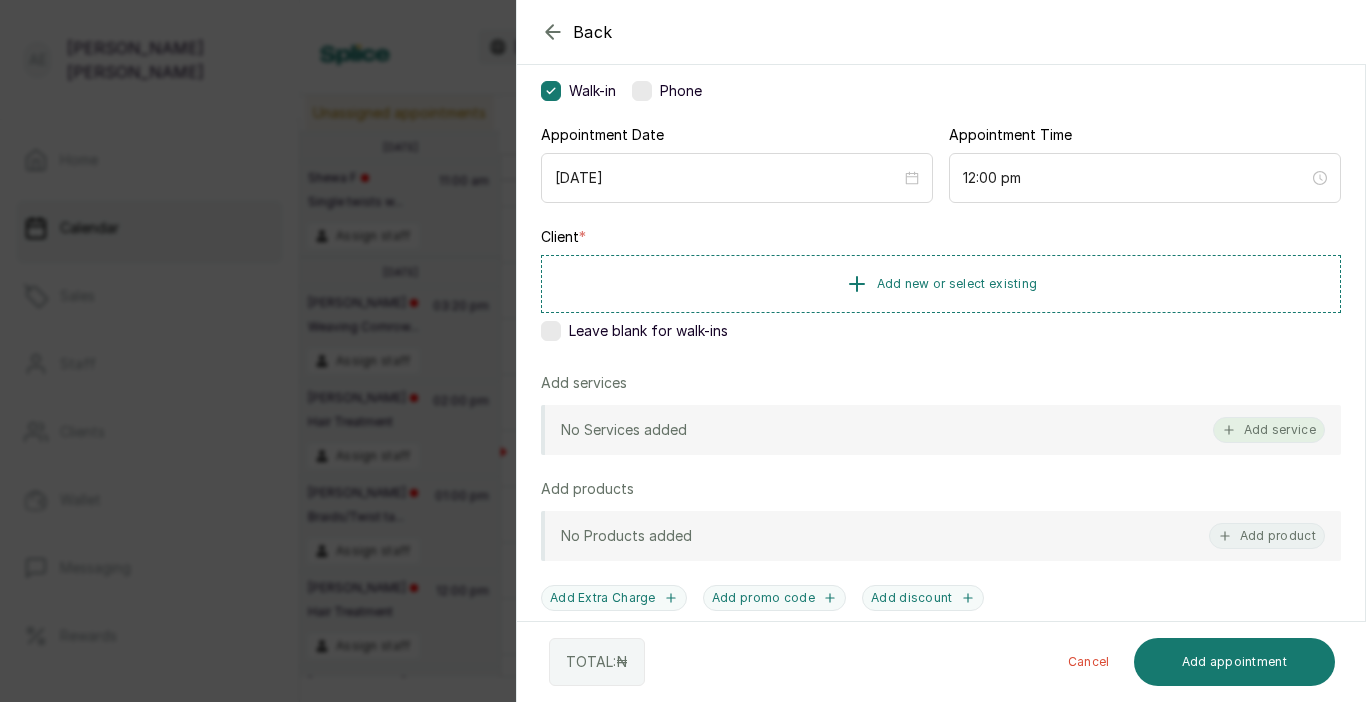 click on "Add service" at bounding box center [1269, 430] 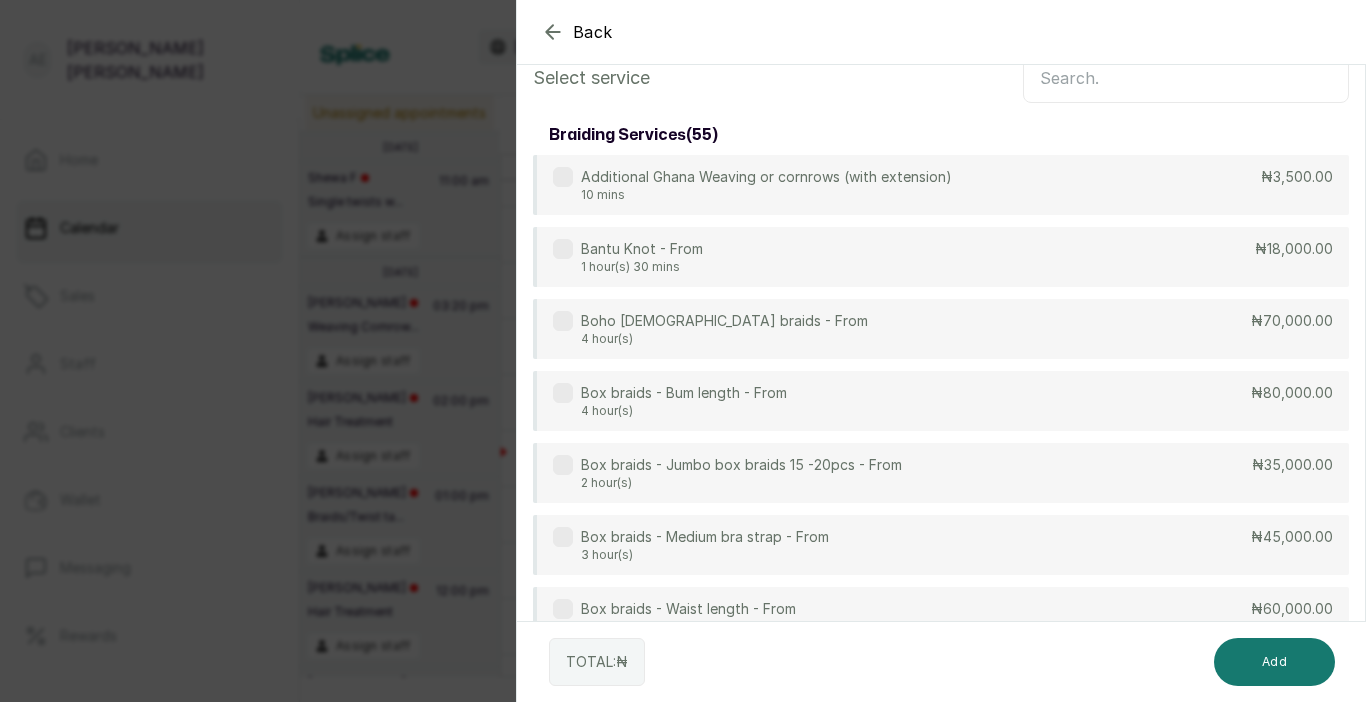 scroll, scrollTop: 0, scrollLeft: 0, axis: both 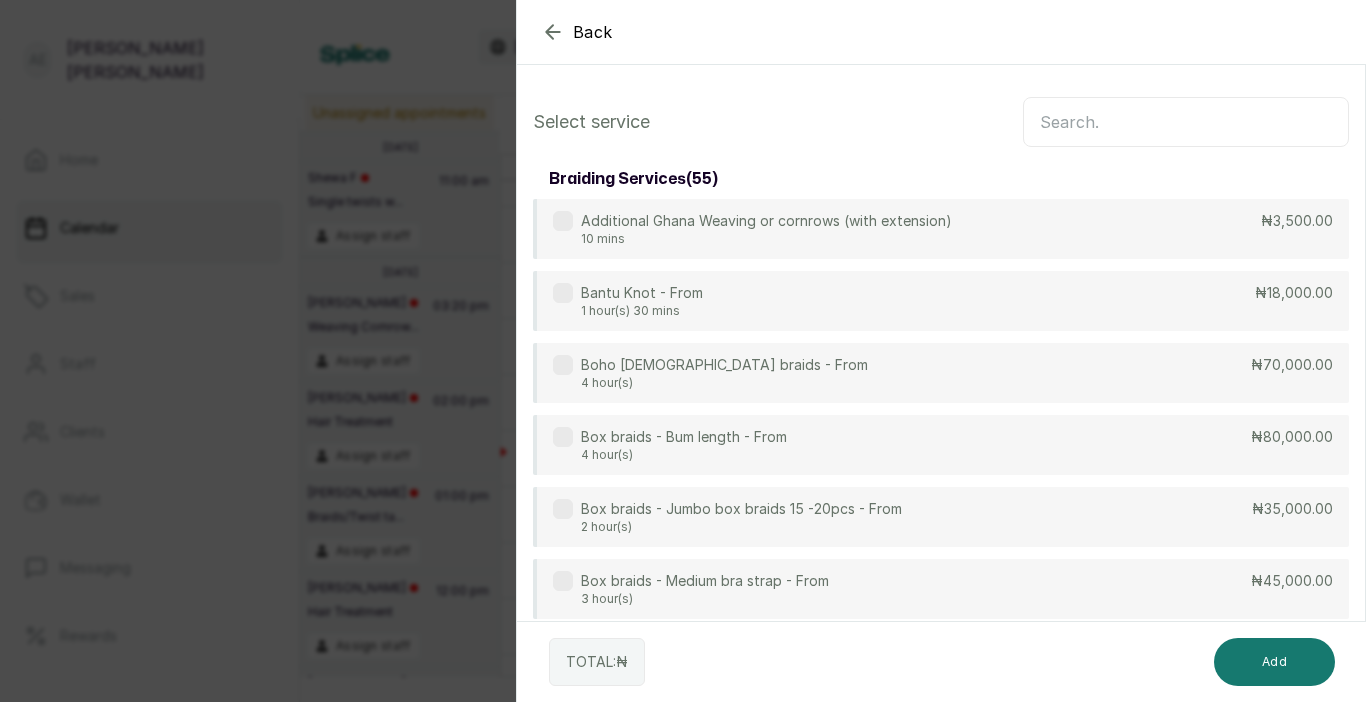 click at bounding box center [1186, 122] 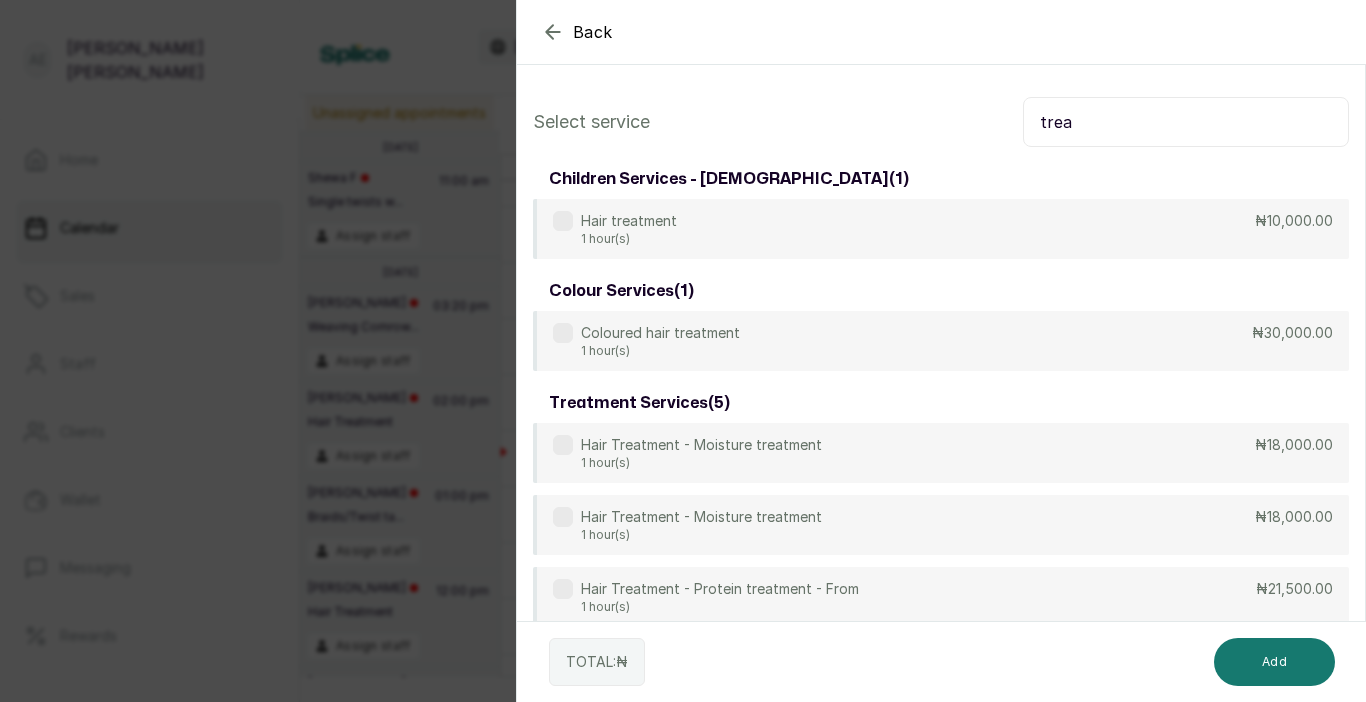 type on "trea" 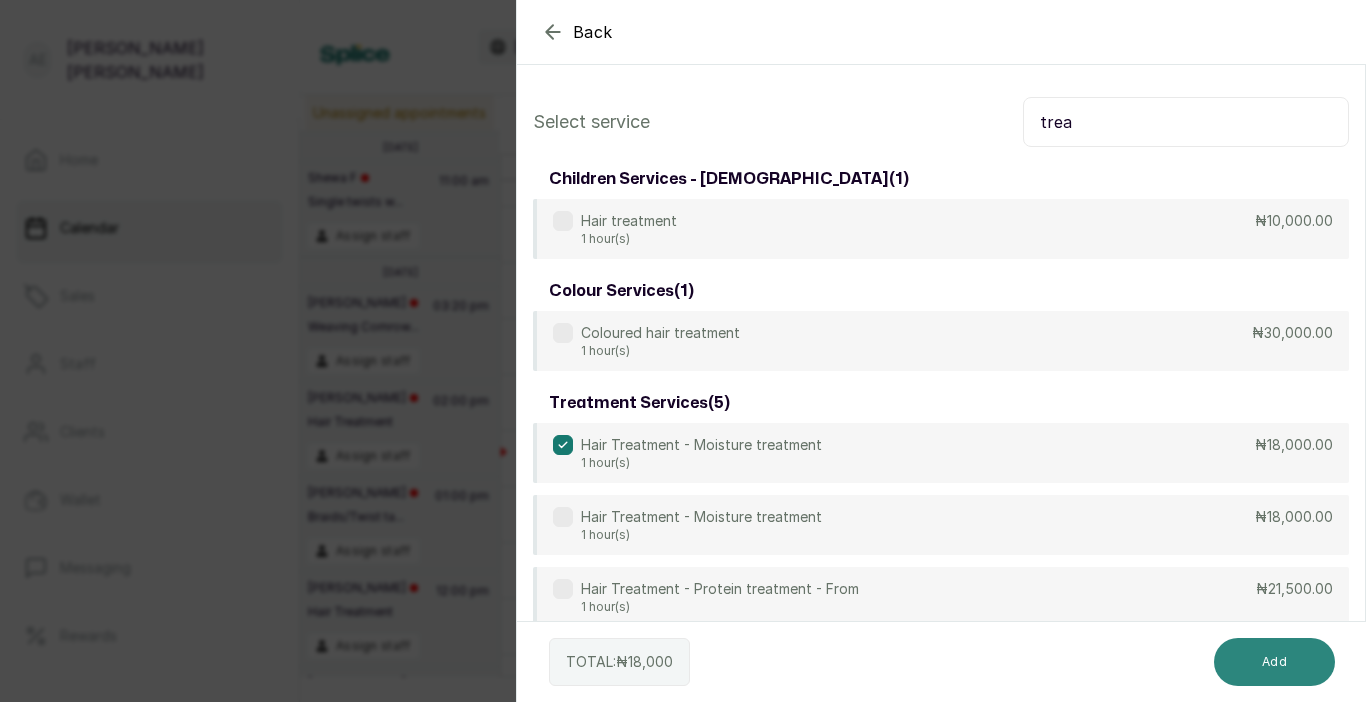 click on "Add" at bounding box center [1274, 662] 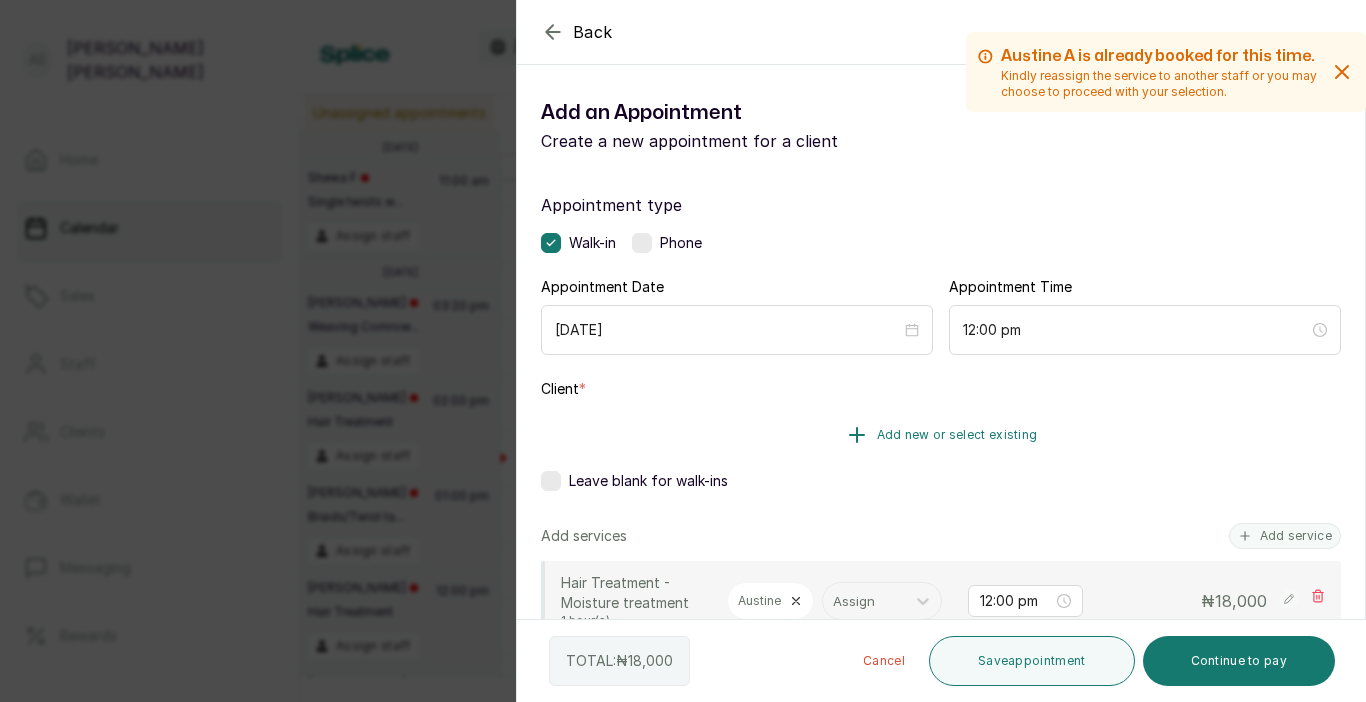 click on "Add new or select existing" at bounding box center [941, 435] 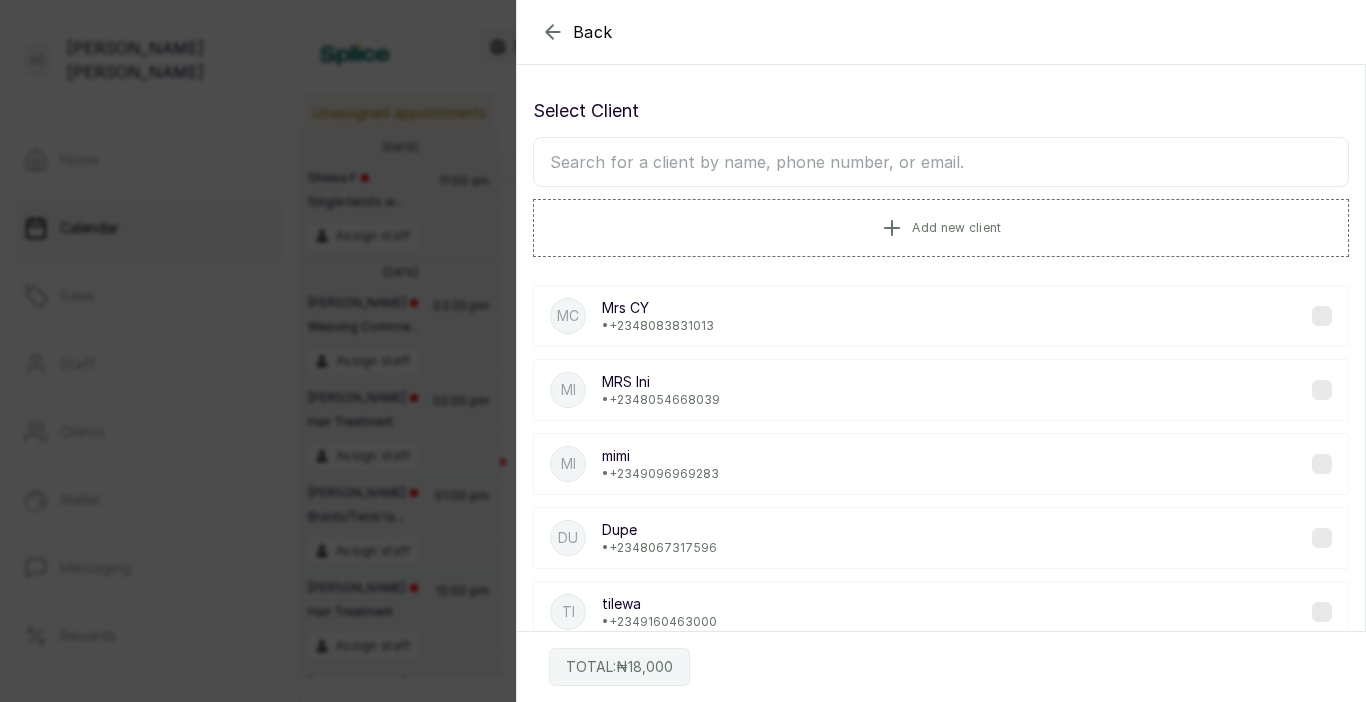 click at bounding box center (941, 162) 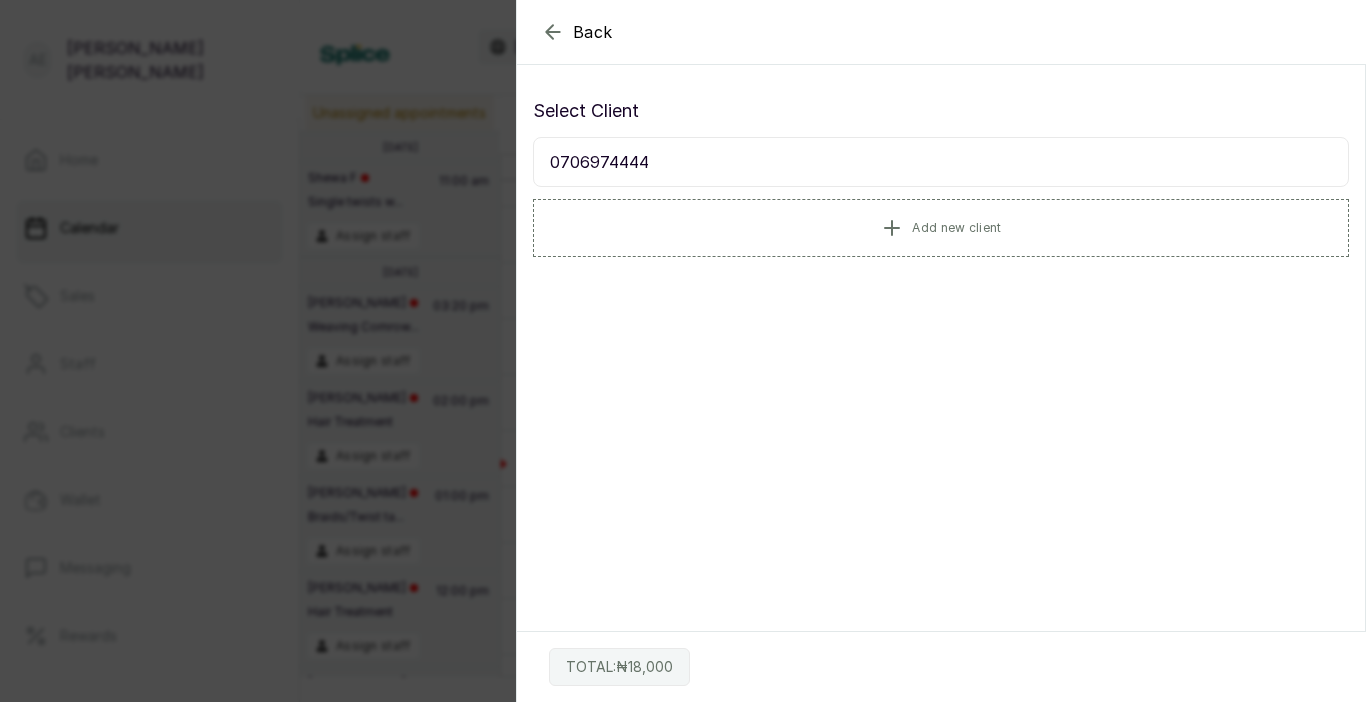 click on "Select Client 0706974444 Add new client" at bounding box center [941, 199] 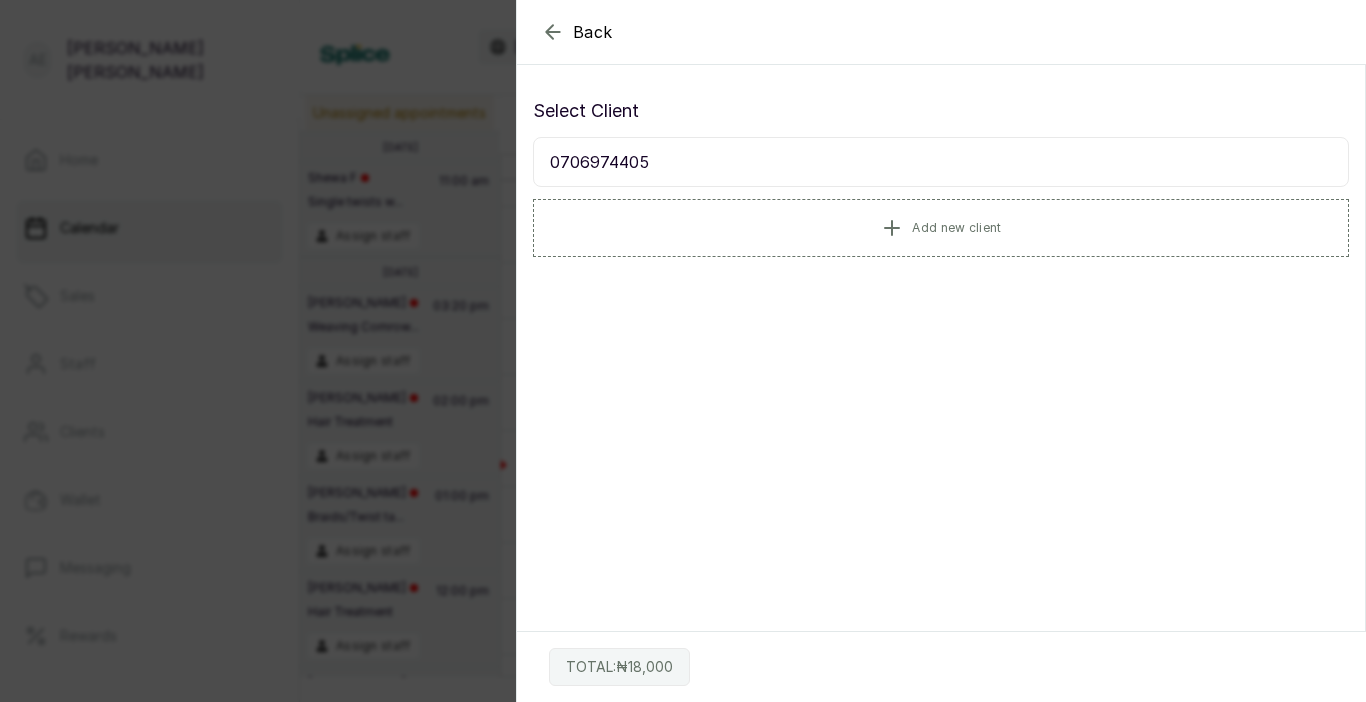 click on "Select Client 0706974405 Add new client" at bounding box center (941, 199) 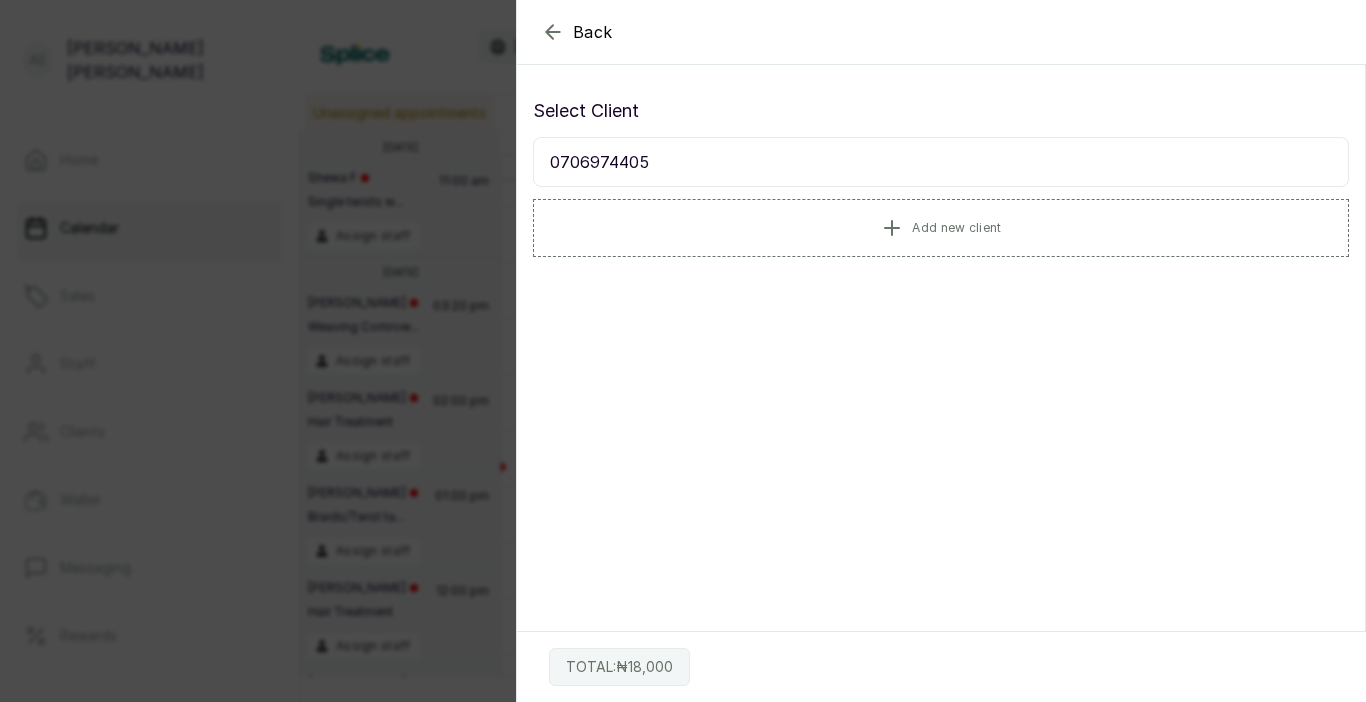 click on "0706974405" at bounding box center (941, 162) 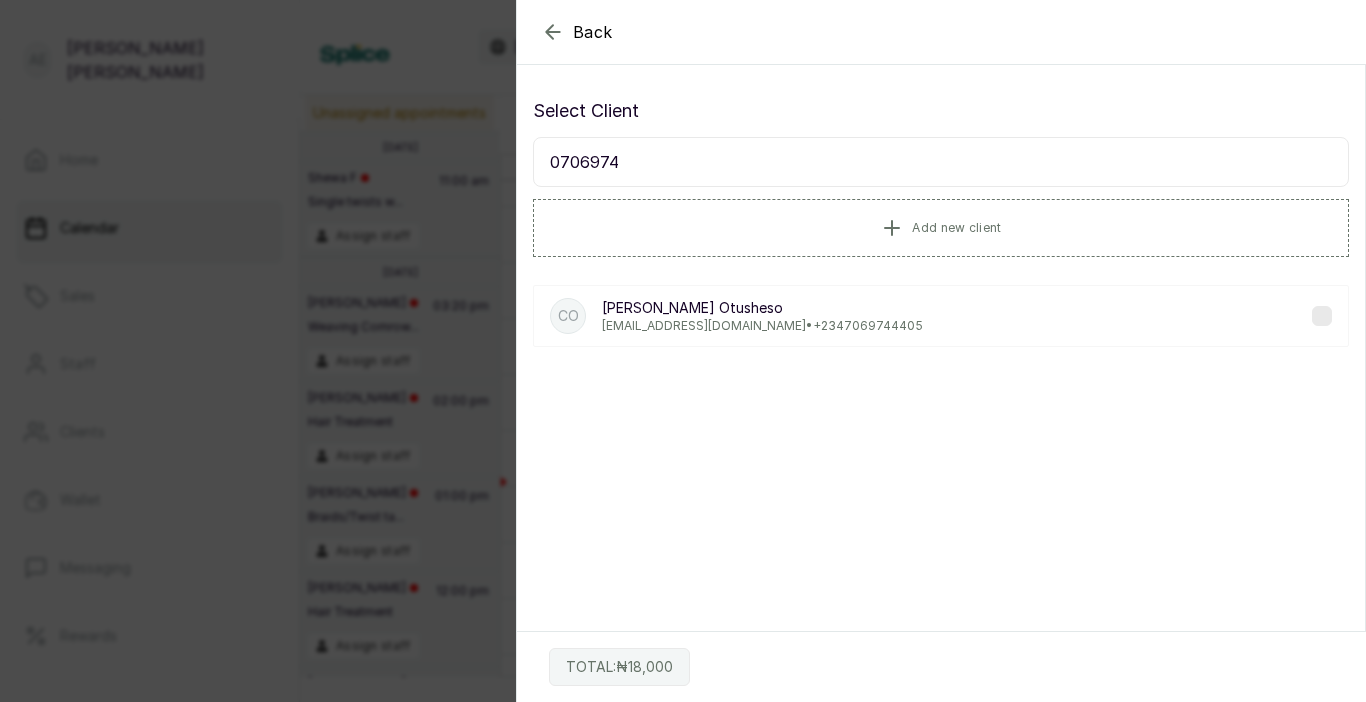 type on "0706974" 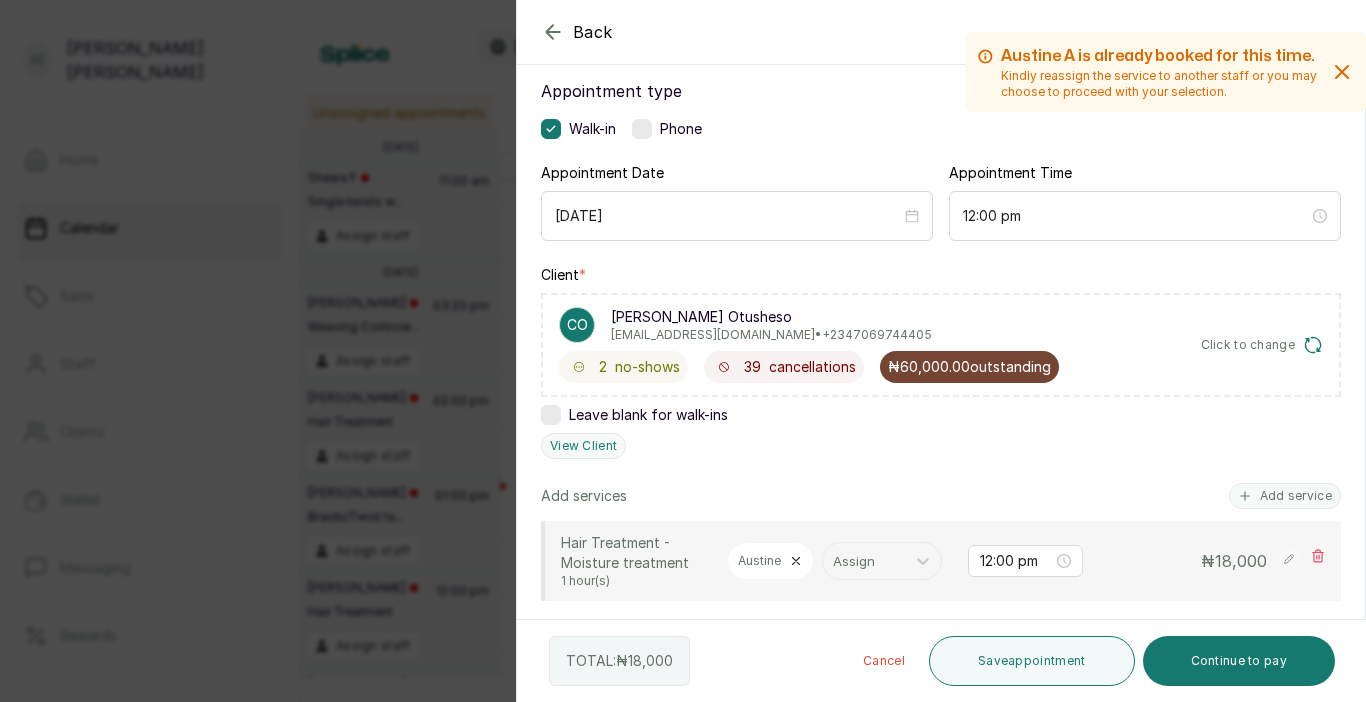 scroll, scrollTop: 153, scrollLeft: 0, axis: vertical 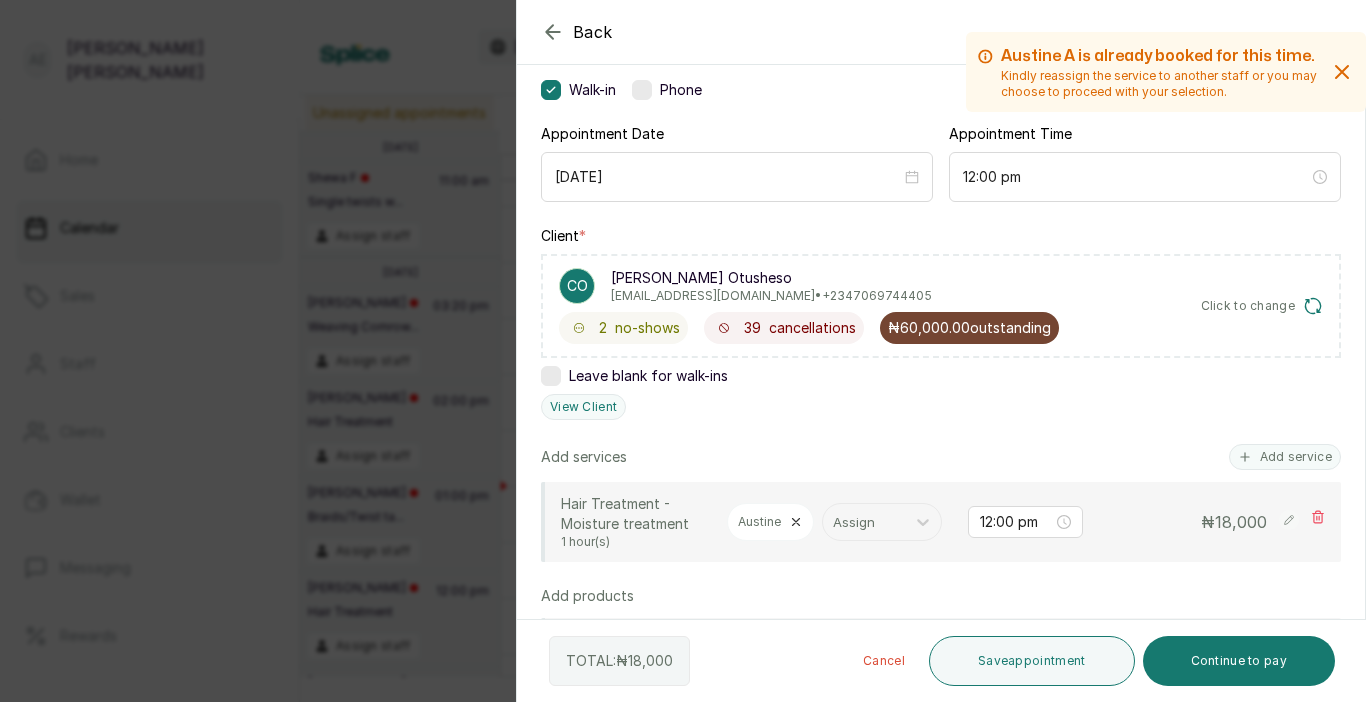 click on "Hair Treatment  - Moisture treatment   1 hour(s) Austine Assign 12:00 pm ₦ 18,000" at bounding box center (941, 522) 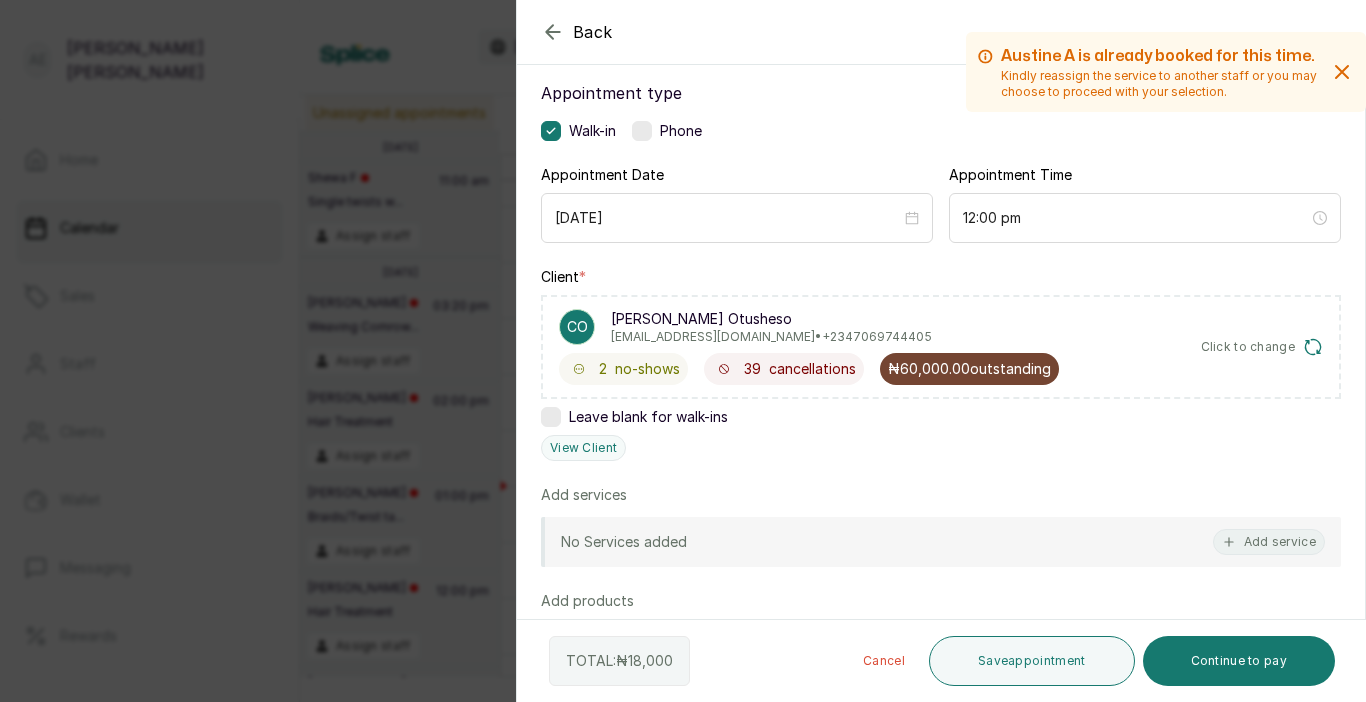 scroll, scrollTop: 77, scrollLeft: 0, axis: vertical 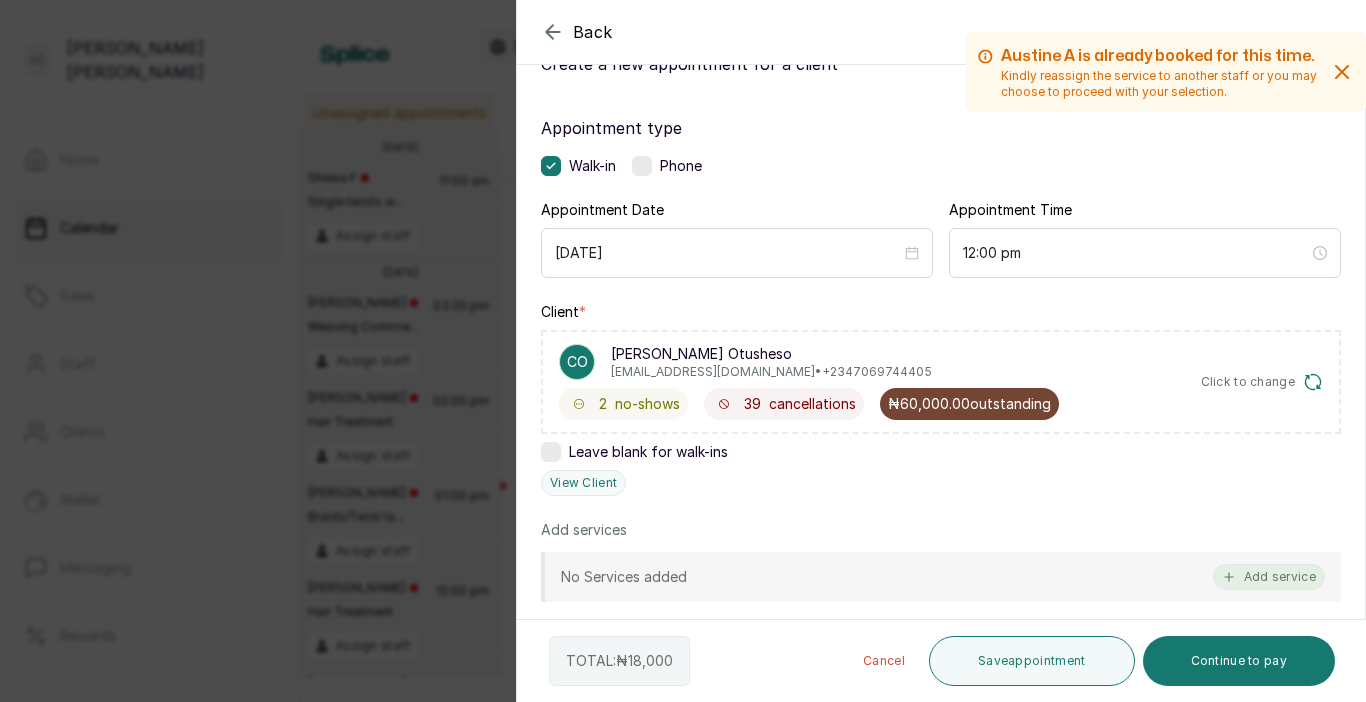 click on "Add service" at bounding box center [1269, 577] 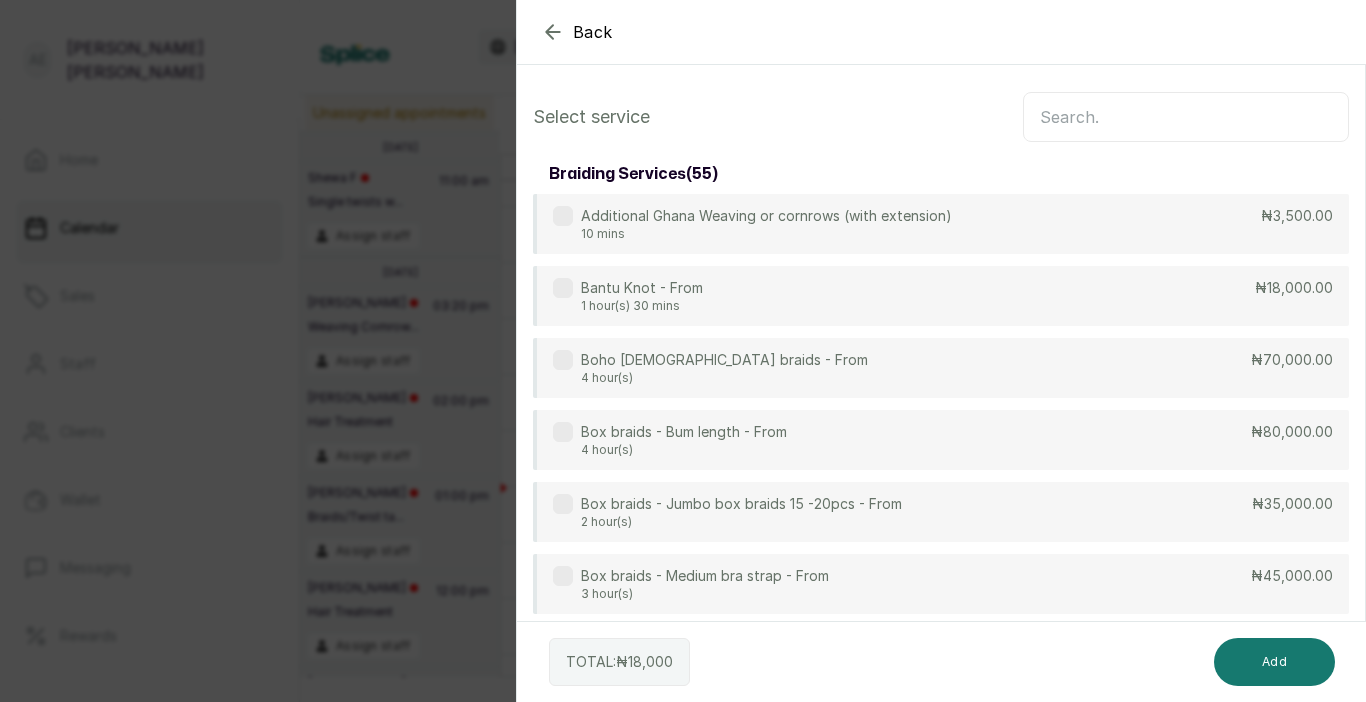 scroll, scrollTop: 0, scrollLeft: 0, axis: both 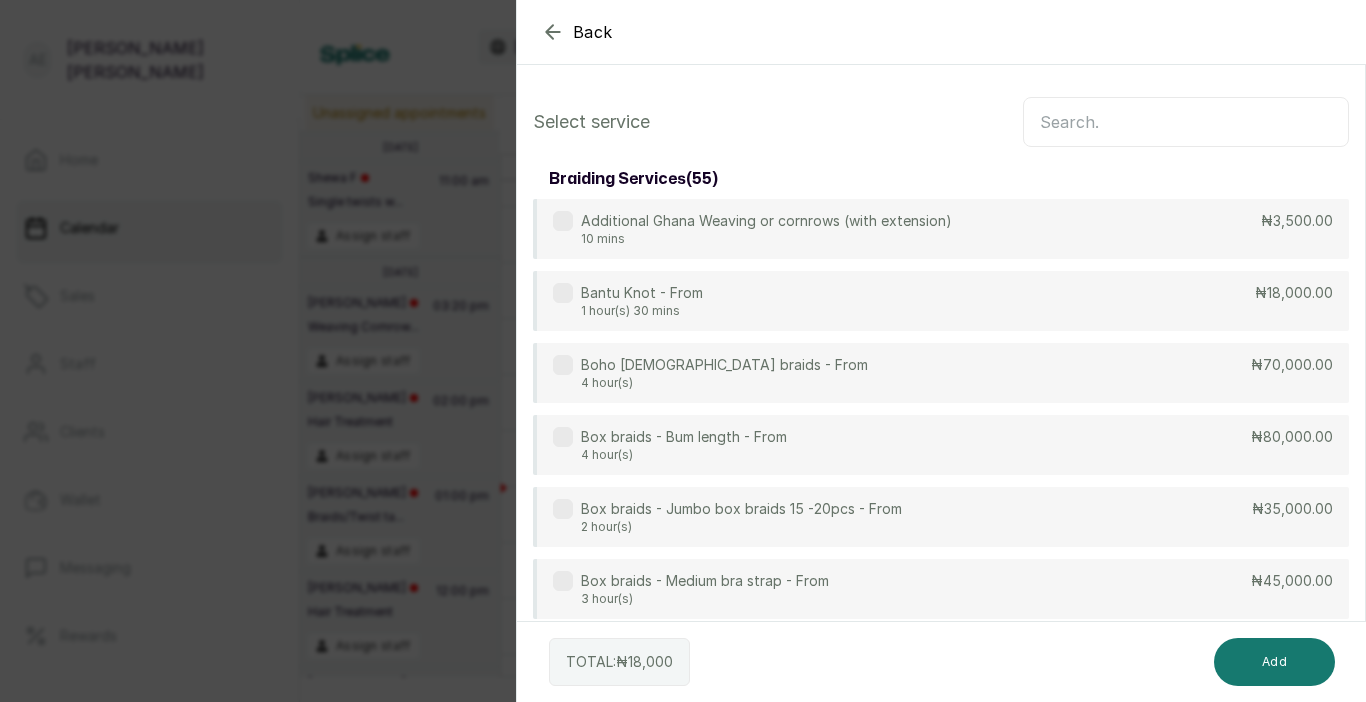 click at bounding box center [1186, 122] 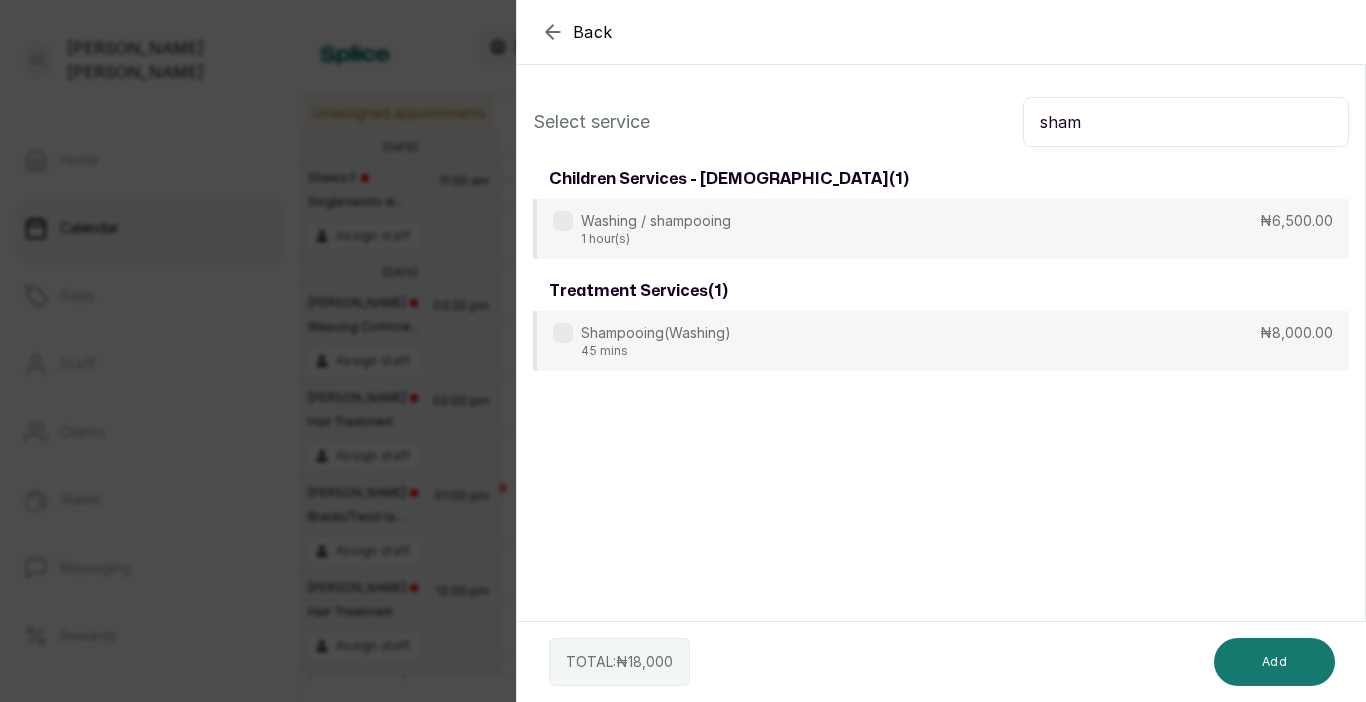 type on "sham" 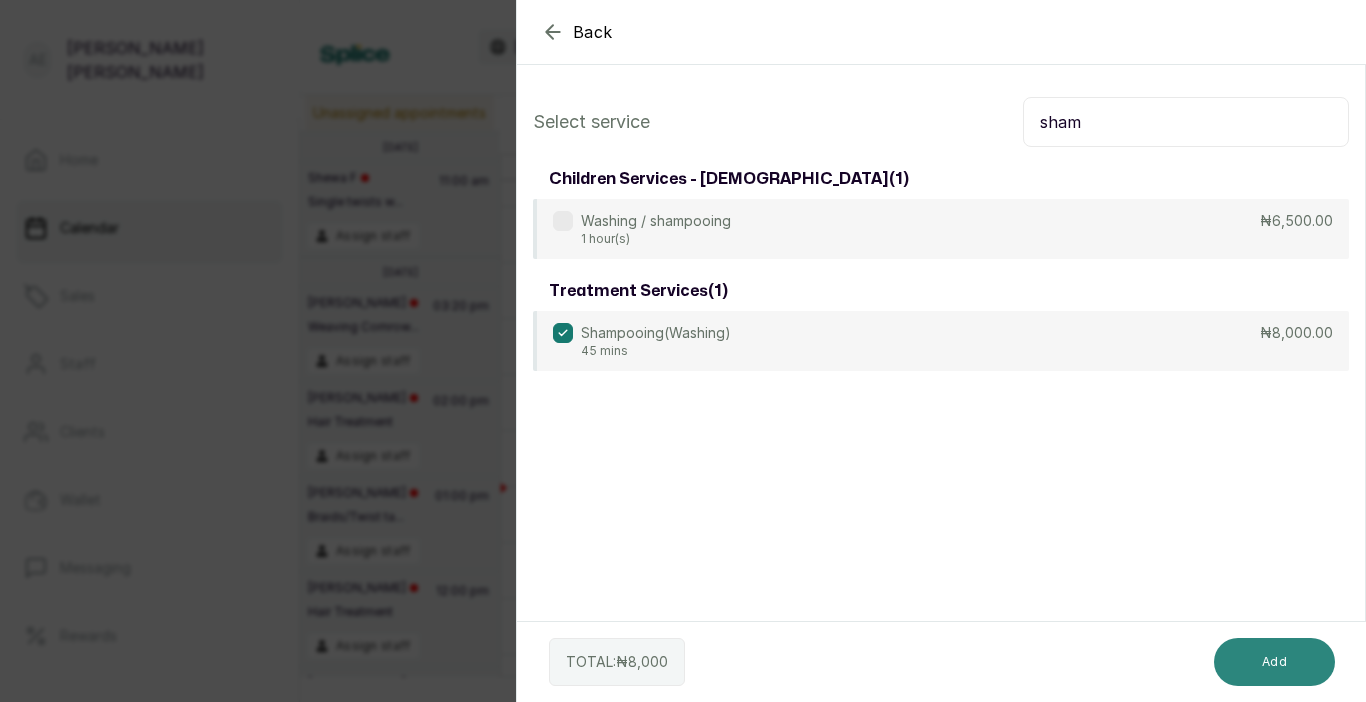 click on "Add" at bounding box center [1274, 662] 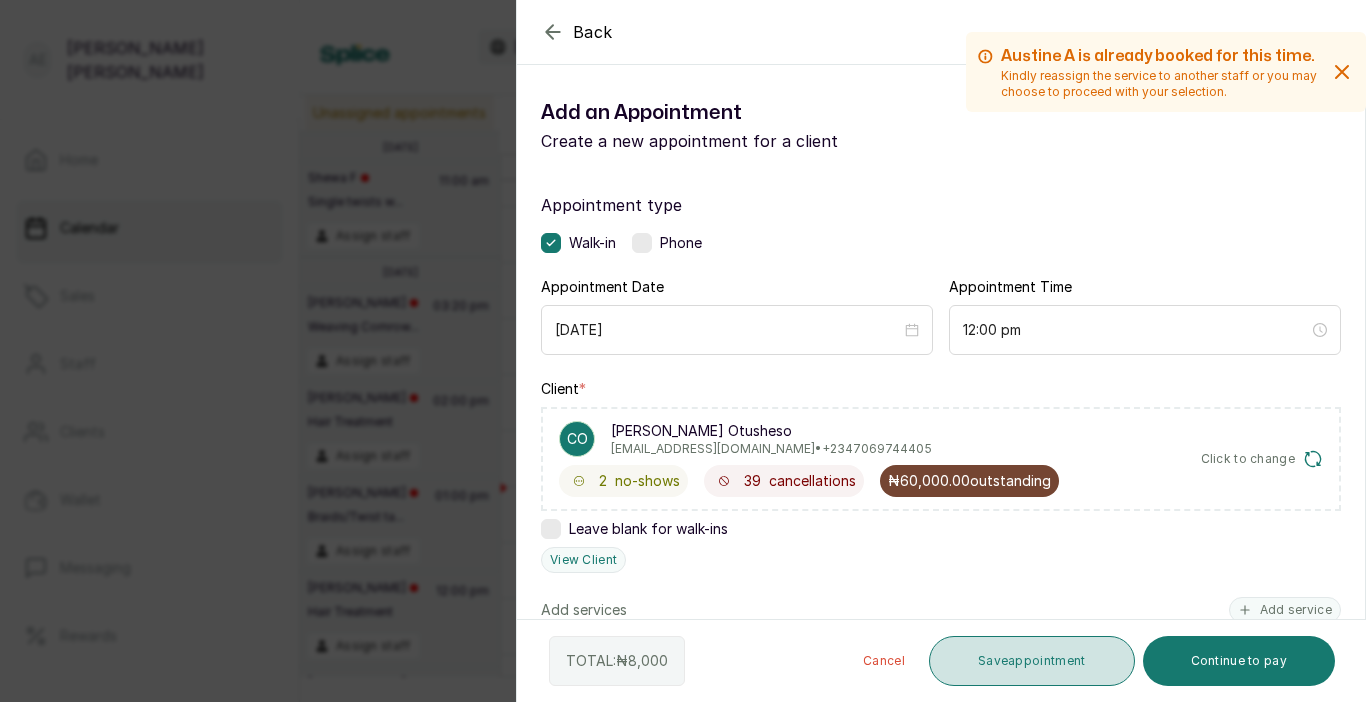 click on "Save  appointment" at bounding box center [1032, 661] 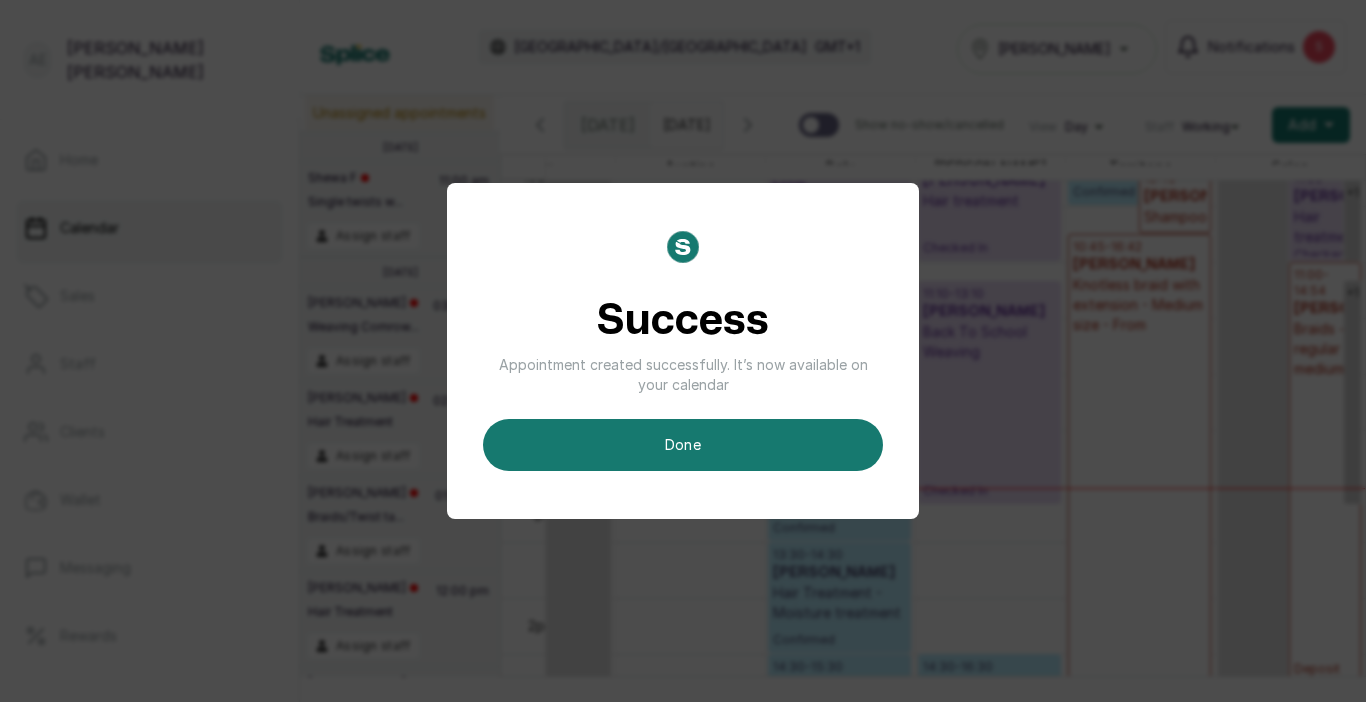 scroll, scrollTop: 0, scrollLeft: 10, axis: horizontal 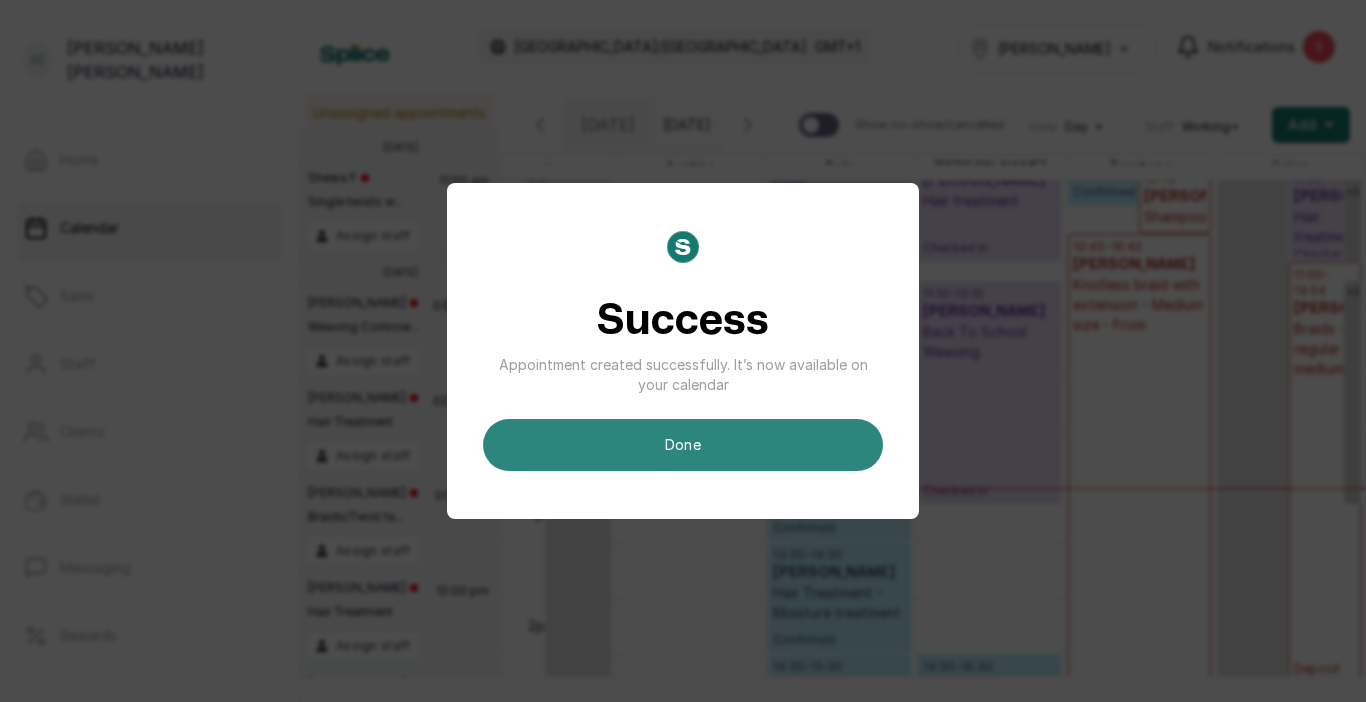 click on "done" at bounding box center (683, 445) 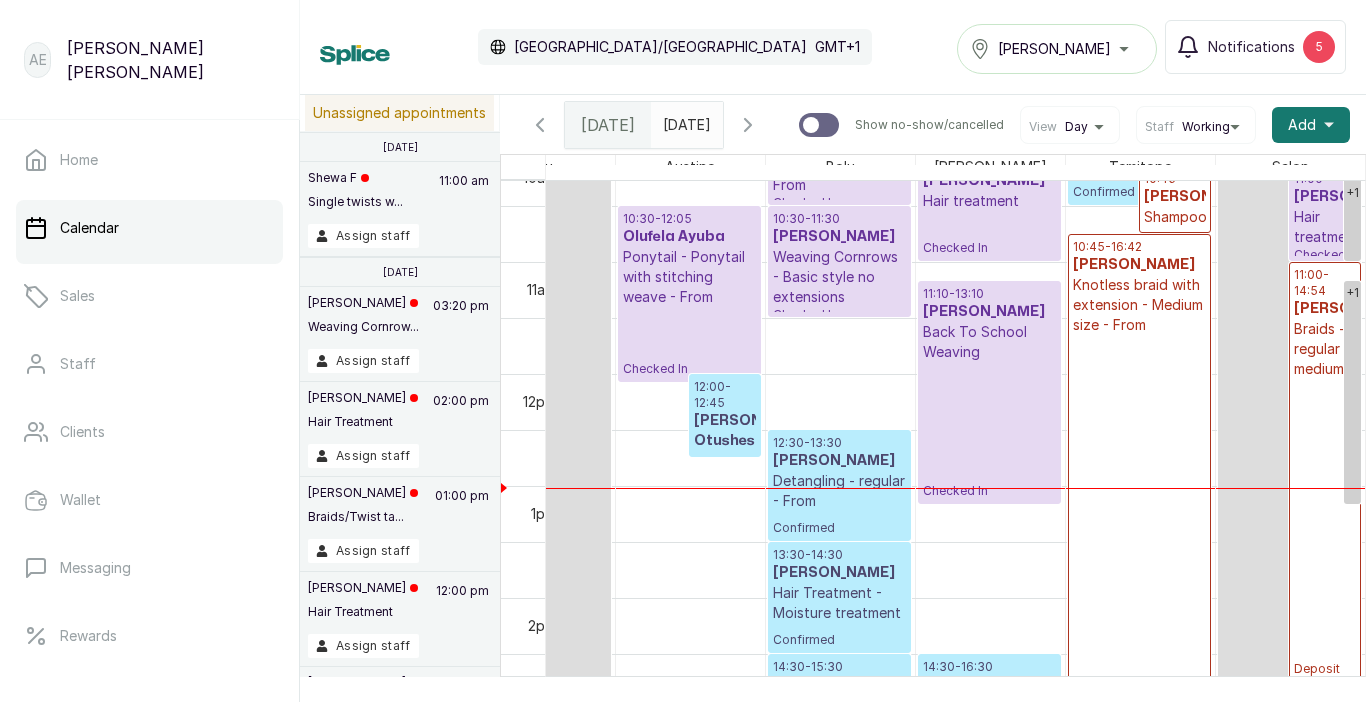 scroll, scrollTop: 673, scrollLeft: 411, axis: both 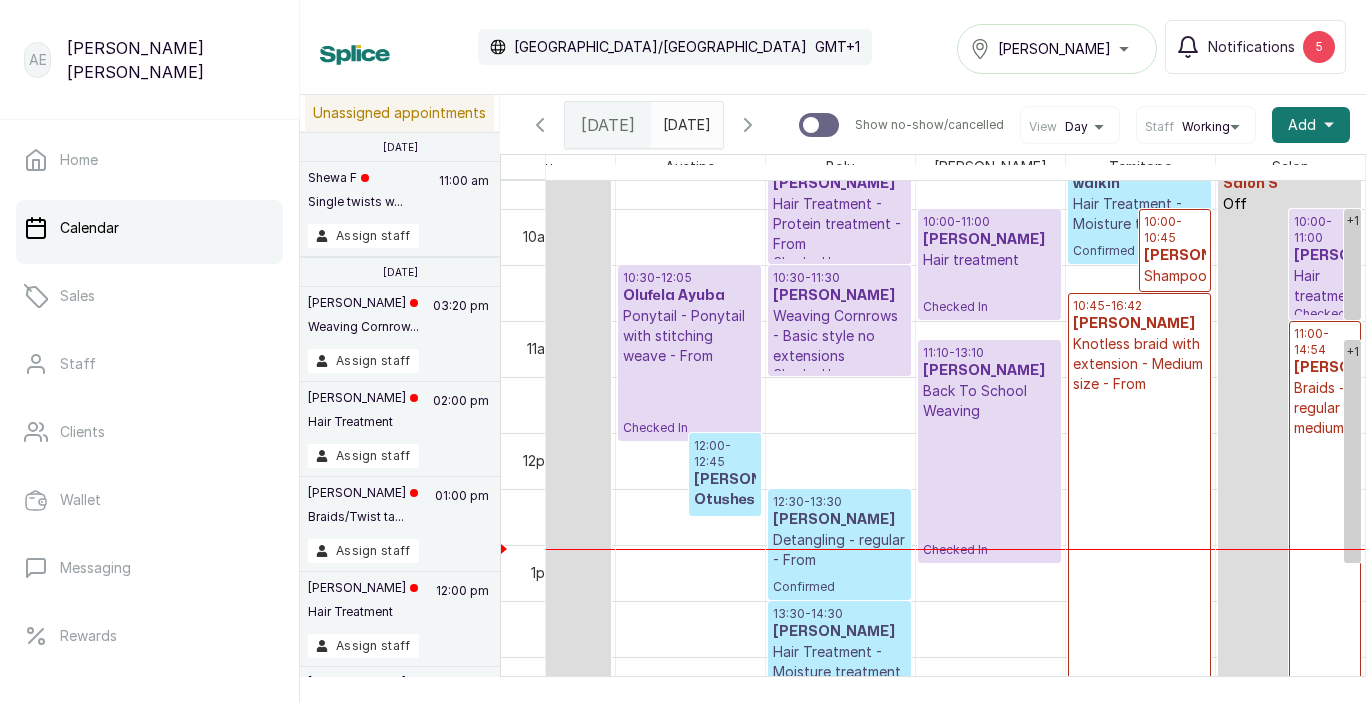 click on "[PERSON_NAME] Otusheso" at bounding box center (725, 490) 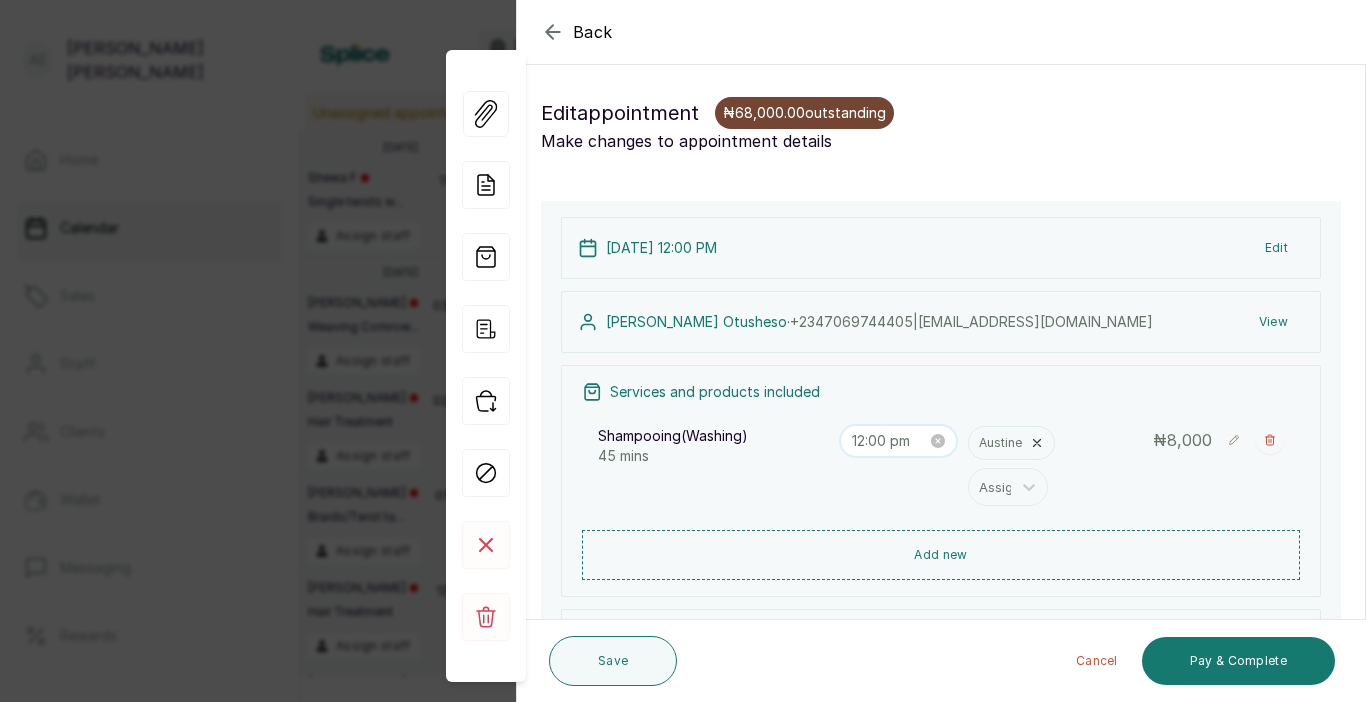 click on "12:00 pm" at bounding box center [889, 441] 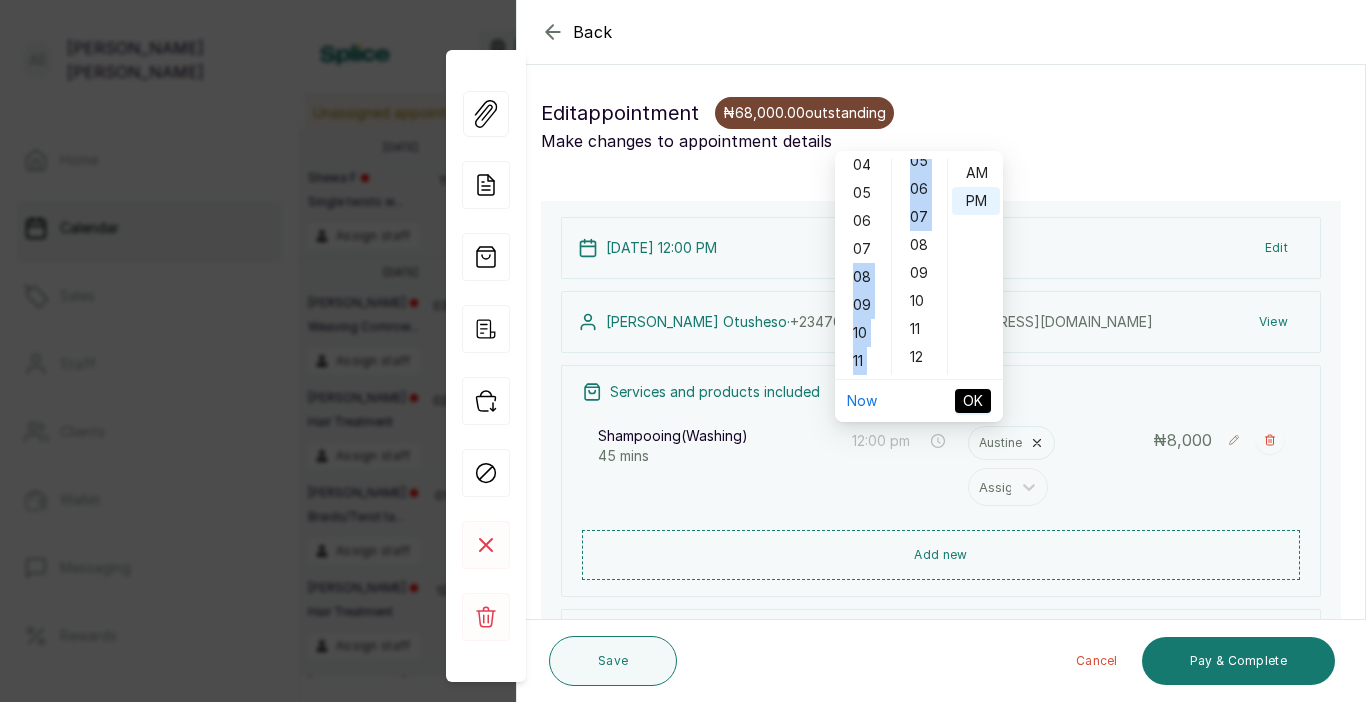 drag, startPoint x: 893, startPoint y: 258, endPoint x: 882, endPoint y: 260, distance: 11.18034 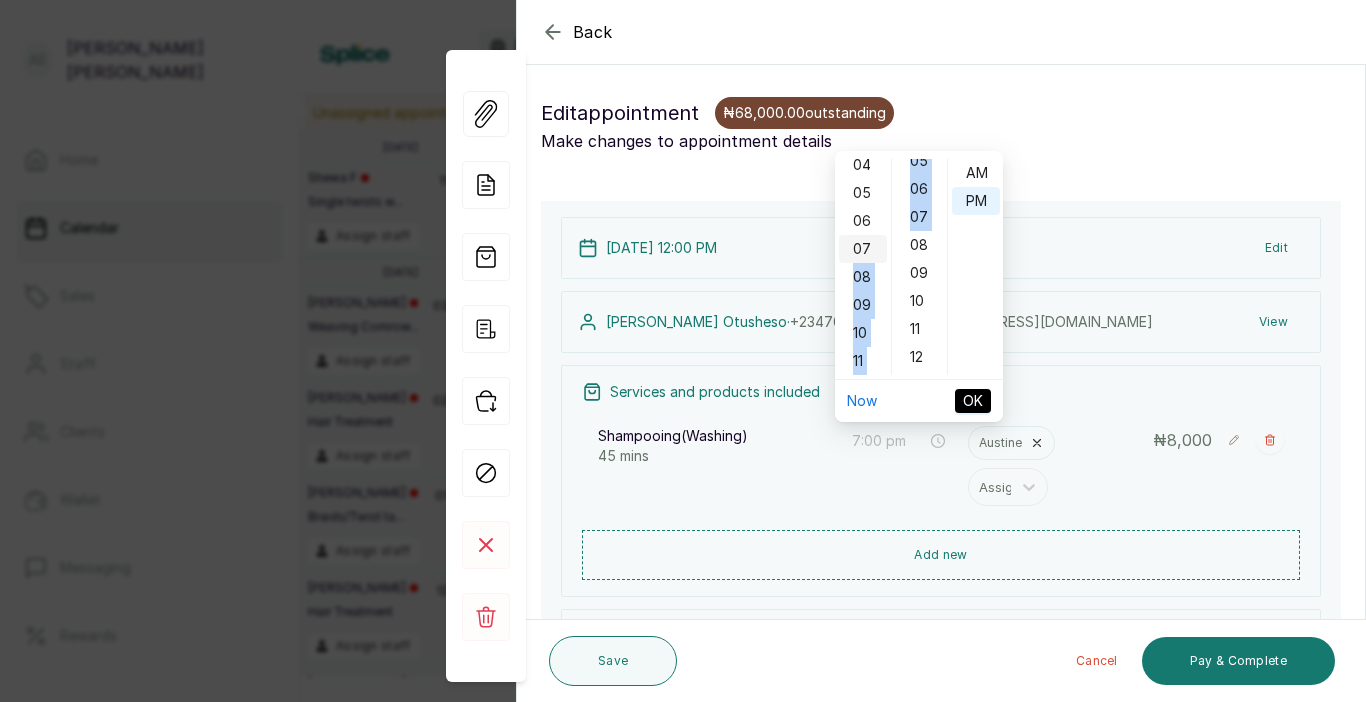 click on "07" at bounding box center [863, 249] 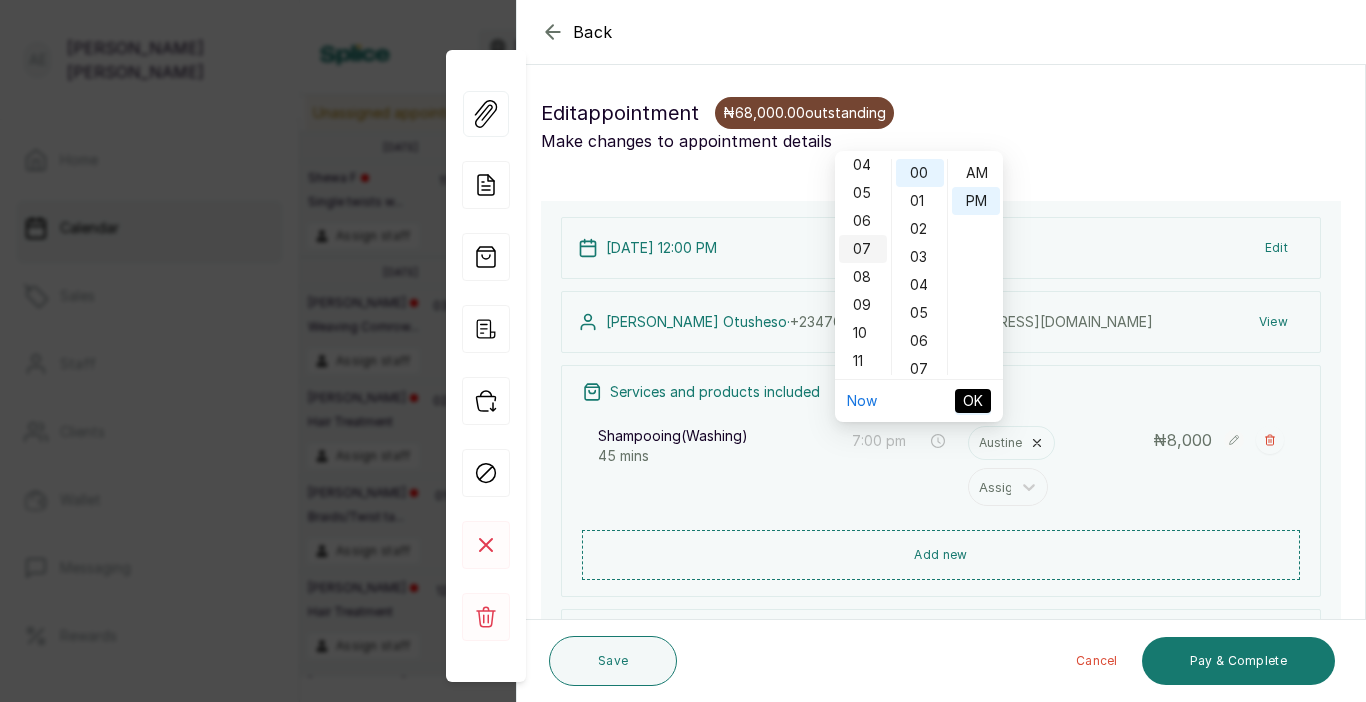 click on "07" at bounding box center (863, 249) 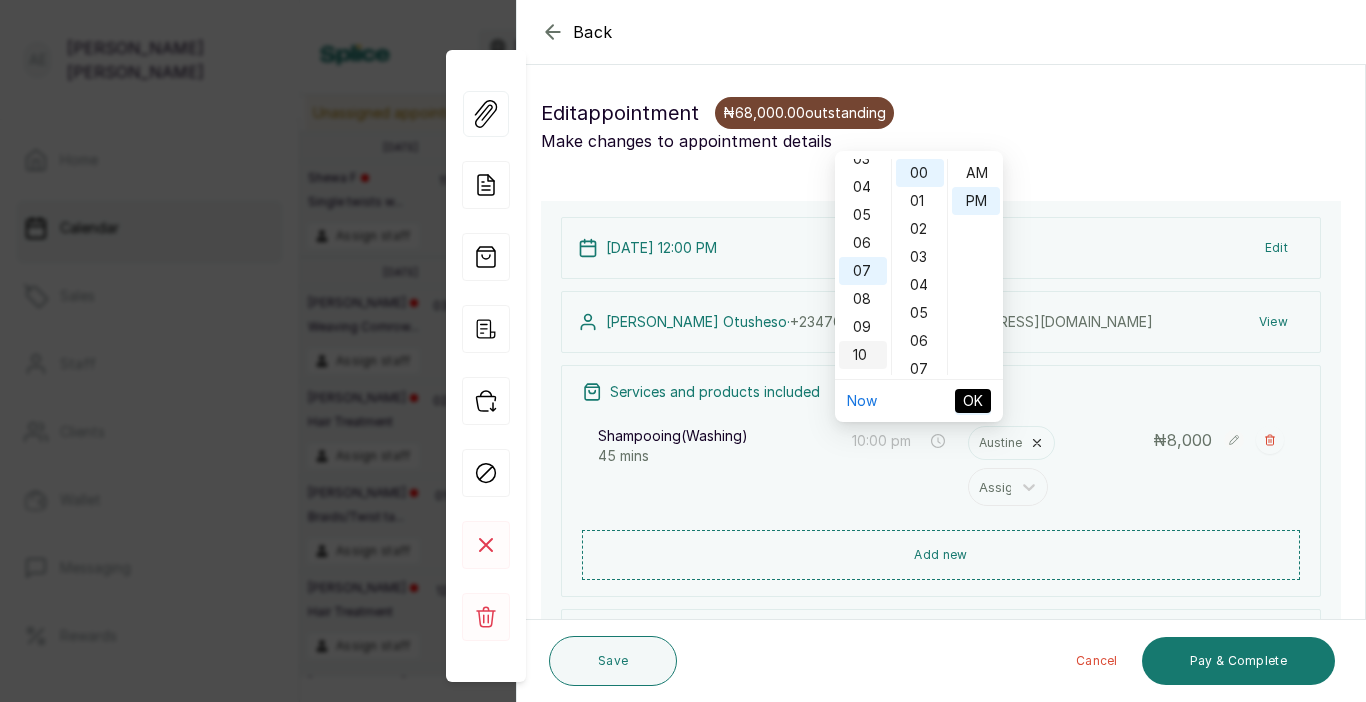 scroll, scrollTop: 120, scrollLeft: 0, axis: vertical 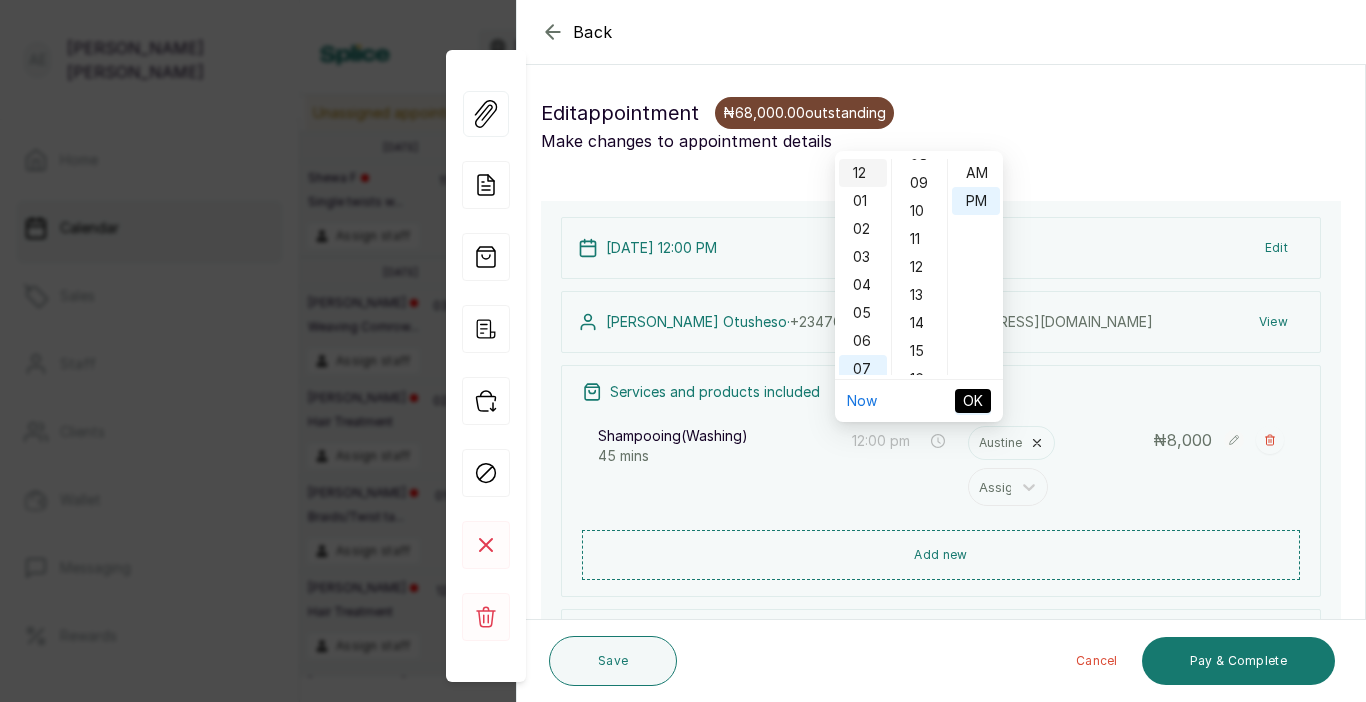 click on "12" at bounding box center [863, 173] 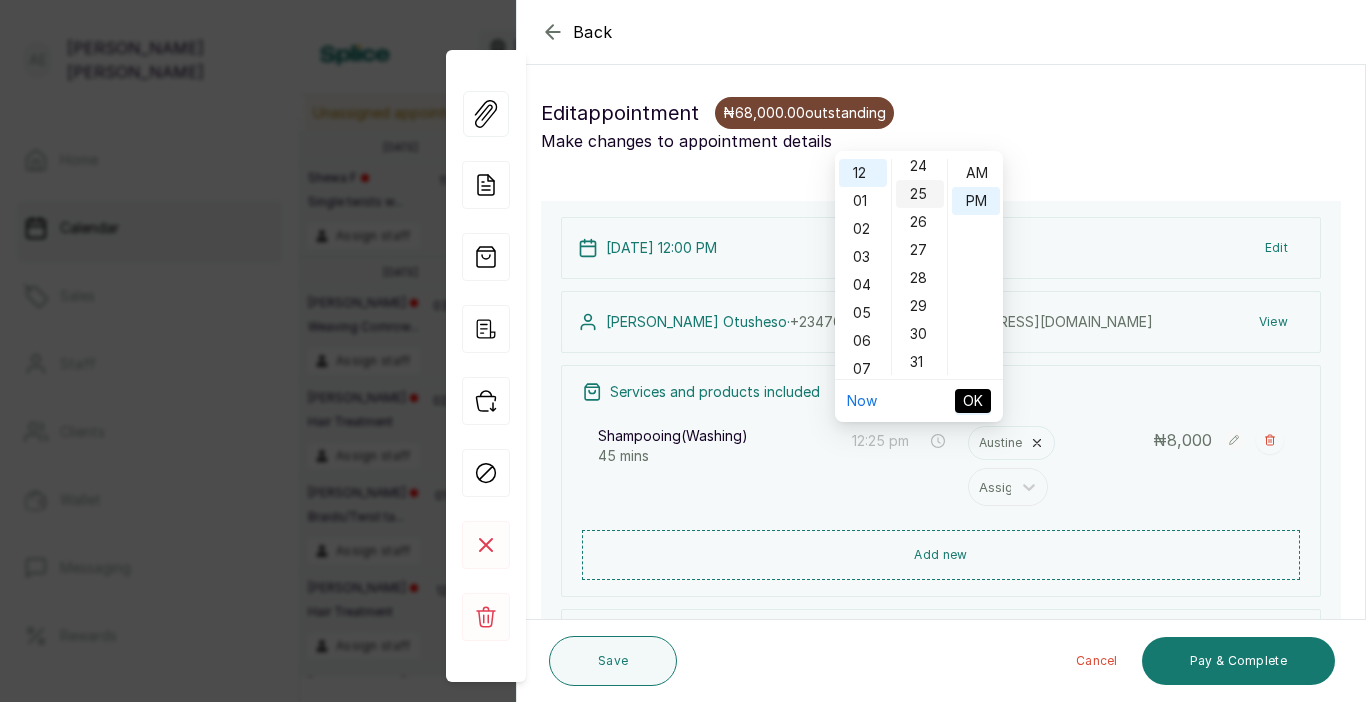 scroll, scrollTop: 725, scrollLeft: 0, axis: vertical 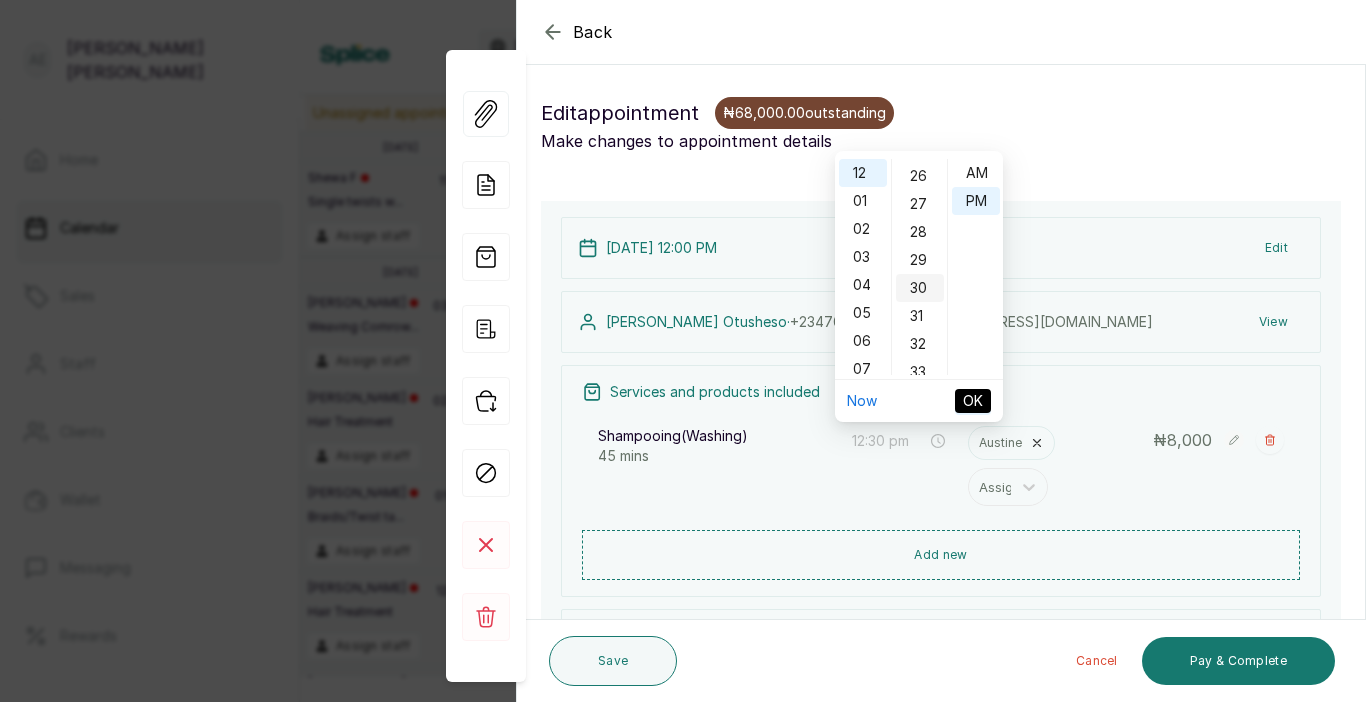 click on "30" at bounding box center (920, 288) 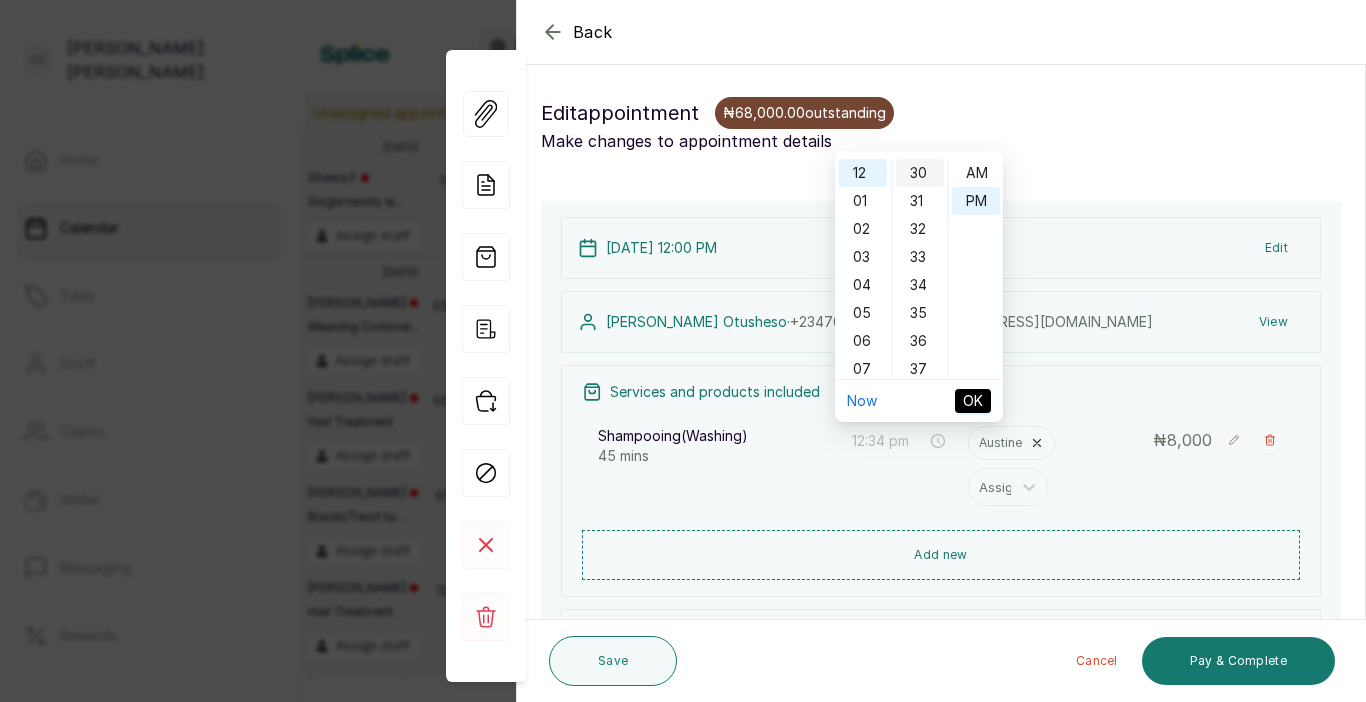 scroll, scrollTop: 840, scrollLeft: 0, axis: vertical 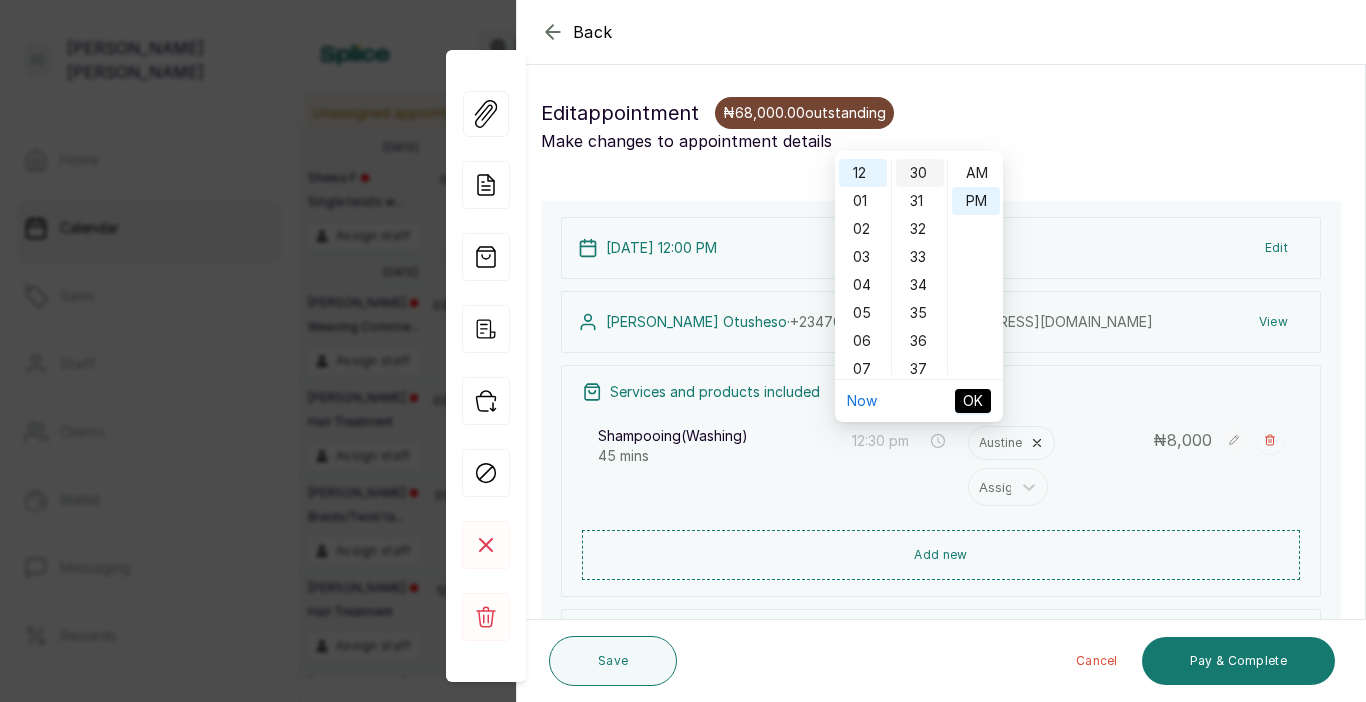 click on "30" at bounding box center (920, 173) 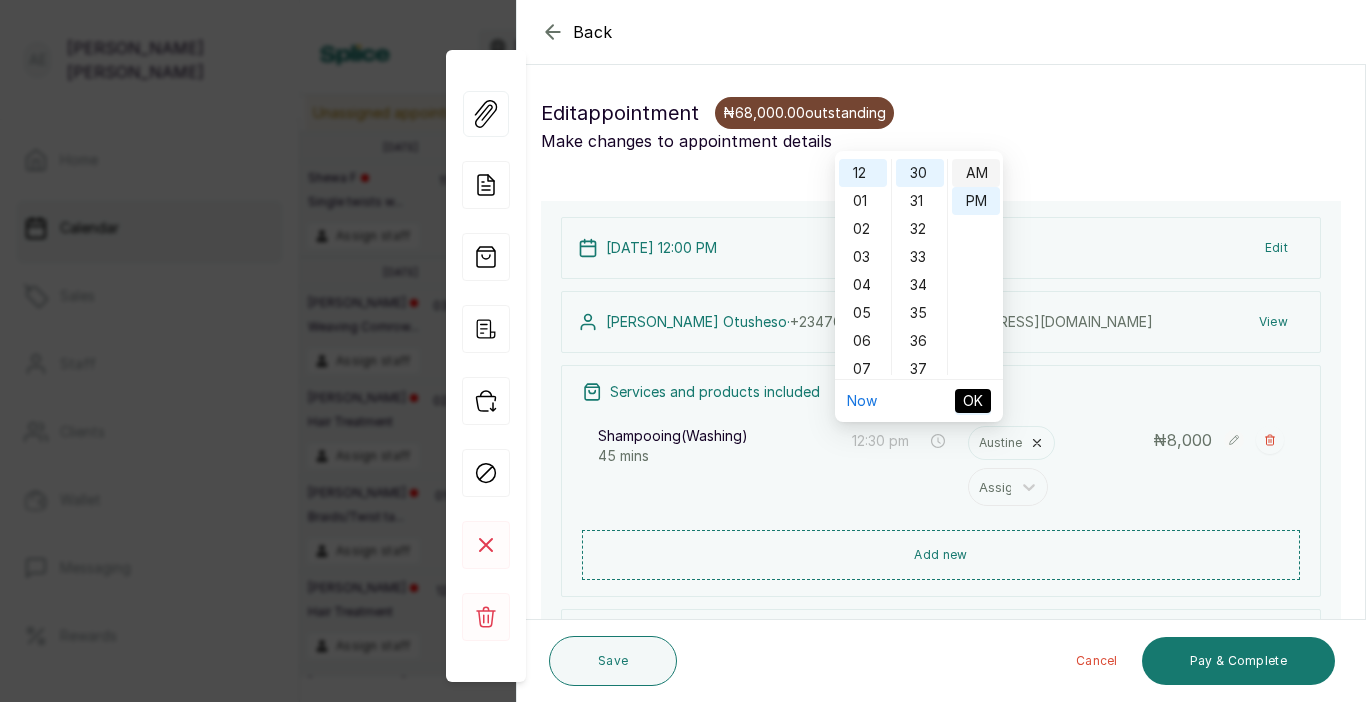 type on "12:30 am" 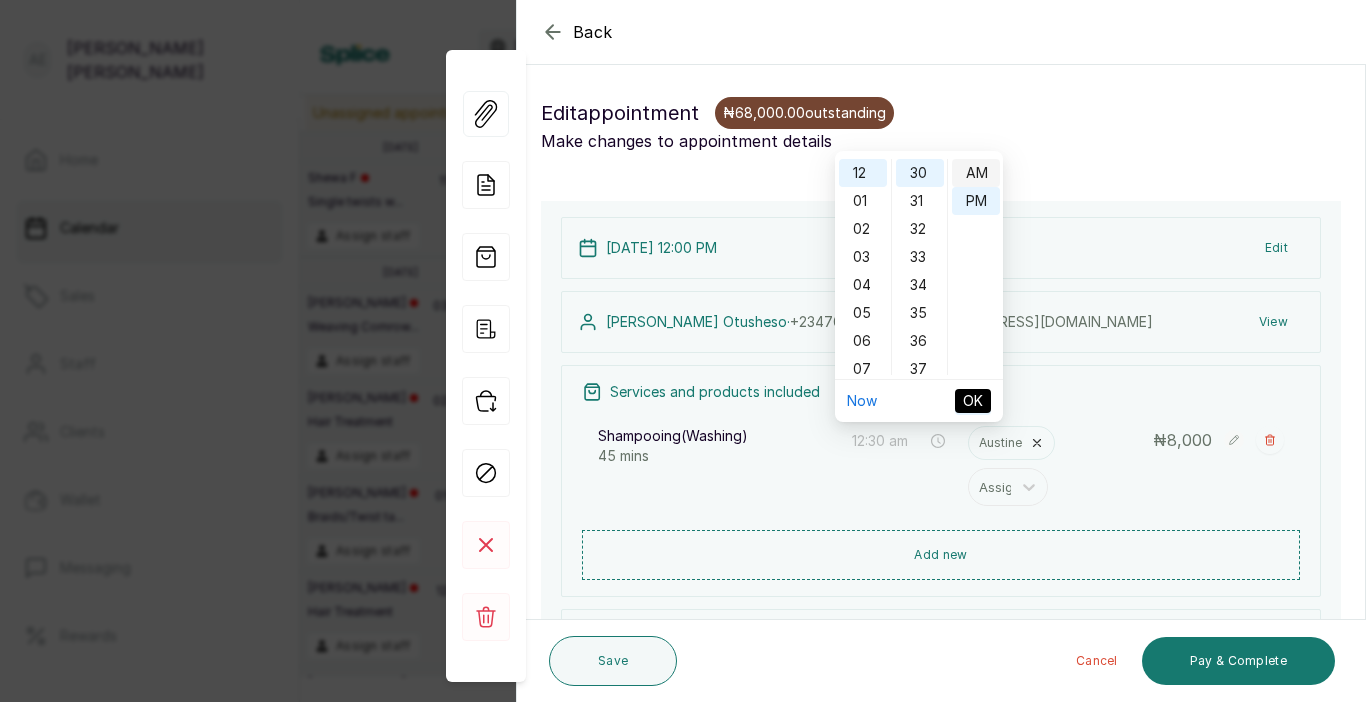 click on "AM" at bounding box center [976, 173] 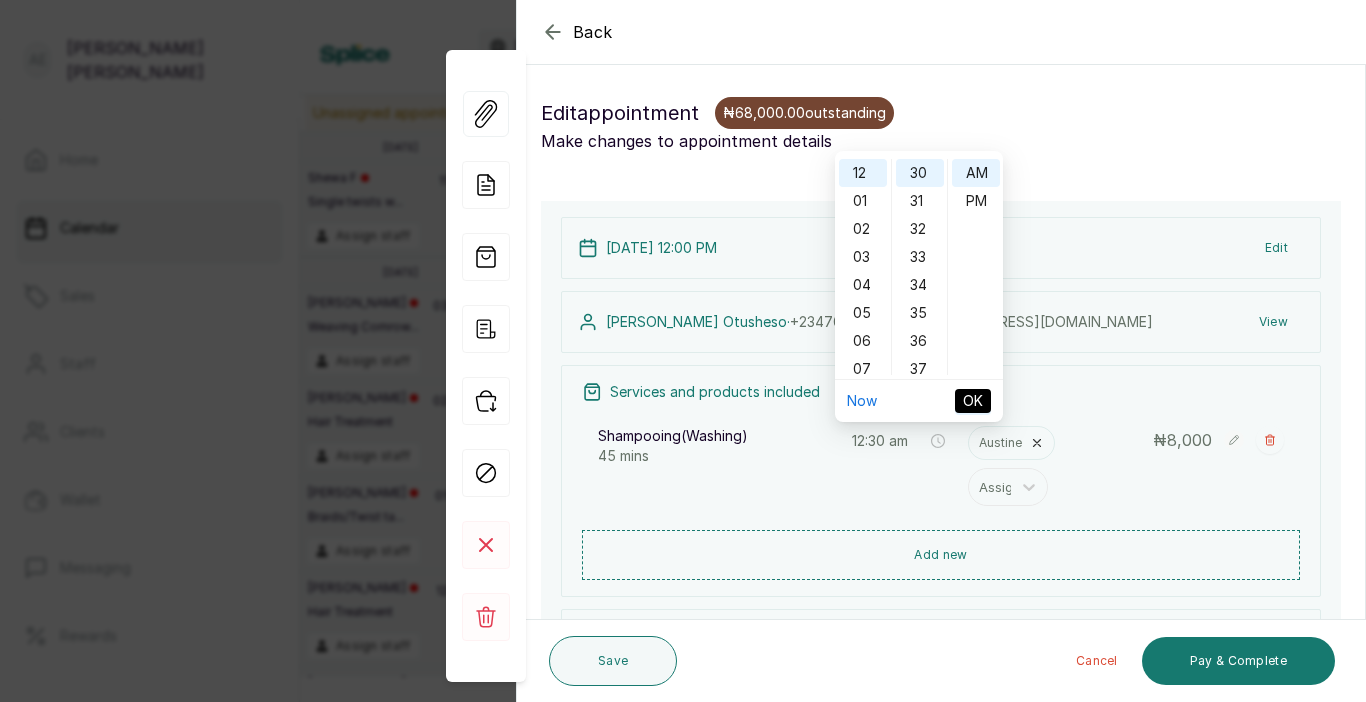 click on "OK" at bounding box center (973, 401) 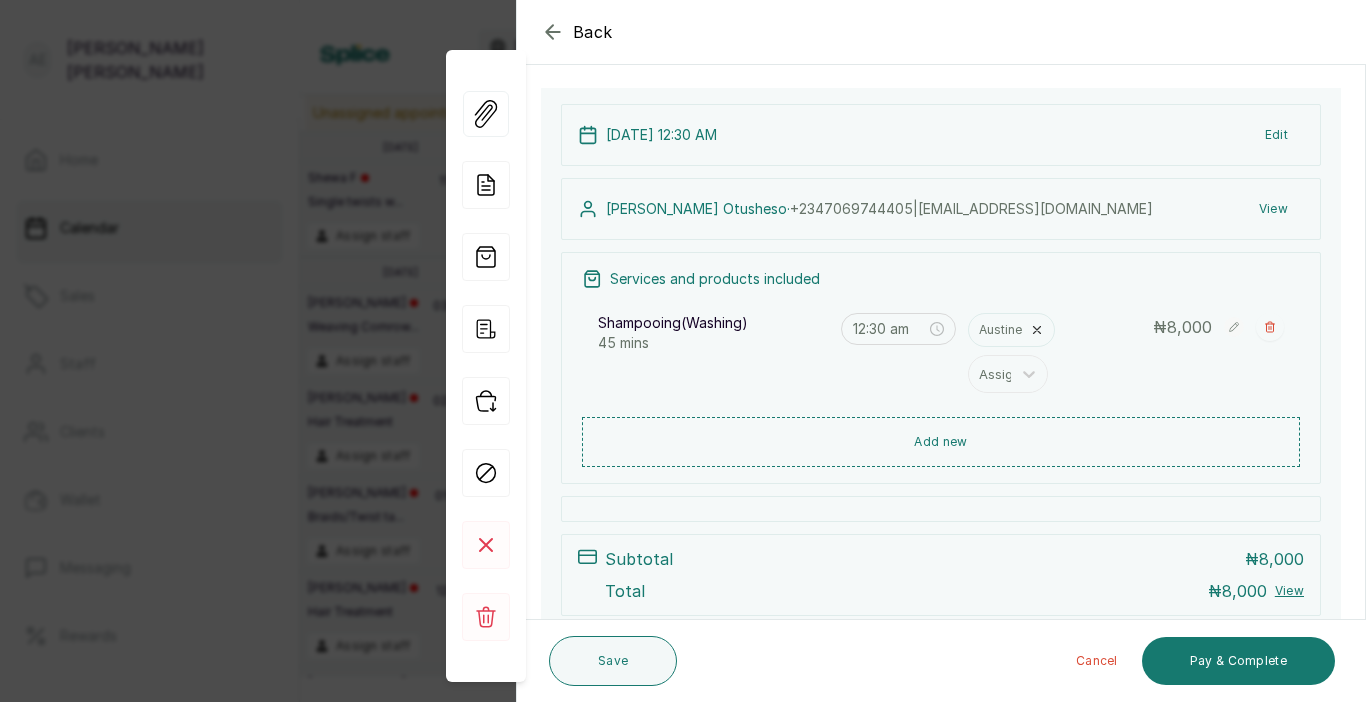 scroll, scrollTop: 121, scrollLeft: 0, axis: vertical 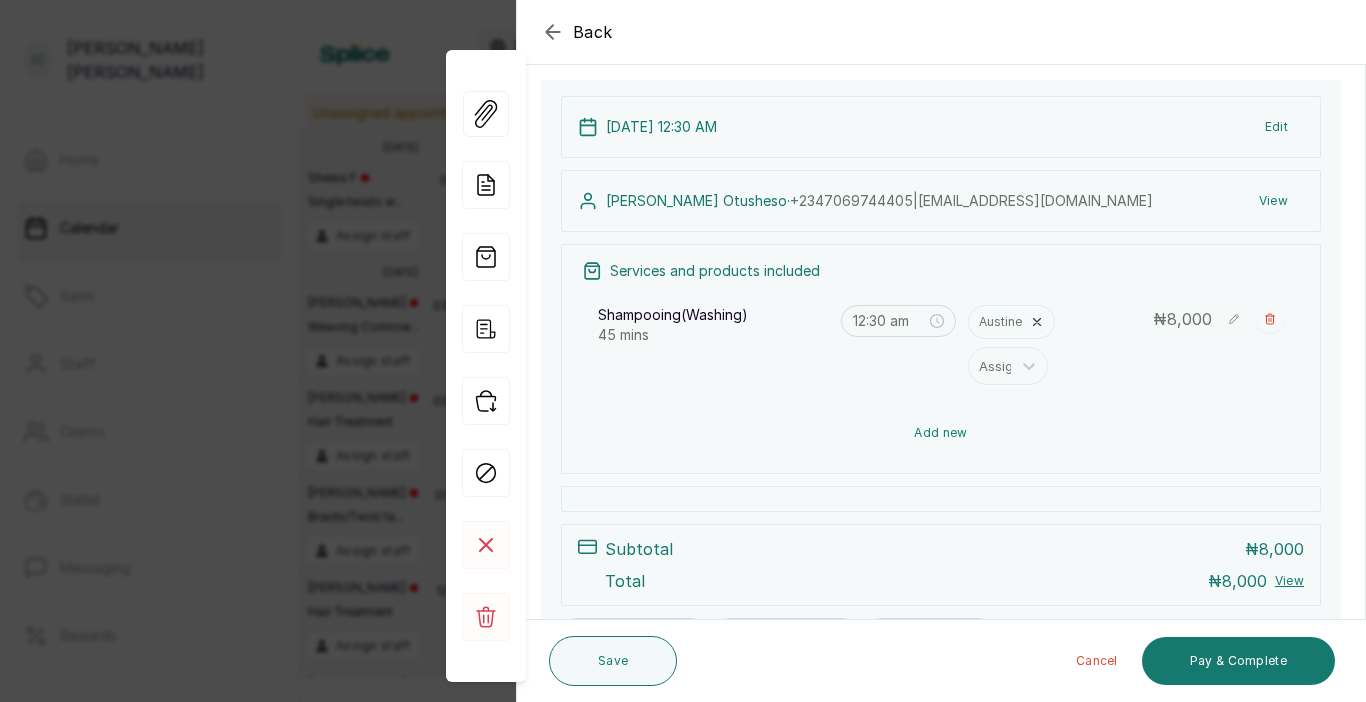 click on "Add new" at bounding box center [941, 433] 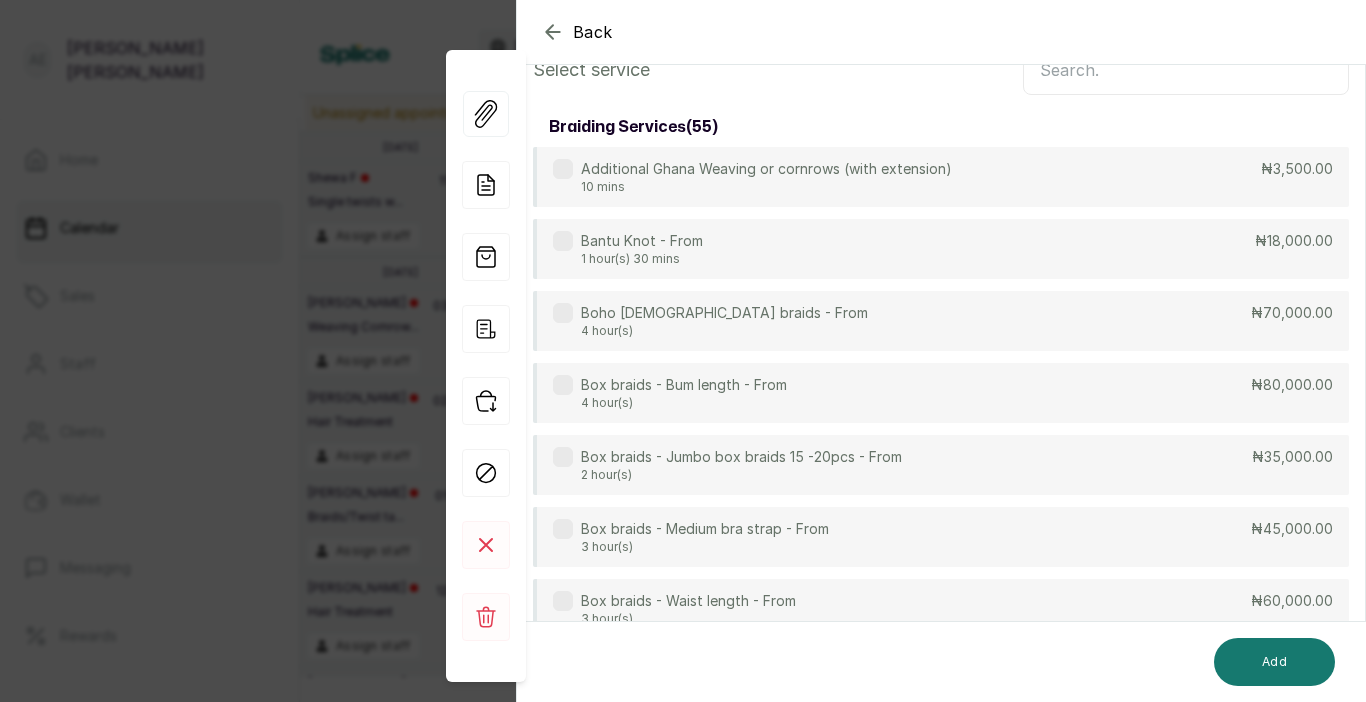 scroll, scrollTop: 149, scrollLeft: 0, axis: vertical 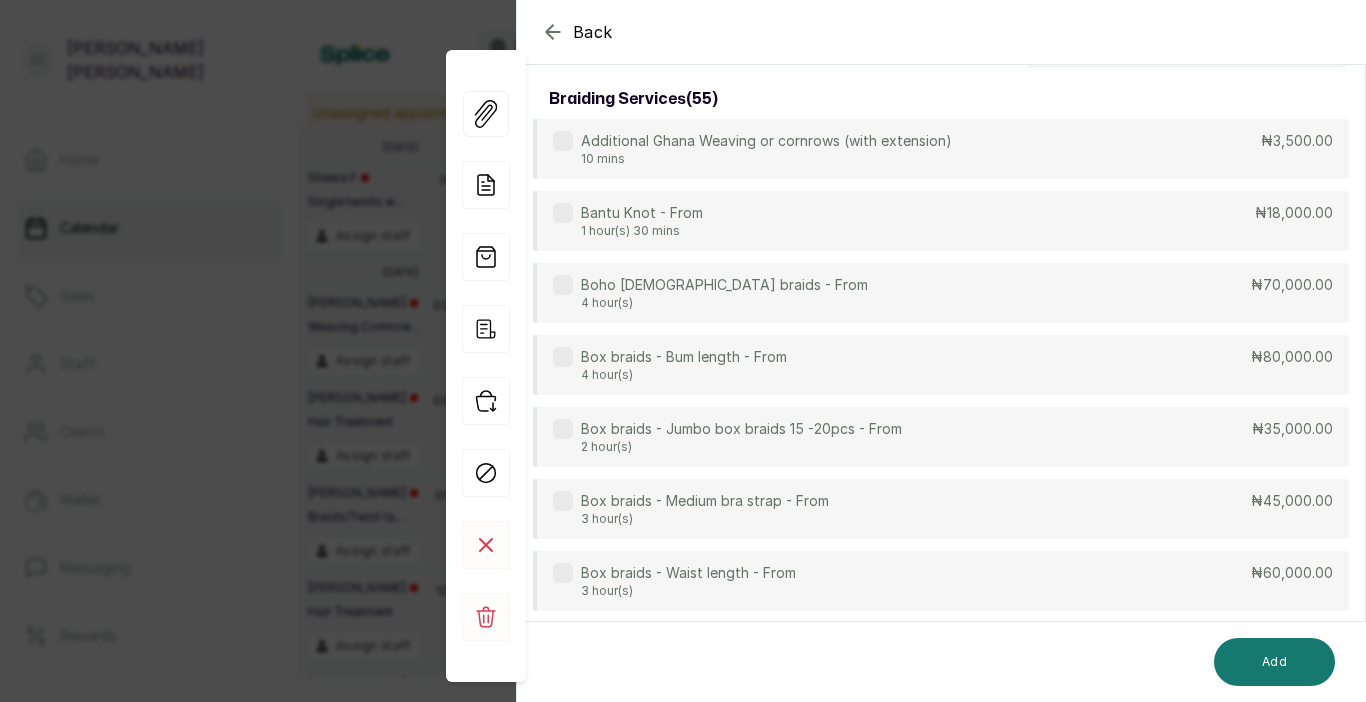drag, startPoint x: 998, startPoint y: 435, endPoint x: 997, endPoint y: 421, distance: 14.035668 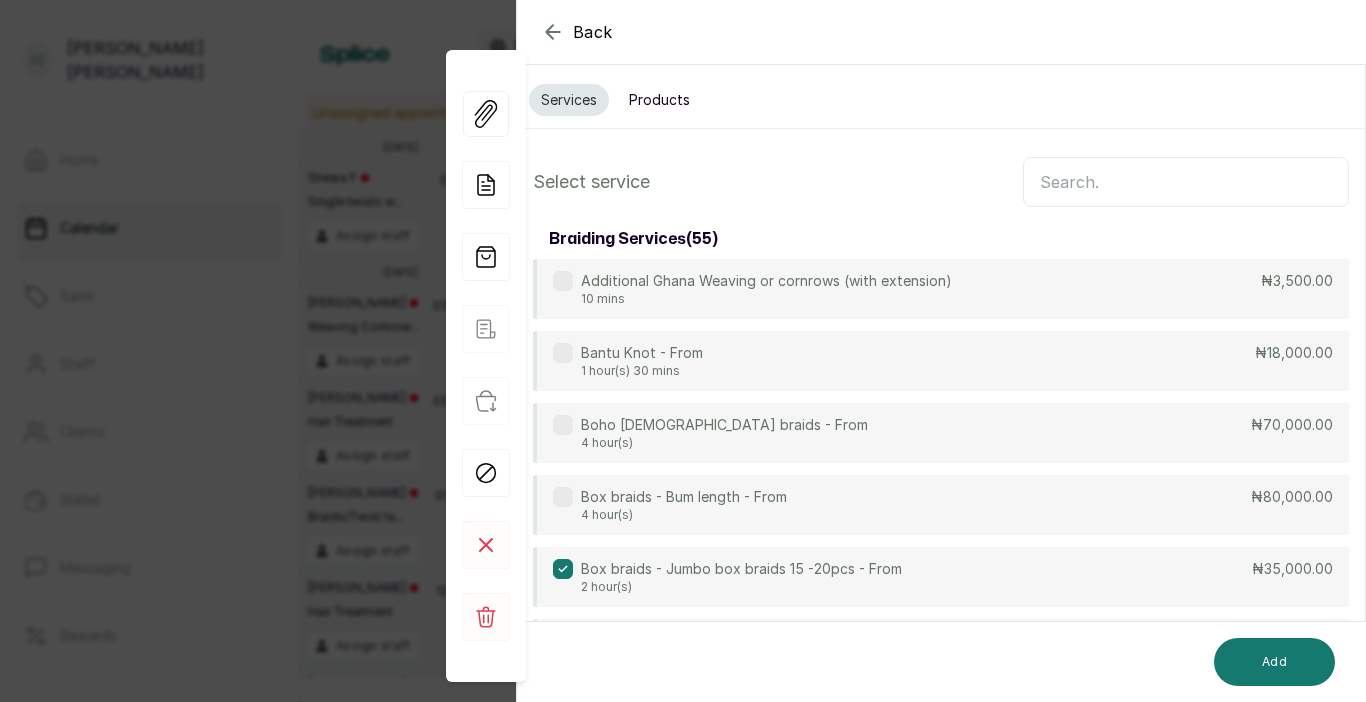 scroll, scrollTop: 0, scrollLeft: 0, axis: both 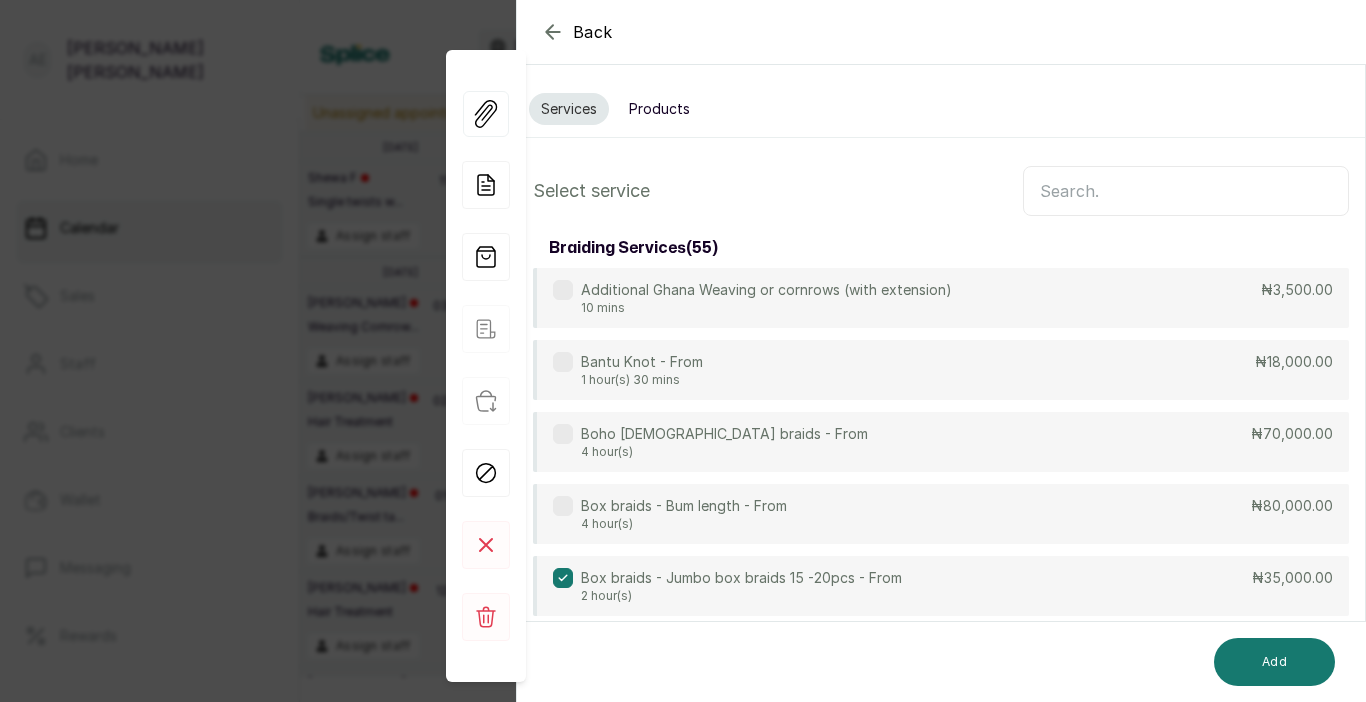 click on "Box braids - Jumbo box braids 15 -20pcs - From 2 hour(s) ₦35,000.00" at bounding box center (941, 586) 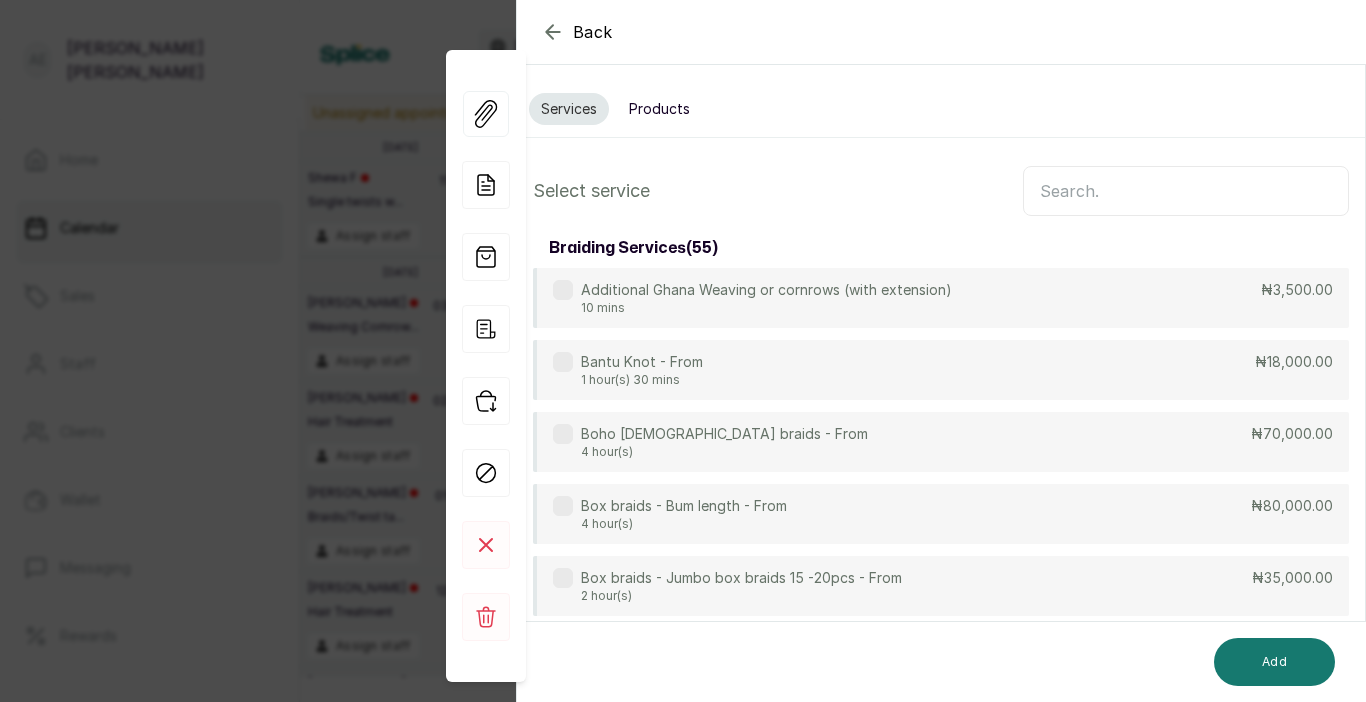 click at bounding box center [1186, 191] 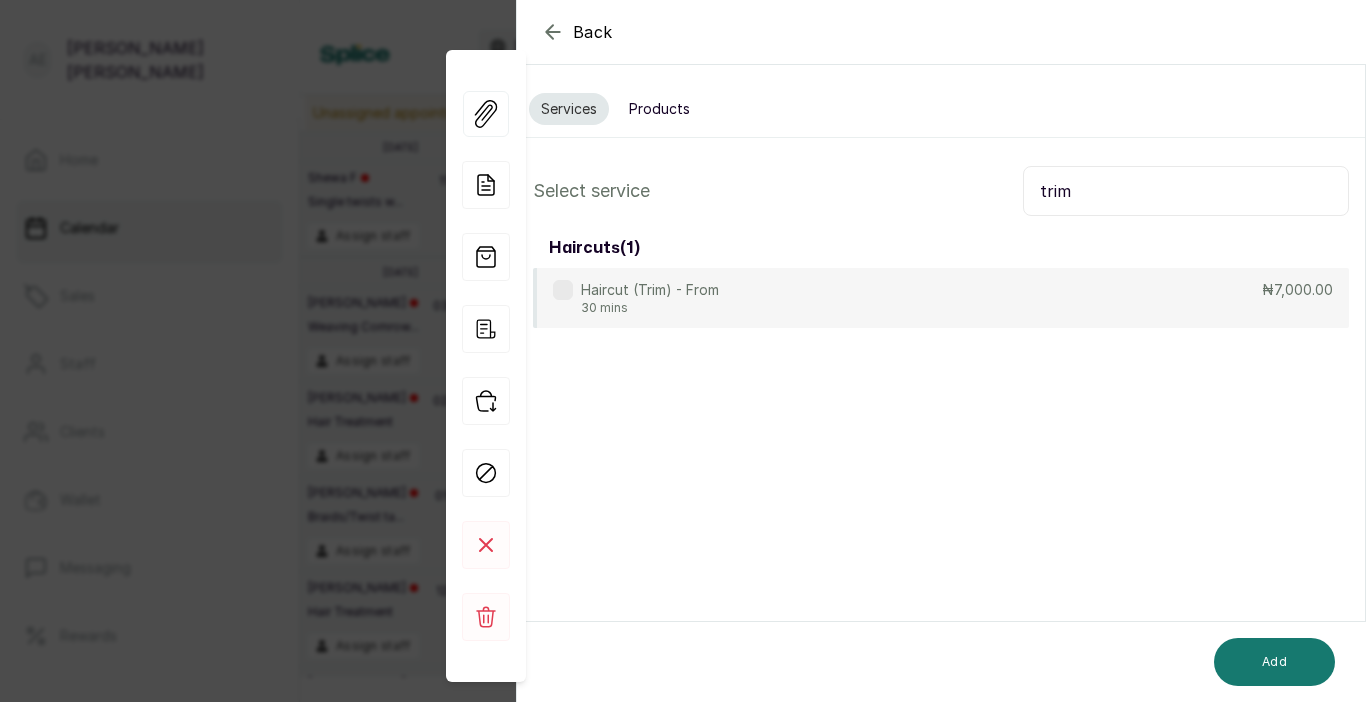 type on "trim" 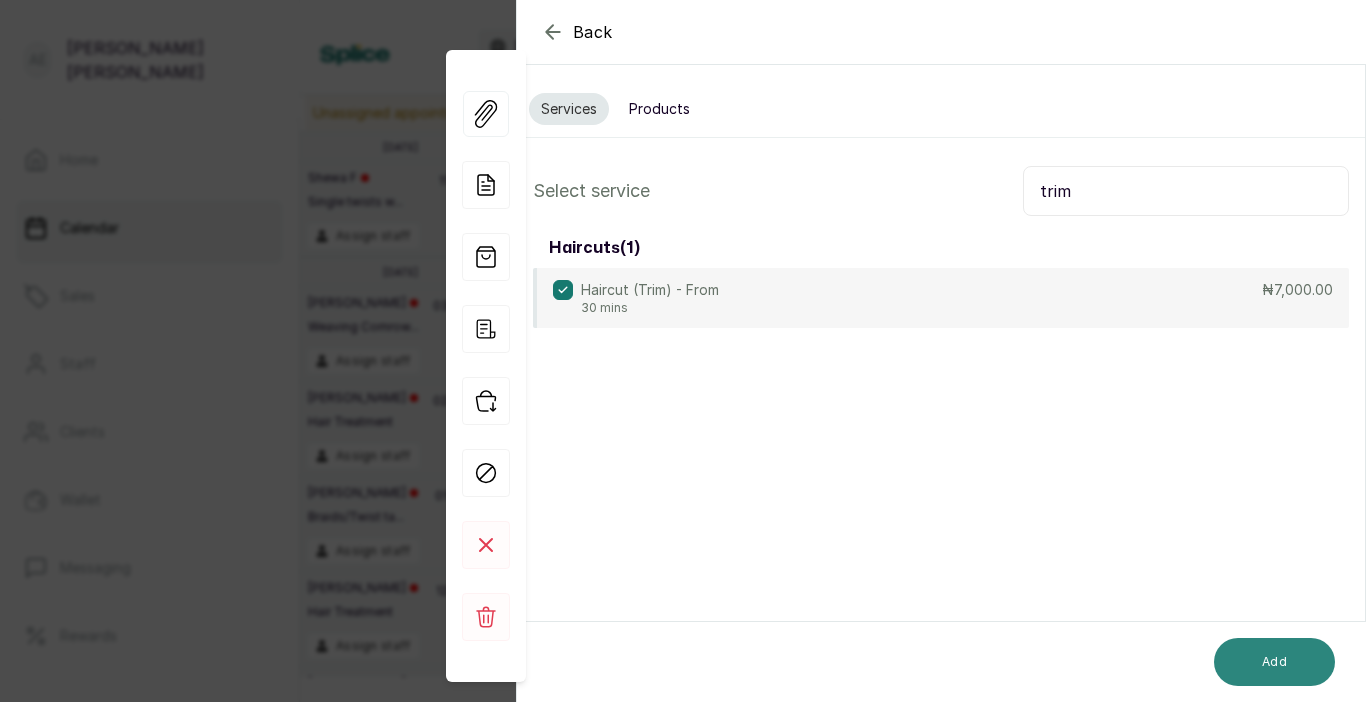 click on "Add" at bounding box center (1274, 662) 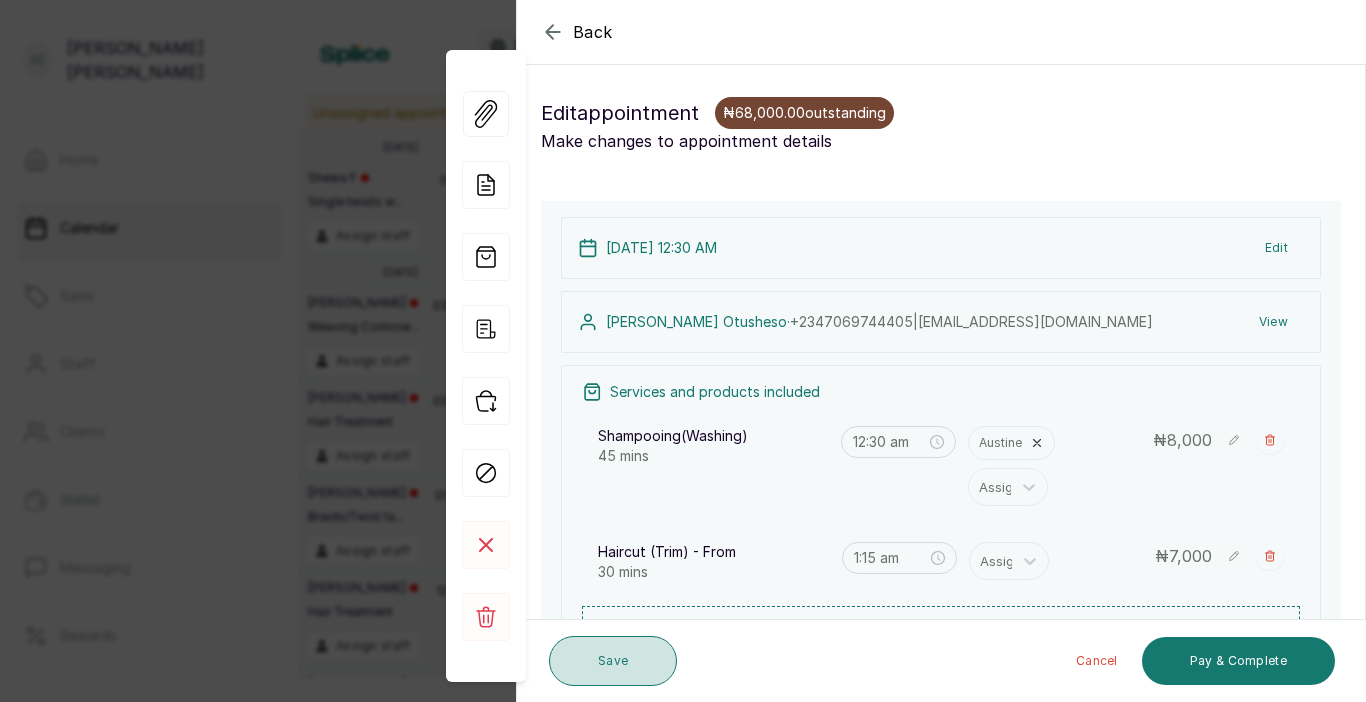 click on "Save" at bounding box center [613, 661] 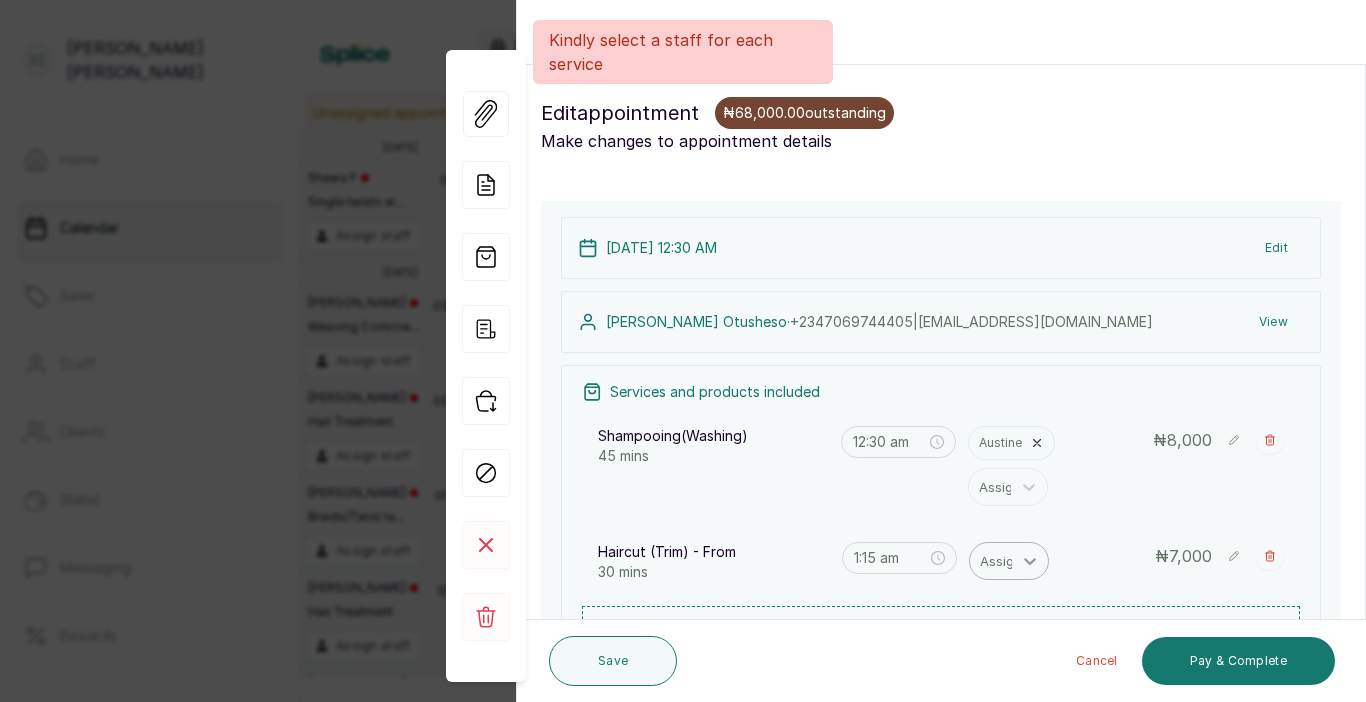 click at bounding box center (1030, 561) 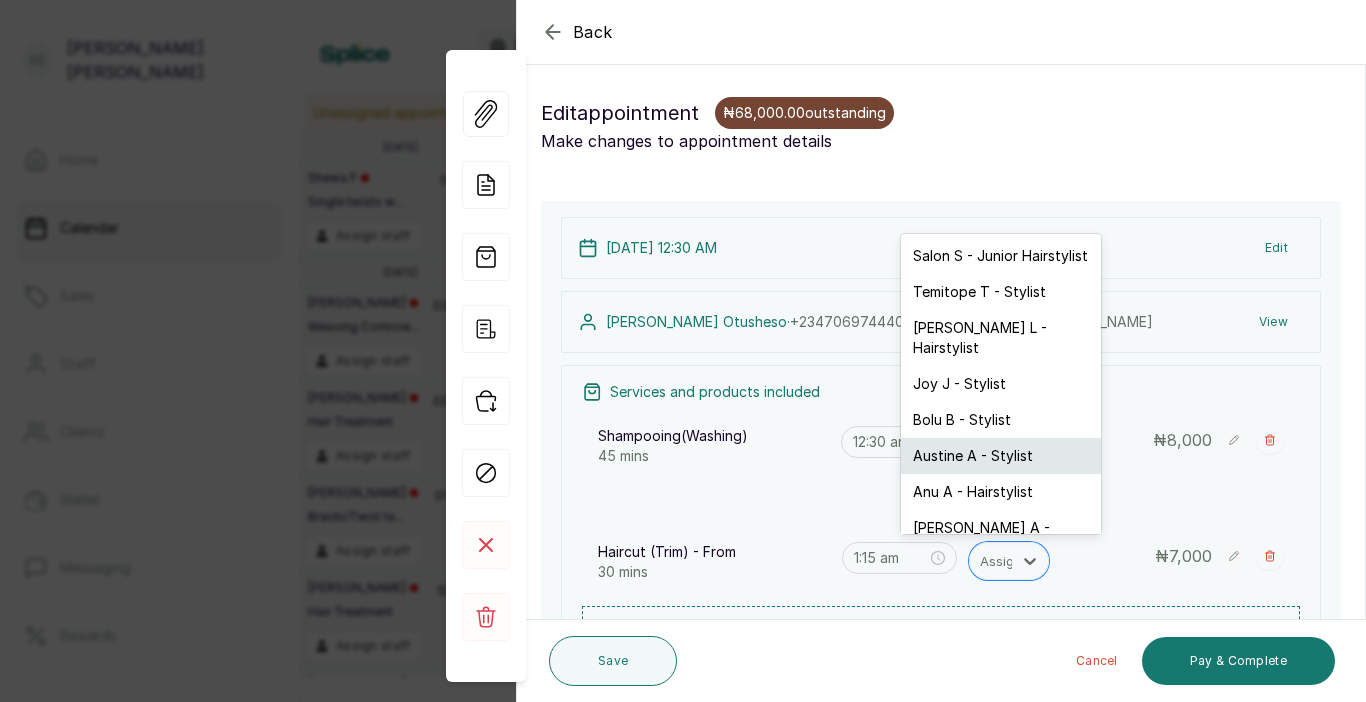 scroll, scrollTop: 24, scrollLeft: 0, axis: vertical 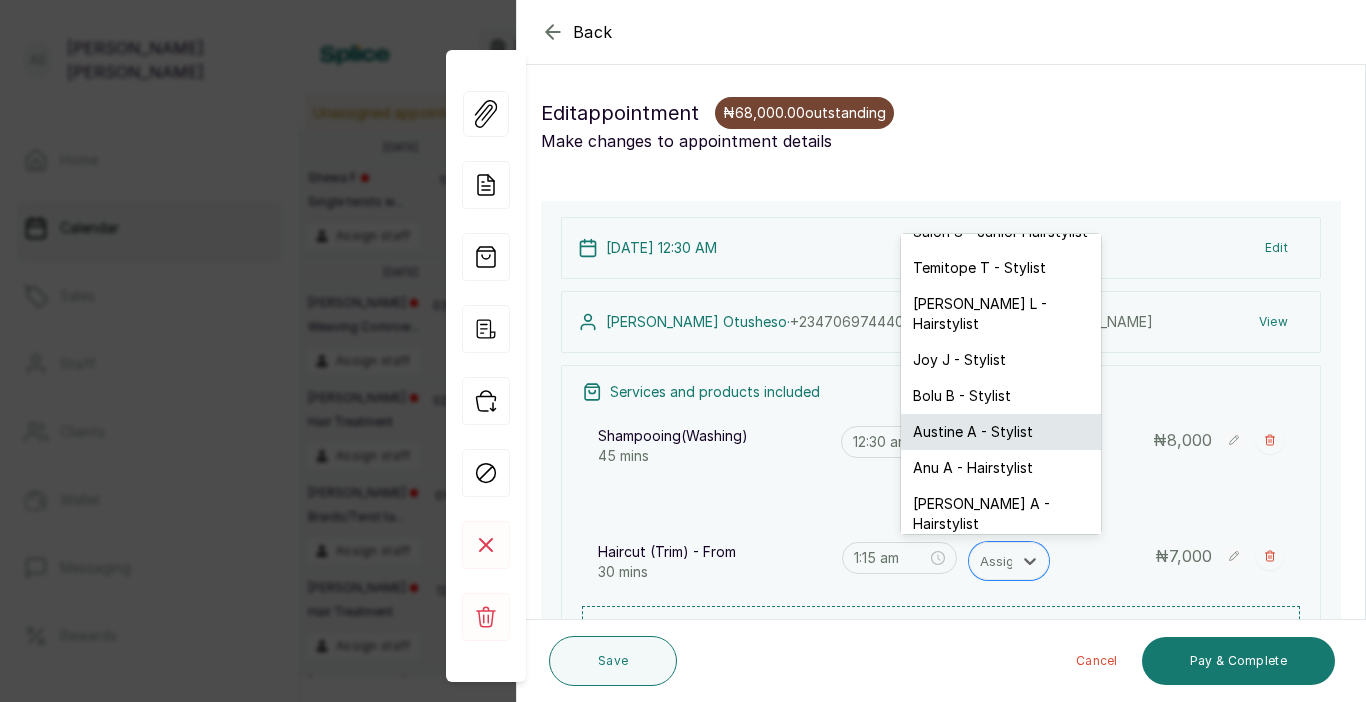 click on "Austine A - Stylist" at bounding box center [1001, 432] 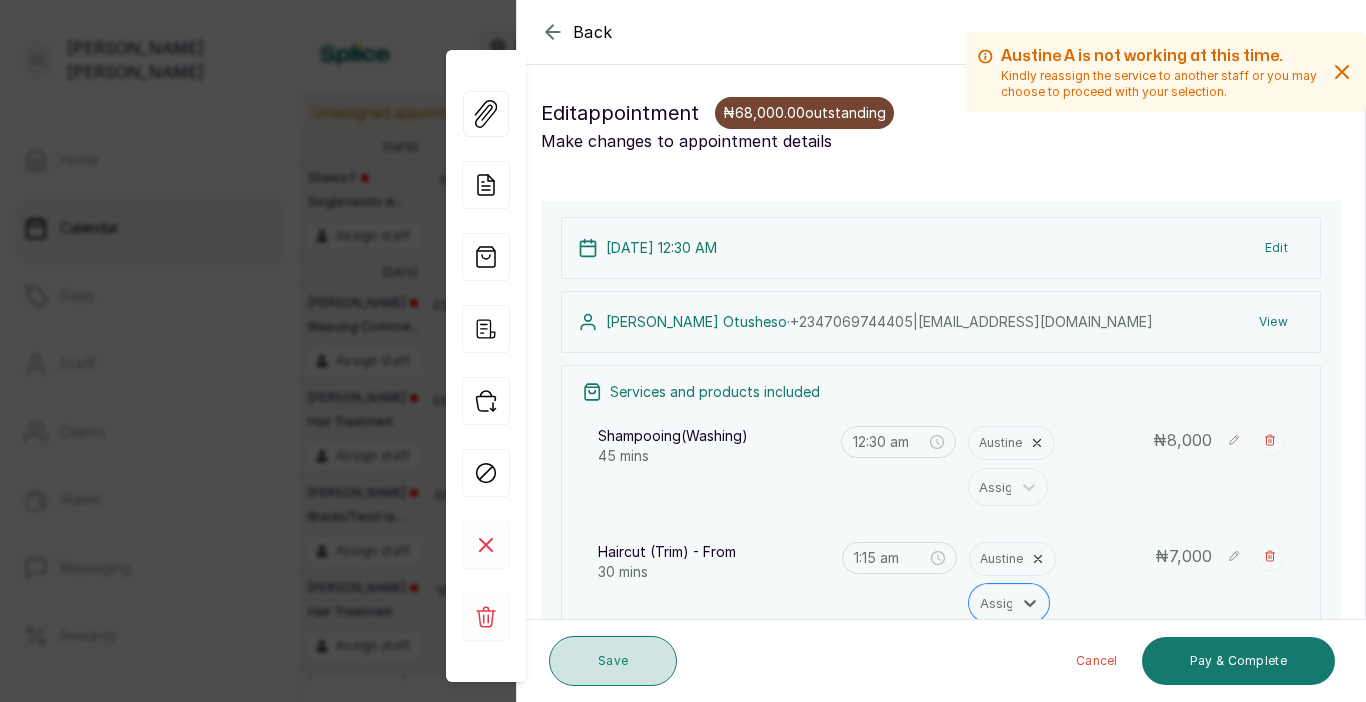 click on "Save" at bounding box center [613, 661] 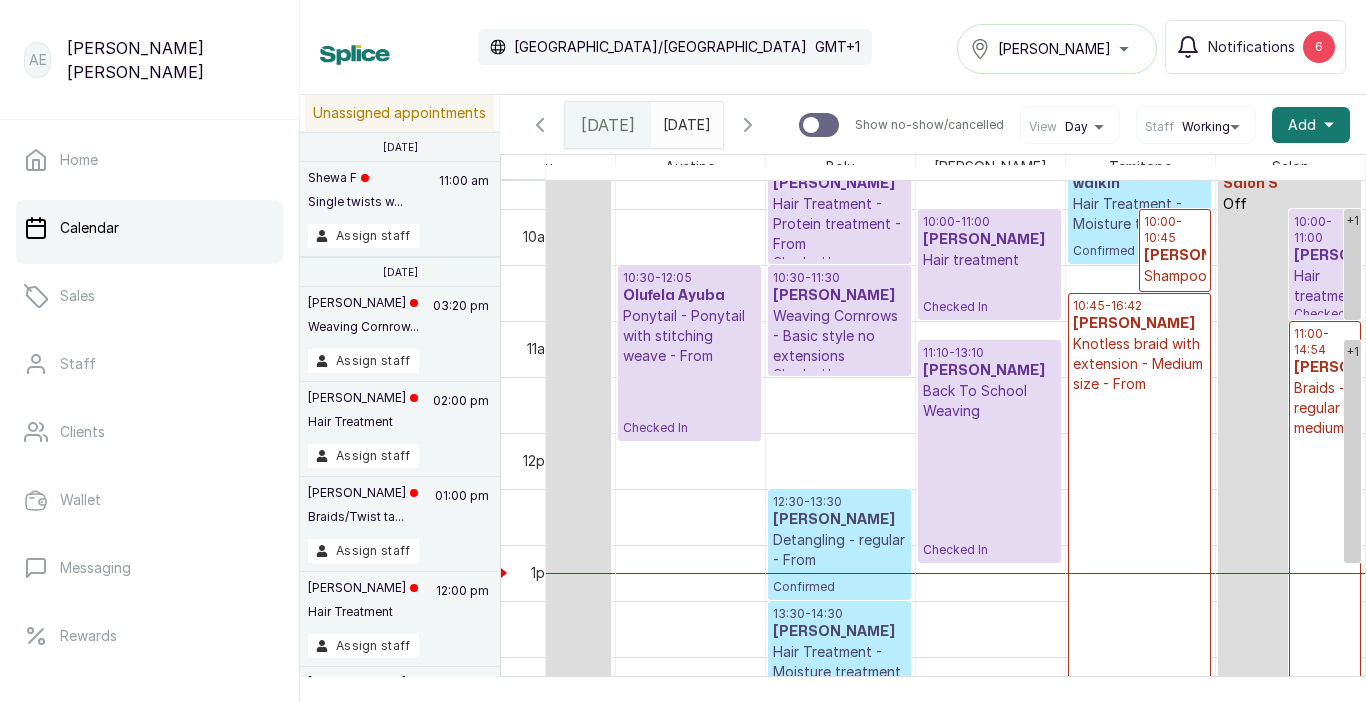 scroll, scrollTop: 1042, scrollLeft: 411, axis: both 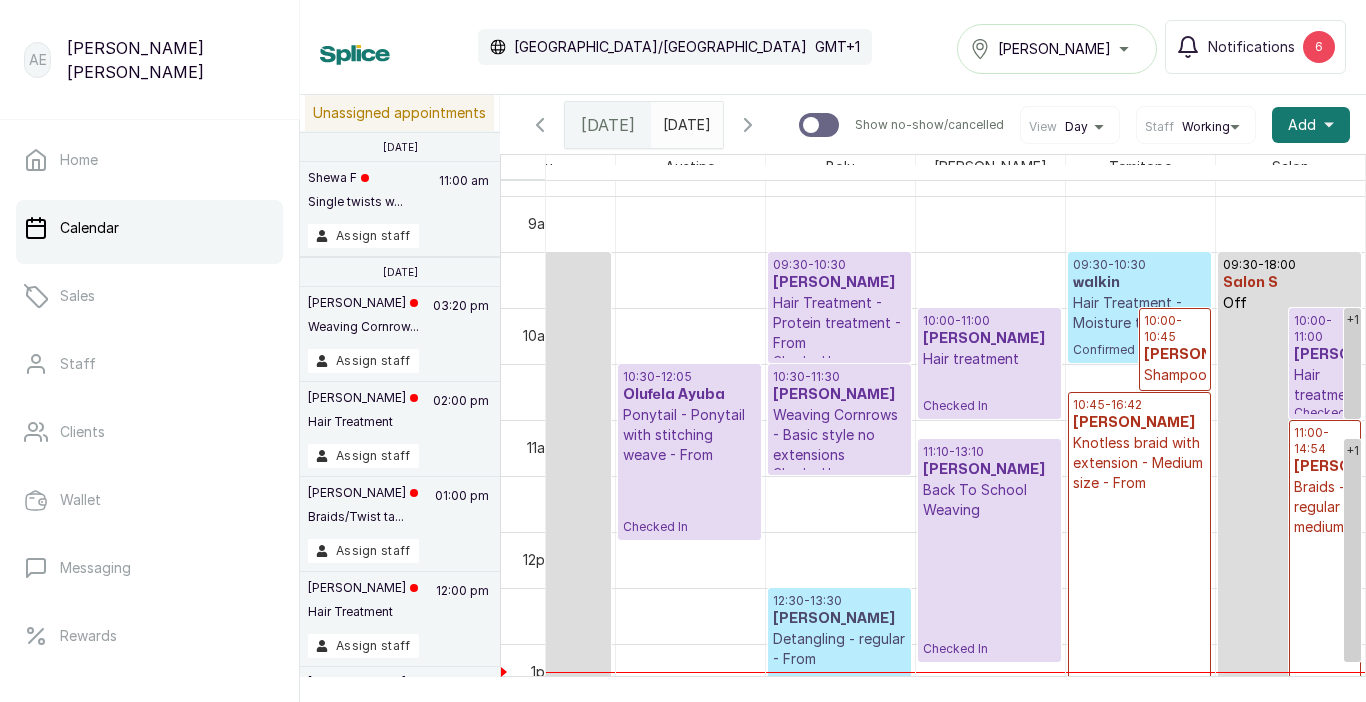 click on "walkin" at bounding box center [1139, 283] 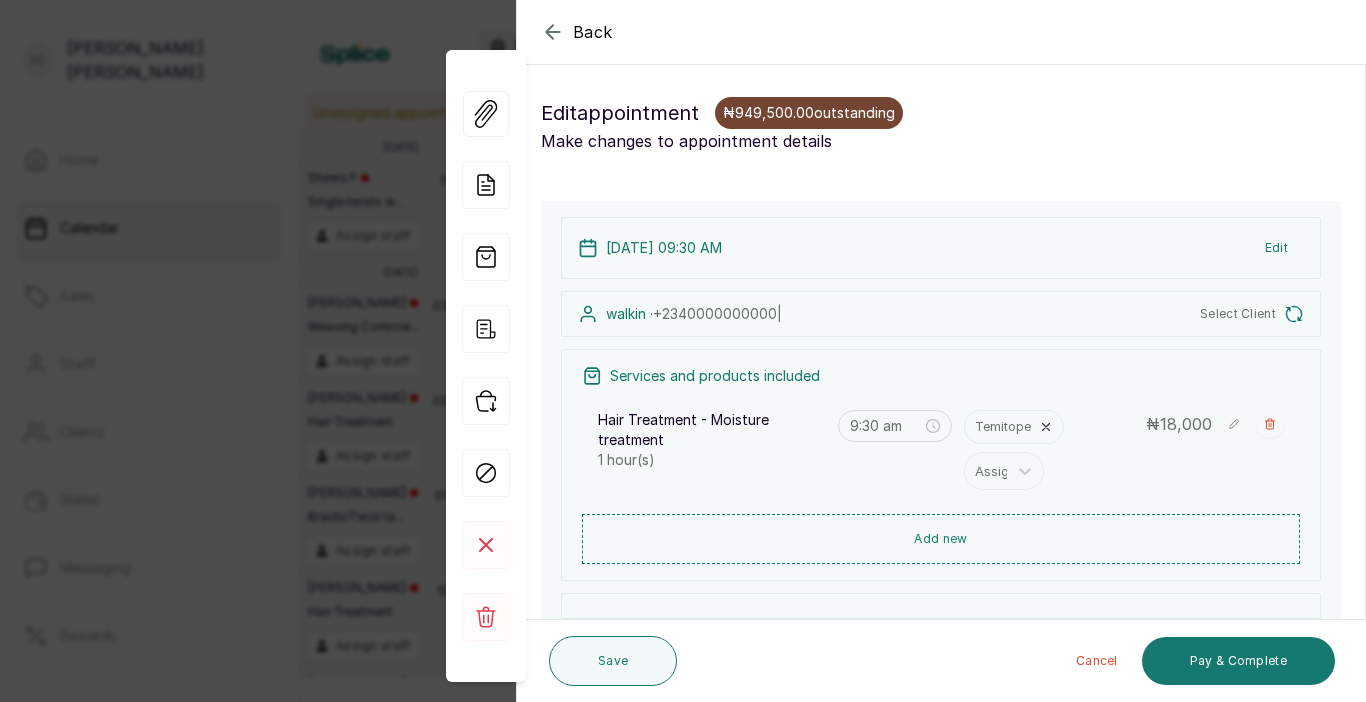 click on "Edit" at bounding box center [1276, 248] 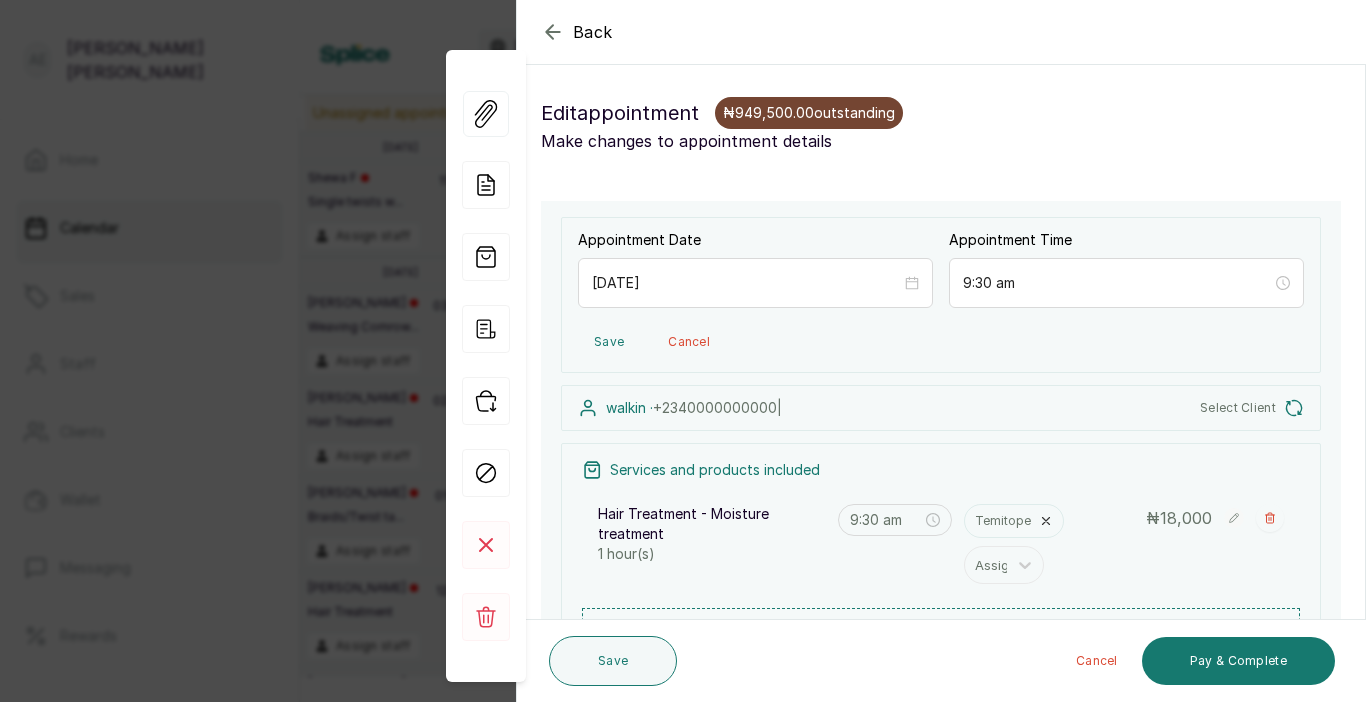 click 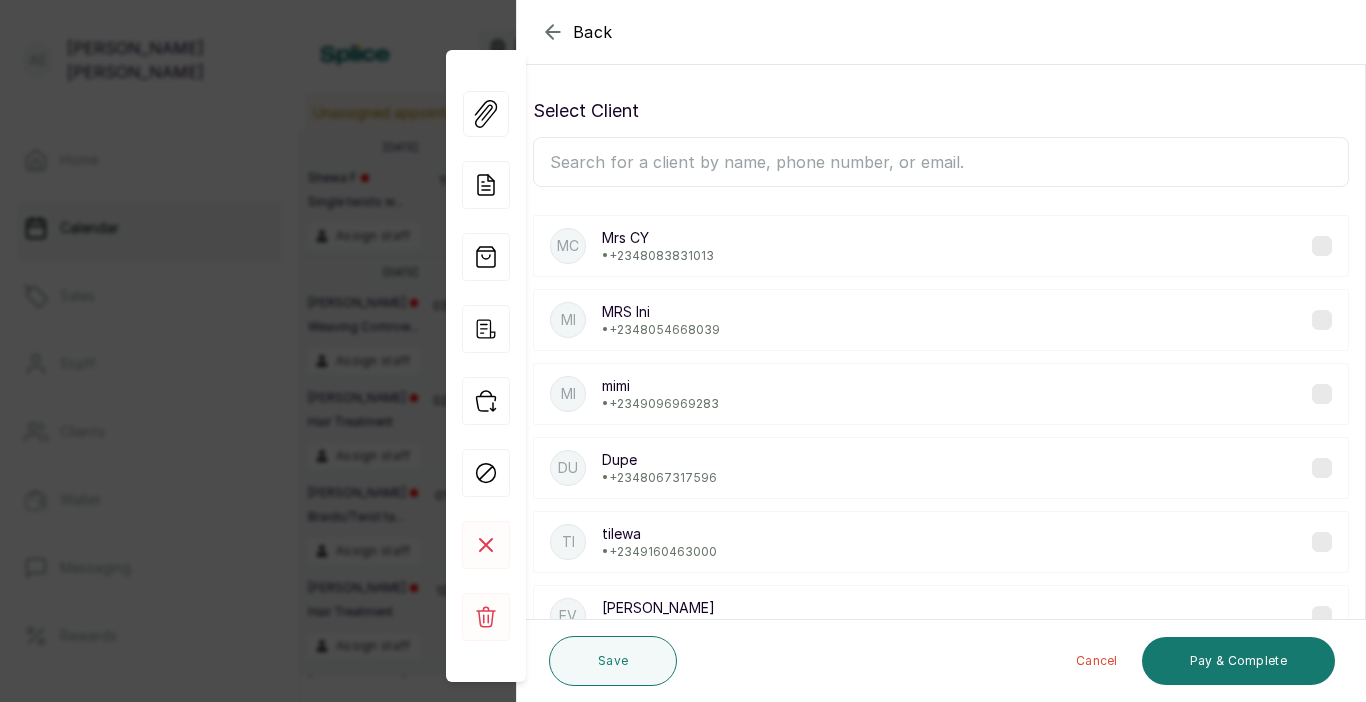 click on "Select Client MC Mrs   [PERSON_NAME]  •  [PHONE_NUMBER] MI MRS   [PERSON_NAME]  •  [PHONE_NUMBER] mi mimi      •  [PHONE_NUMBER] Du Dupe      •  [PHONE_NUMBER] ti tilewa      •  [PHONE_NUMBER] [PERSON_NAME]      •  [PHONE_NUMBER] Ao [PERSON_NAME]  •  [PHONE_NUMBER] Ad Adebisi      •  [PHONE_NUMBER] YA [PERSON_NAME]  •  [PHONE_NUMBER] NO [PERSON_NAME] [EMAIL_ADDRESS][DOMAIN_NAME]  •  [PHONE_NUMBER]" at bounding box center (941, 528) 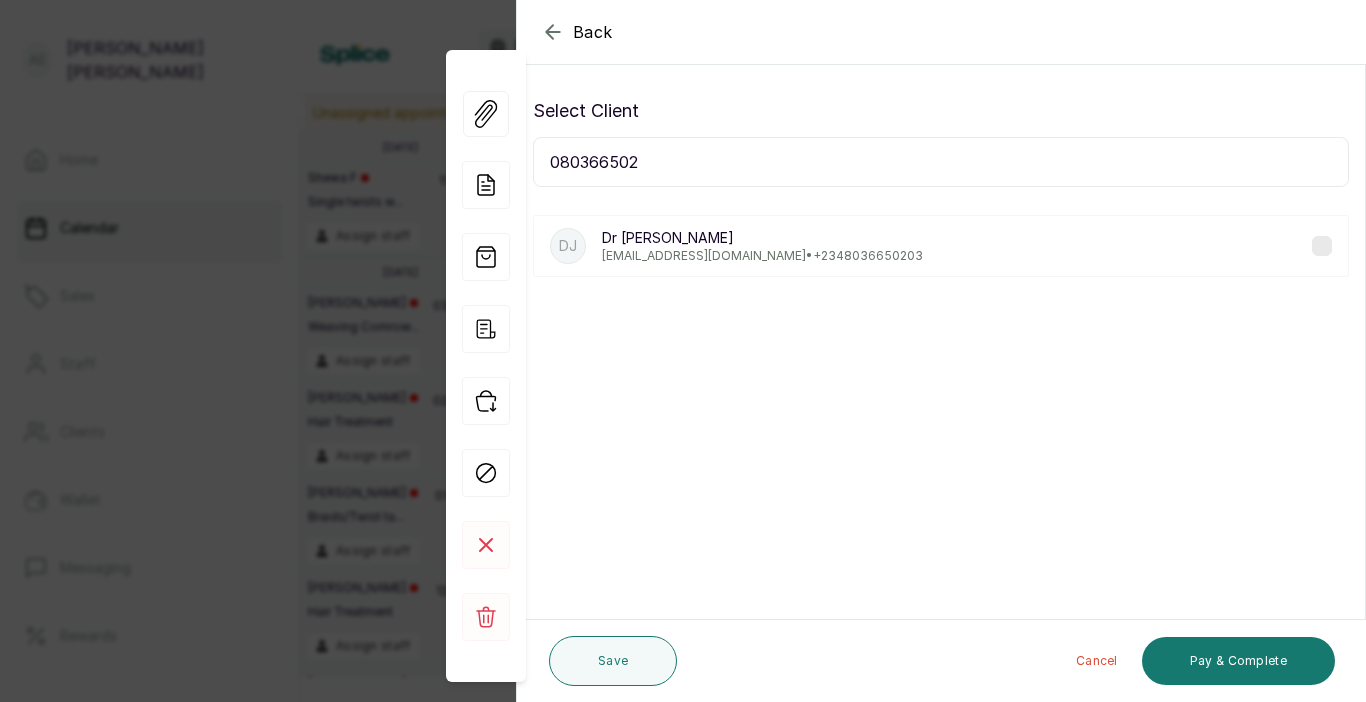 type on "080366502" 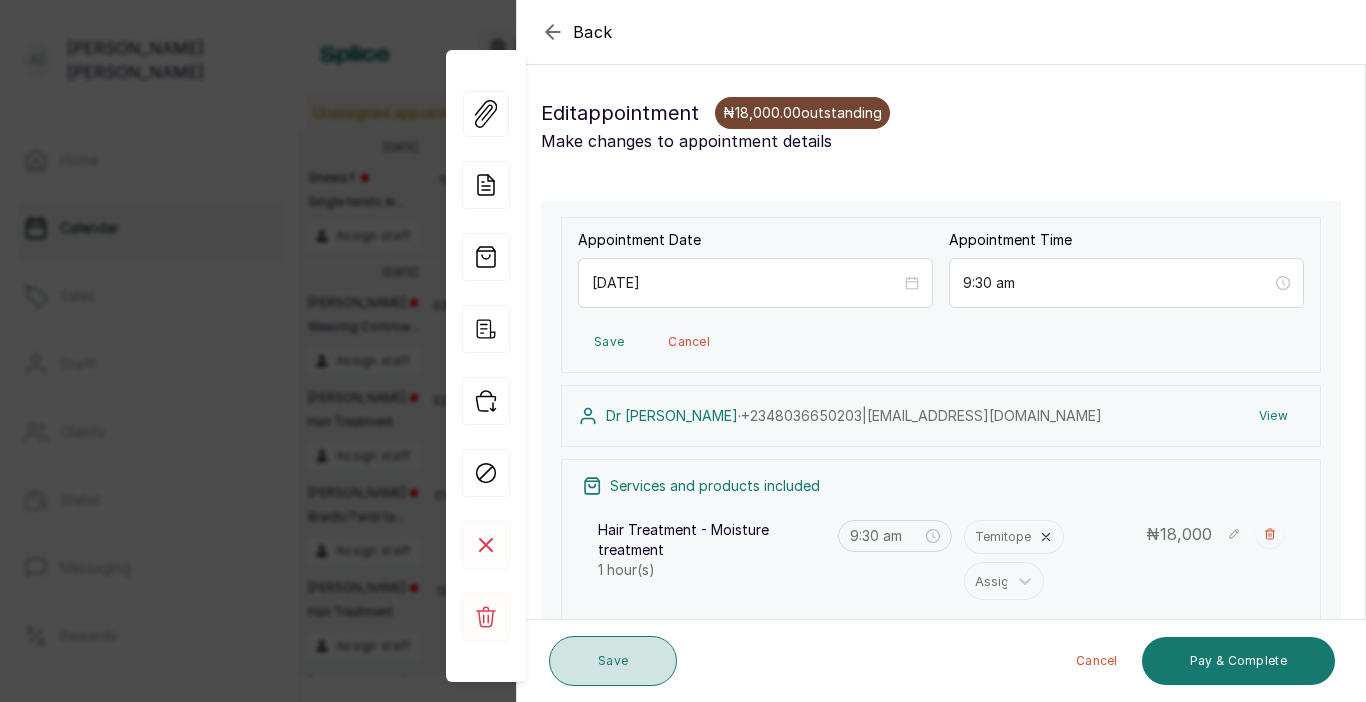 click on "Save" at bounding box center (613, 661) 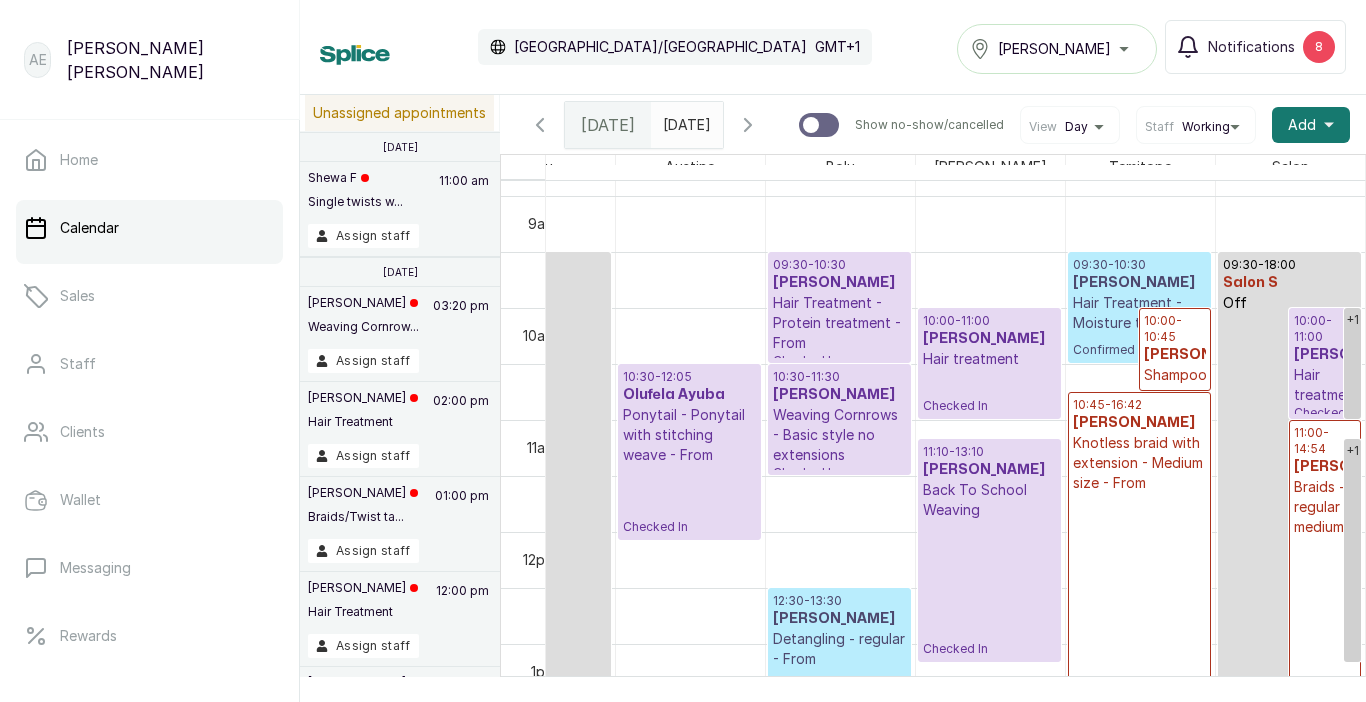 scroll, scrollTop: 1044, scrollLeft: 411, axis: both 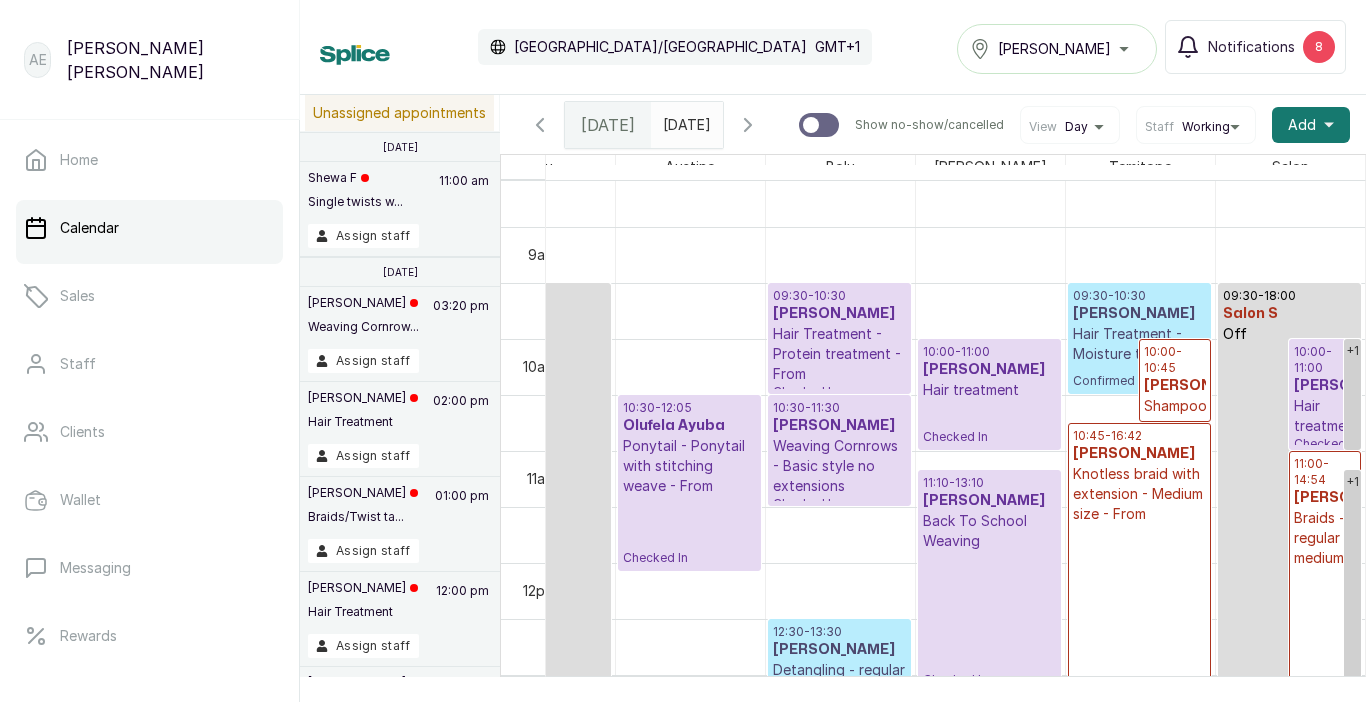 click at bounding box center [0, 0] 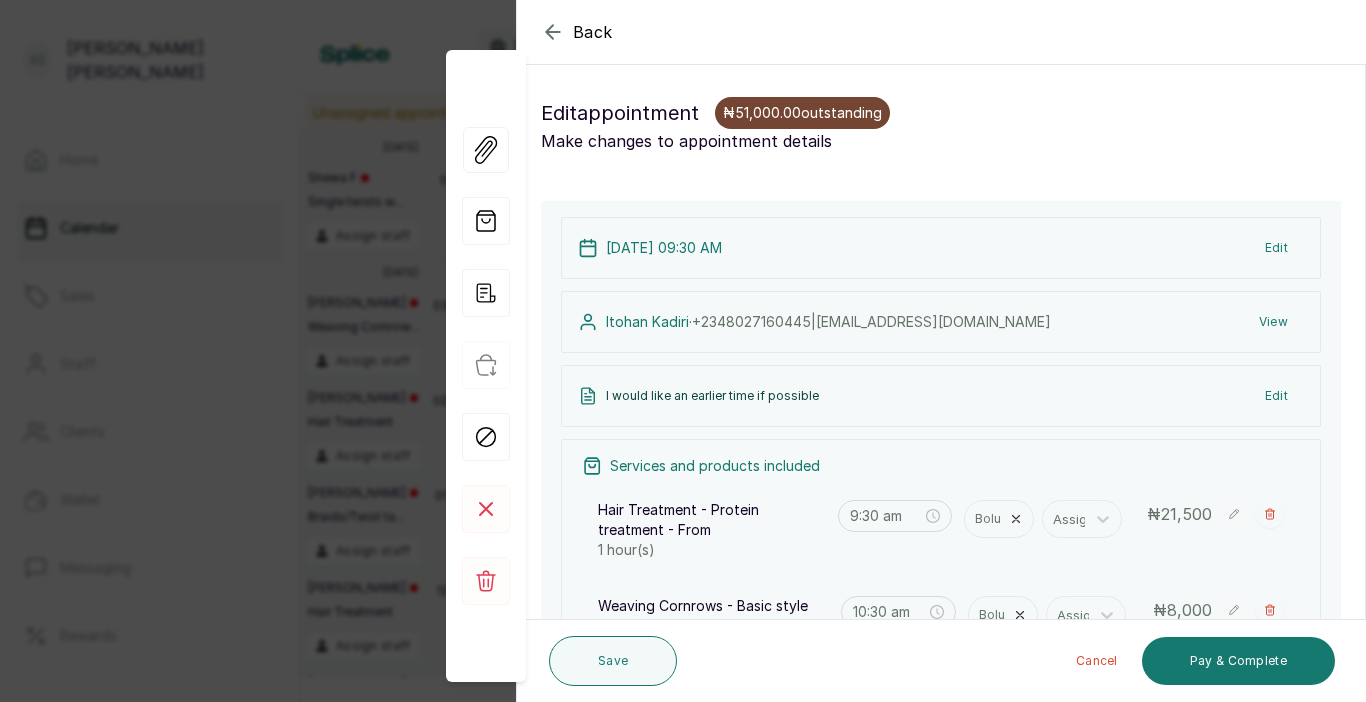 click 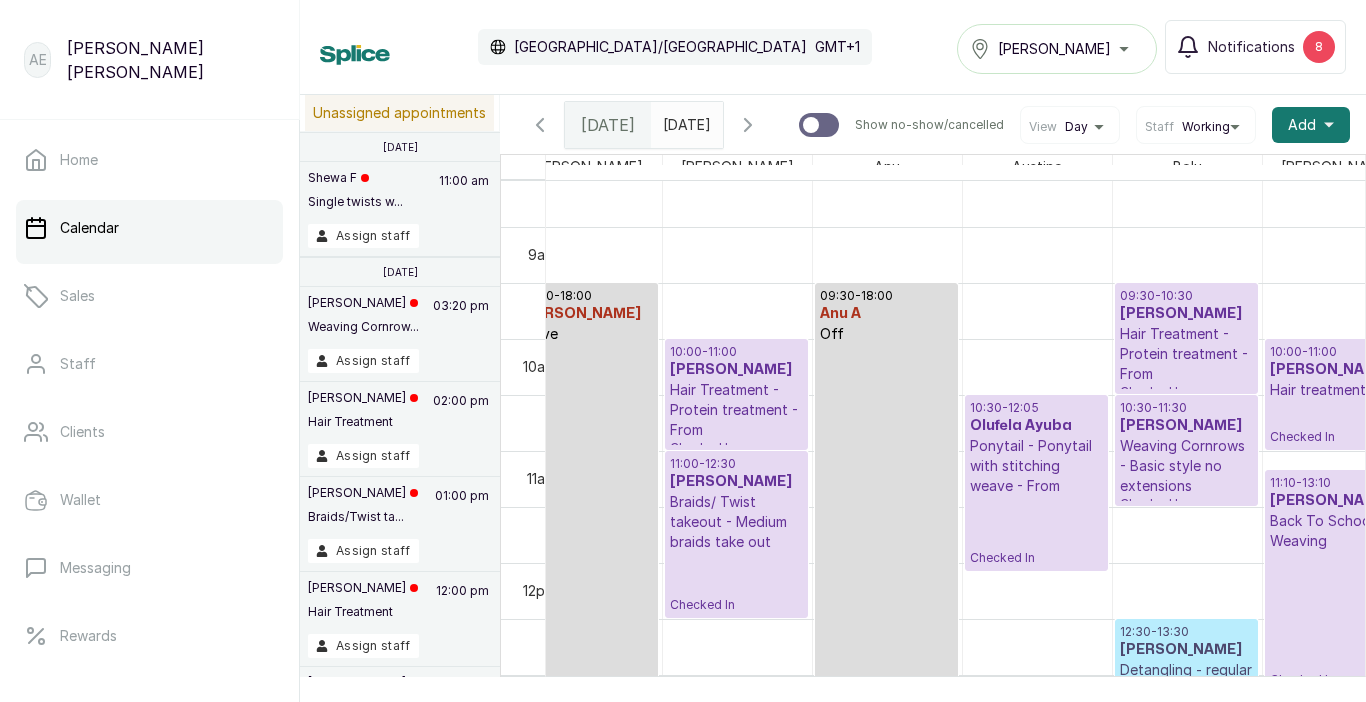 click on "[PERSON_NAME]" at bounding box center (736, 370) 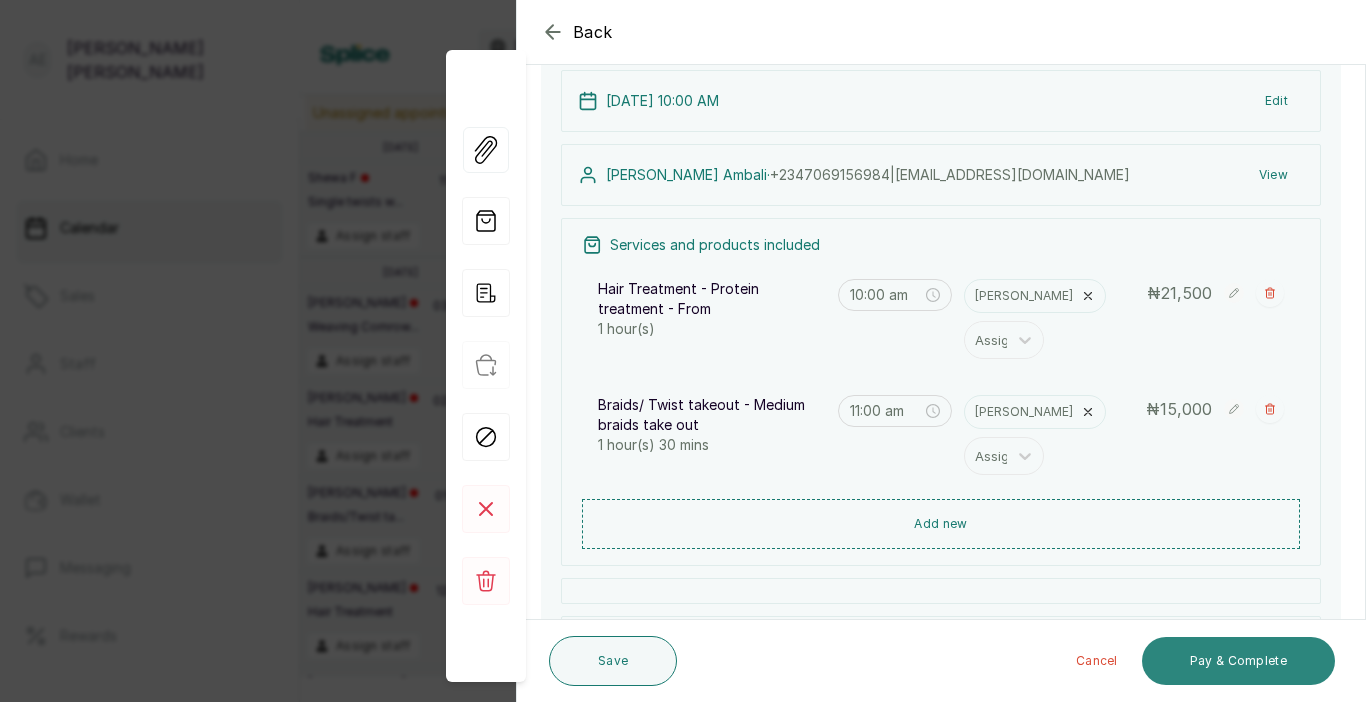 click on "Pay & Complete" at bounding box center (1238, 661) 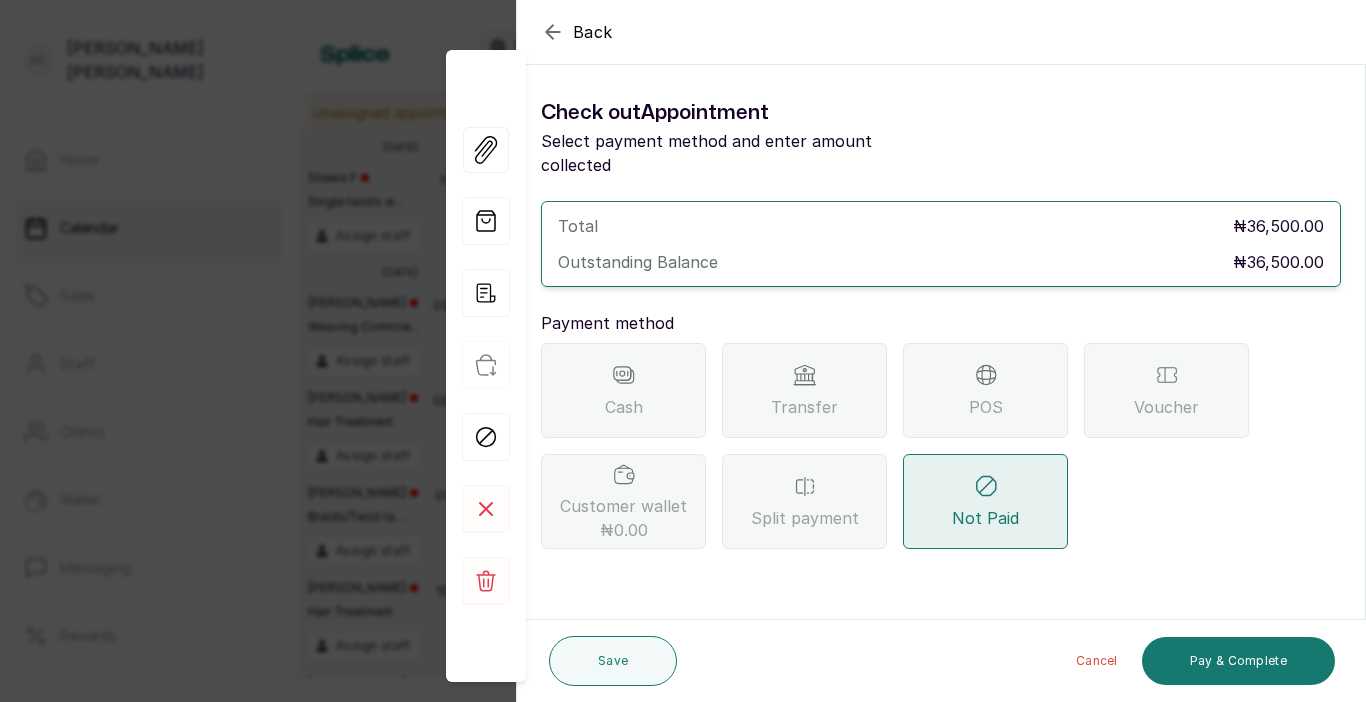 click 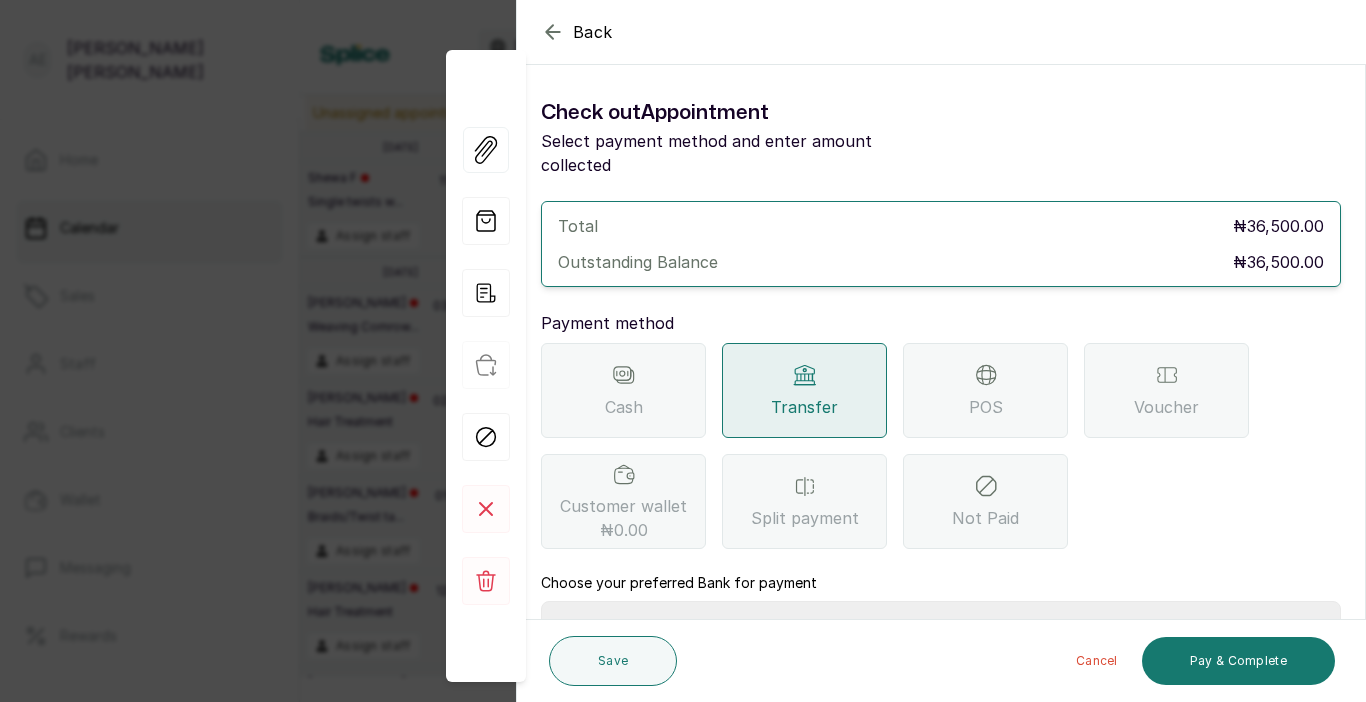 click on "Choose your preferred Bank for payment Select Bank TRACTION(TRACTION) Providus Bank TASALAHQ HAIR AND BEAUTY Guaranty Trust Bank" at bounding box center [941, 612] 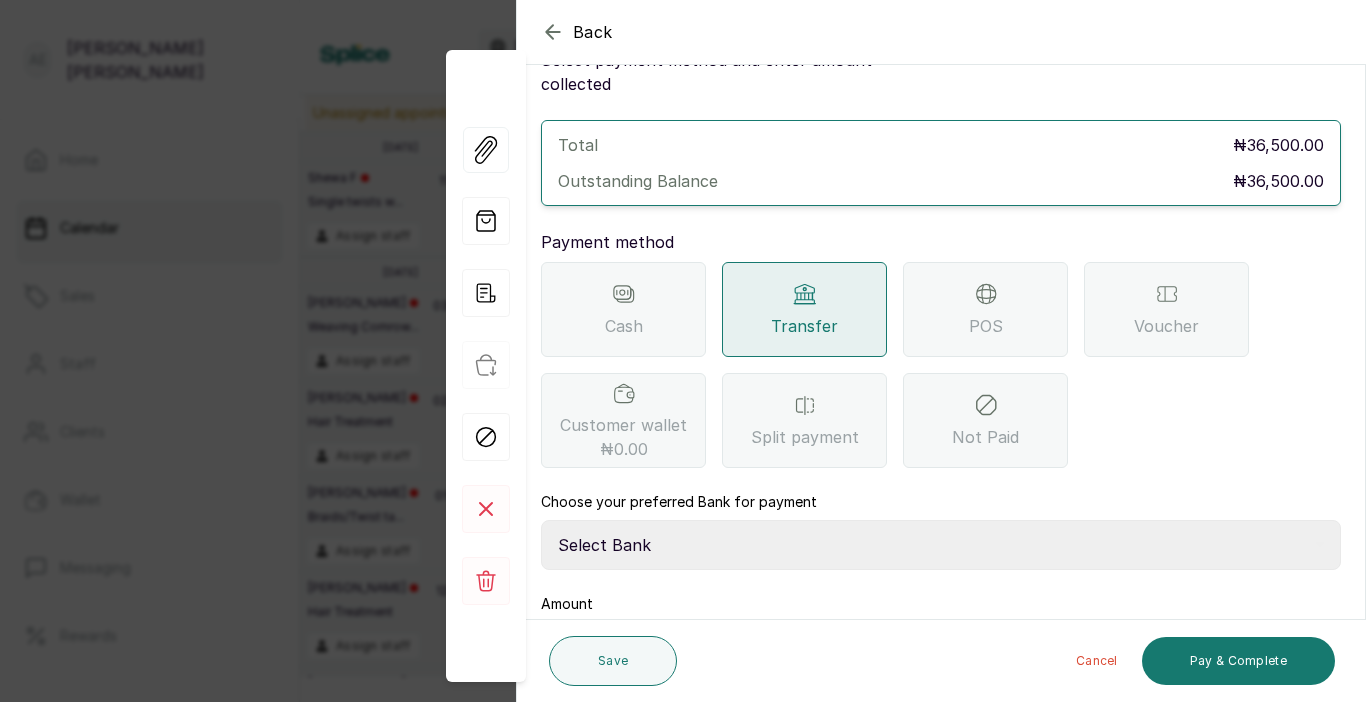 scroll, scrollTop: 119, scrollLeft: 0, axis: vertical 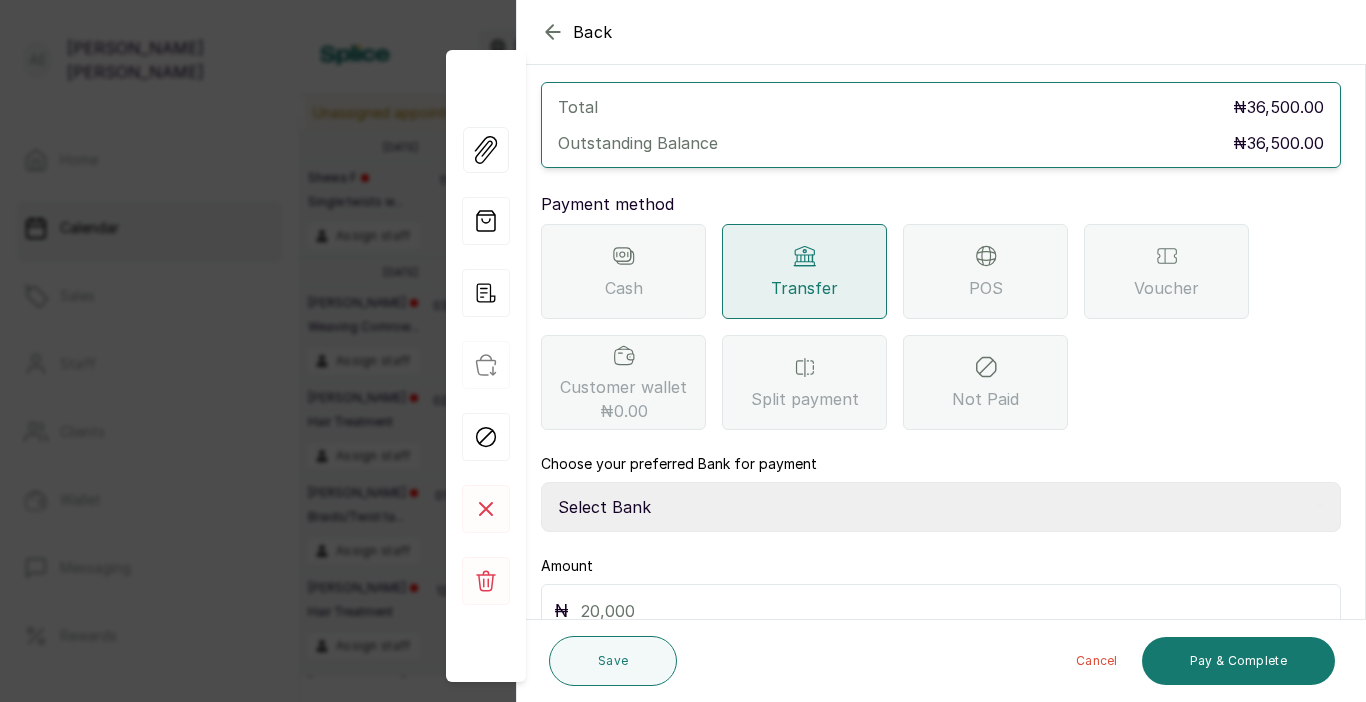 click on "Select Bank TRACTION(TRACTION) Providus Bank TASALAHQ HAIR AND BEAUTY Guaranty Trust Bank" at bounding box center [941, 507] 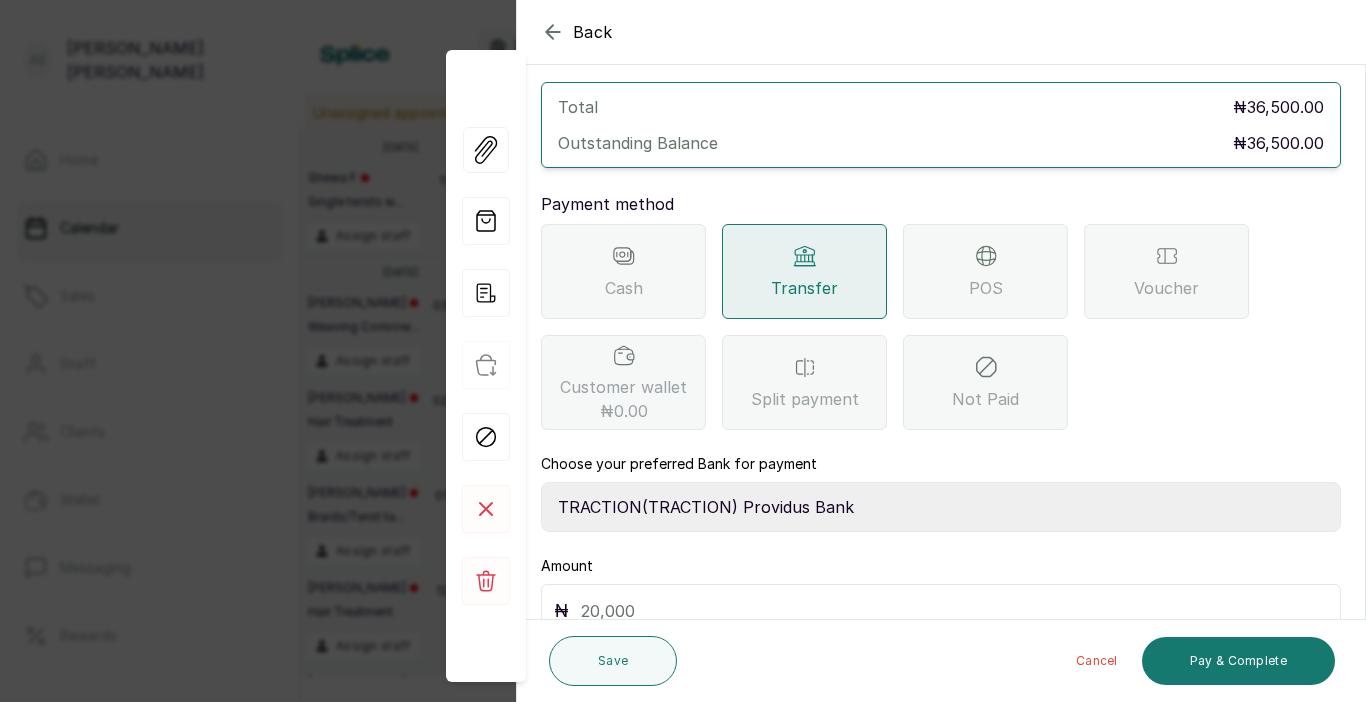 click on "Select Bank TRACTION(TRACTION) Providus Bank TASALAHQ HAIR AND BEAUTY Guaranty Trust Bank" at bounding box center [941, 507] 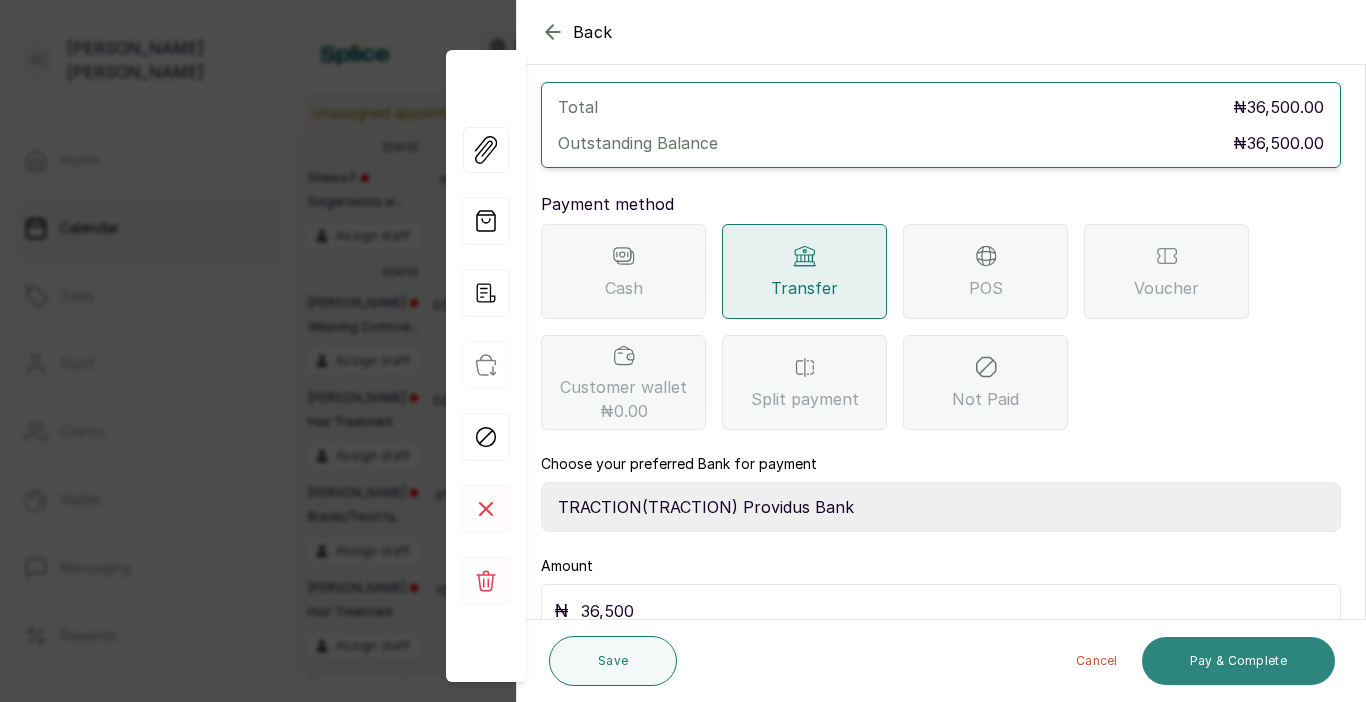 type on "36,500" 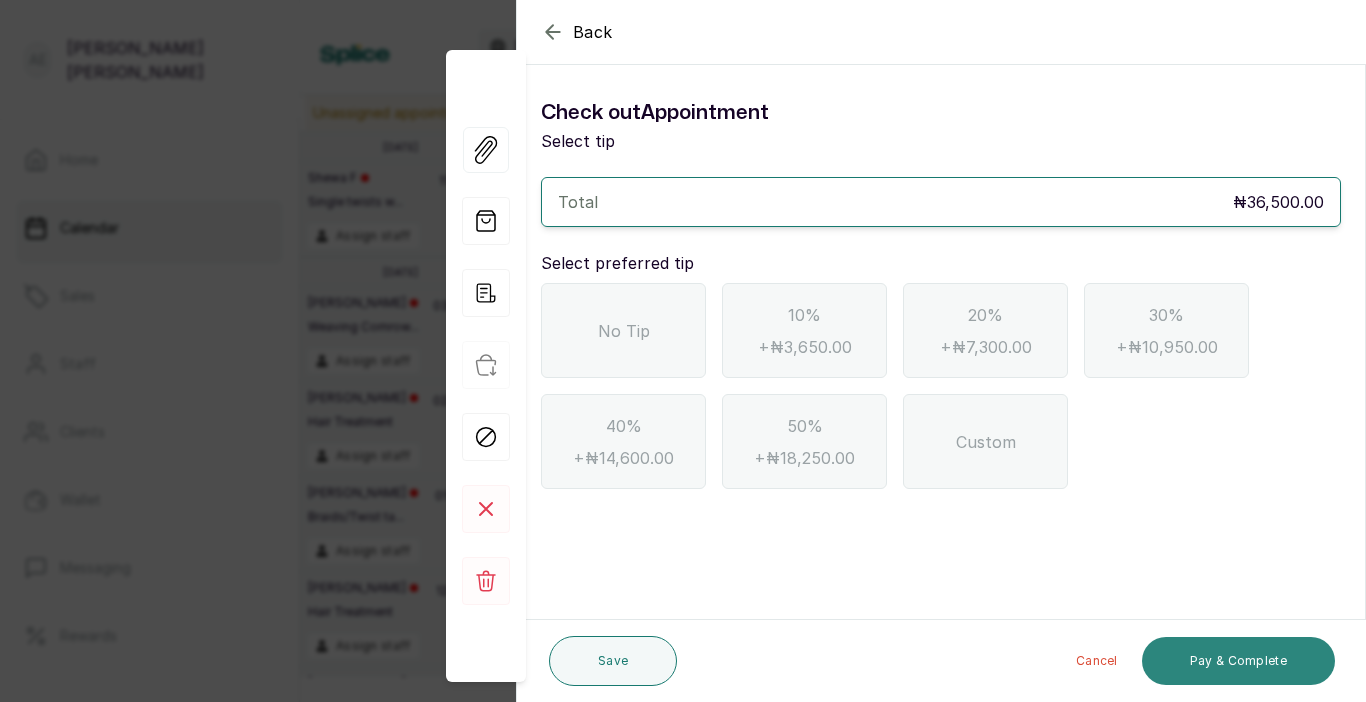 scroll, scrollTop: 0, scrollLeft: 0, axis: both 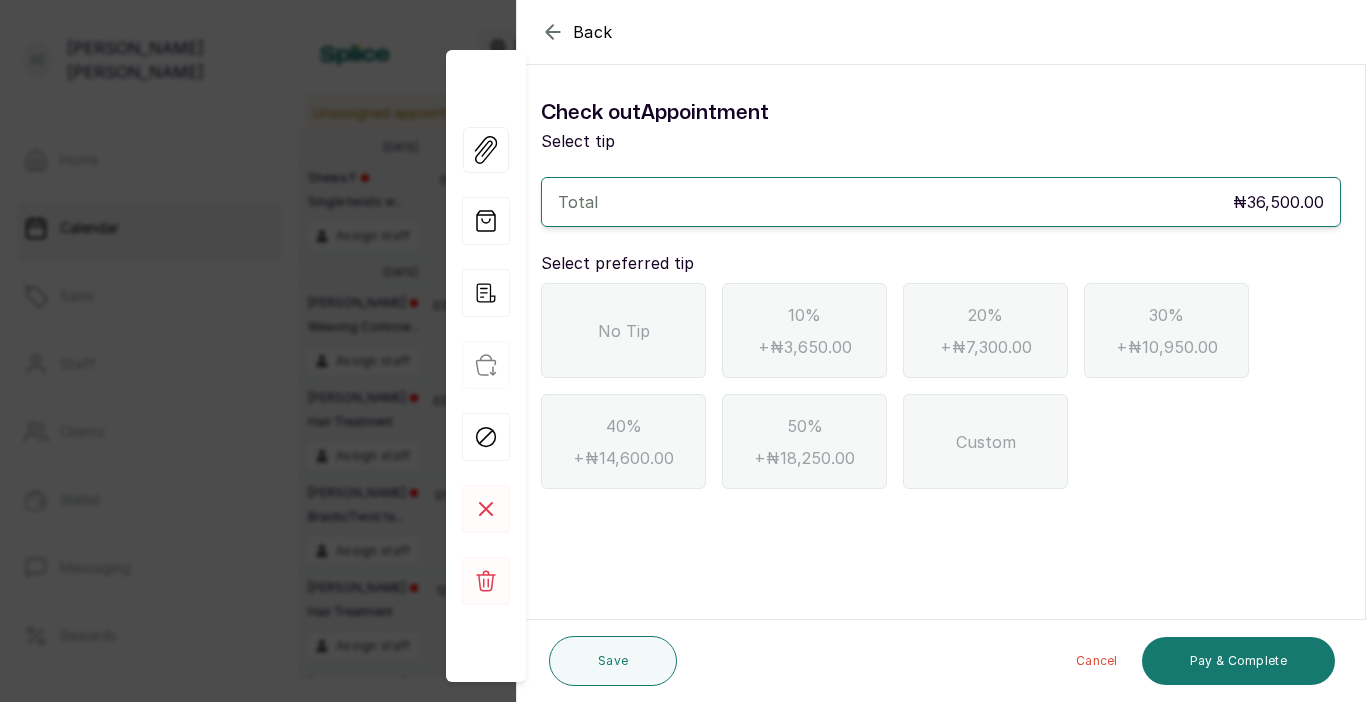 click on "No Tip" at bounding box center [623, 330] 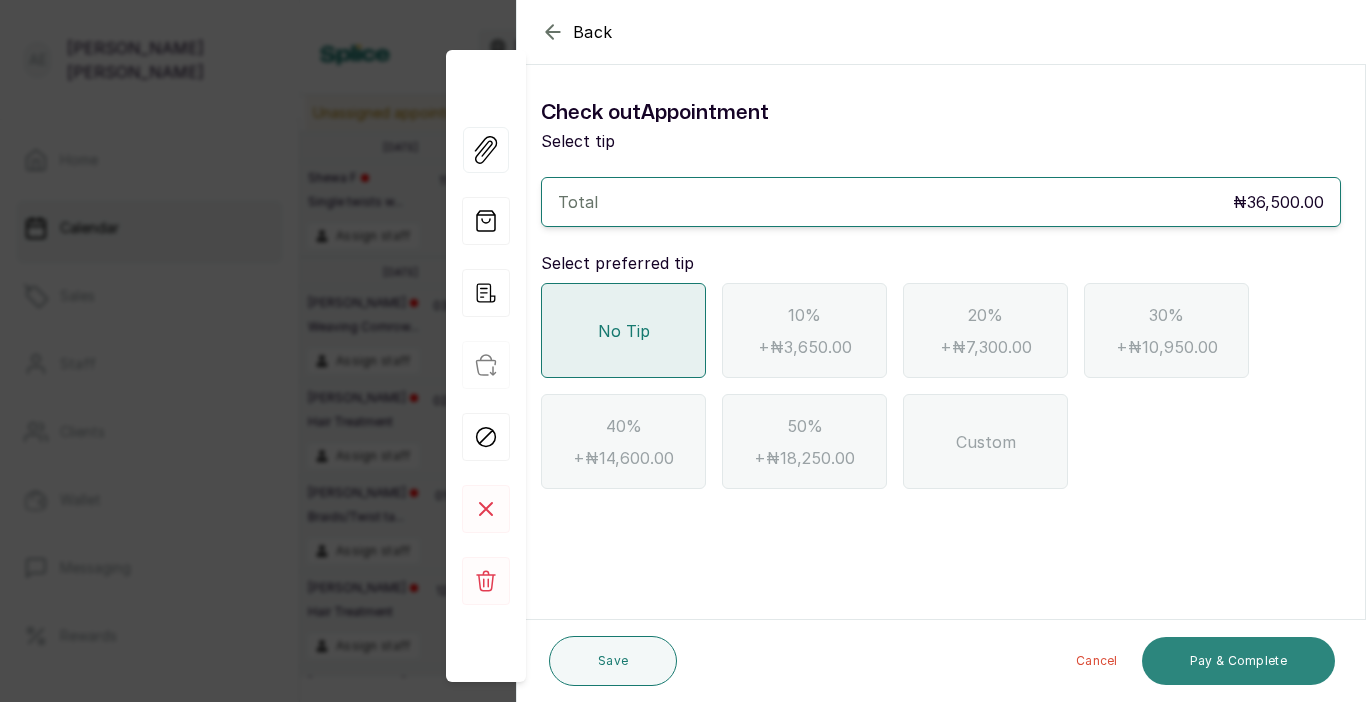click on "Pay & Complete" at bounding box center [1238, 661] 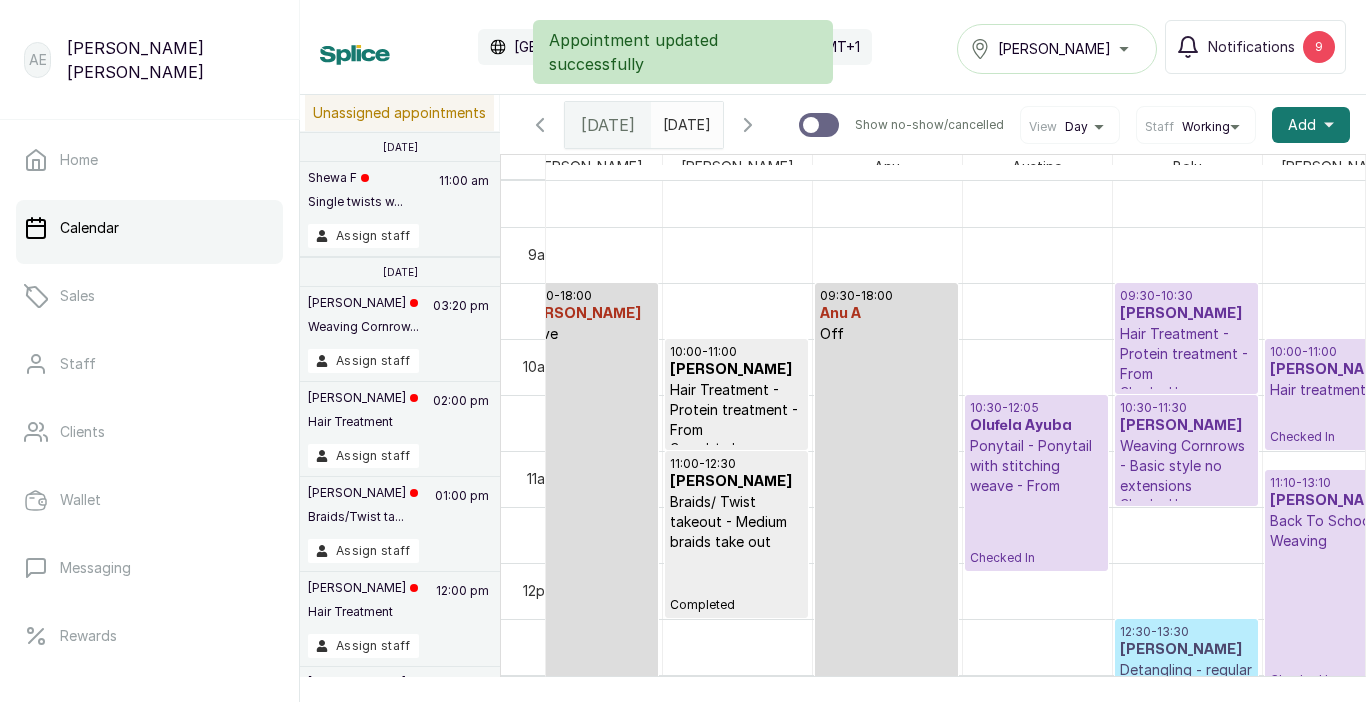 scroll, scrollTop: 673, scrollLeft: 34, axis: both 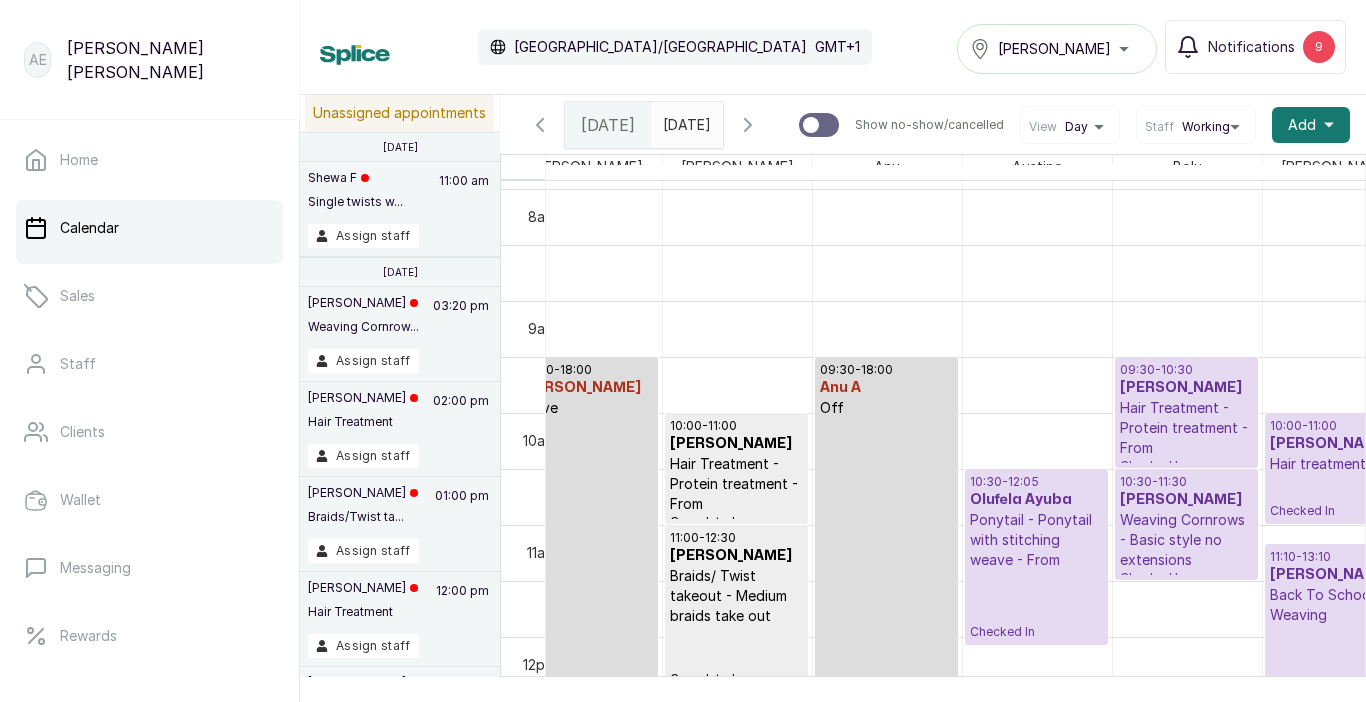 click on "Ponytail - Ponytail with stitching weave  - From" at bounding box center (1036, 540) 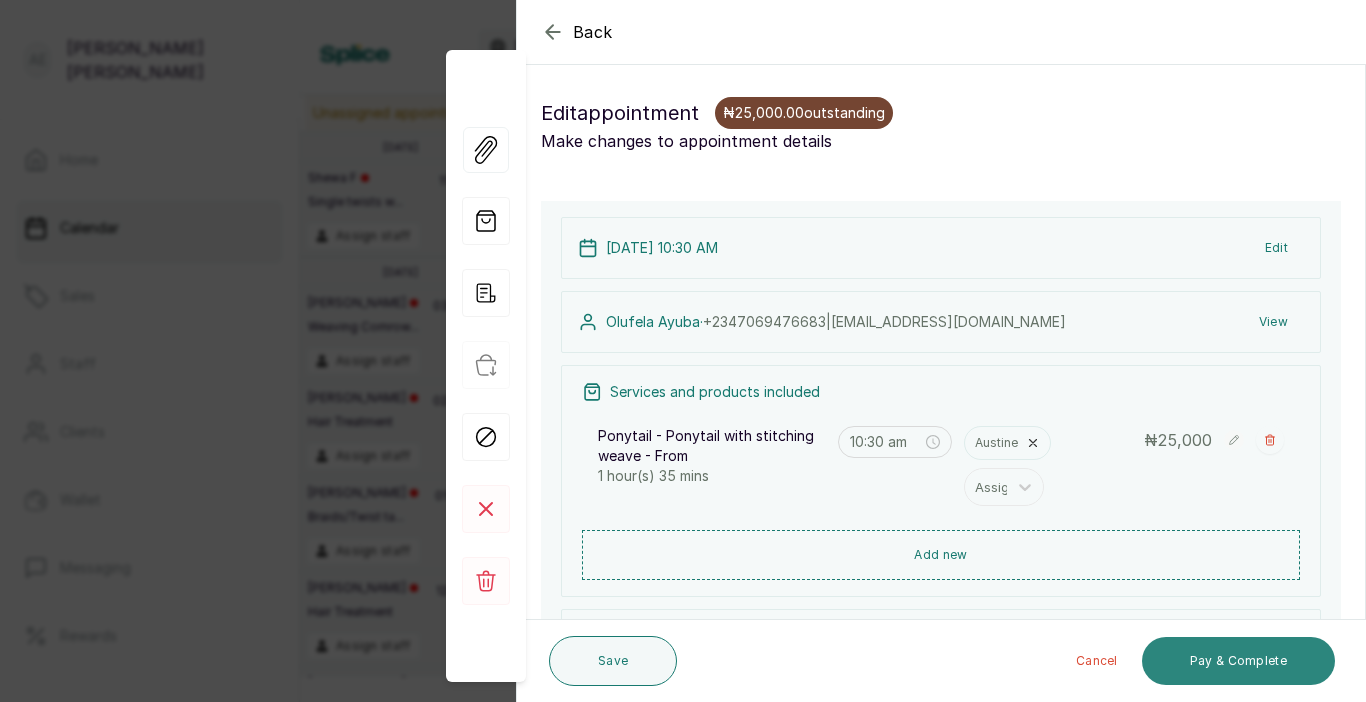 click on "Pay & Complete" at bounding box center [1238, 661] 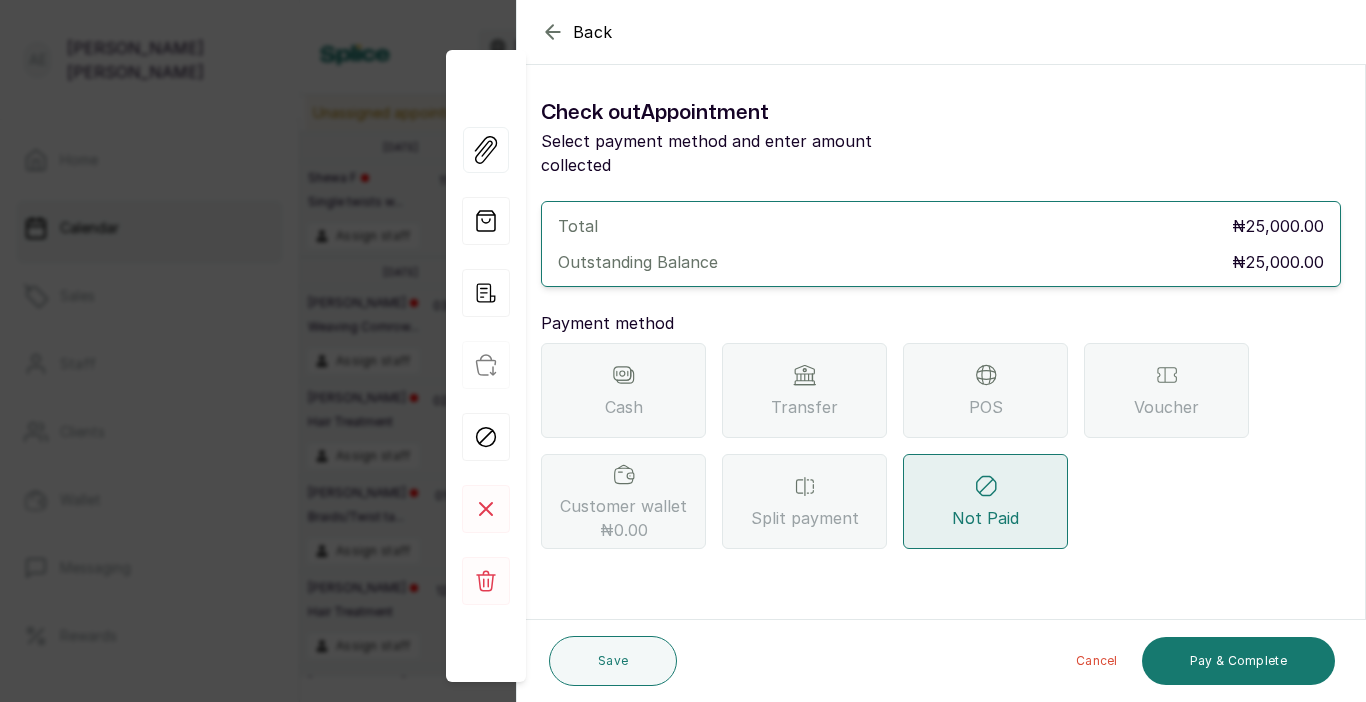 click 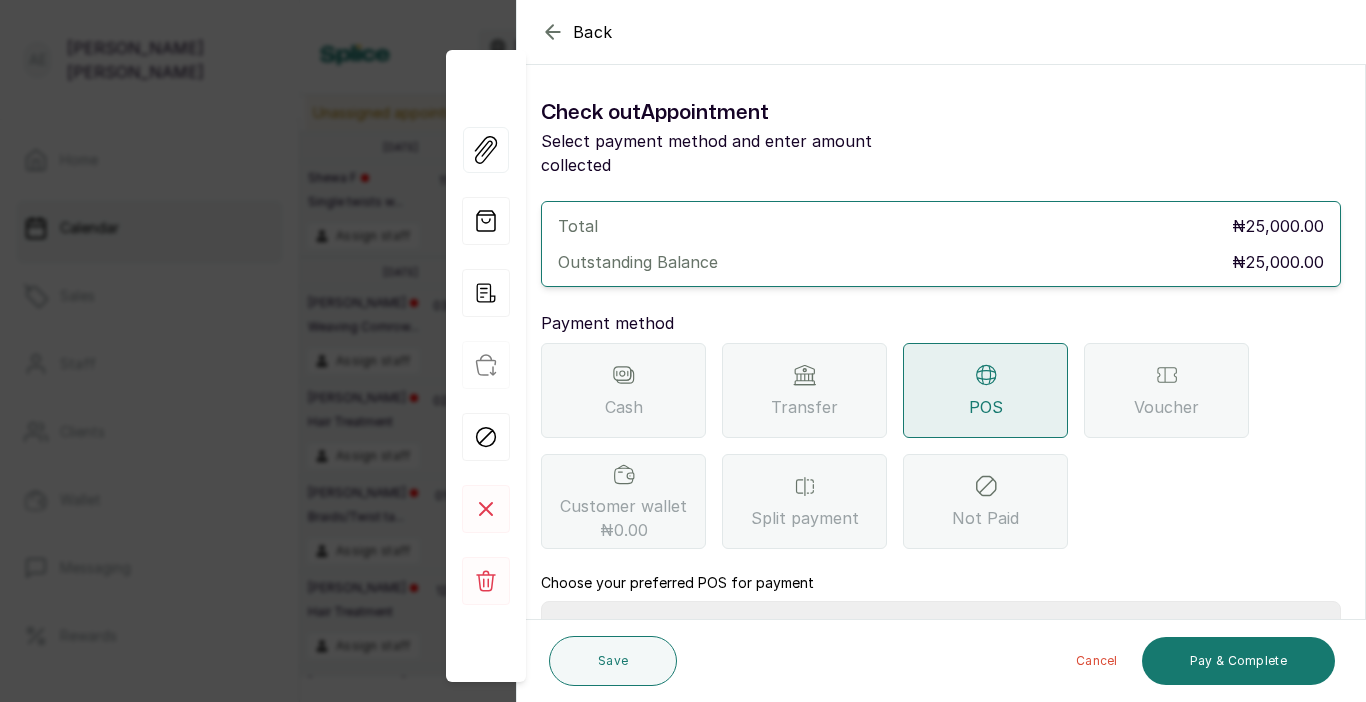 click on "Select Point-of-Sale Terminal Traction Providus Bank" at bounding box center [941, 626] 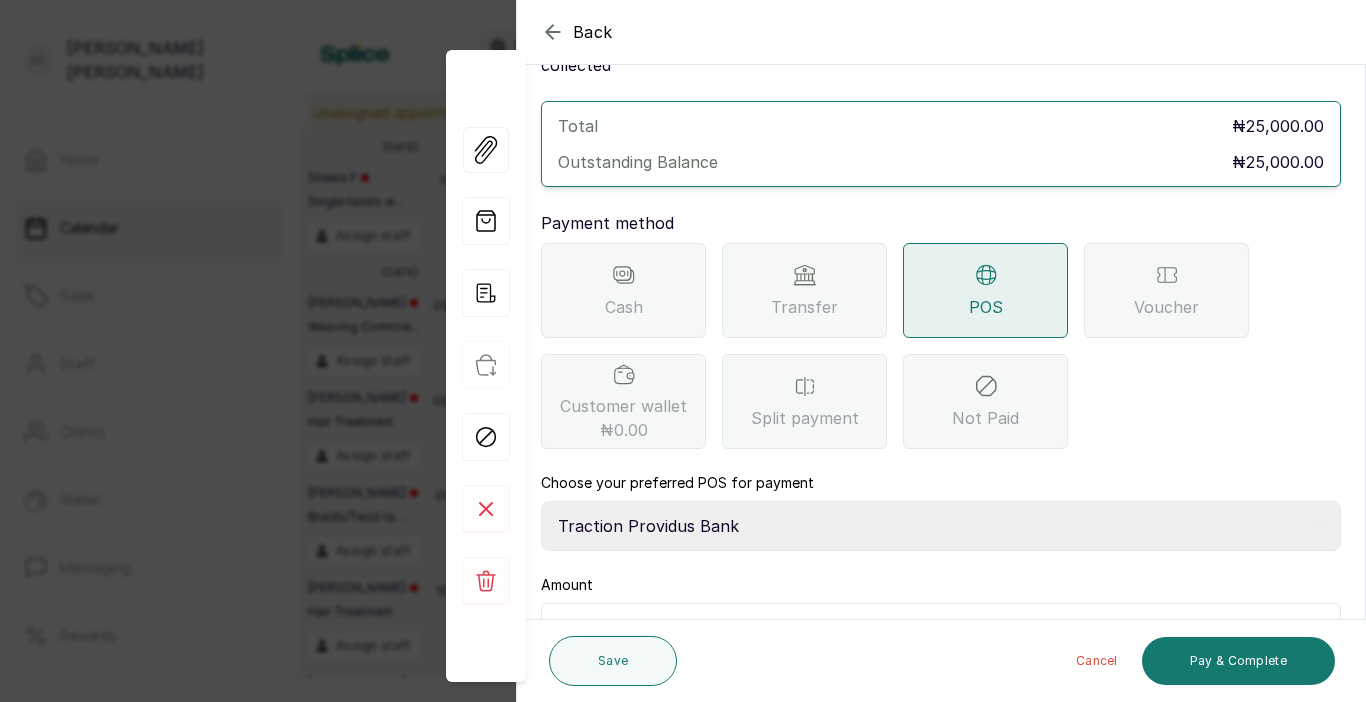 scroll, scrollTop: 101, scrollLeft: 0, axis: vertical 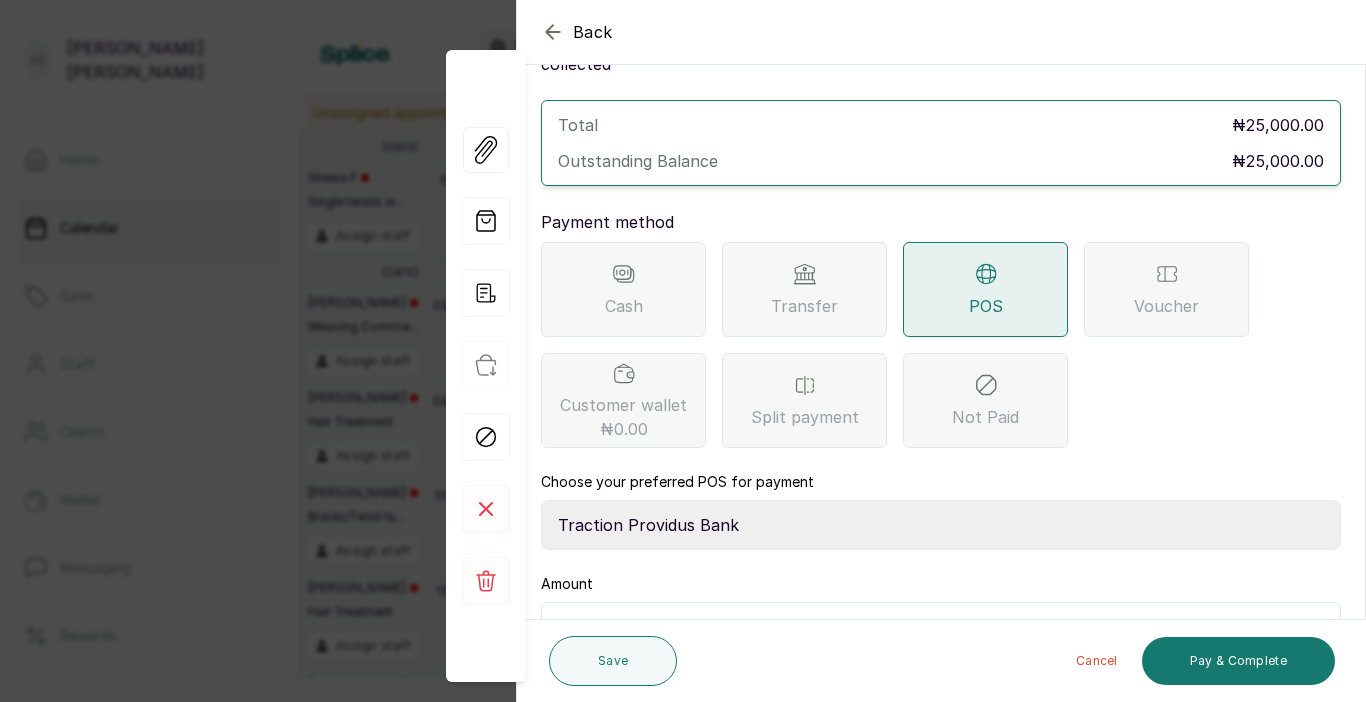 click at bounding box center (954, 629) 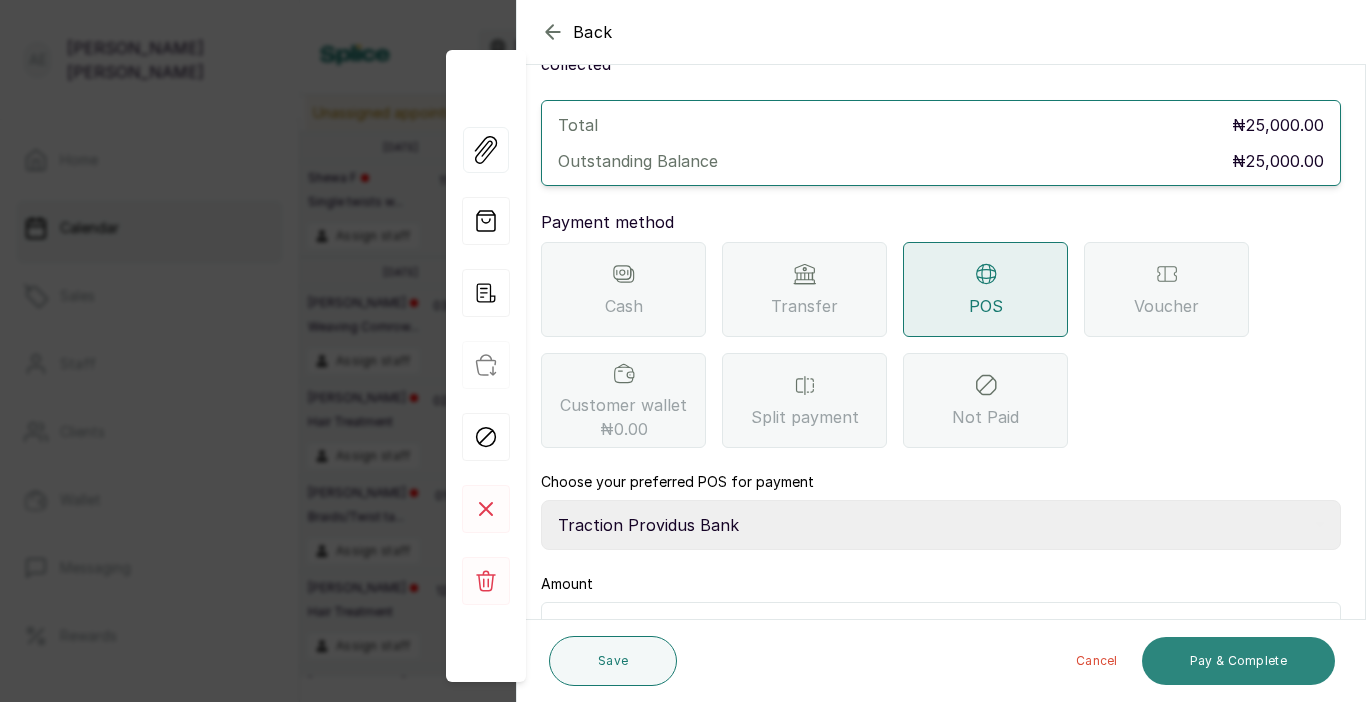 type on "25,000" 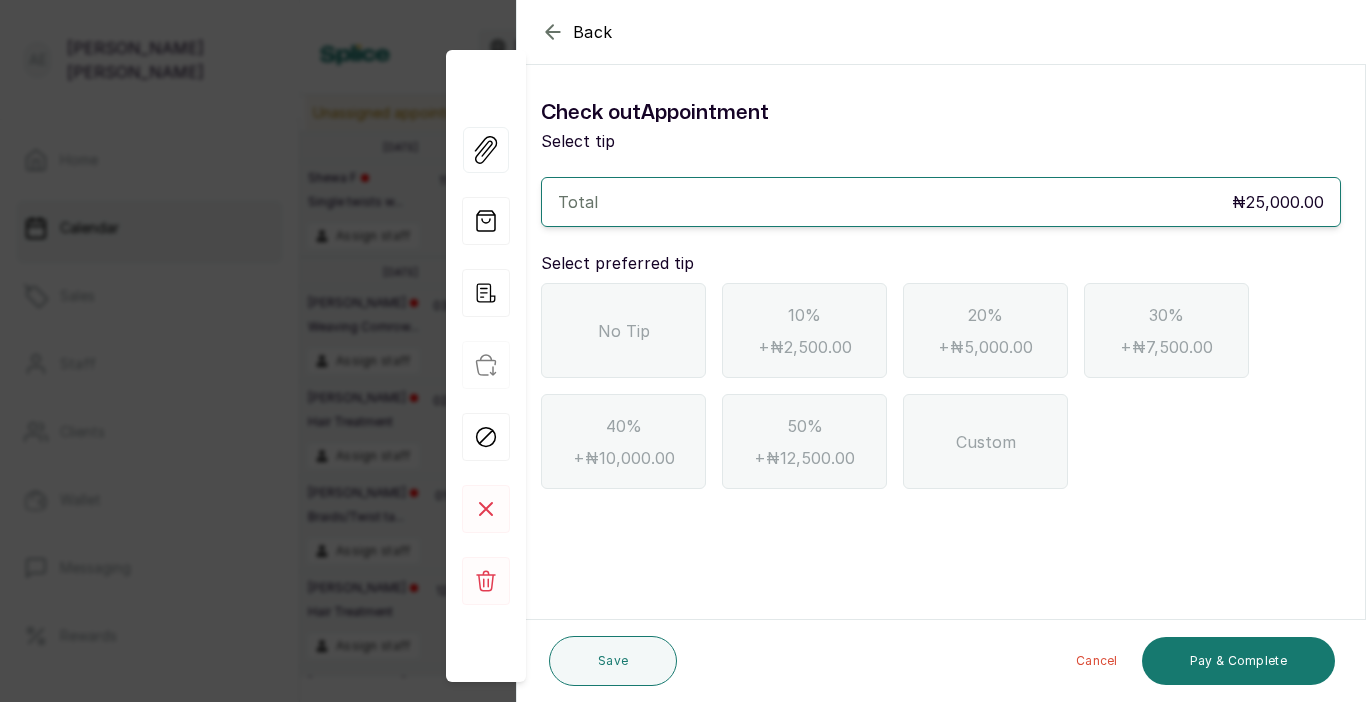 click on "No Tip" at bounding box center [624, 331] 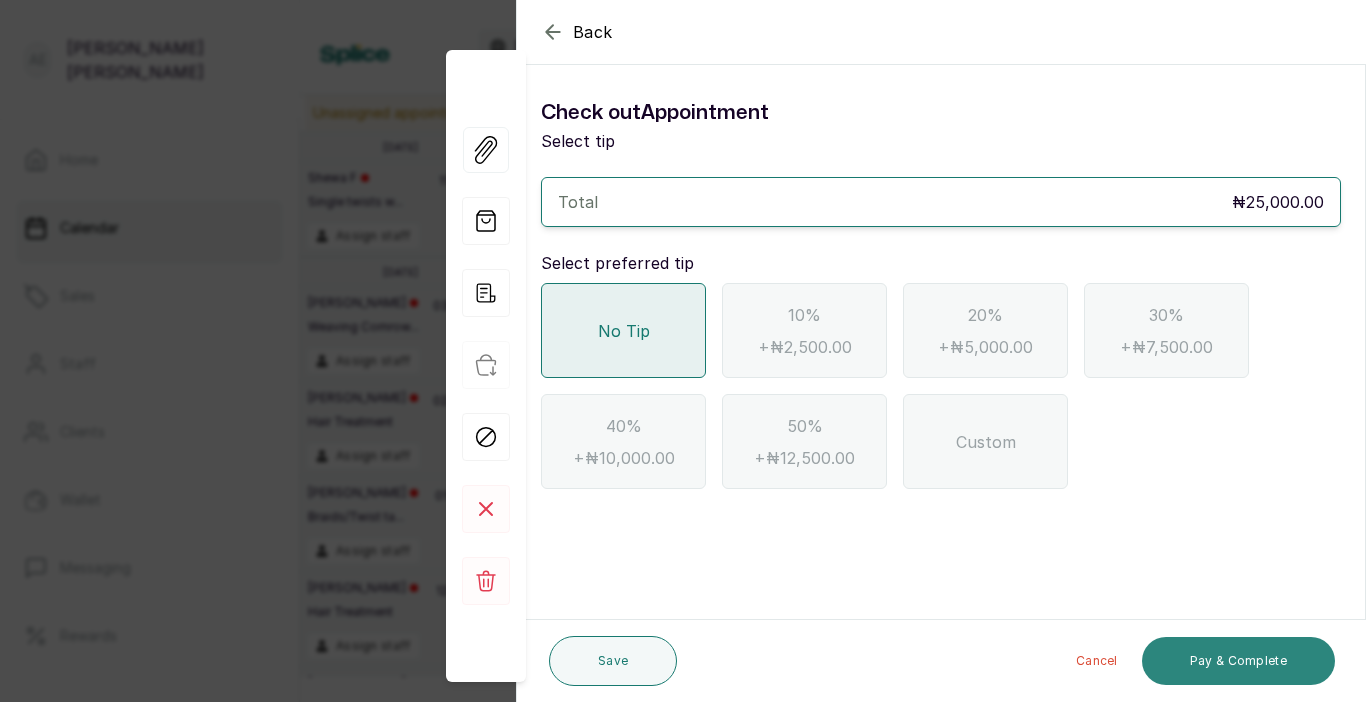 click on "Pay & Complete" at bounding box center (1238, 661) 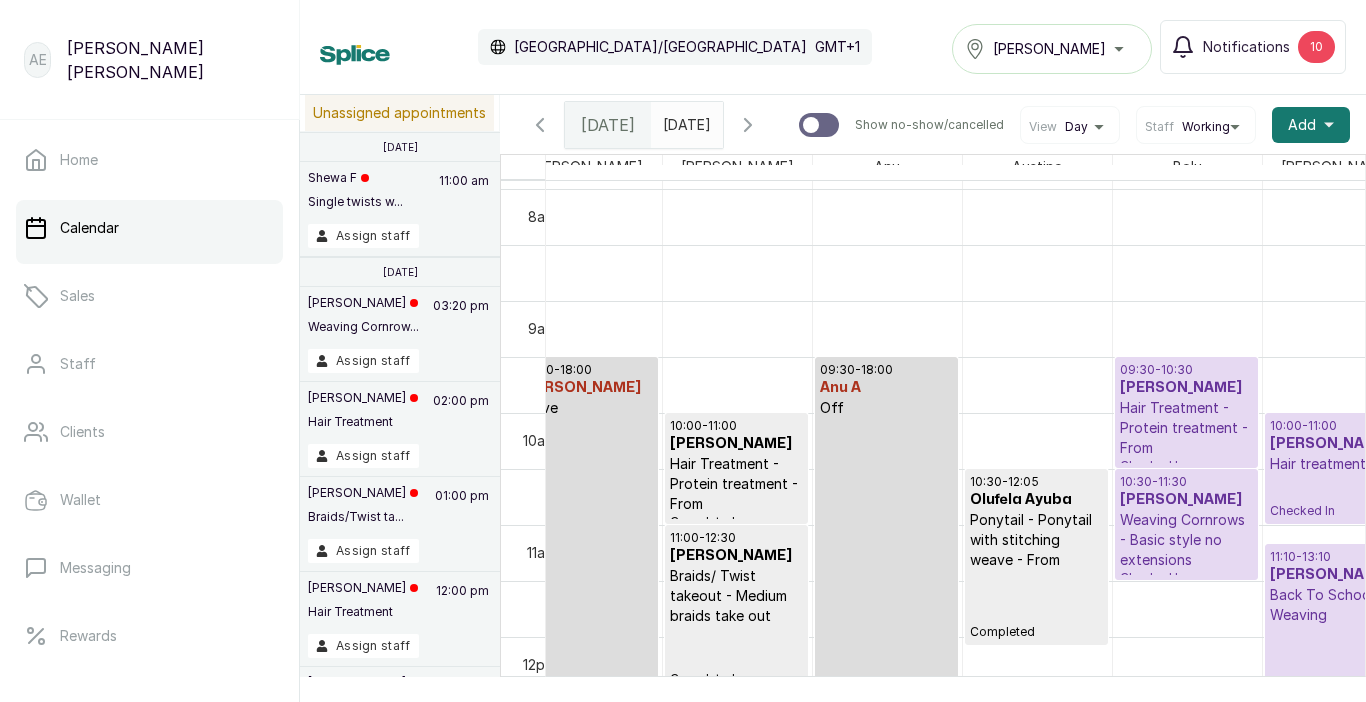 scroll, scrollTop: 673, scrollLeft: 34, axis: both 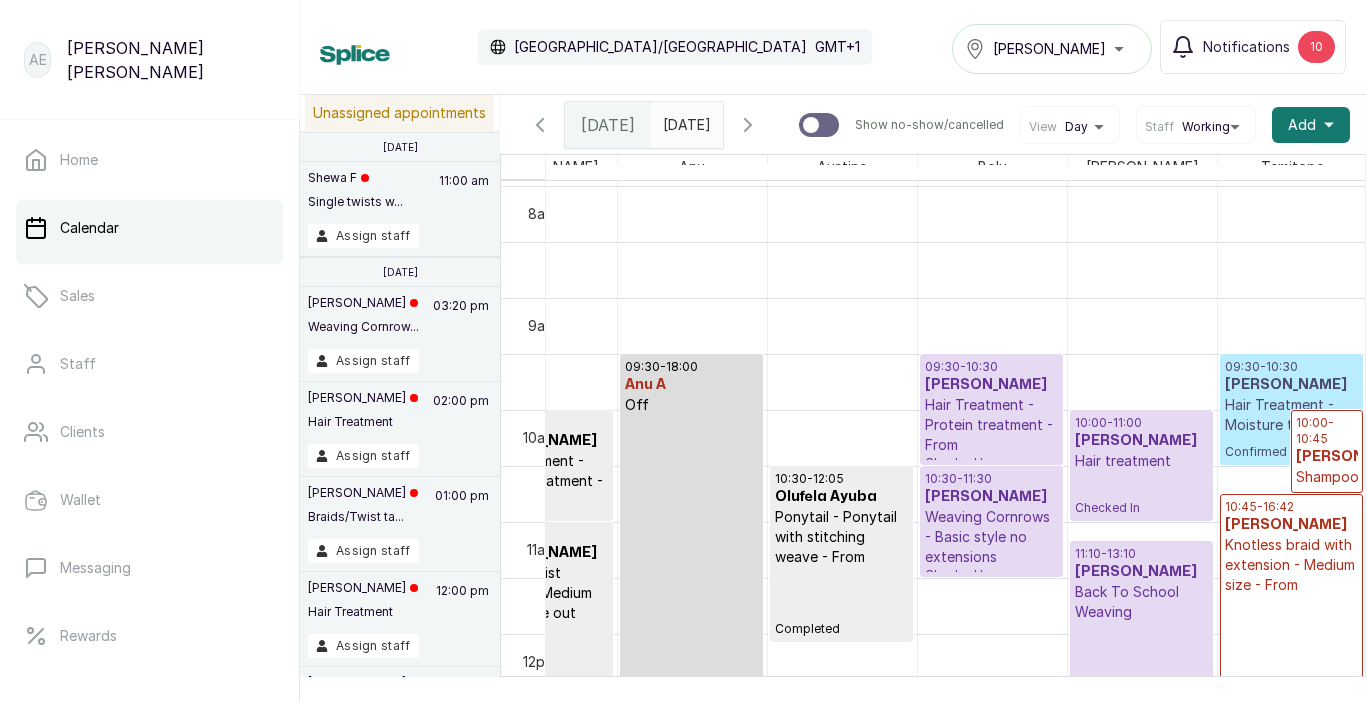 click on "[PERSON_NAME]" at bounding box center [1141, 441] 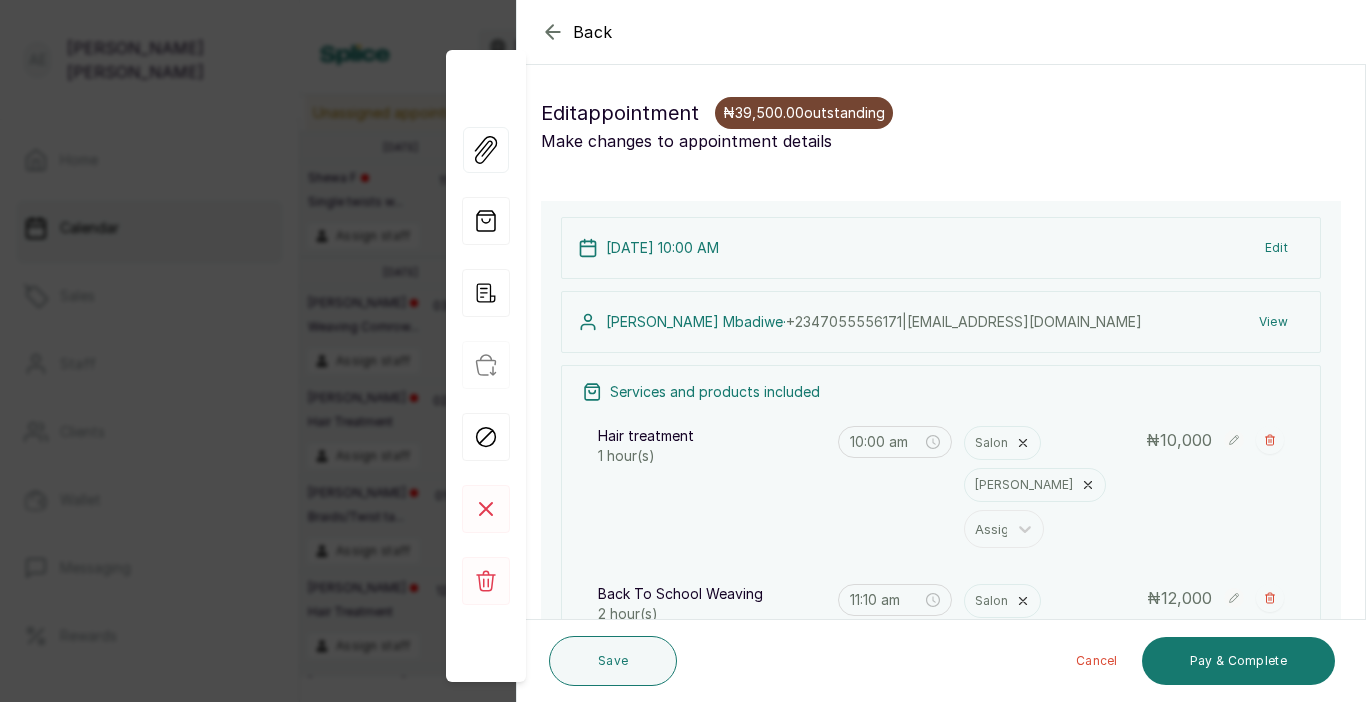 click on "Back" at bounding box center (1200, 32) 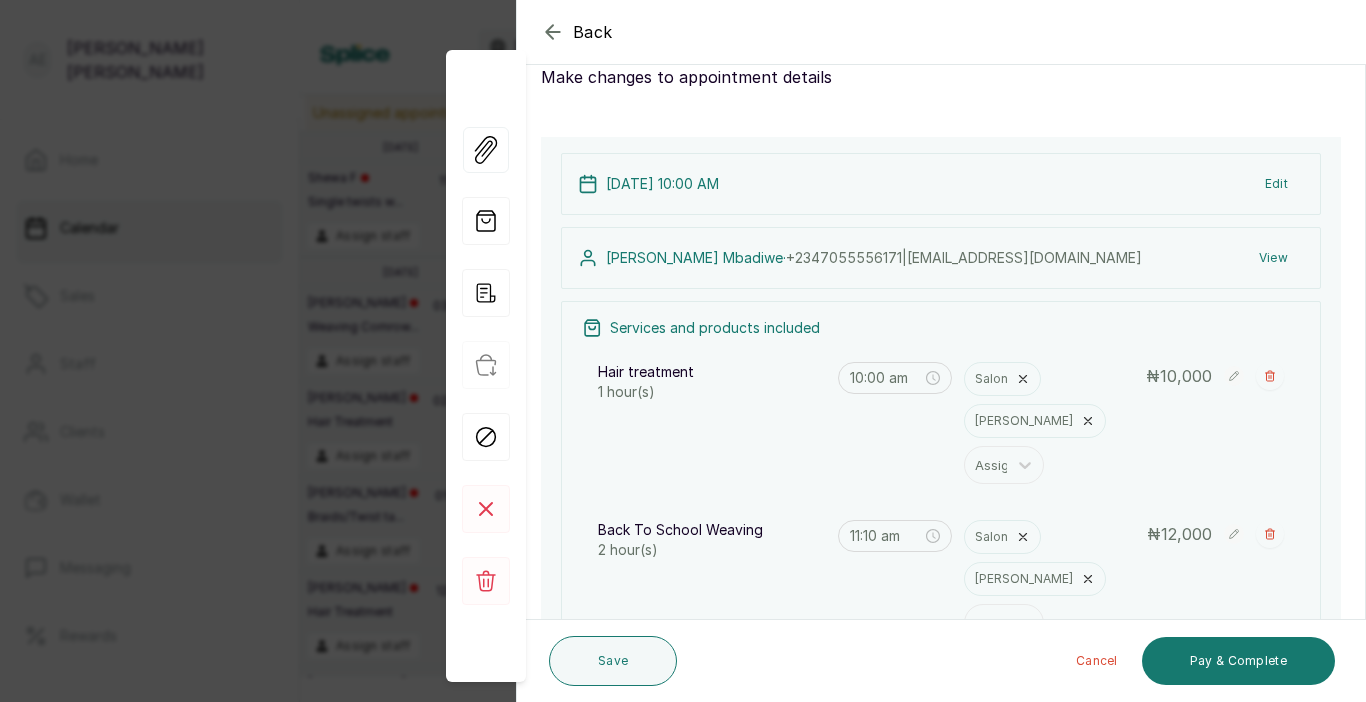 scroll, scrollTop: 81, scrollLeft: 0, axis: vertical 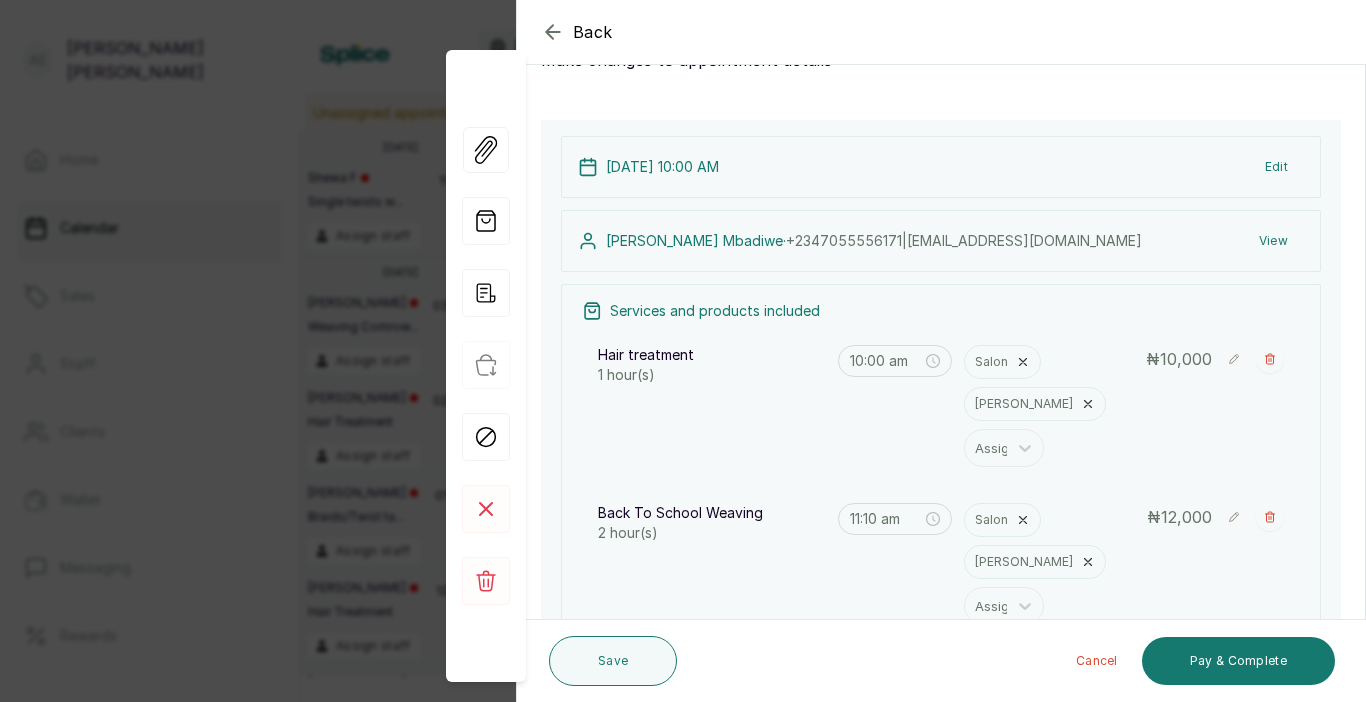 click 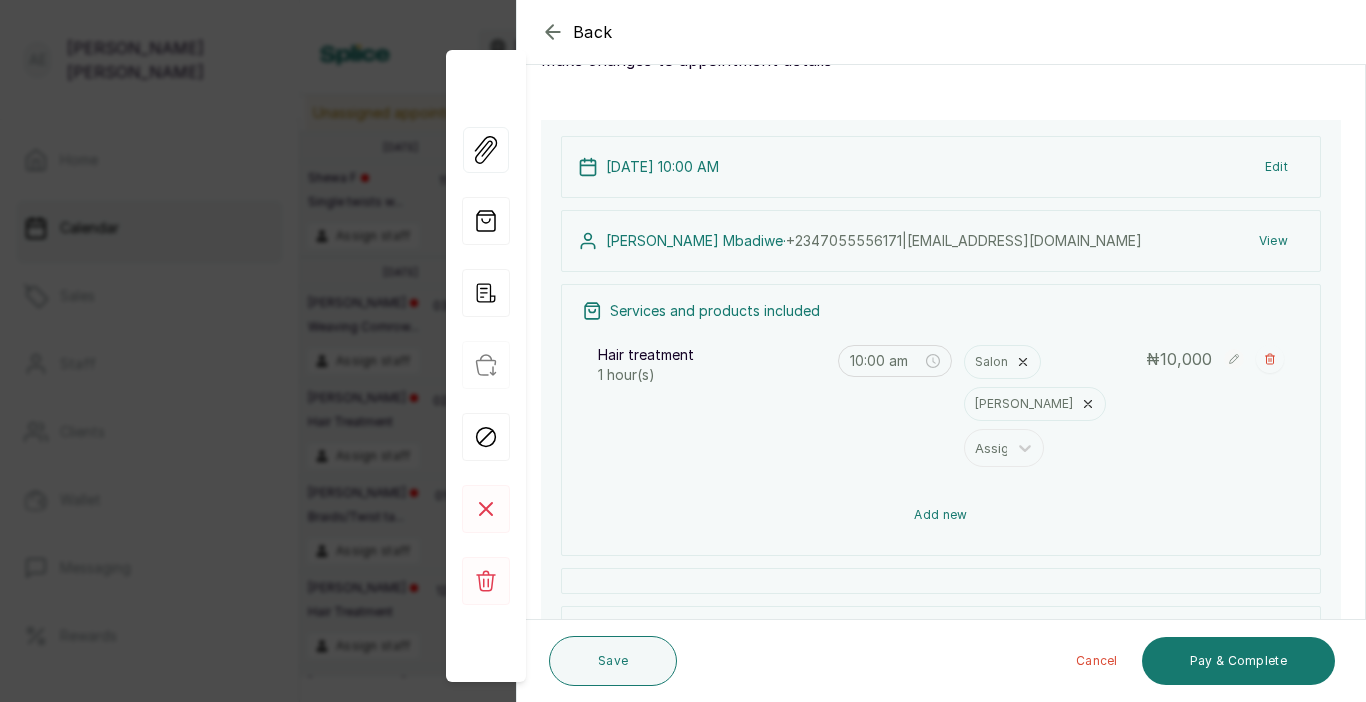 click on "Add new" at bounding box center (941, 515) 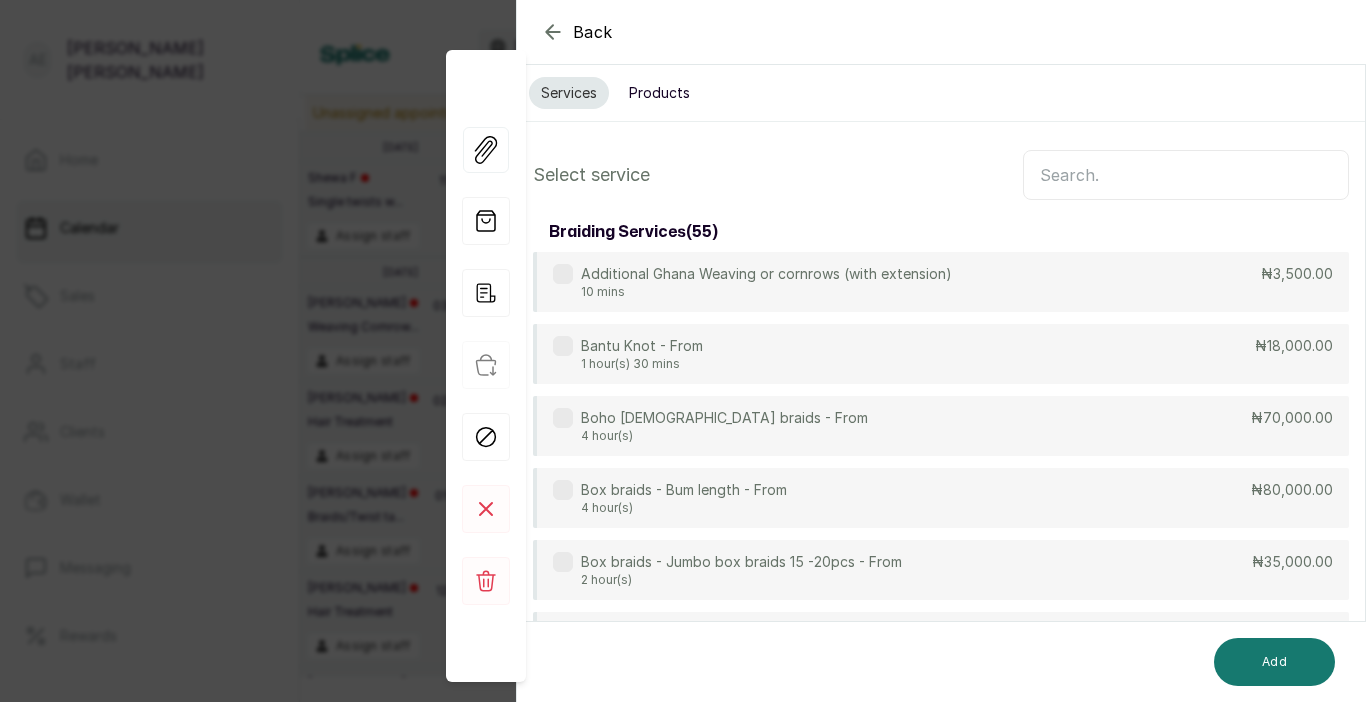 scroll, scrollTop: 0, scrollLeft: 0, axis: both 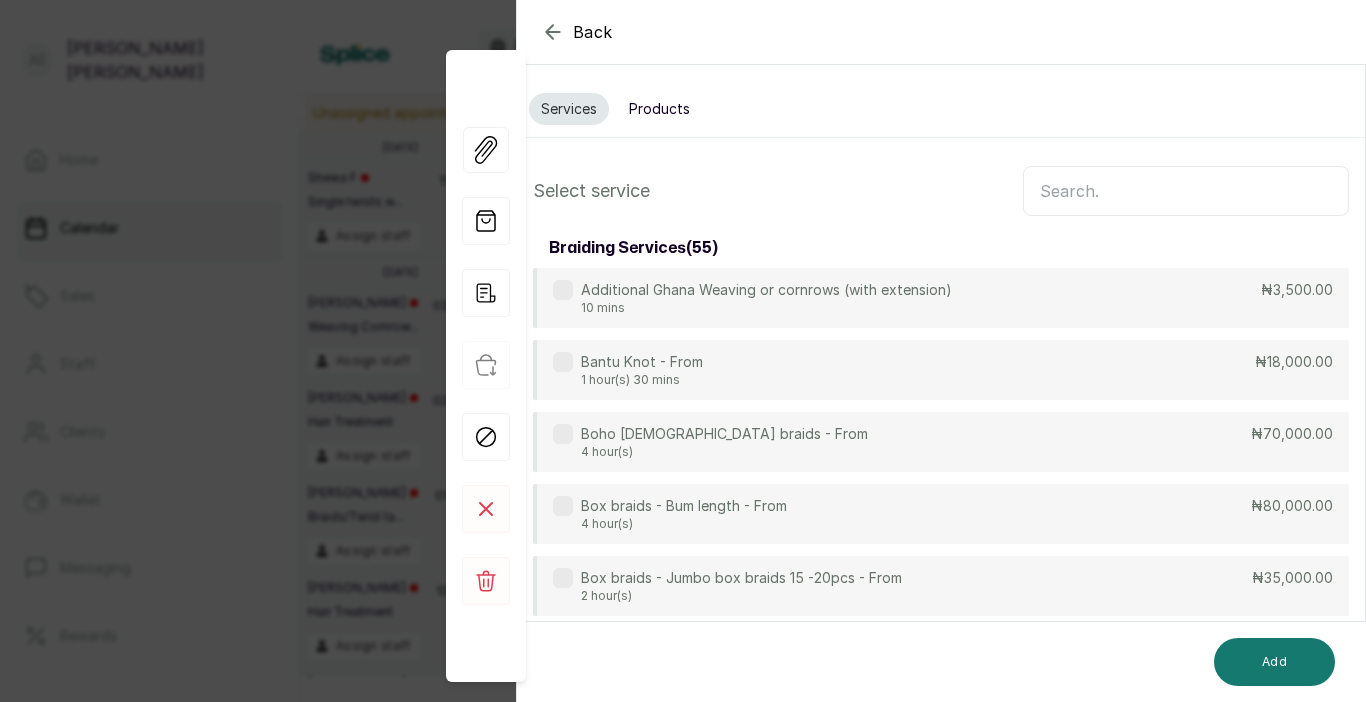 click at bounding box center (1186, 191) 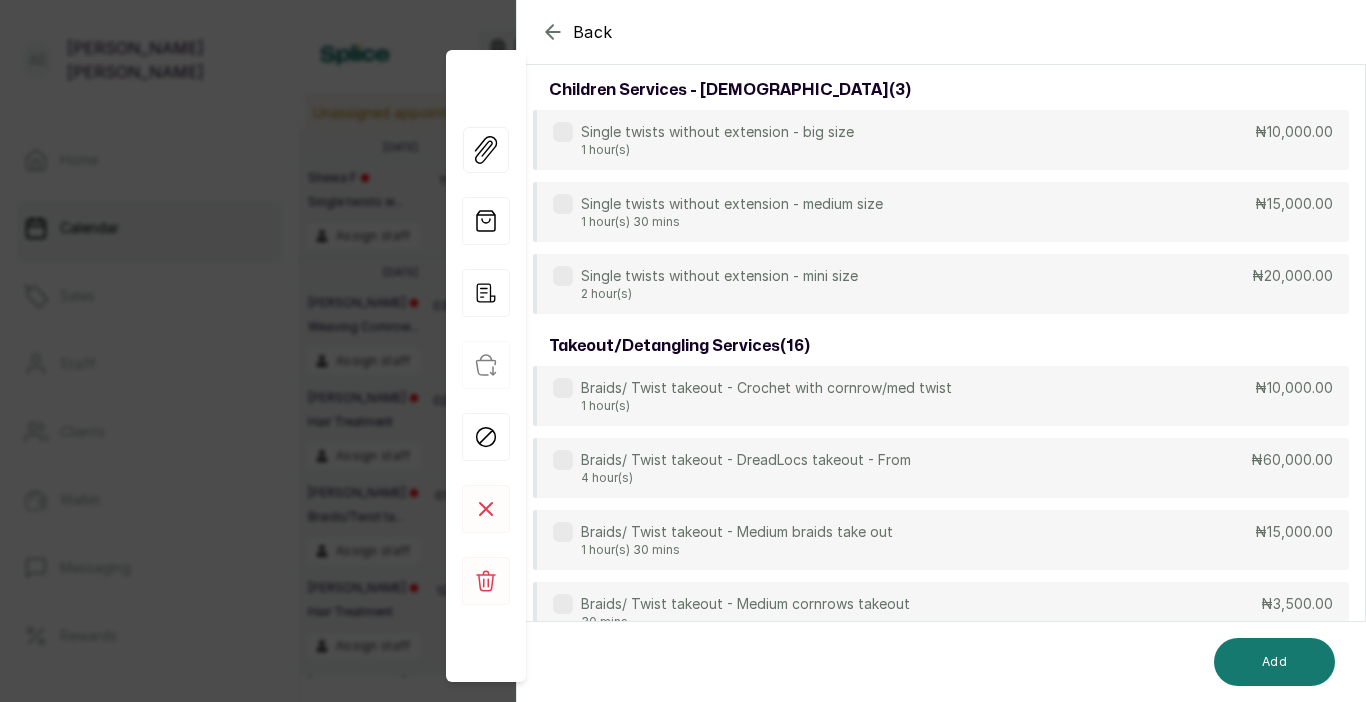 scroll, scrollTop: 1423, scrollLeft: 0, axis: vertical 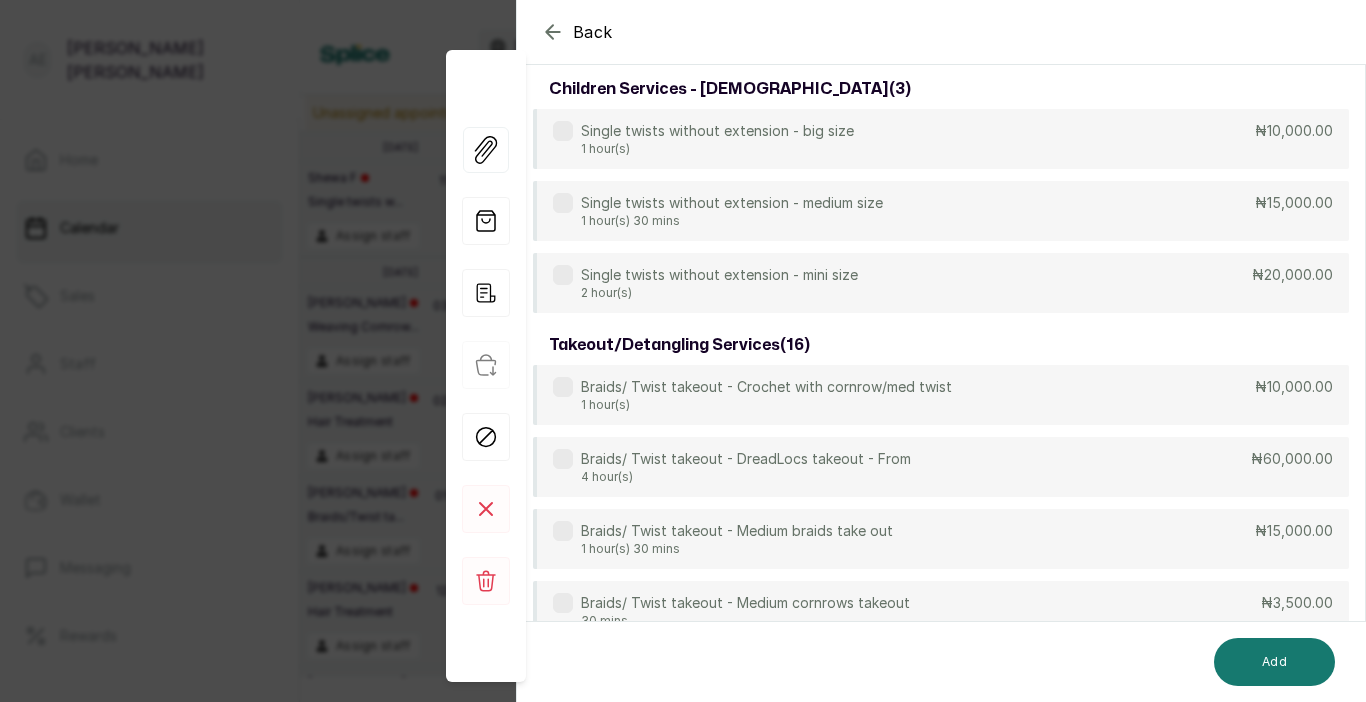 type on "twis" 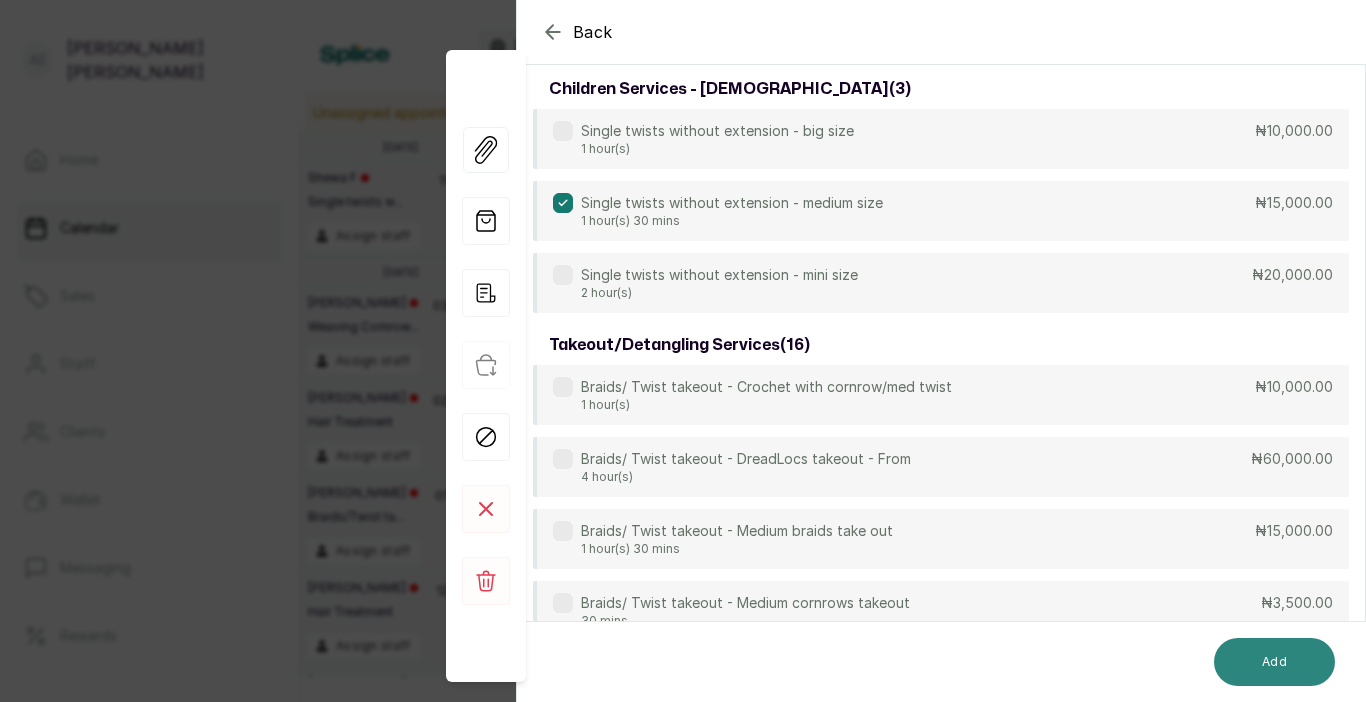 click on "Add" at bounding box center [1274, 662] 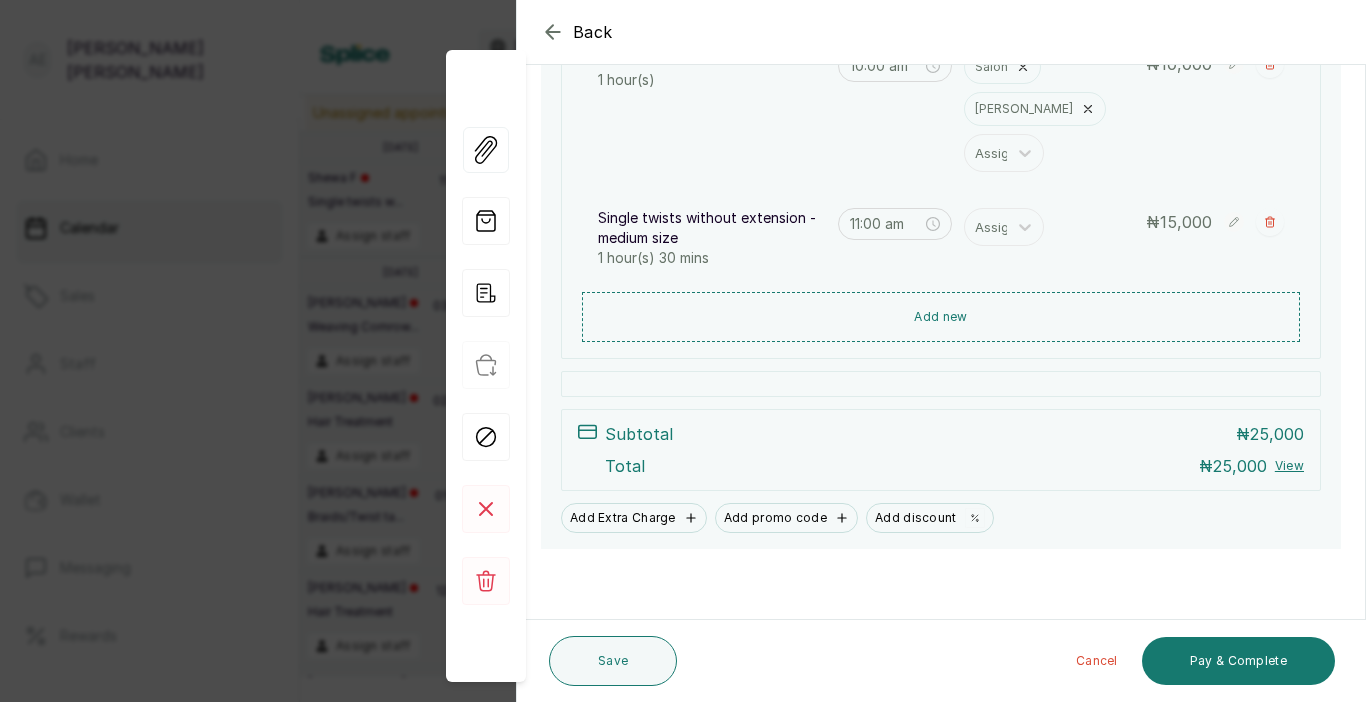 scroll, scrollTop: 334, scrollLeft: 0, axis: vertical 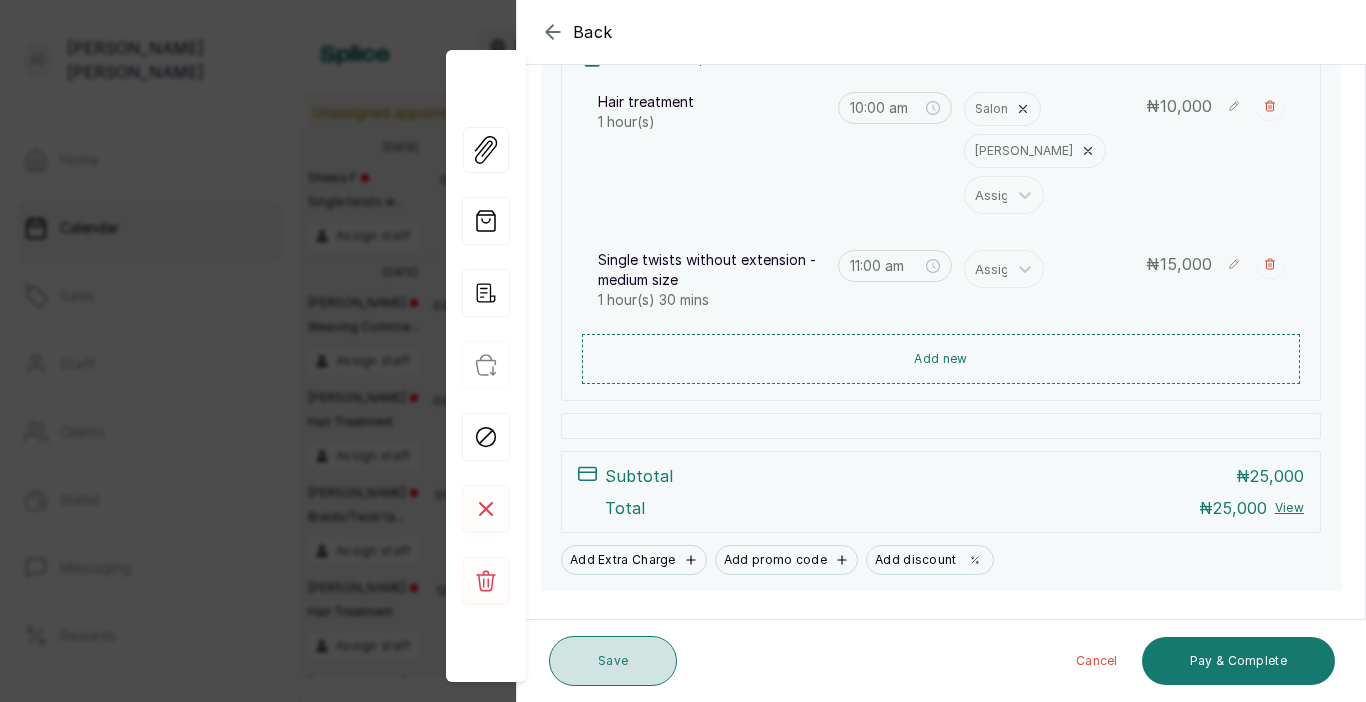click on "Save" at bounding box center [613, 661] 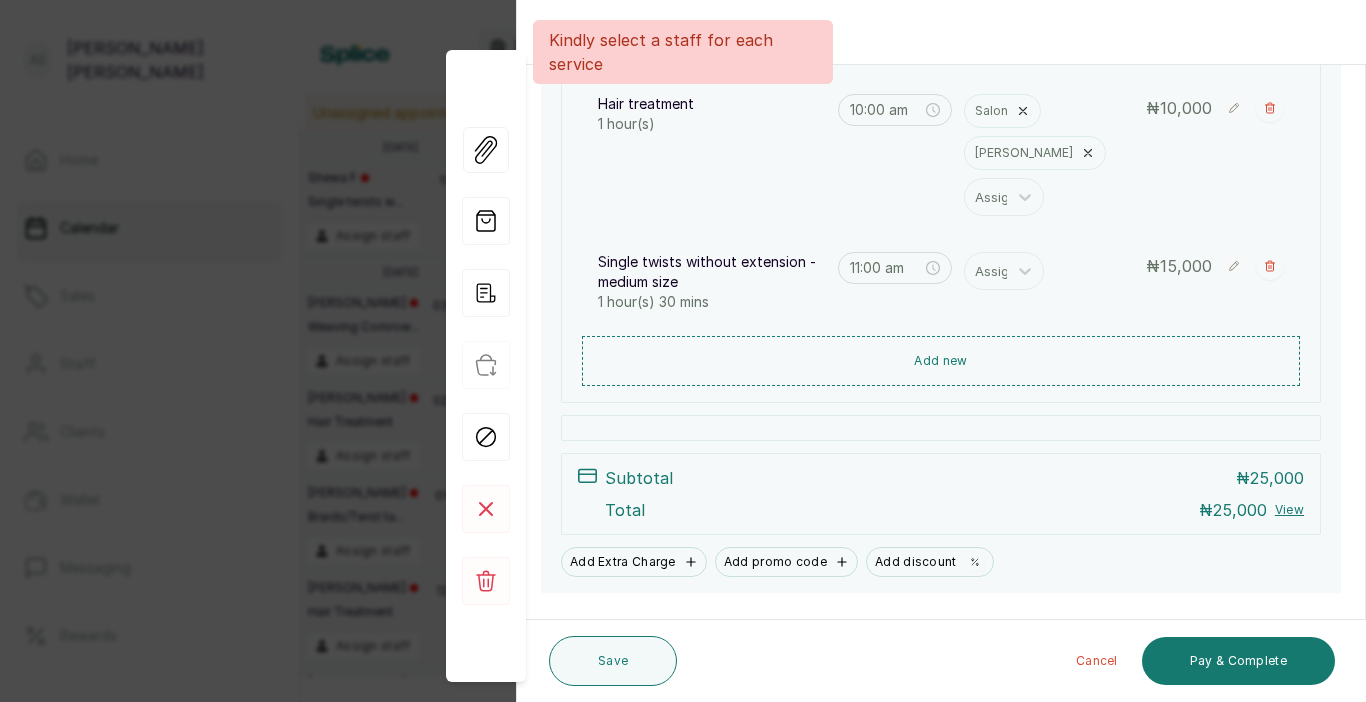 scroll, scrollTop: 334, scrollLeft: 0, axis: vertical 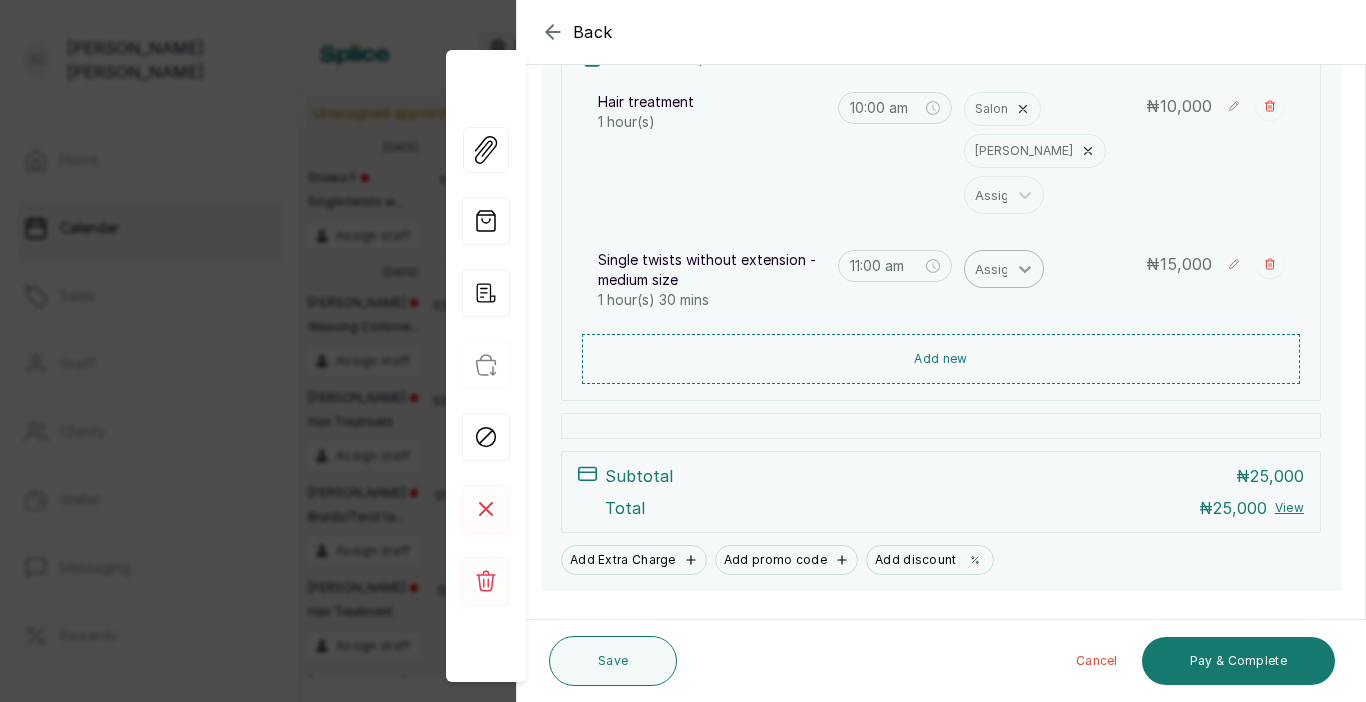click 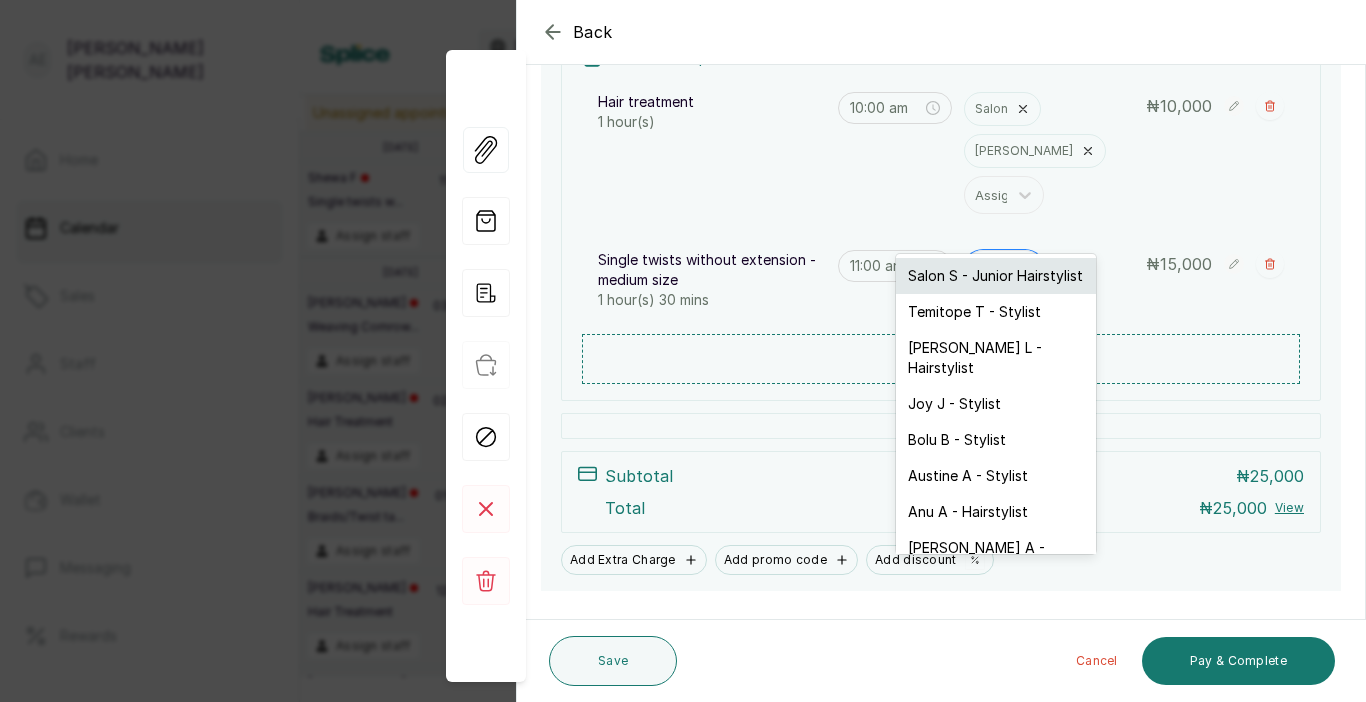 drag, startPoint x: 988, startPoint y: 363, endPoint x: 996, endPoint y: 284, distance: 79.40403 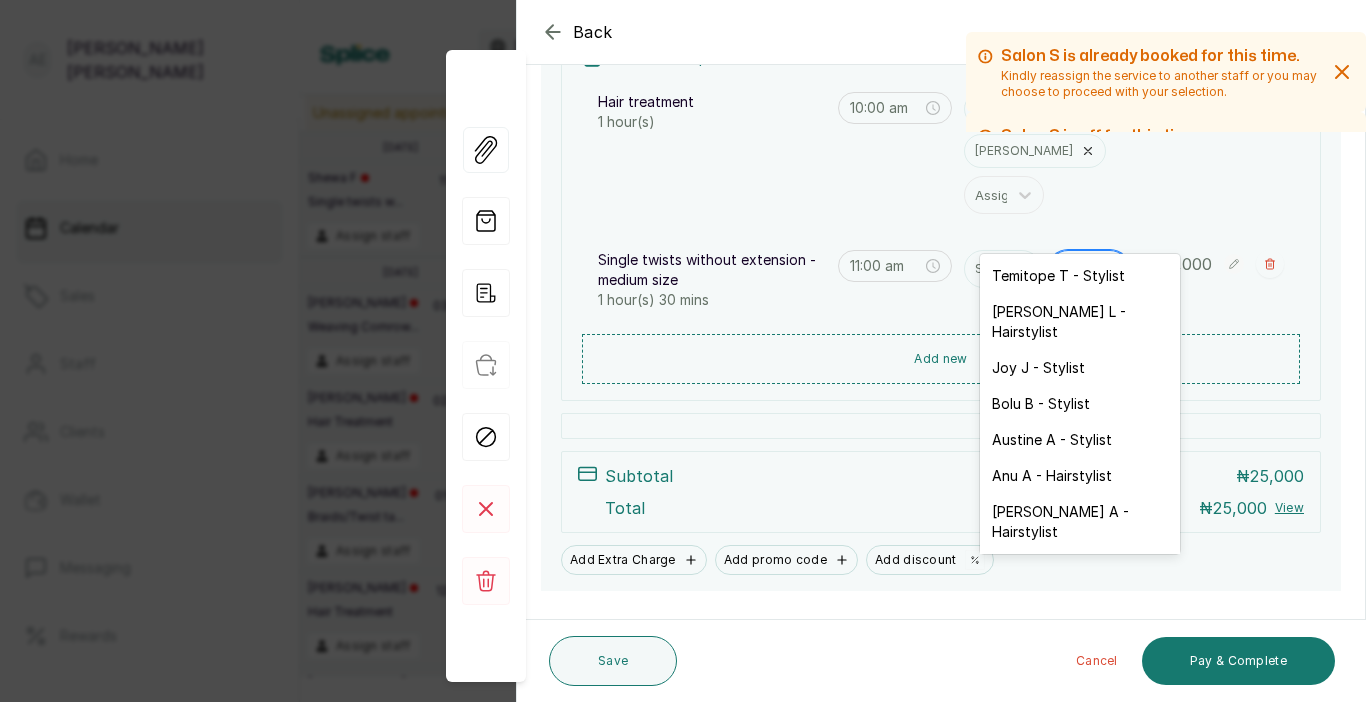 click 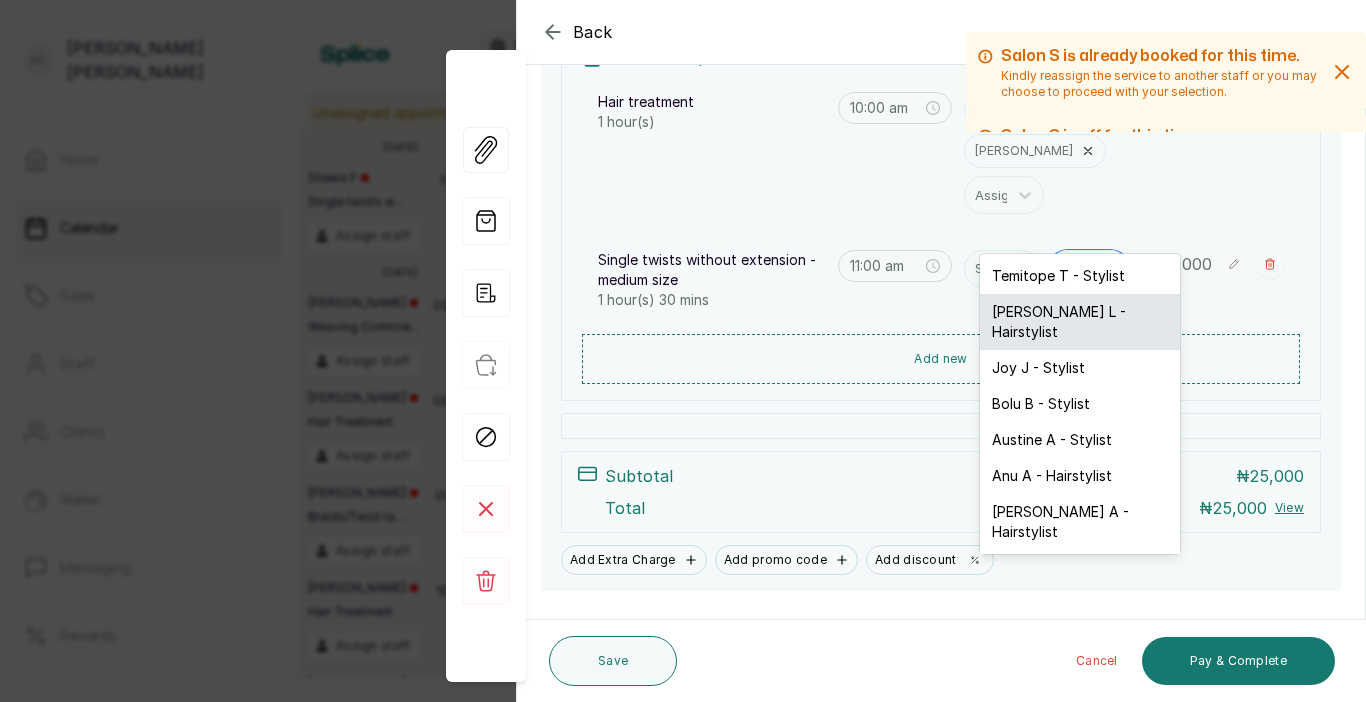 click on "[PERSON_NAME] L - Hairstylist" at bounding box center [1080, 322] 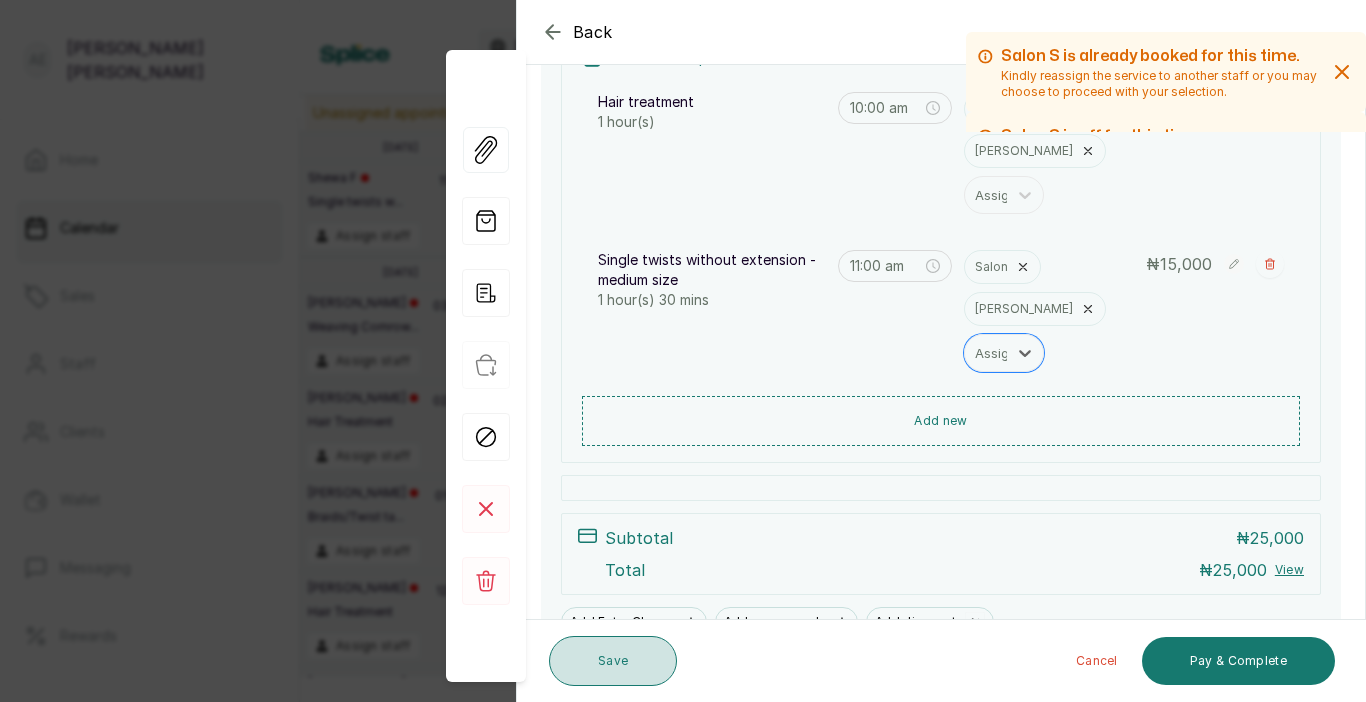 click on "Save" at bounding box center (613, 661) 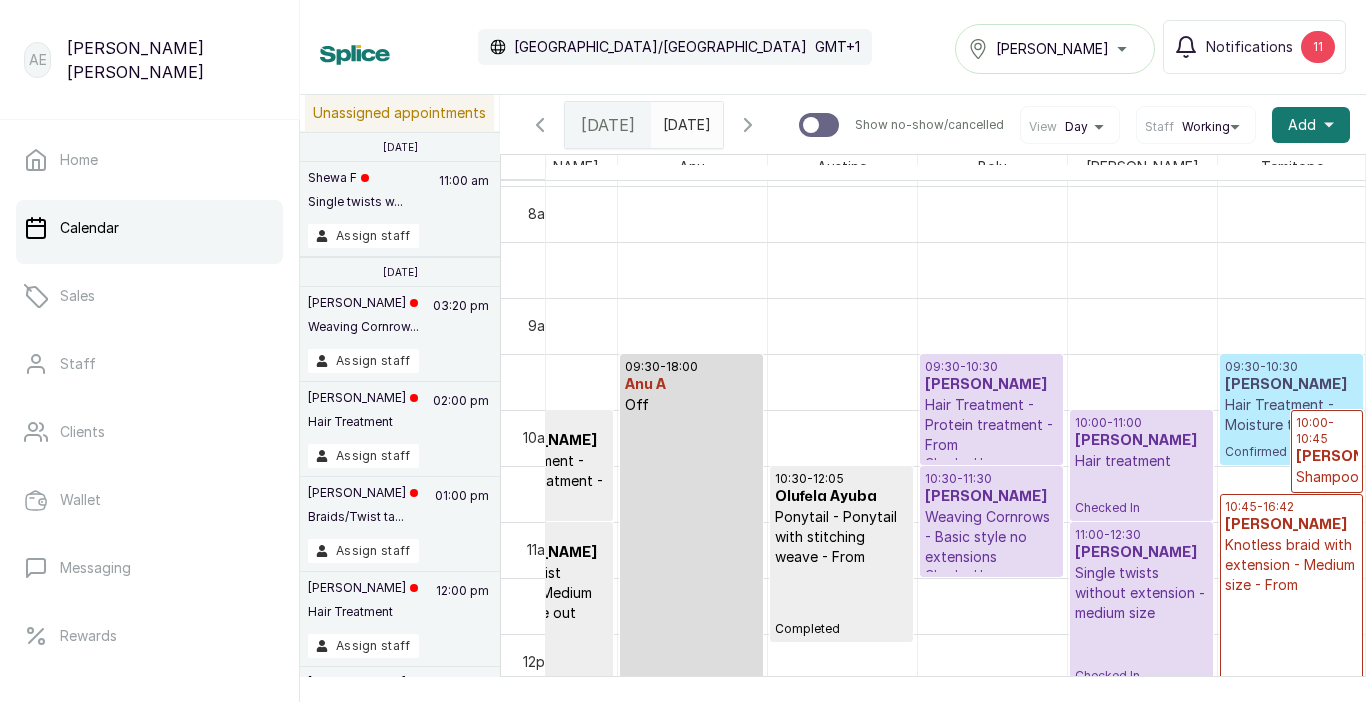 scroll, scrollTop: 935, scrollLeft: 229, axis: both 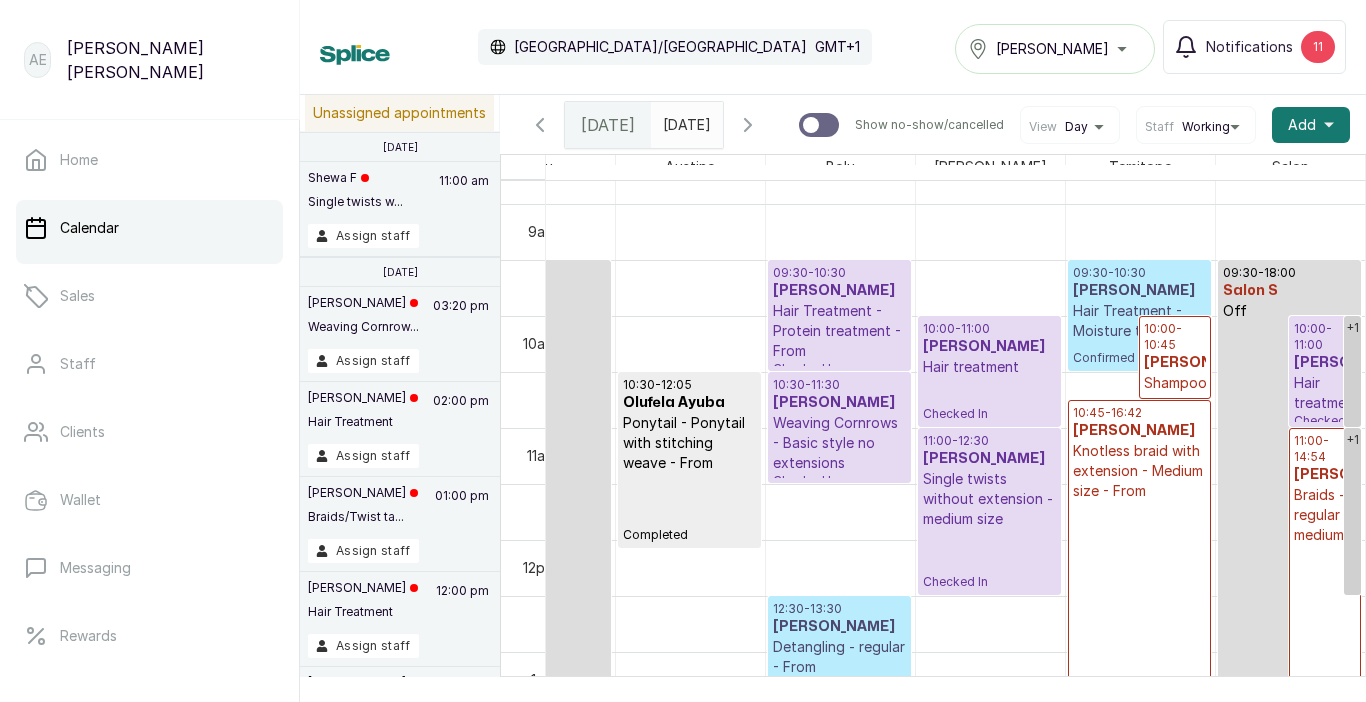click on "[PERSON_NAME]" at bounding box center (1325, 363) 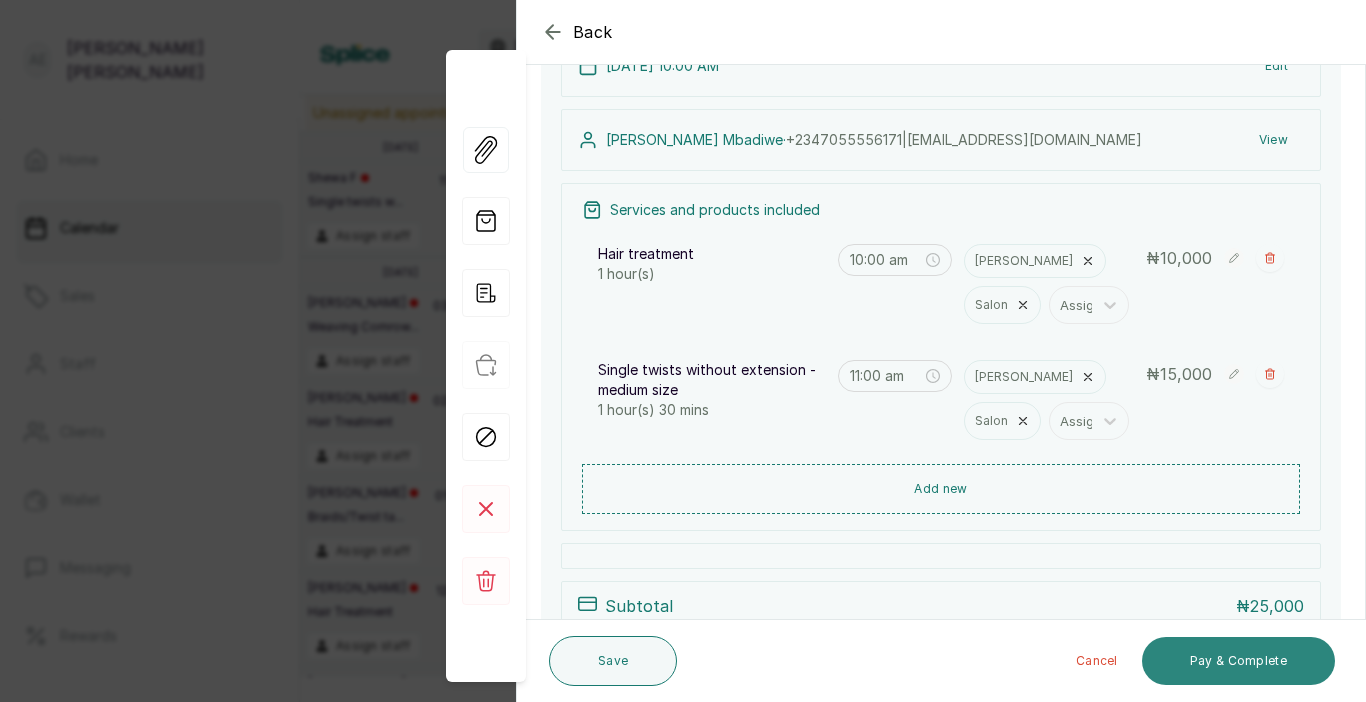 click on "Pay & Complete" at bounding box center (1238, 661) 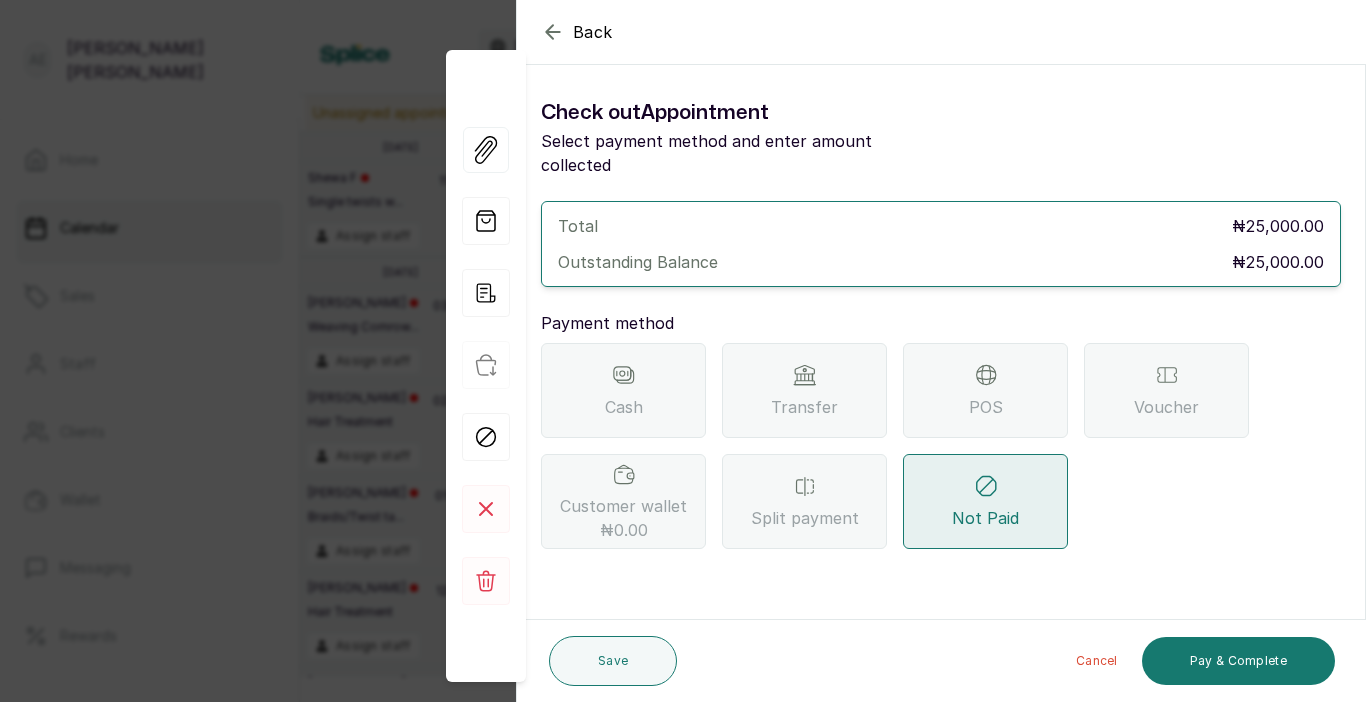 click on "POS" at bounding box center [985, 390] 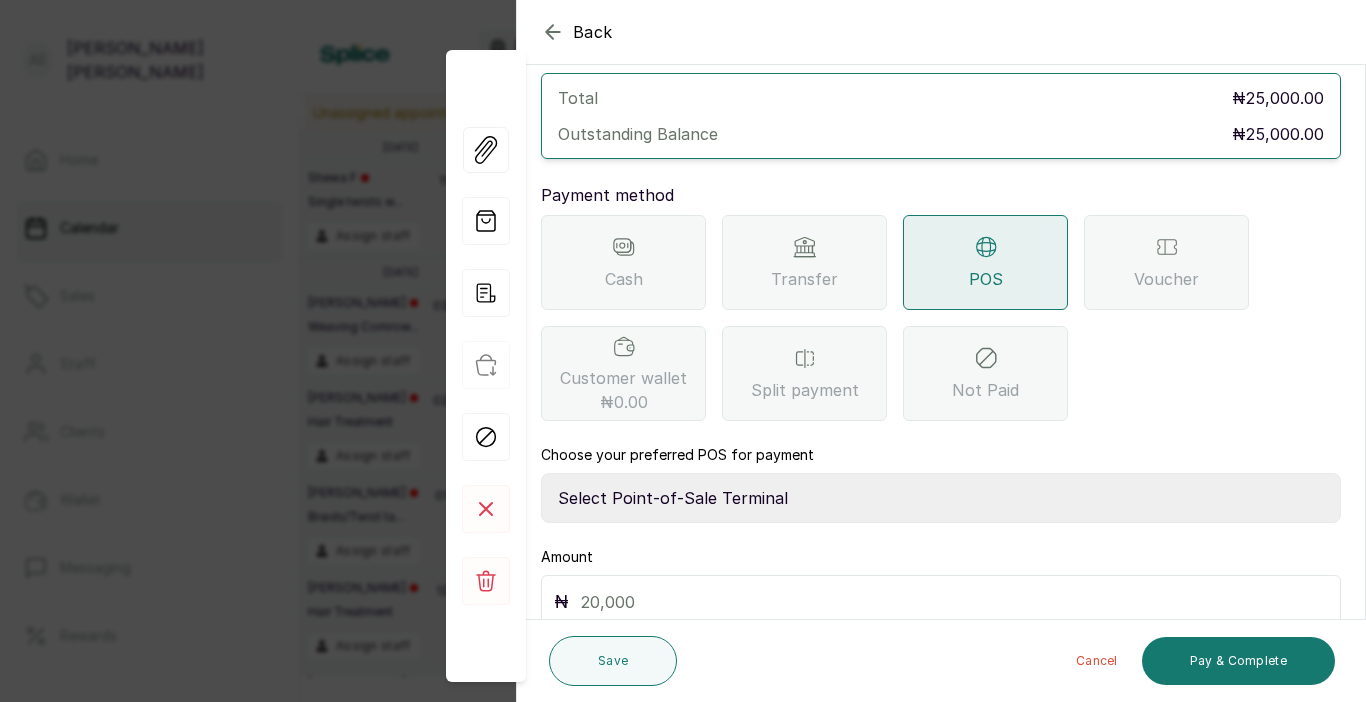 click on "Select Point-of-Sale Terminal Traction Providus Bank" at bounding box center (941, 498) 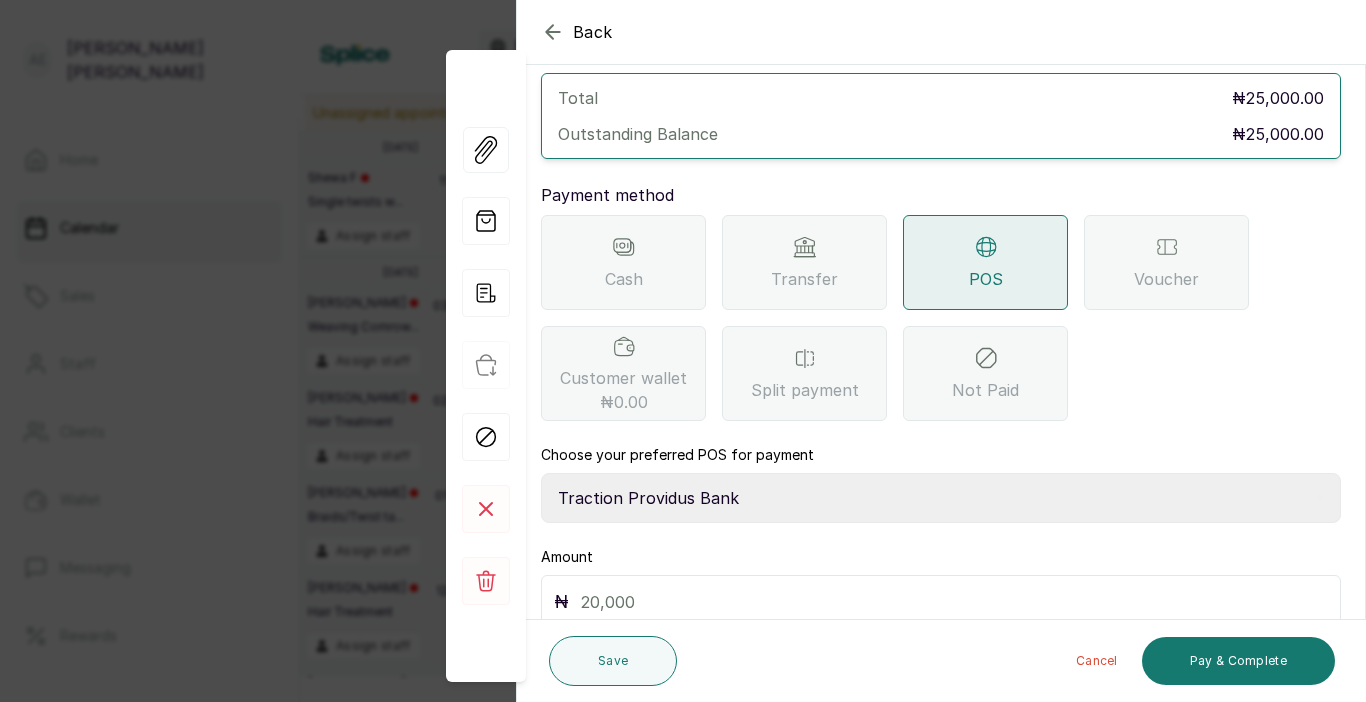 click on "Select Point-of-Sale Terminal Traction Providus Bank" at bounding box center [941, 498] 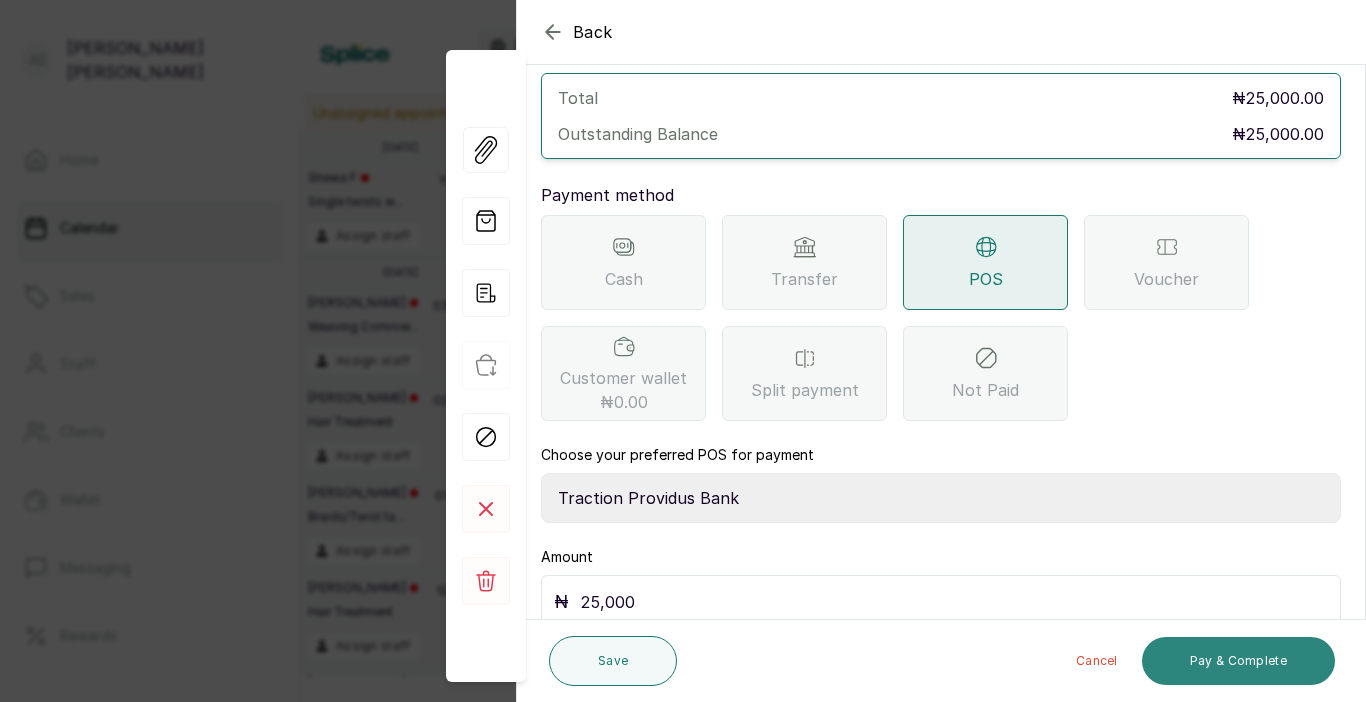 type on "25,000" 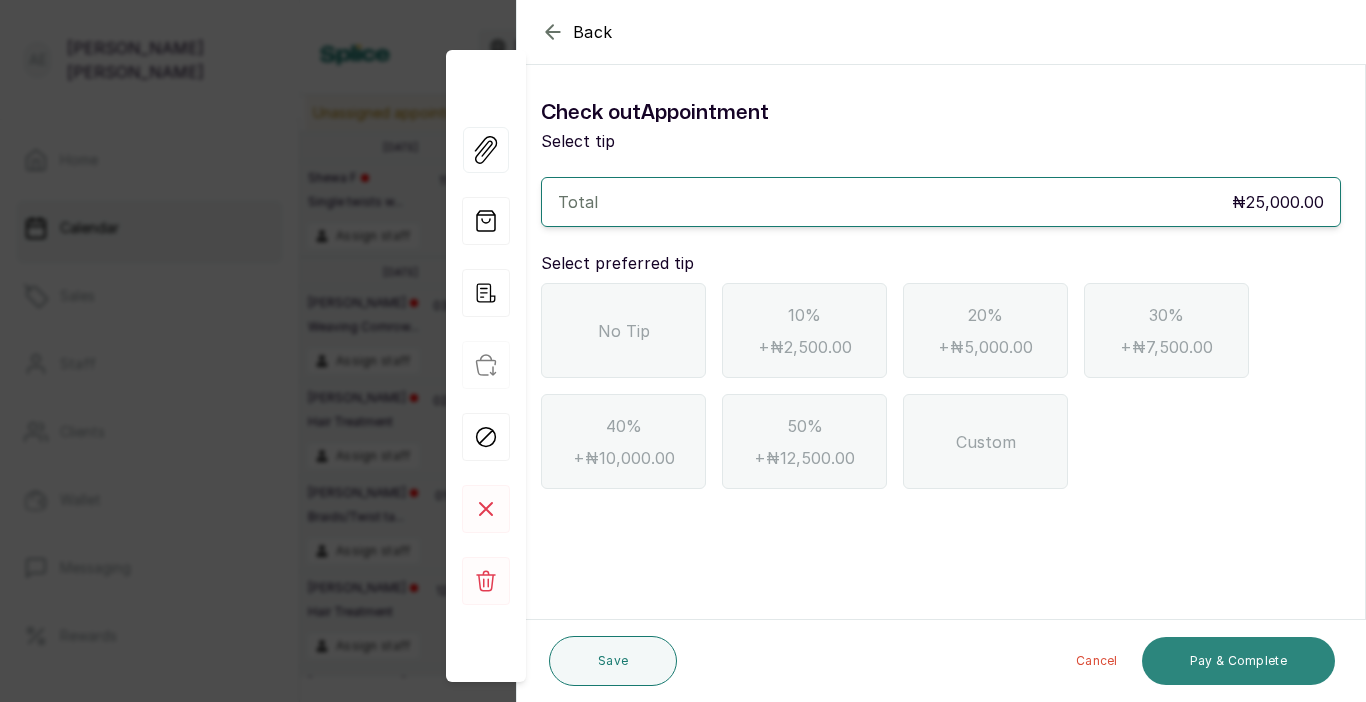 scroll, scrollTop: 0, scrollLeft: 0, axis: both 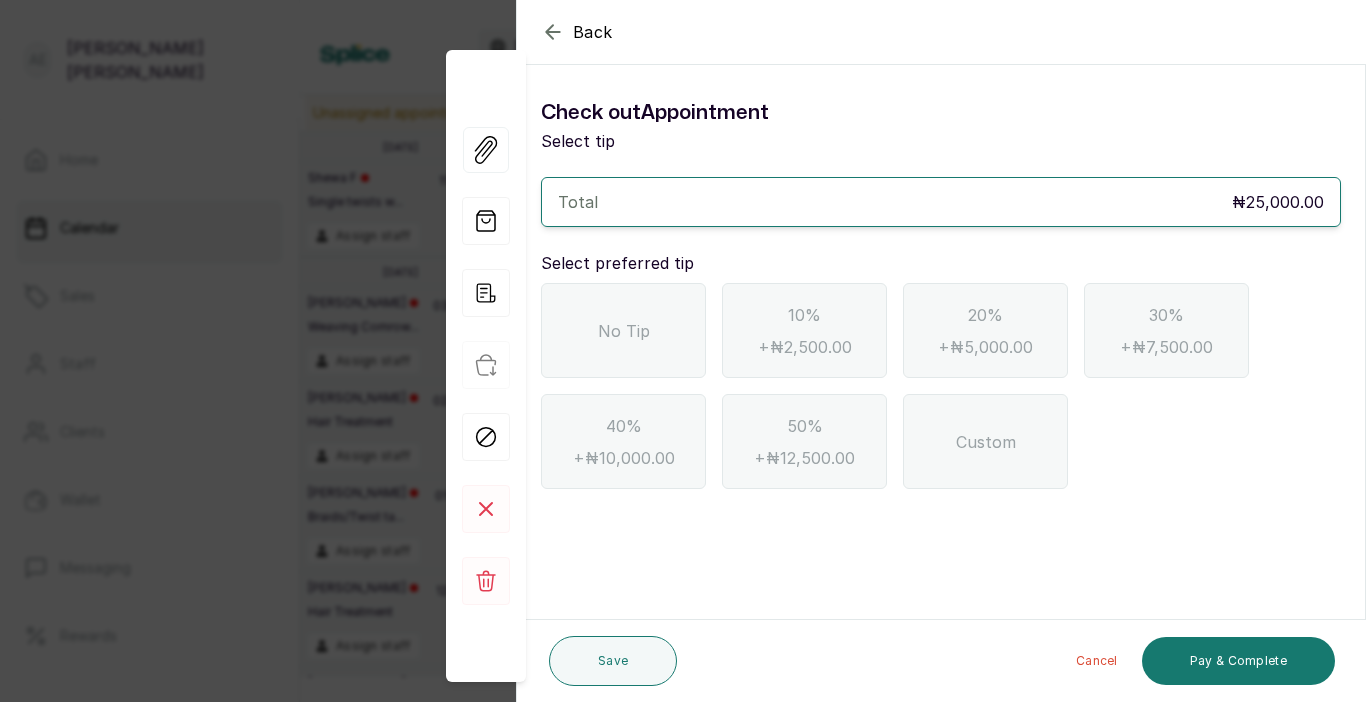 click on "No Tip" at bounding box center [624, 331] 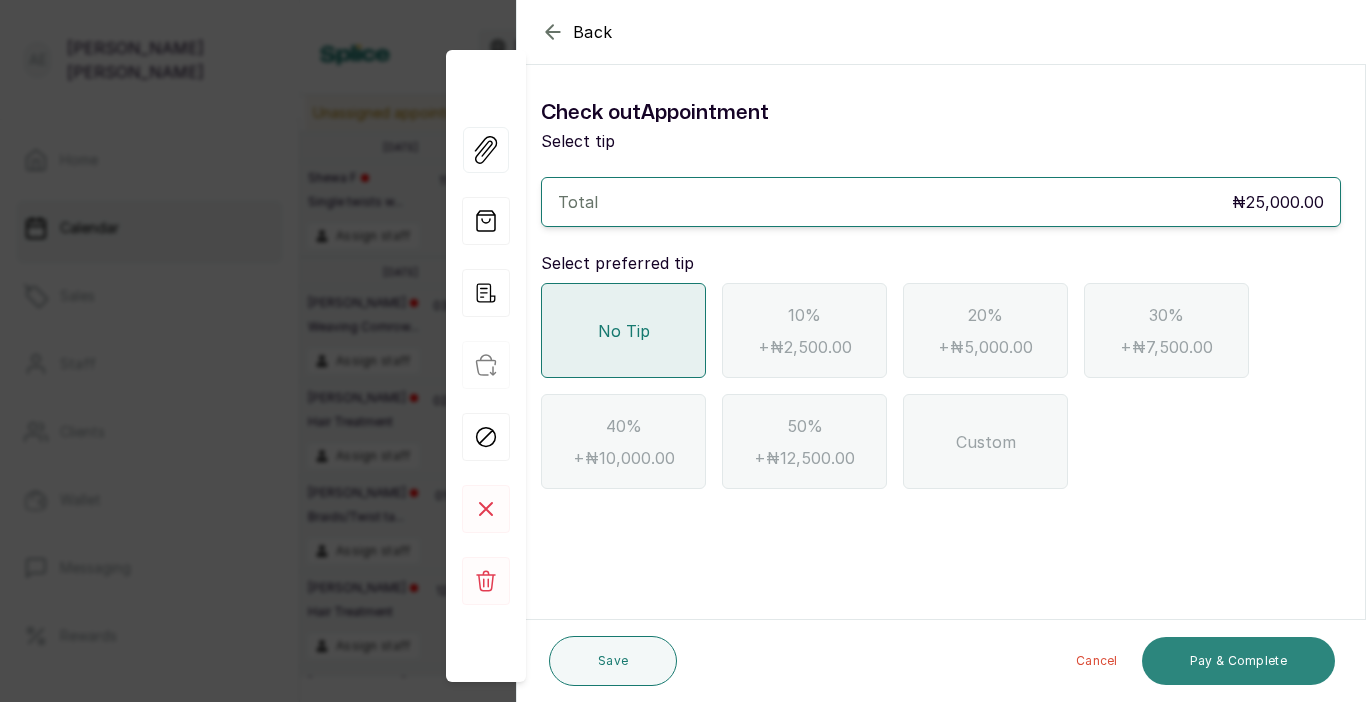 click on "Pay & Complete" at bounding box center (1238, 661) 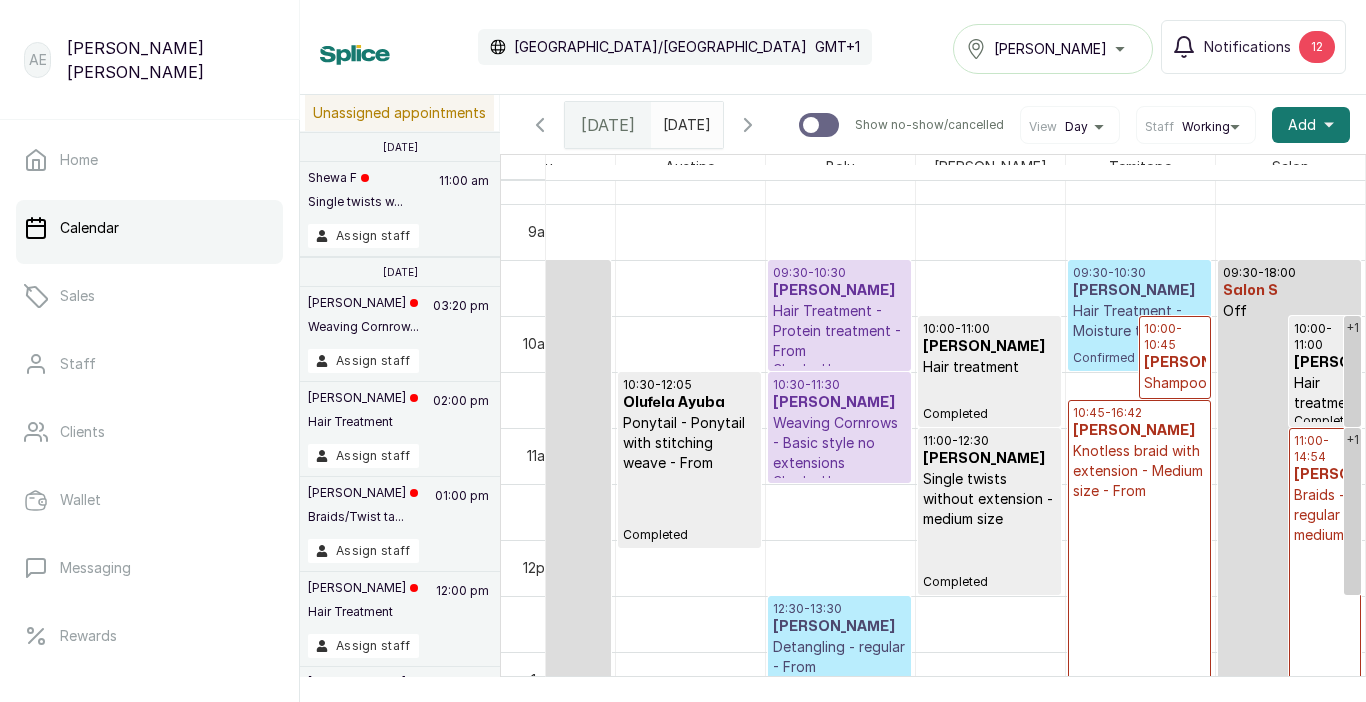 click on "[PERSON_NAME]" at bounding box center (1139, 291) 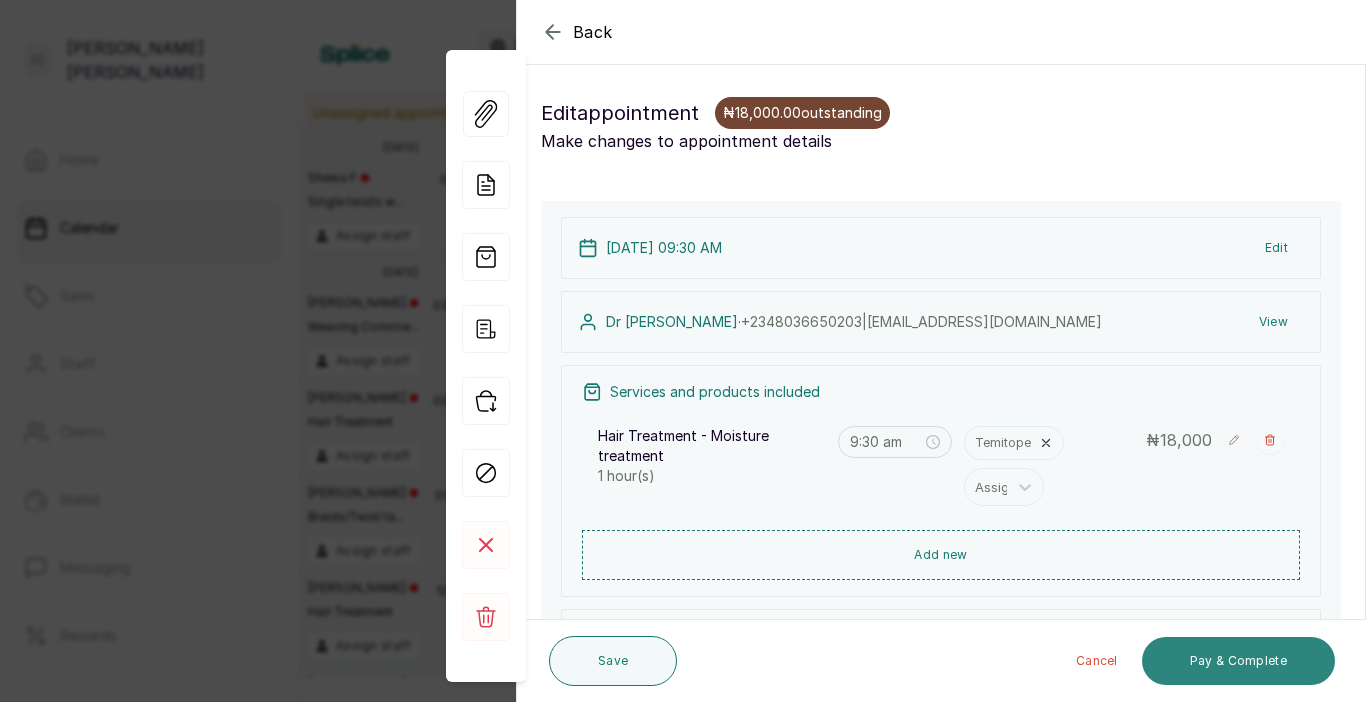 click on "Pay & Complete" at bounding box center [1238, 661] 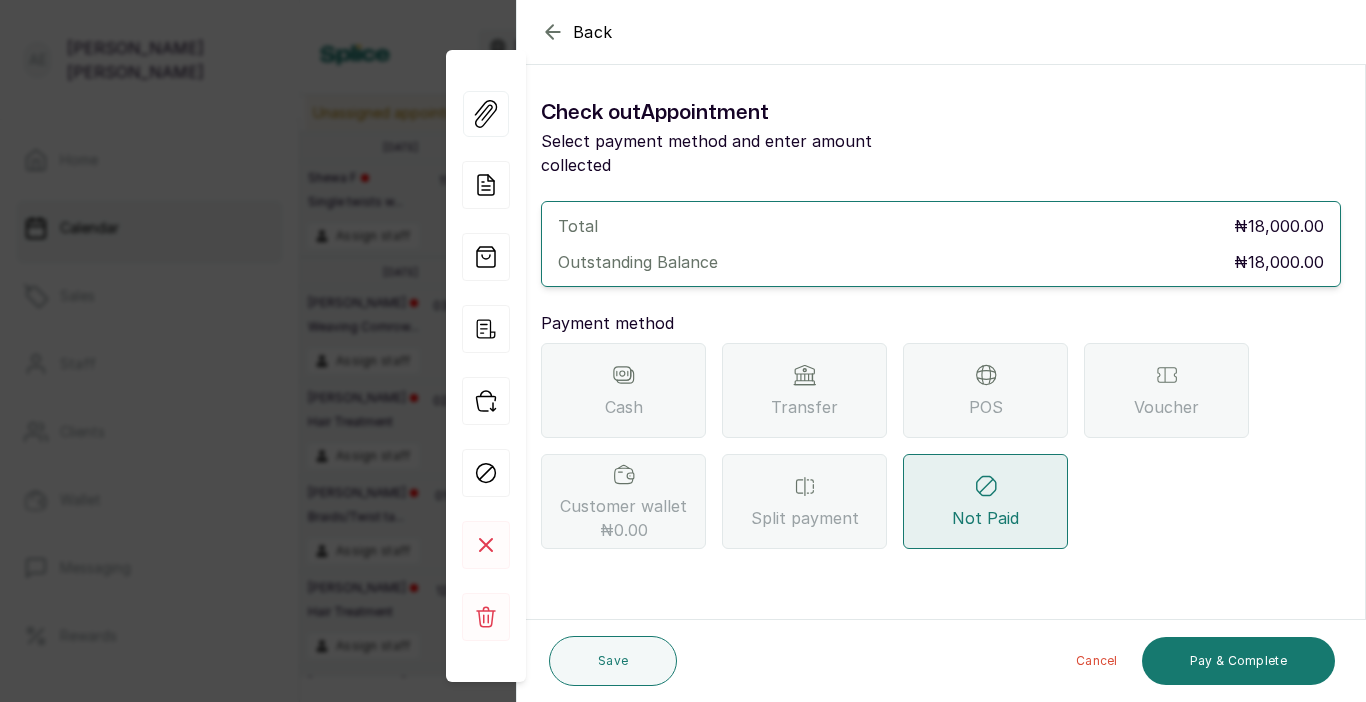click on "Transfer" at bounding box center [804, 390] 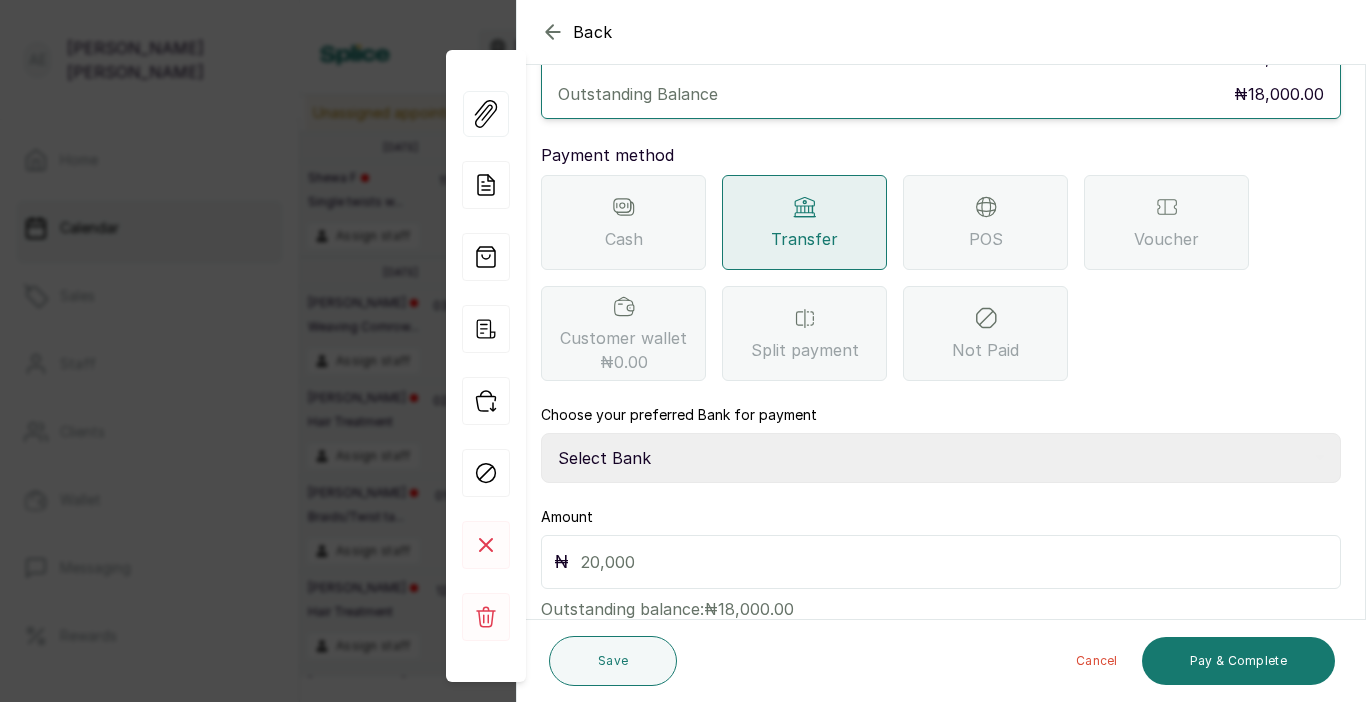 scroll, scrollTop: 190, scrollLeft: 0, axis: vertical 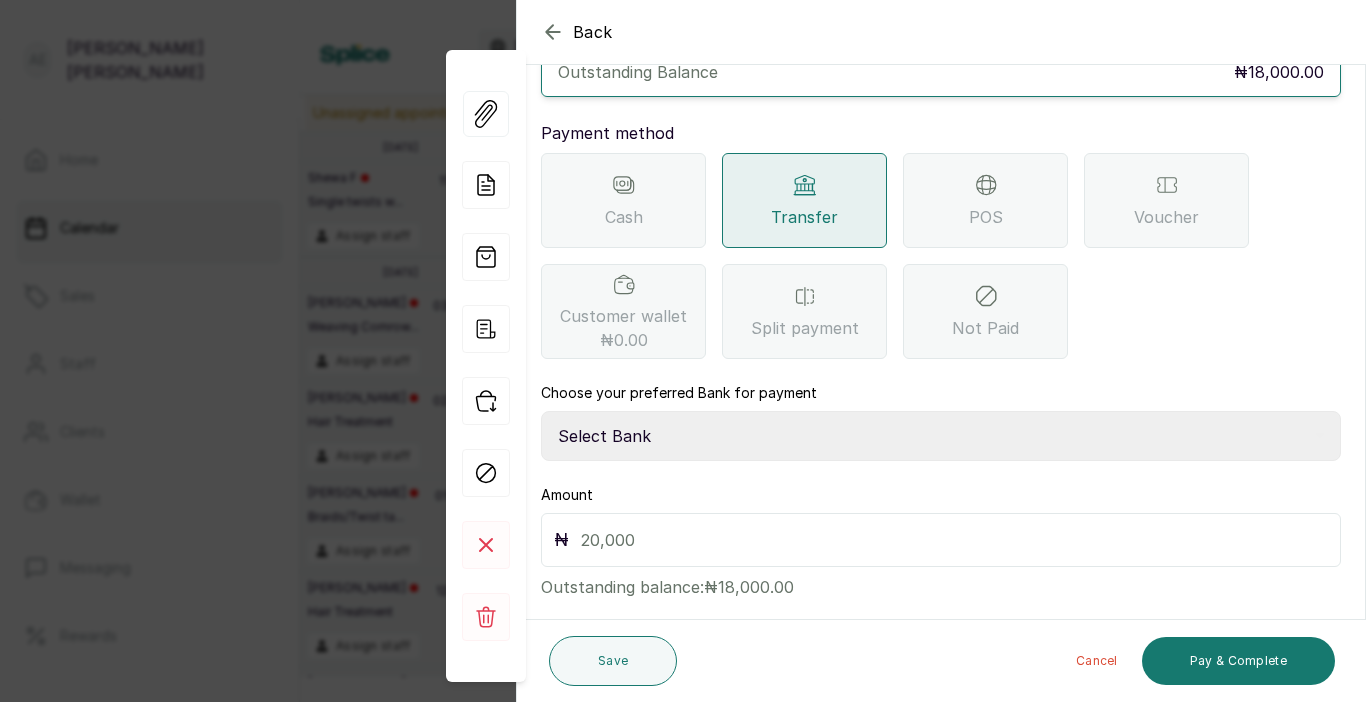 click on "Select Bank TRACTION(TRACTION) Providus Bank TASALAHQ HAIR AND BEAUTY Guaranty Trust Bank" at bounding box center [941, 436] 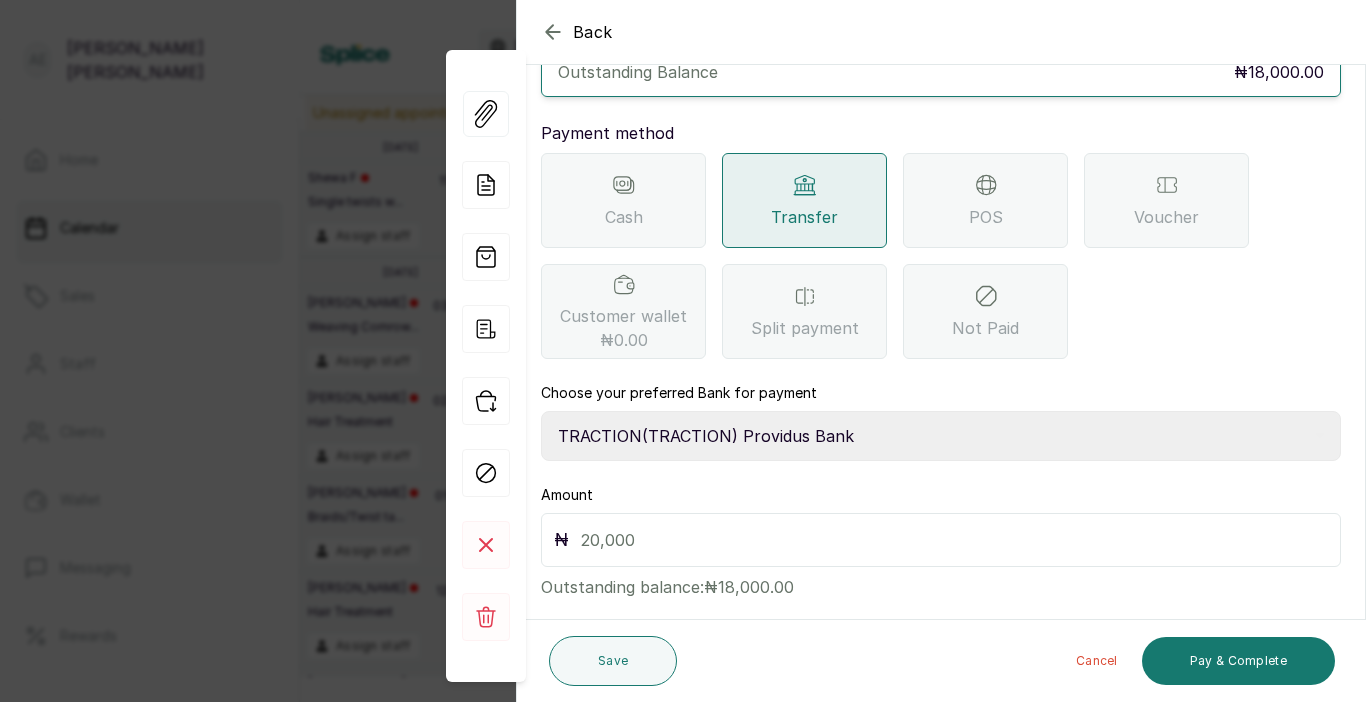 click on "Select Bank TRACTION(TRACTION) Providus Bank TASALAHQ HAIR AND BEAUTY Guaranty Trust Bank" at bounding box center (941, 436) 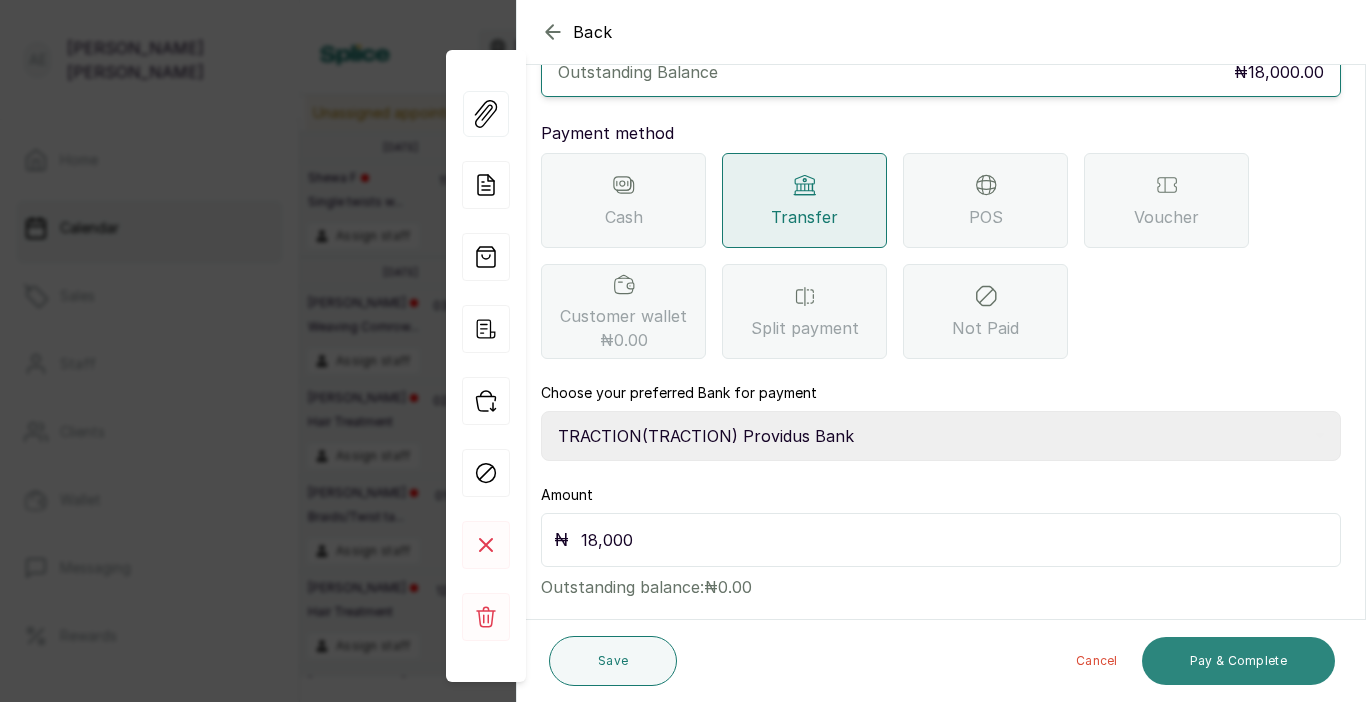 type on "18,000" 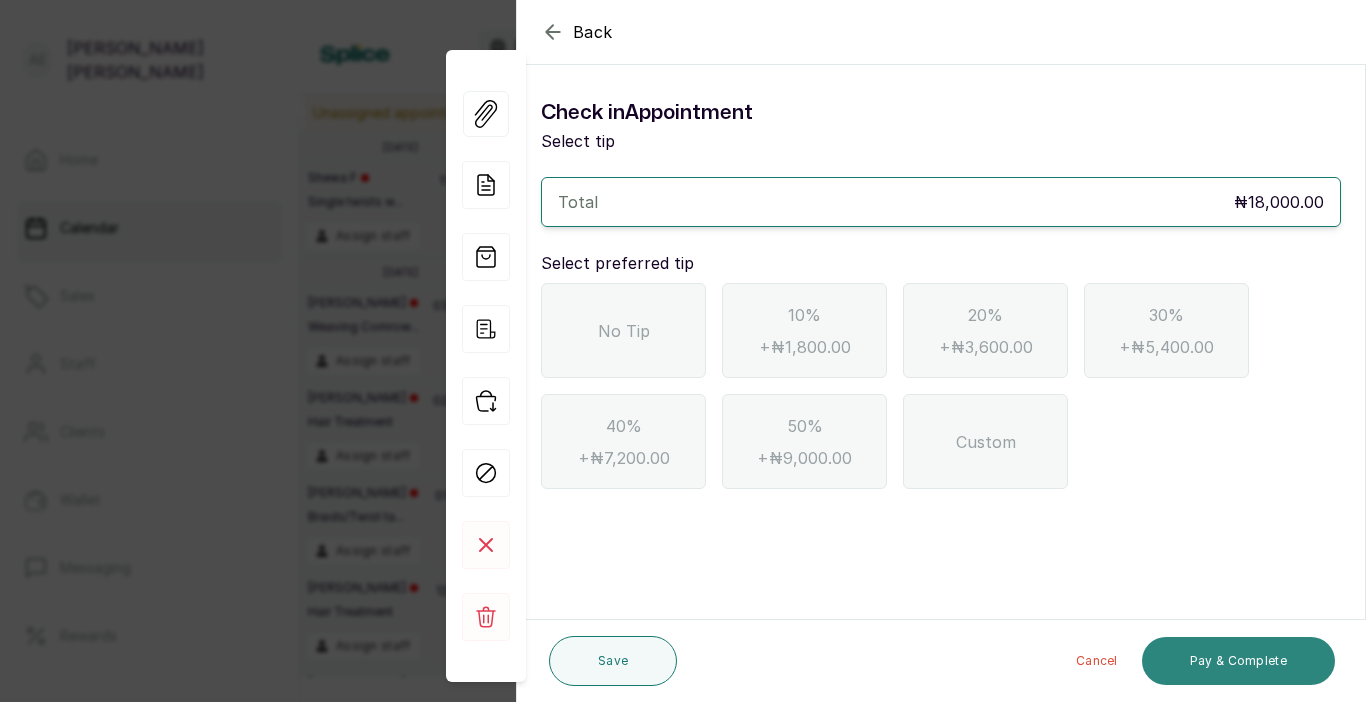 scroll, scrollTop: 0, scrollLeft: 0, axis: both 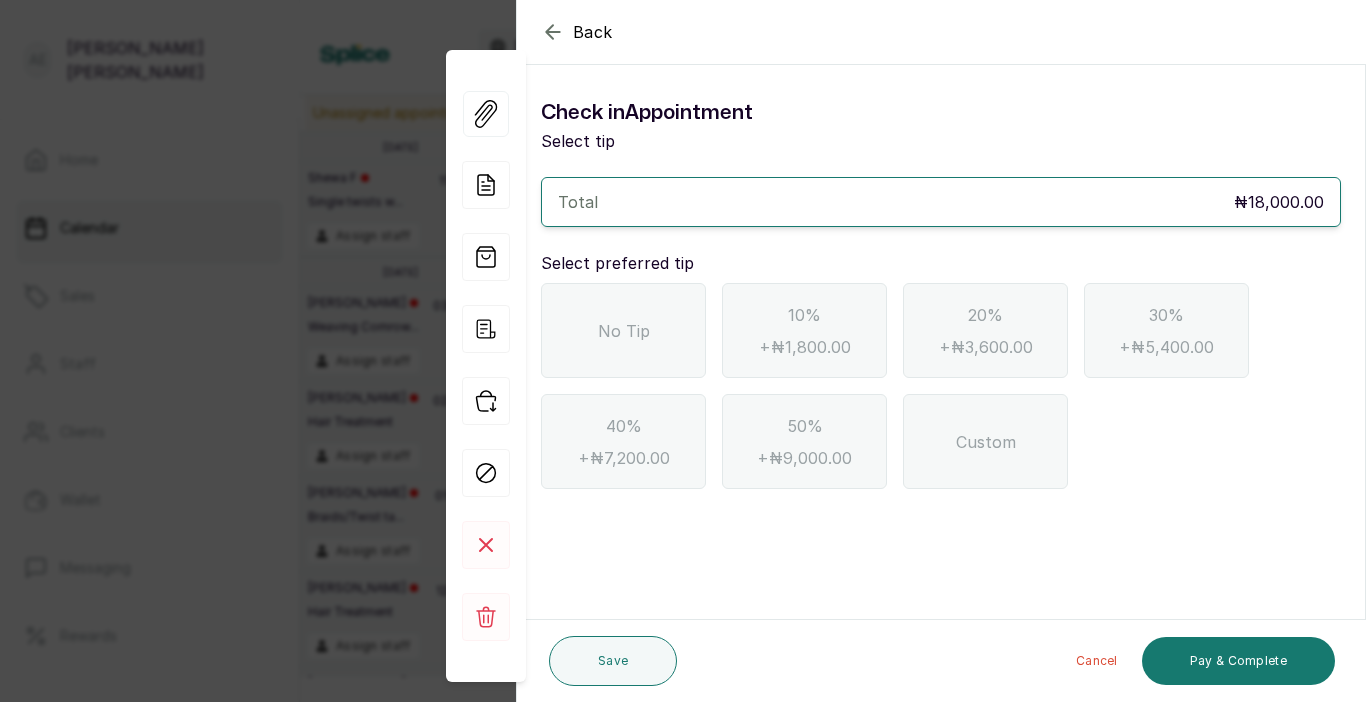 click on "No Tip" at bounding box center [624, 331] 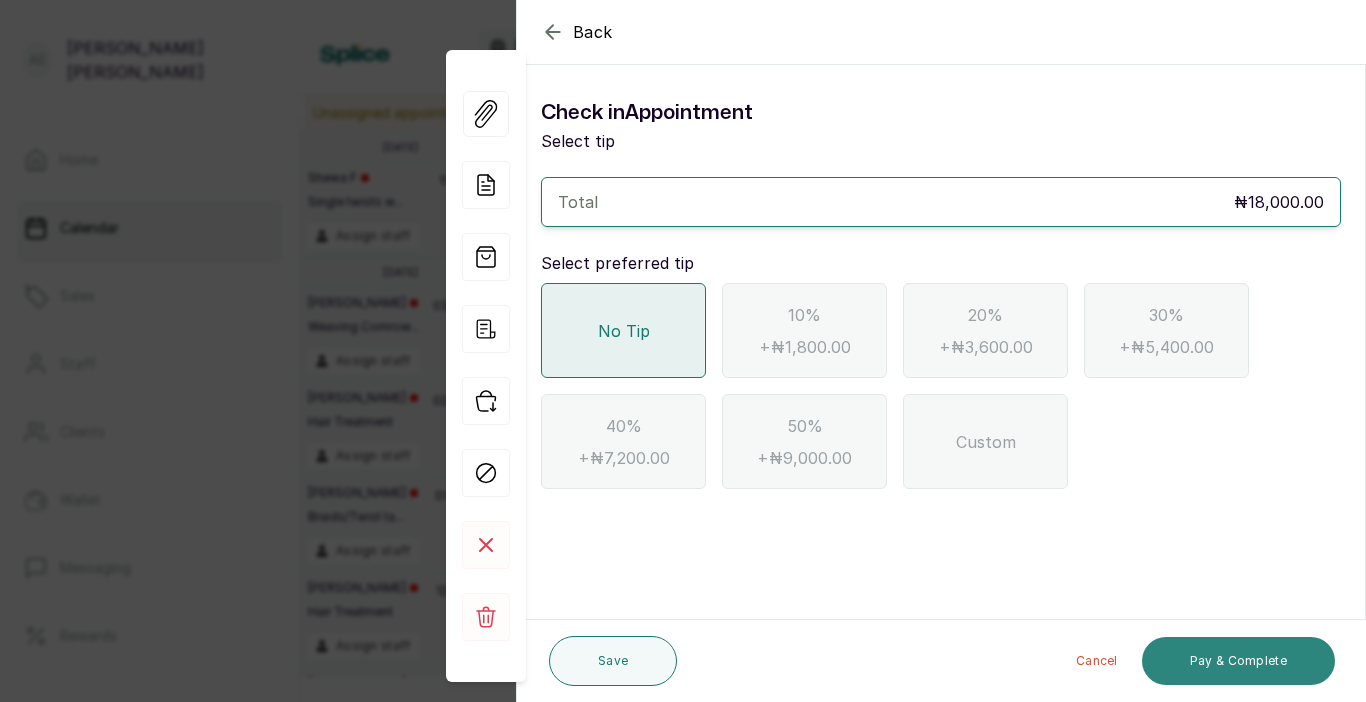 click on "Pay & Complete" at bounding box center (1238, 661) 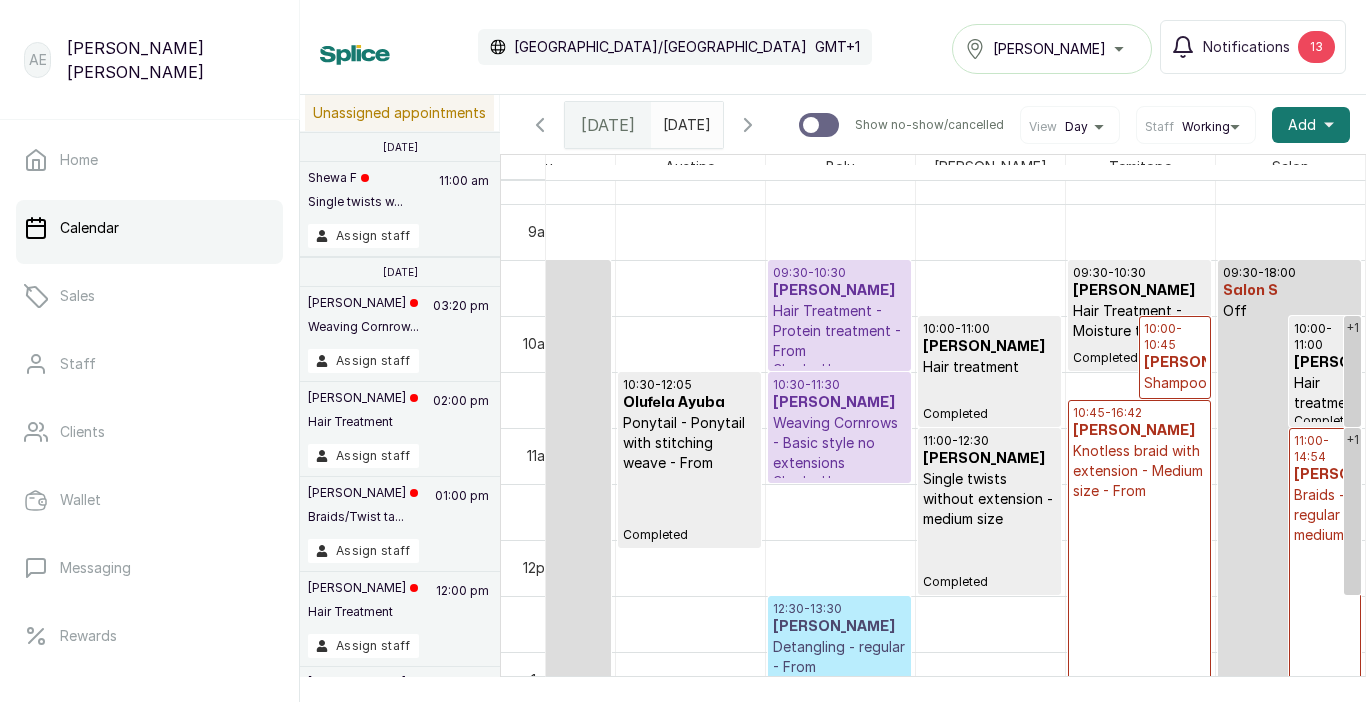 click on "10:45  -  16:42" at bounding box center [1139, 413] 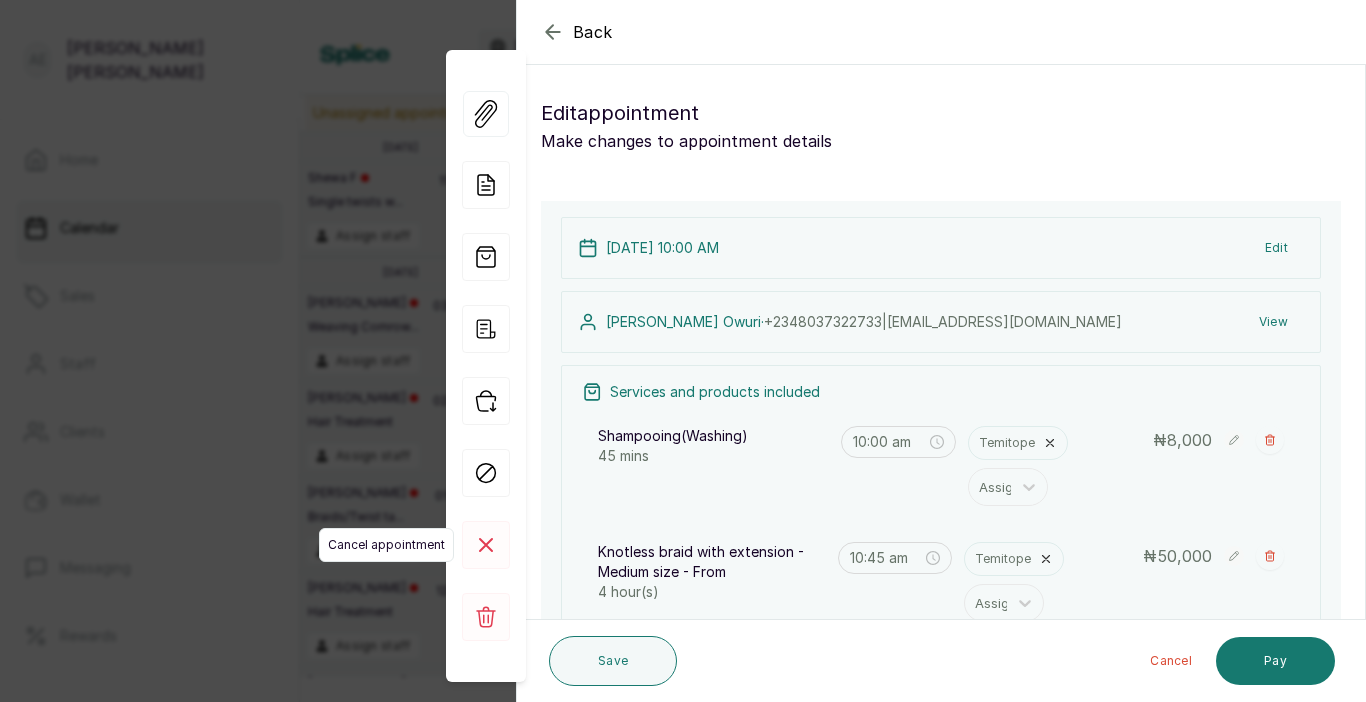click 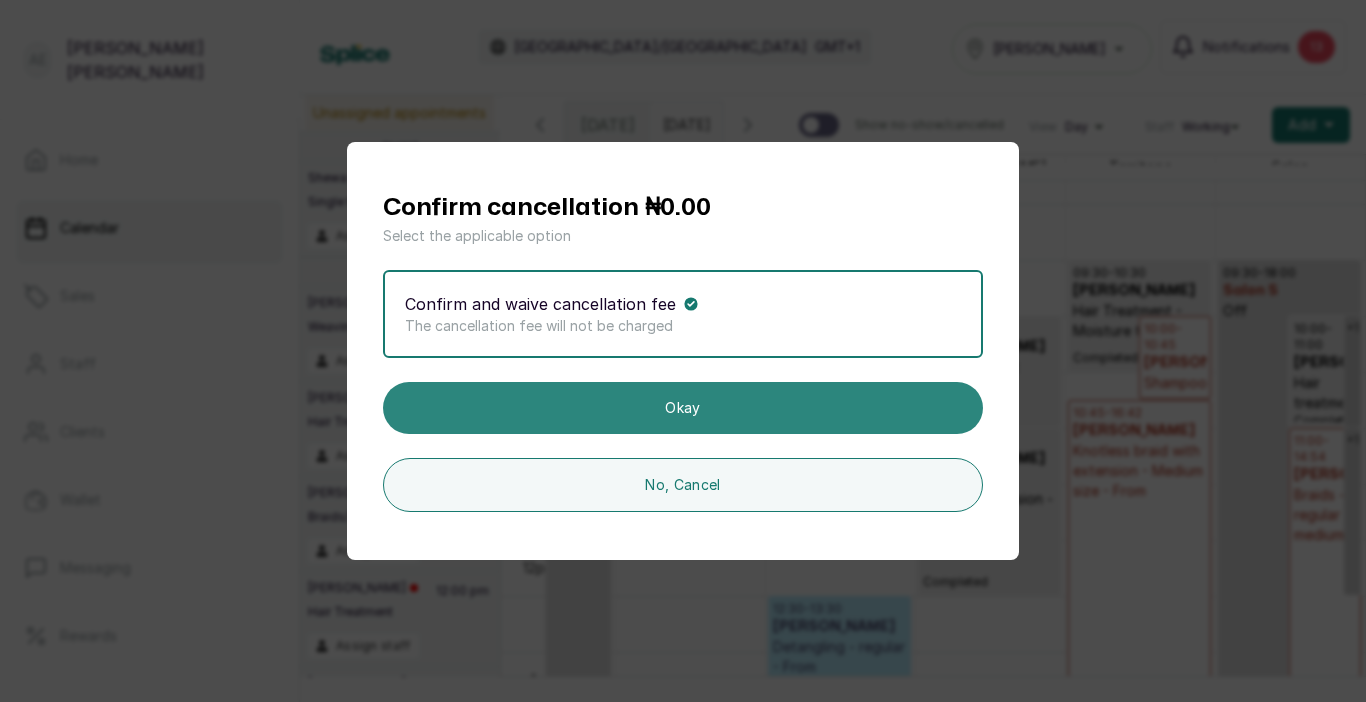 click on "Okay" at bounding box center [683, 408] 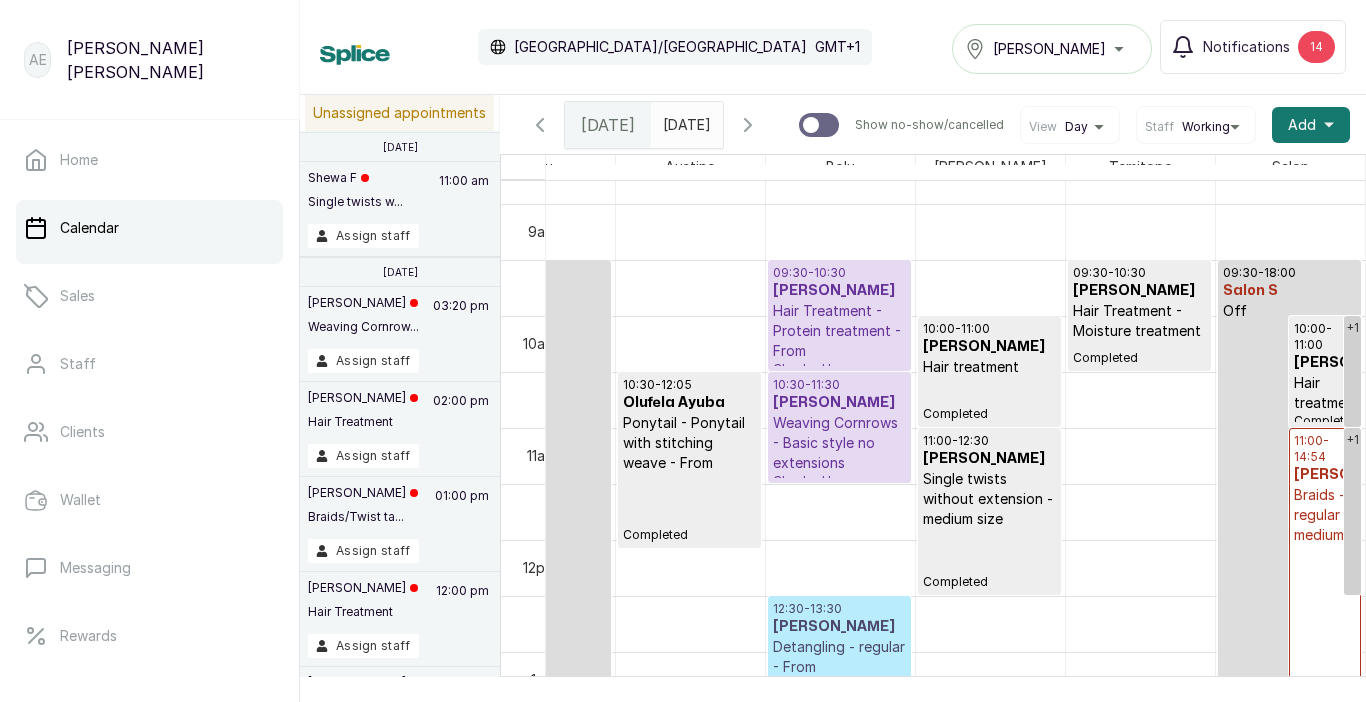 scroll, scrollTop: 985, scrollLeft: 411, axis: both 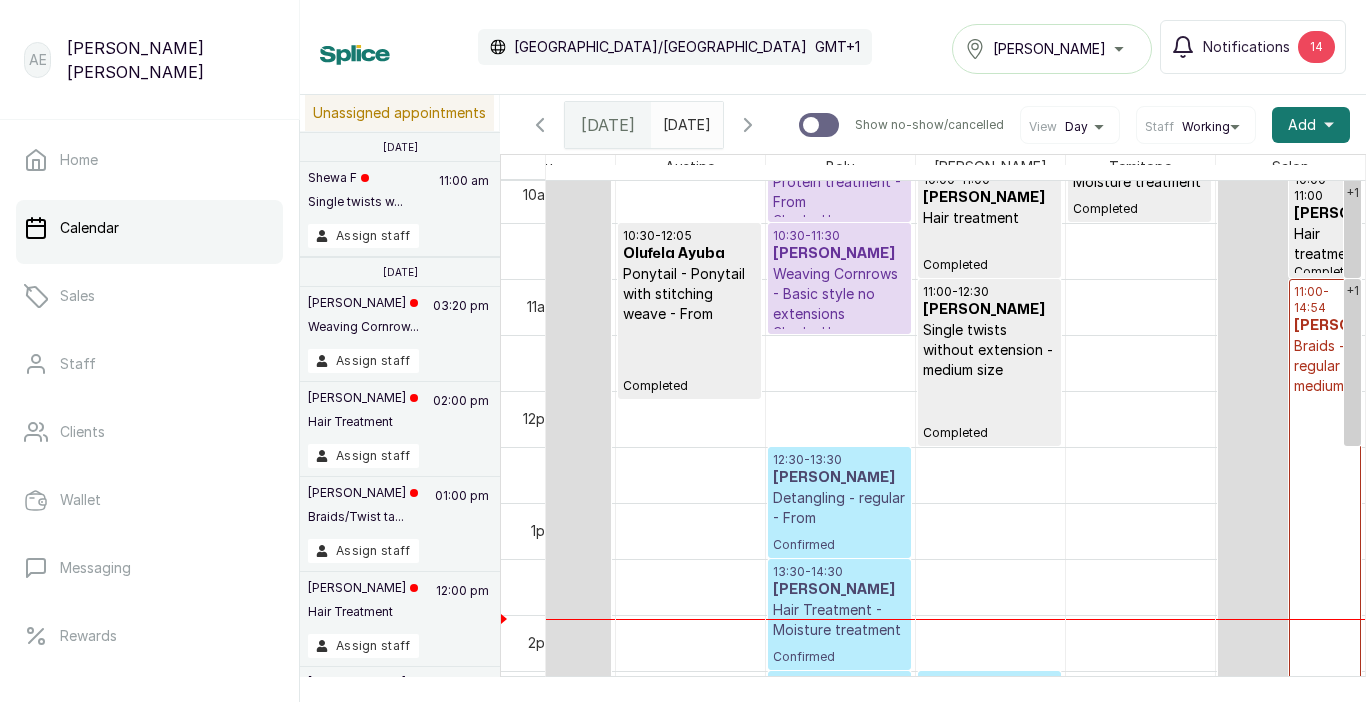 click on "+1 +1 09:30  -  18:00 Salon S Off 10:00  -  11:00 [PERSON_NAME] Hair treatment Completed 11:00  -  14:54 [PERSON_NAME] - regular medium Deposit Pending" at bounding box center (1291, 391) 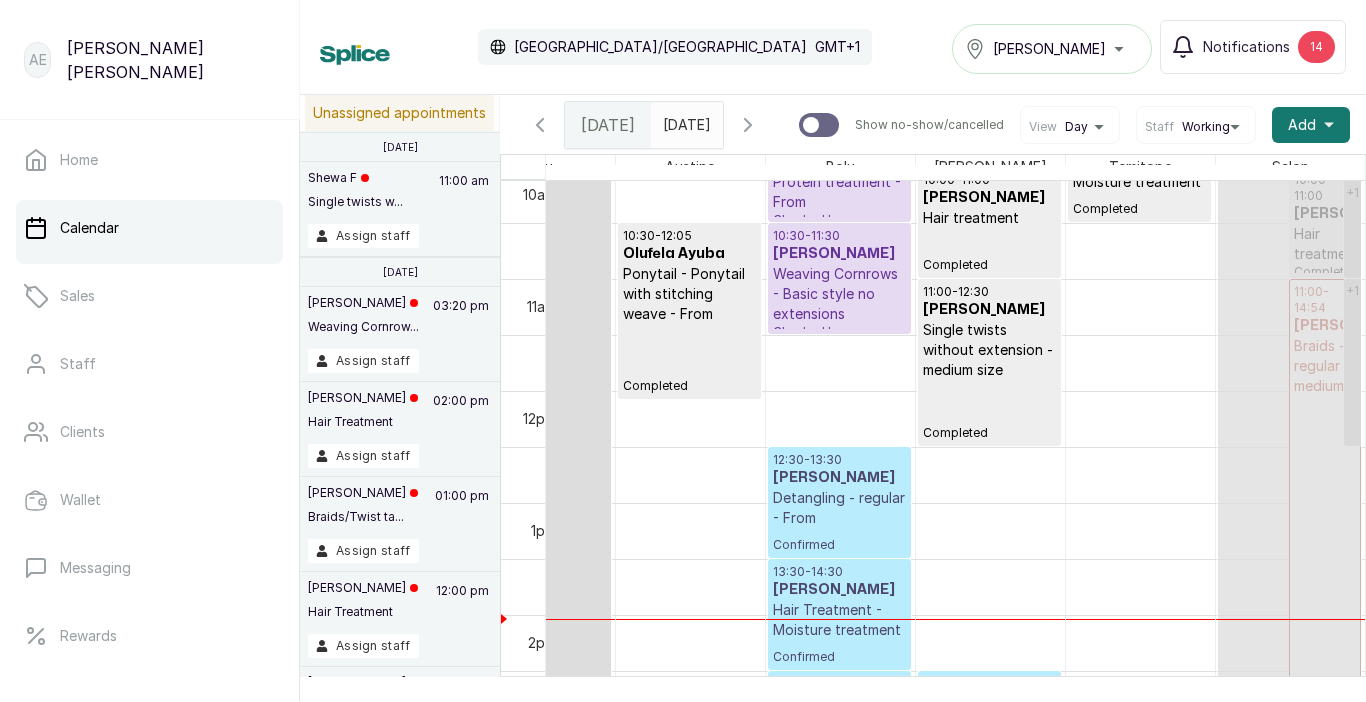 click on "+1 +1 09:30  -  18:00 Salon S Off 10:00  -  11:00 [PERSON_NAME] Hair treatment Completed 11:00  -  14:54 [PERSON_NAME] - regular medium Deposit Pending 09:30  -  18:00 Salon S Off" at bounding box center (1291, 391) 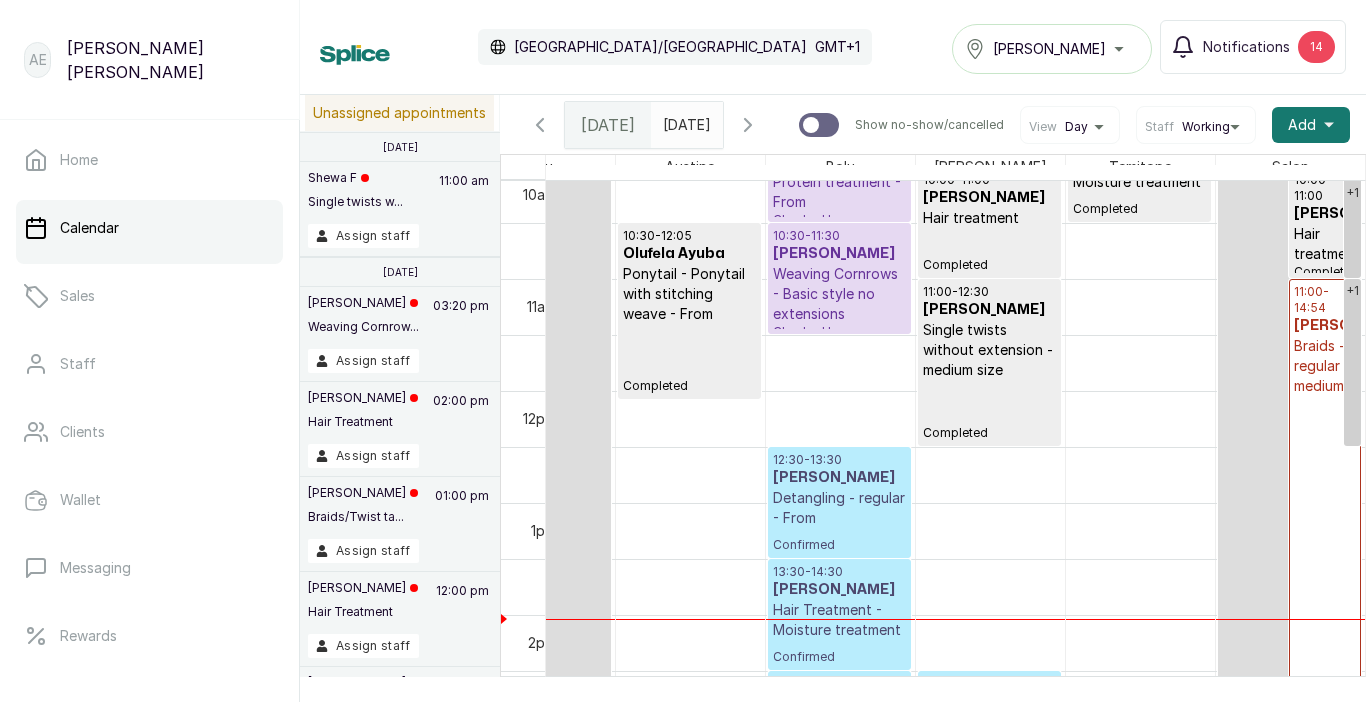 click on "Braids - regular medium" at bounding box center (1325, 366) 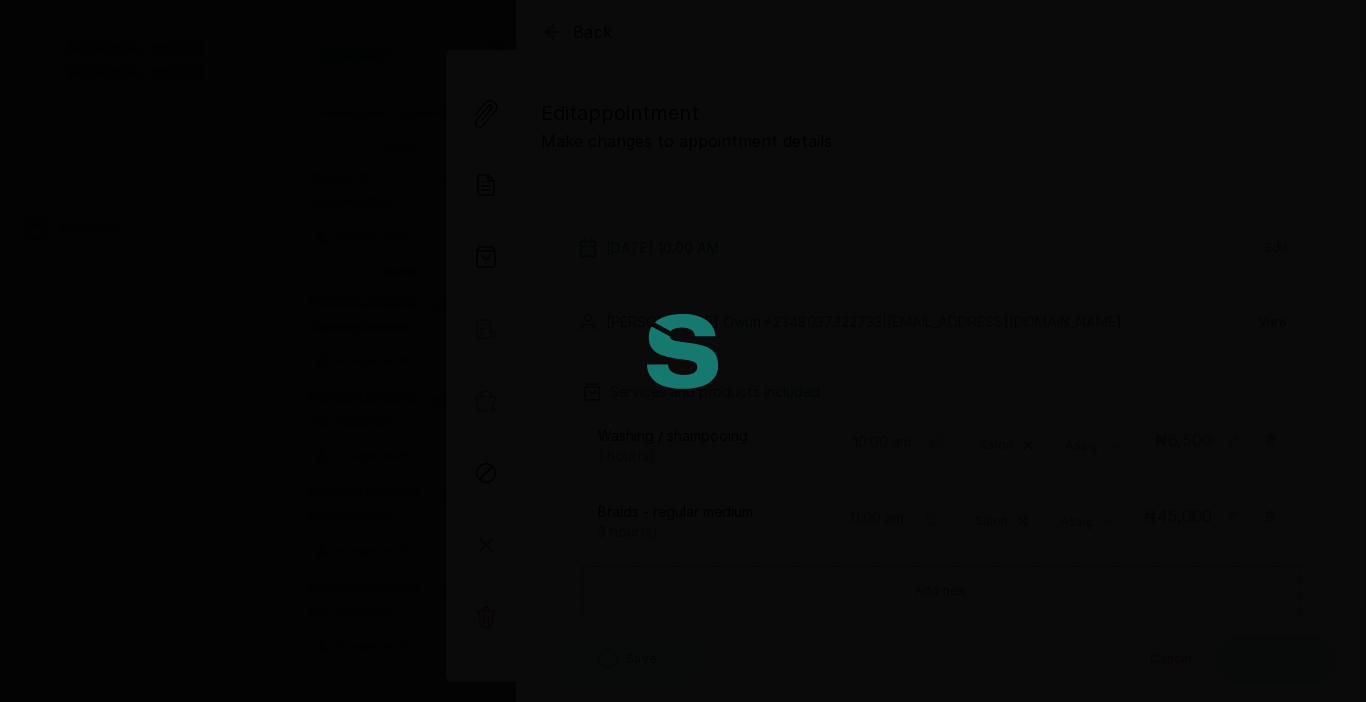 type on "11:00 am" 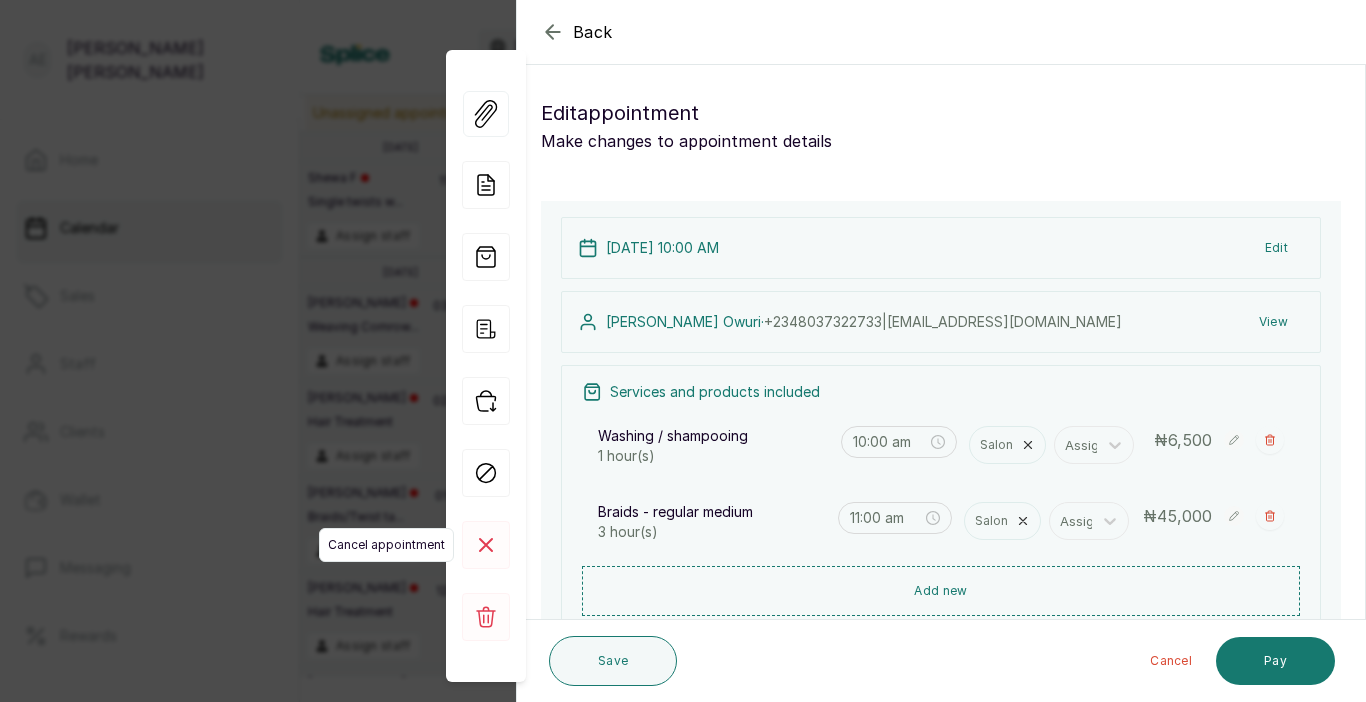 click 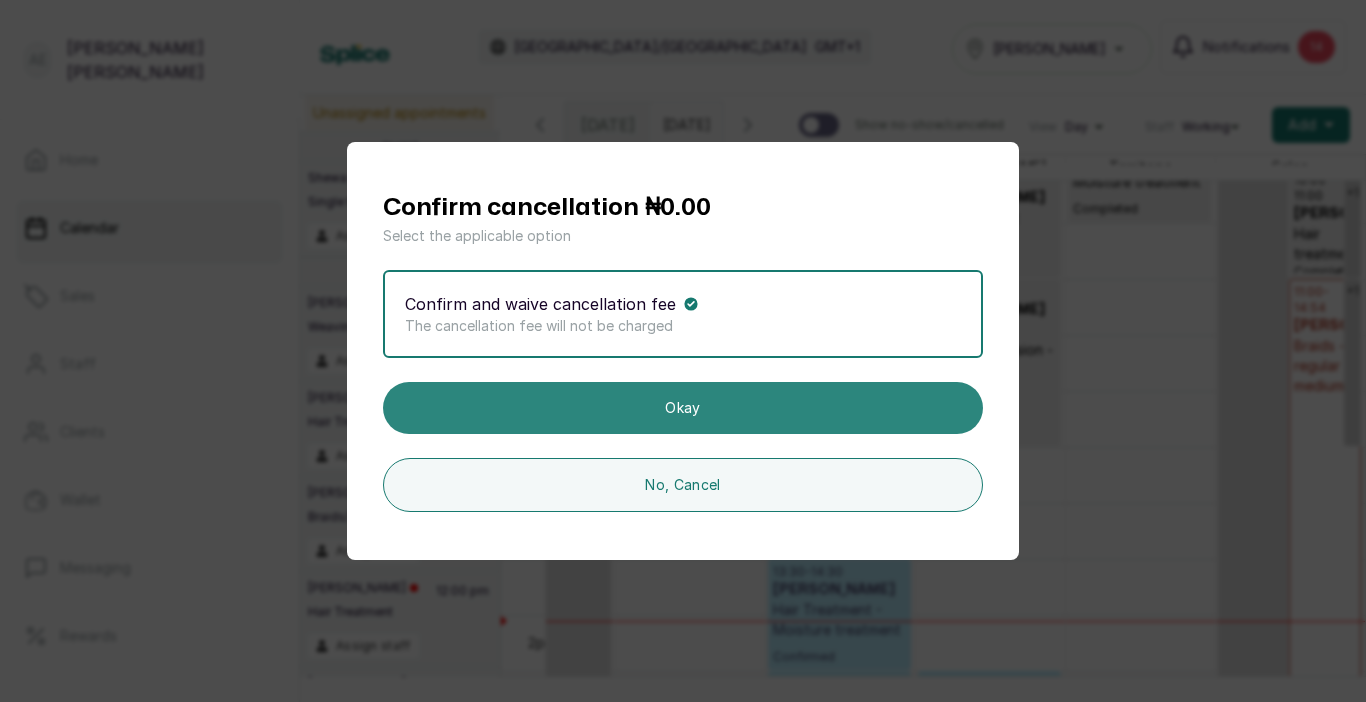 click on "Okay" at bounding box center (683, 408) 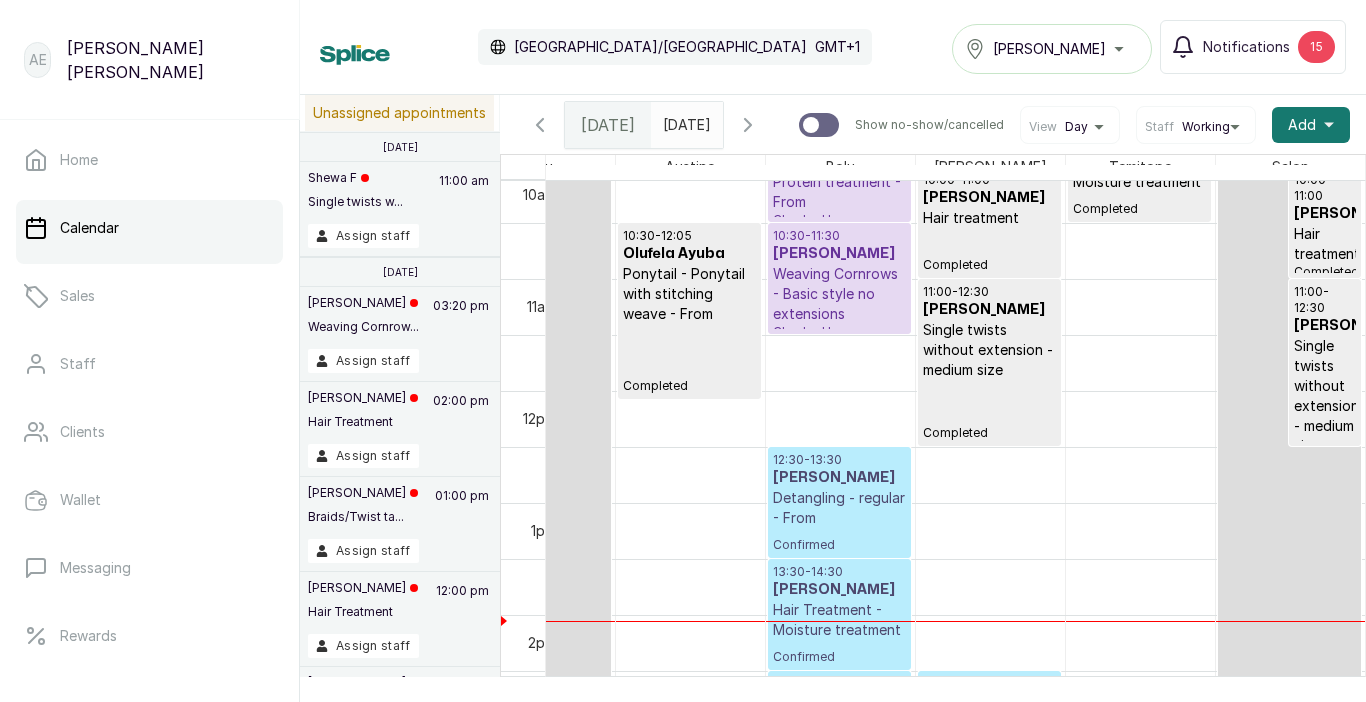 scroll, scrollTop: 1117, scrollLeft: 411, axis: both 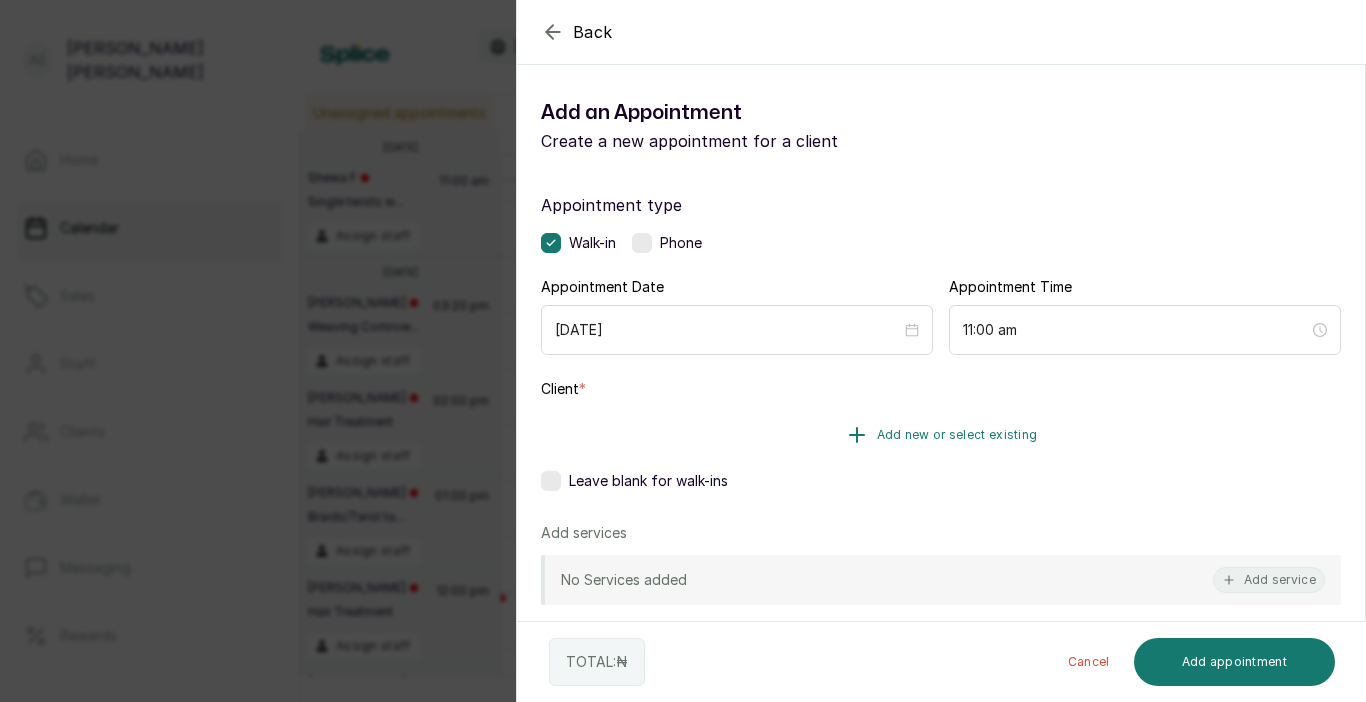 click on "Add new or select existing" at bounding box center [941, 435] 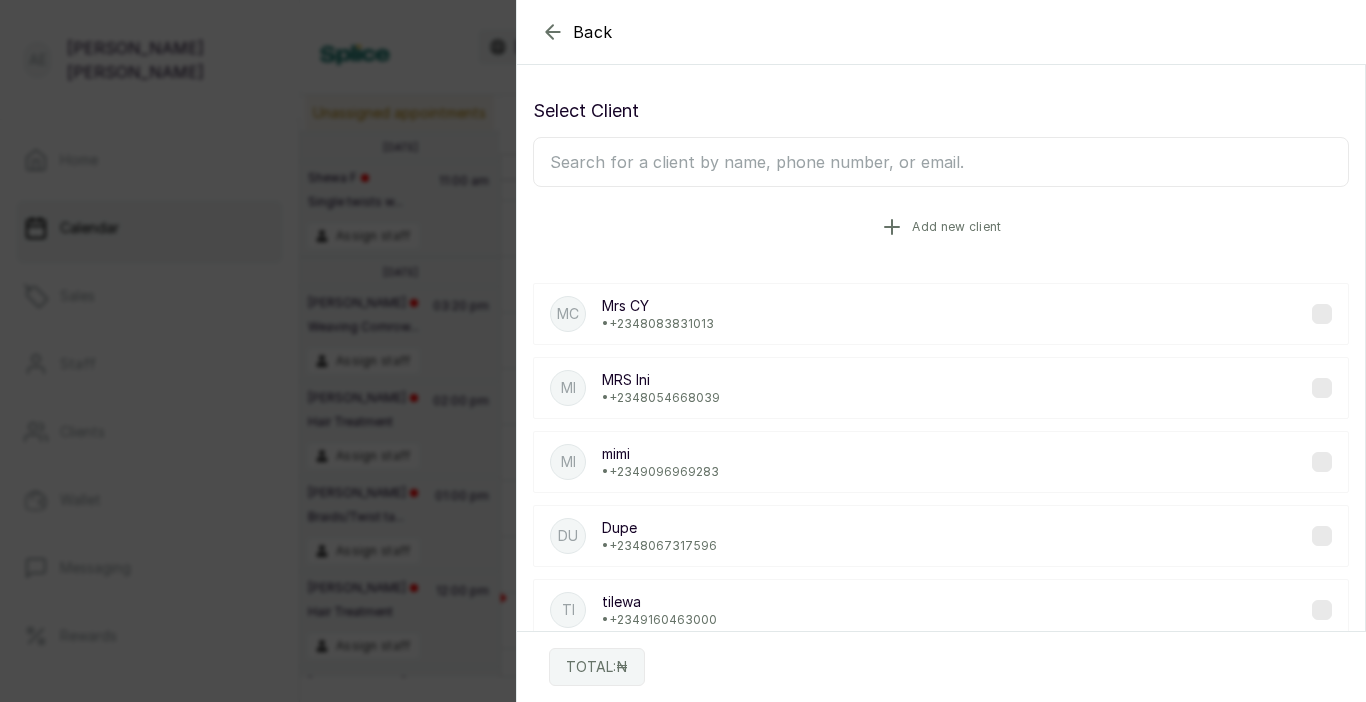 click on "Add new client" at bounding box center (941, 227) 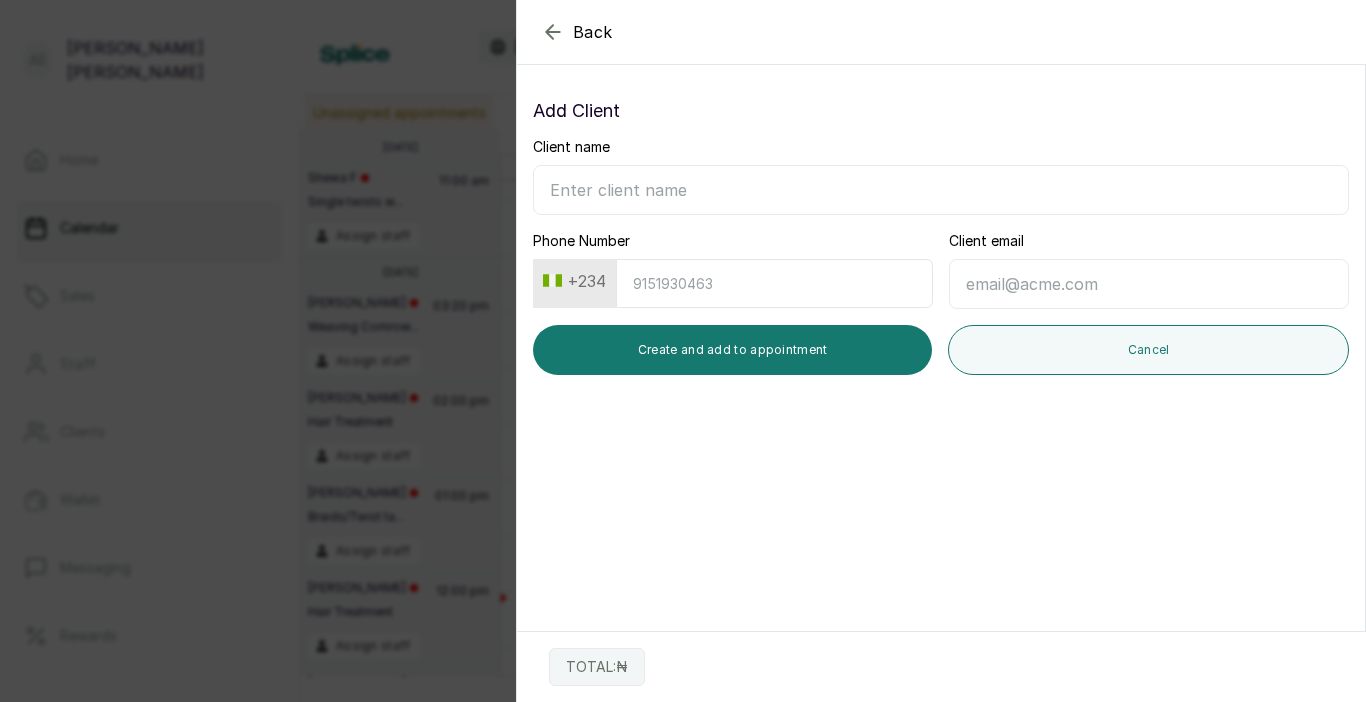click 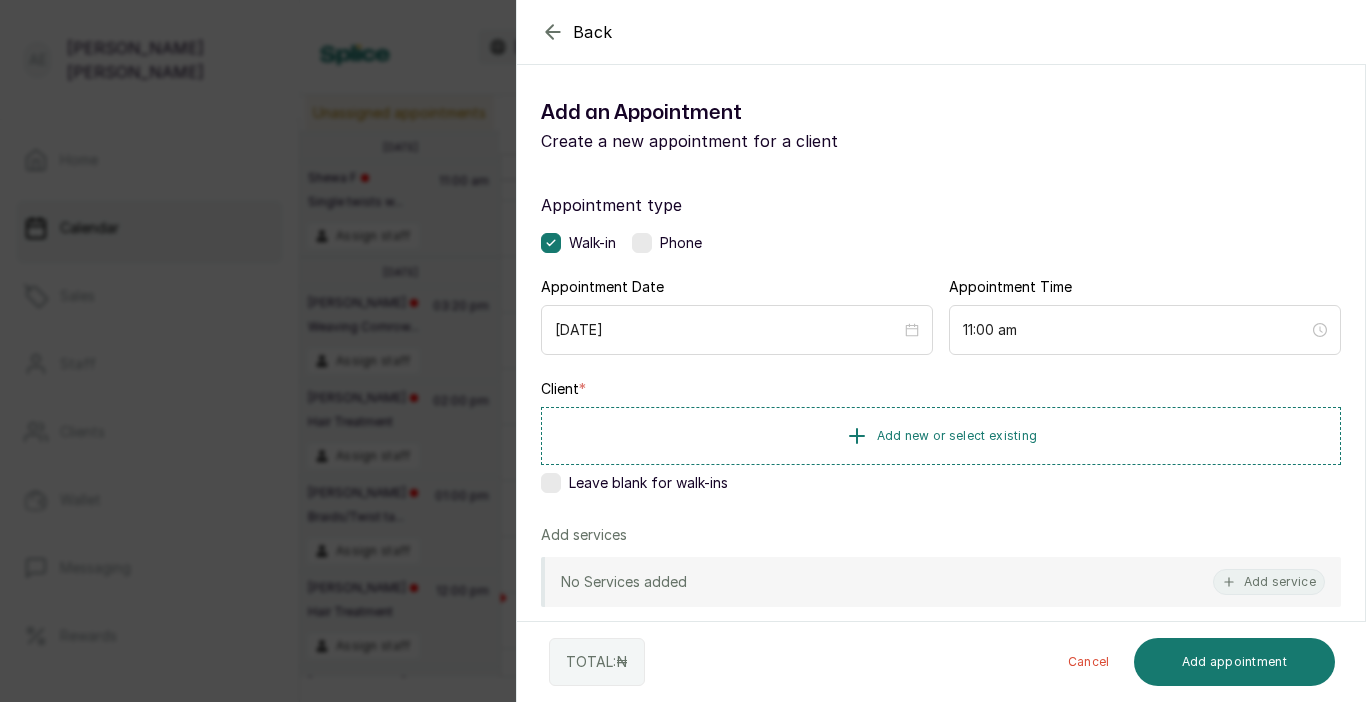 click on "Leave blank for walk-ins" at bounding box center (941, 483) 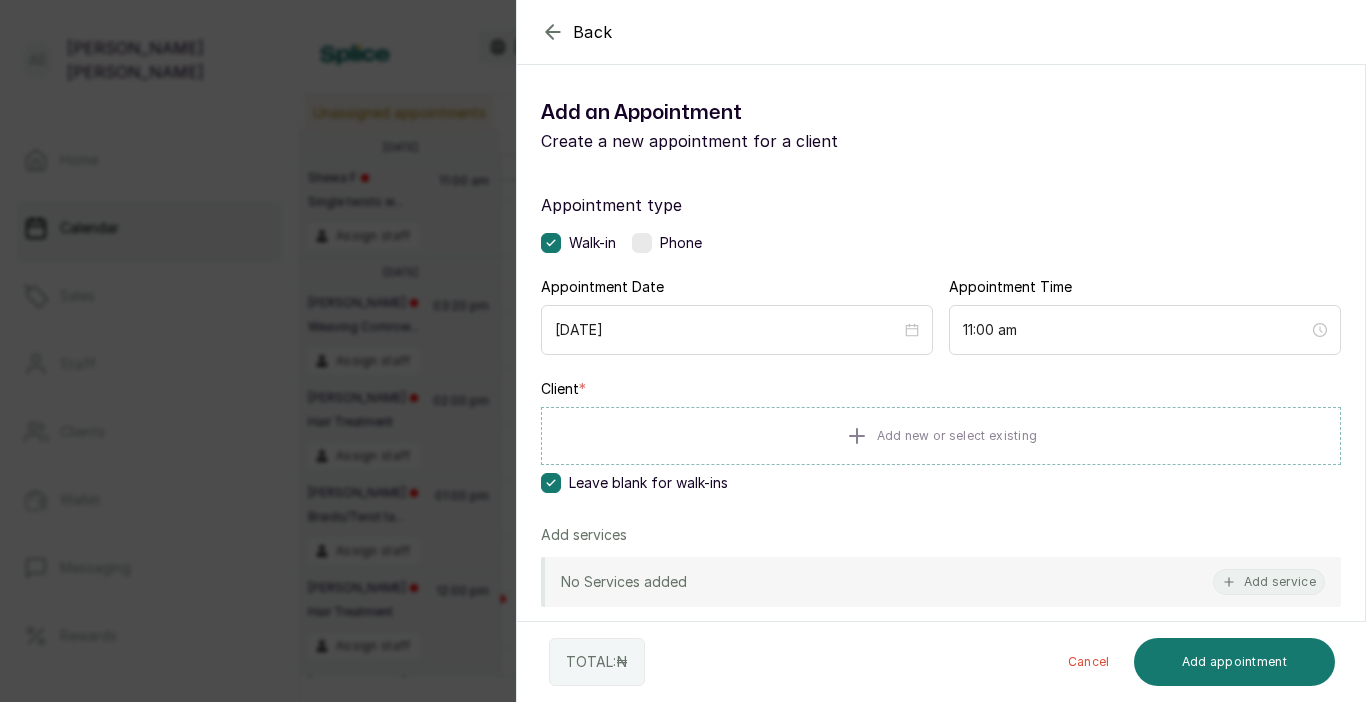 click on "No Services added Add service" at bounding box center (941, 582) 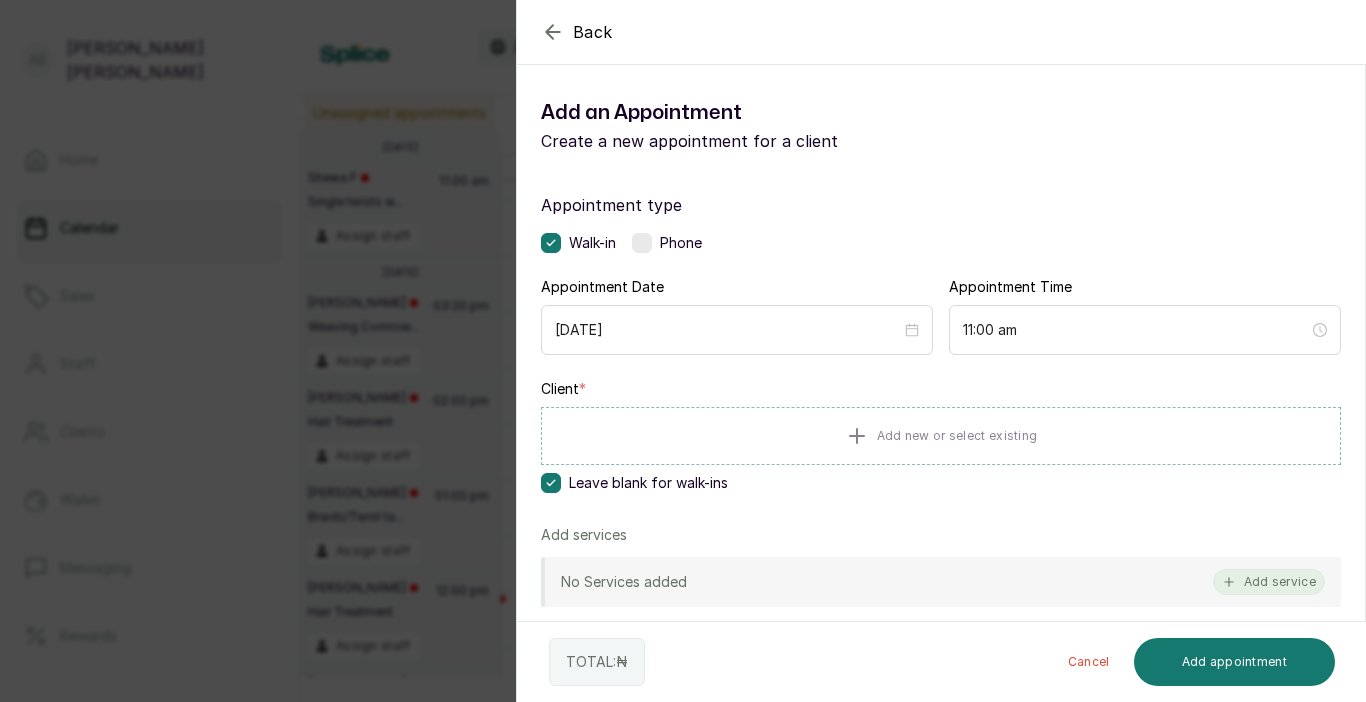 click on "Add service" at bounding box center [1269, 582] 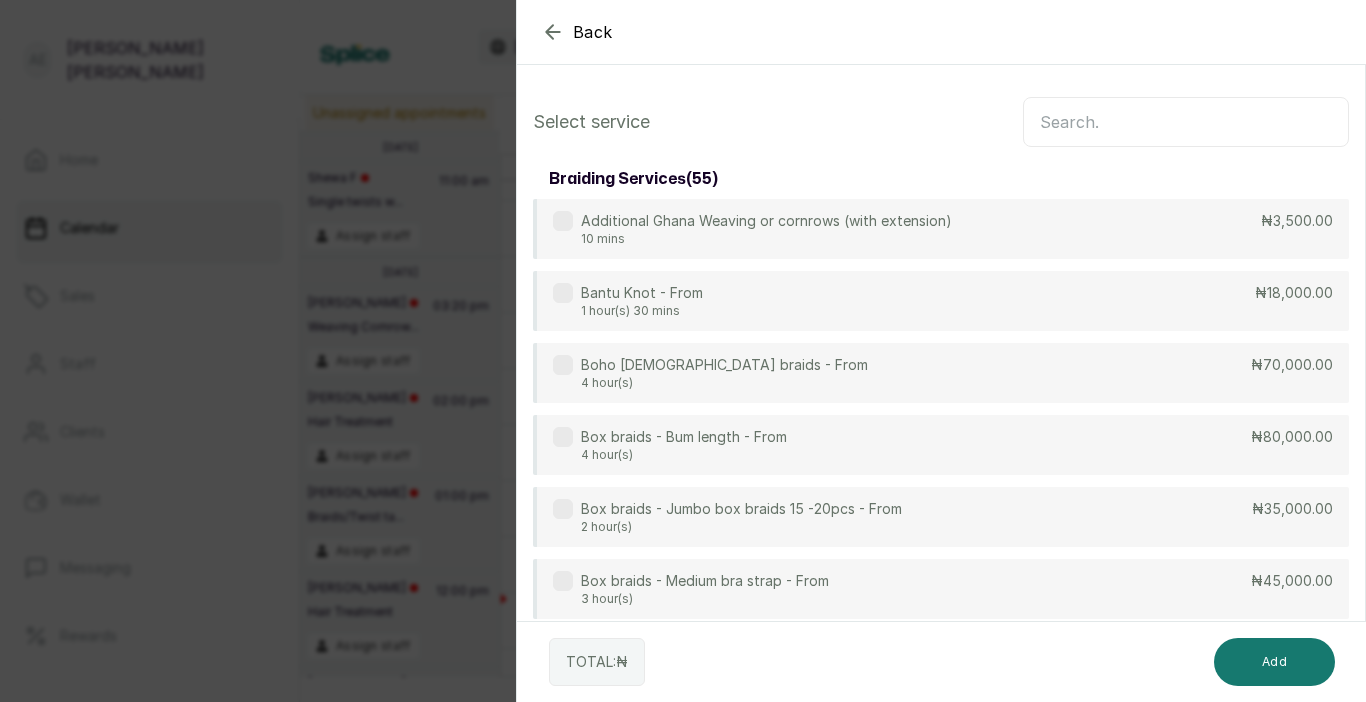 click at bounding box center (1186, 122) 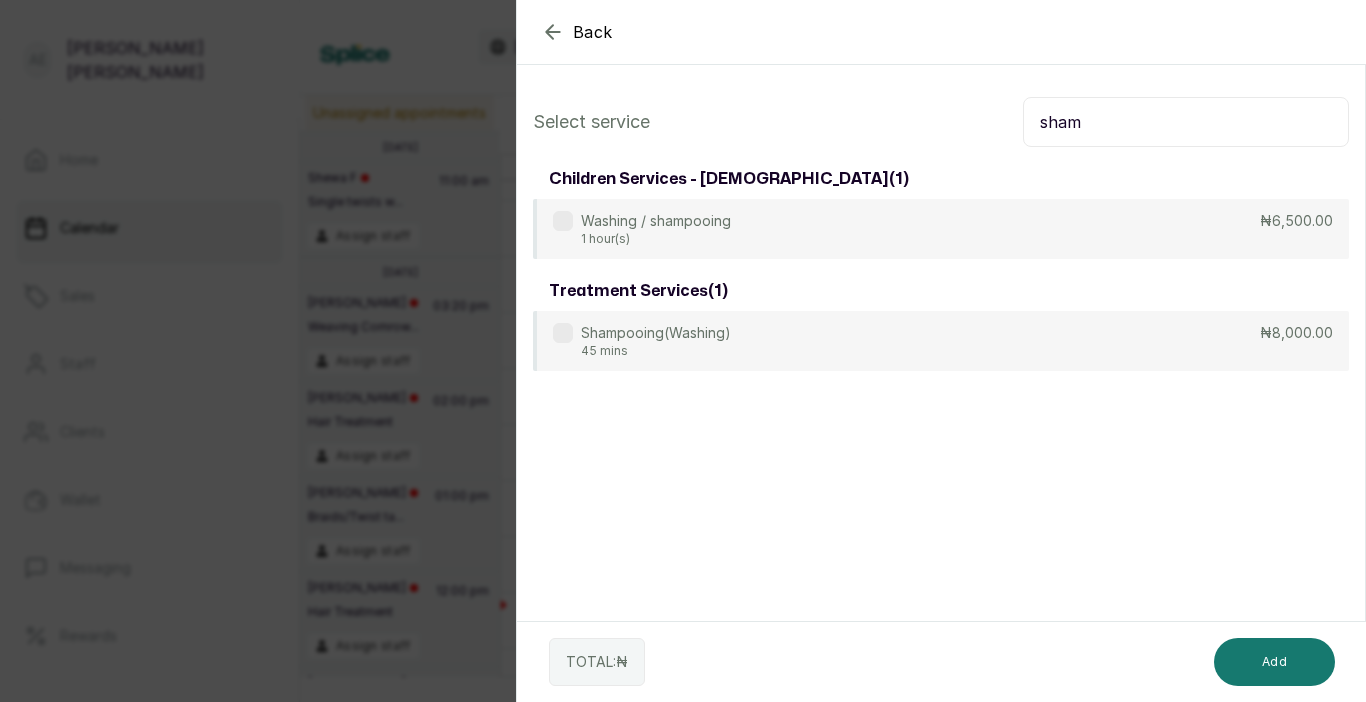 type on "sham" 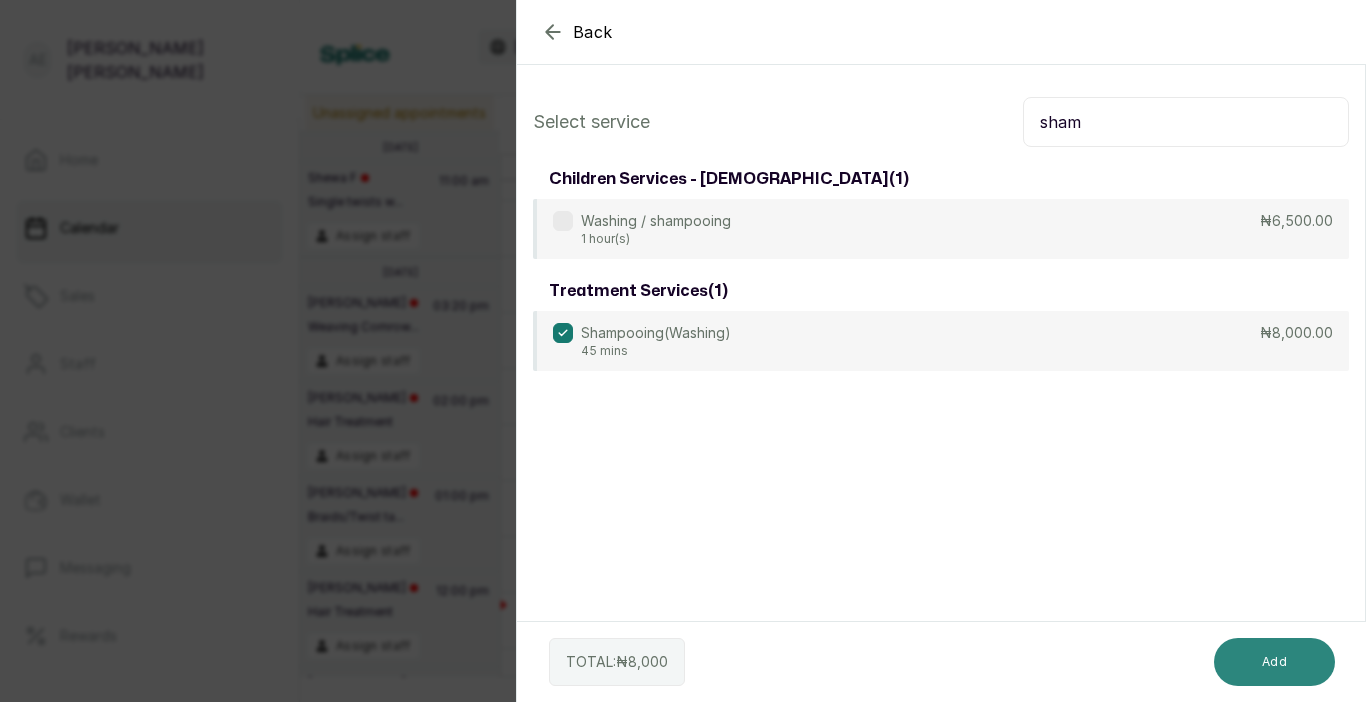 click on "Add" at bounding box center (1274, 662) 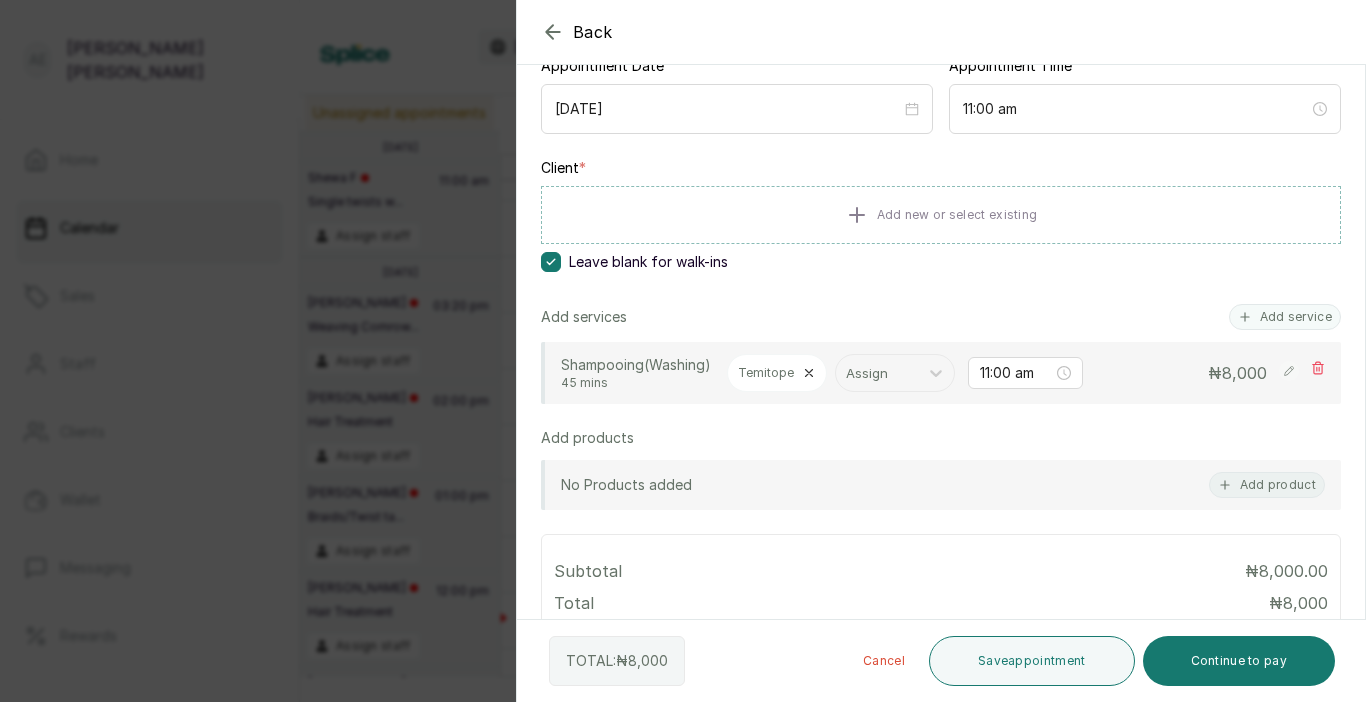 scroll, scrollTop: 286, scrollLeft: 0, axis: vertical 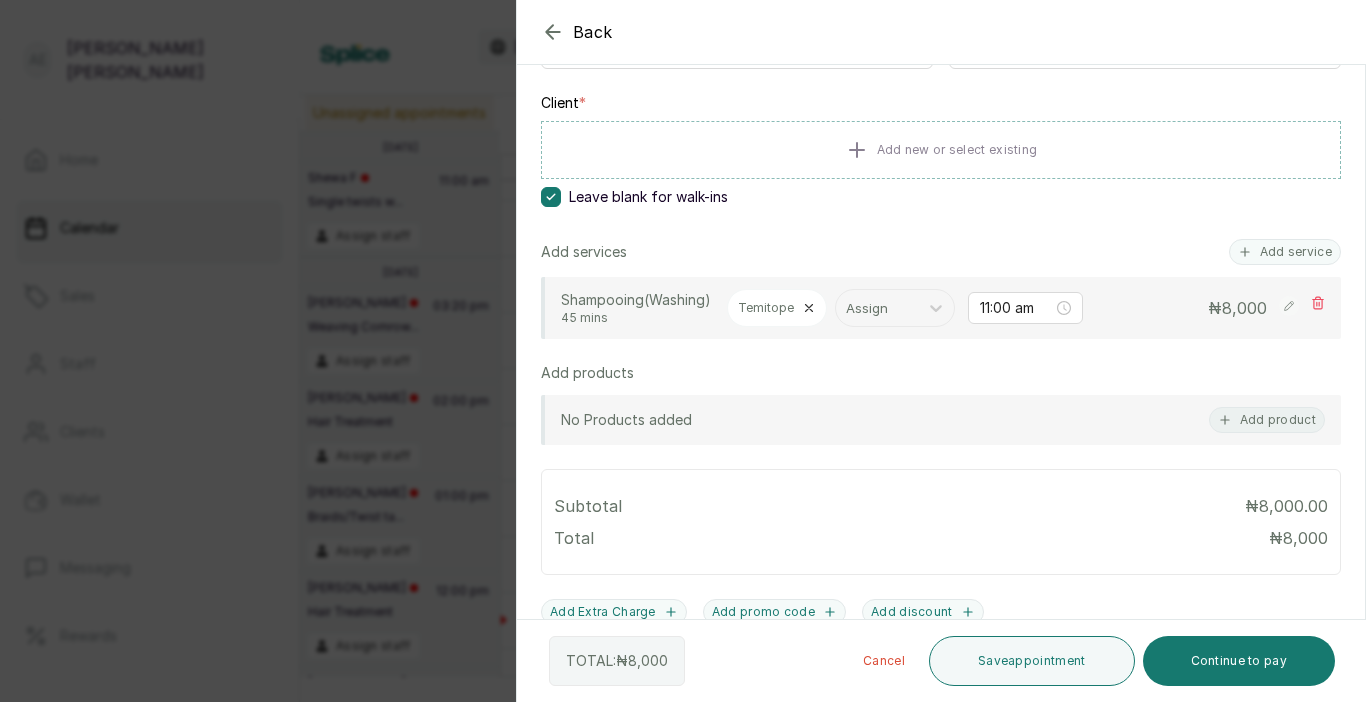 click on "Shampooing(Washing)   45 mins Temitope Assign 11:00 am ₦ 8,000" at bounding box center (941, 308) 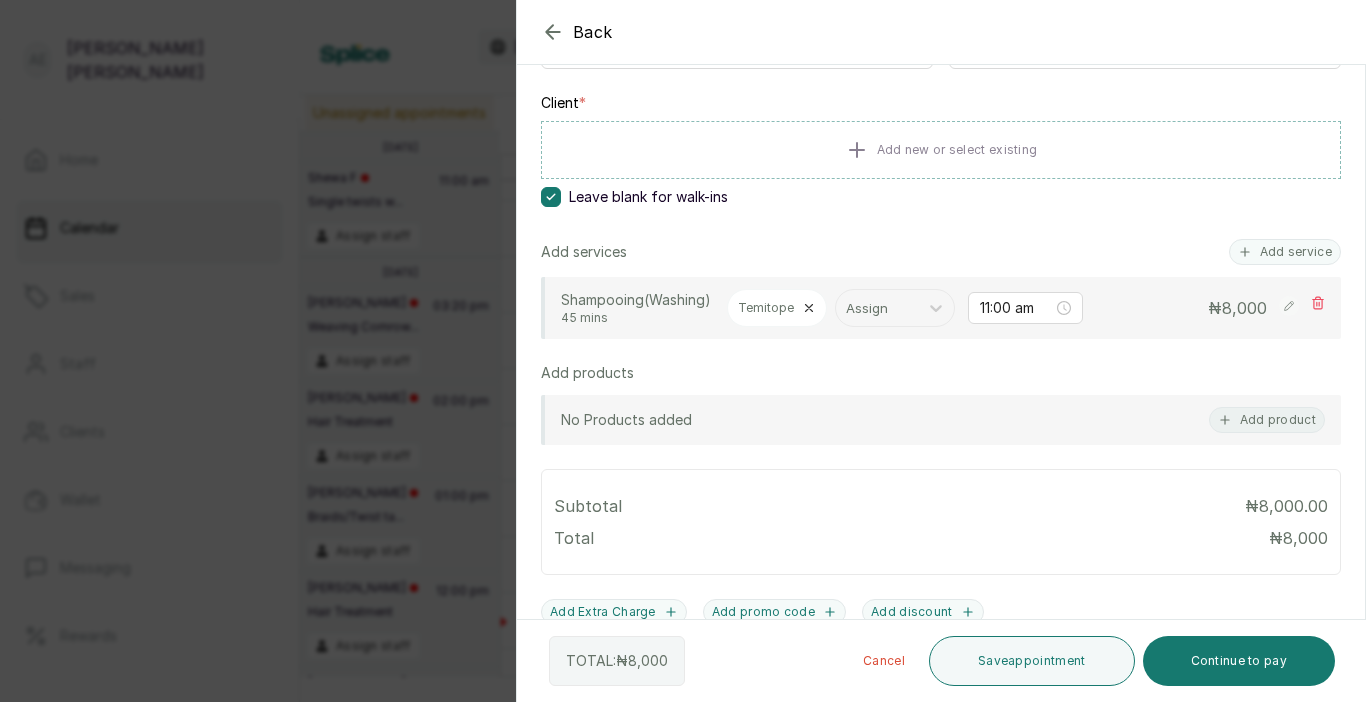 click 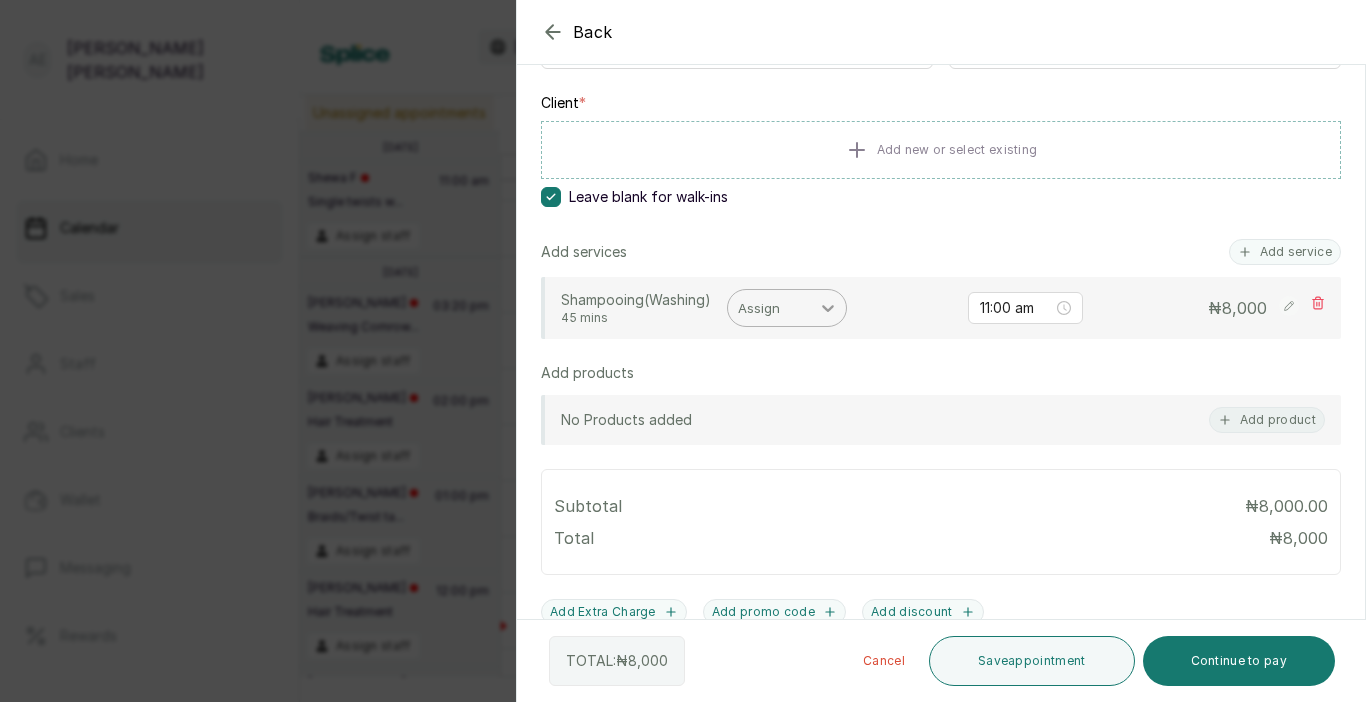 click 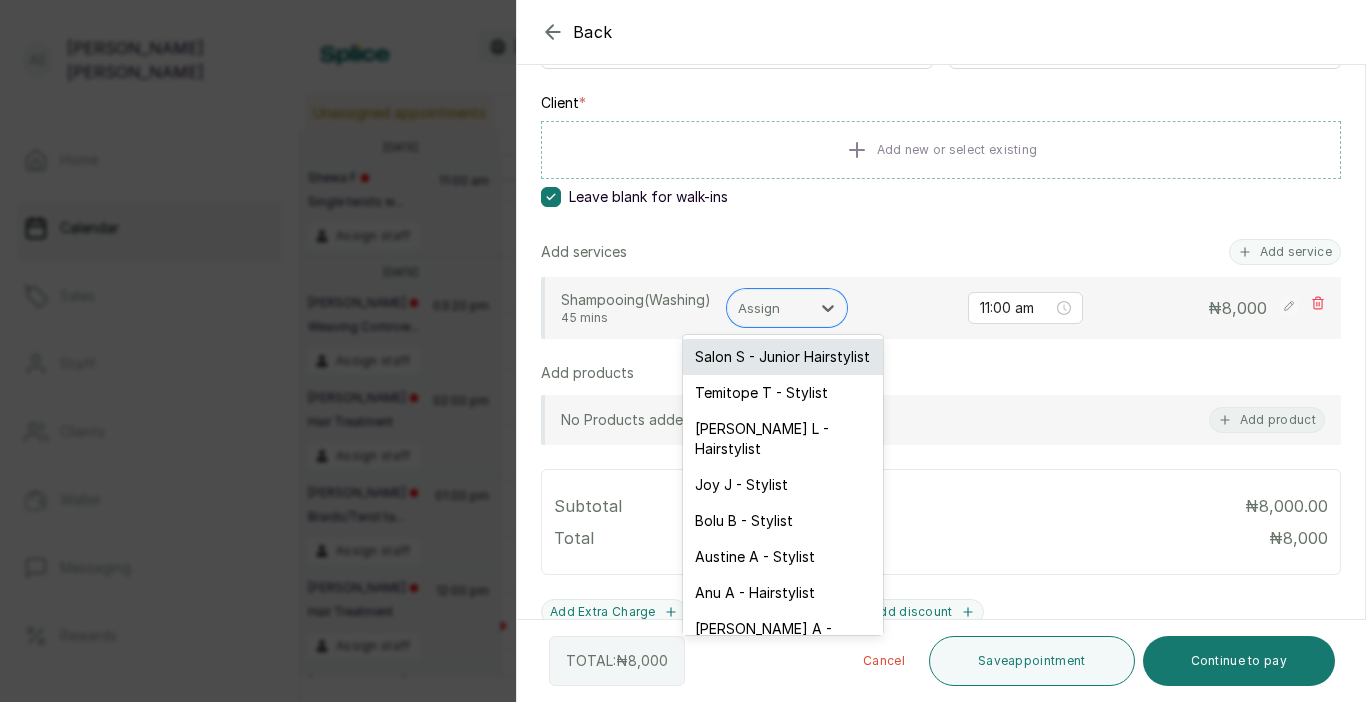 click on "Salon S - Junior Hairstylist" at bounding box center [783, 357] 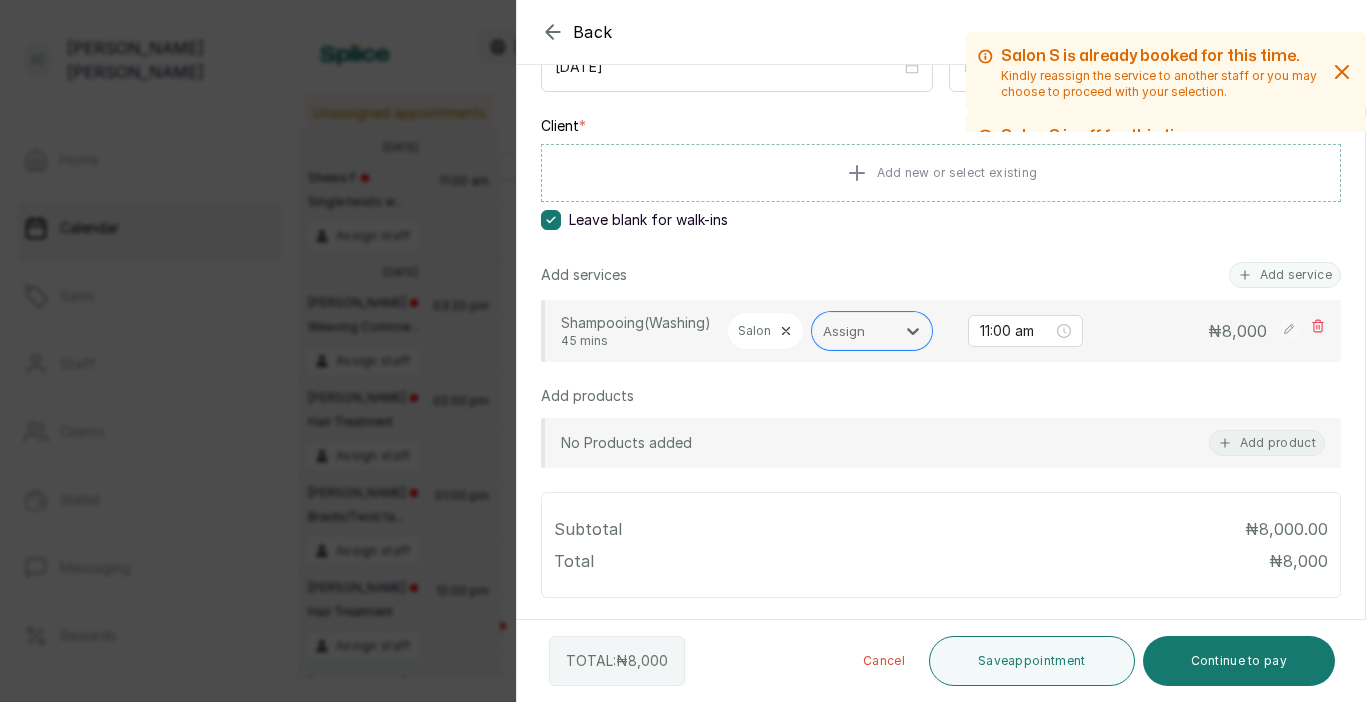 scroll, scrollTop: 242, scrollLeft: 0, axis: vertical 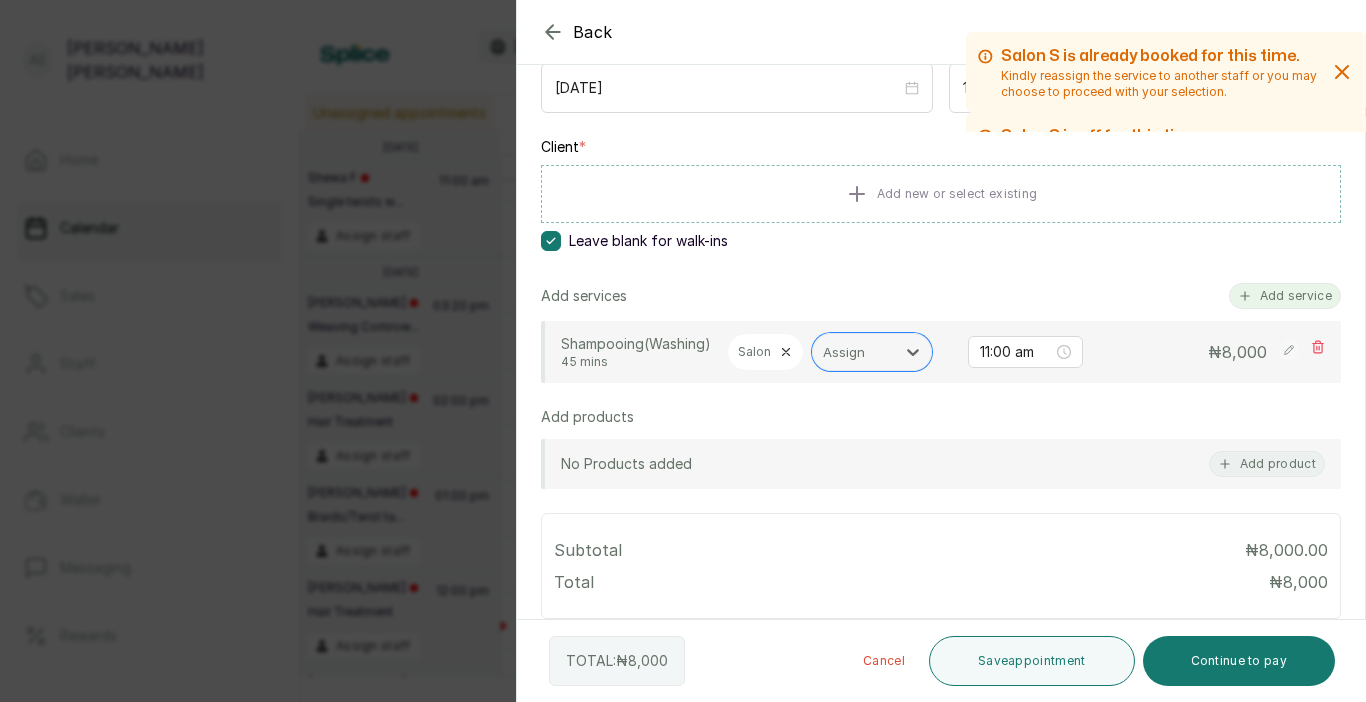 click on "Add service" at bounding box center [1285, 296] 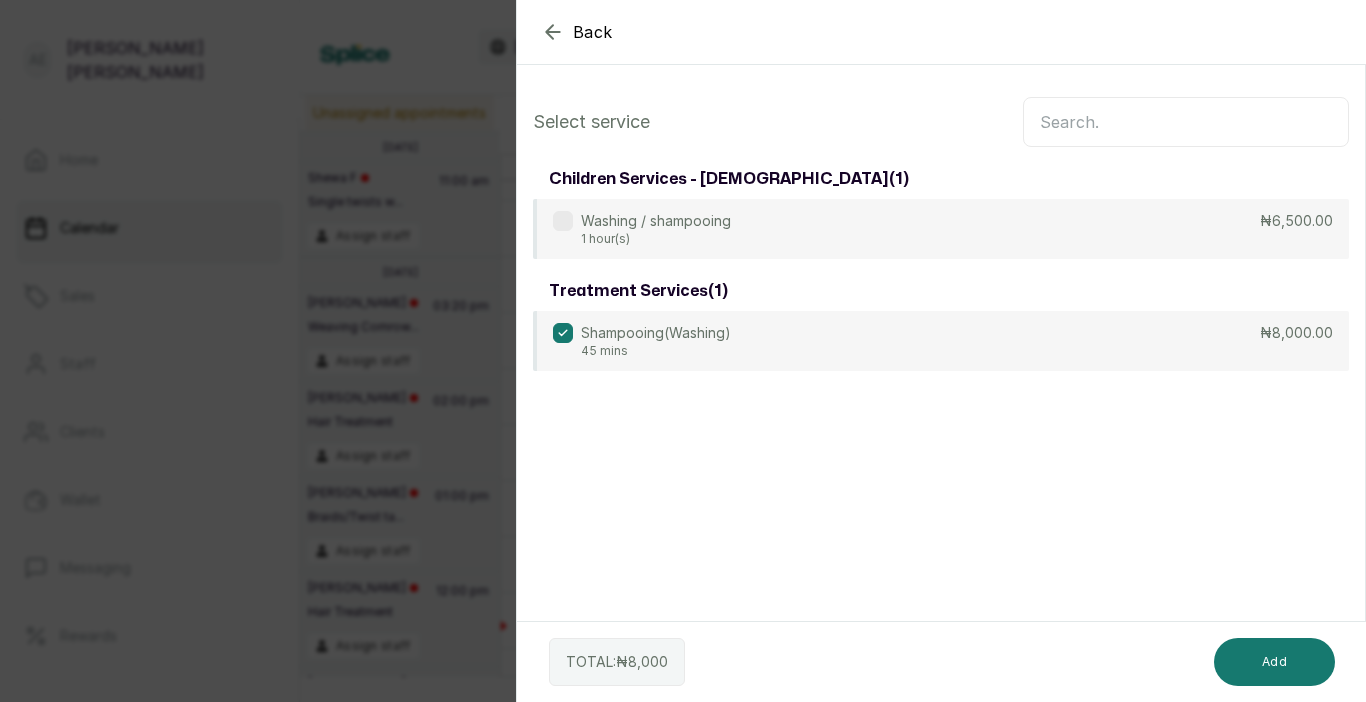 scroll, scrollTop: 0, scrollLeft: 0, axis: both 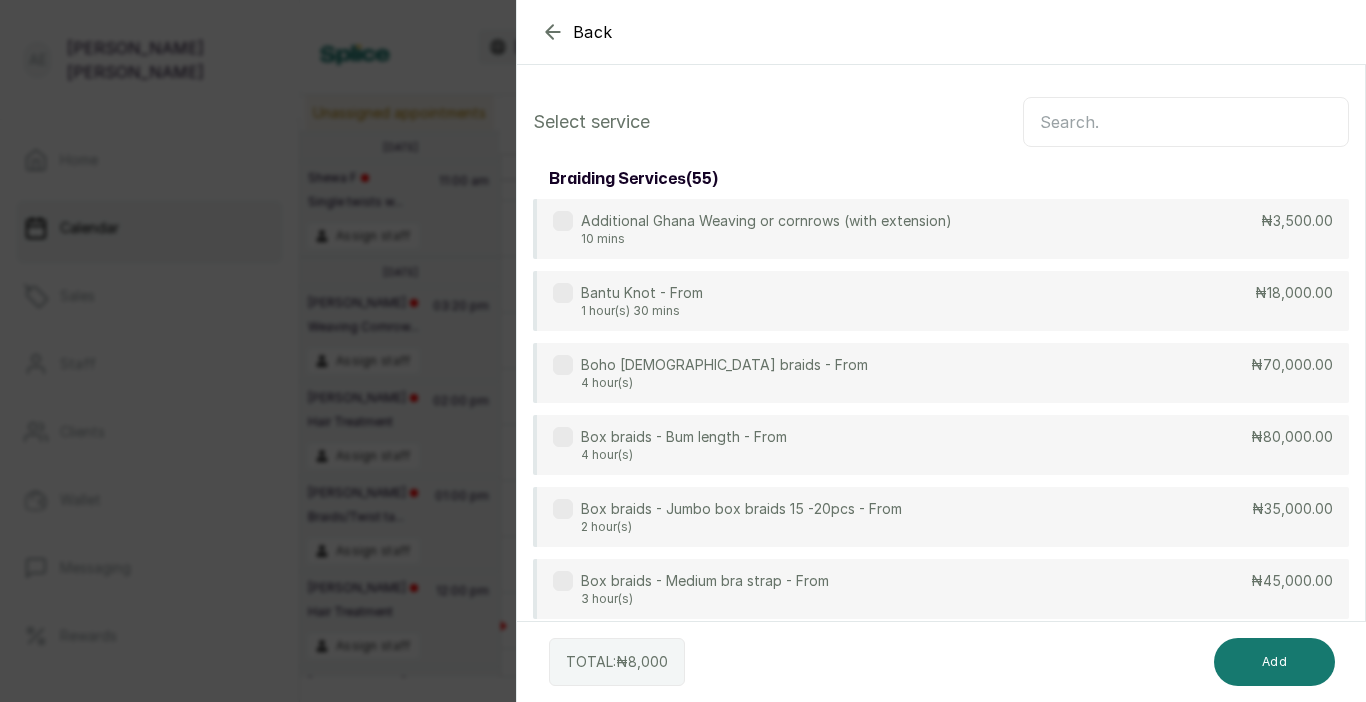 click at bounding box center [1186, 122] 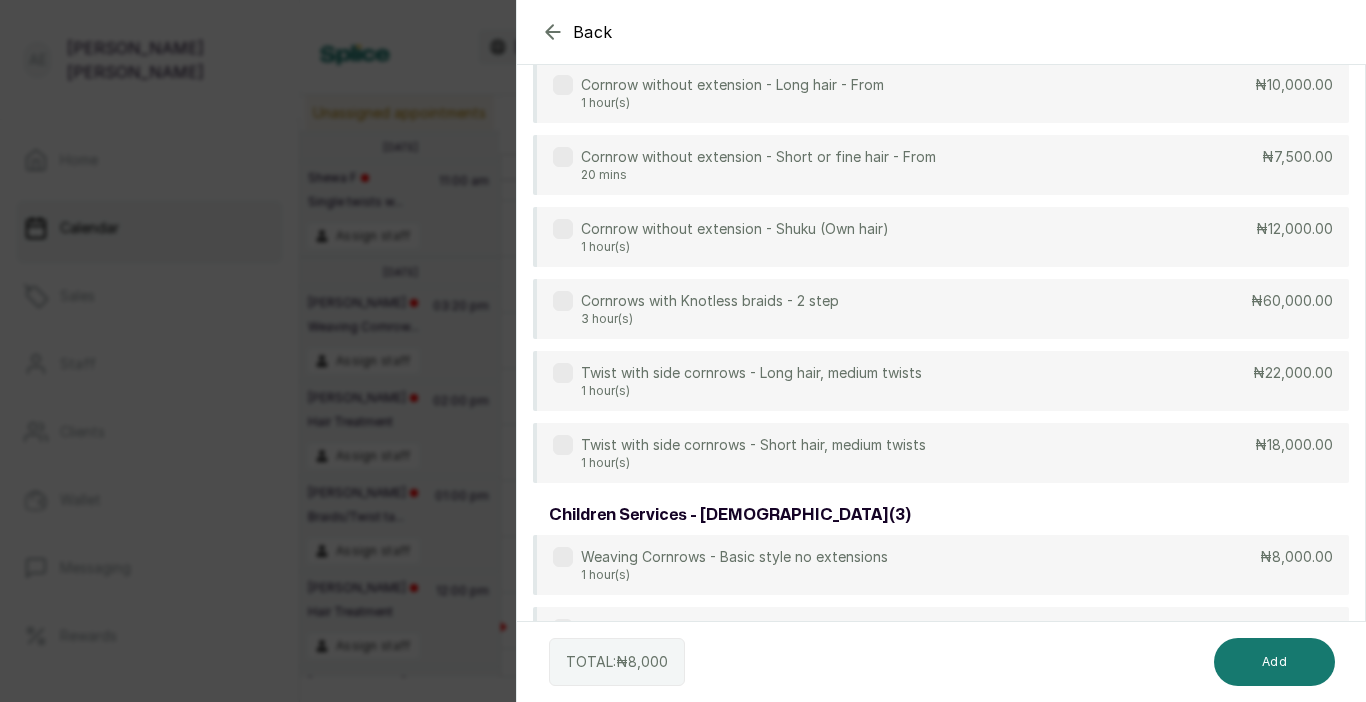 scroll, scrollTop: 581, scrollLeft: 0, axis: vertical 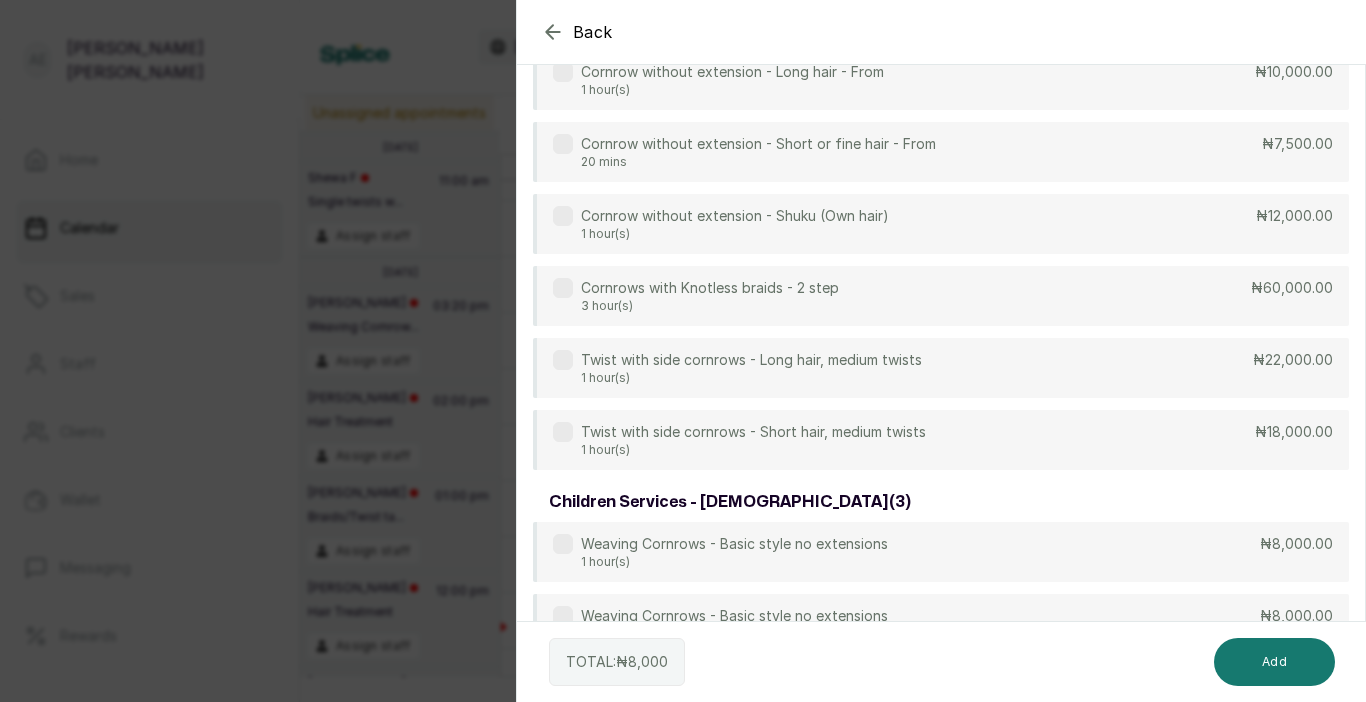 type on "corn" 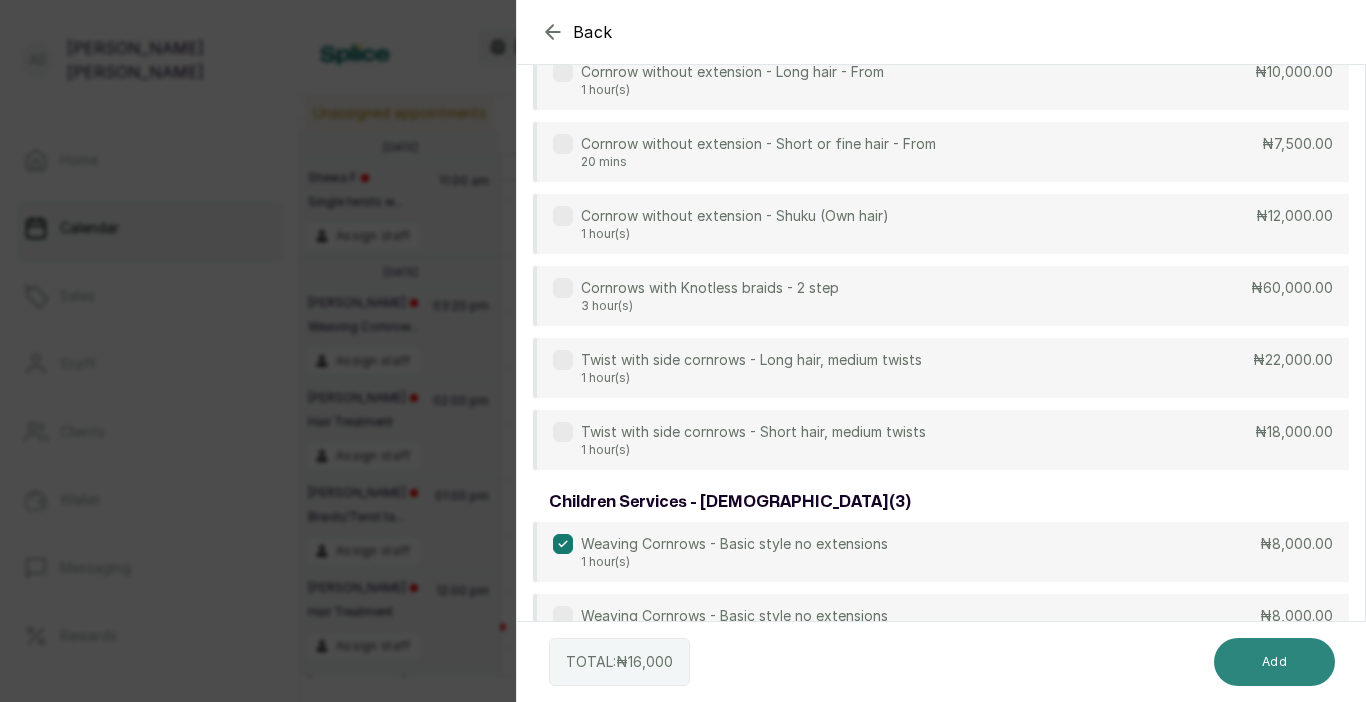click on "Add" at bounding box center [1274, 662] 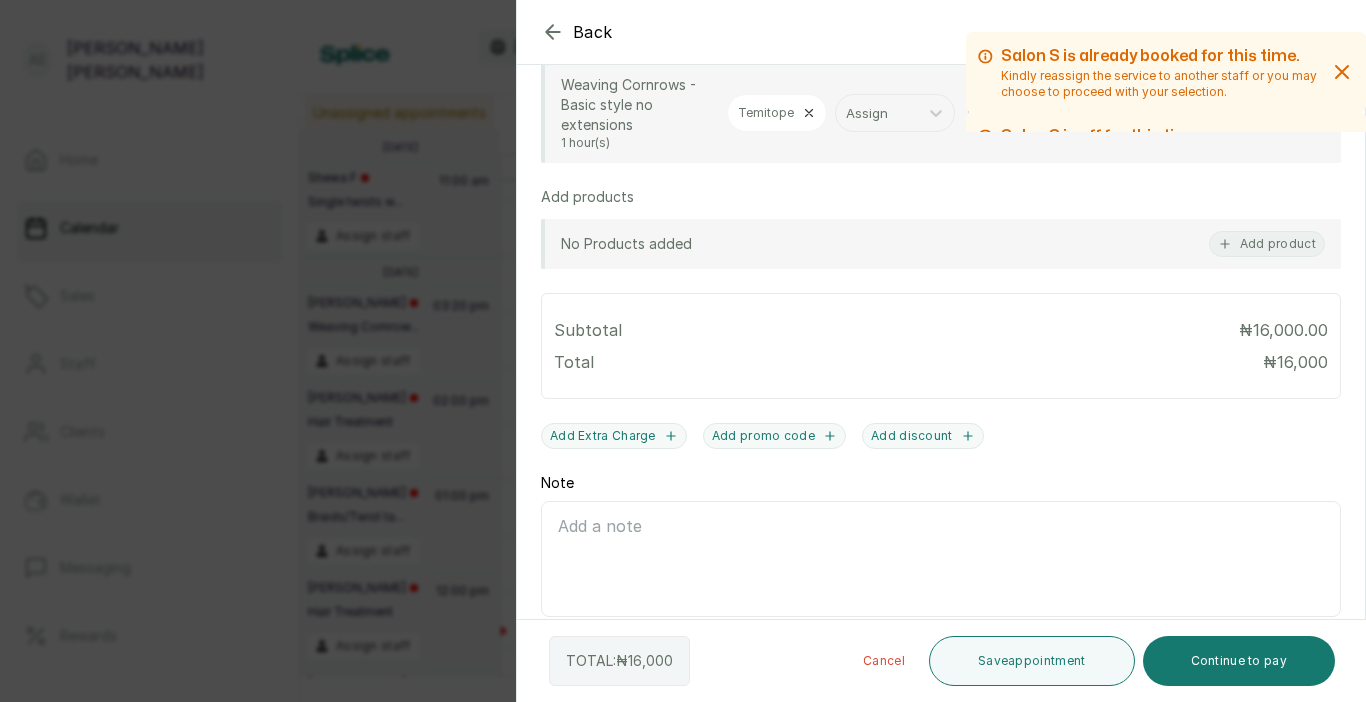scroll, scrollTop: 618, scrollLeft: 0, axis: vertical 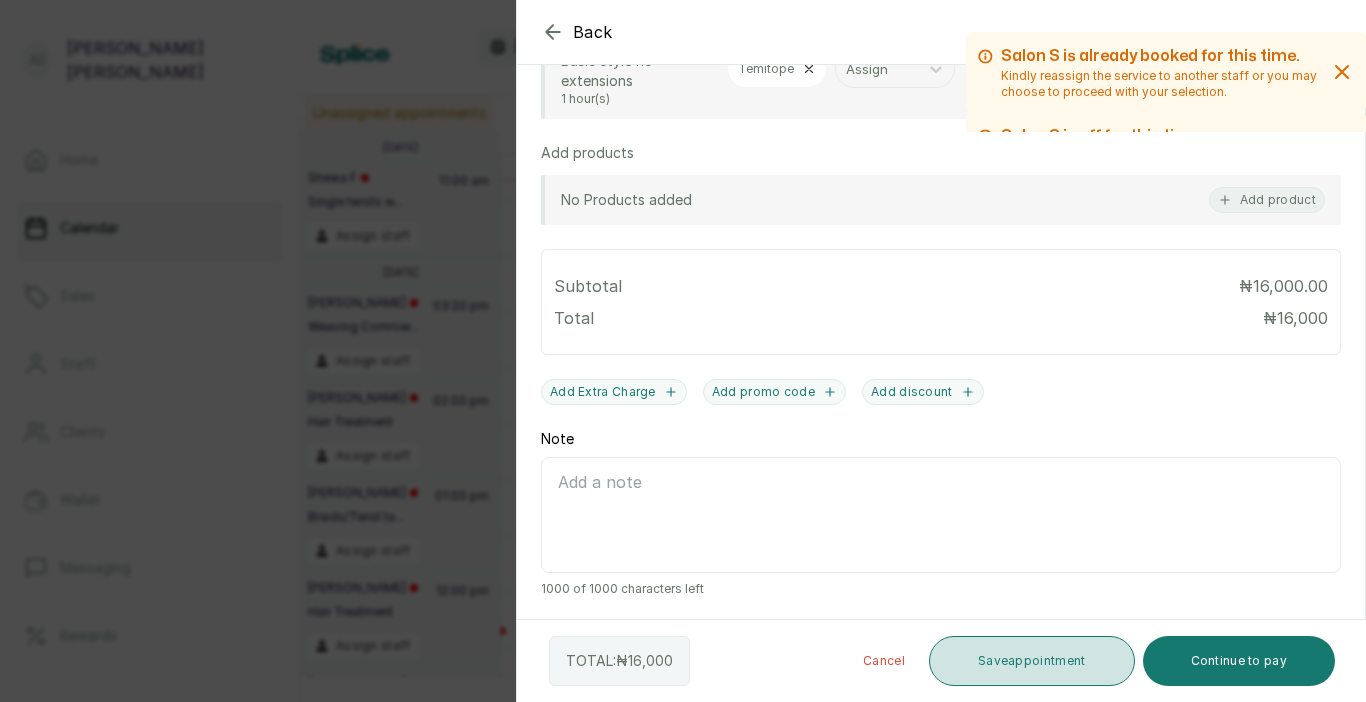 click on "Save  appointment" at bounding box center [1032, 661] 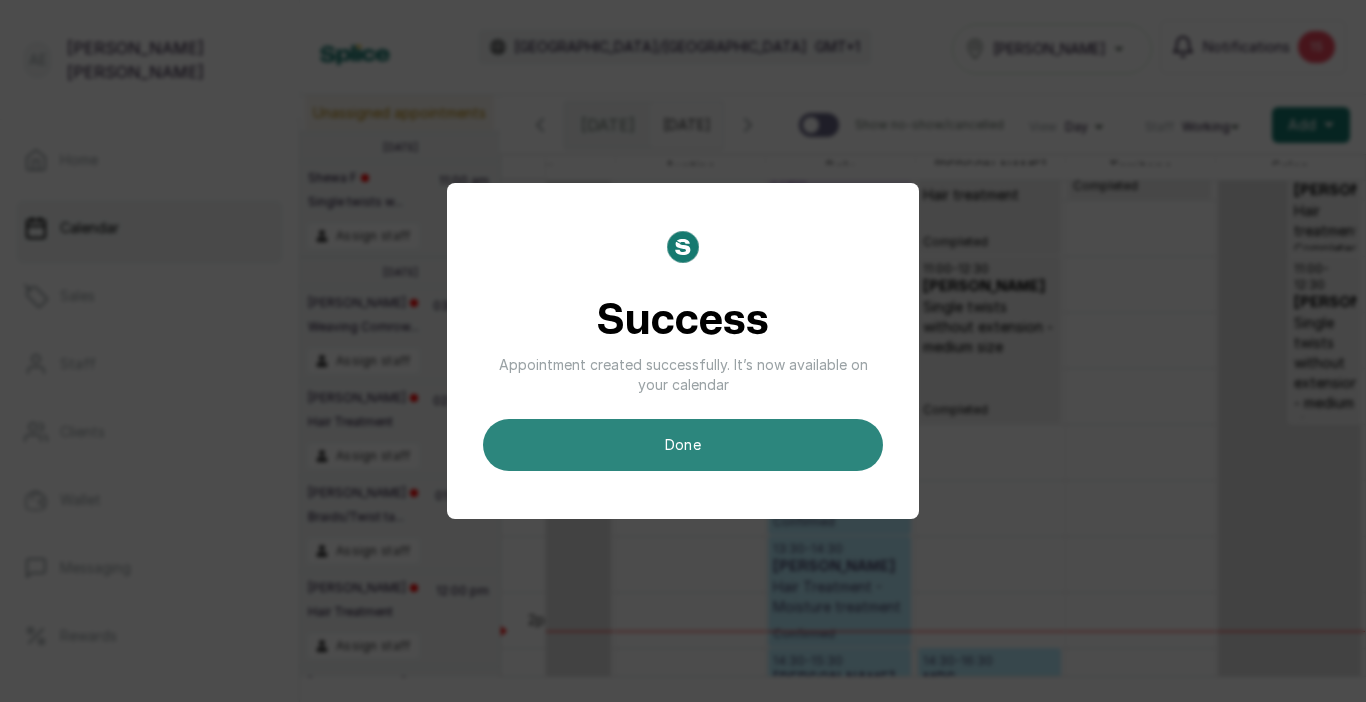 click on "done" at bounding box center [683, 445] 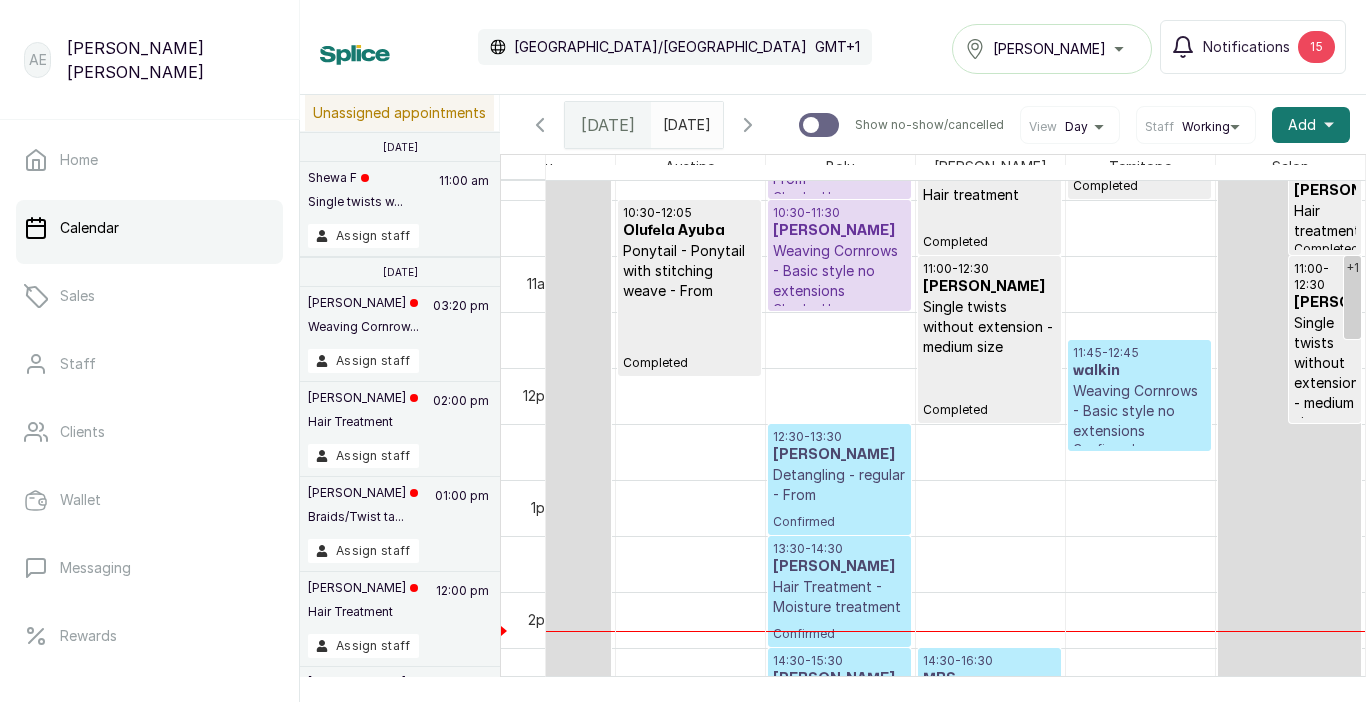 scroll, scrollTop: 673, scrollLeft: 411, axis: both 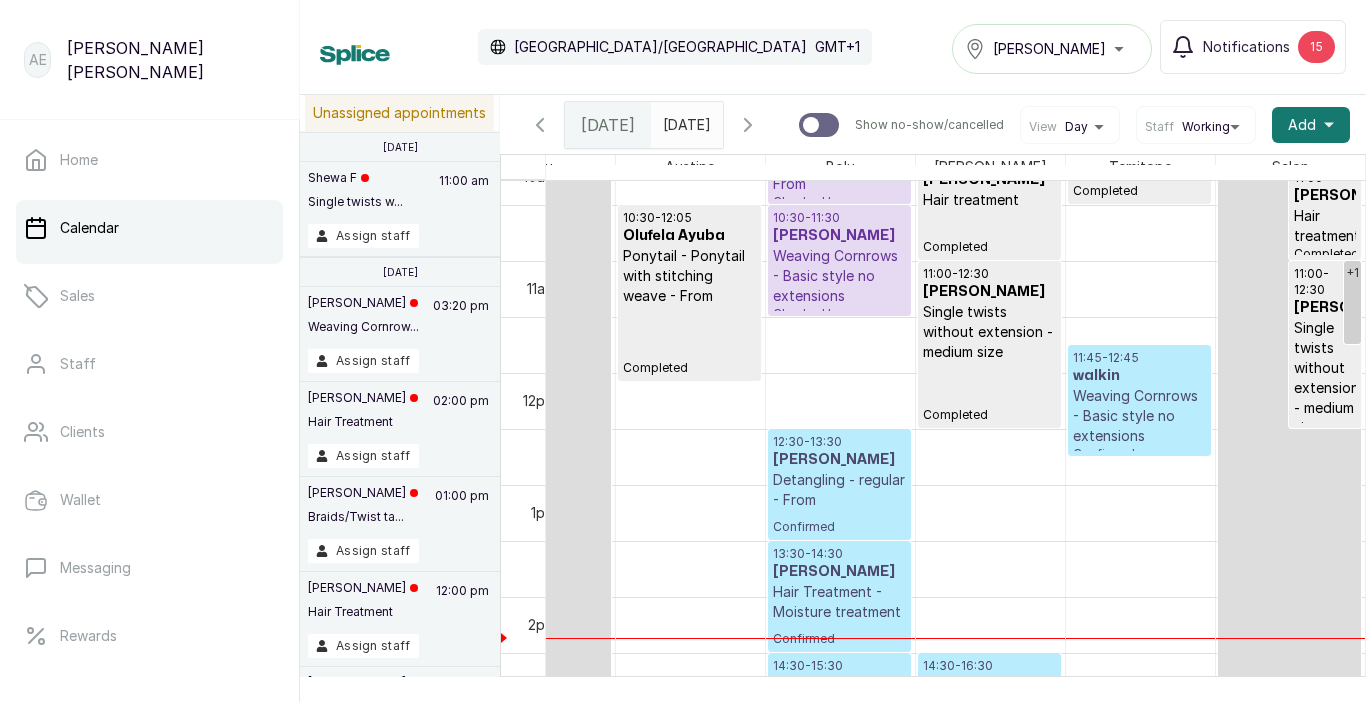 click on "Detangling - regular - From" at bounding box center (839, 490) 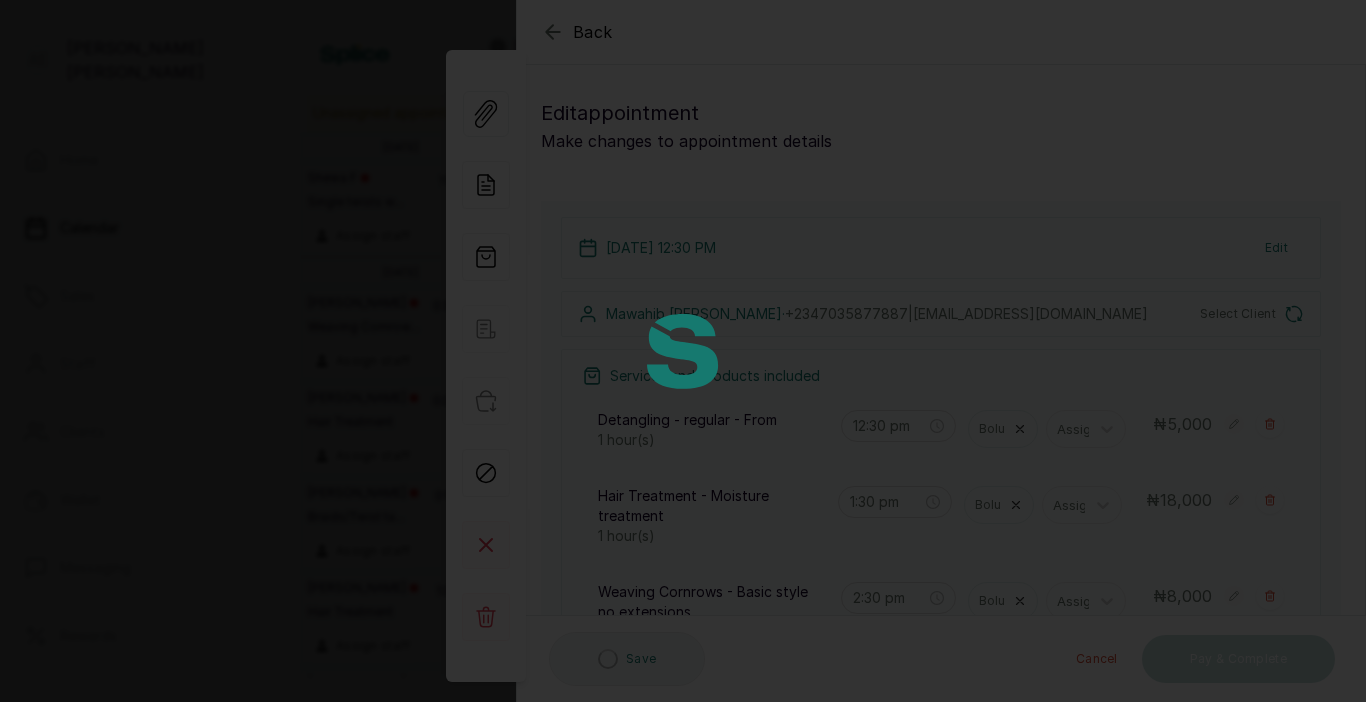 type on "12:30 pm" 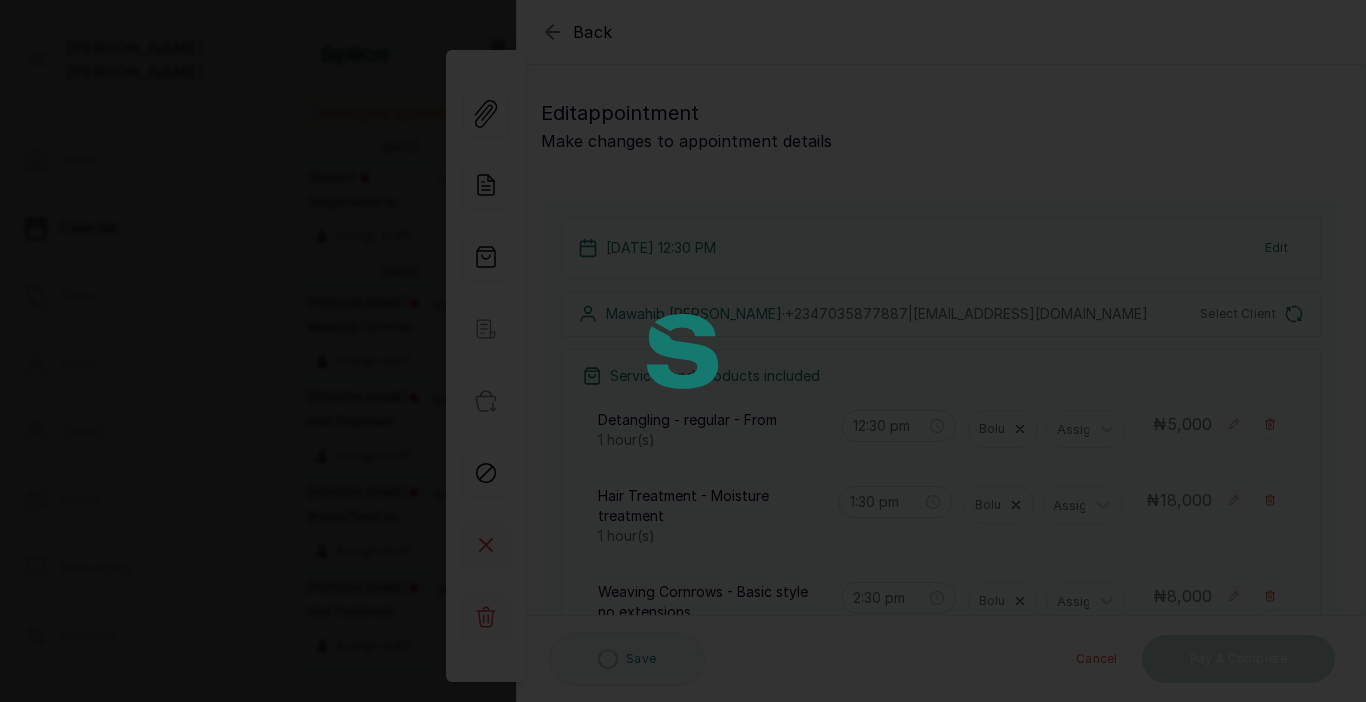 type on "1:30 pm" 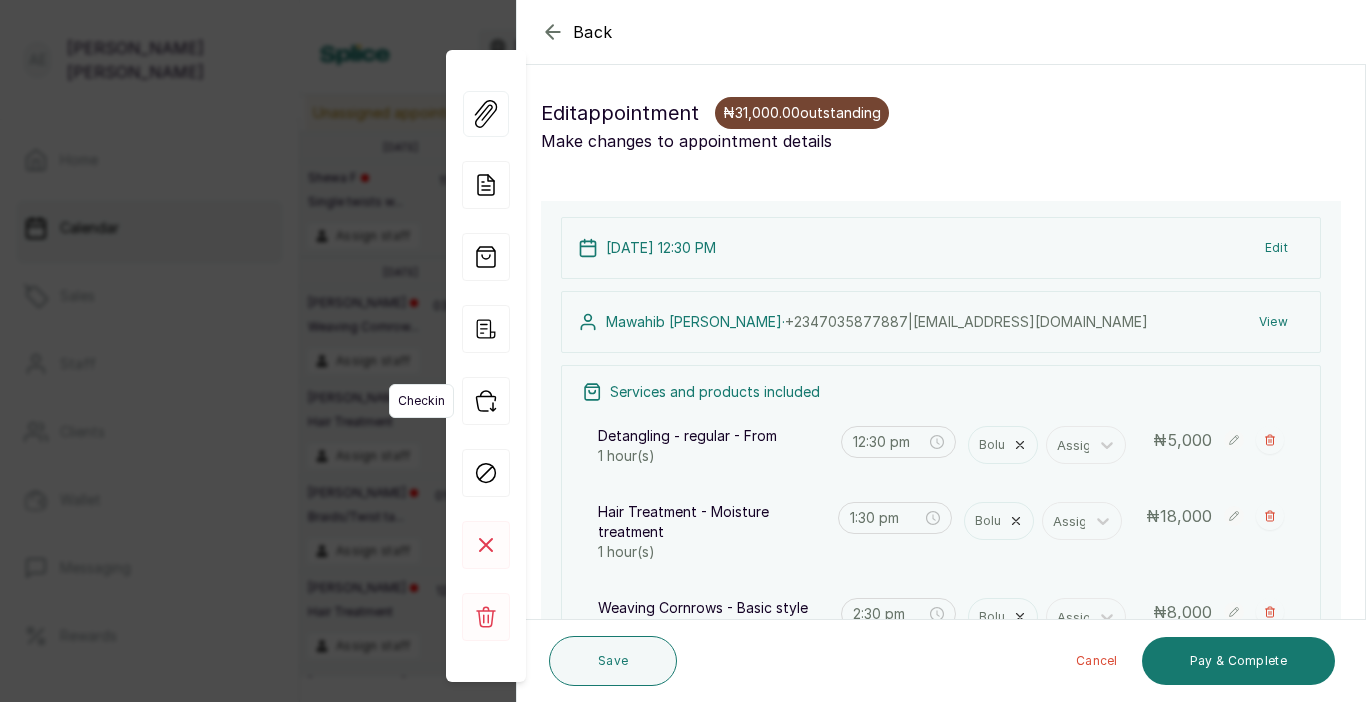 click 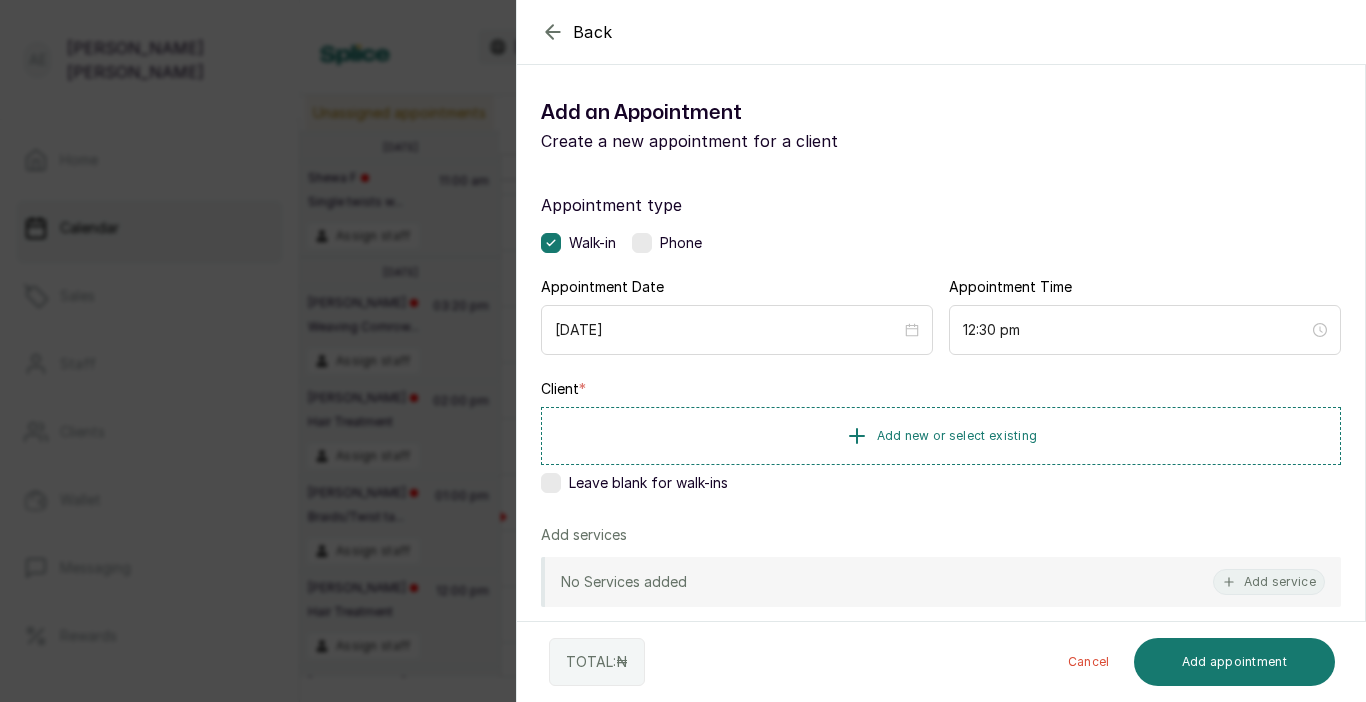 click on "Leave blank for walk-ins" at bounding box center [648, 483] 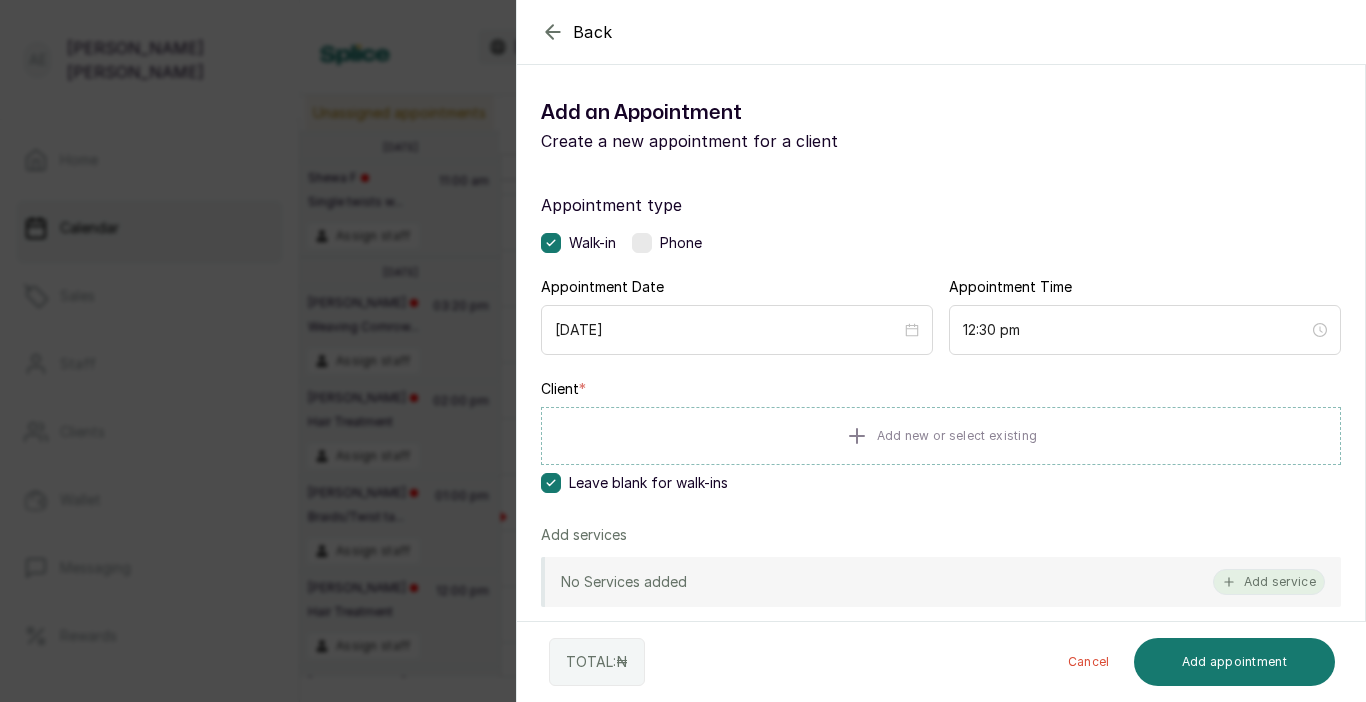 click on "Add service" at bounding box center [1269, 582] 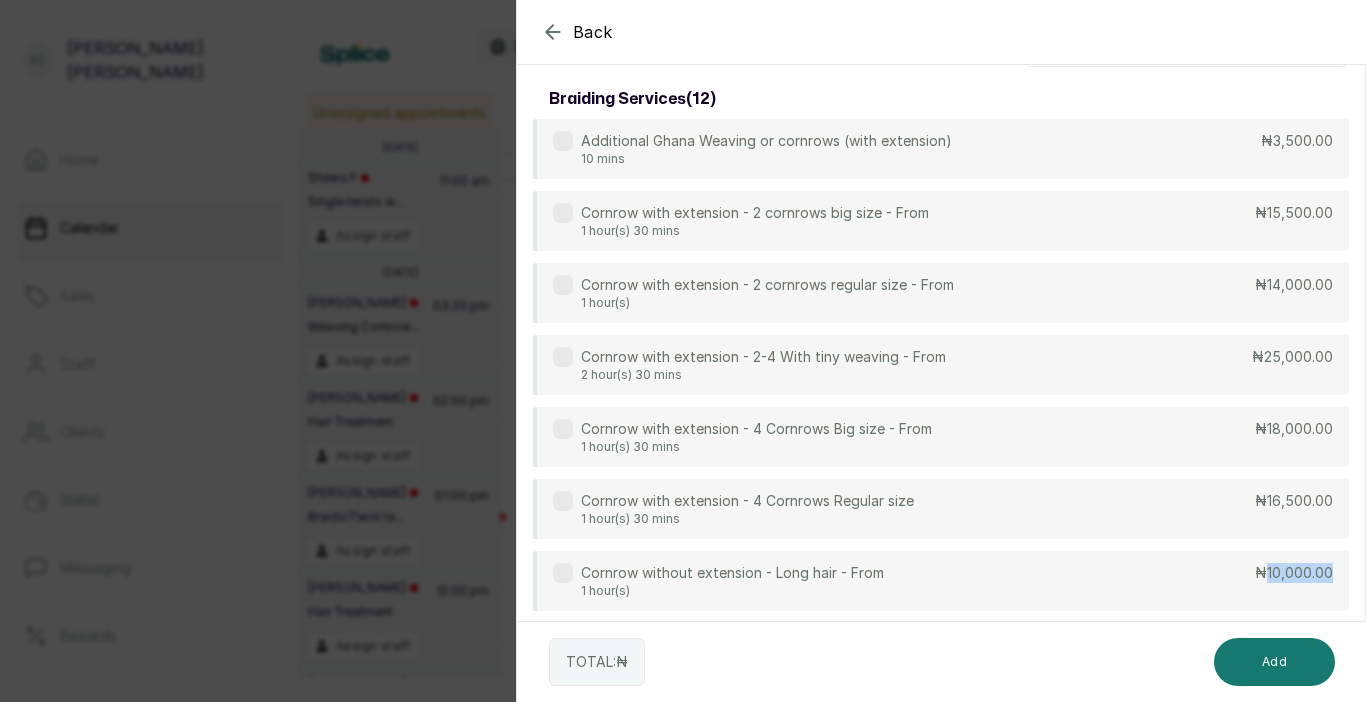 click on "₦10,000.00" at bounding box center (1294, 573) 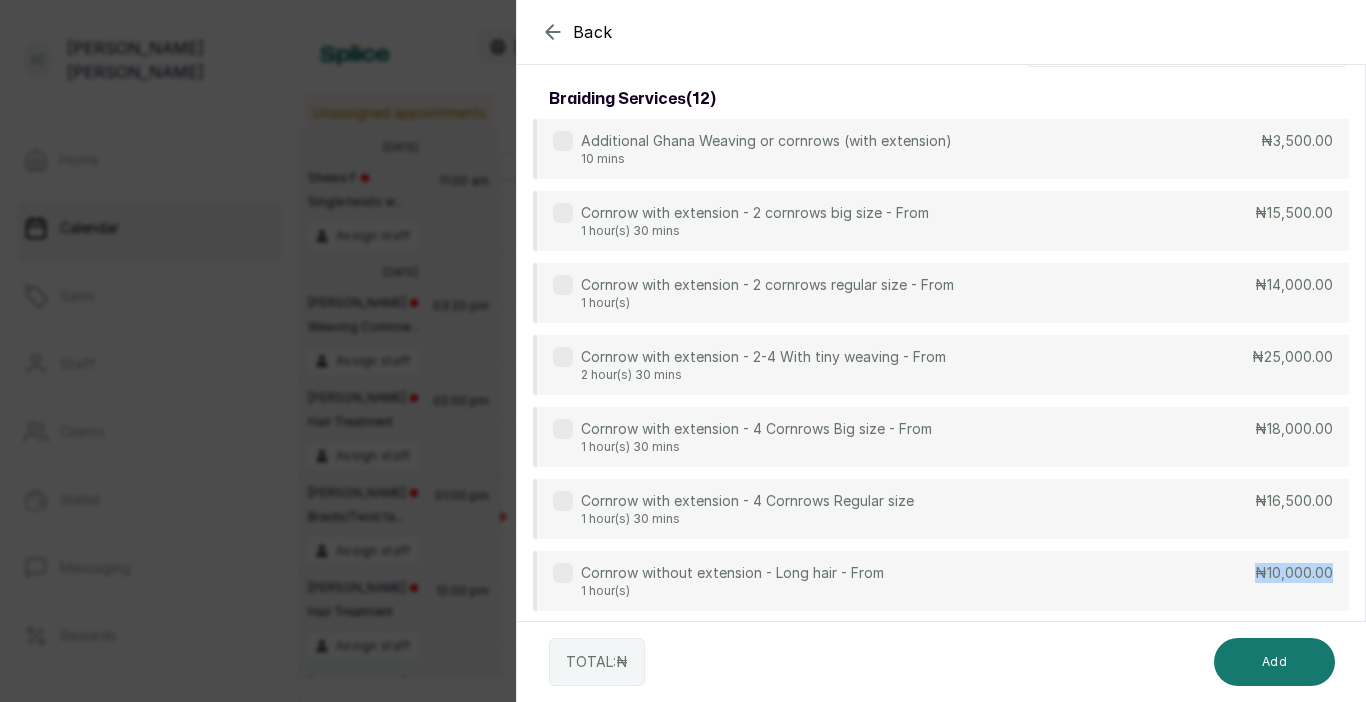 click on "₦10,000.00" at bounding box center [1294, 573] 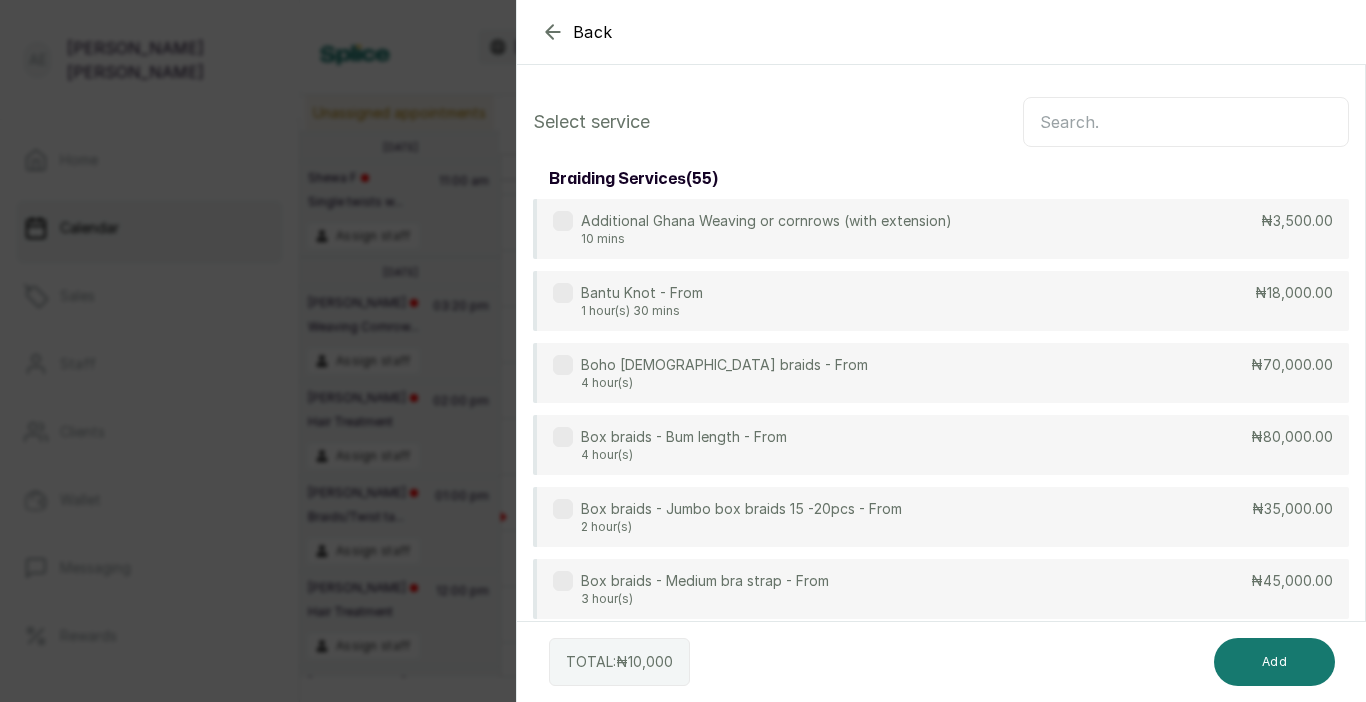 click at bounding box center (1186, 122) 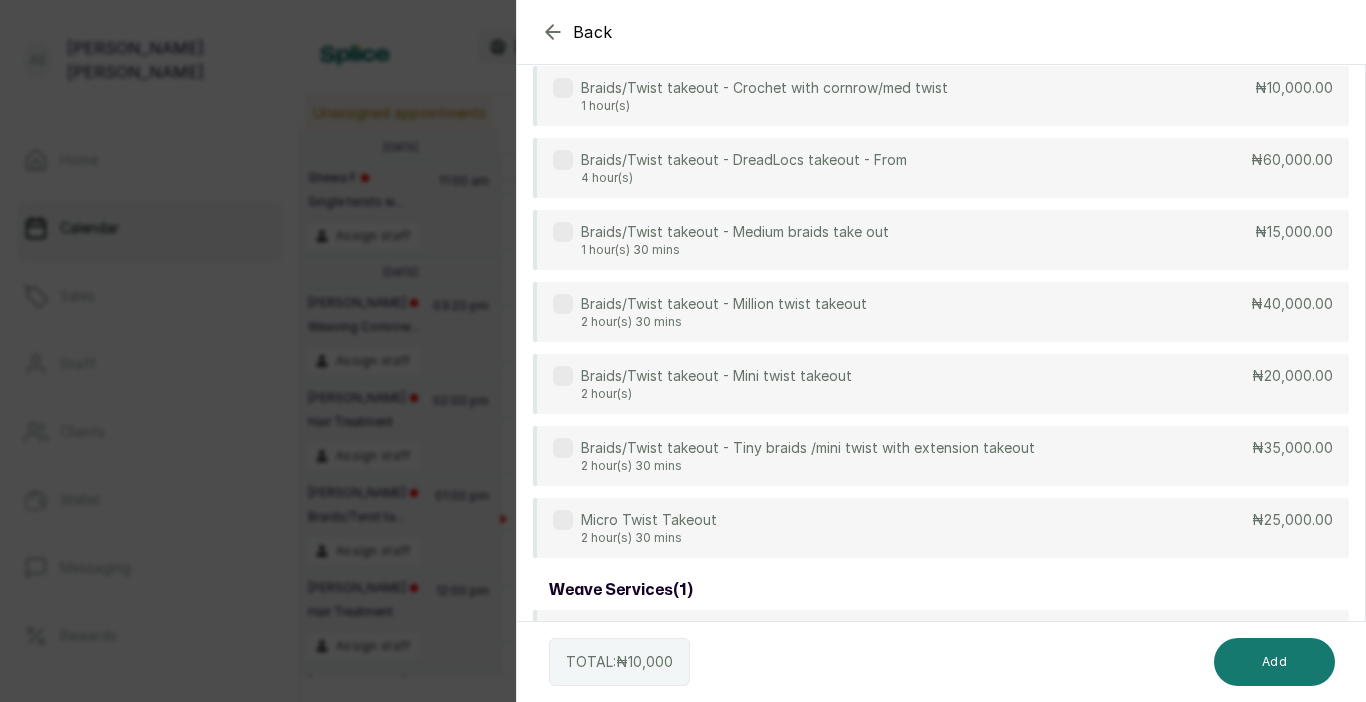 scroll, scrollTop: 774, scrollLeft: 0, axis: vertical 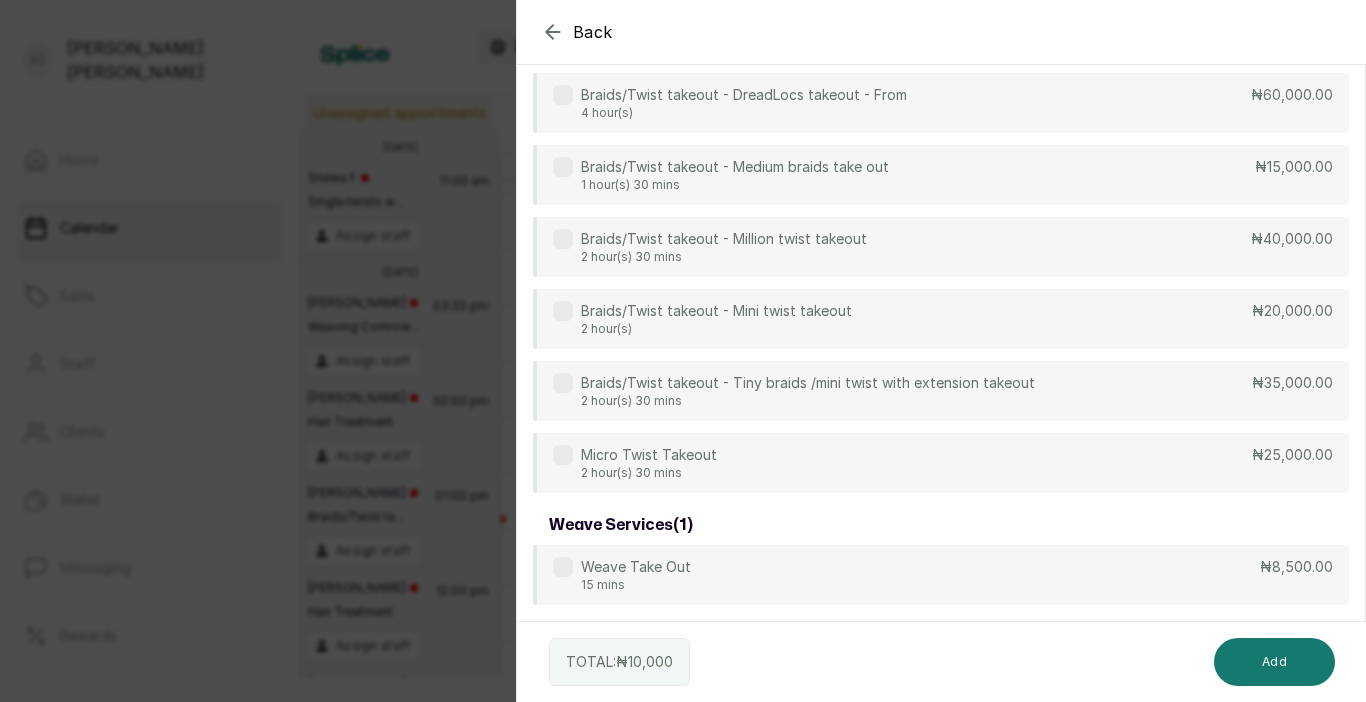 type on "take" 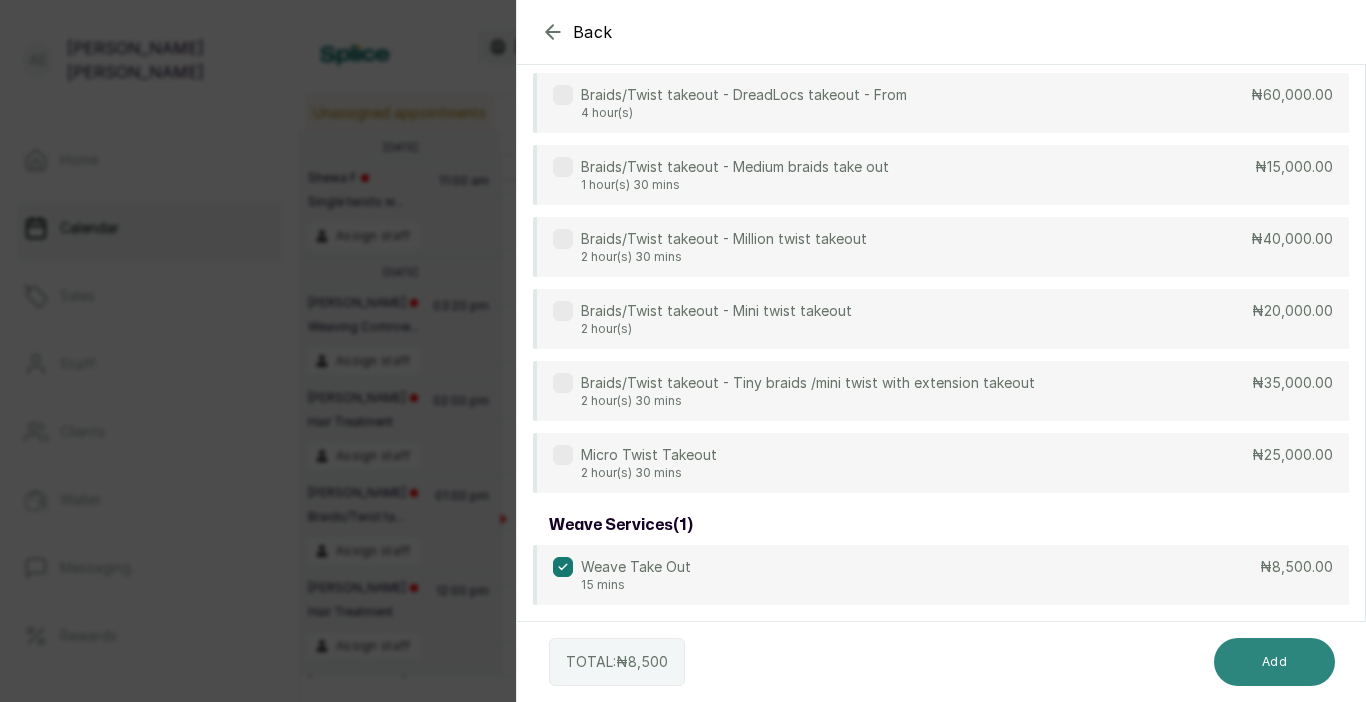 click on "Add" at bounding box center [1274, 662] 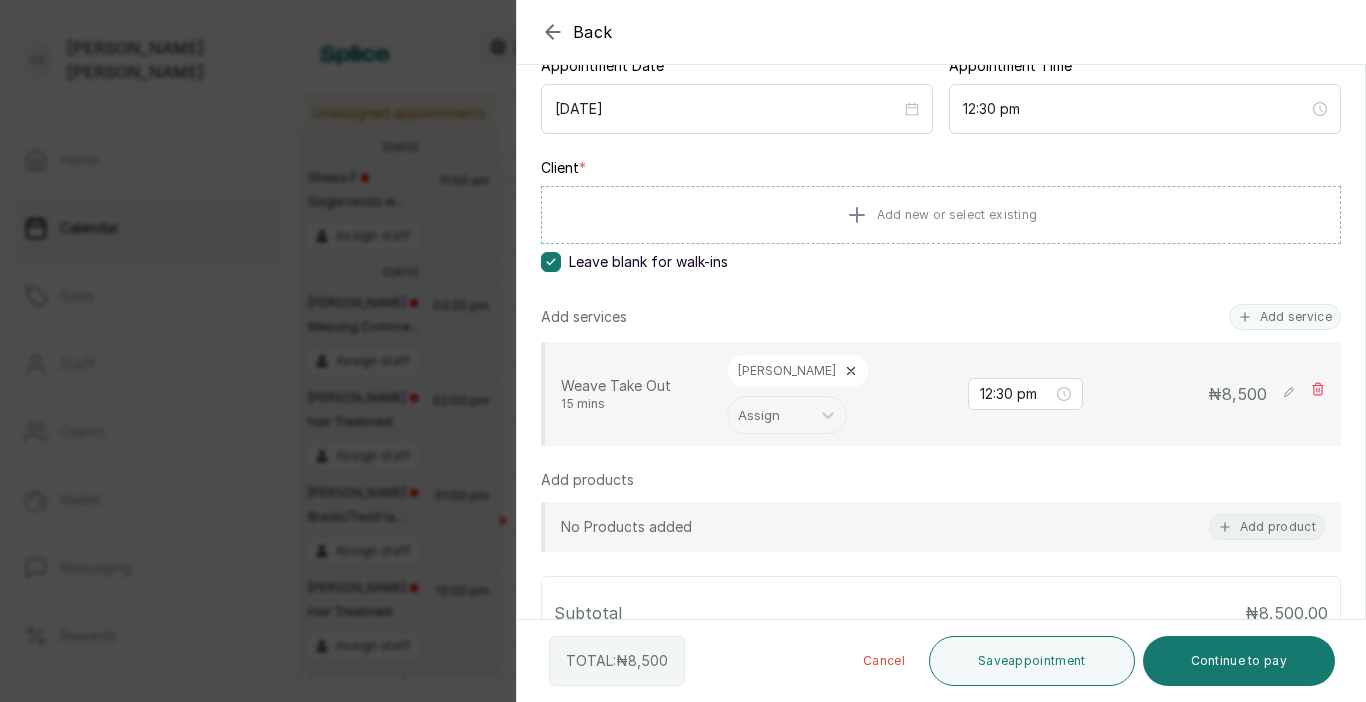 scroll, scrollTop: 219, scrollLeft: 0, axis: vertical 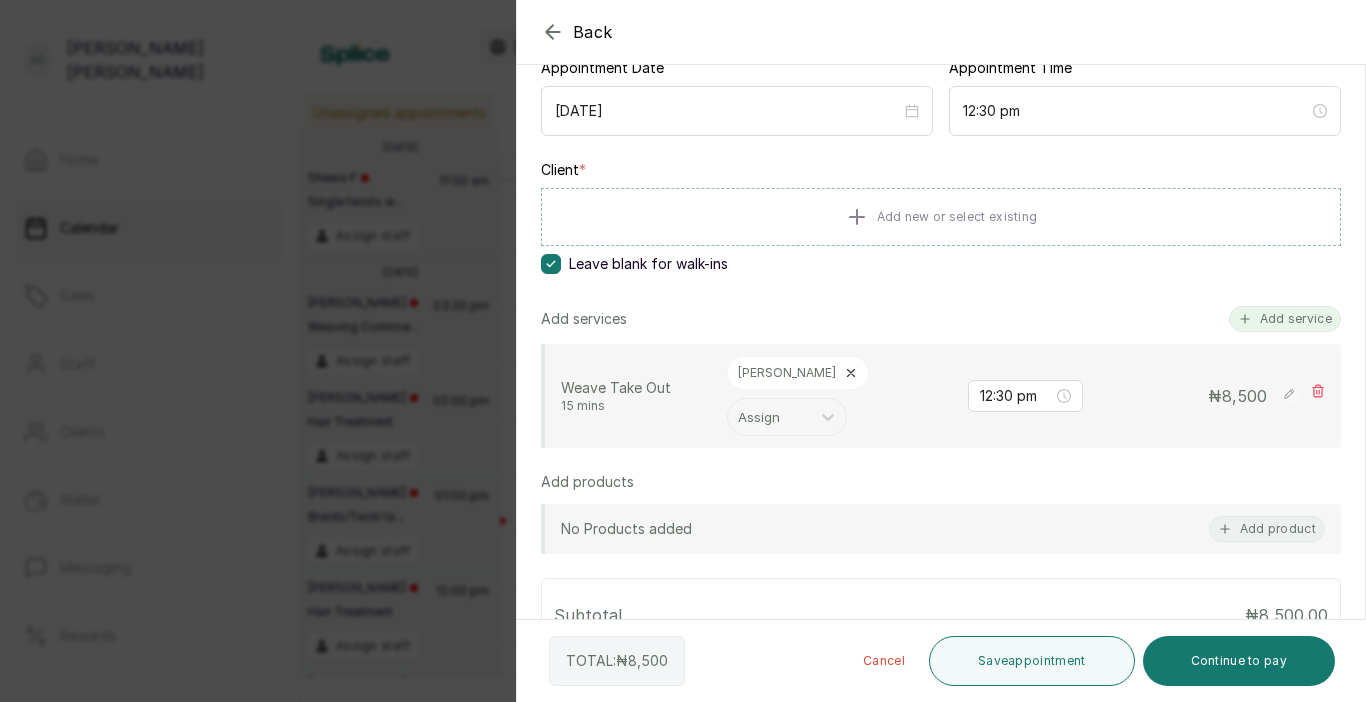 click on "Add service" at bounding box center [1285, 319] 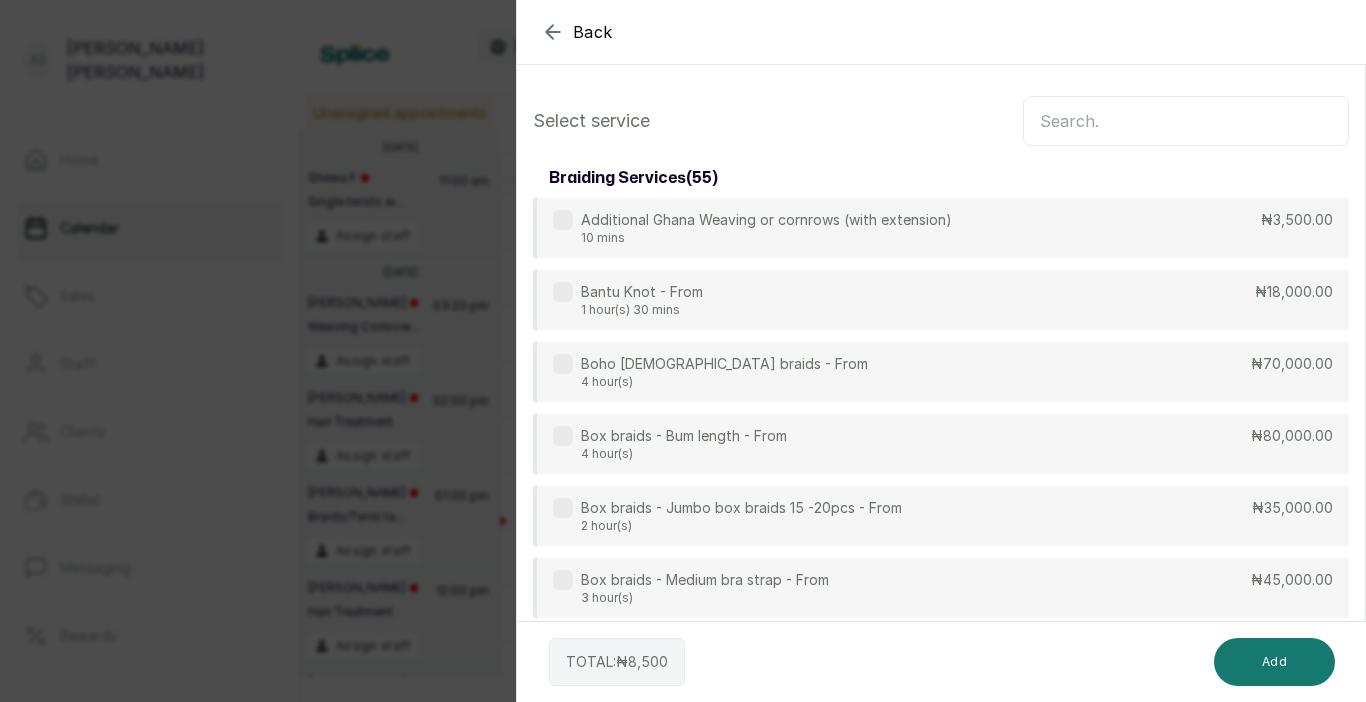 scroll, scrollTop: 0, scrollLeft: 0, axis: both 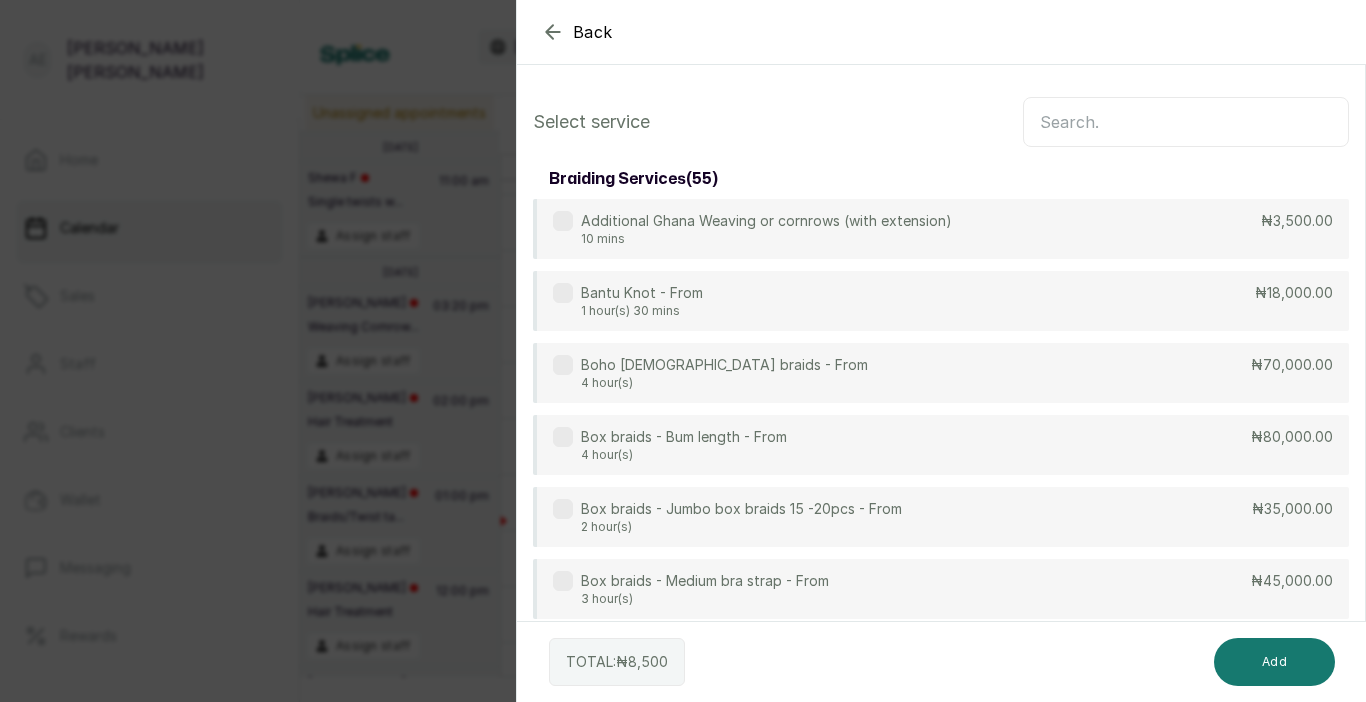 click at bounding box center (1186, 122) 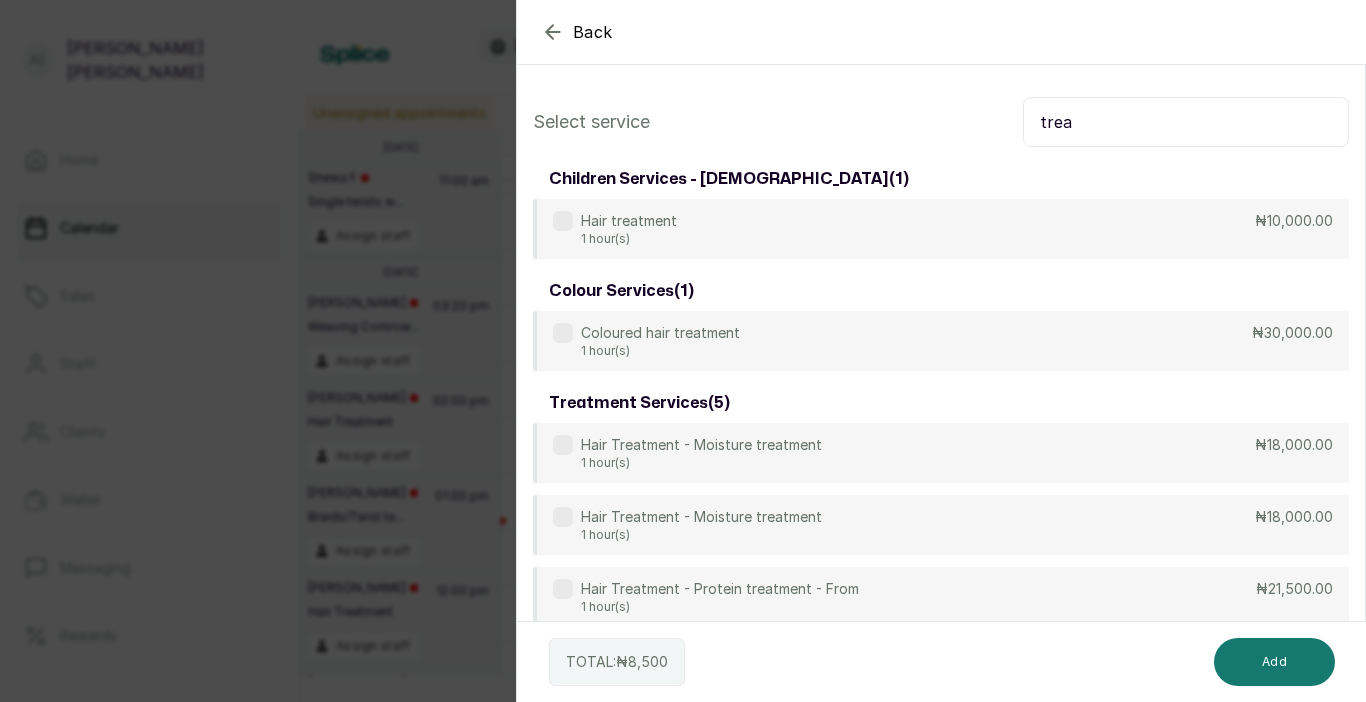 type on "trea" 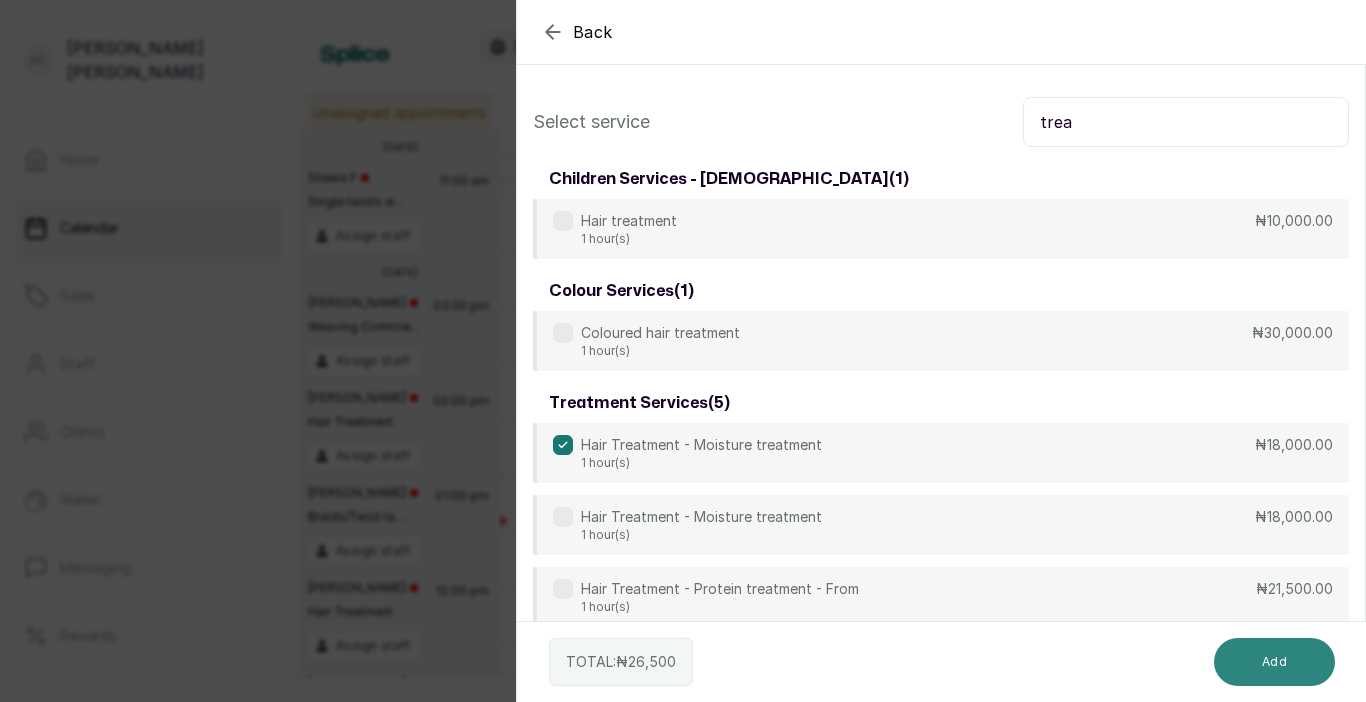click on "Add" at bounding box center [1274, 662] 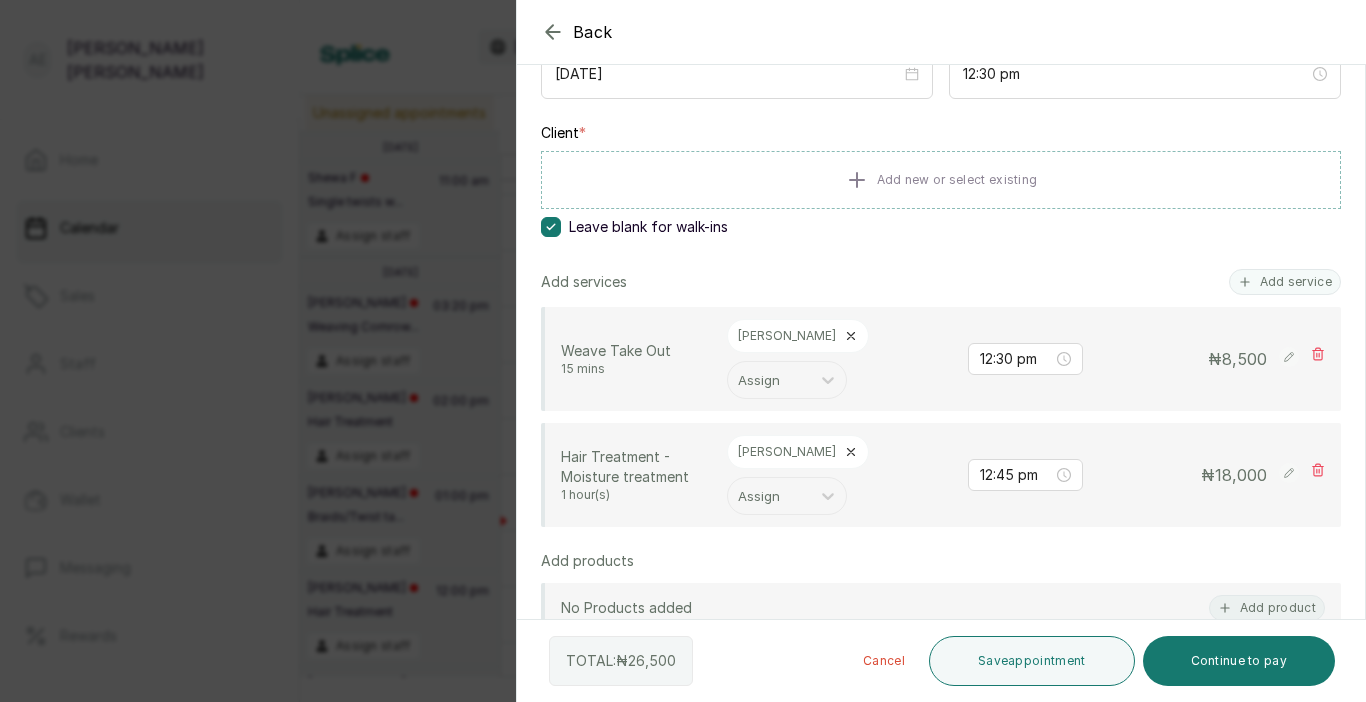 scroll, scrollTop: 260, scrollLeft: 0, axis: vertical 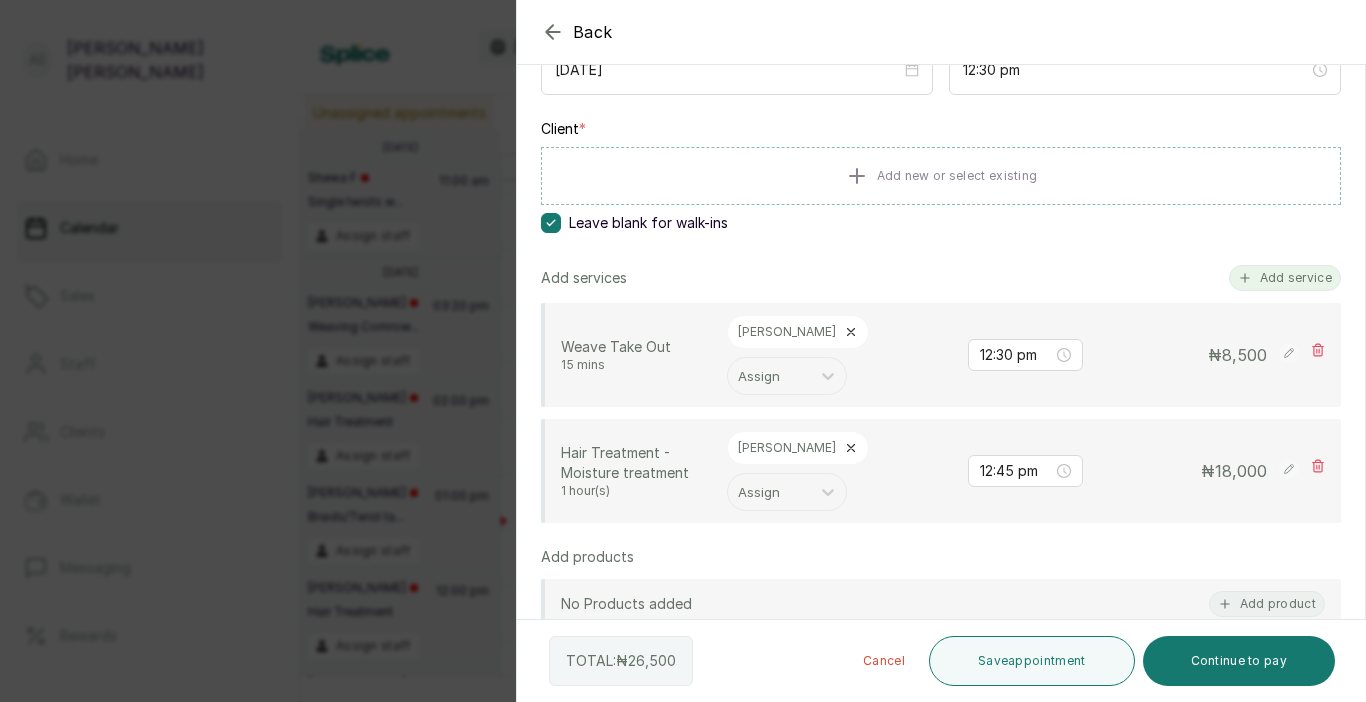 click on "Add service" at bounding box center [1285, 278] 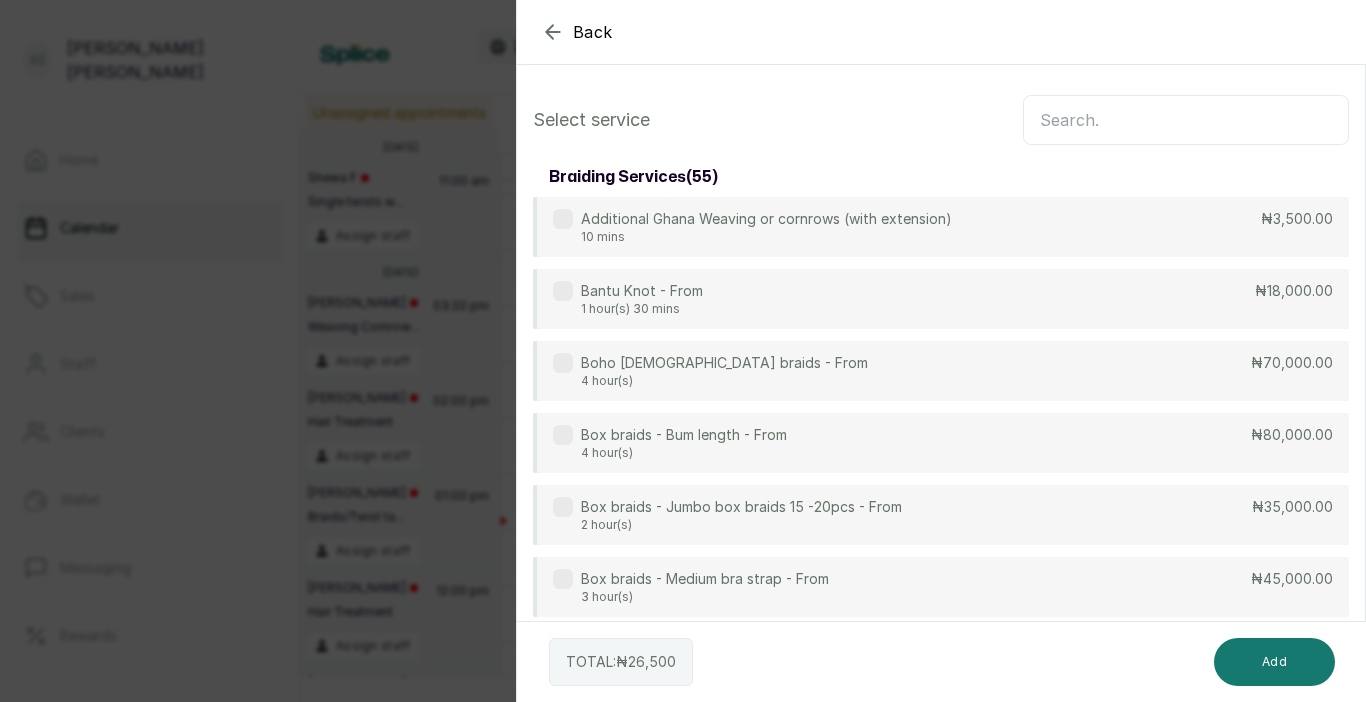 scroll, scrollTop: 0, scrollLeft: 0, axis: both 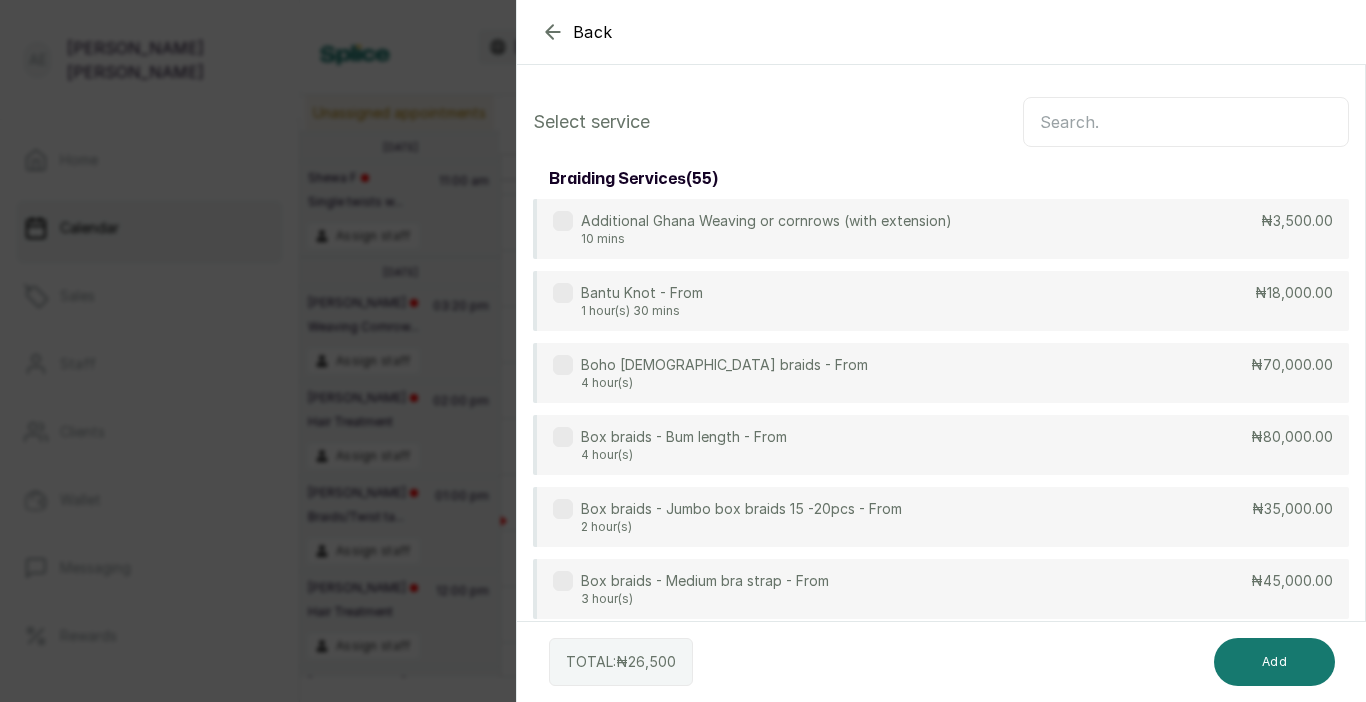 click at bounding box center (1186, 122) 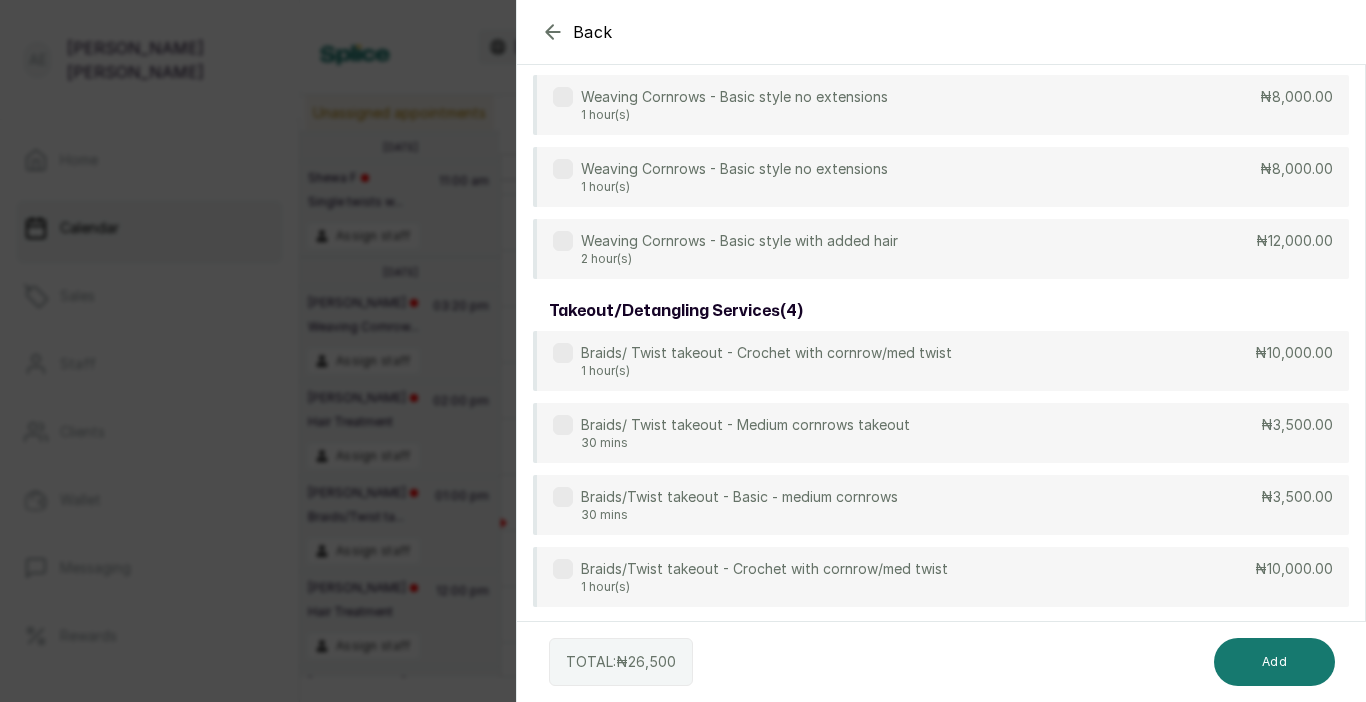 scroll, scrollTop: 1027, scrollLeft: 0, axis: vertical 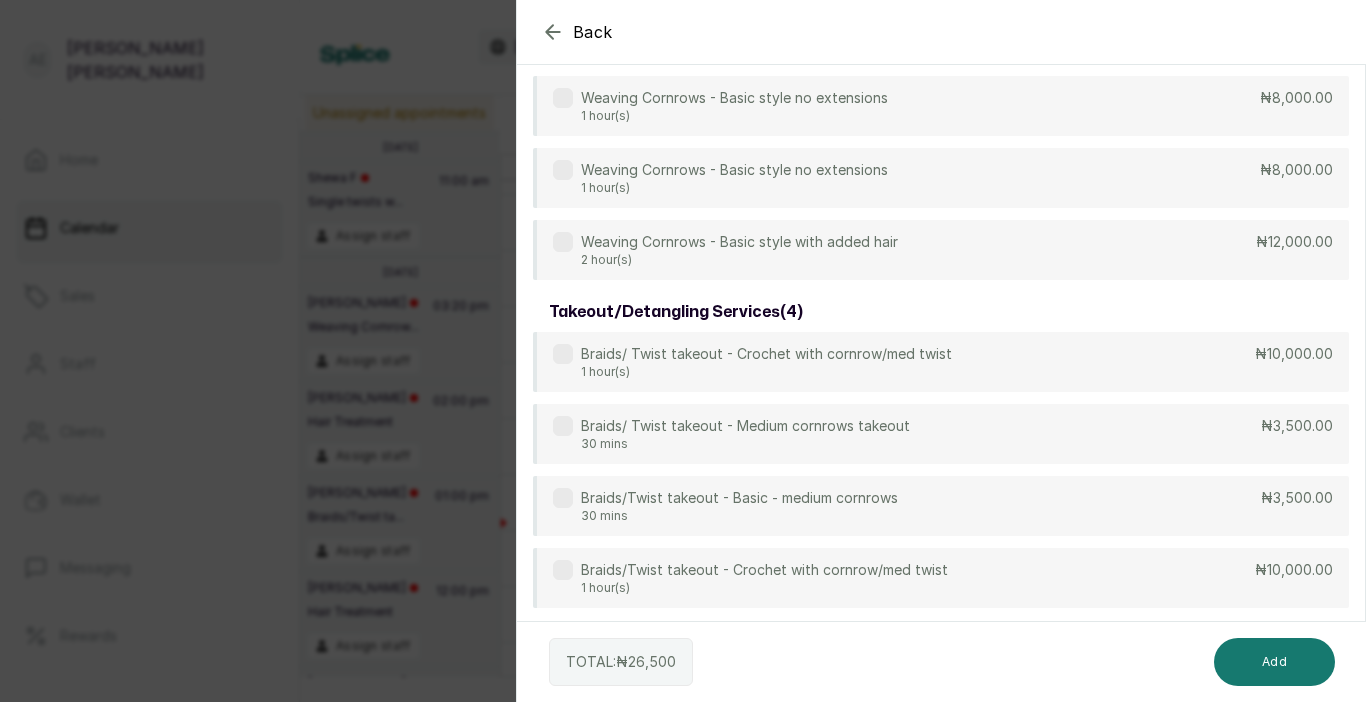 type on "cor" 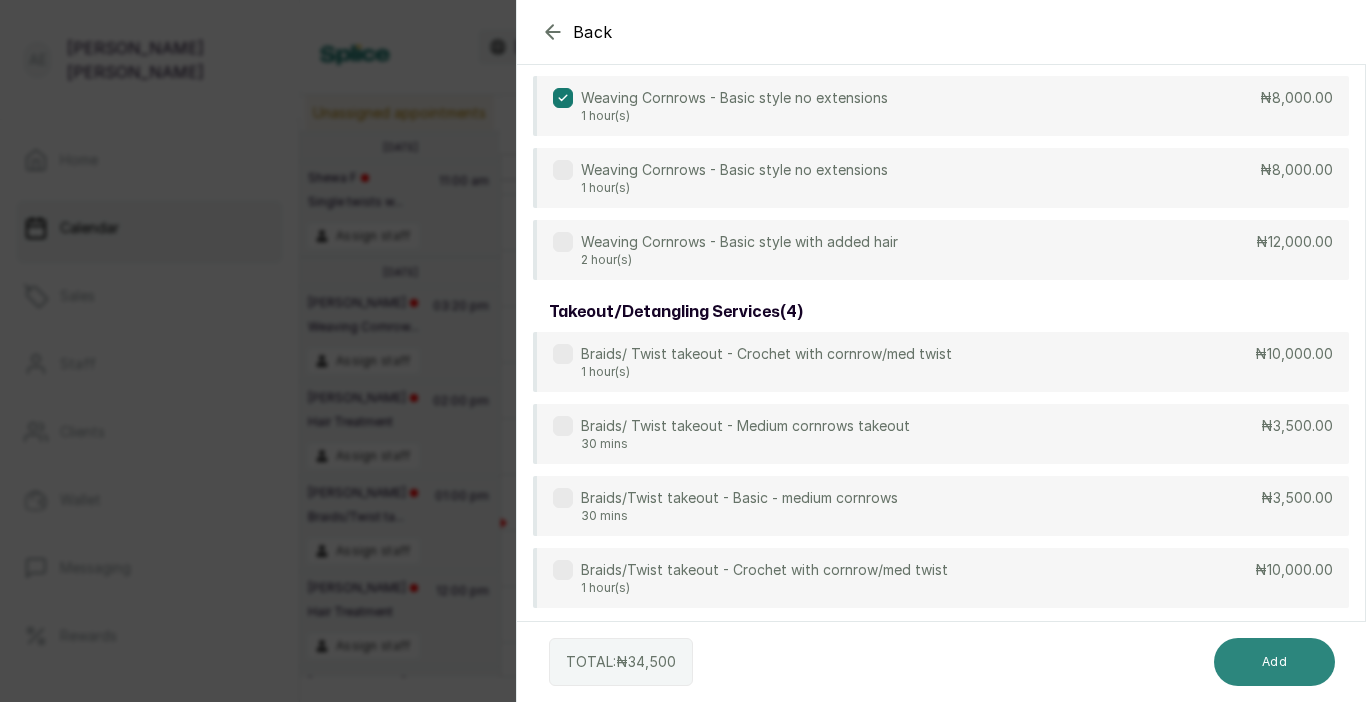 click on "Add" at bounding box center (1274, 662) 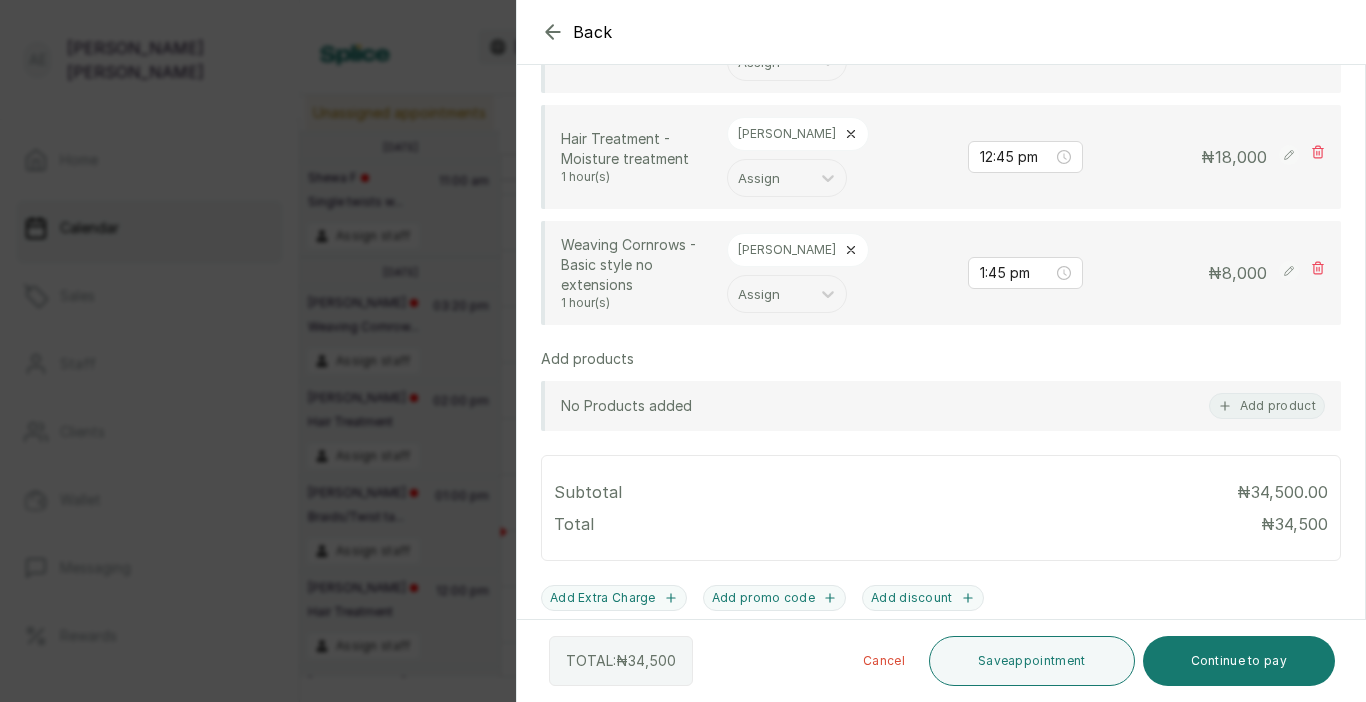 scroll, scrollTop: 460, scrollLeft: 0, axis: vertical 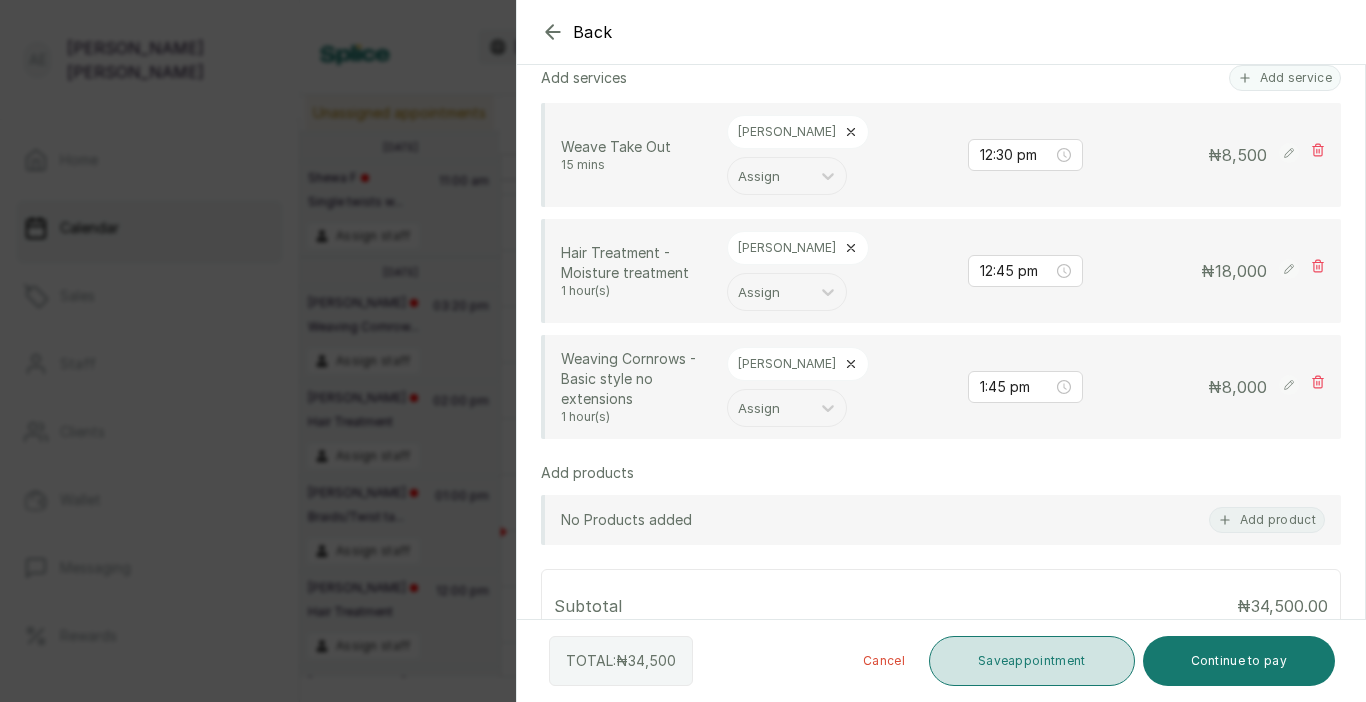 click on "Save  appointment" at bounding box center [1032, 661] 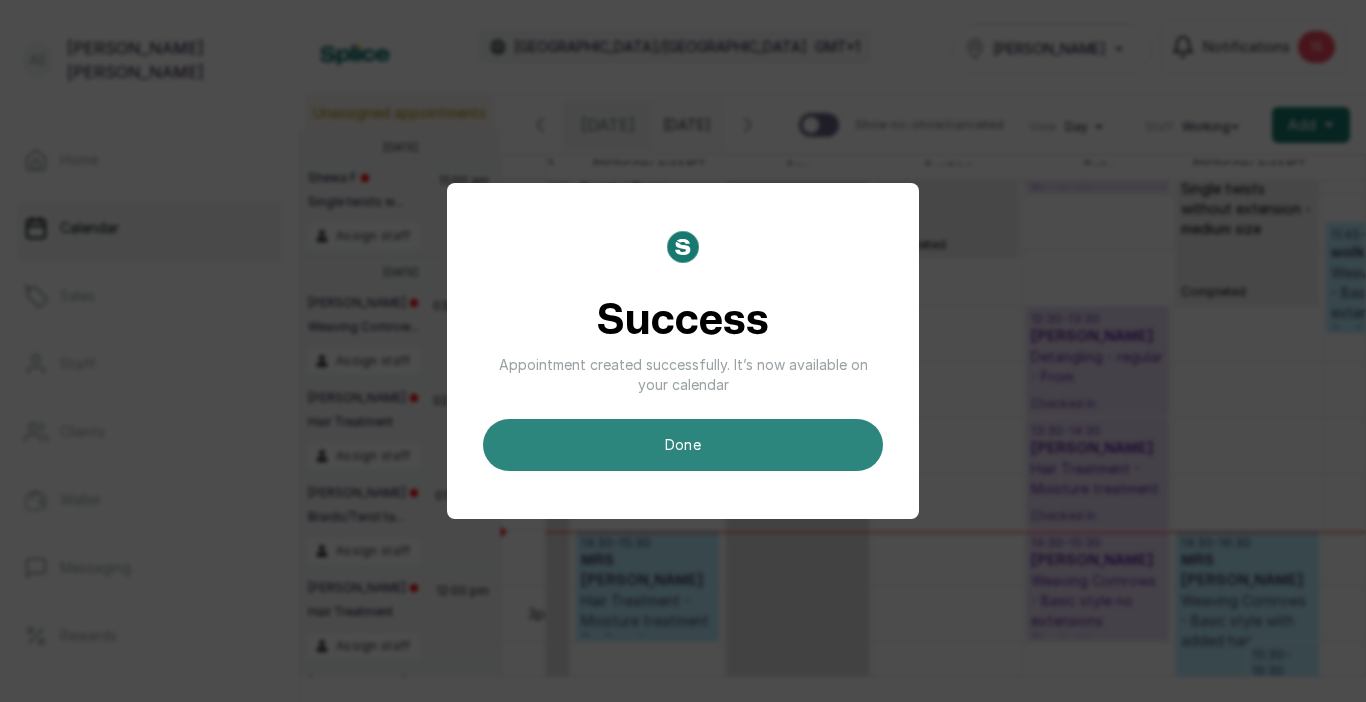 click on "done" at bounding box center [683, 445] 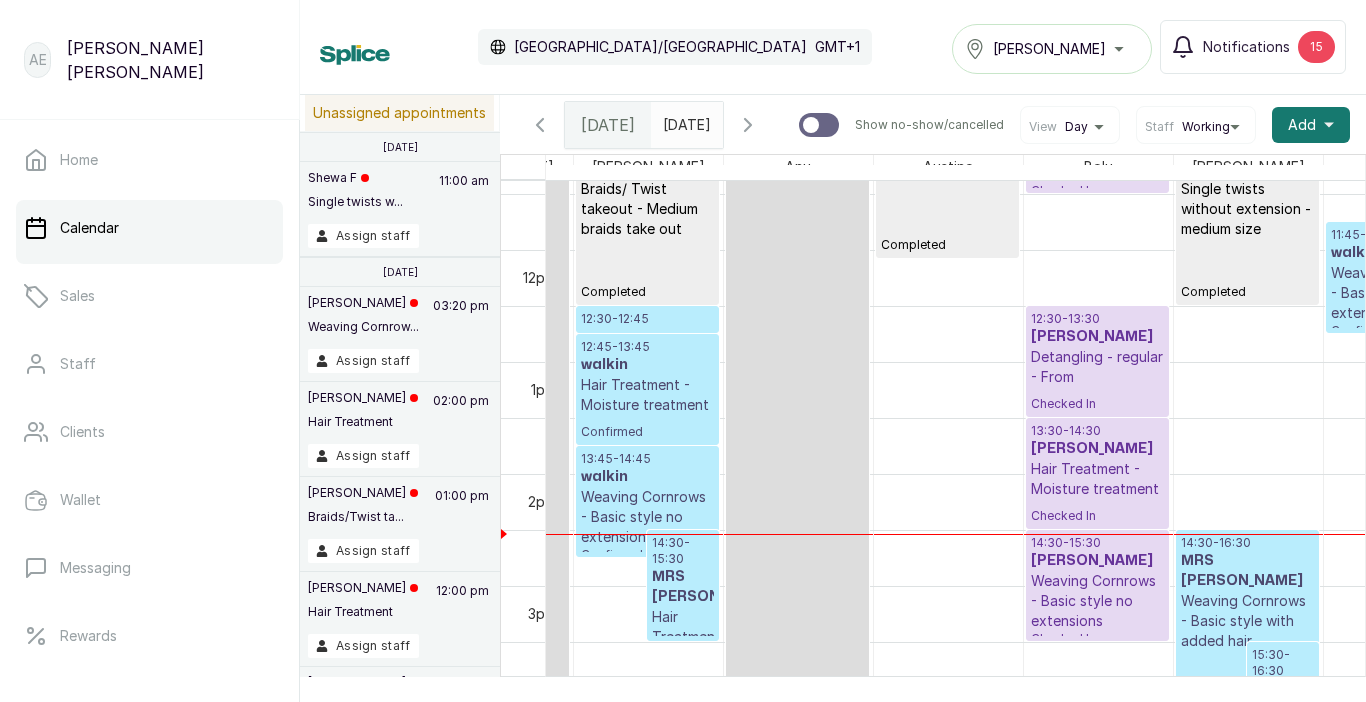 scroll, scrollTop: 673, scrollLeft: 123, axis: both 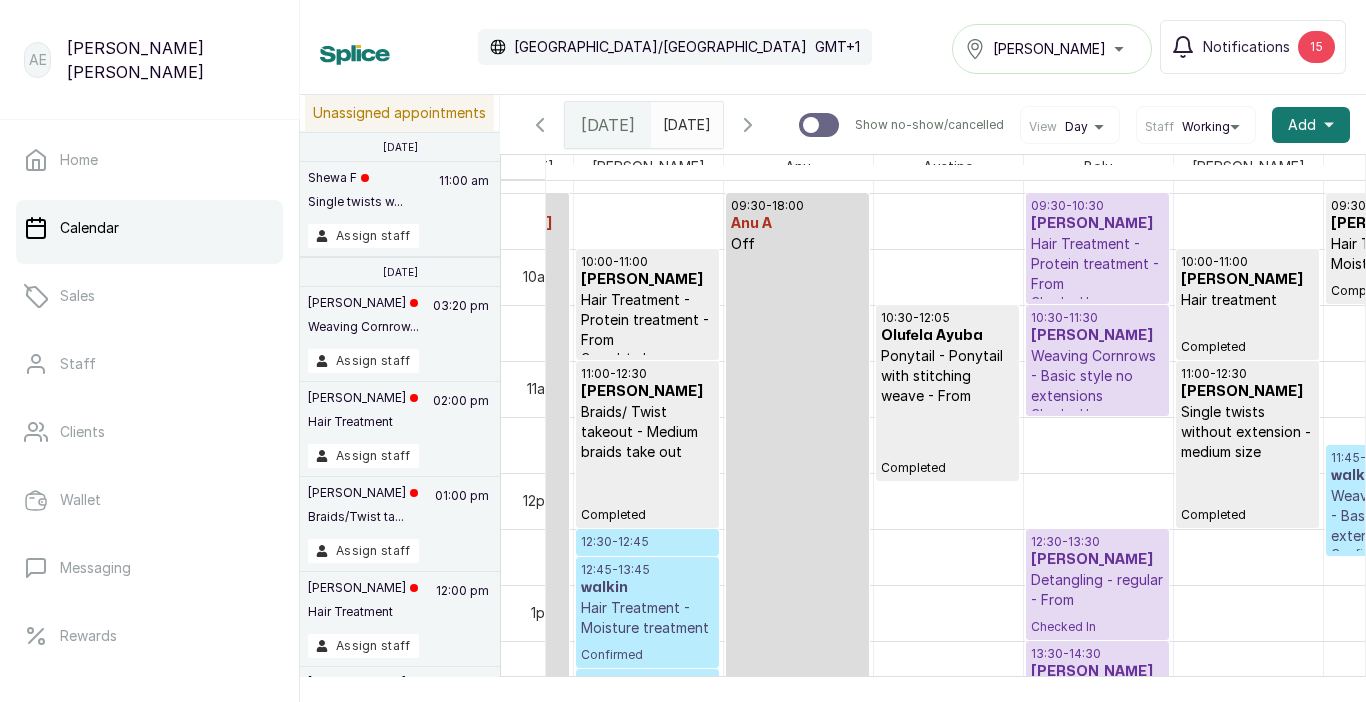 click on "Hair Treatment  - Protein treatment  - From" at bounding box center (1097, 264) 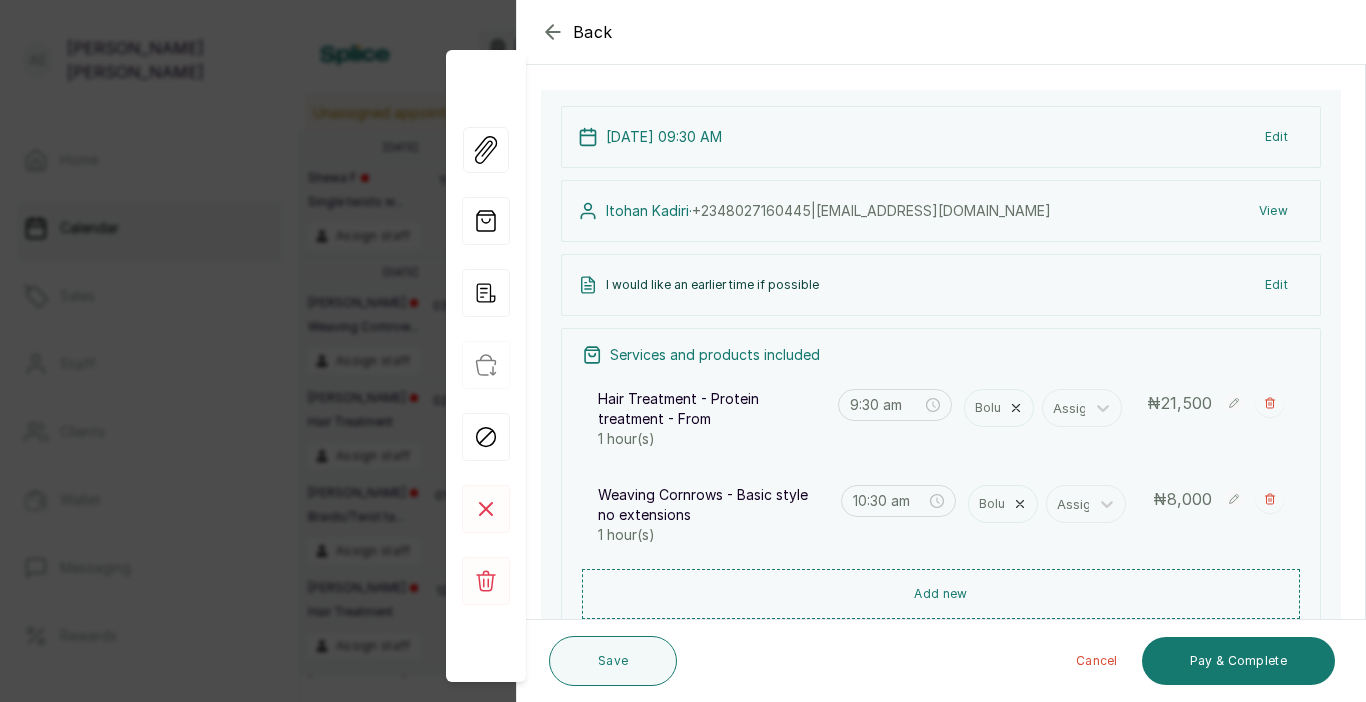 scroll, scrollTop: 222, scrollLeft: 0, axis: vertical 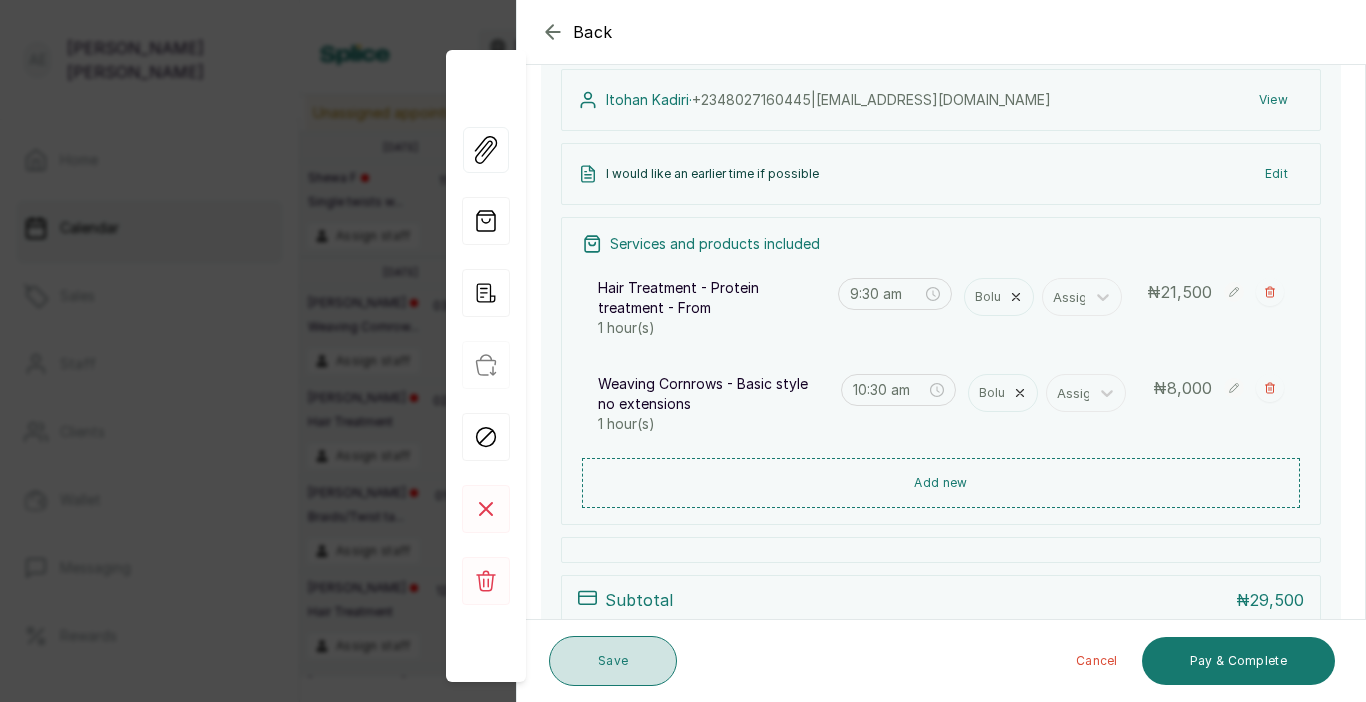click on "Save" at bounding box center [613, 661] 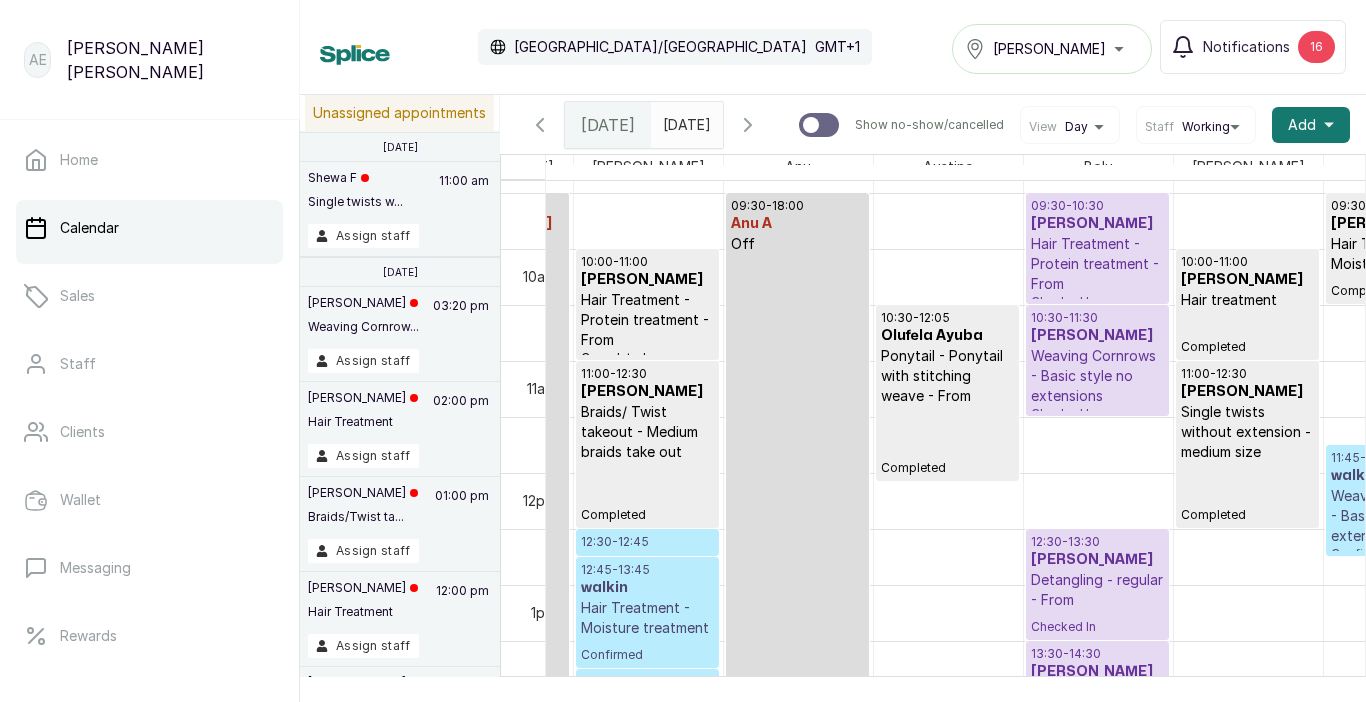 scroll, scrollTop: 1074, scrollLeft: 123, axis: both 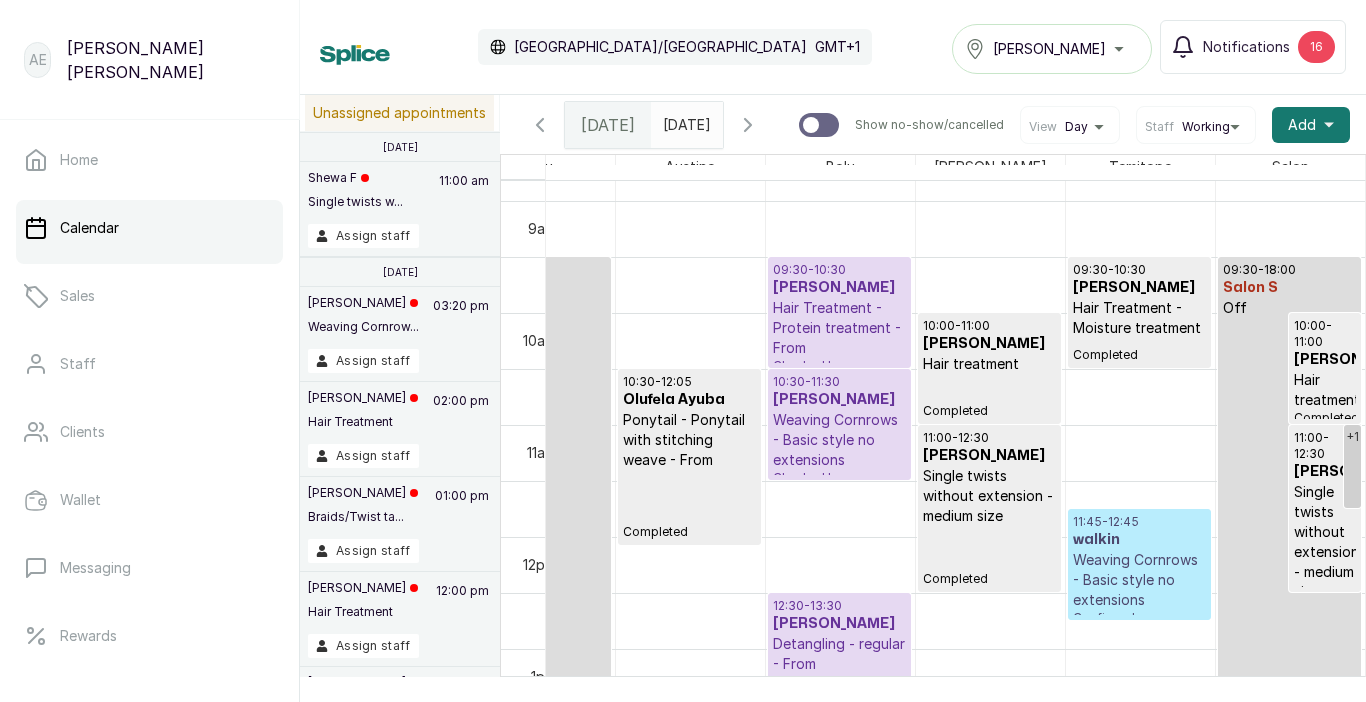 click on "Hair Treatment  - Protein treatment  - From" at bounding box center (839, 328) 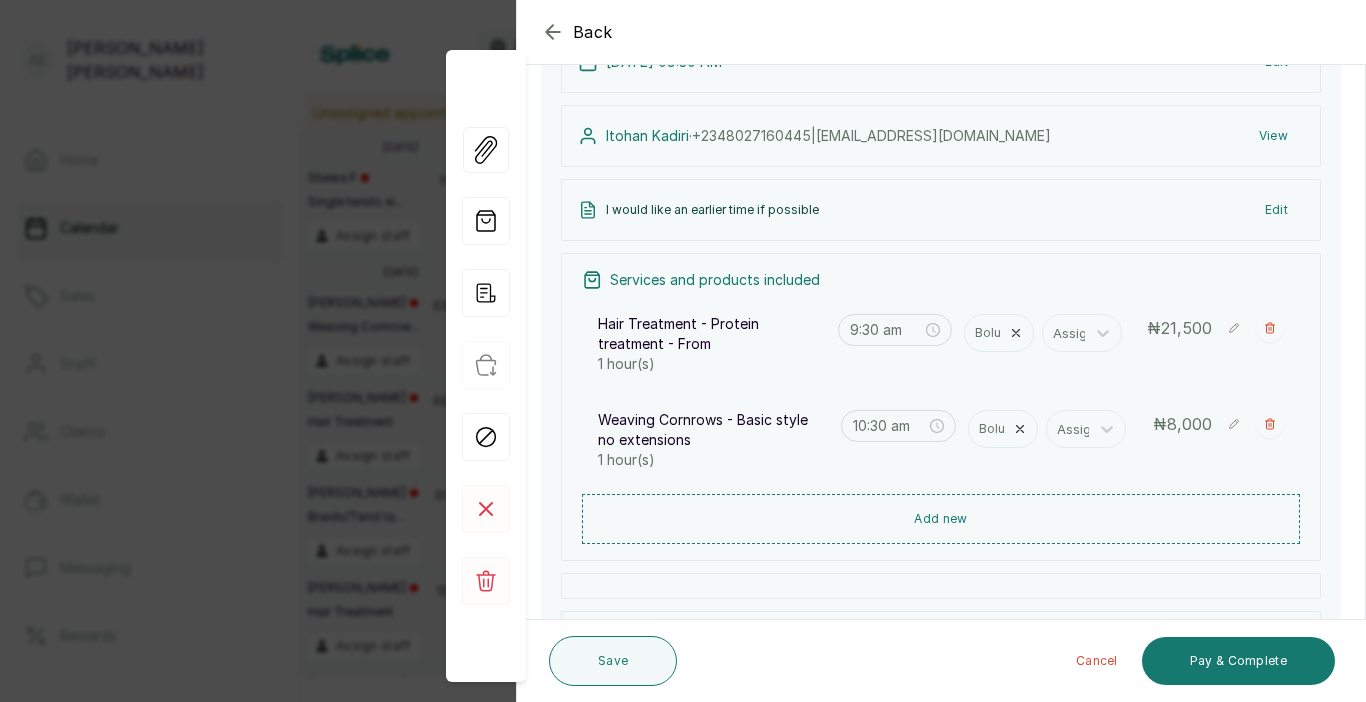 click 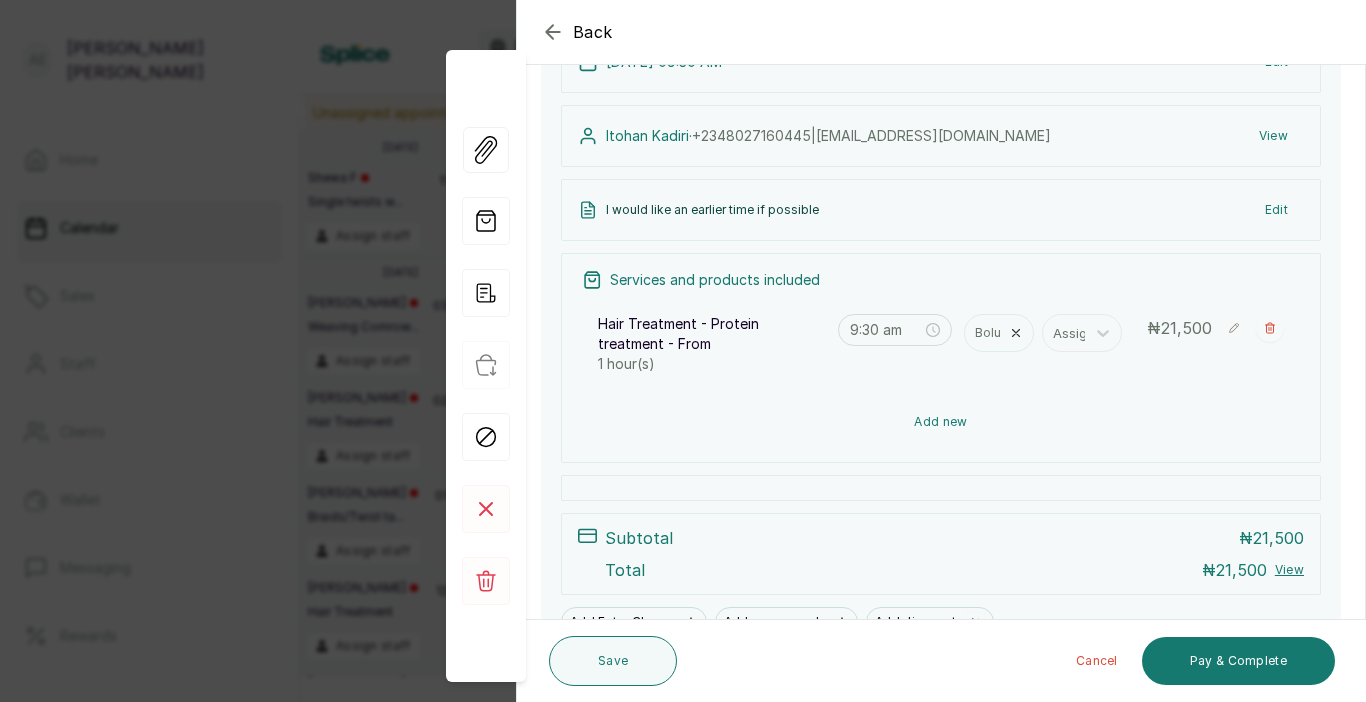 click on "Add new" at bounding box center (941, 422) 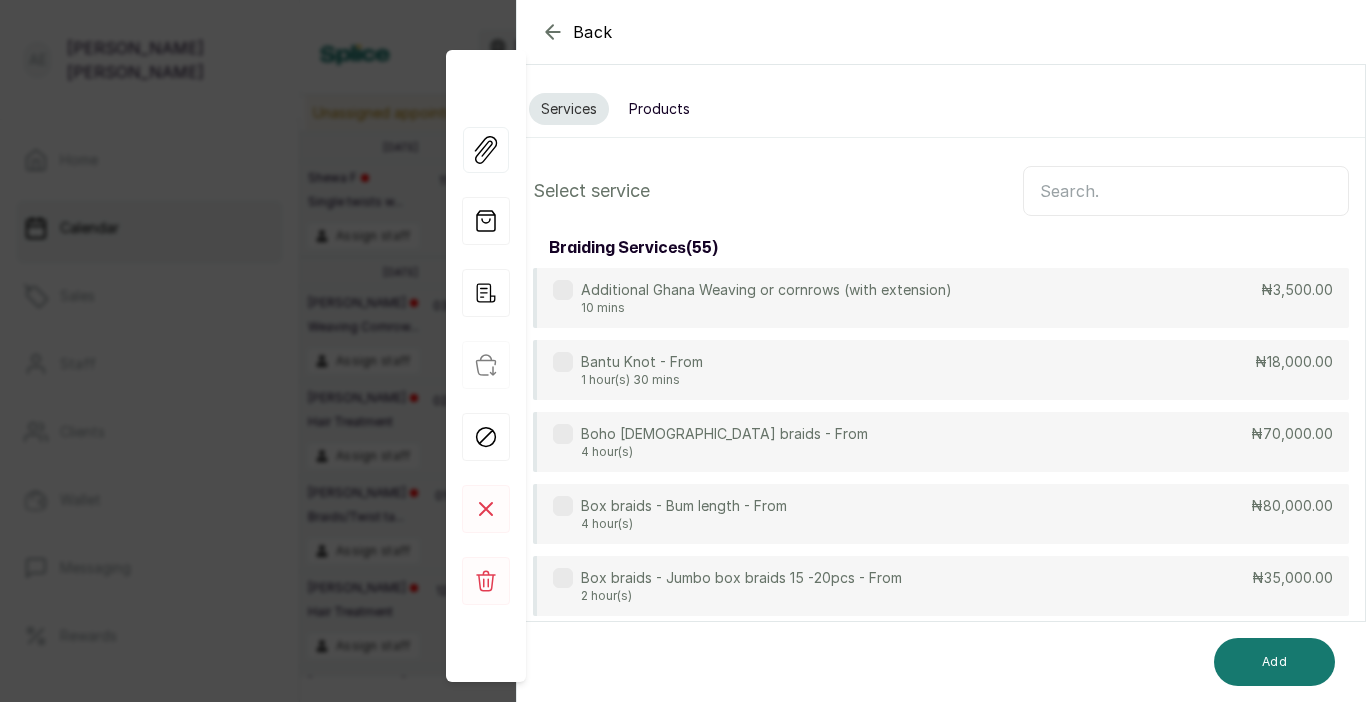 click at bounding box center (1186, 191) 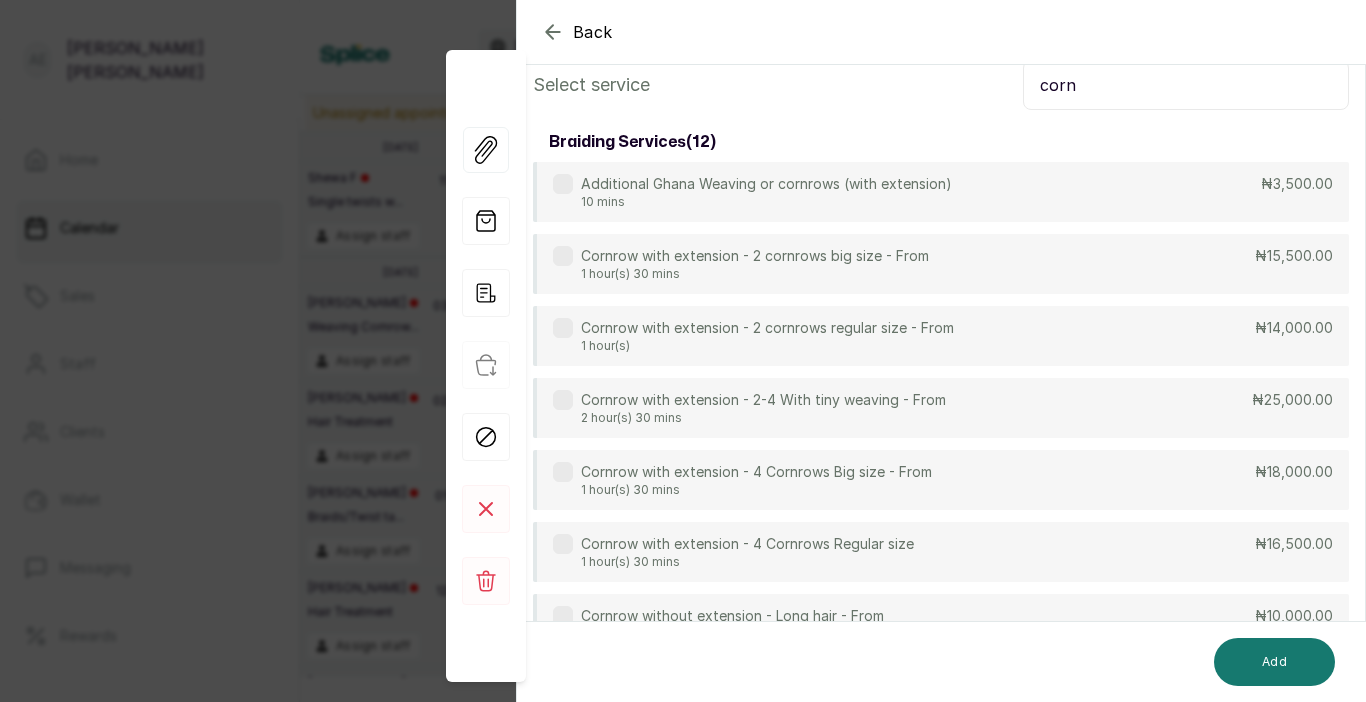 type on "corn" 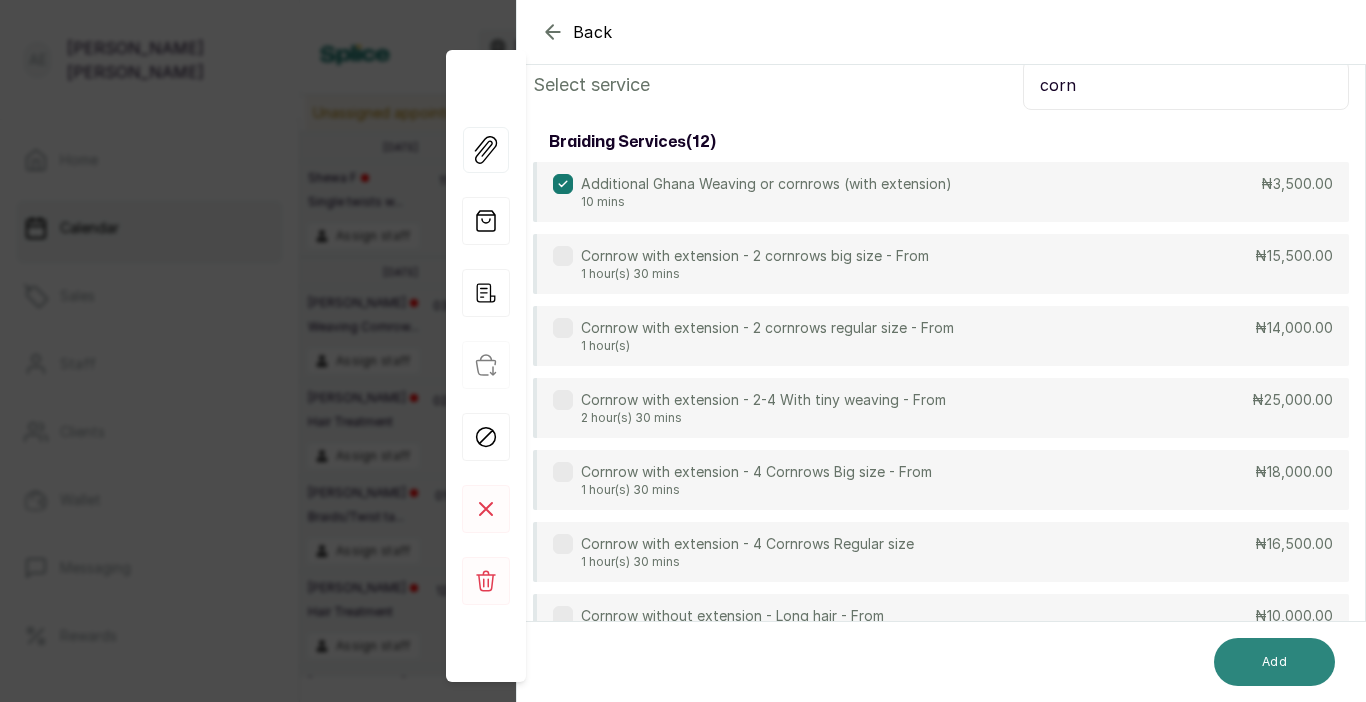 click on "Add" at bounding box center [1274, 662] 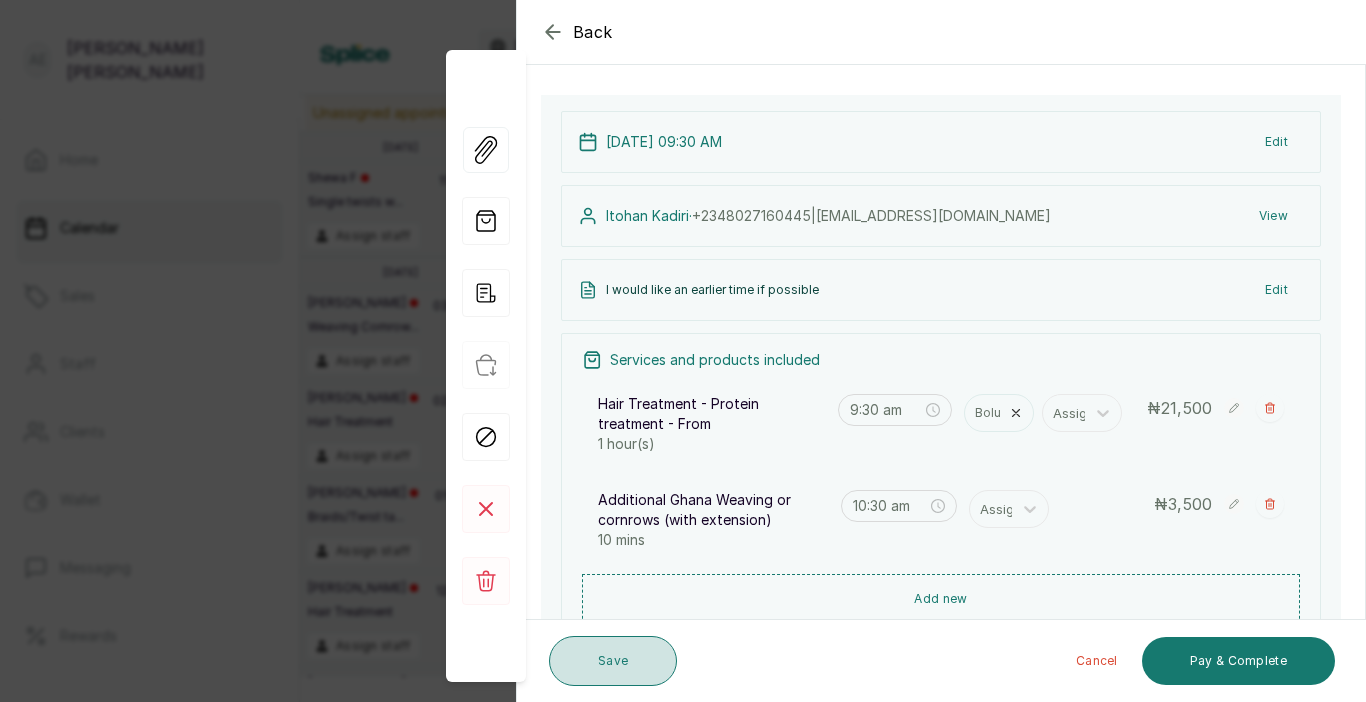 click on "Save" at bounding box center (613, 661) 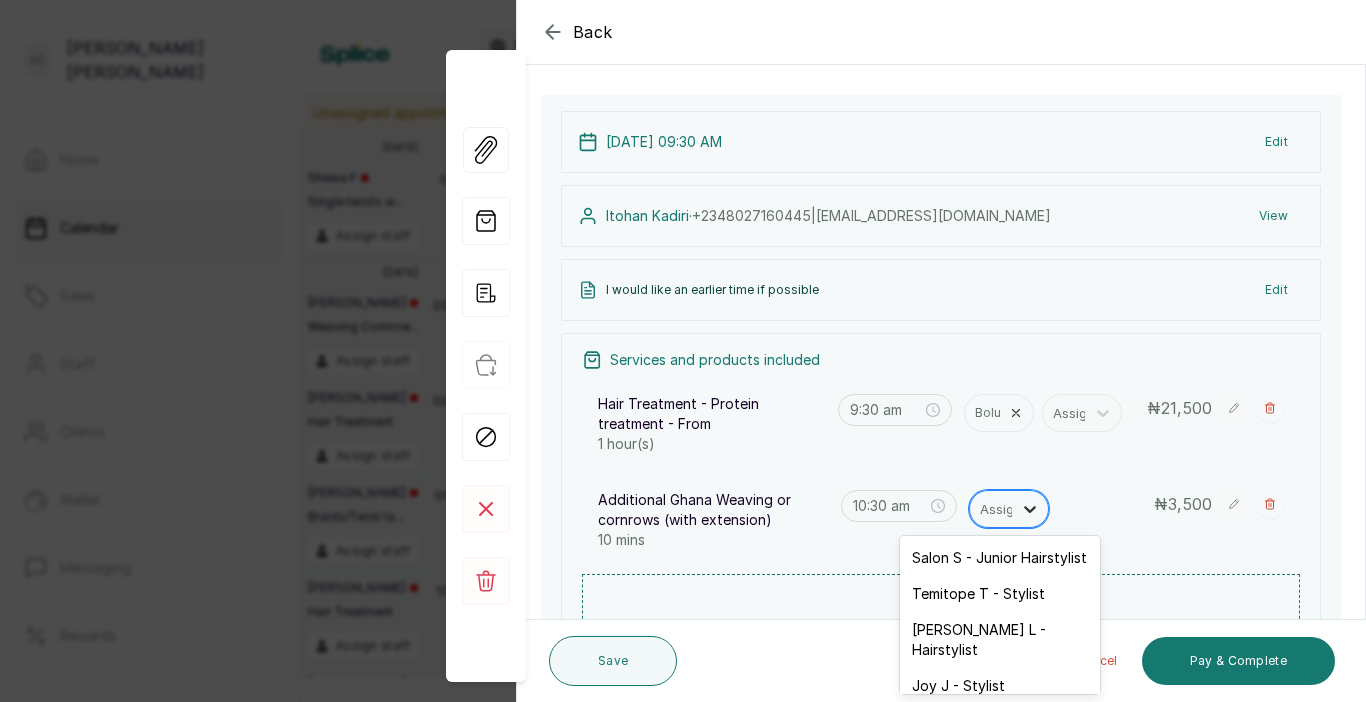click 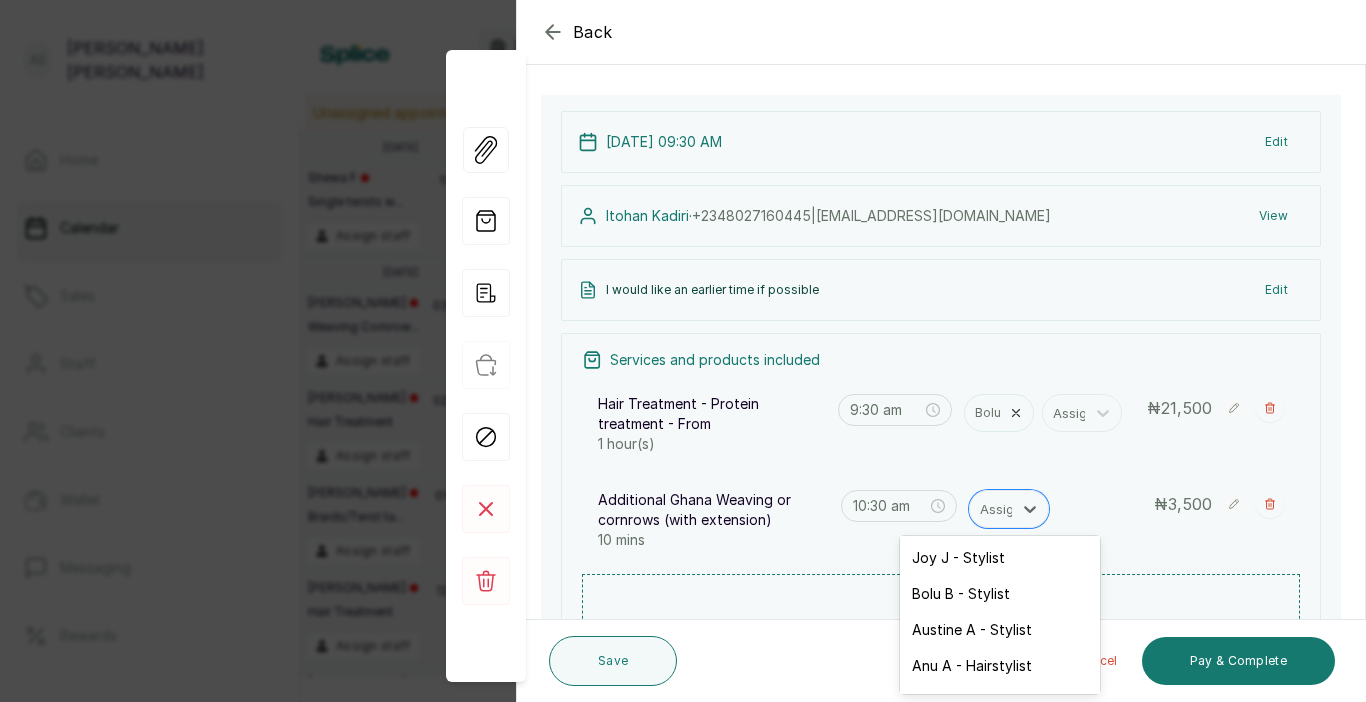 scroll, scrollTop: 131, scrollLeft: 0, axis: vertical 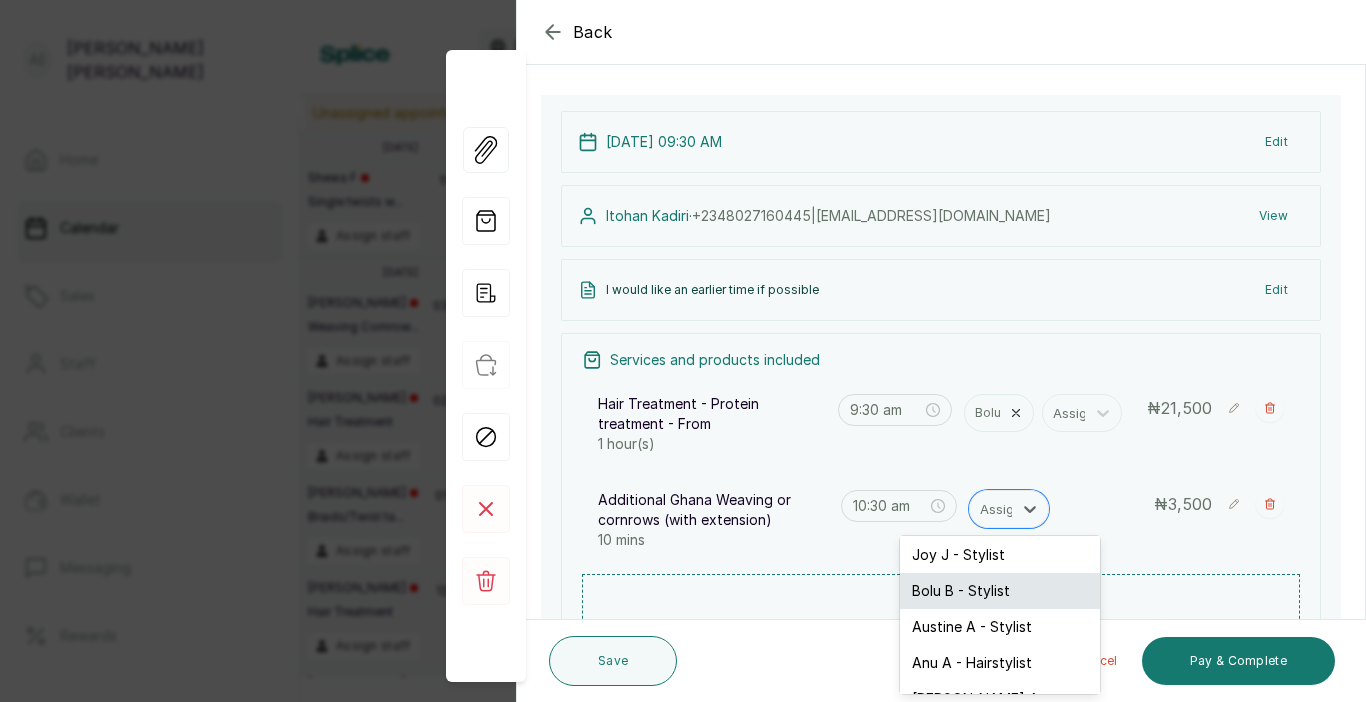 click on "Bolu B - Stylist" at bounding box center (1000, 591) 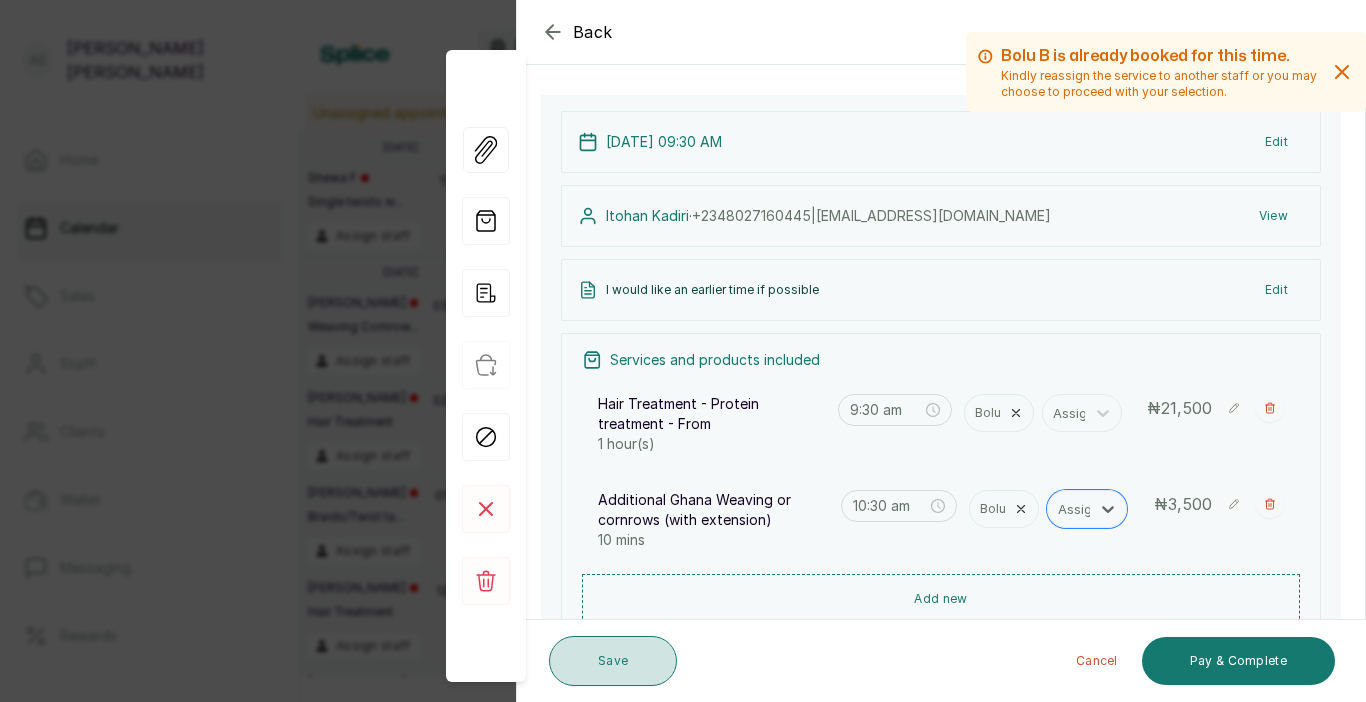 click on "Save" at bounding box center [613, 661] 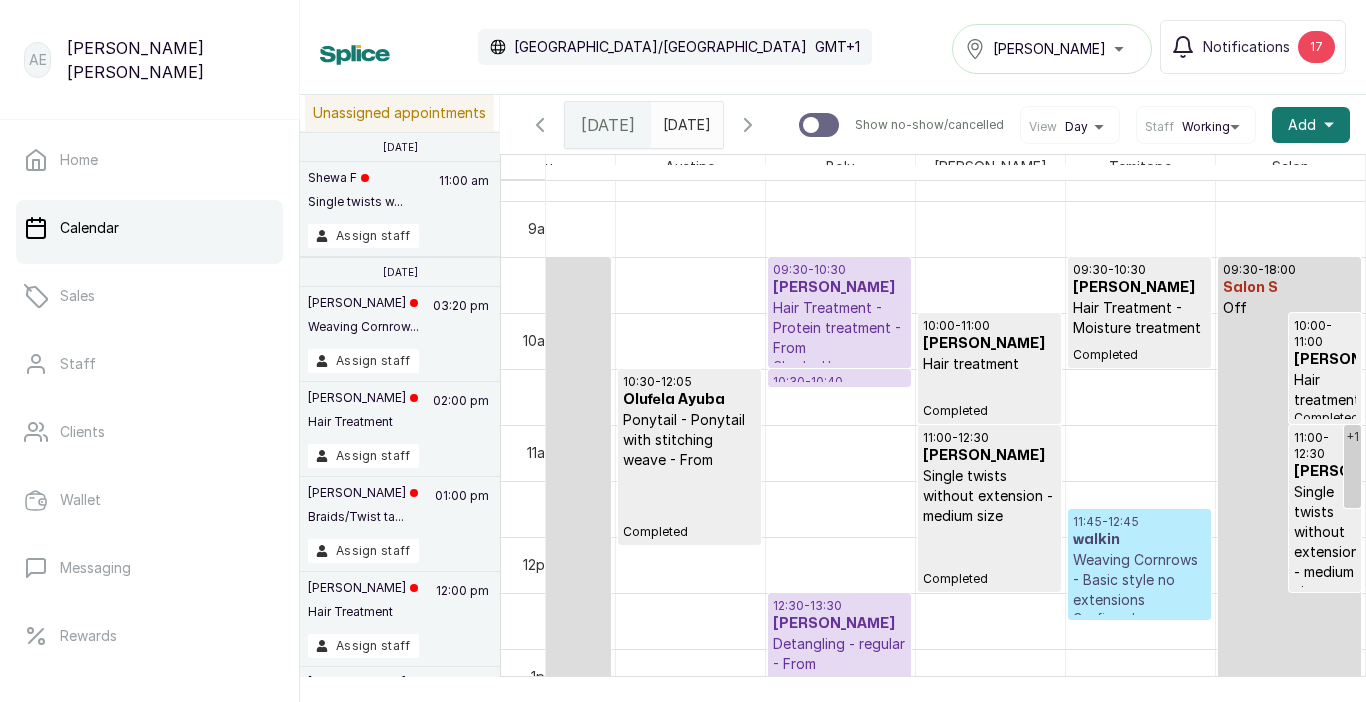 click on "Hair Treatment  - Protein treatment  - From" at bounding box center (839, 328) 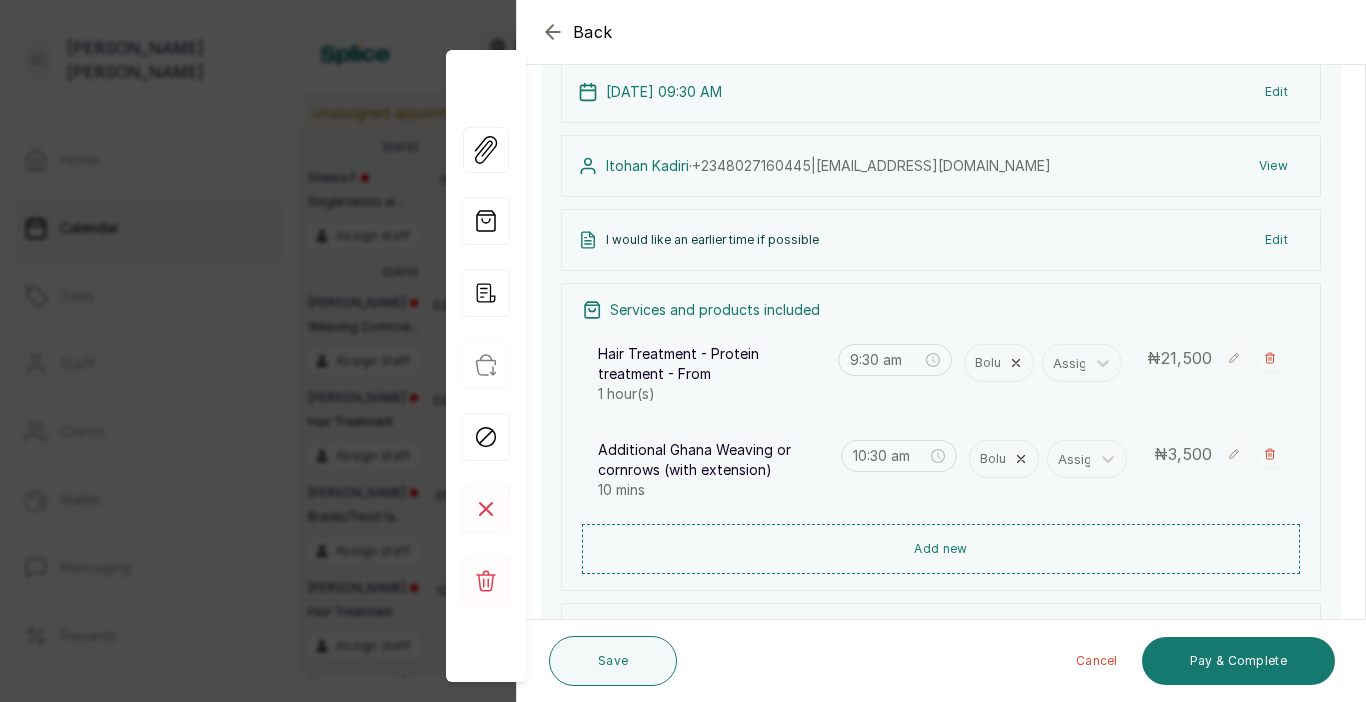 scroll, scrollTop: 155, scrollLeft: 0, axis: vertical 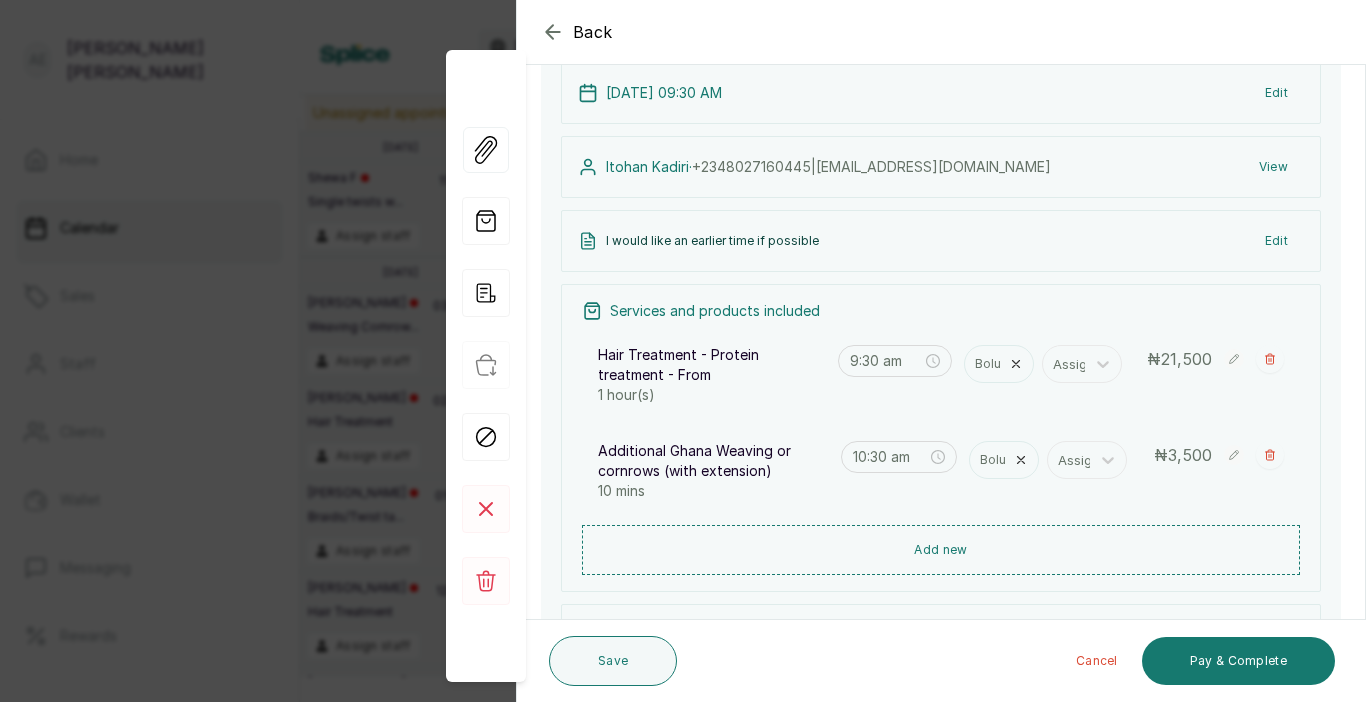 click 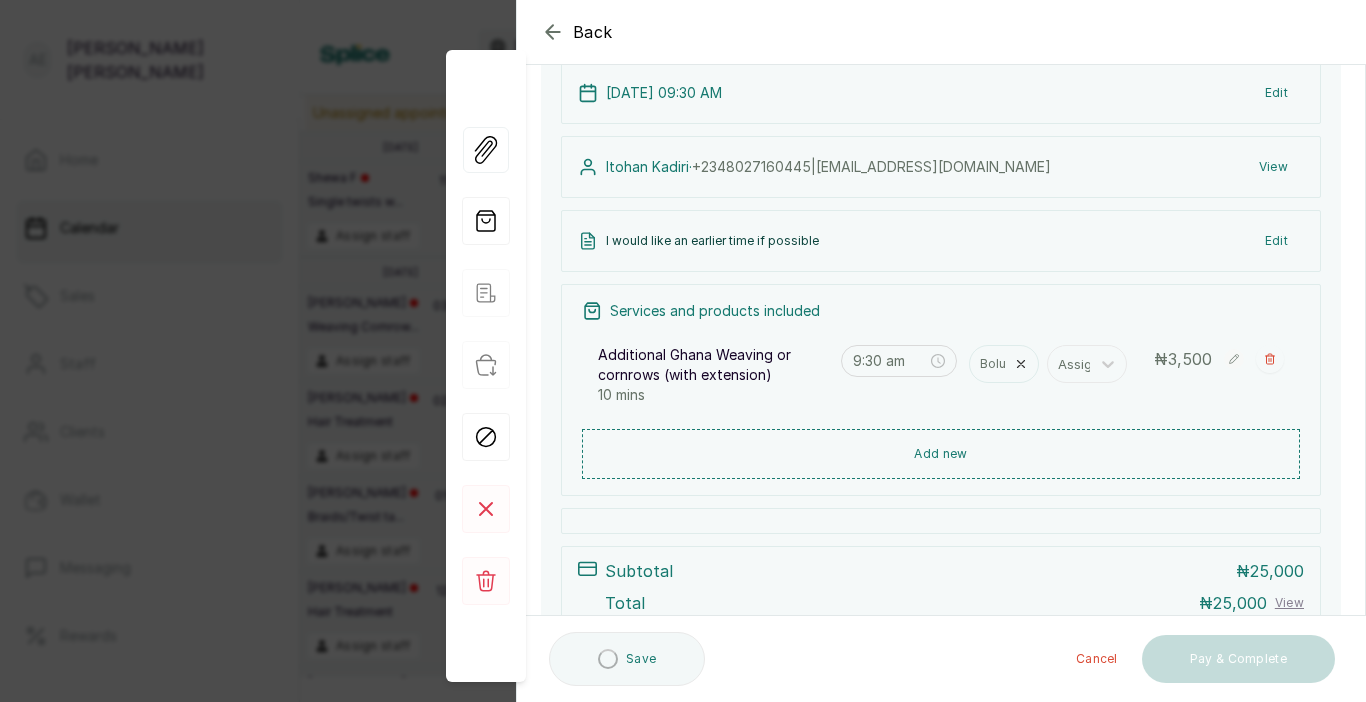 type on "10:30 am" 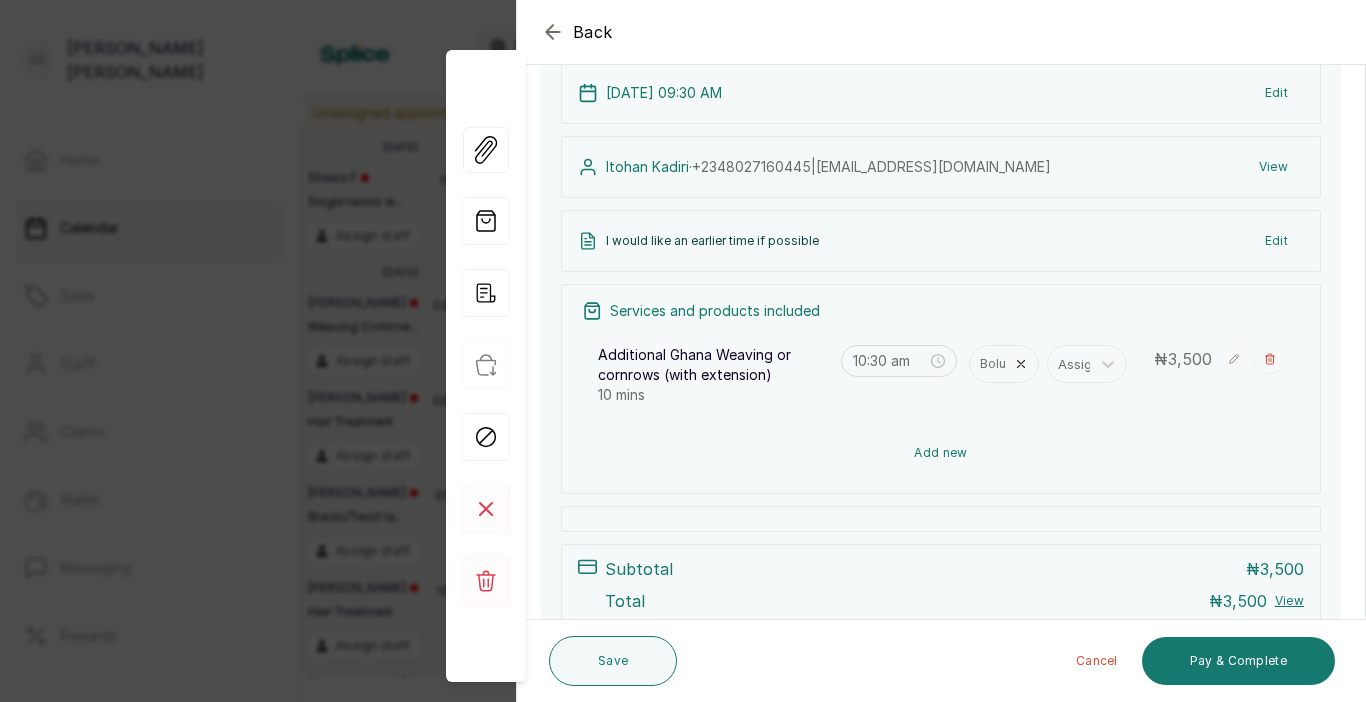 click on "Add new" at bounding box center (941, 453) 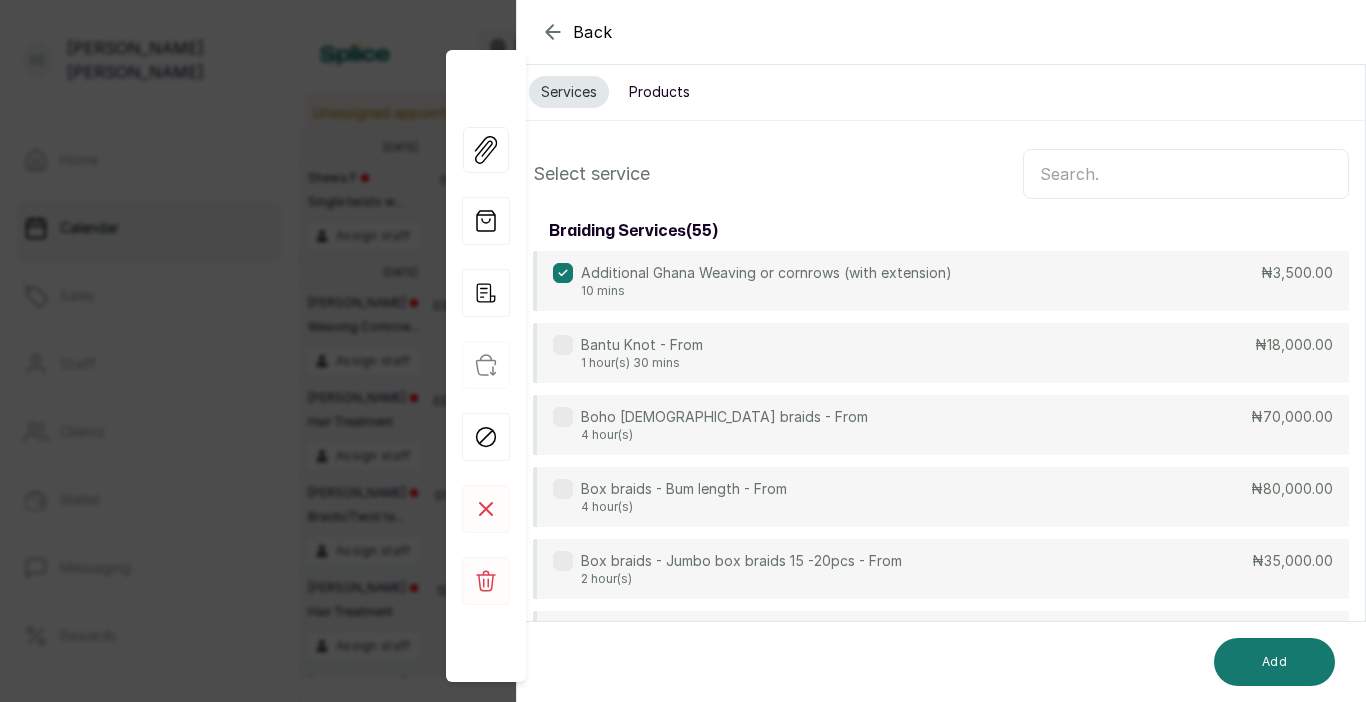 scroll, scrollTop: 0, scrollLeft: 0, axis: both 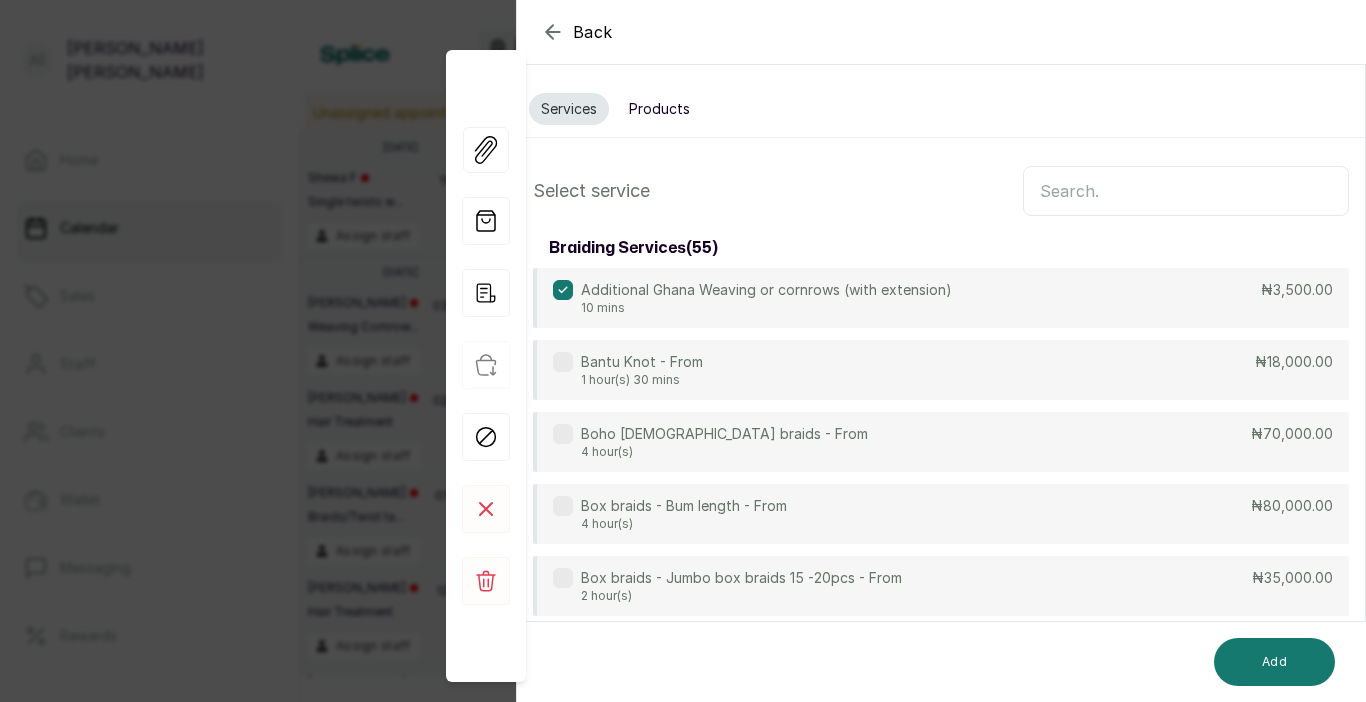click at bounding box center (1186, 191) 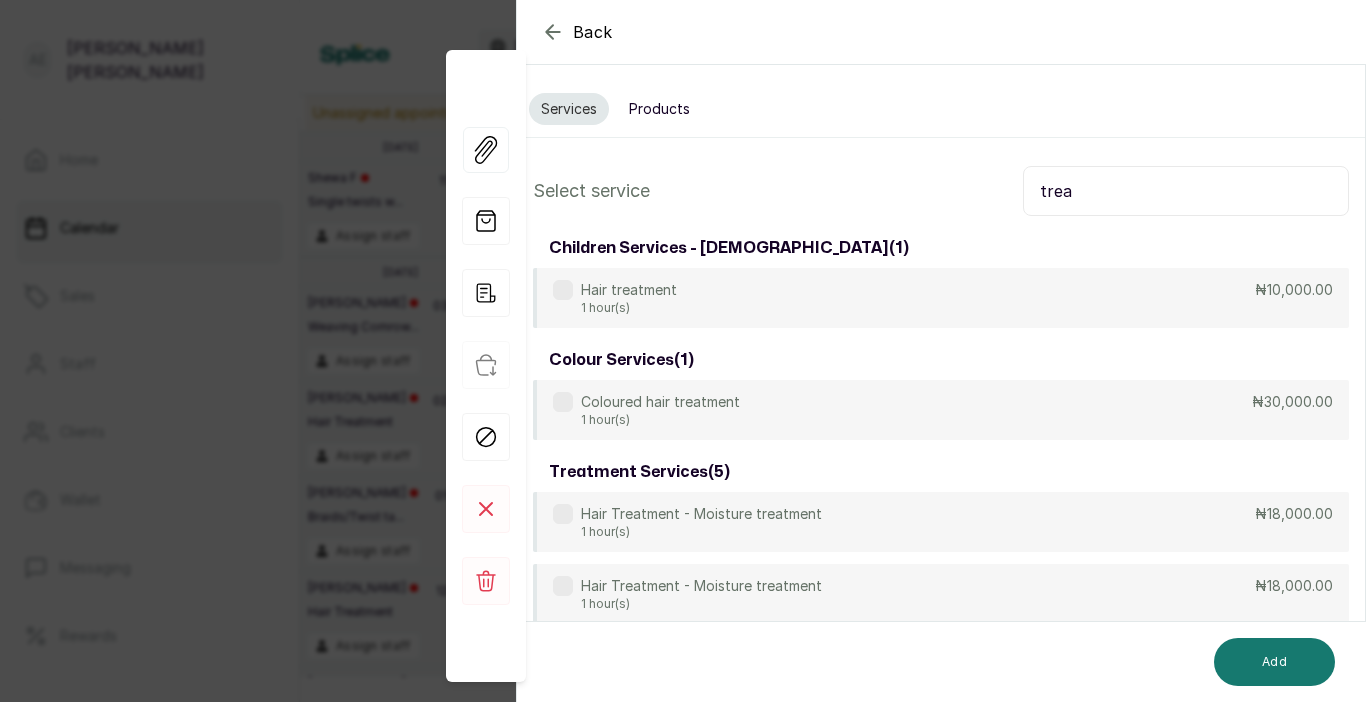 type on "trea" 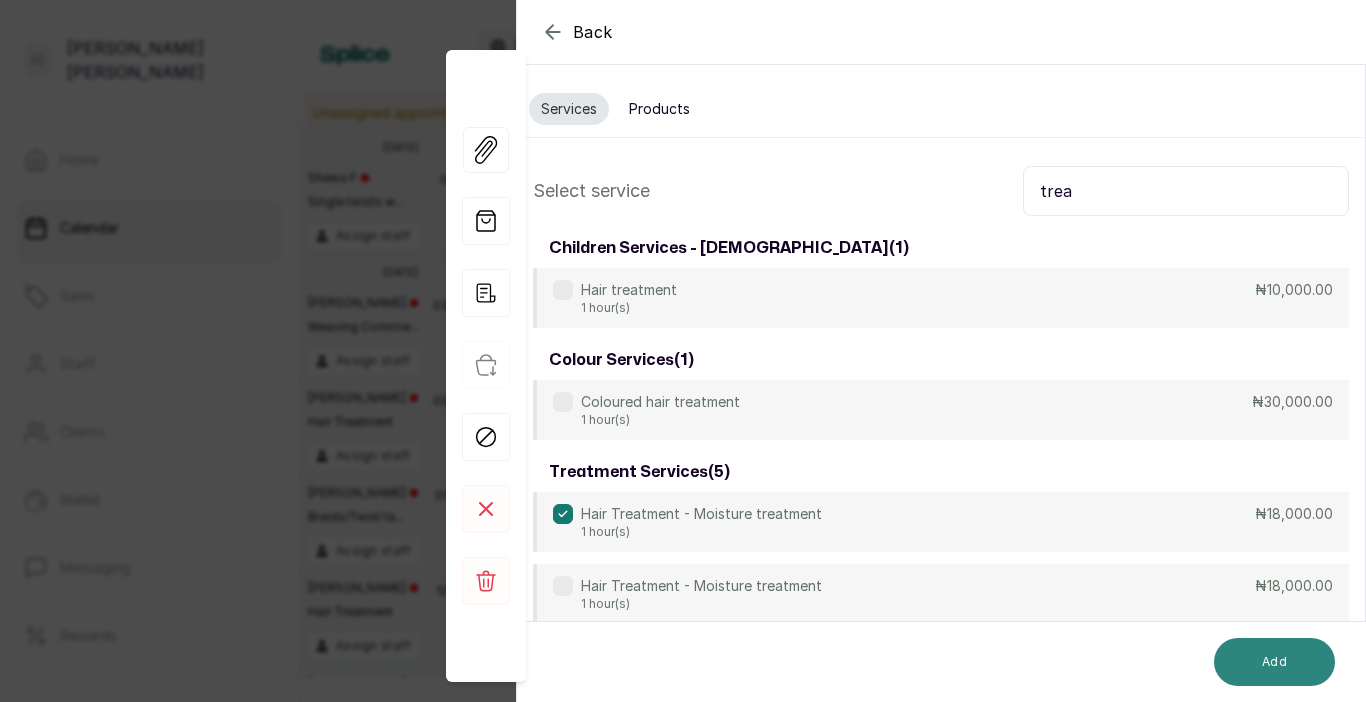click on "Add" at bounding box center (1274, 662) 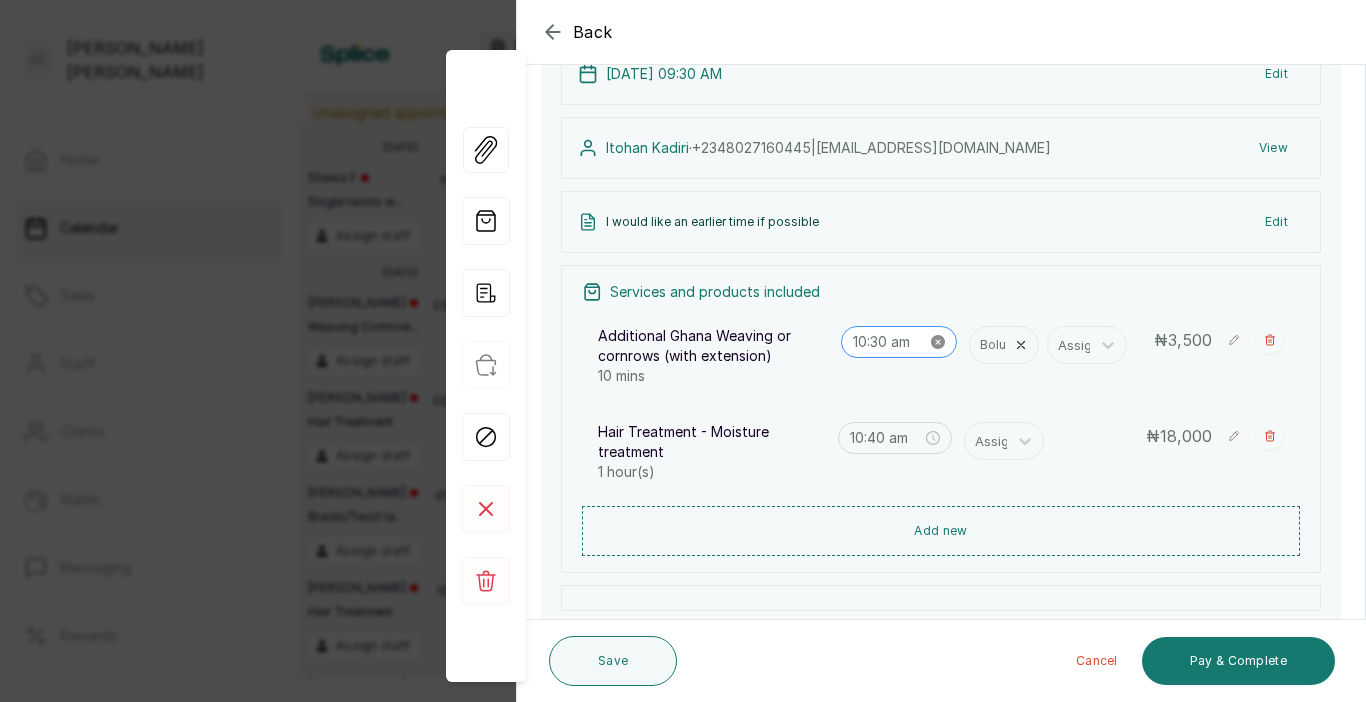 scroll, scrollTop: 172, scrollLeft: 0, axis: vertical 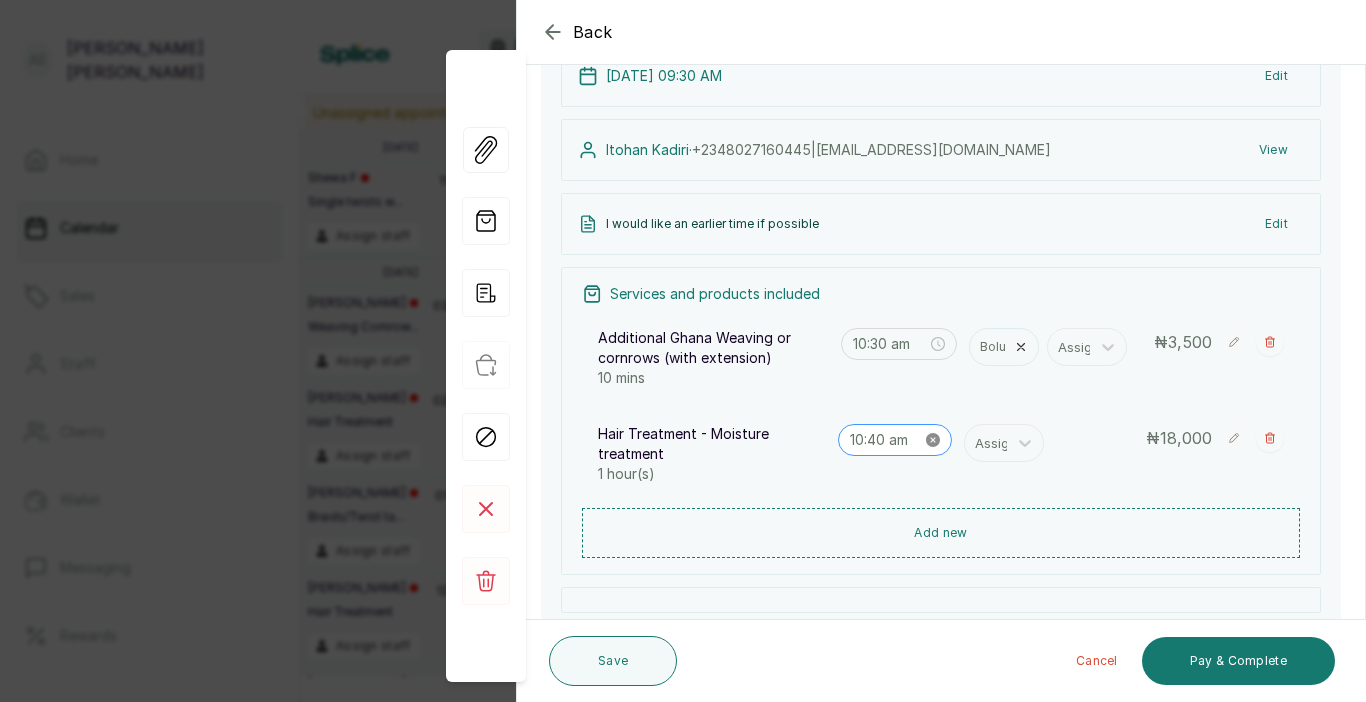 click 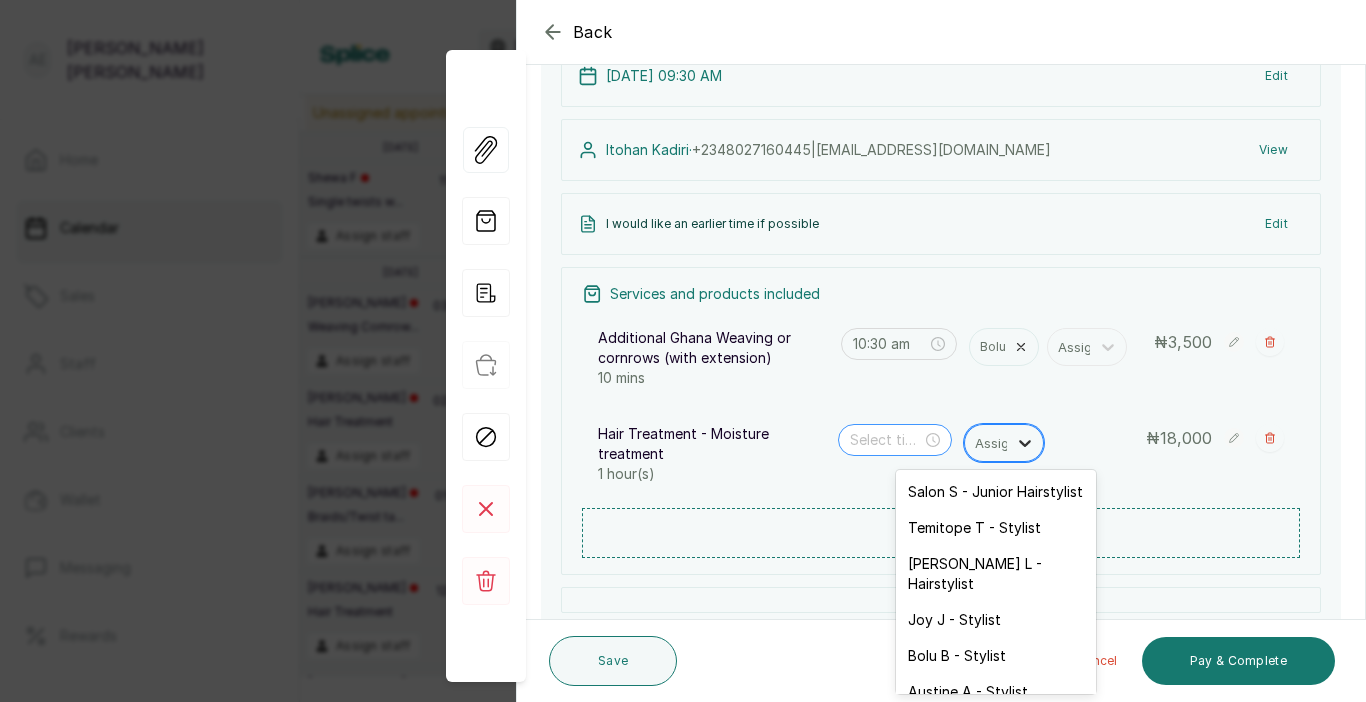 click 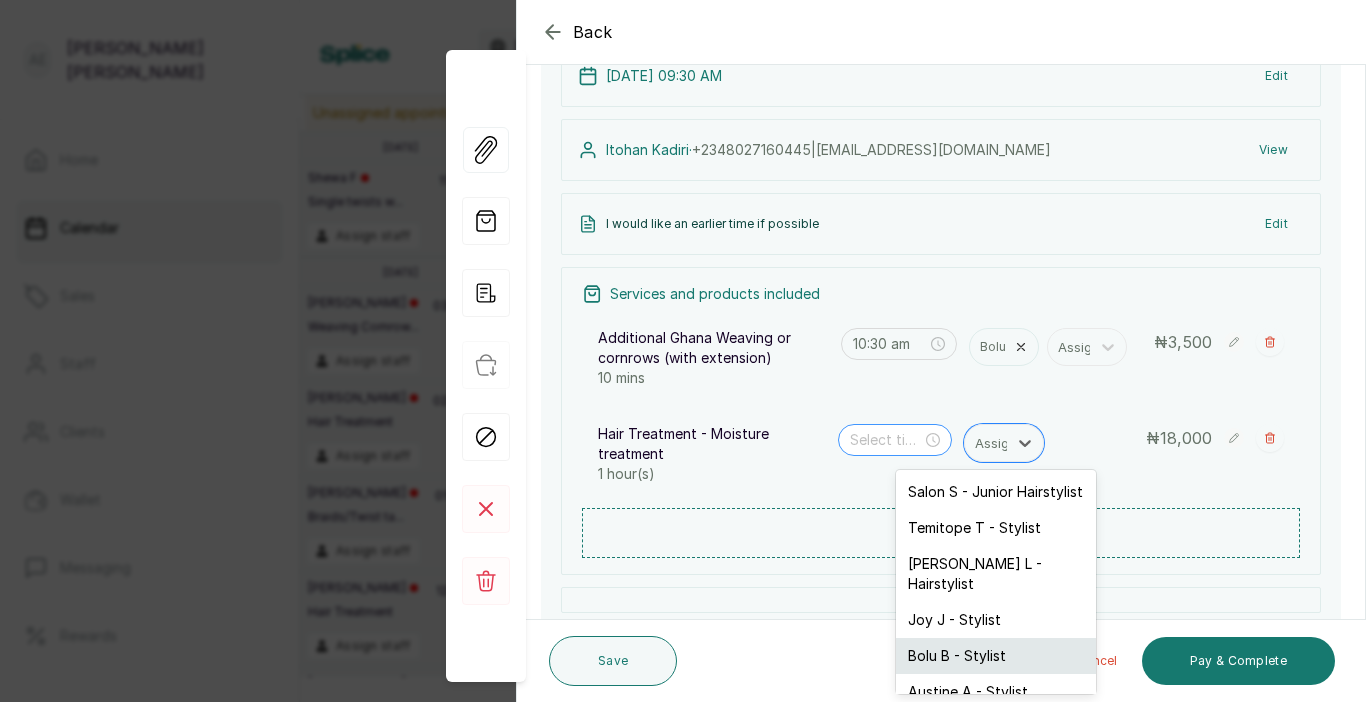 click on "Bolu B - Stylist" at bounding box center (996, 656) 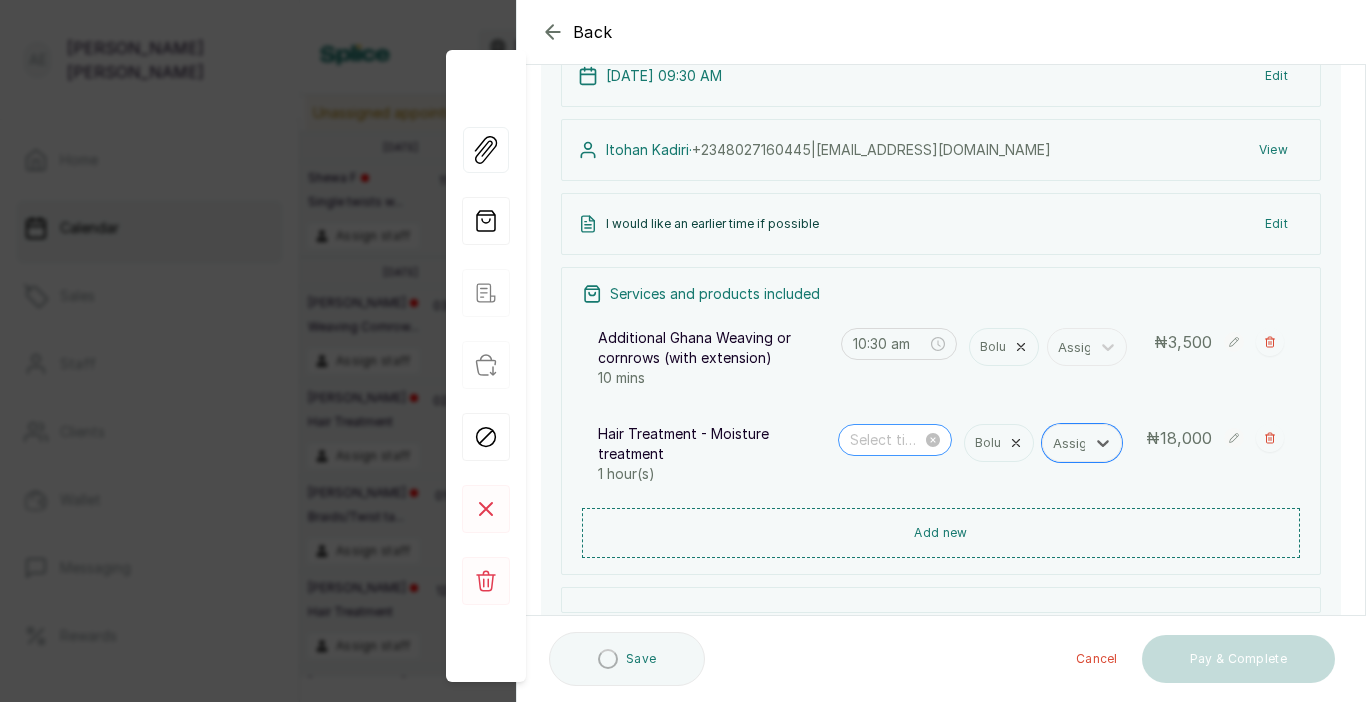 type on "10:40 am" 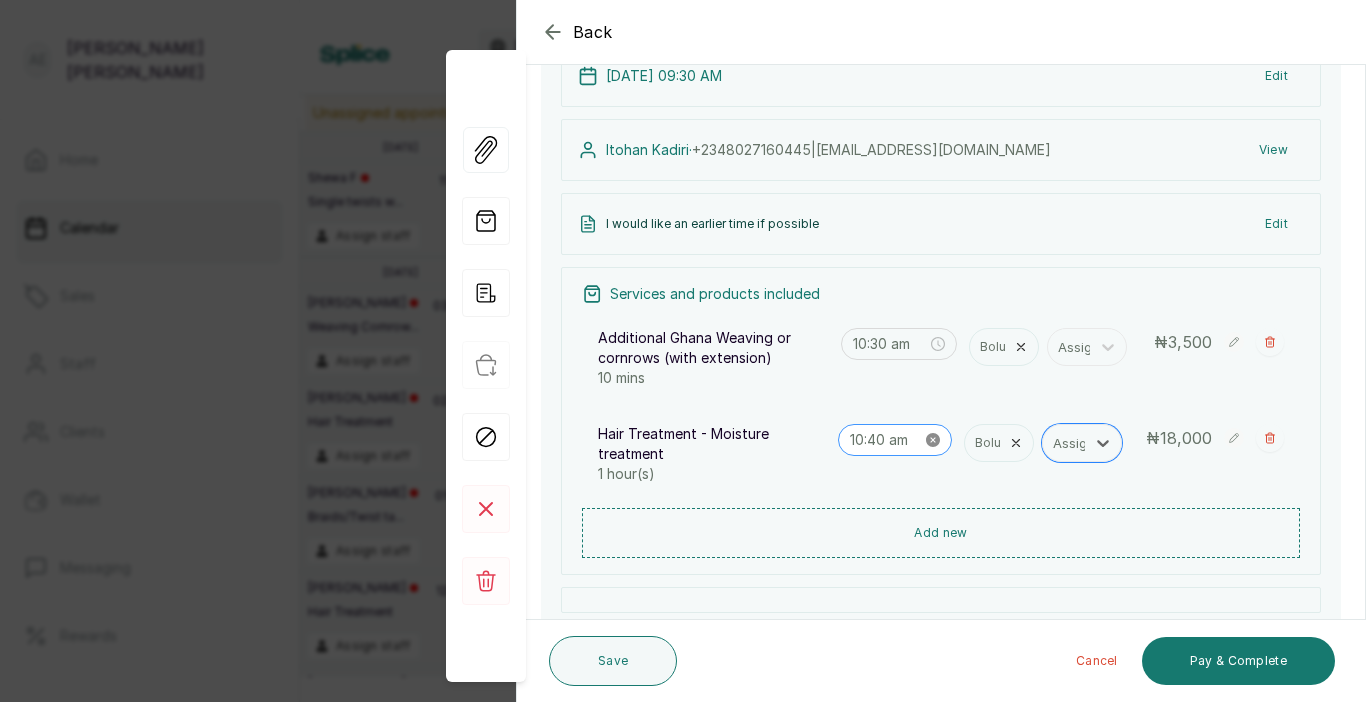 click 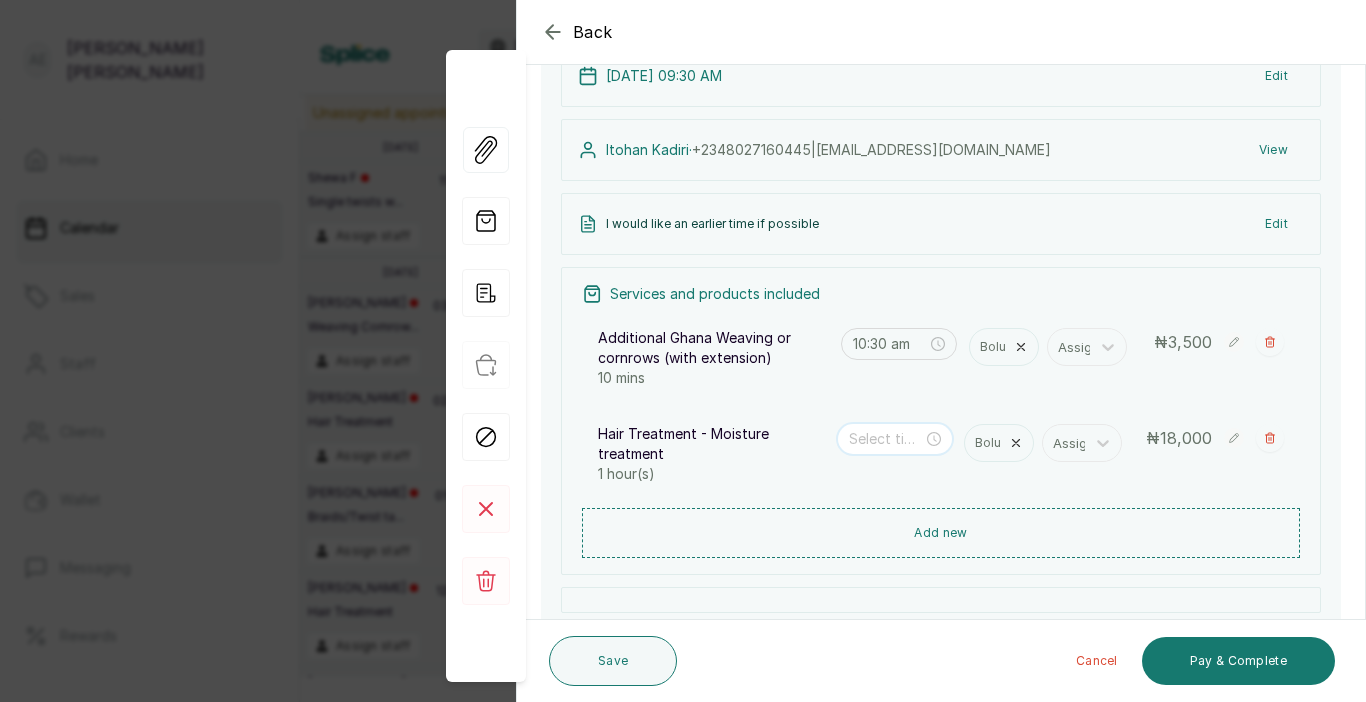 click at bounding box center [886, 439] 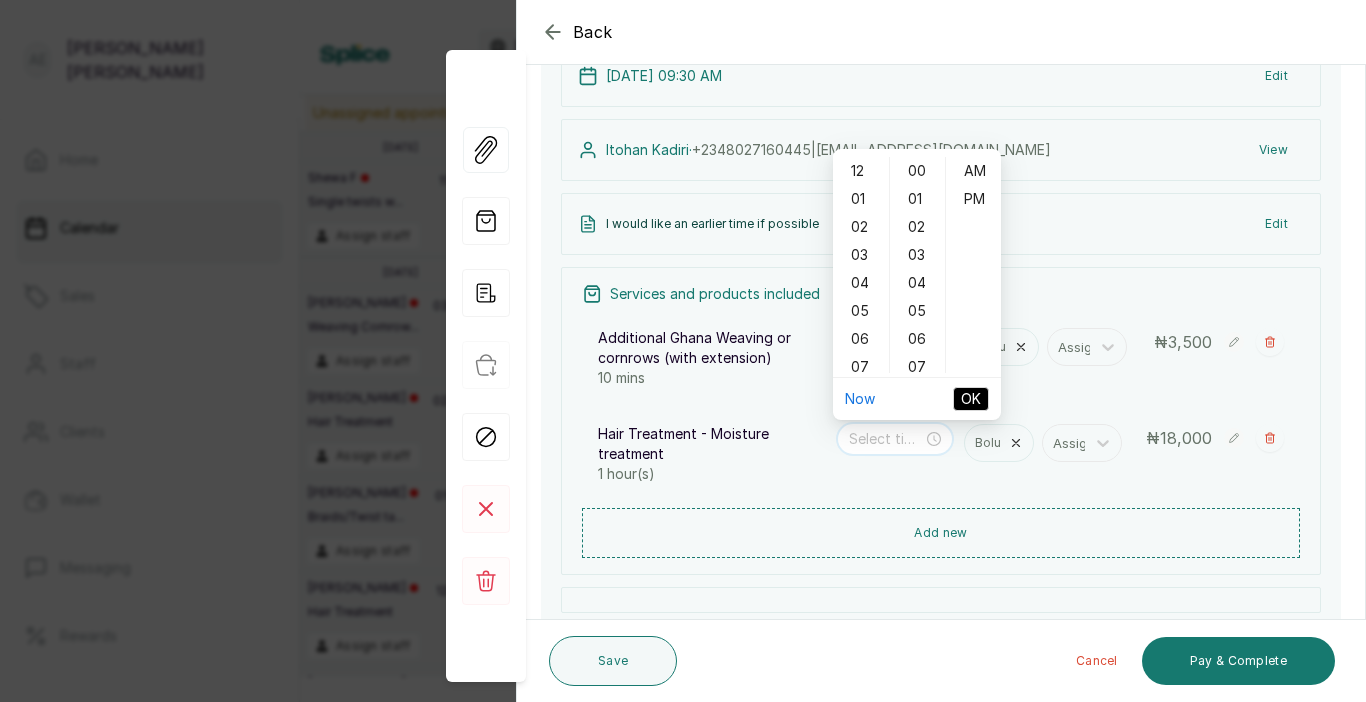 scroll, scrollTop: 1120, scrollLeft: 0, axis: vertical 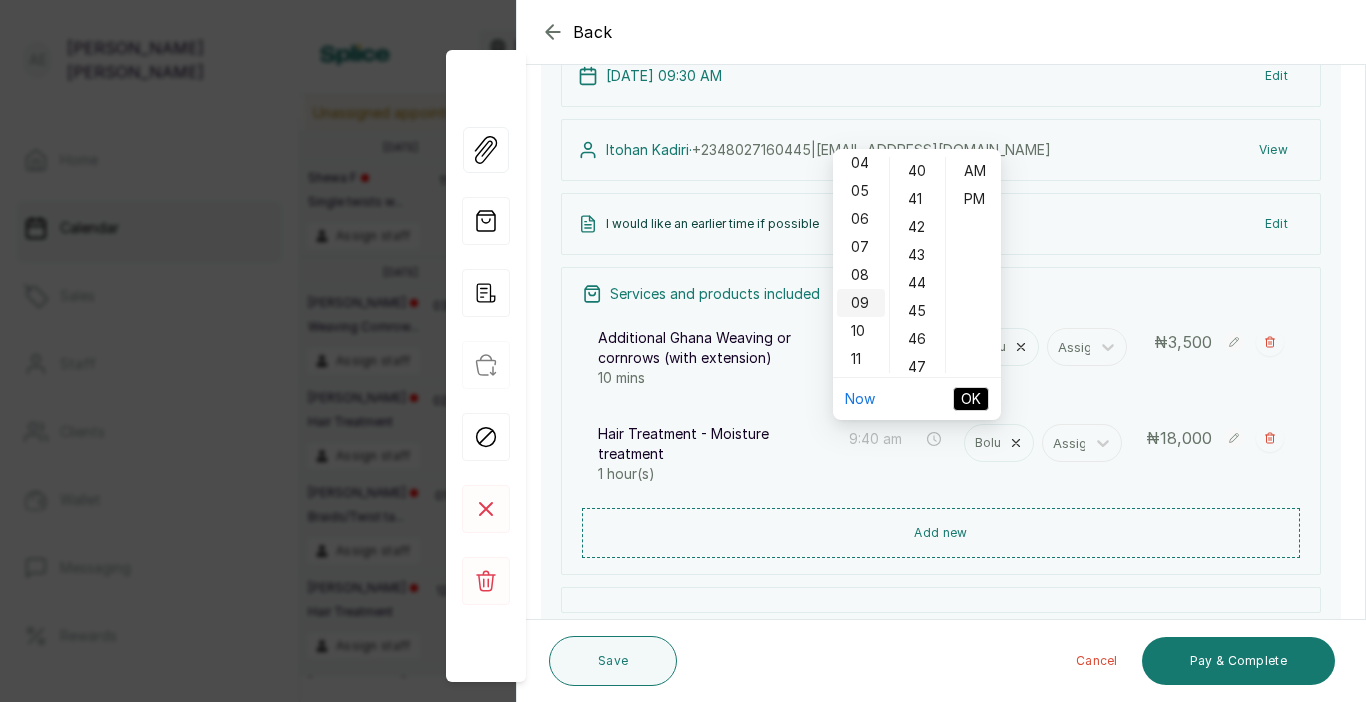 click on "09" at bounding box center [861, 303] 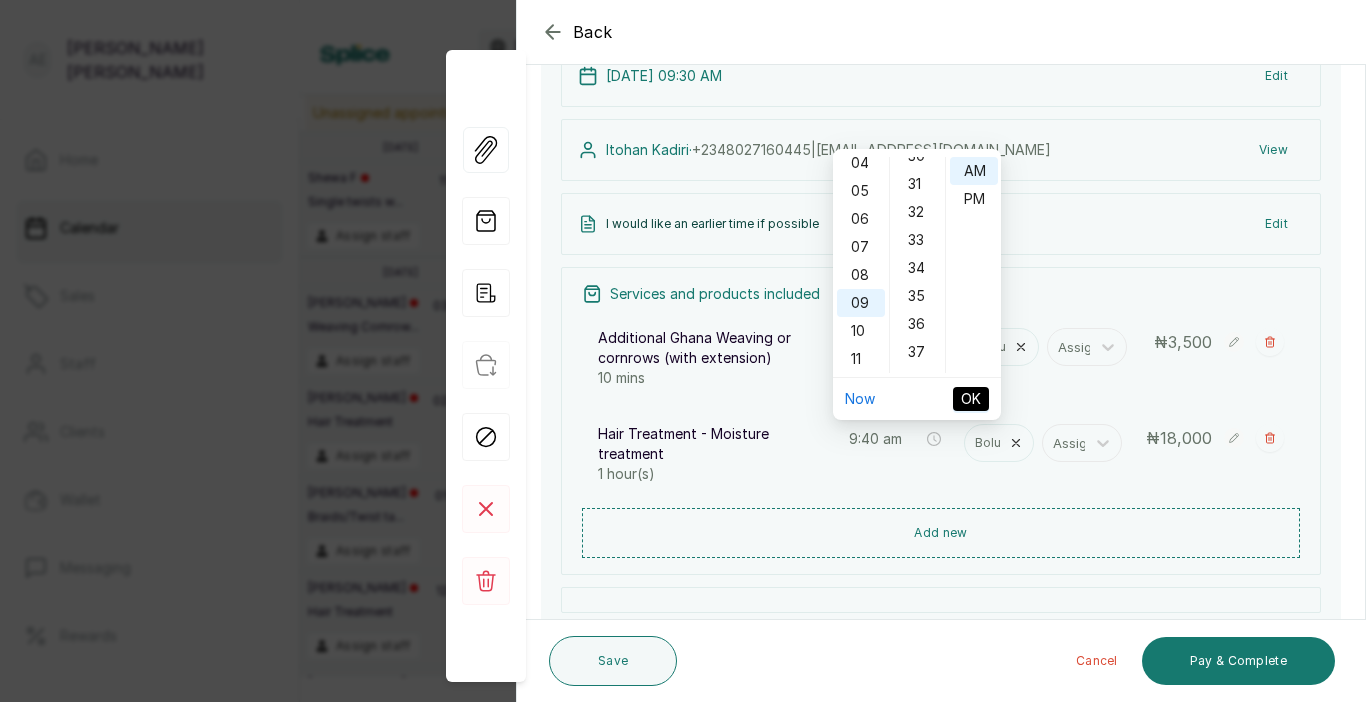 scroll, scrollTop: 854, scrollLeft: 0, axis: vertical 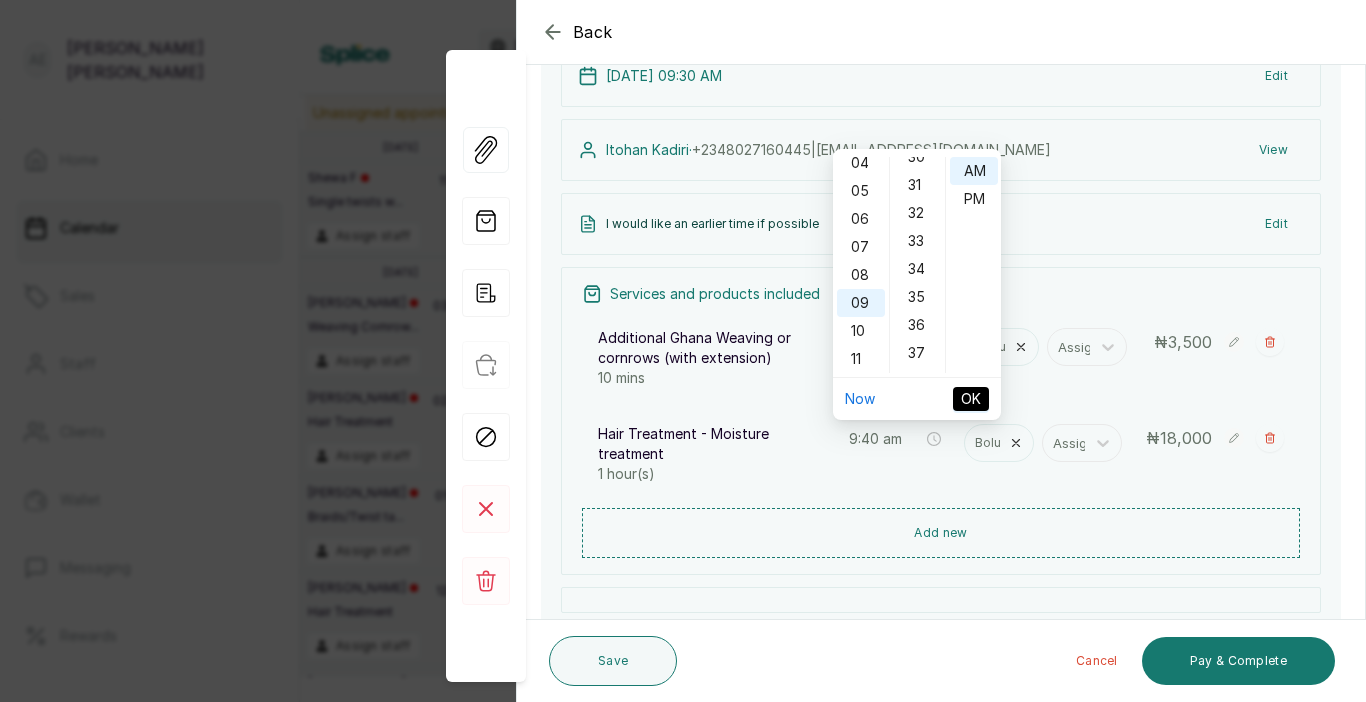 click on "00 01 02 03 04 05 06 07 08 09 10 11 12 13 14 15 16 17 18 19 20 21 22 23 24 25 26 27 28 29 30 31 32 33 34 35 36 37 38 39 40 41 42 43 44 45 46 47 48 49 50 51 52 53 54 55 56 57 58 59" at bounding box center (917, 265) 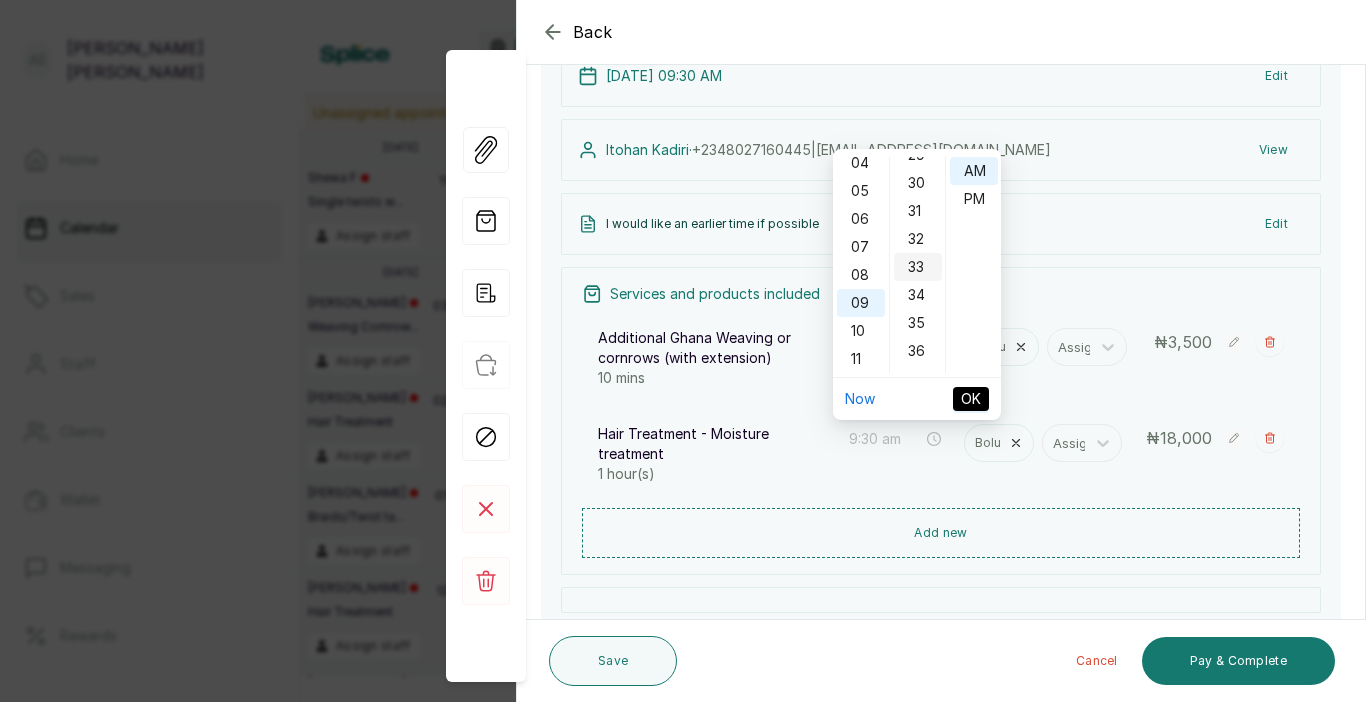 scroll, scrollTop: 742, scrollLeft: 0, axis: vertical 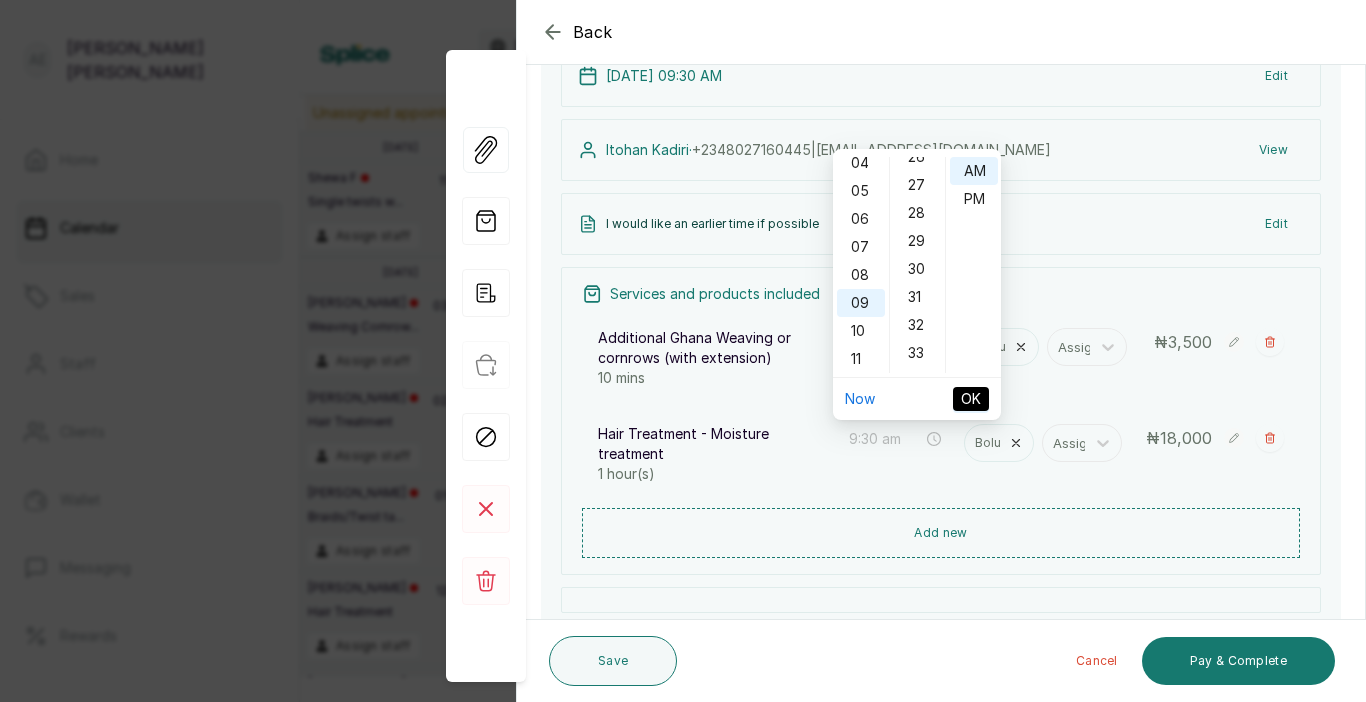 type on "9:40 am" 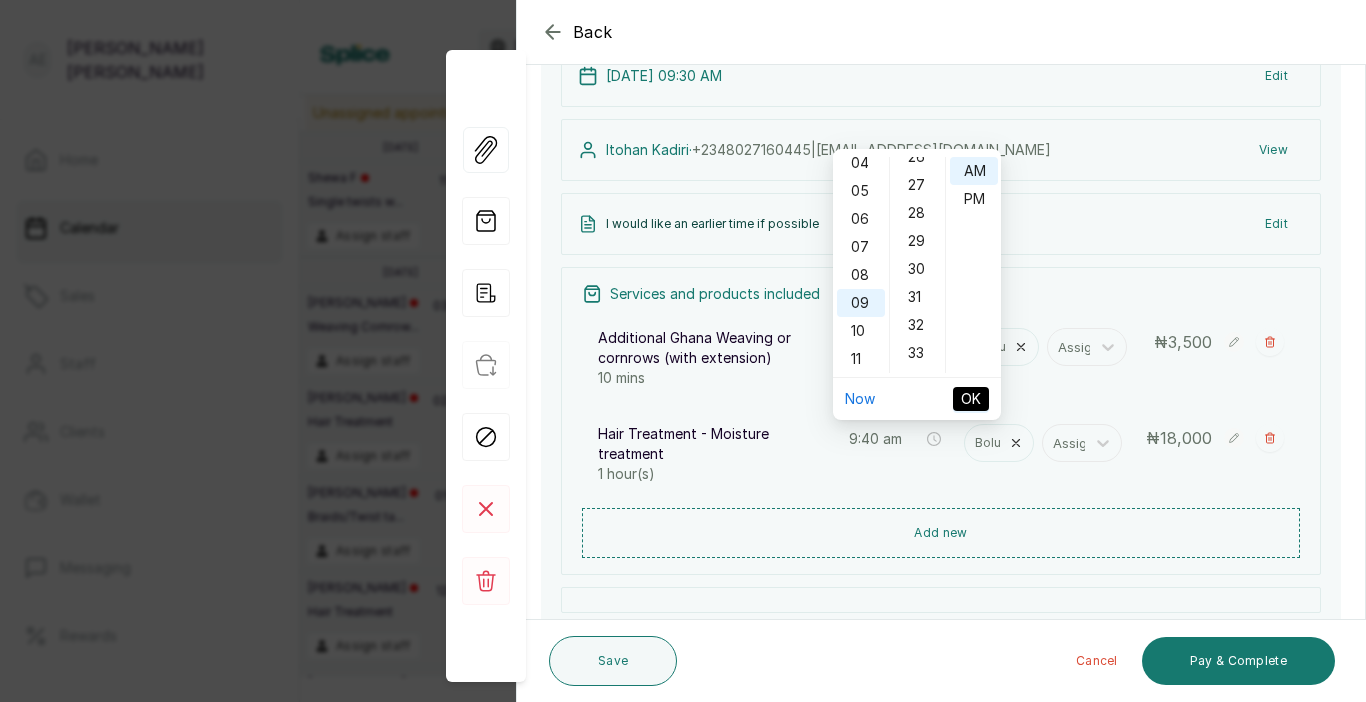click on "OK" at bounding box center (971, 399) 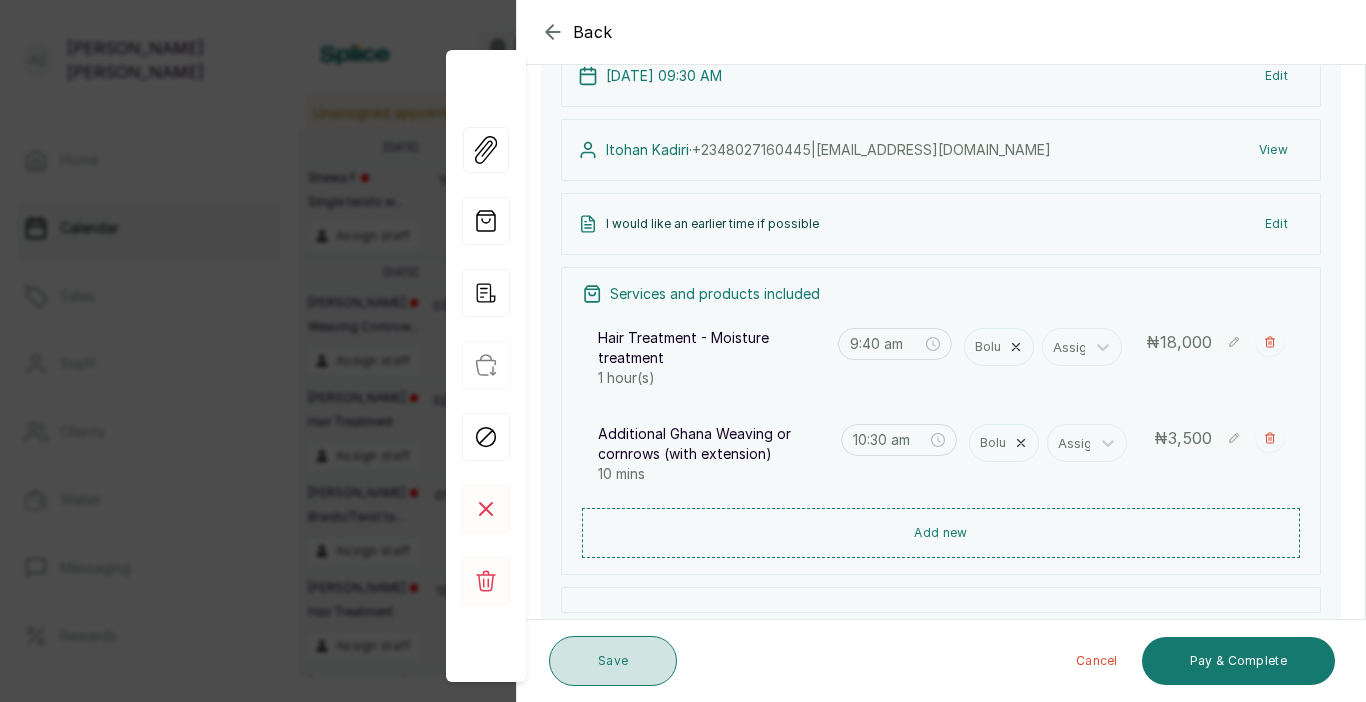 click on "Save" at bounding box center (613, 661) 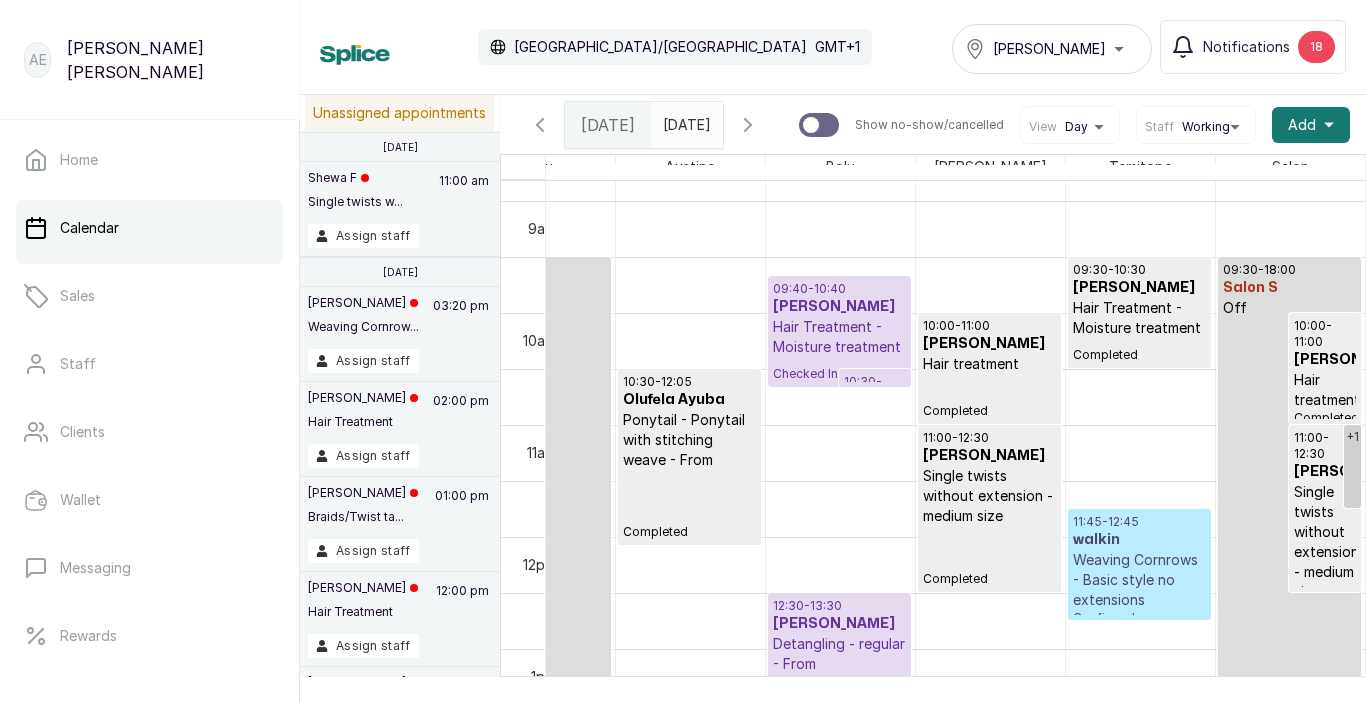 click on "Hair Treatment  - Moisture treatment" at bounding box center [839, 337] 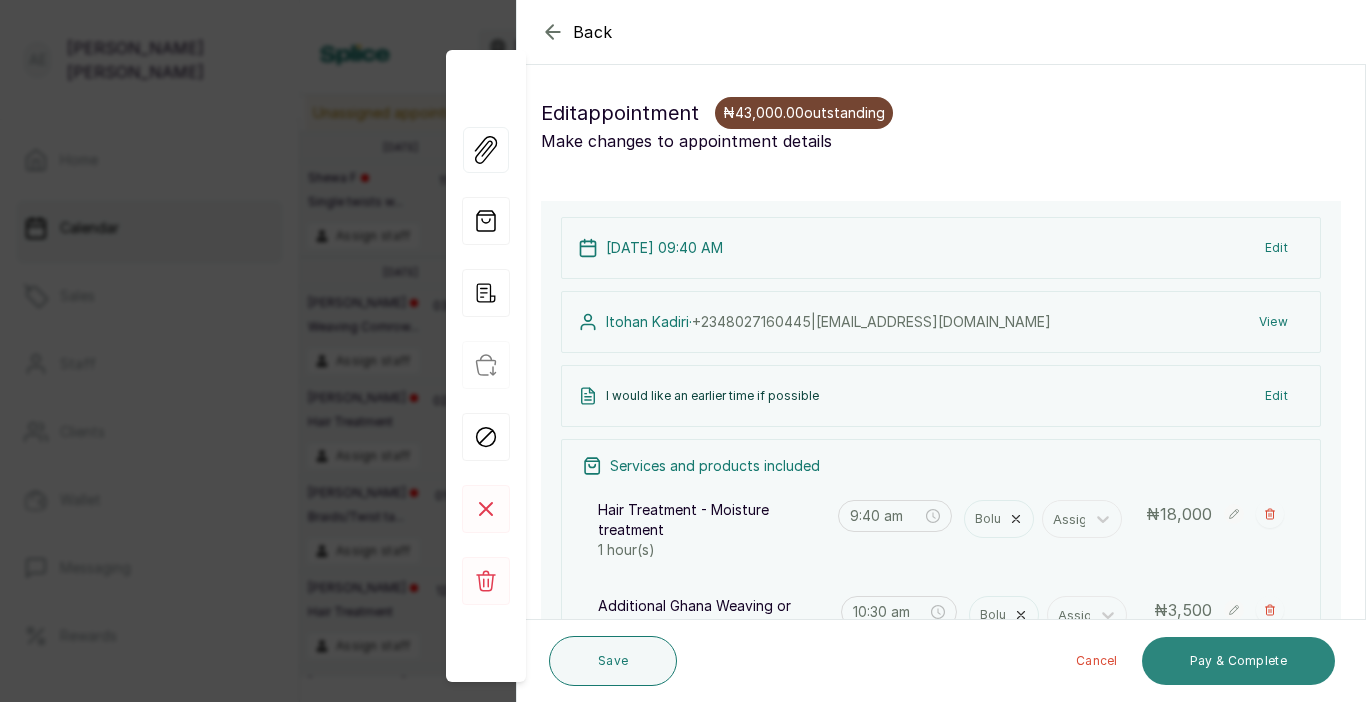 click on "Pay & Complete" at bounding box center [1238, 661] 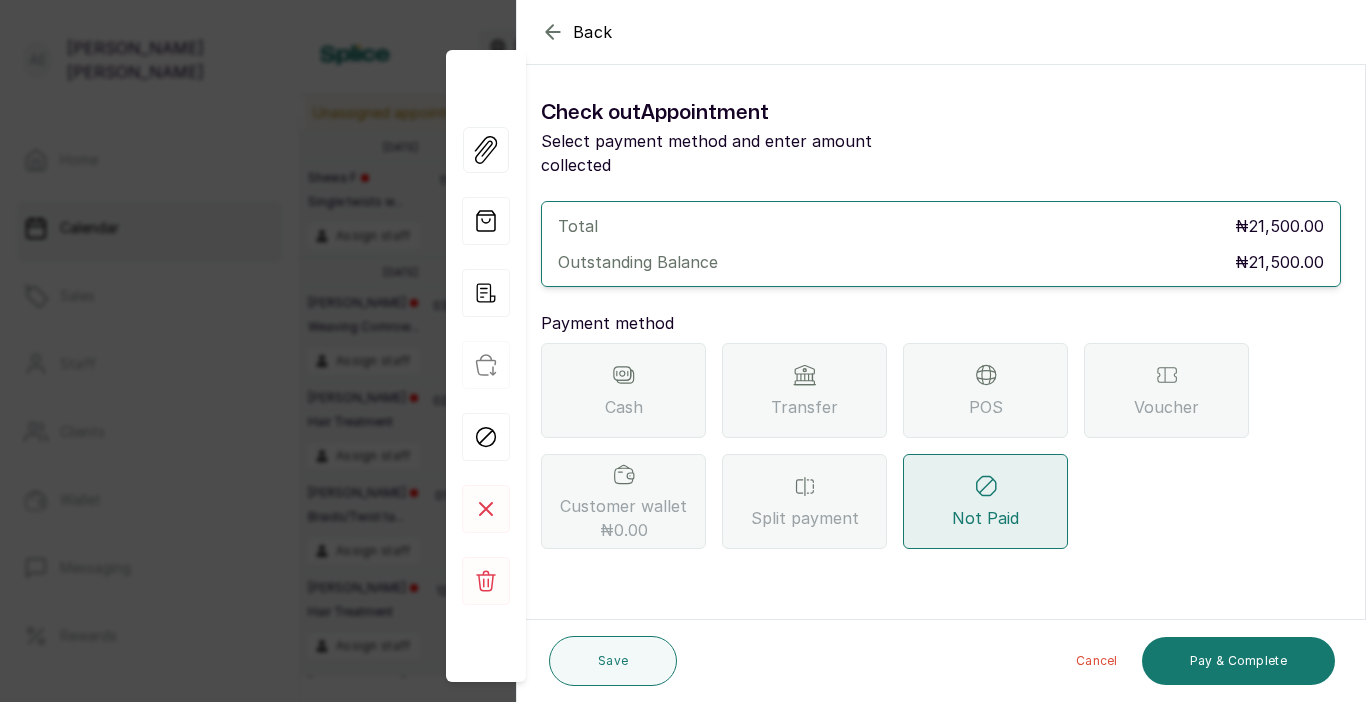 click on "POS" at bounding box center (985, 390) 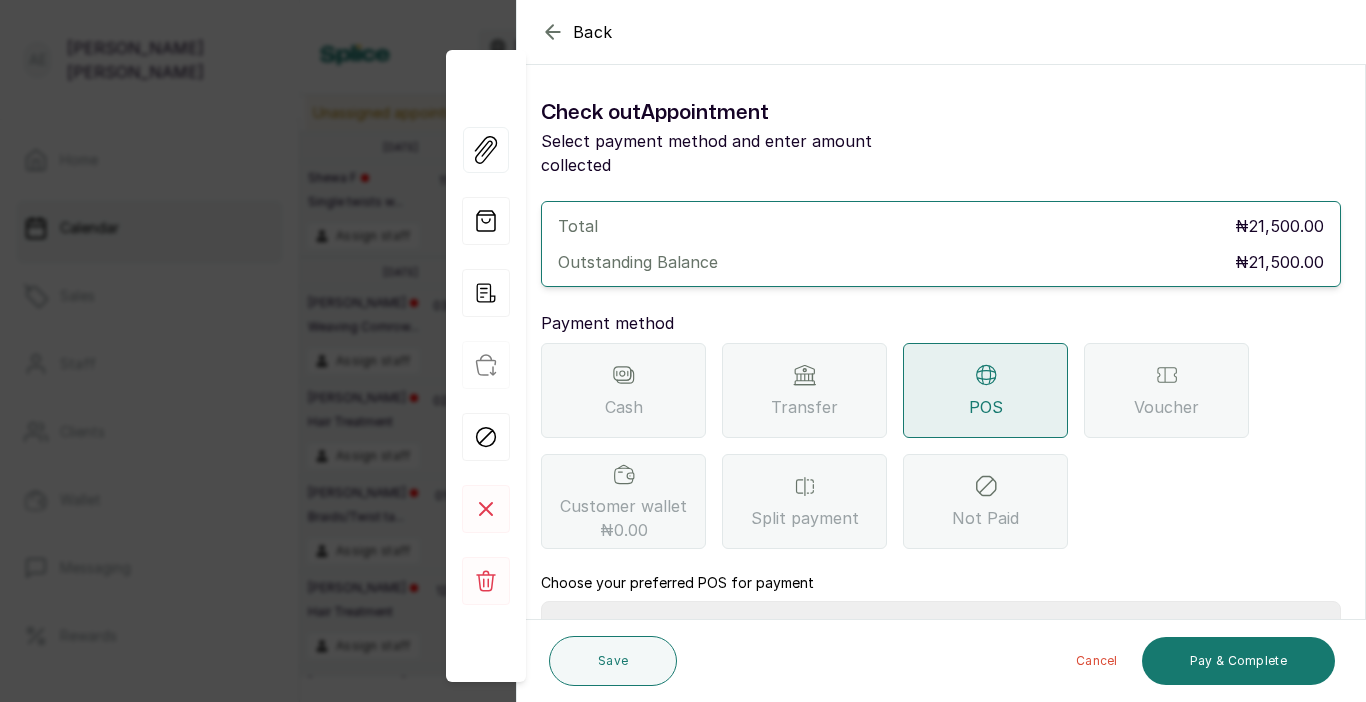 click on "Select Point-of-Sale Terminal Traction Providus Bank" at bounding box center [941, 626] 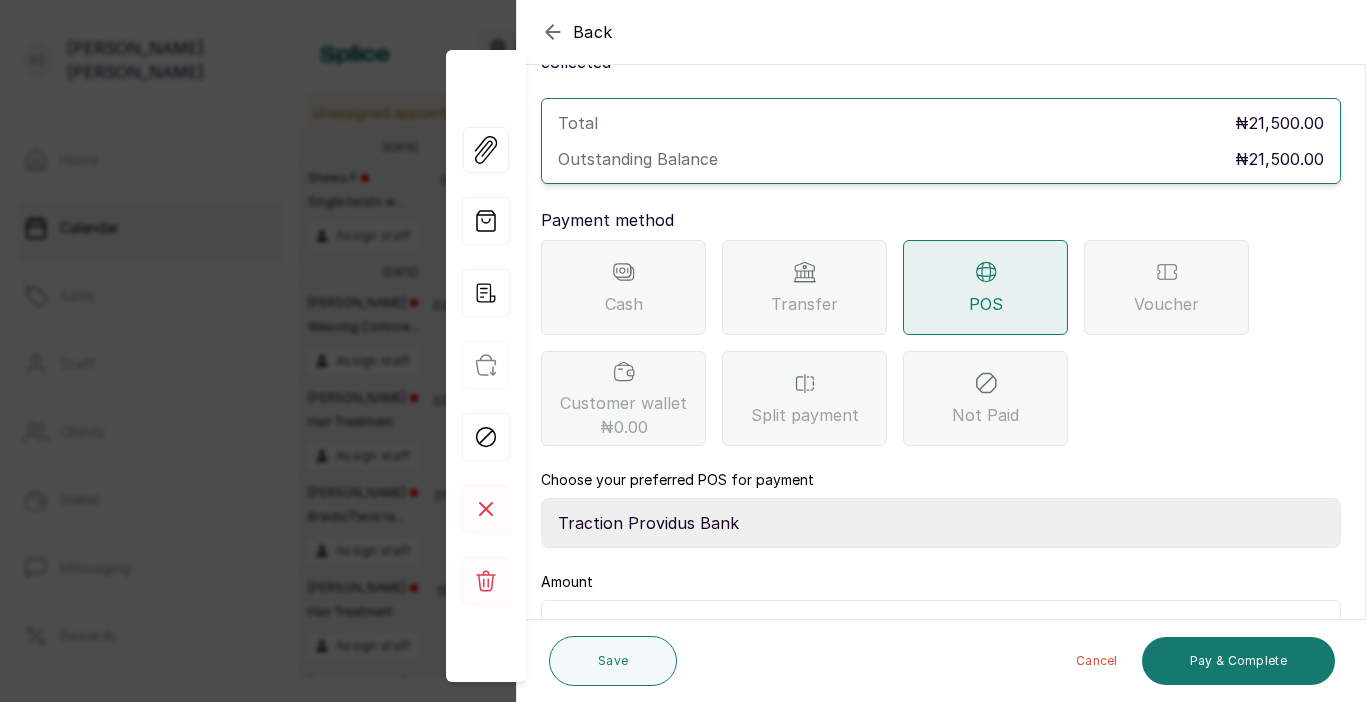 scroll, scrollTop: 172, scrollLeft: 0, axis: vertical 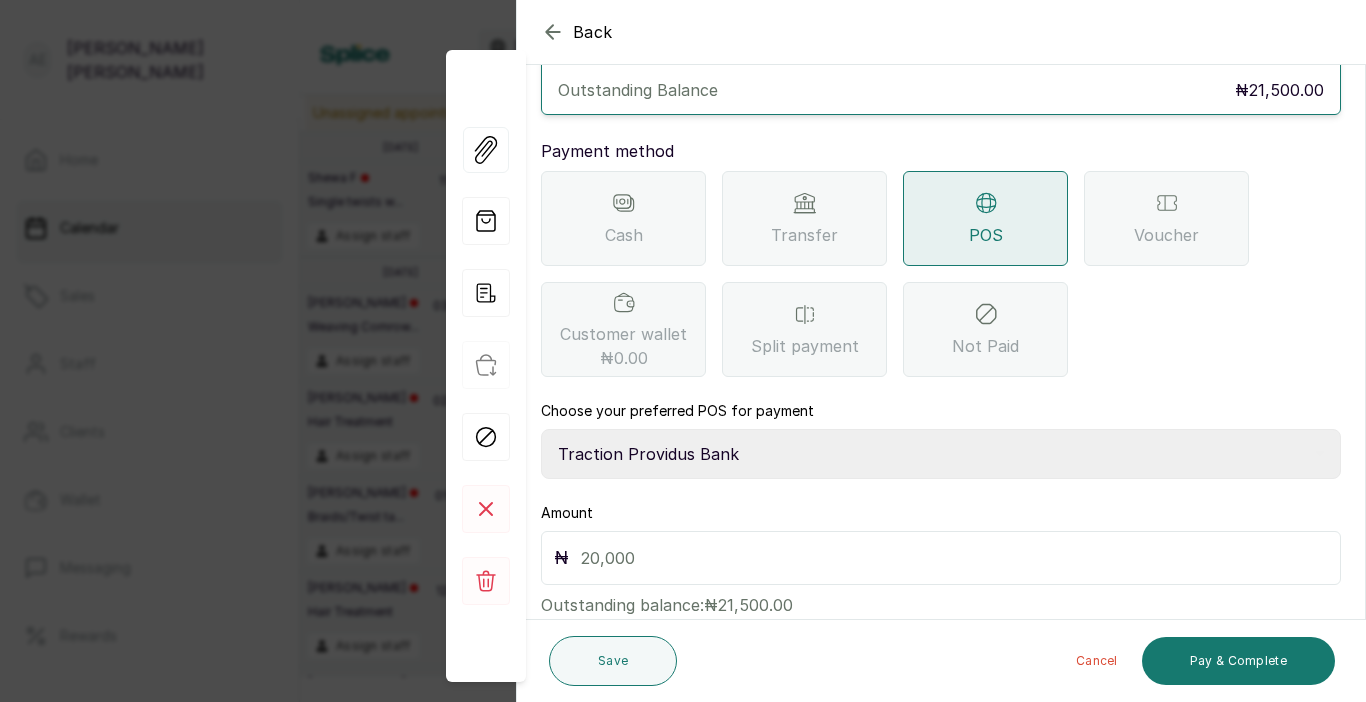 click at bounding box center [954, 558] 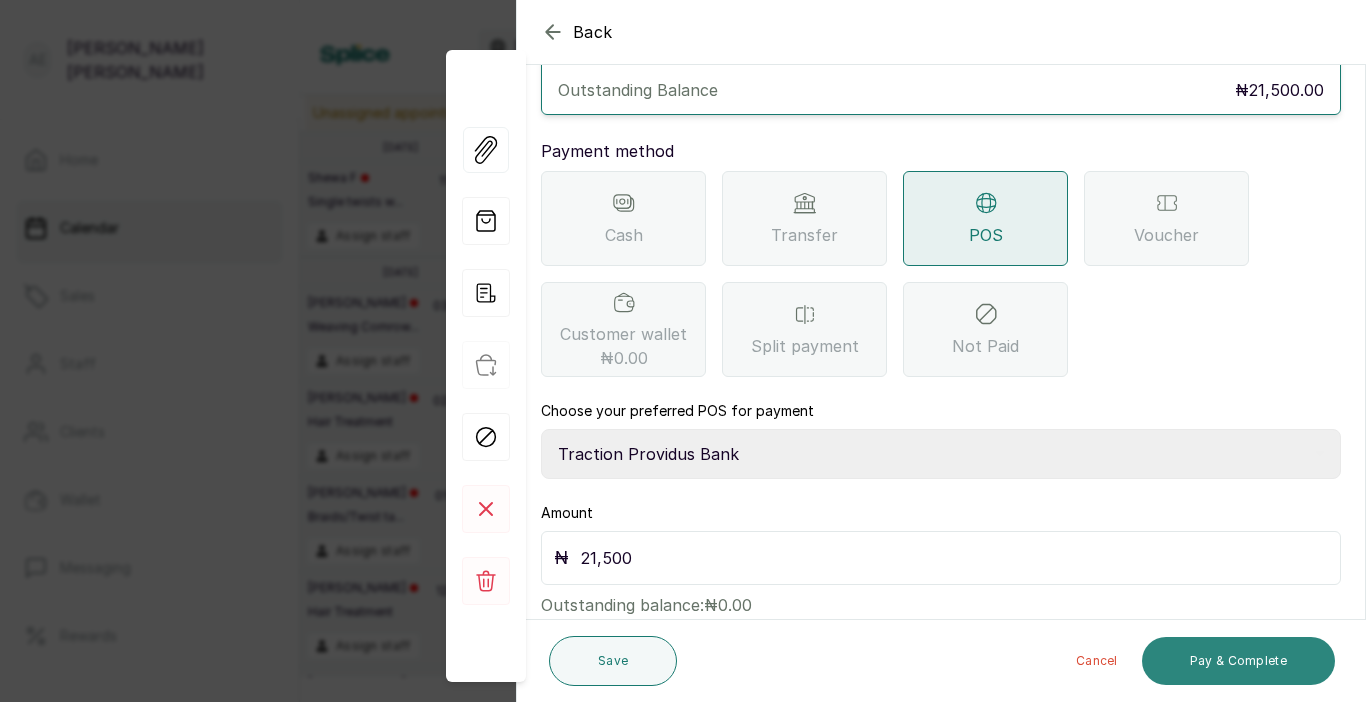 type on "21,500" 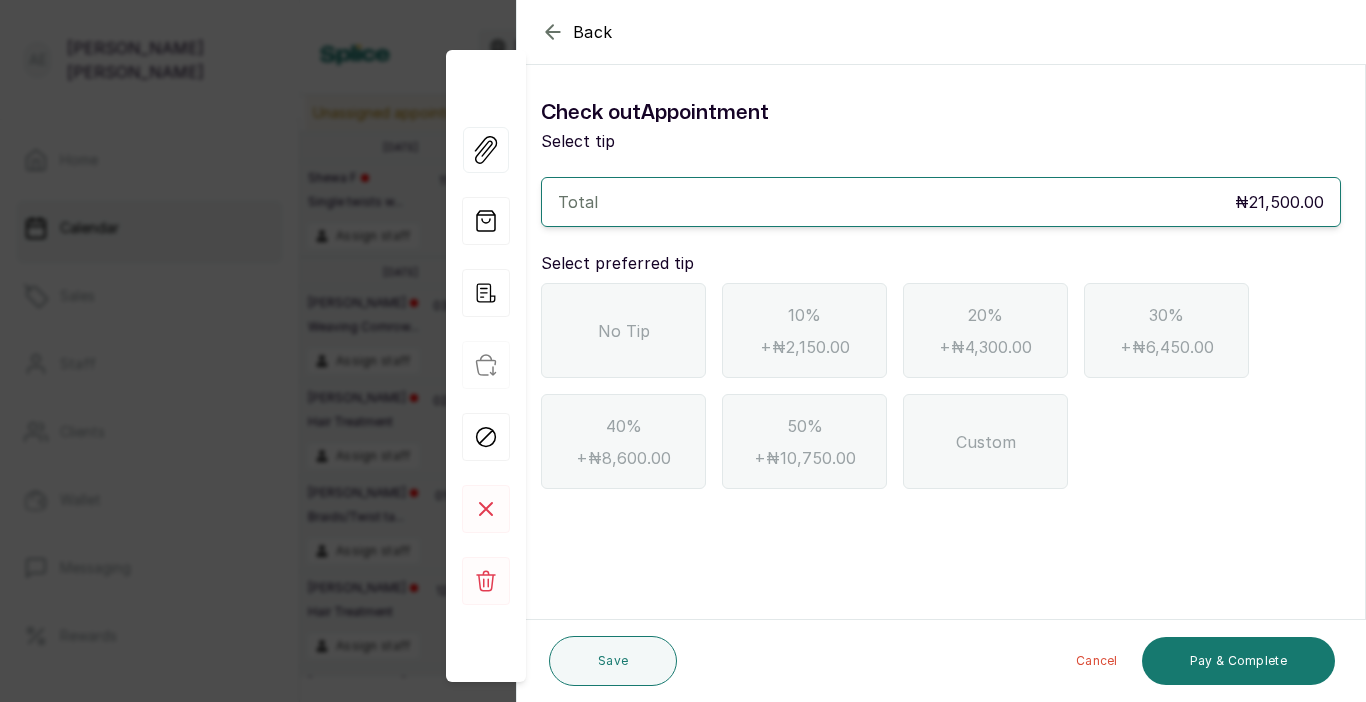 click on "No Tip" at bounding box center [623, 330] 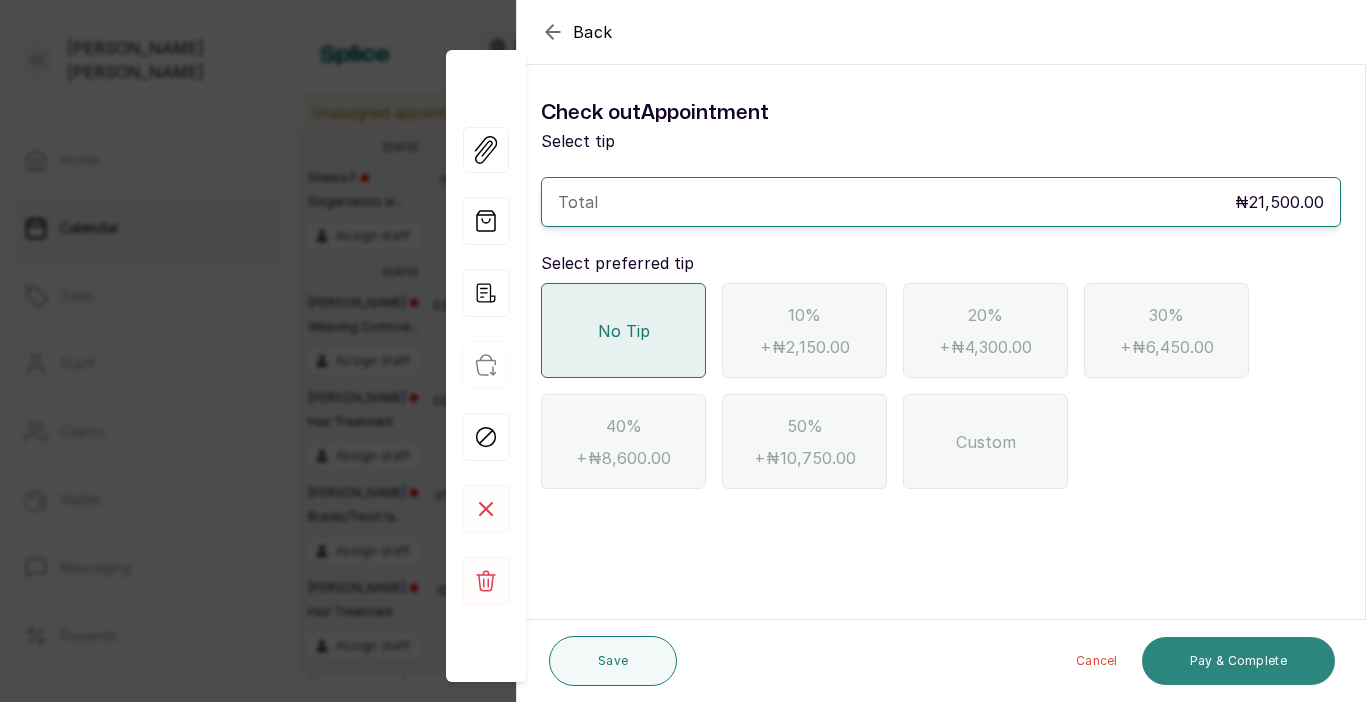 click on "Pay & Complete" at bounding box center (1238, 661) 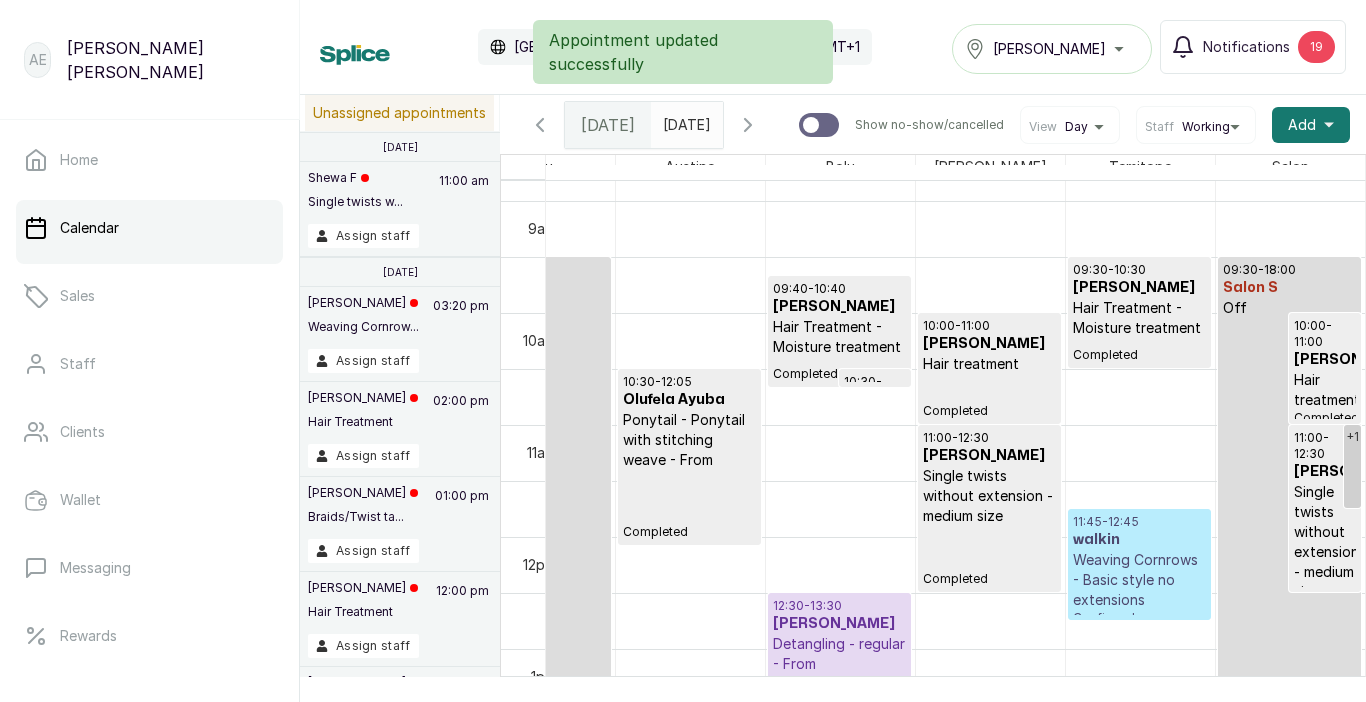 scroll, scrollTop: 673, scrollLeft: 411, axis: both 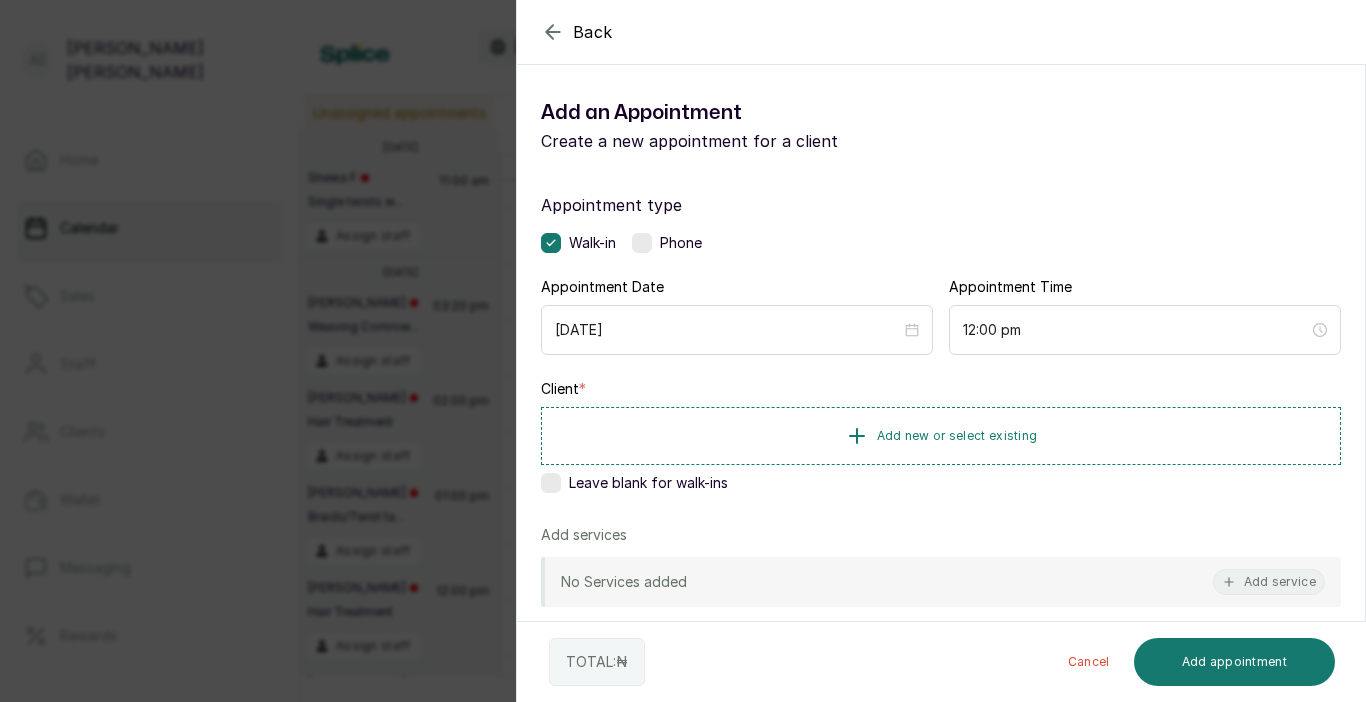 click on "Back" at bounding box center (1200, 32) 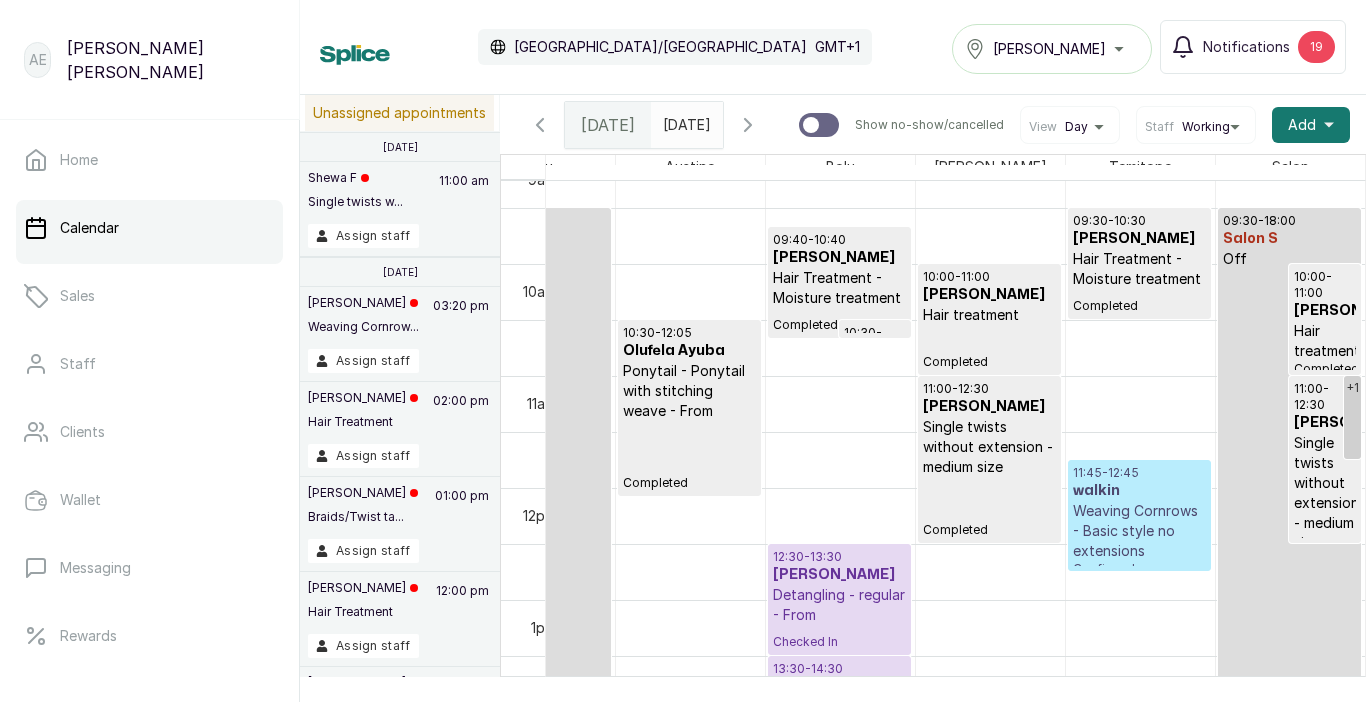 scroll, scrollTop: 1217, scrollLeft: 411, axis: both 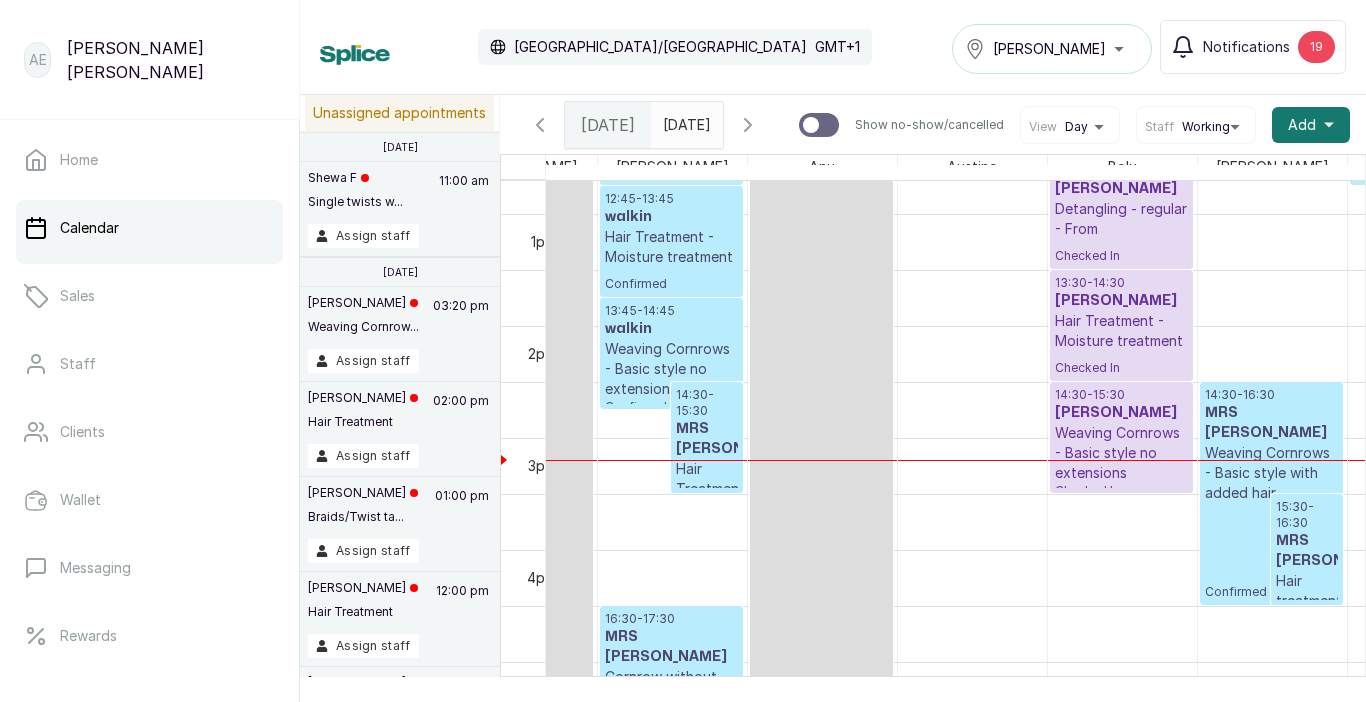 click on "walkin" at bounding box center (671, 329) 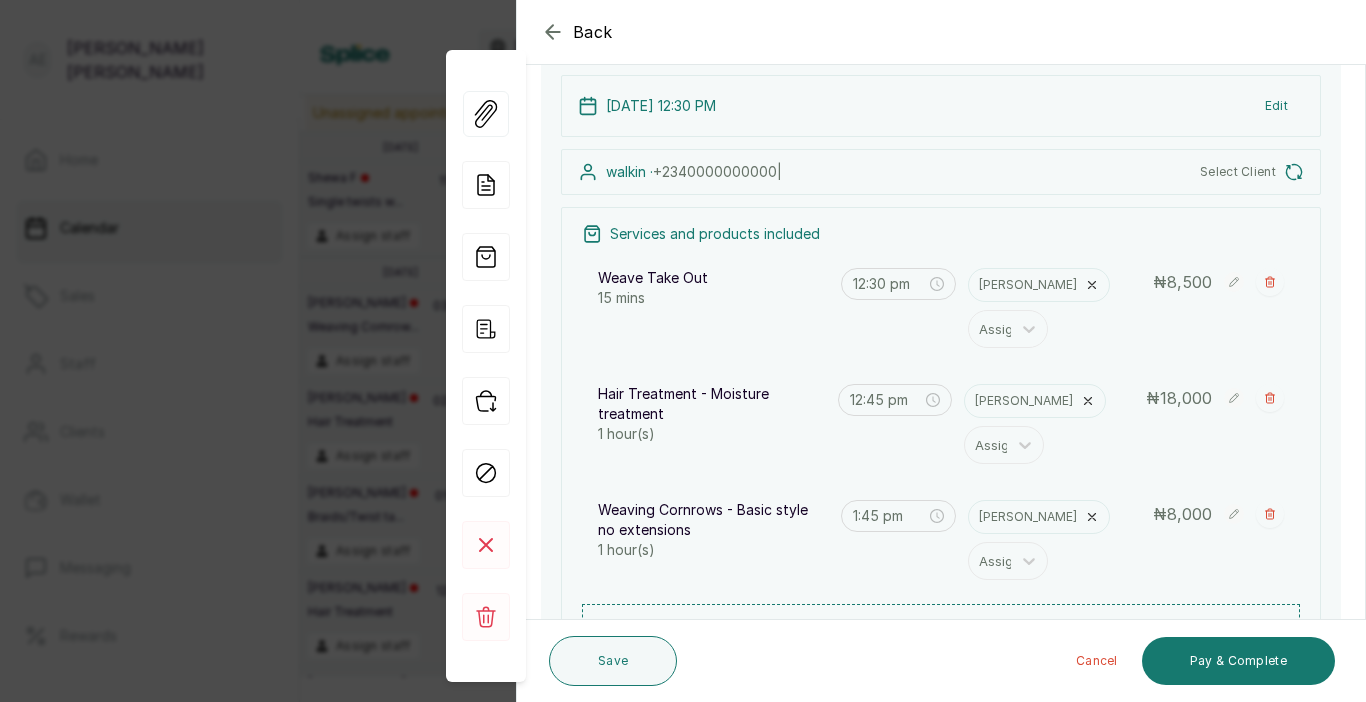 click on "Show no-show/cancelled" at bounding box center (1270, 514) 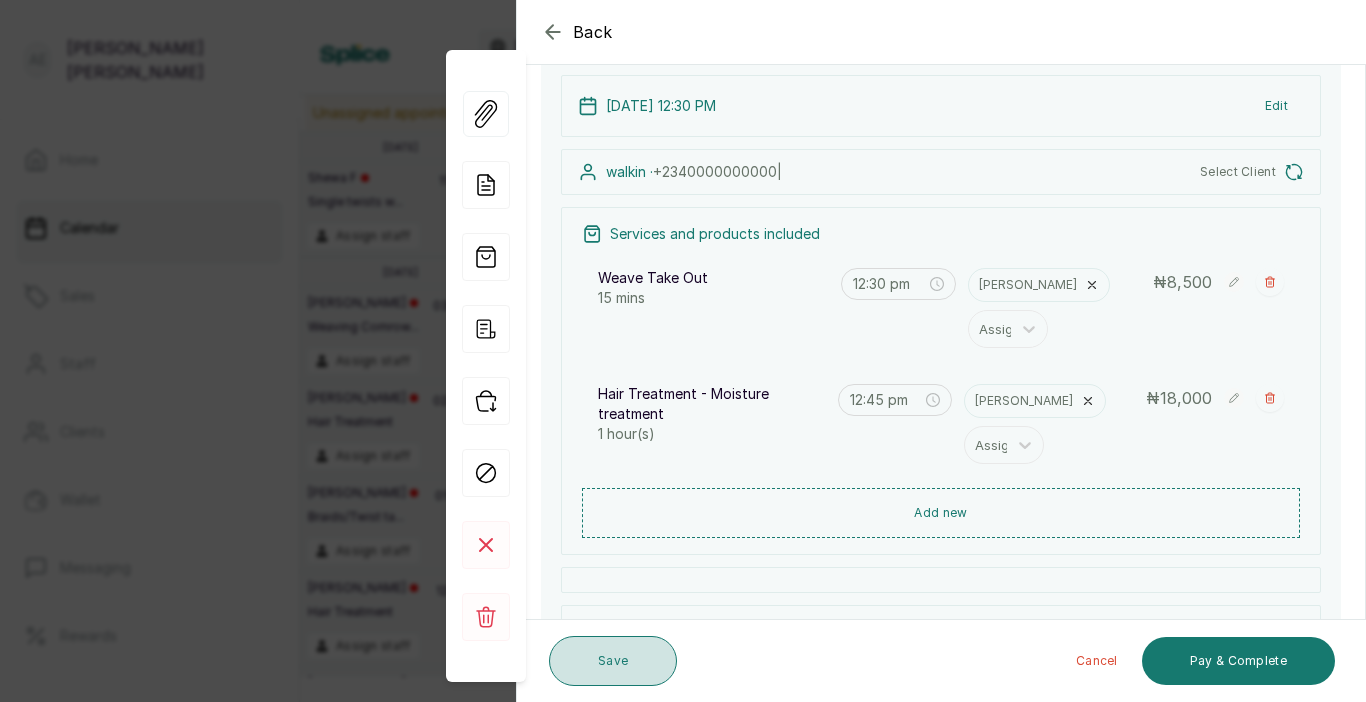 click on "Save" at bounding box center [613, 661] 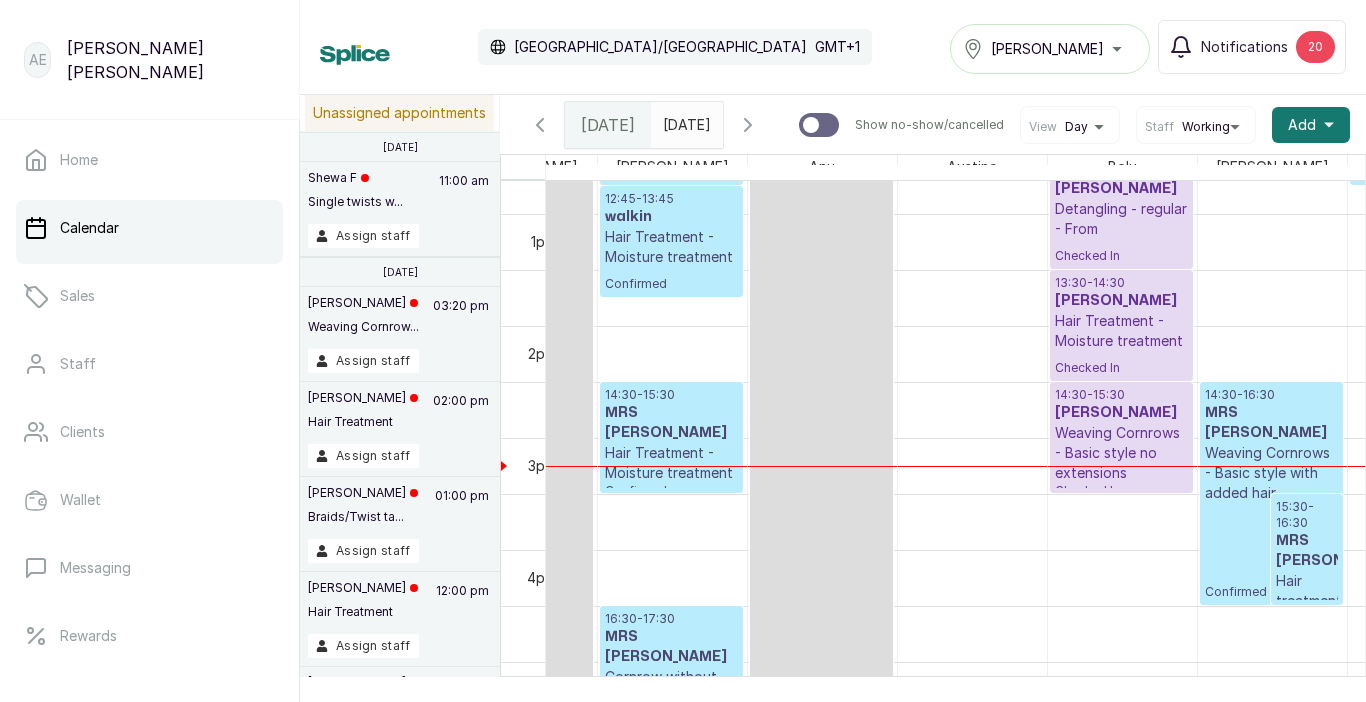scroll, scrollTop: 1349, scrollLeft: 99, axis: both 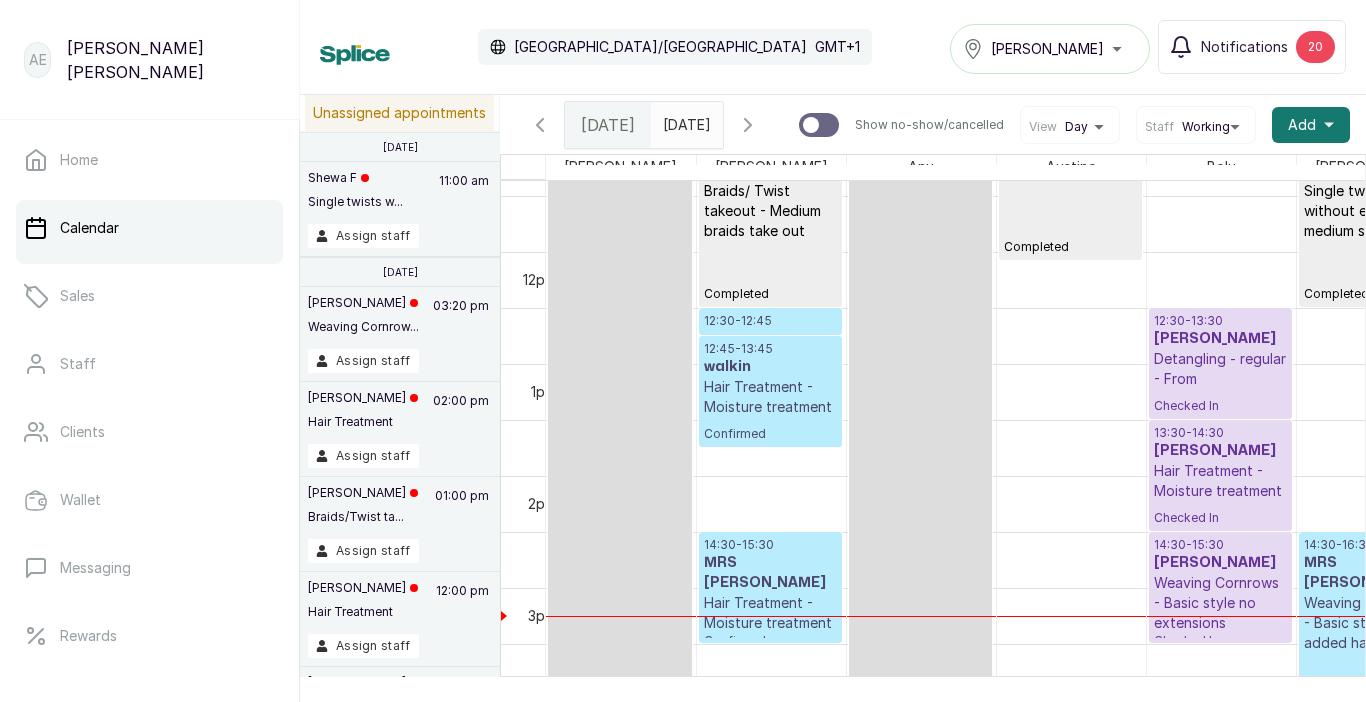 click on "Hair Treatment  - Moisture treatment" at bounding box center [770, 397] 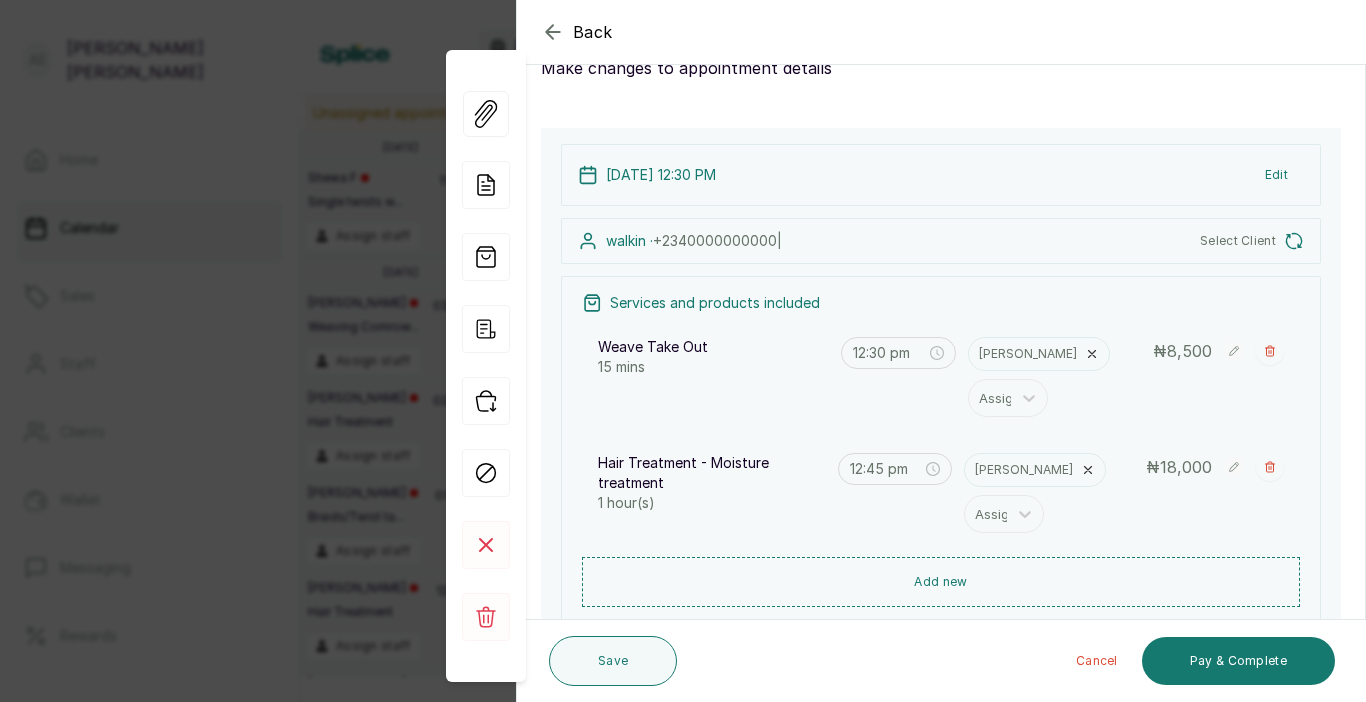 click on "Services and products included Weave Take Out 15 mins 12:30 pm [PERSON_NAME] Assign ₦ 8,500 Hair Treatment  - Moisture treatment 1 hour(s) 12:45 pm [PERSON_NAME] Assign ₦ 18,000 Add new" at bounding box center [941, 450] 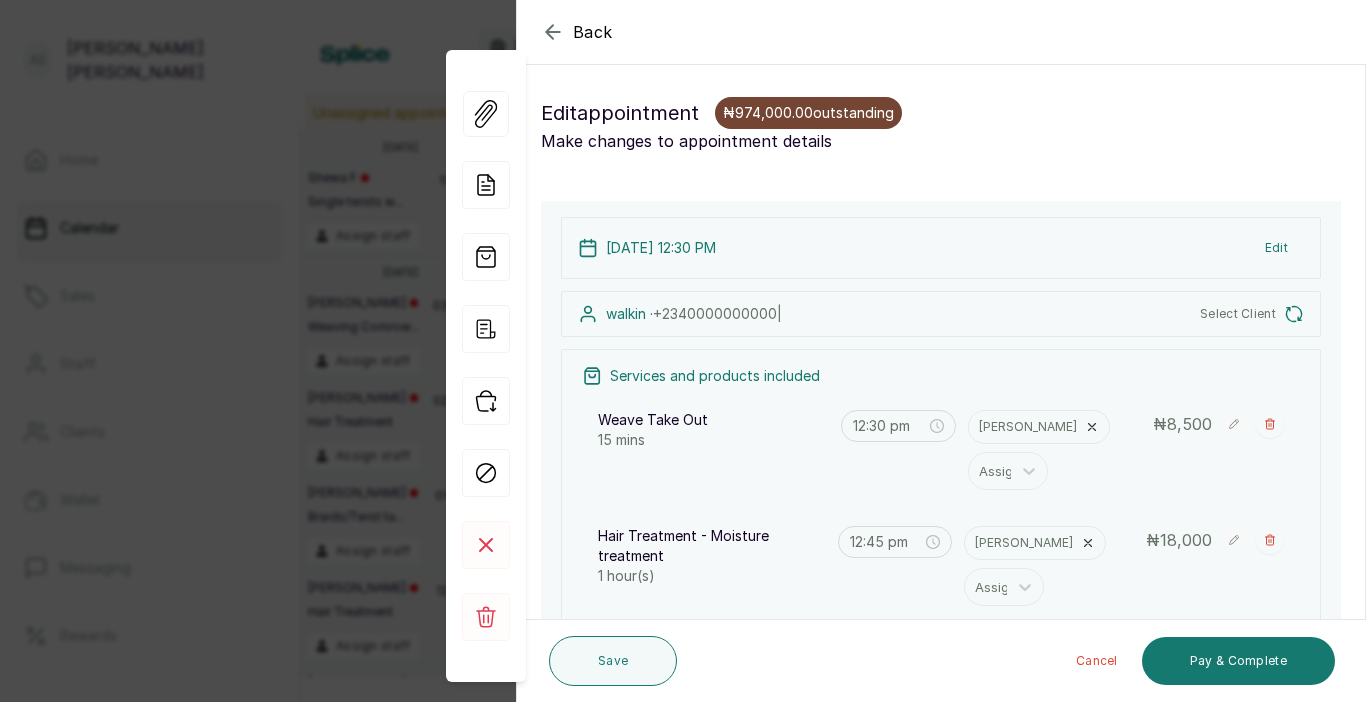 click on "Select Client" at bounding box center [1238, 314] 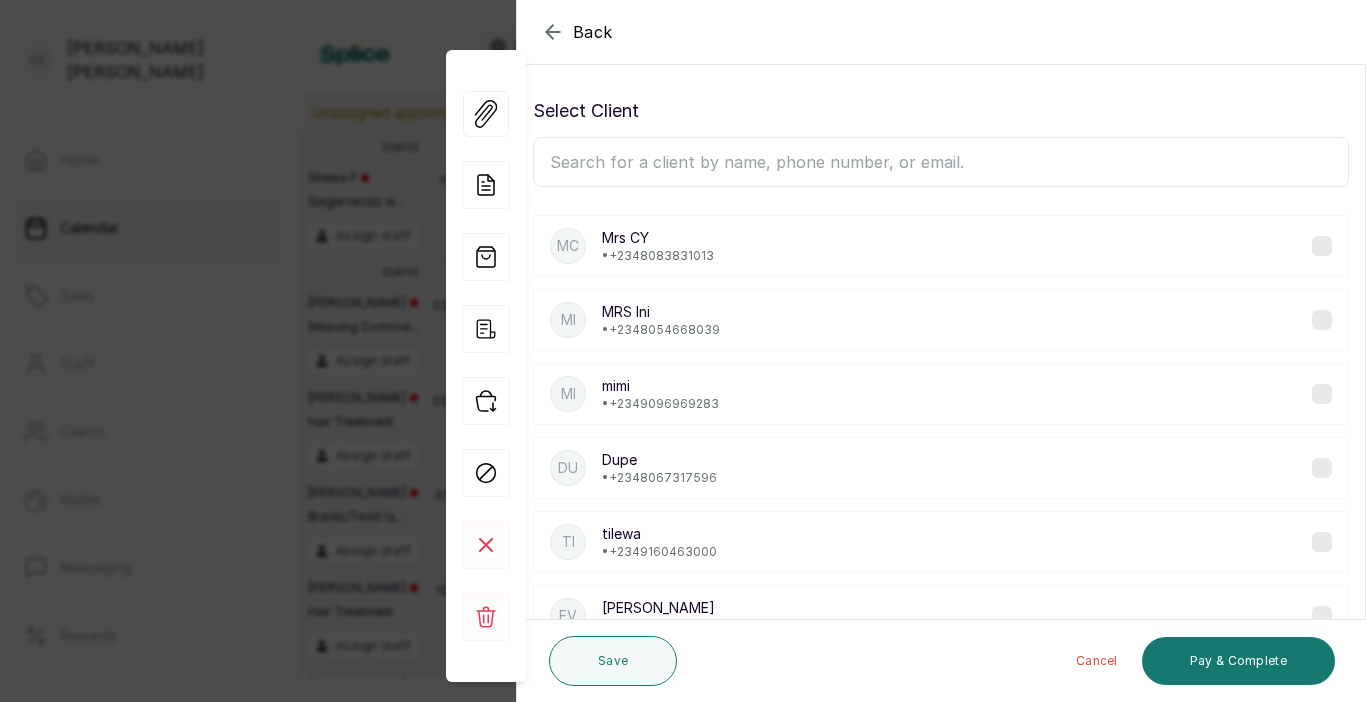 click on "Select Client" at bounding box center (941, 111) 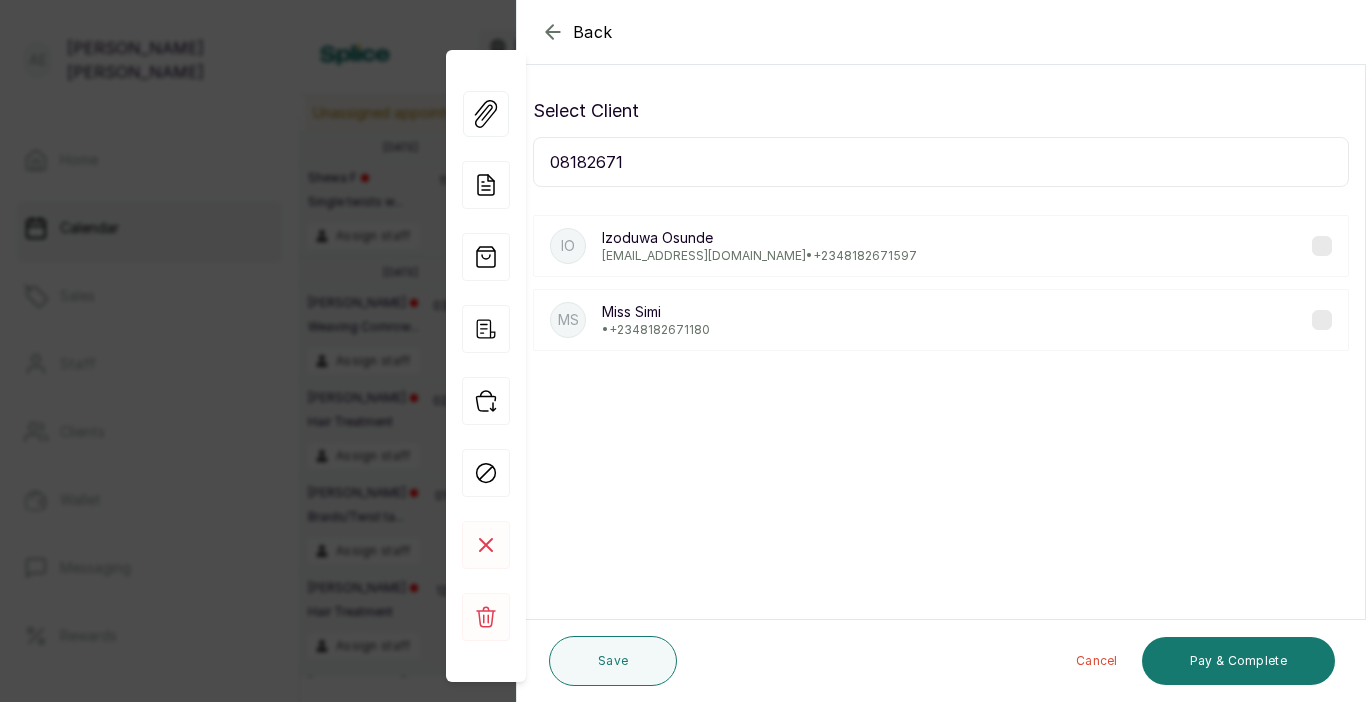 type on "08182671" 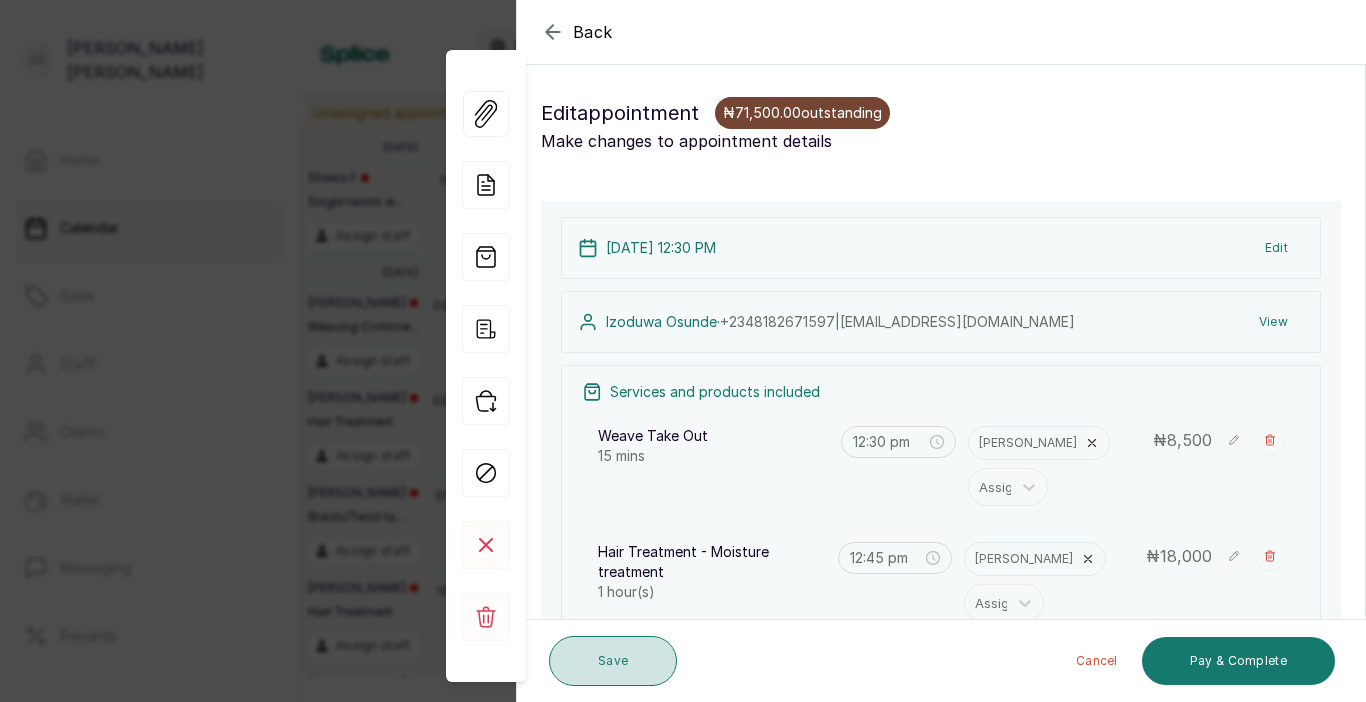 click on "Save" at bounding box center [613, 661] 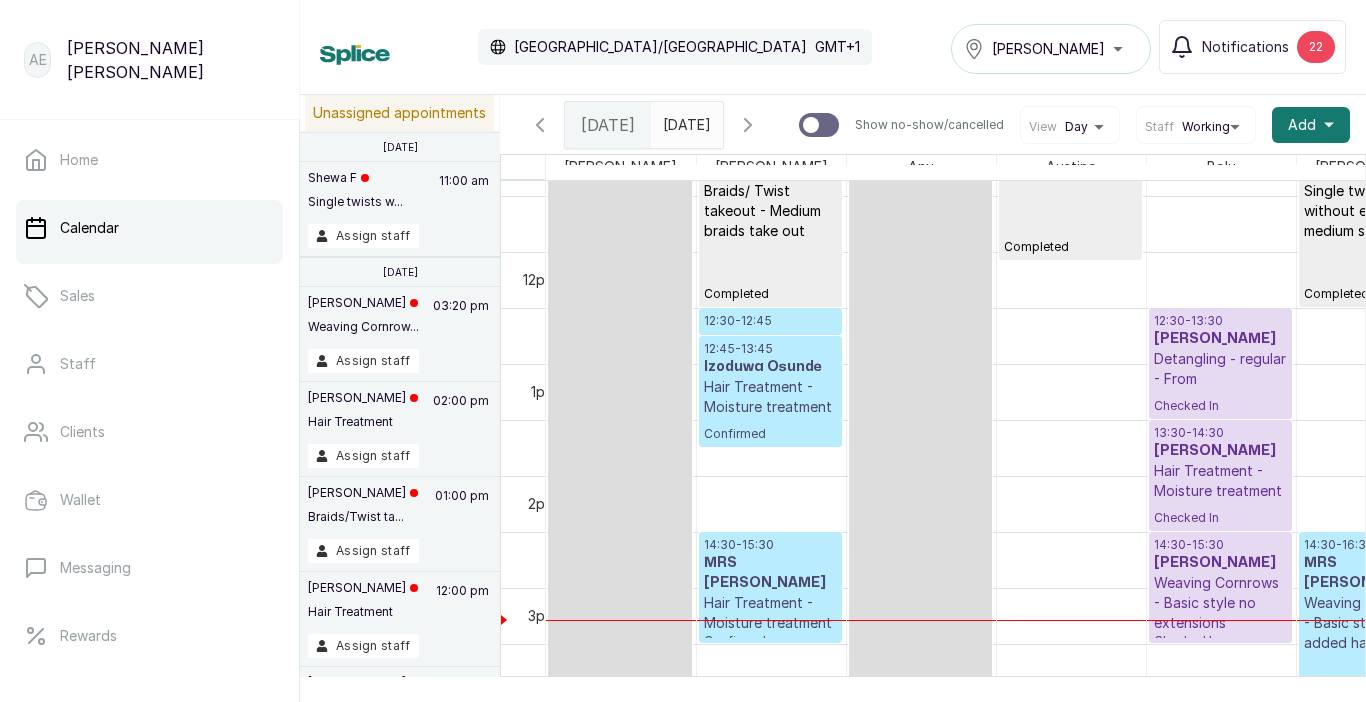 click on "Hair Treatment  - Moisture treatment" at bounding box center [770, 397] 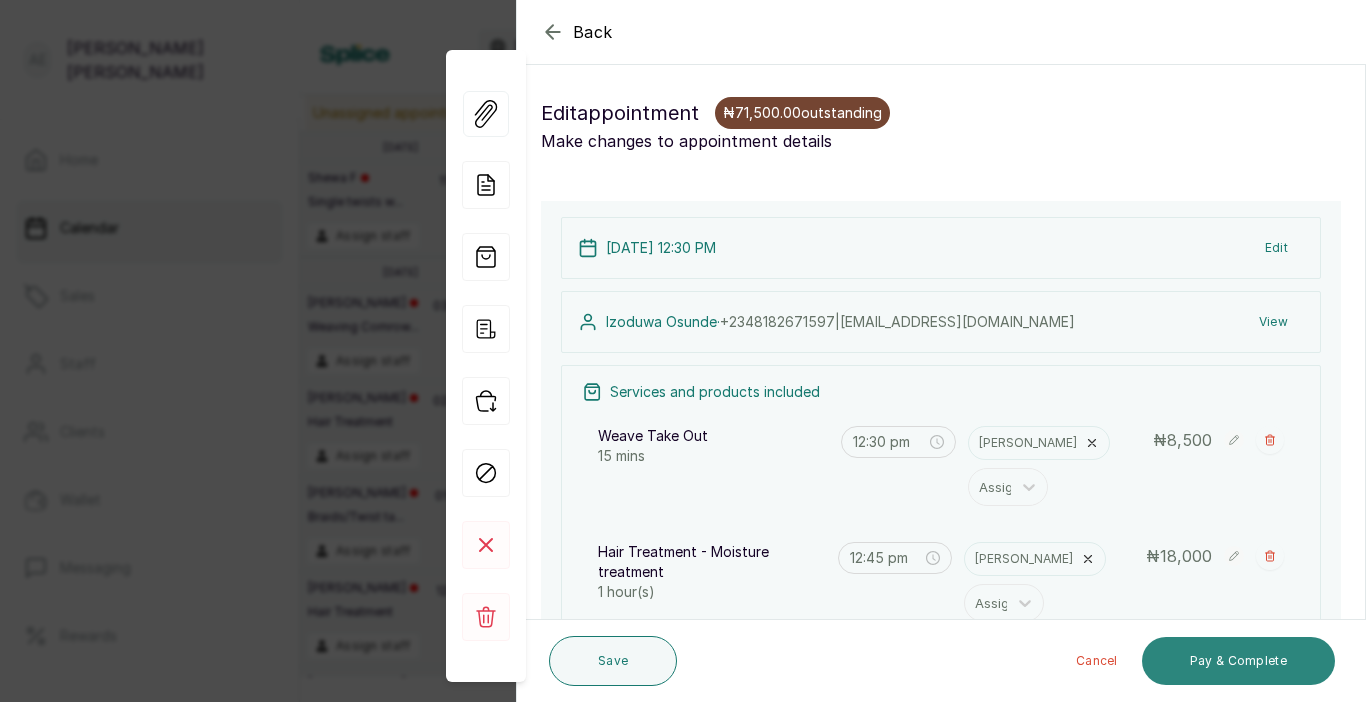 click on "Pay & Complete" at bounding box center [1238, 661] 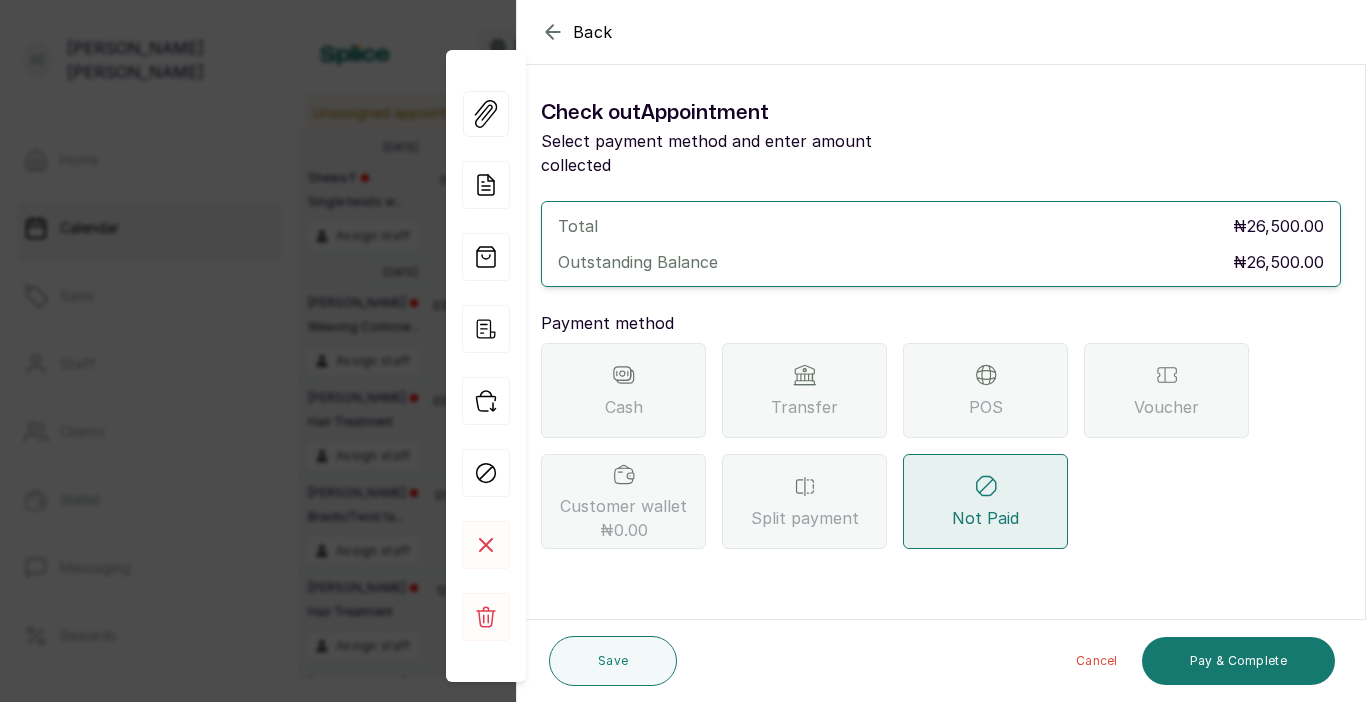 click 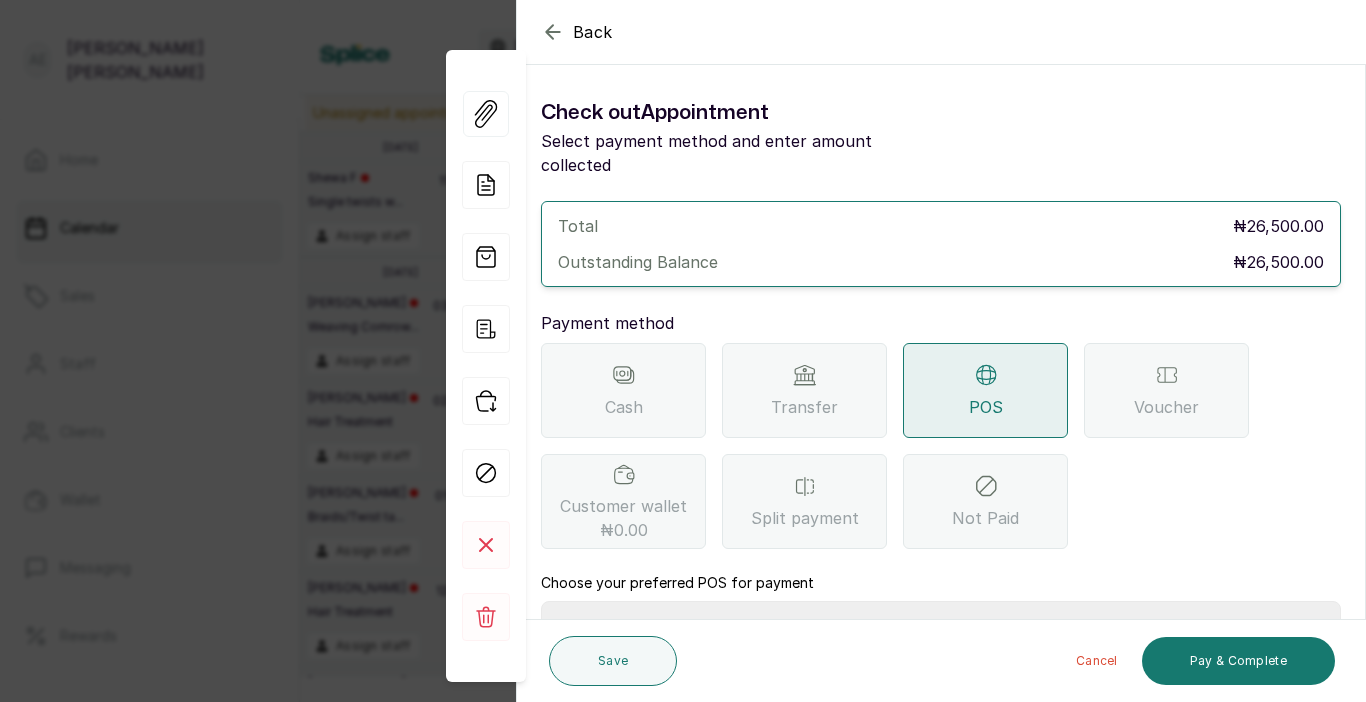 click on "Select Point-of-Sale Terminal Traction Providus Bank" at bounding box center [941, 626] 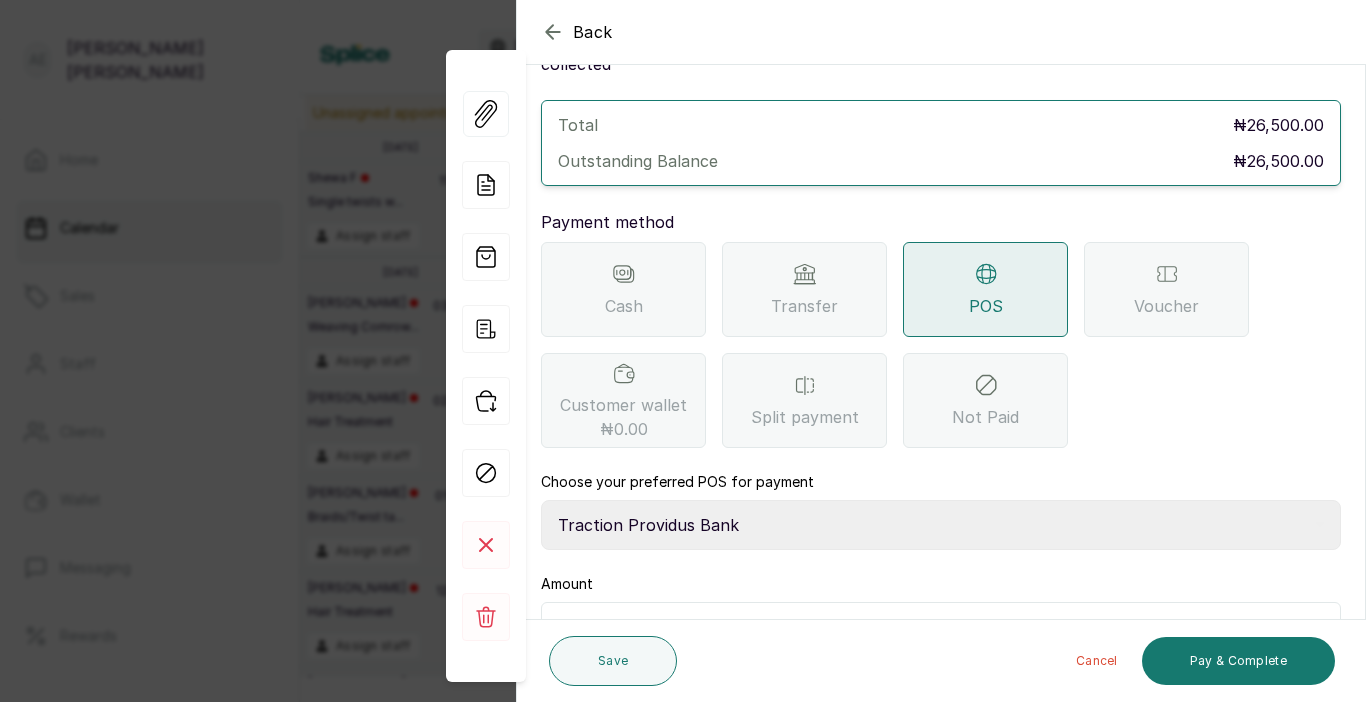 scroll, scrollTop: 131, scrollLeft: 0, axis: vertical 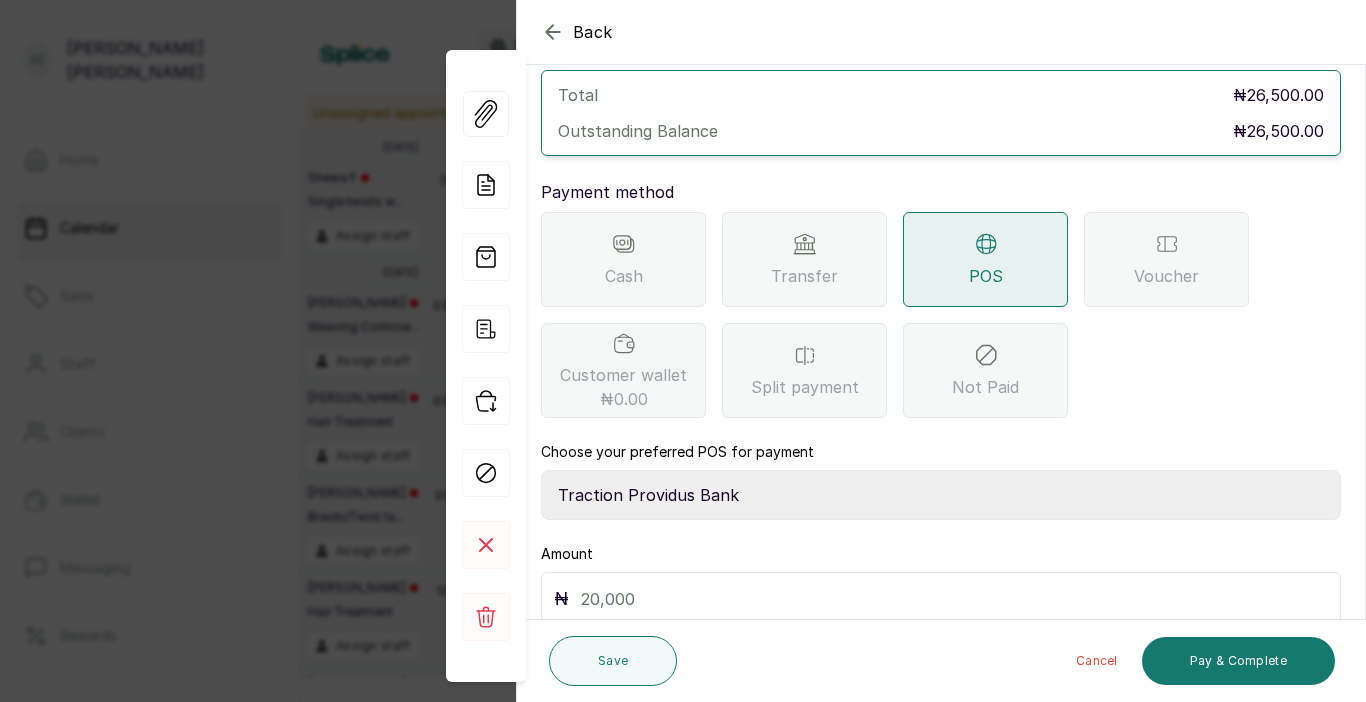click at bounding box center [954, 599] 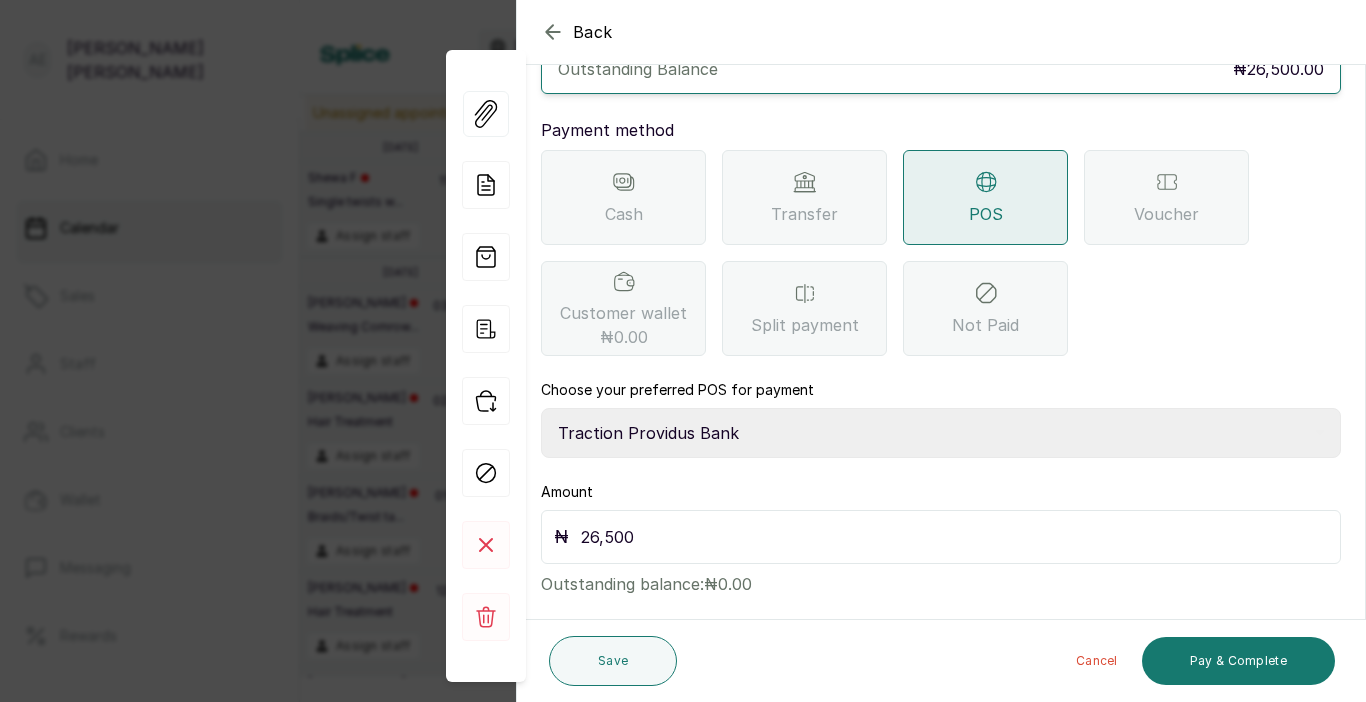 scroll, scrollTop: 200, scrollLeft: 0, axis: vertical 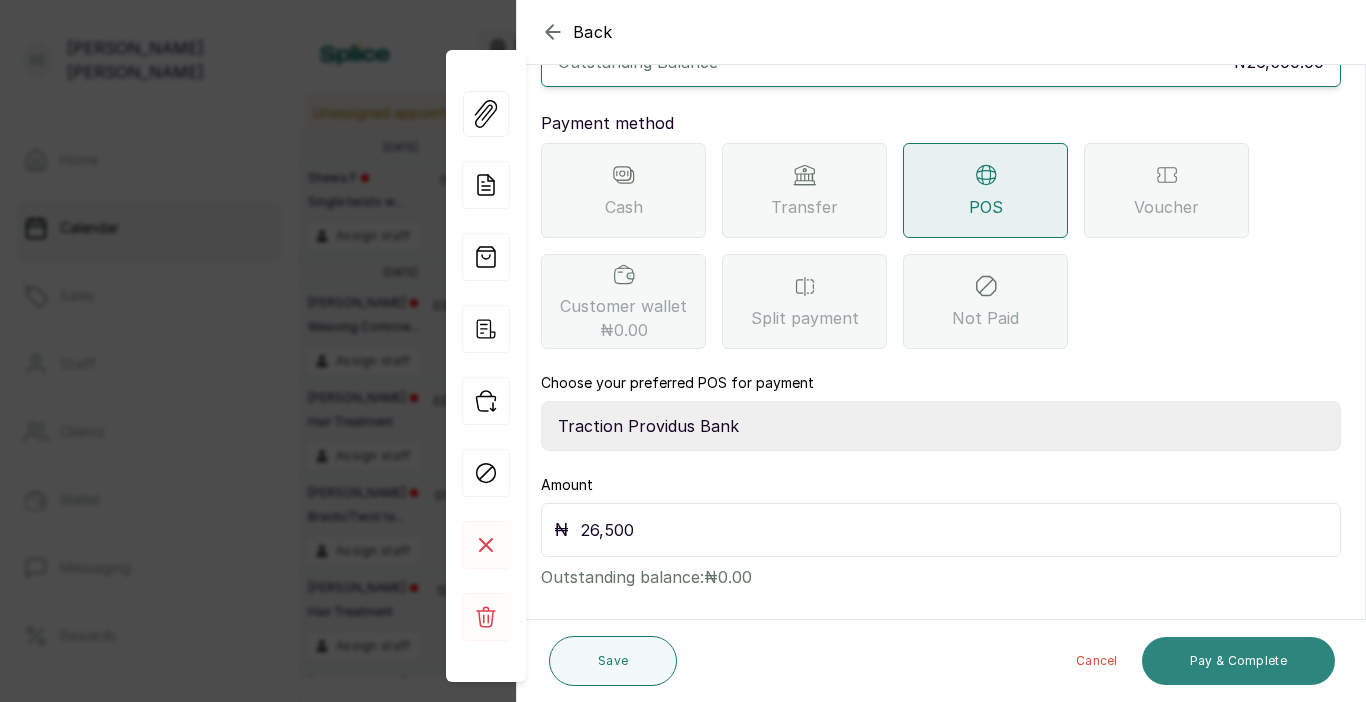 type on "26,500" 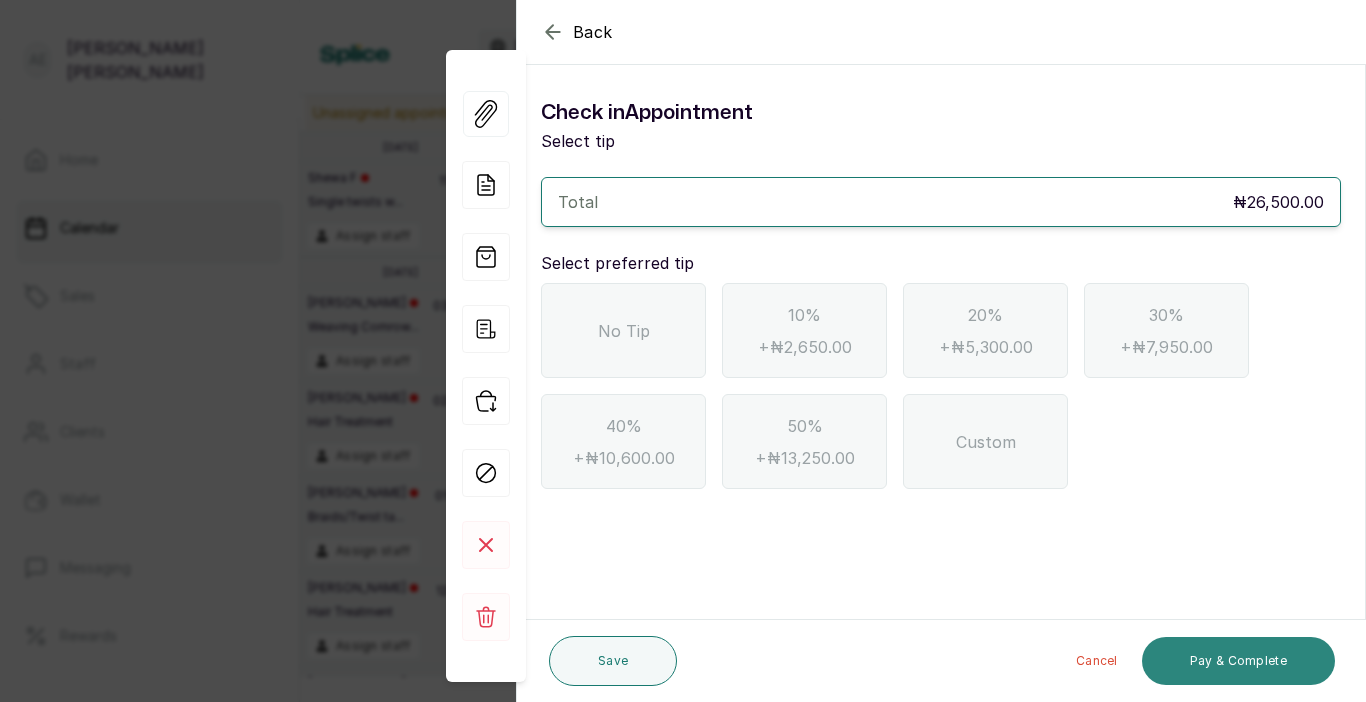 scroll, scrollTop: 0, scrollLeft: 0, axis: both 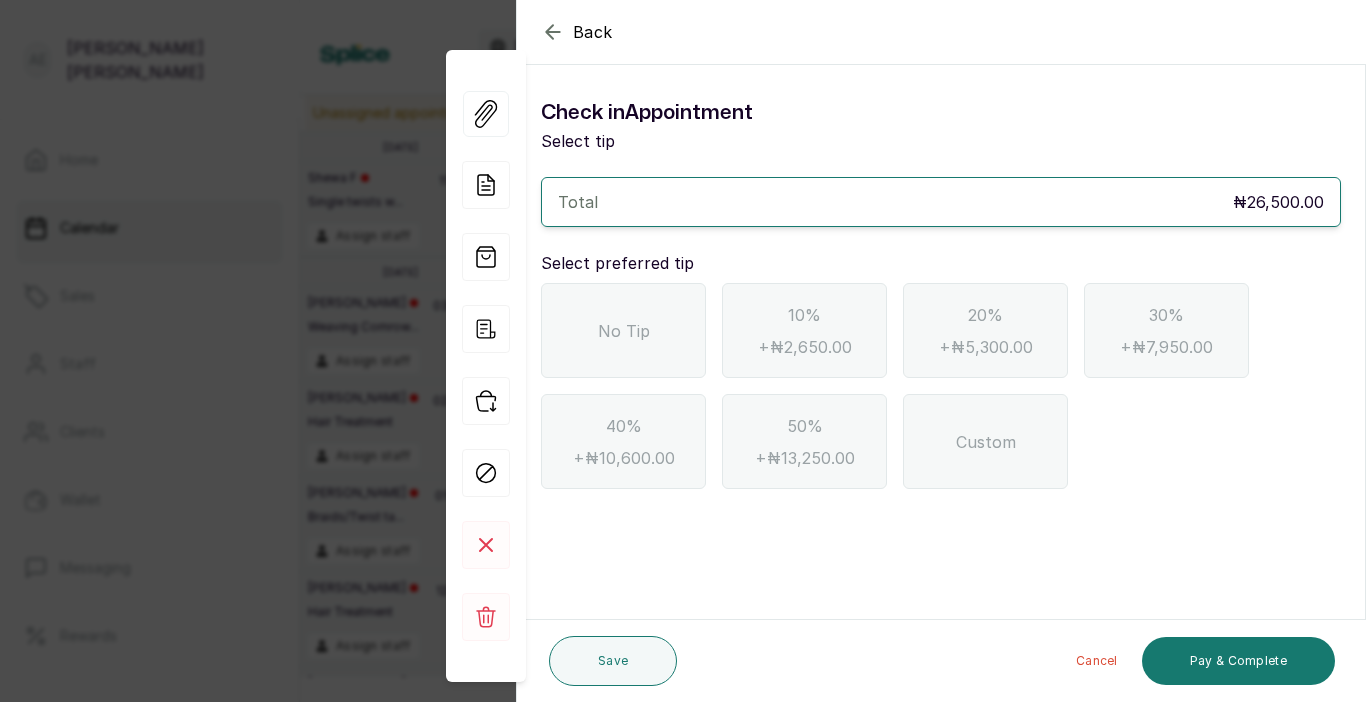 click on "No Tip" at bounding box center [623, 330] 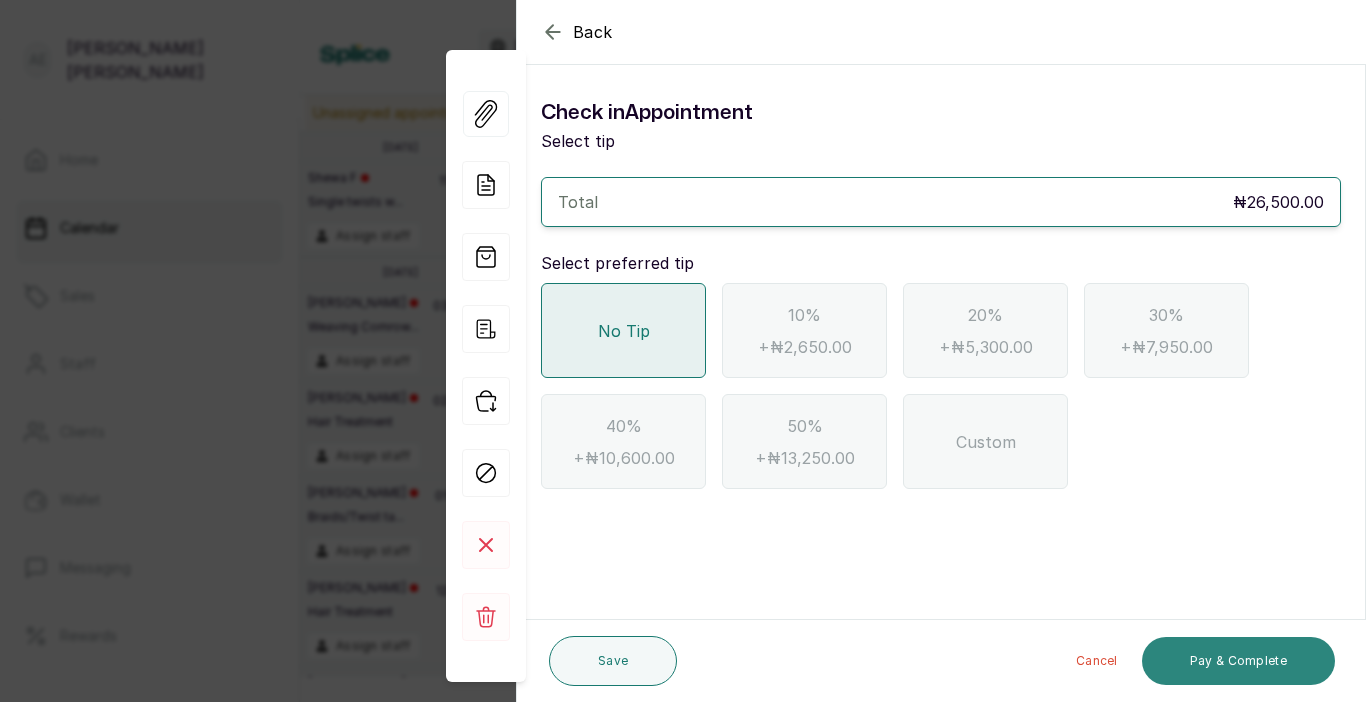 click on "Pay & Complete" at bounding box center (1238, 661) 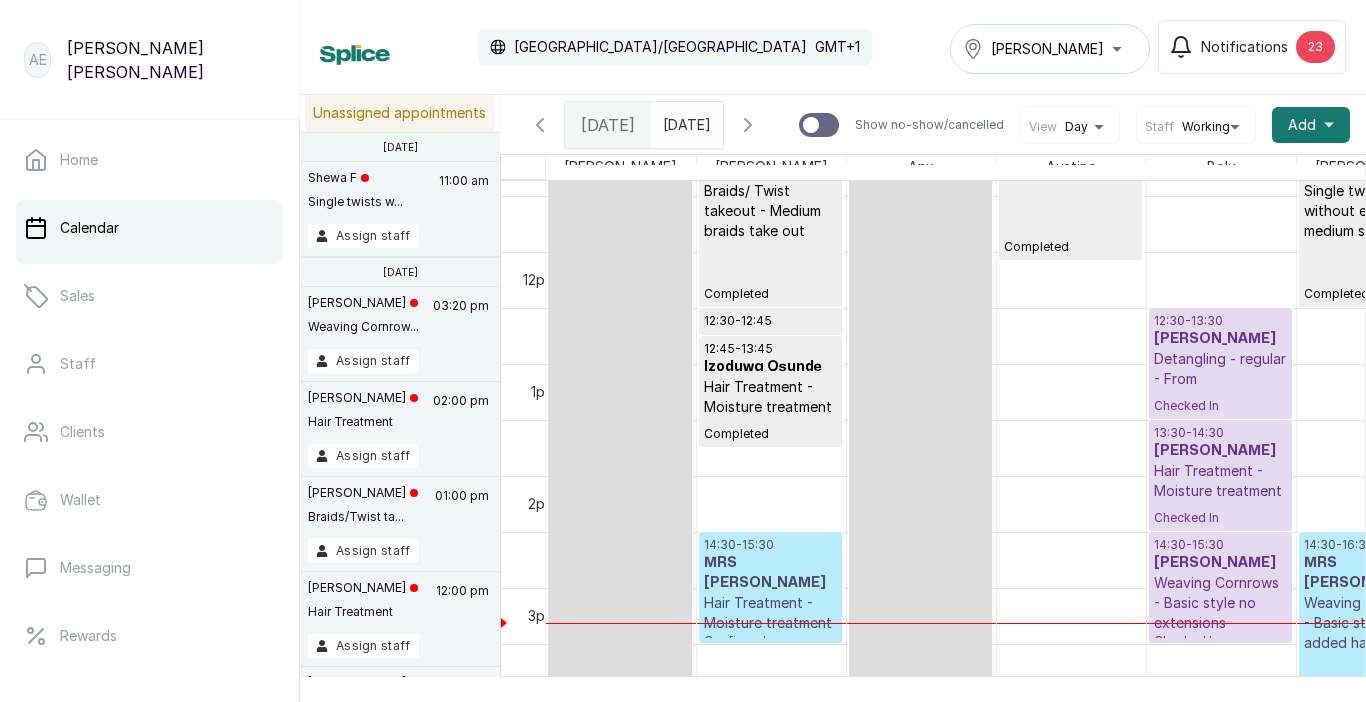 scroll, scrollTop: 1163, scrollLeft: 0, axis: vertical 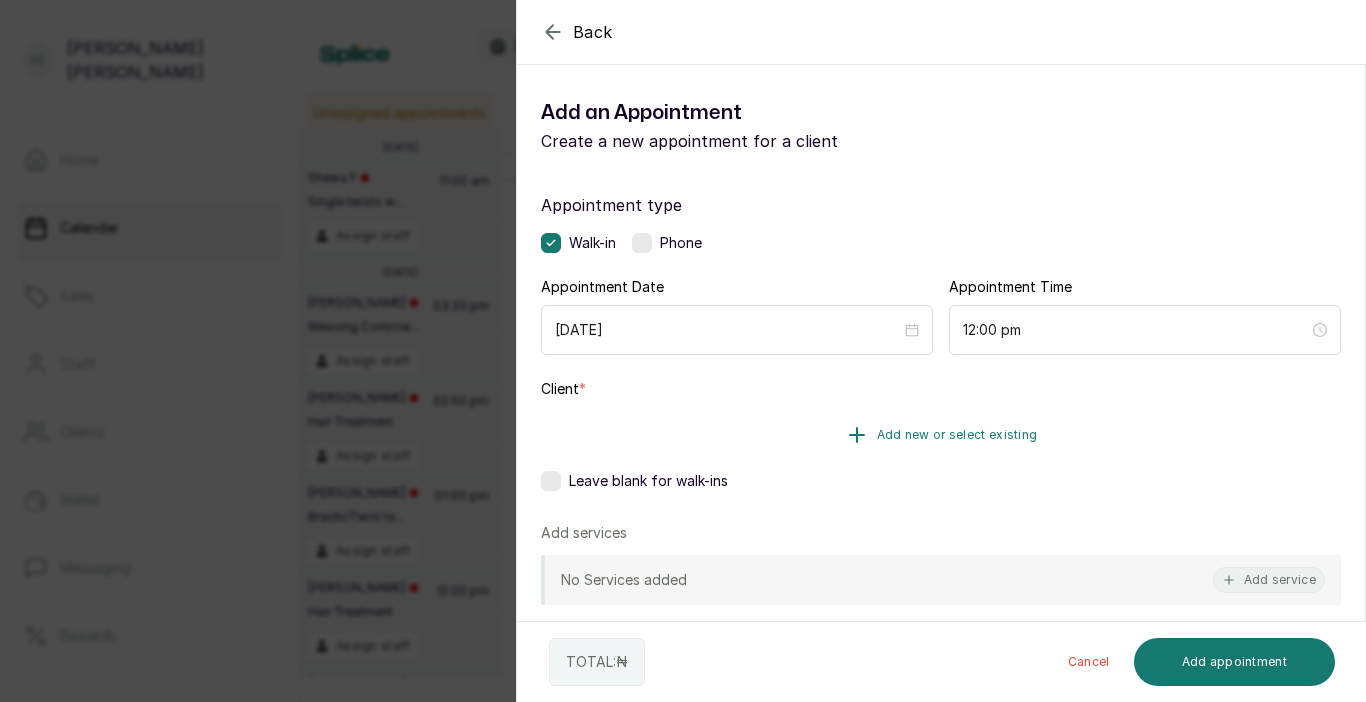click on "Add new or select existing" at bounding box center (941, 435) 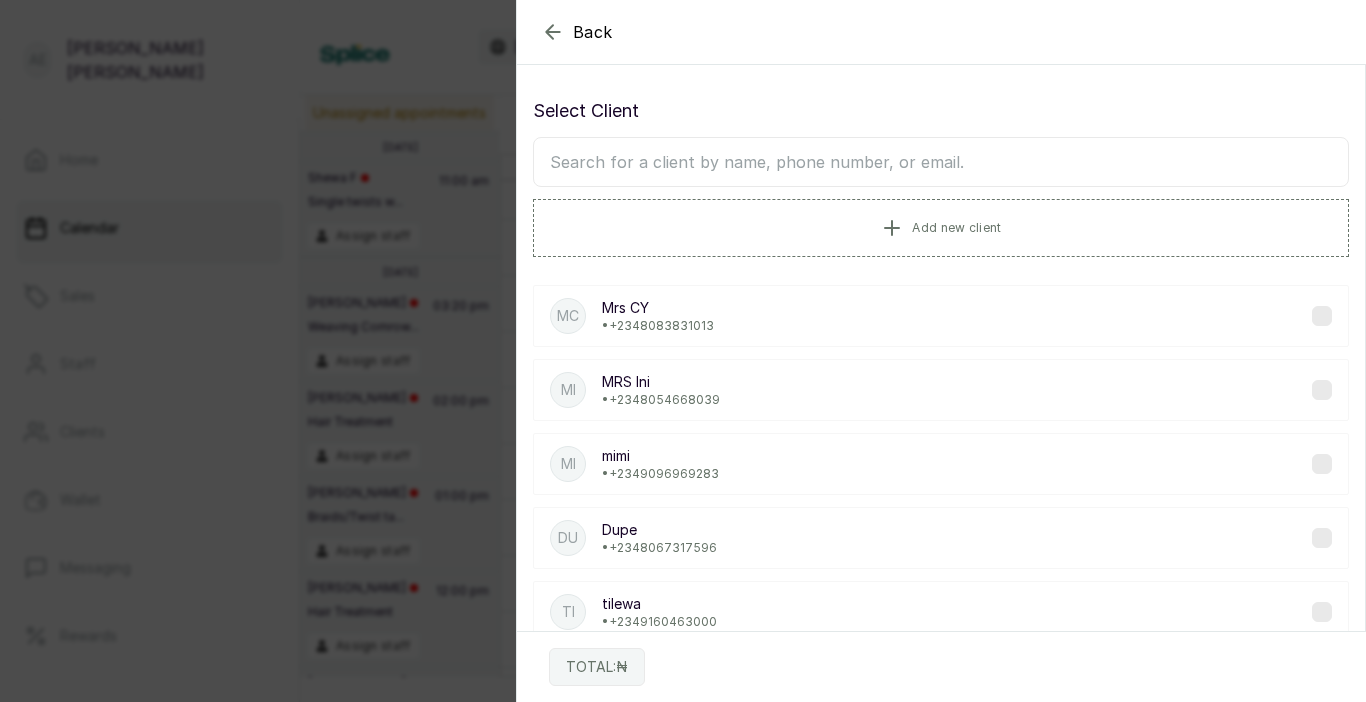 click at bounding box center (941, 162) 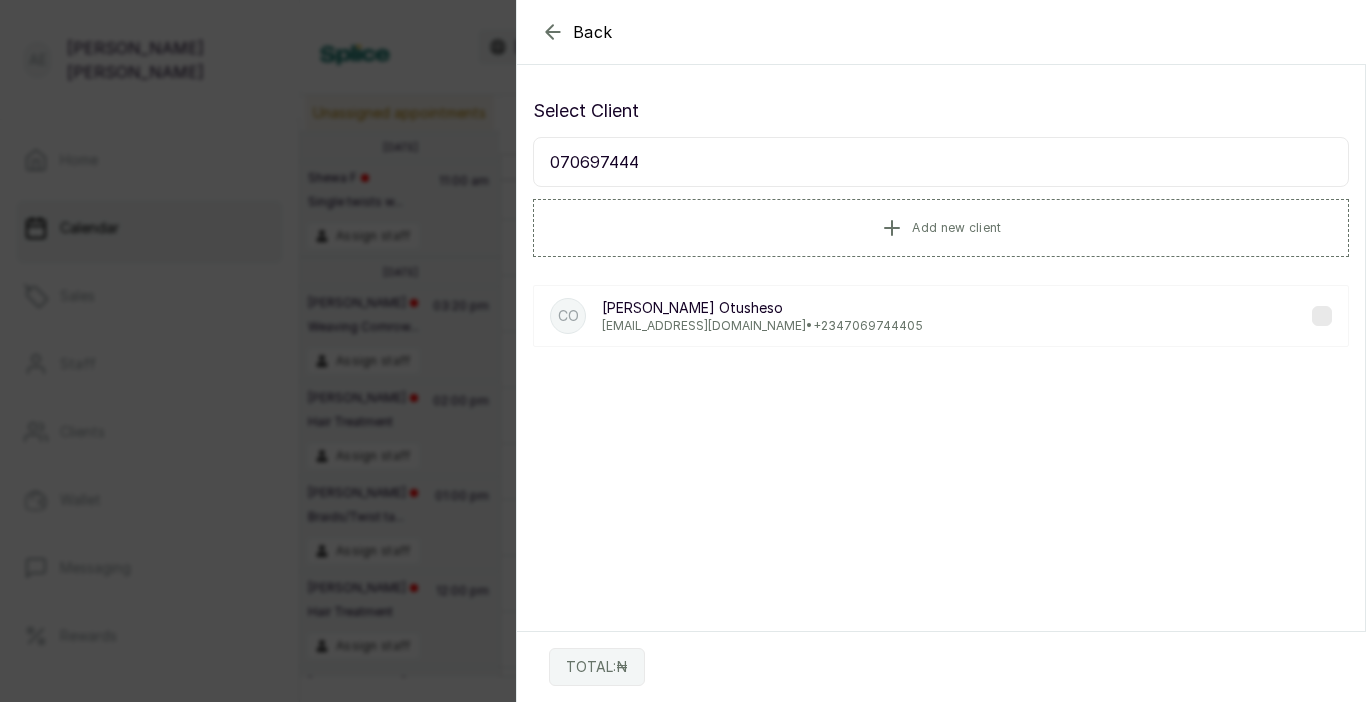 type on "070697444" 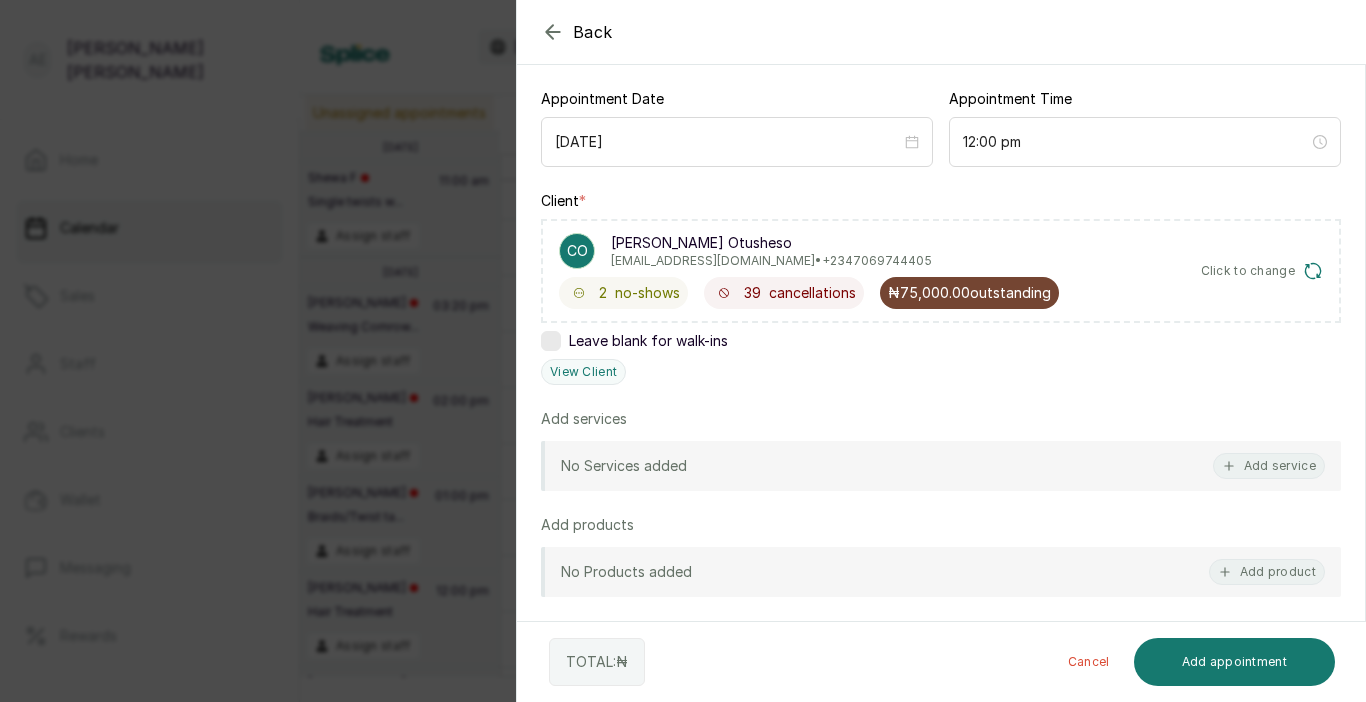 scroll, scrollTop: 203, scrollLeft: 0, axis: vertical 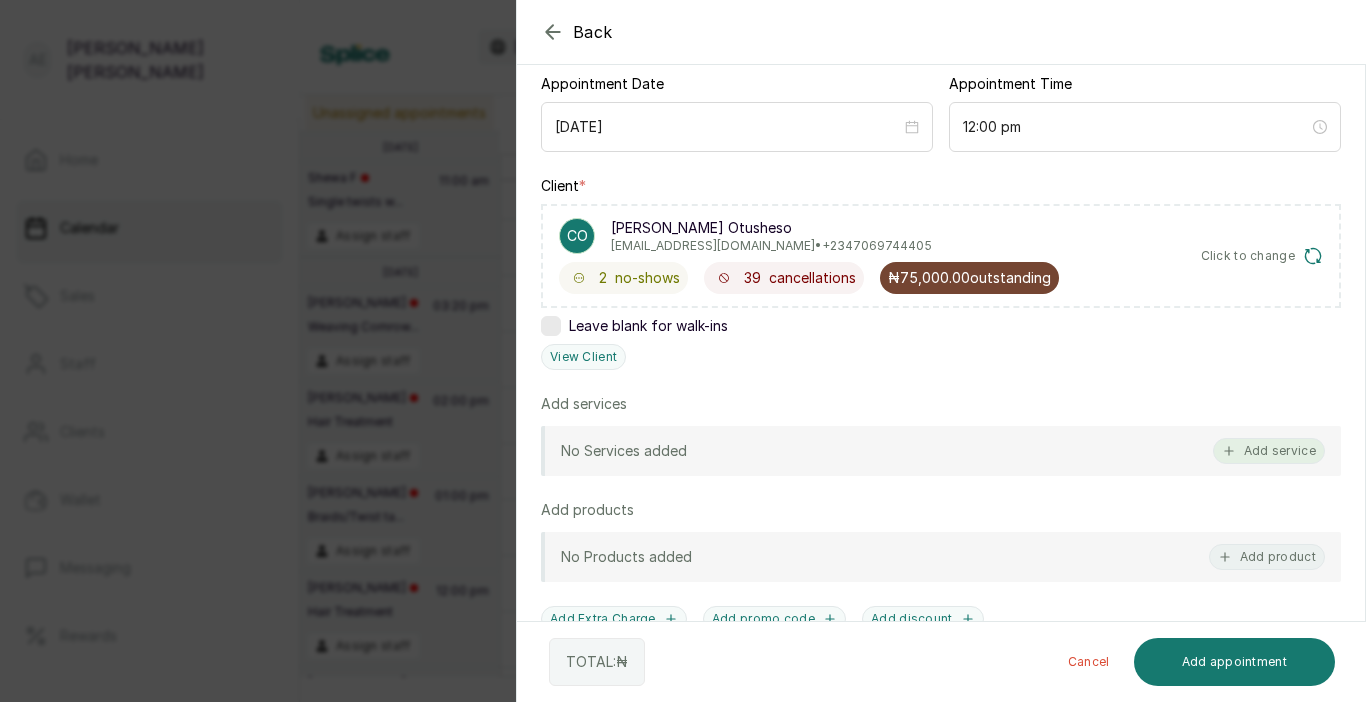 click on "Add service" at bounding box center [1269, 451] 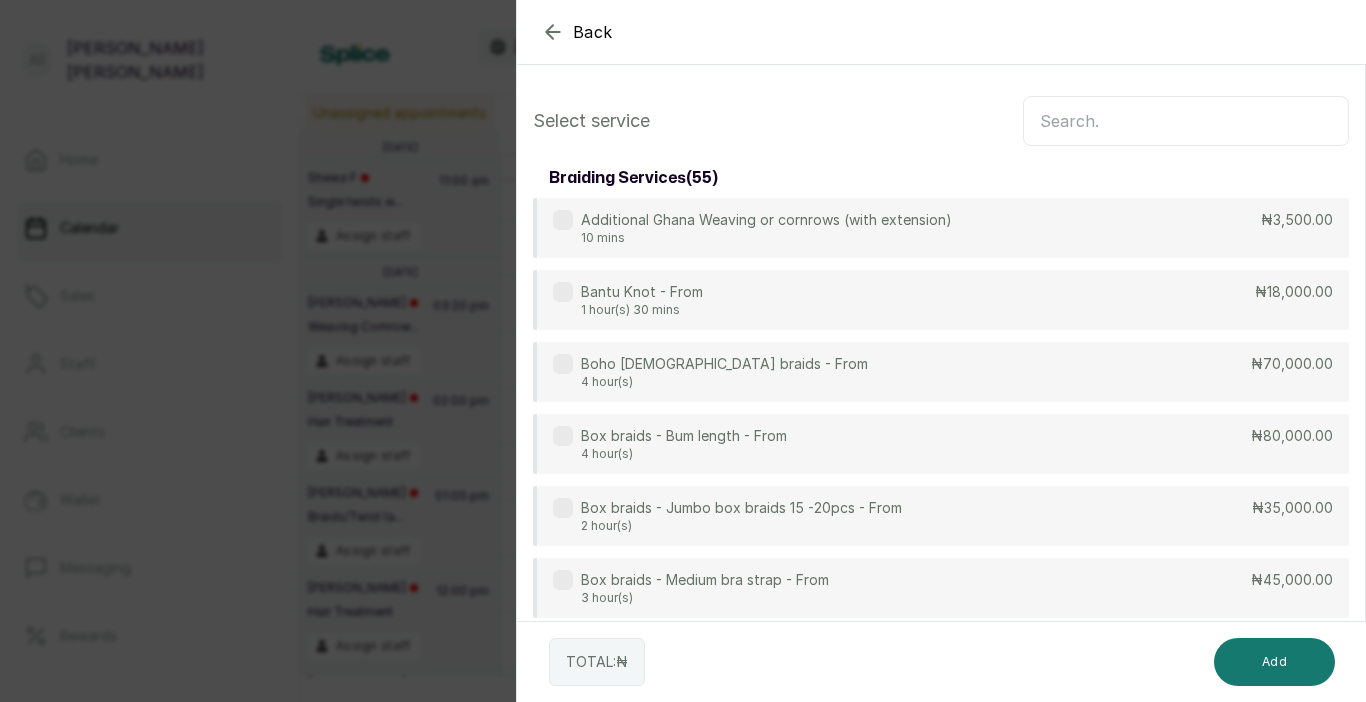 scroll, scrollTop: 0, scrollLeft: 0, axis: both 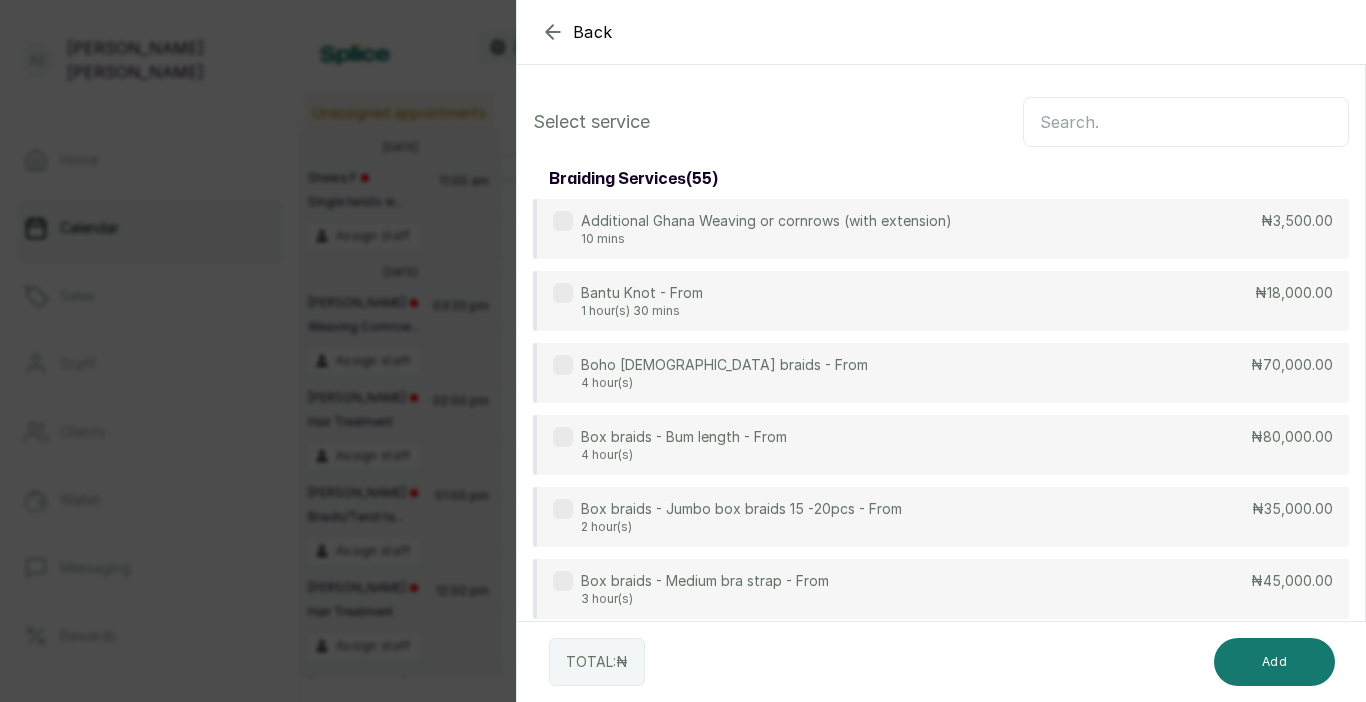 click at bounding box center (1186, 122) 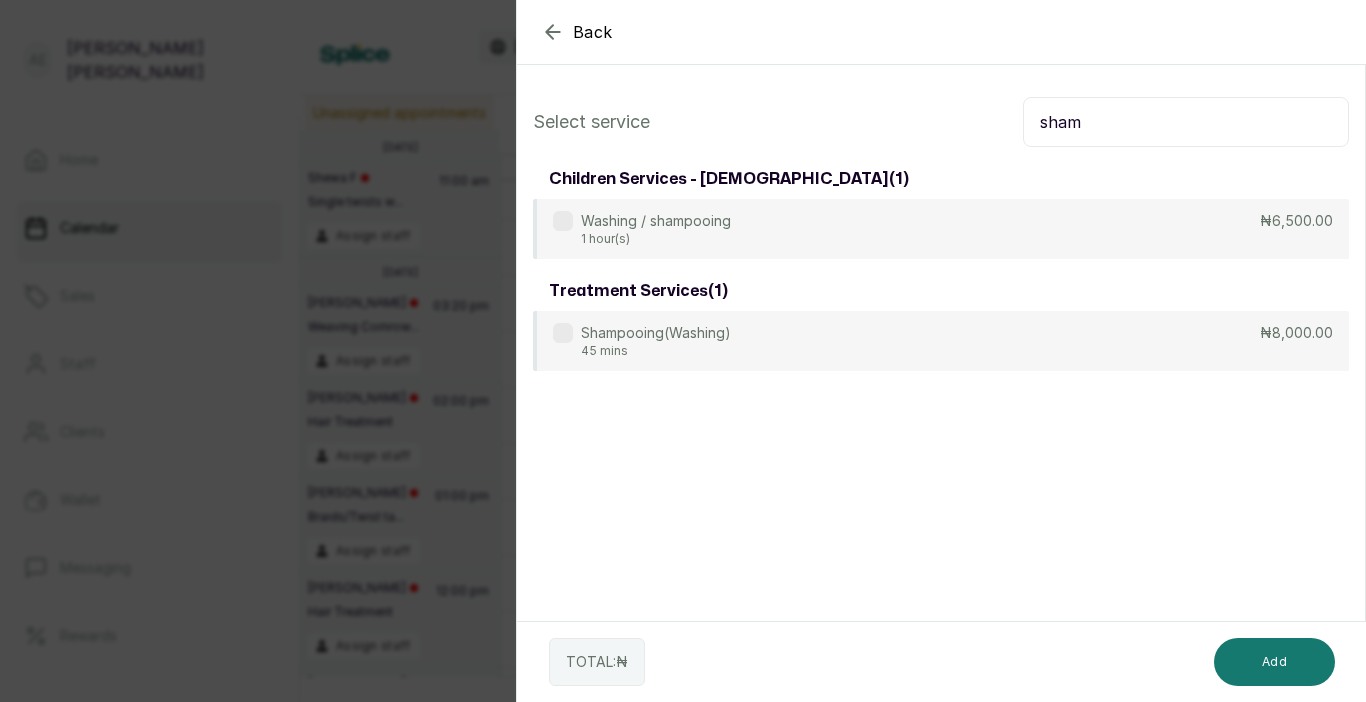 type on "sham" 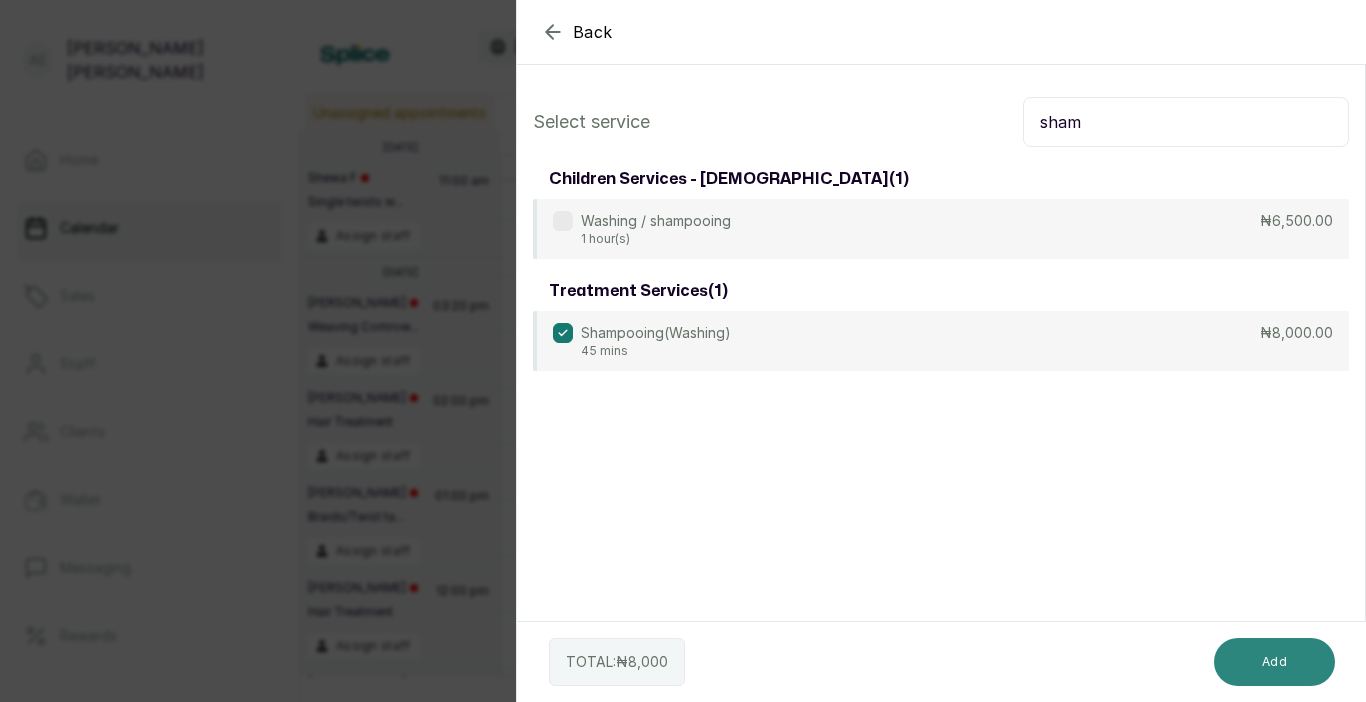 click on "Add" at bounding box center [1274, 662] 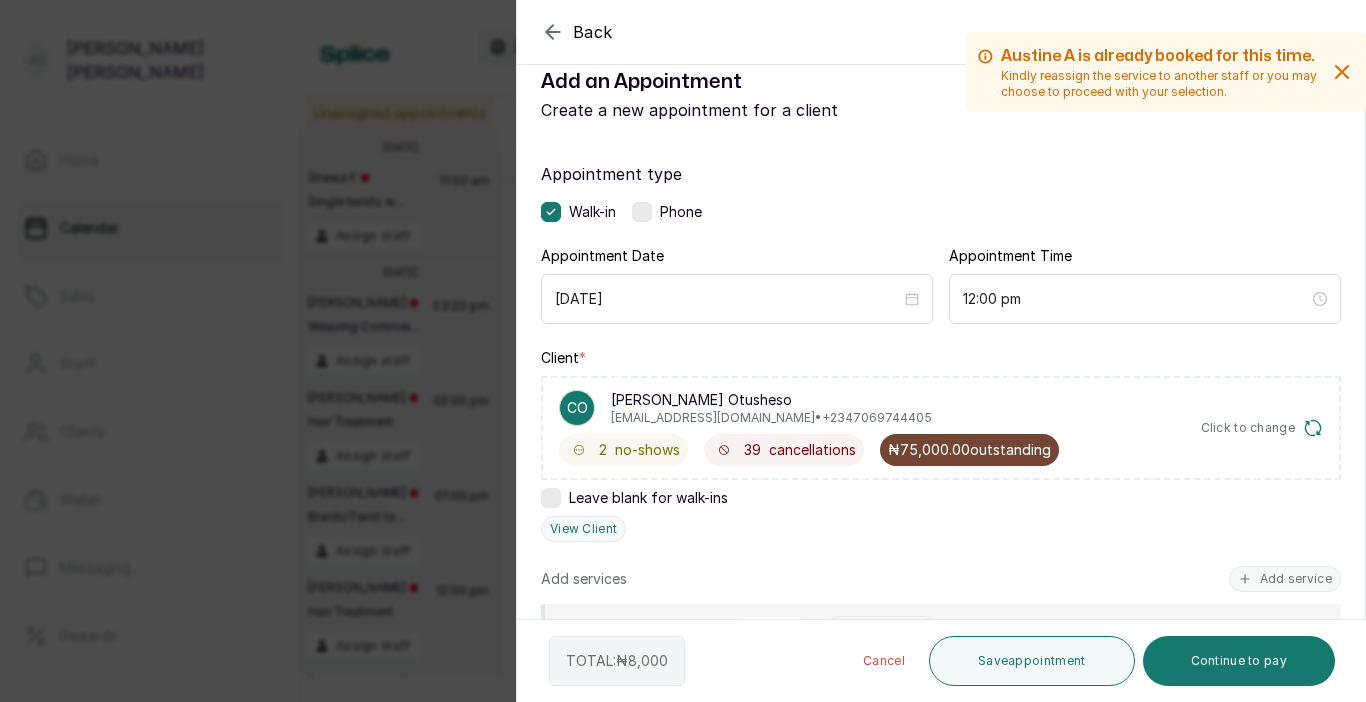 scroll, scrollTop: 52, scrollLeft: 0, axis: vertical 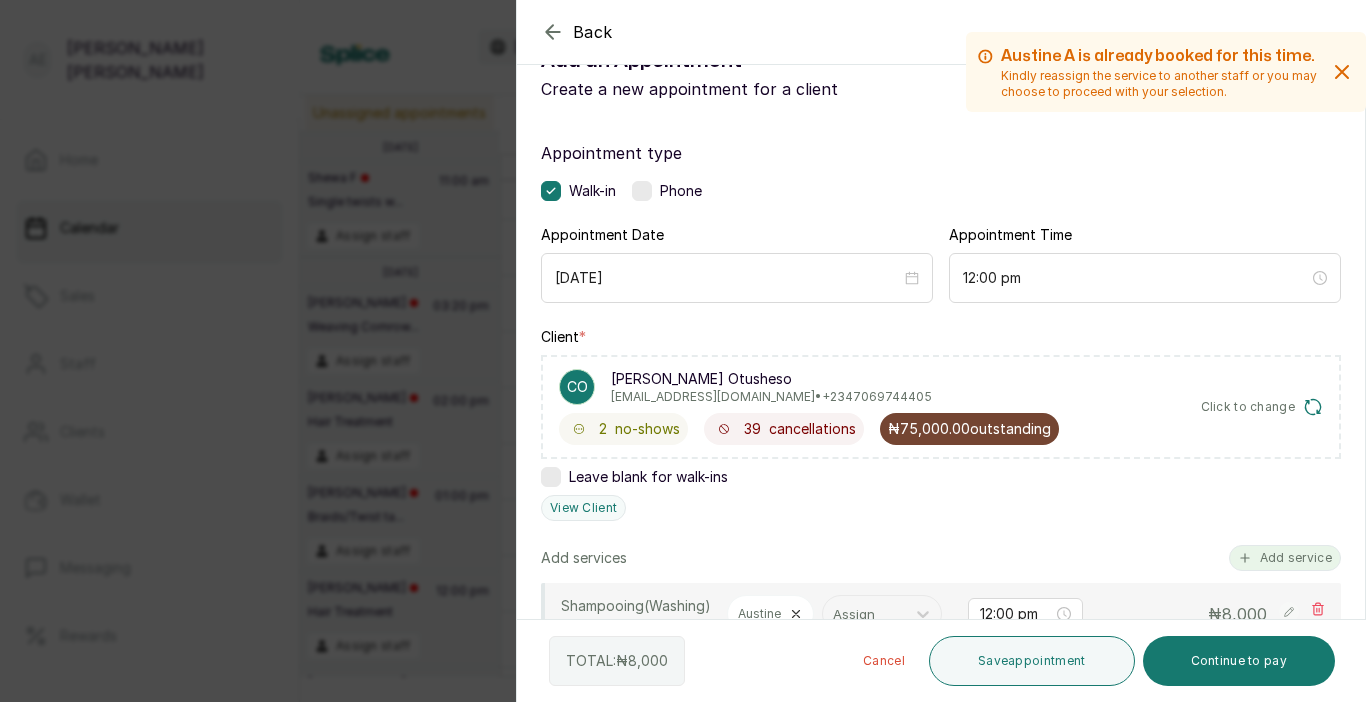 click on "Add service" at bounding box center (1285, 558) 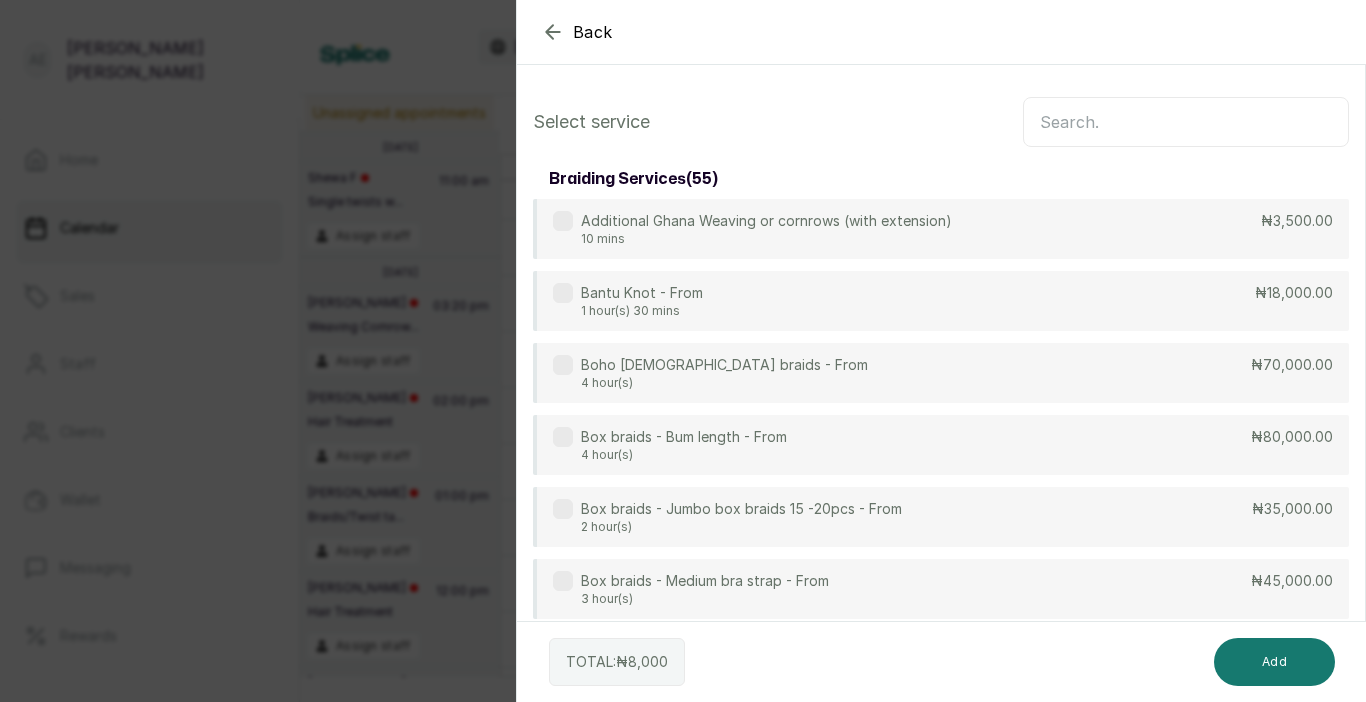 click at bounding box center [1186, 122] 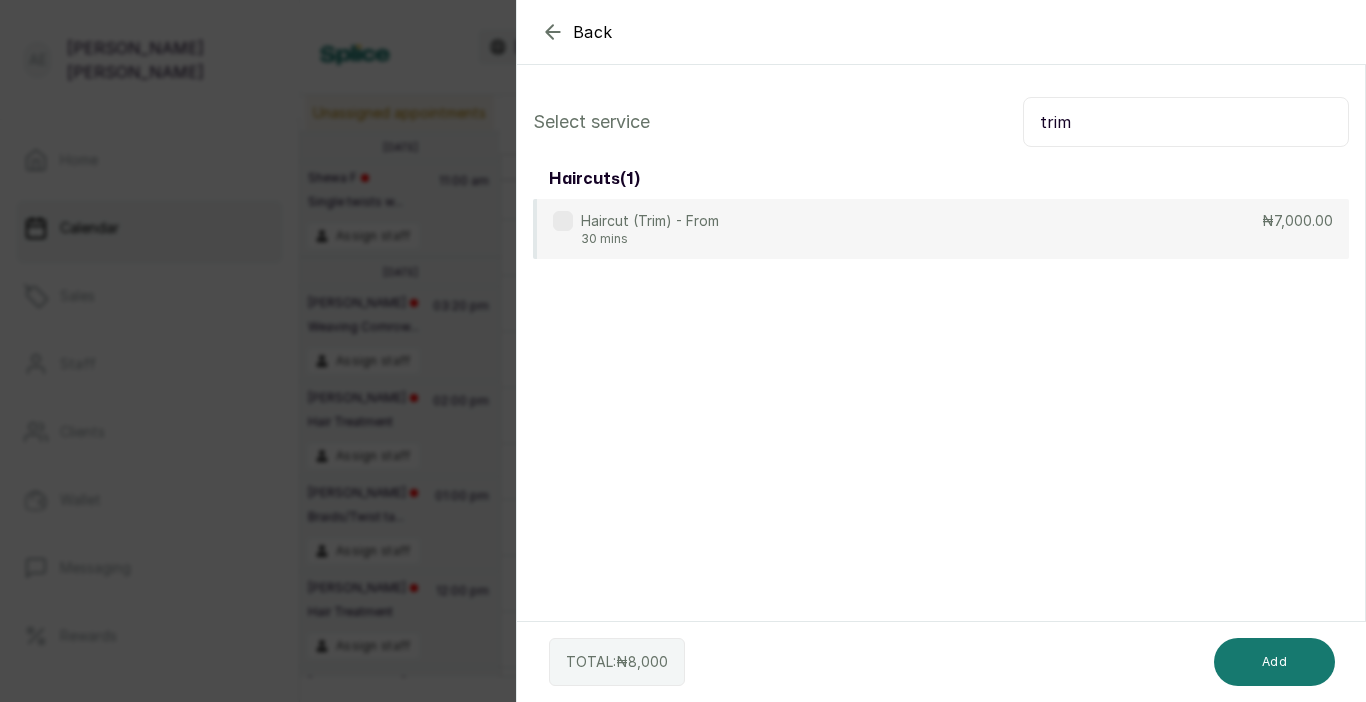 type on "trim" 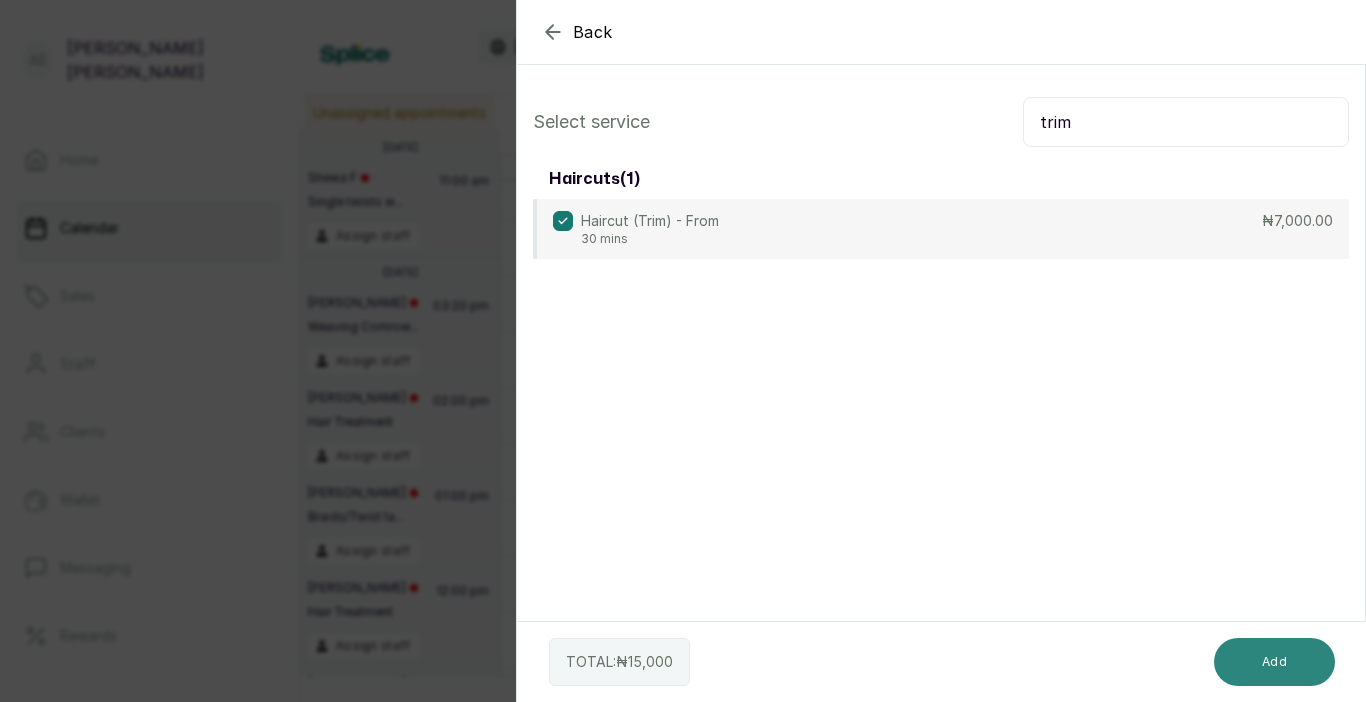 click on "Add" at bounding box center (1274, 662) 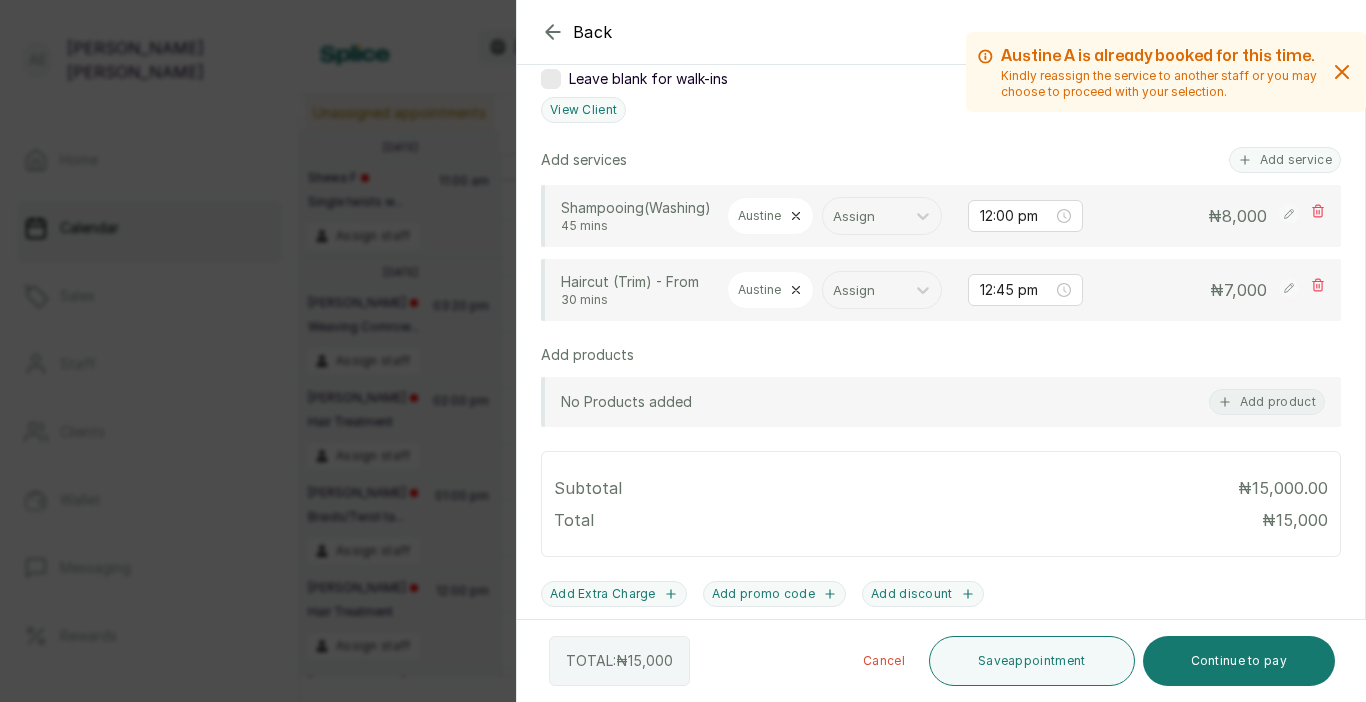scroll, scrollTop: 374, scrollLeft: 0, axis: vertical 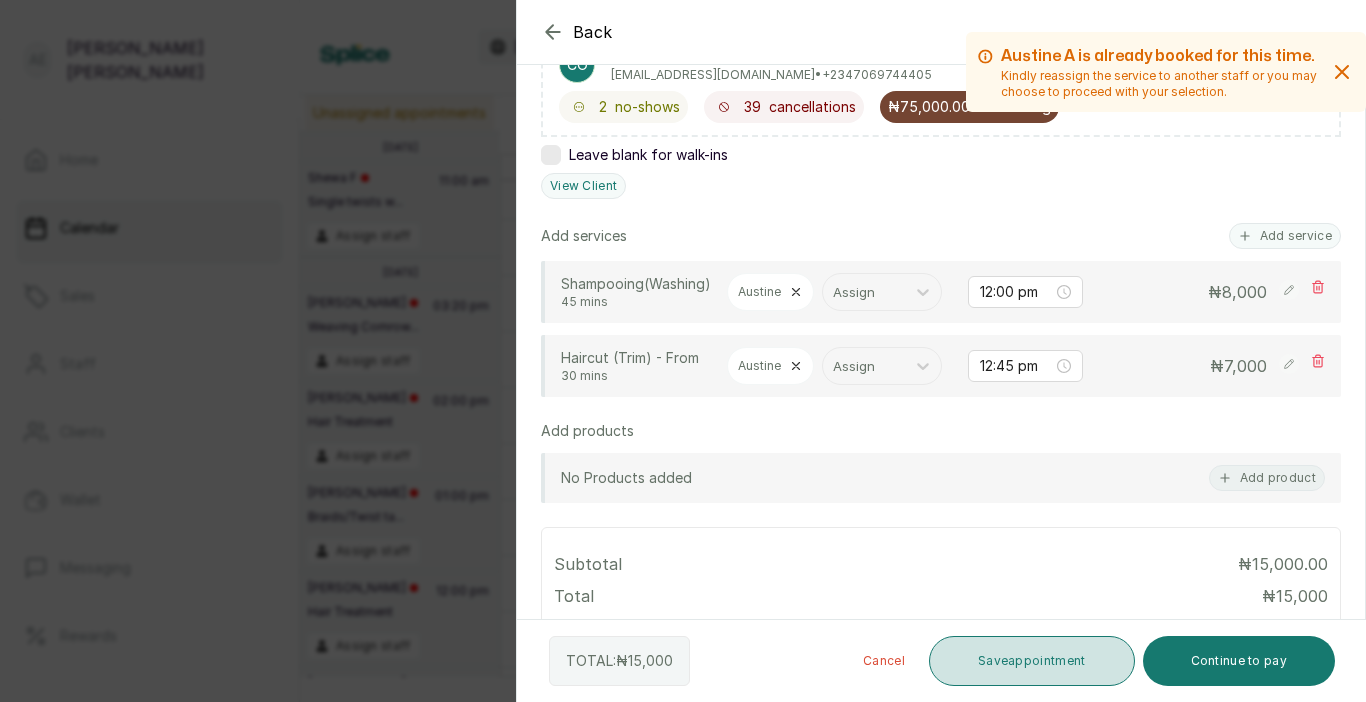 click on "Save  appointment" at bounding box center [1032, 661] 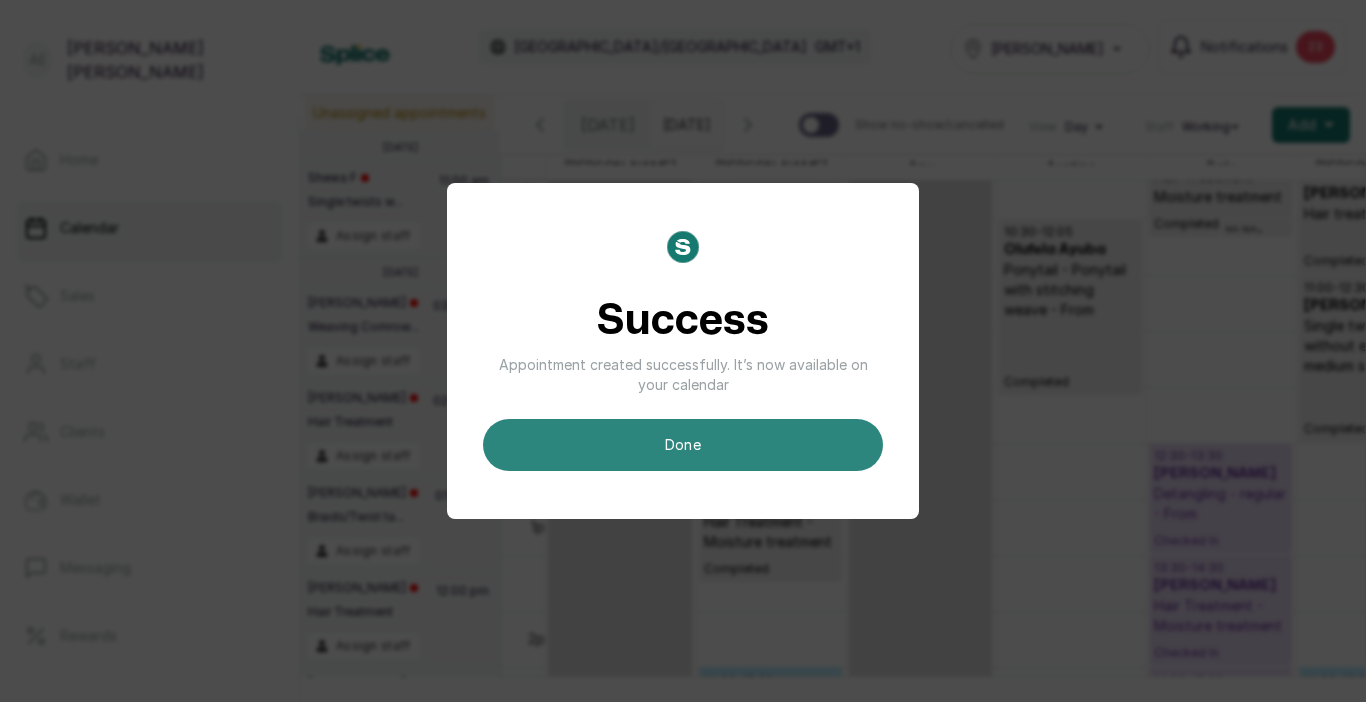 click on "done" at bounding box center [683, 445] 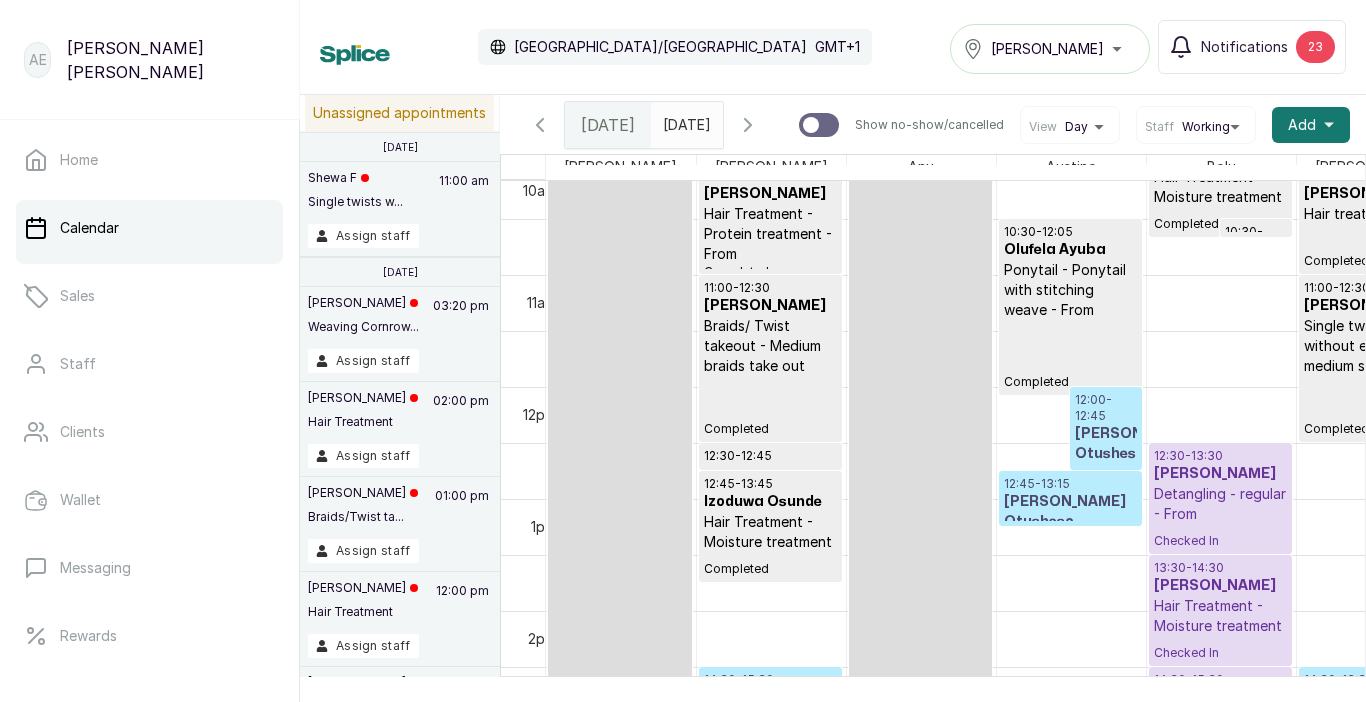 scroll, scrollTop: 673, scrollLeft: 0, axis: vertical 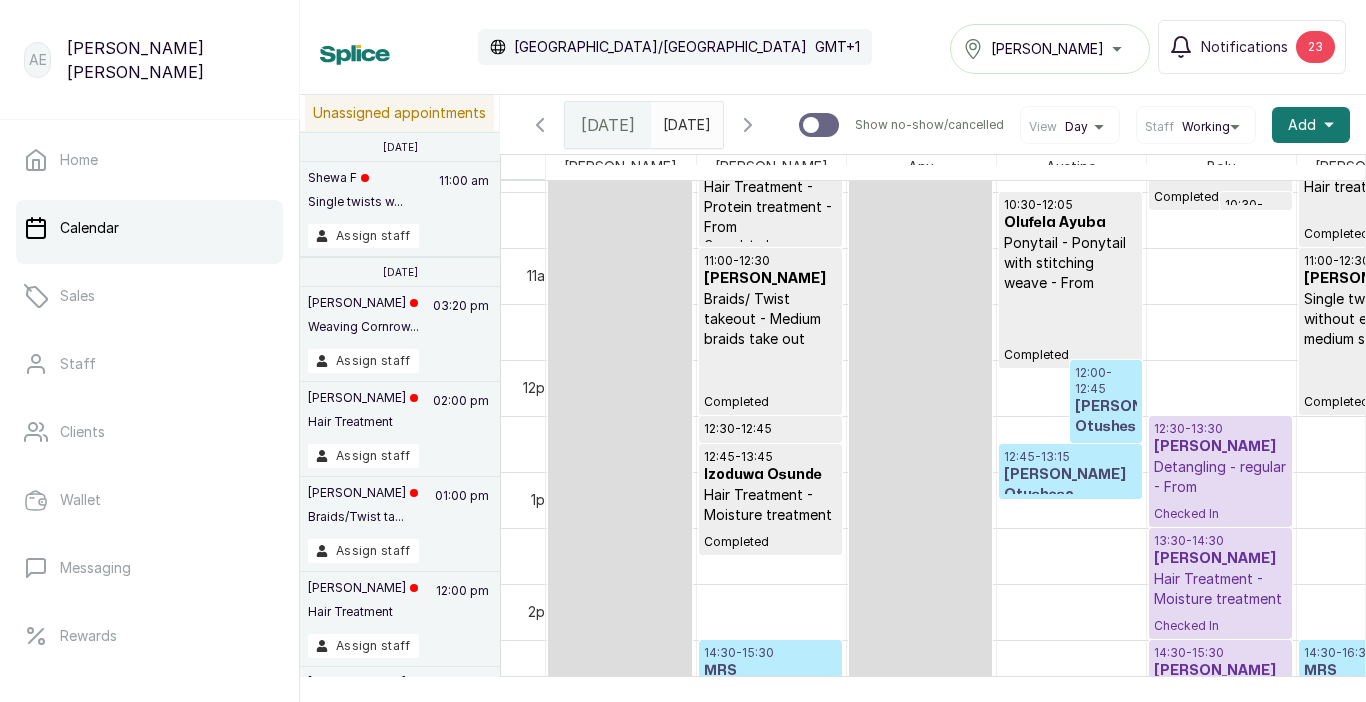 click on "[PERSON_NAME] Otusheso" at bounding box center [1106, 417] 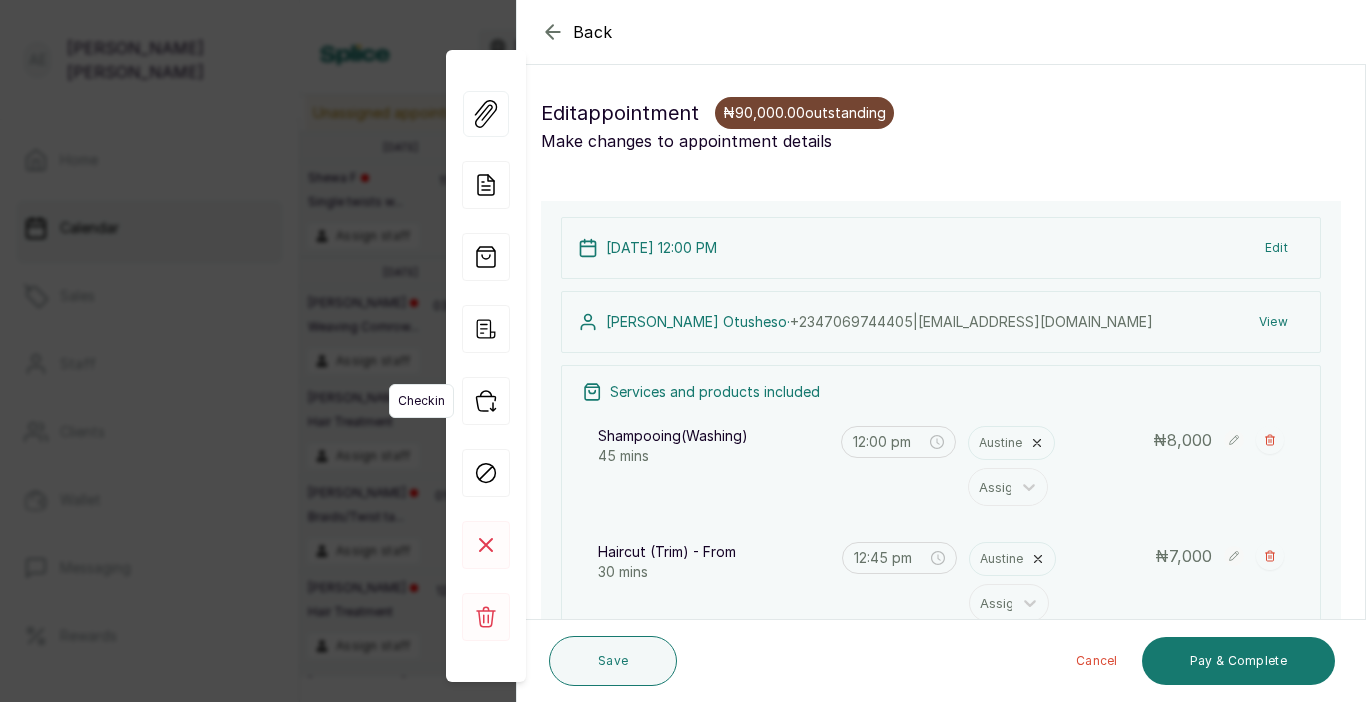 click 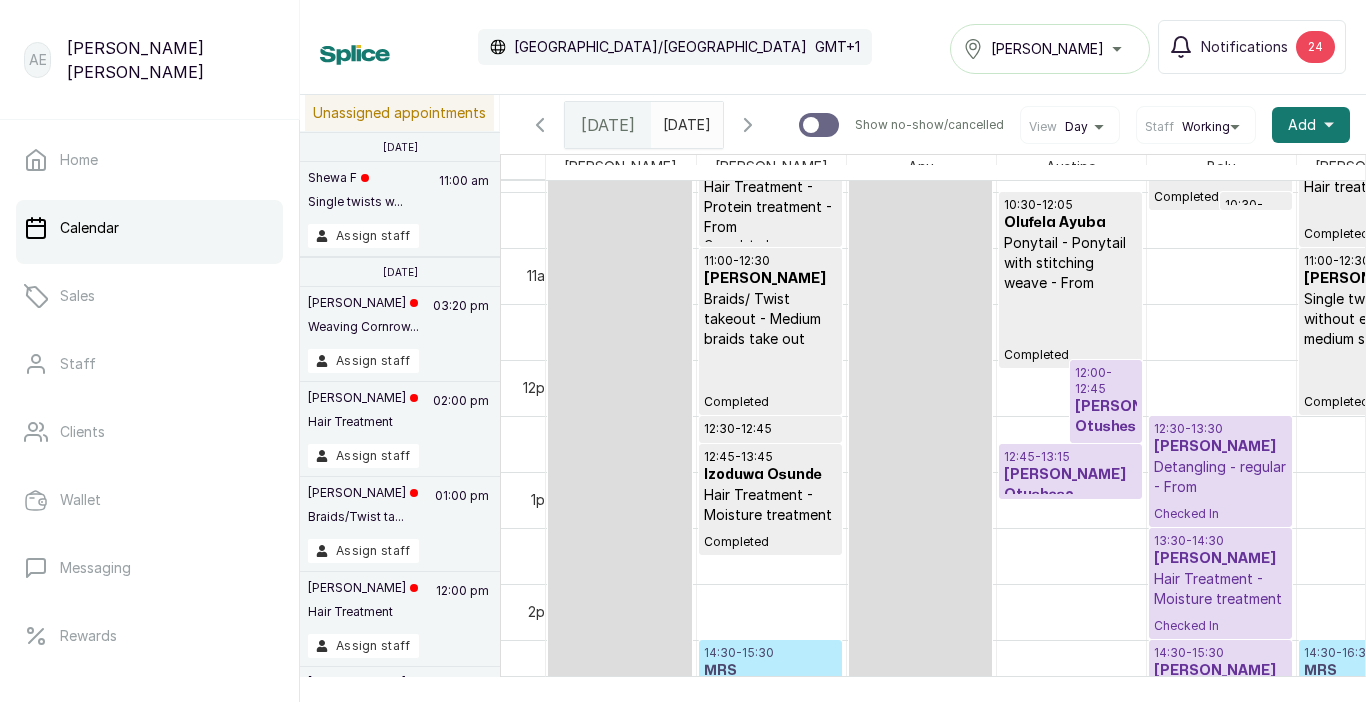 scroll, scrollTop: 1165, scrollLeft: 8, axis: both 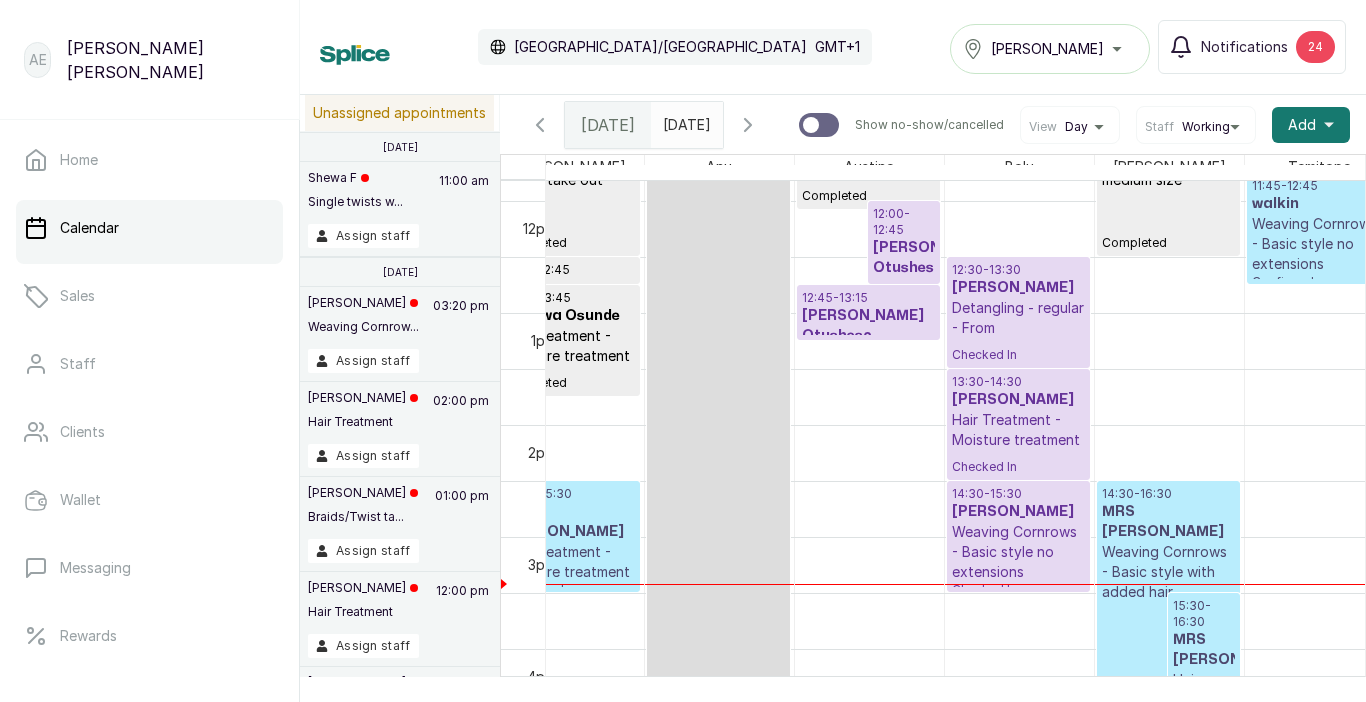 click on "MRS [PERSON_NAME]" at bounding box center [1168, 522] 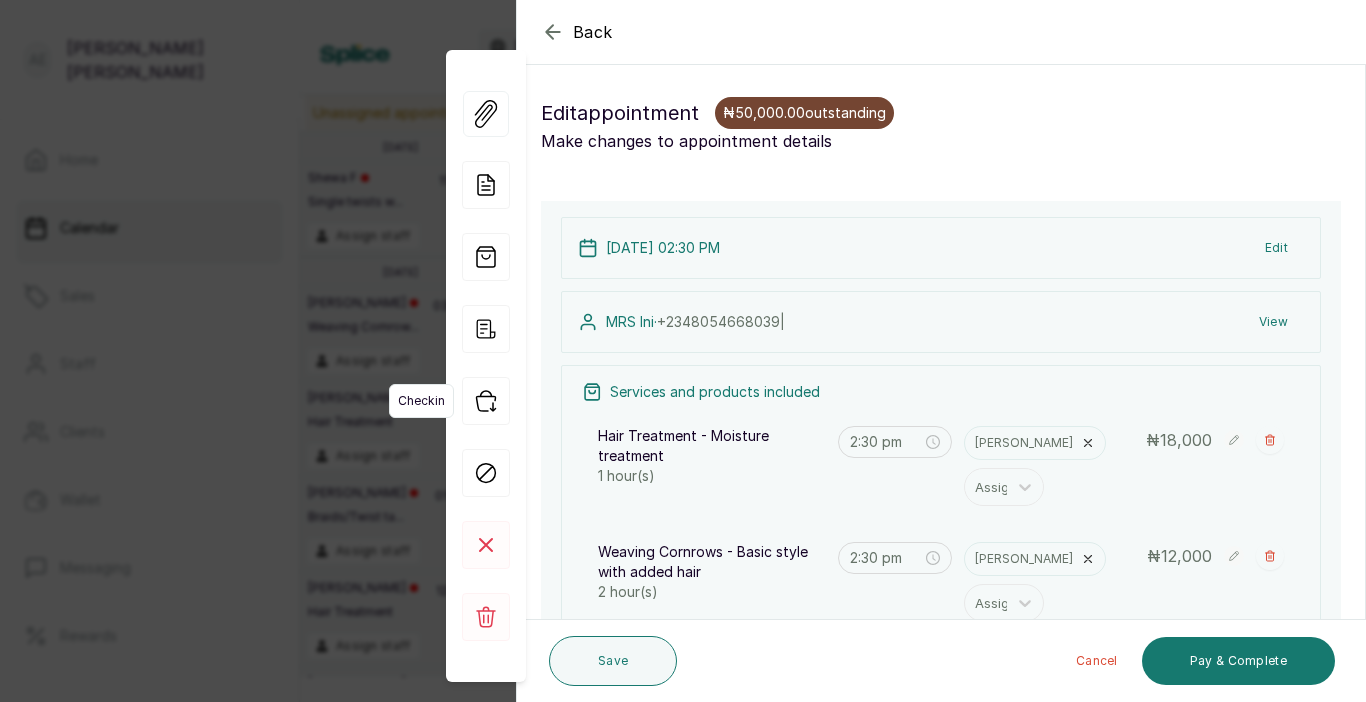 click 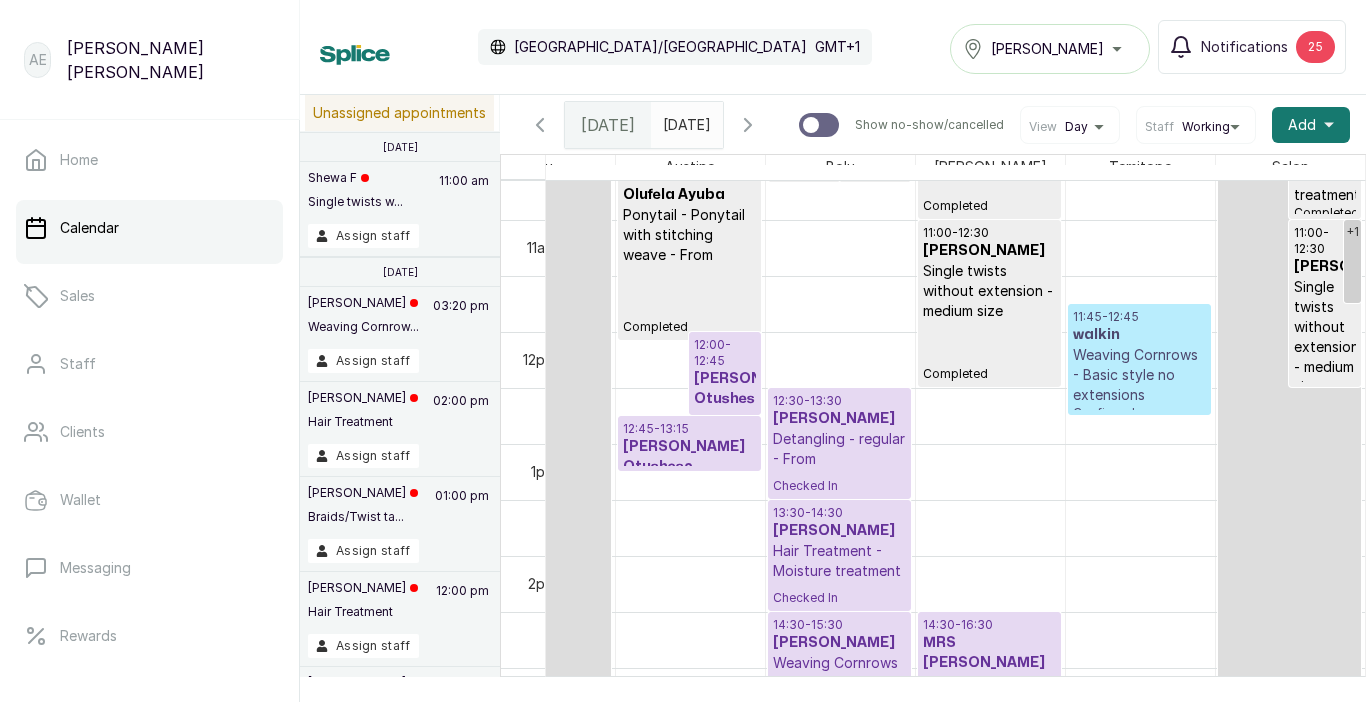 click on "Weaving Cornrows - Basic style no extensions" at bounding box center [1139, 375] 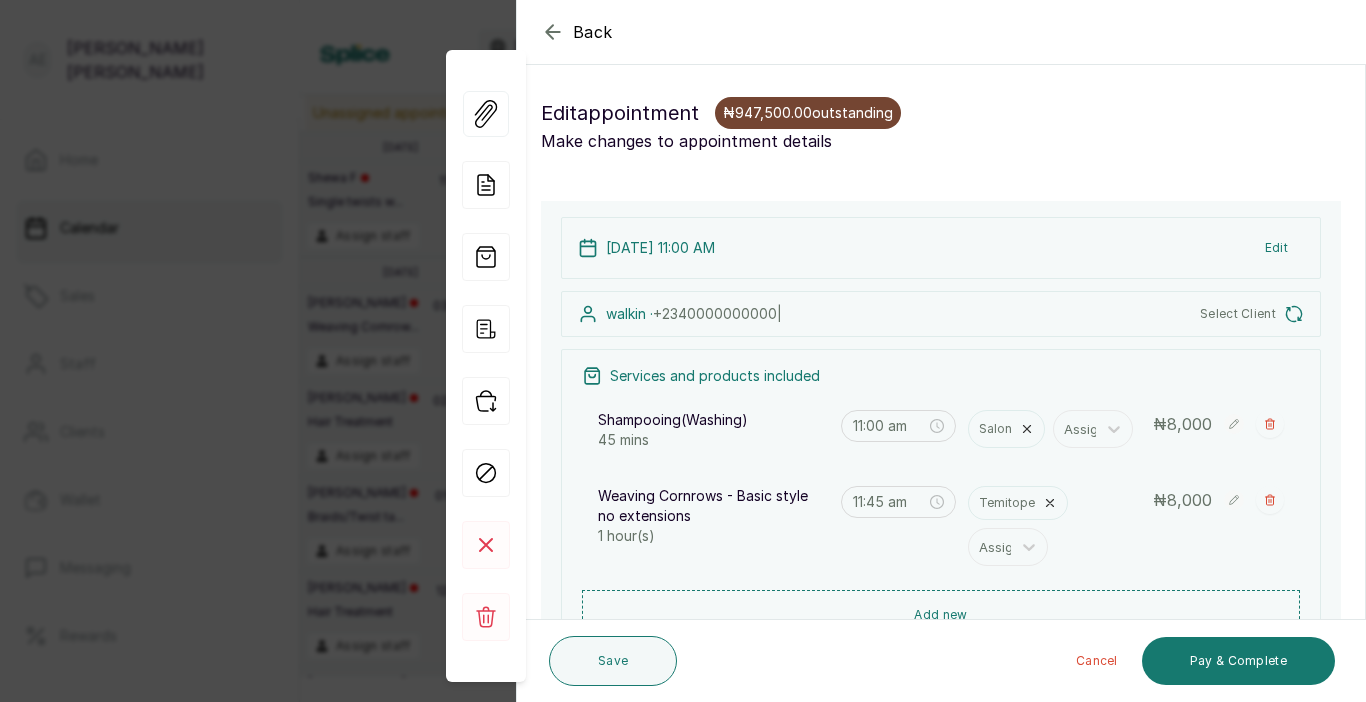 click on "Temitope" at bounding box center [1007, 503] 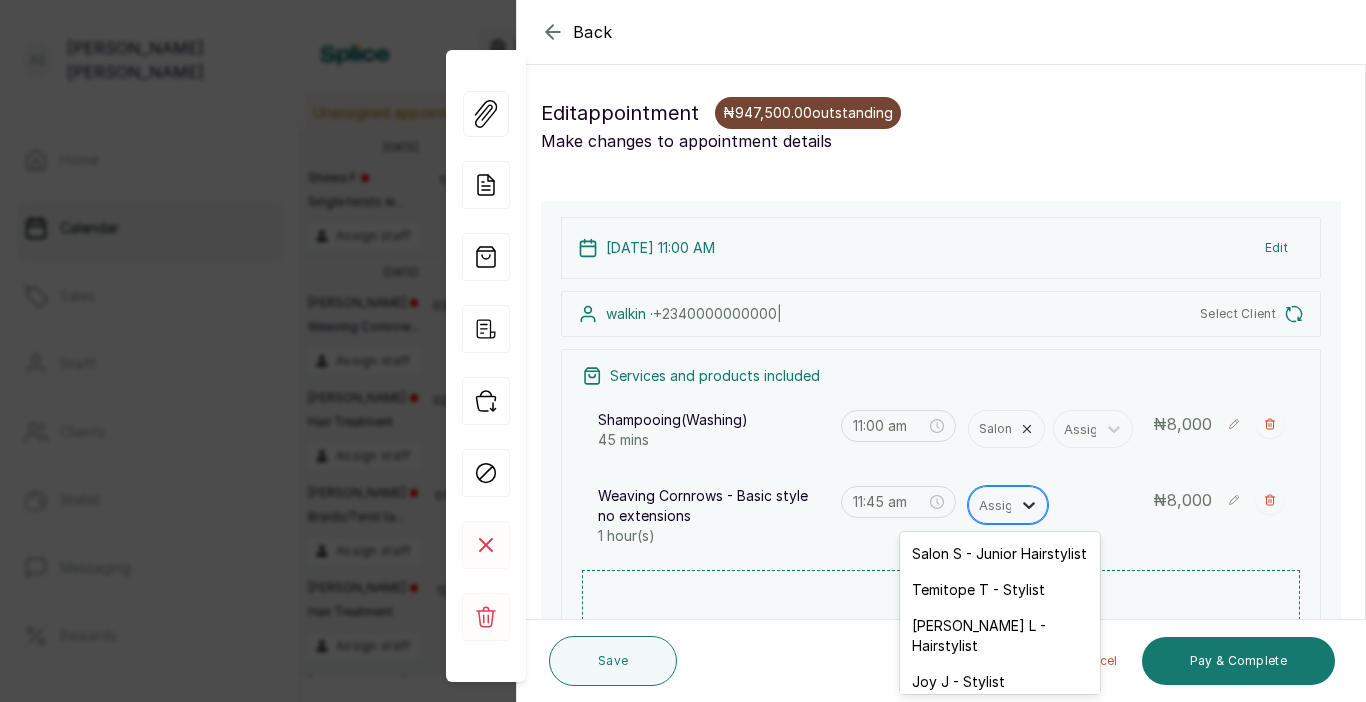 click 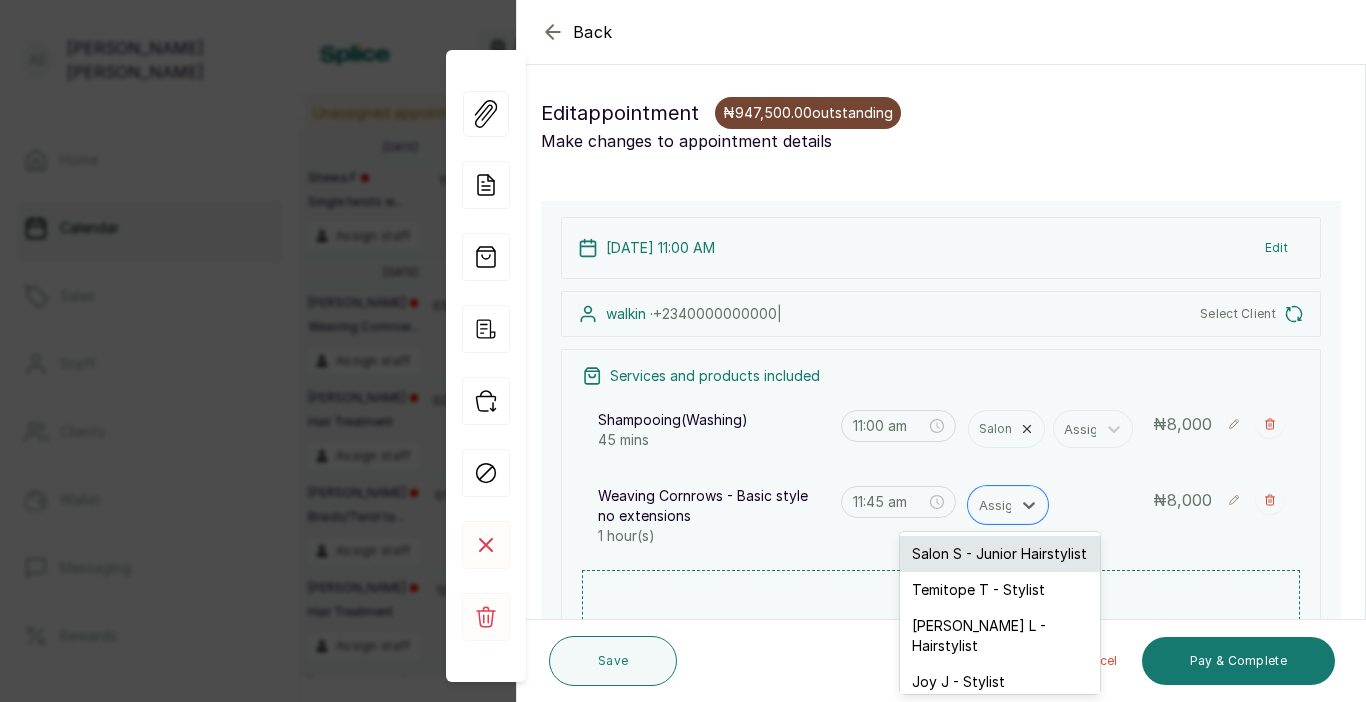click on "Salon S - Junior Hairstylist" at bounding box center [1000, 554] 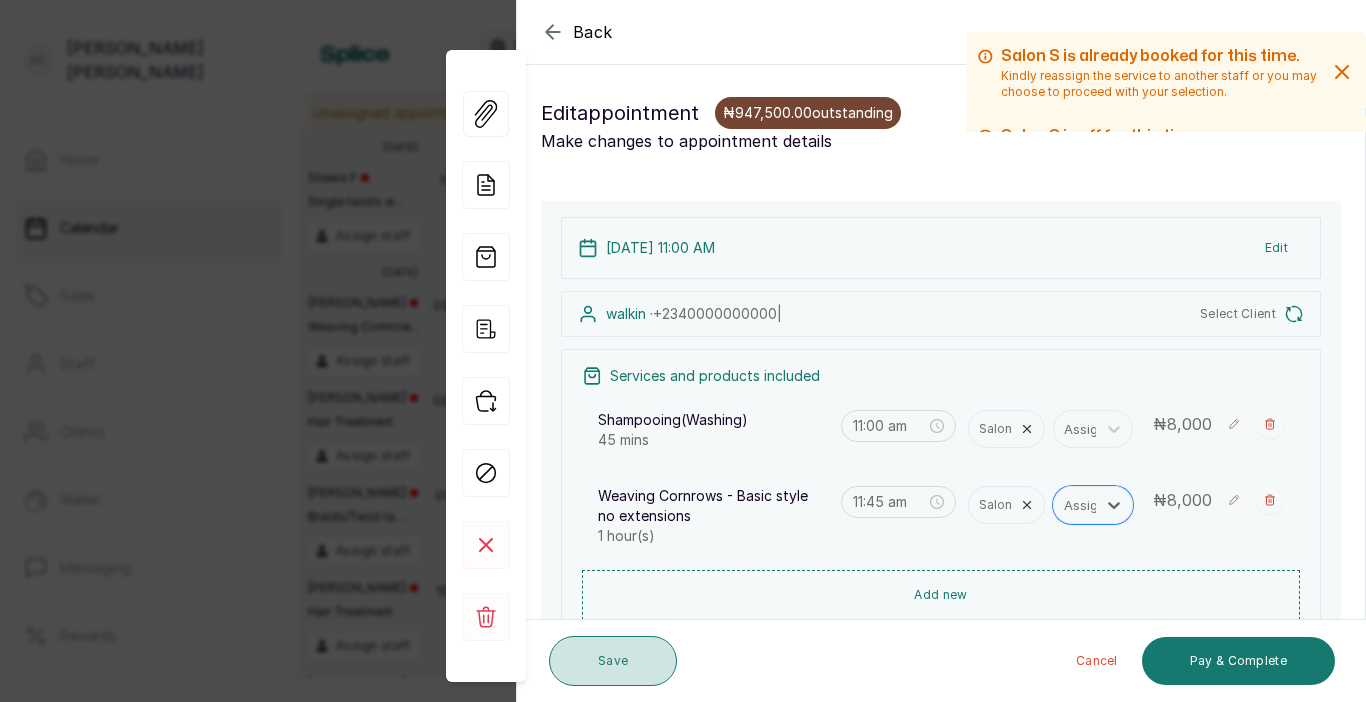 click on "Save" at bounding box center (613, 661) 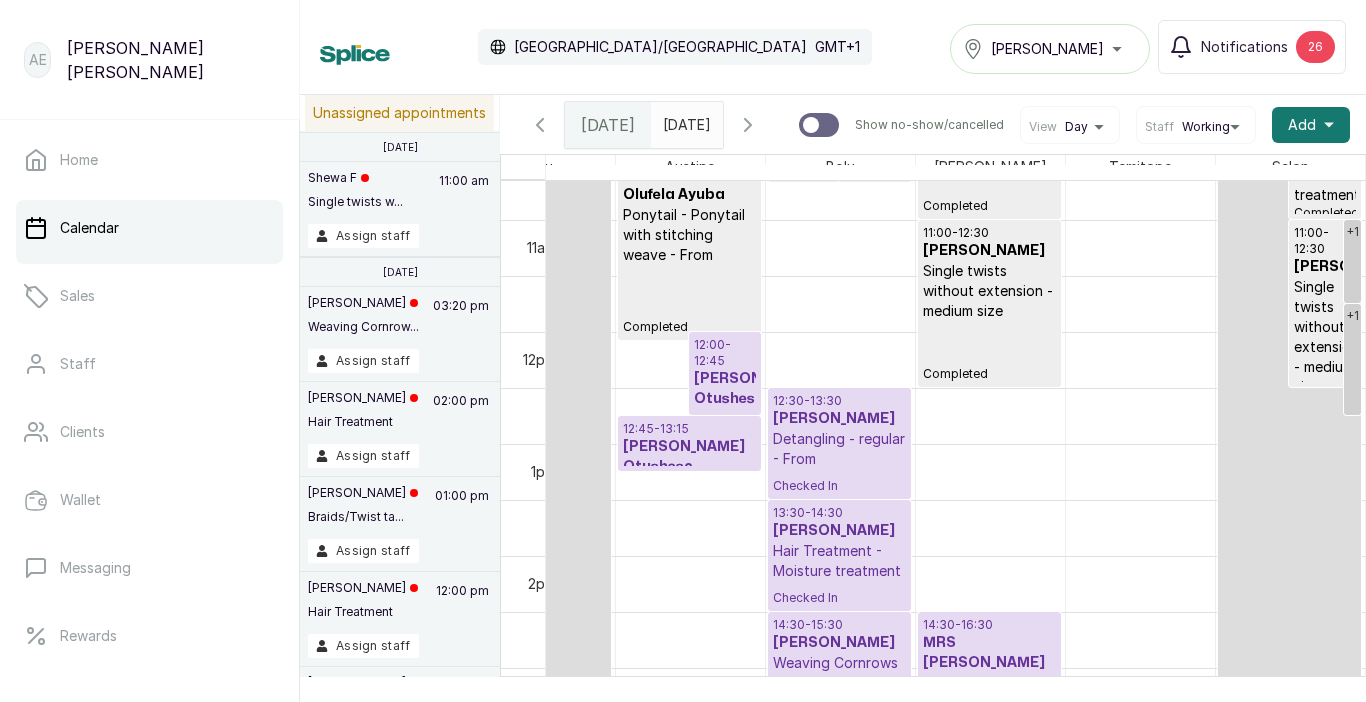 scroll, scrollTop: 1193, scrollLeft: 393, axis: both 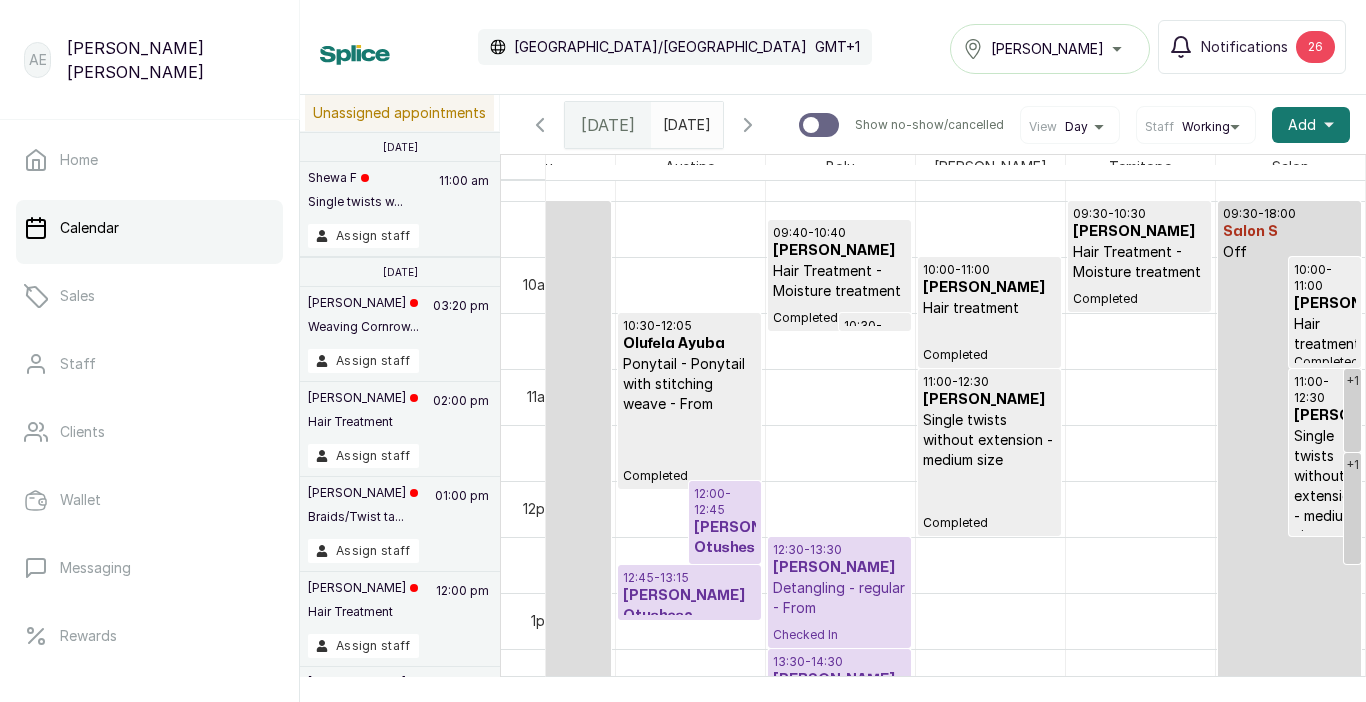 click on "11:00  -  12:30" at bounding box center (1325, 390) 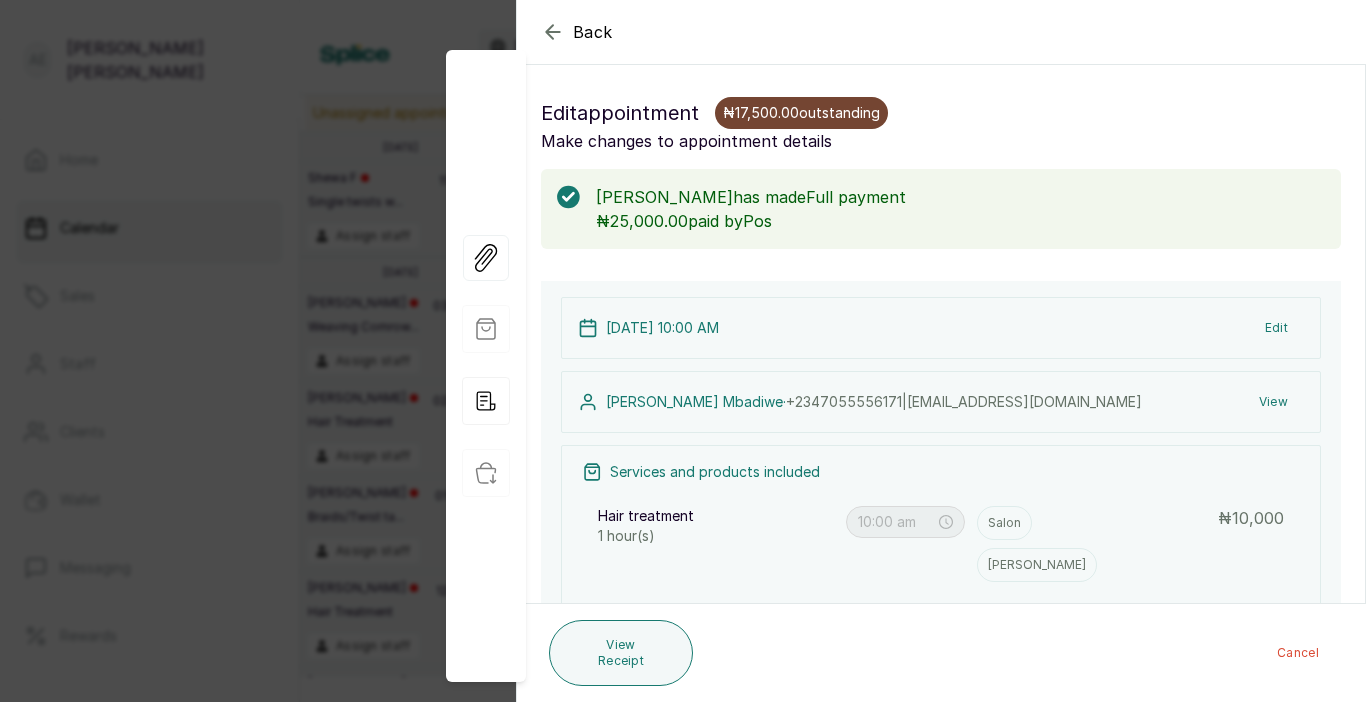 click 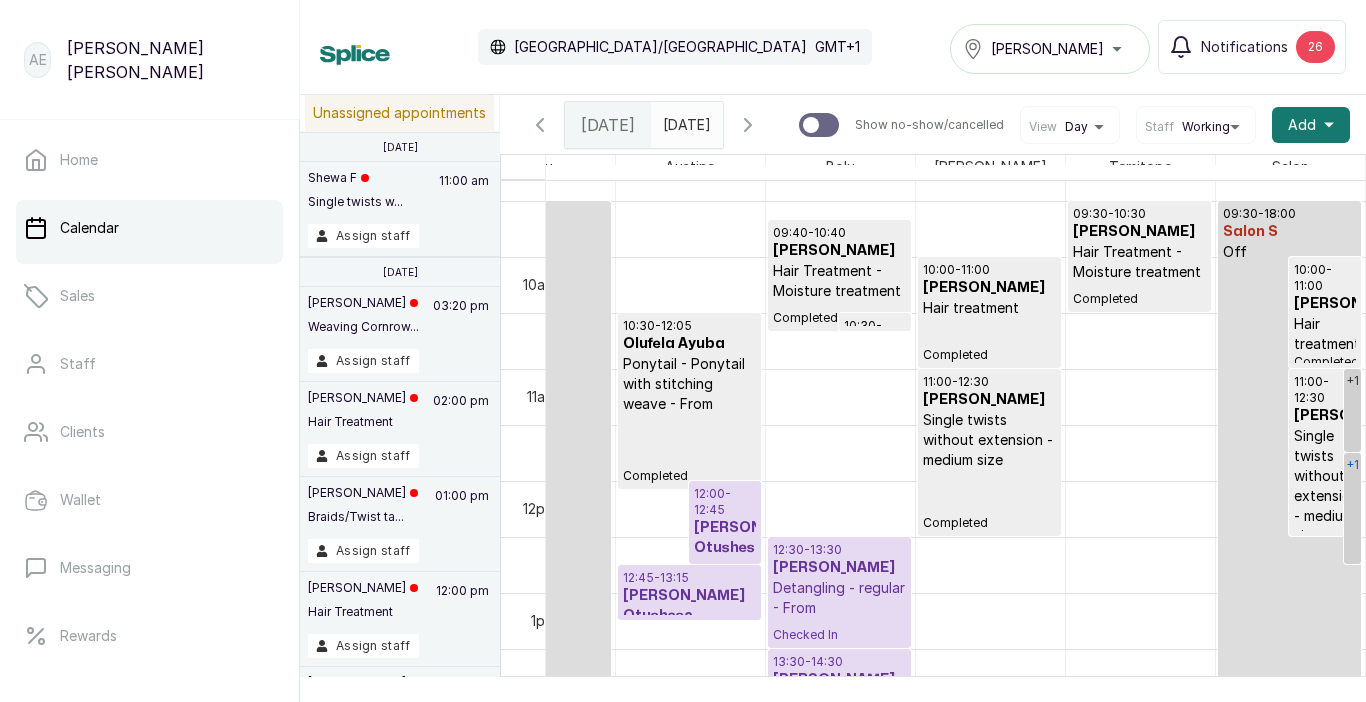 click on "+1" at bounding box center [1352, 508] 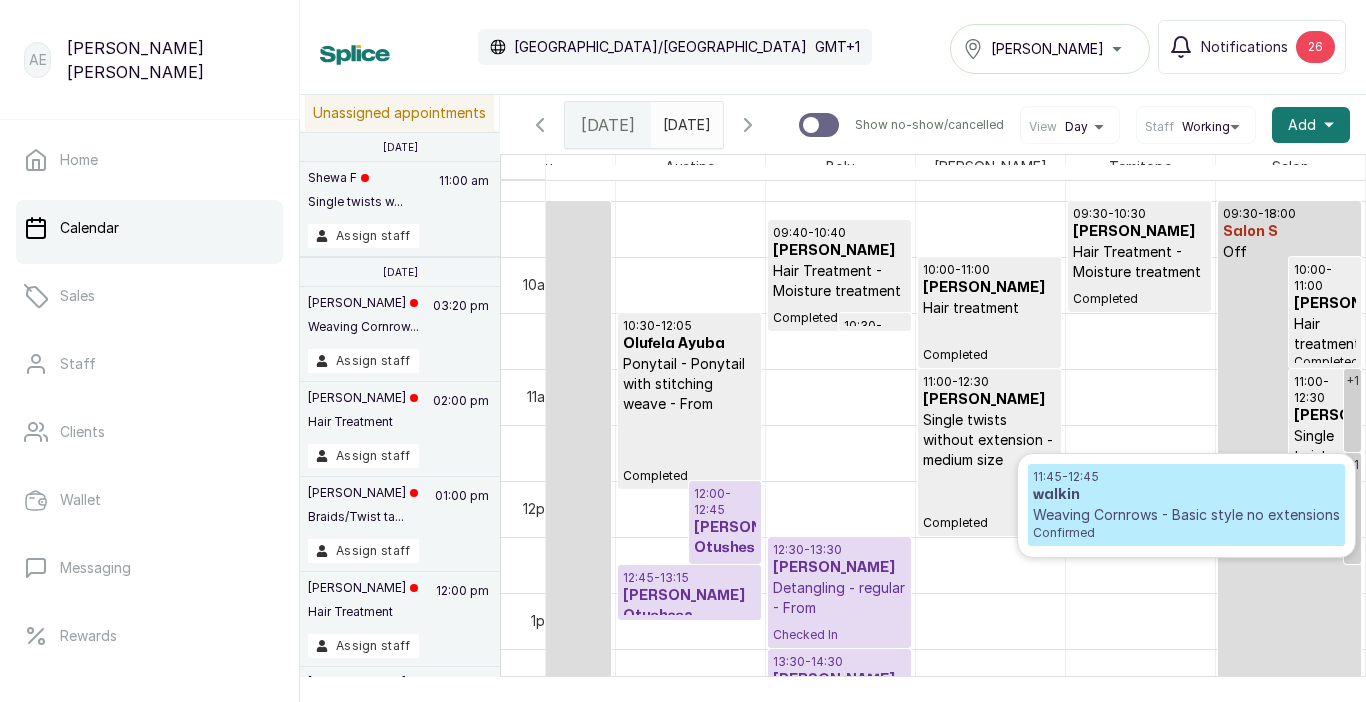 click on "11:45  -  12:45" at bounding box center [1186, 477] 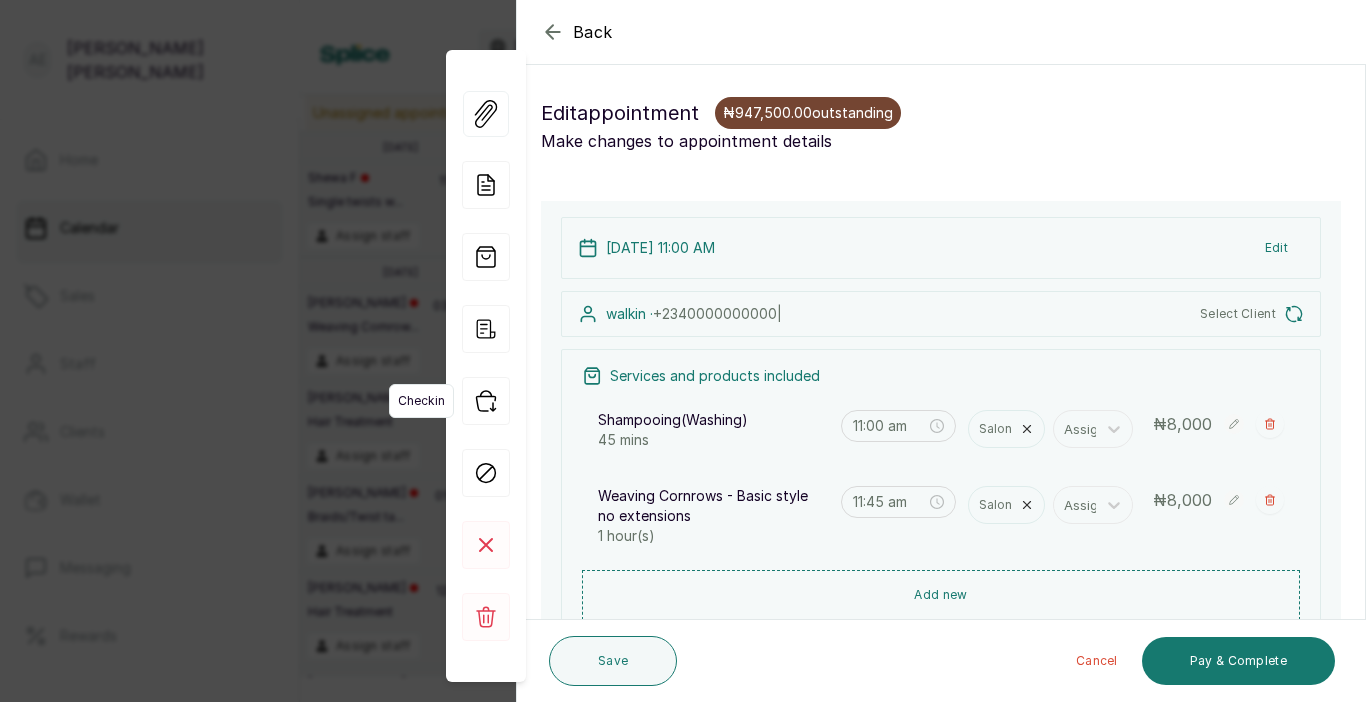 click 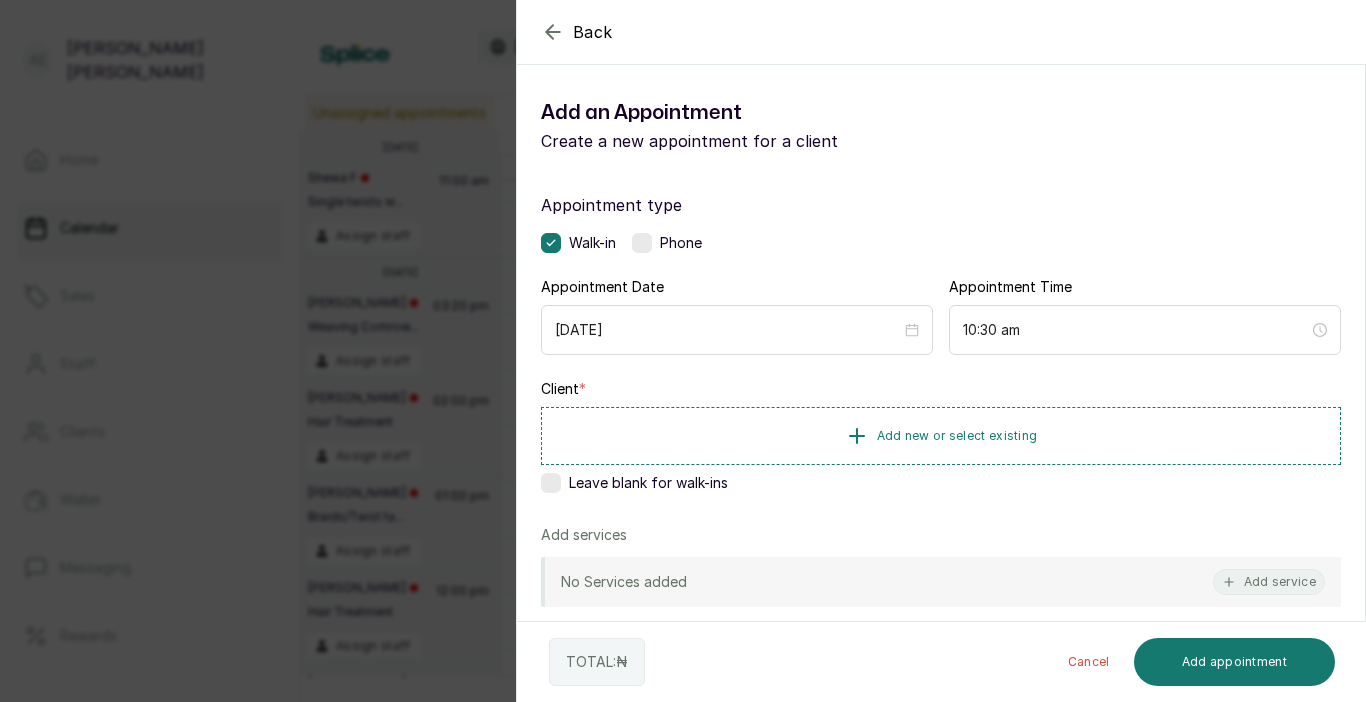 click on "Leave blank for walk-ins" at bounding box center [648, 483] 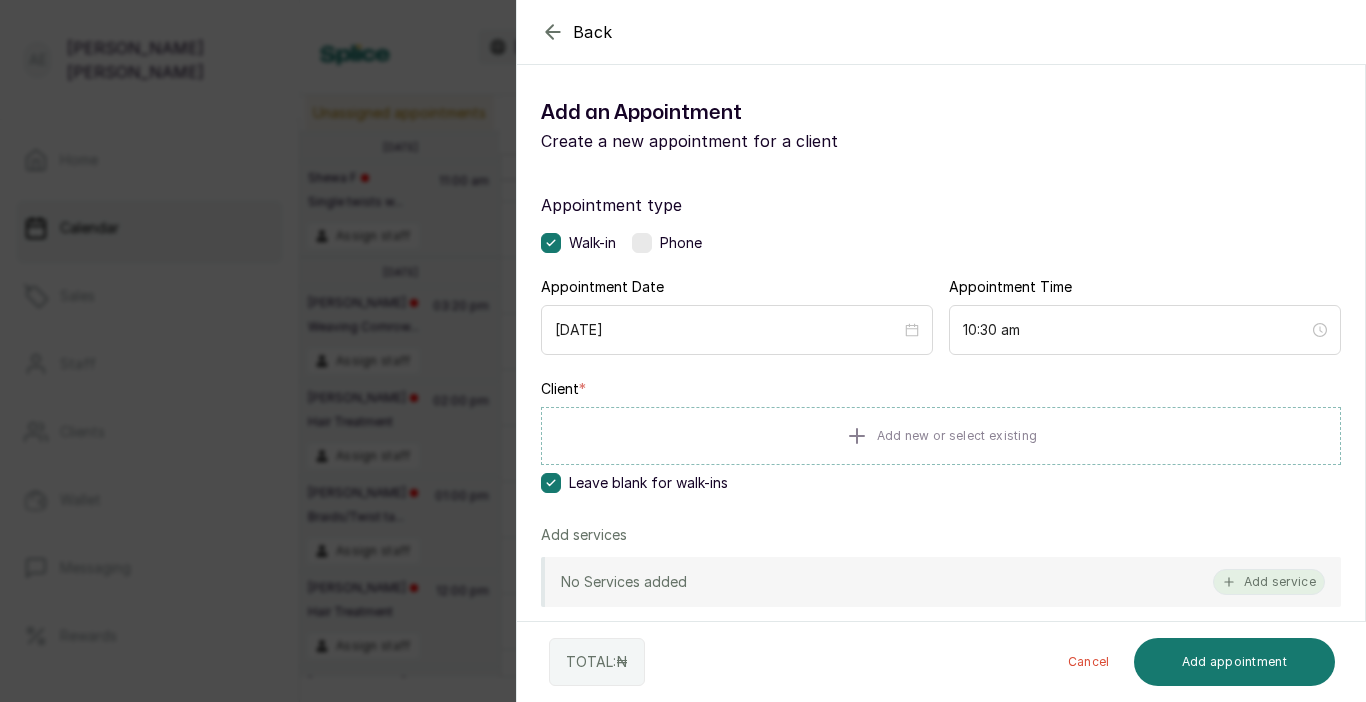 click on "Add service" at bounding box center (1269, 582) 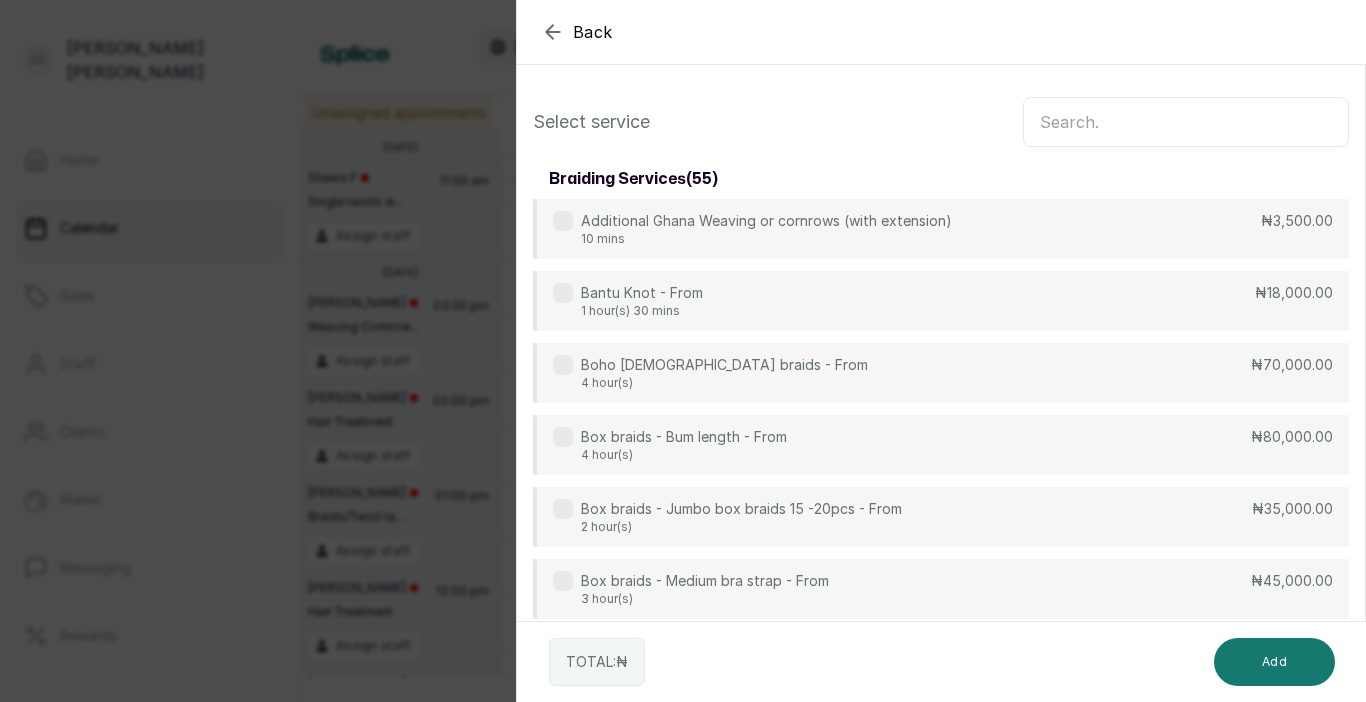 click at bounding box center (1186, 122) 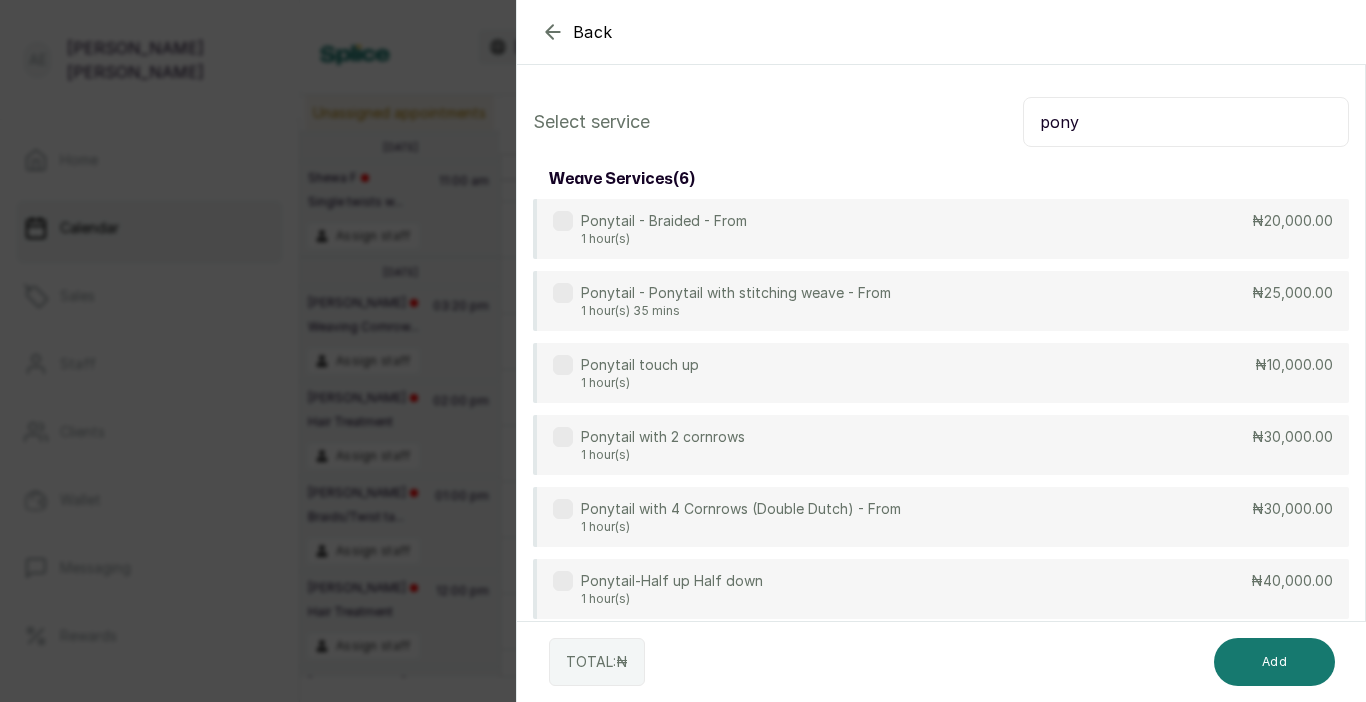 type on "pony" 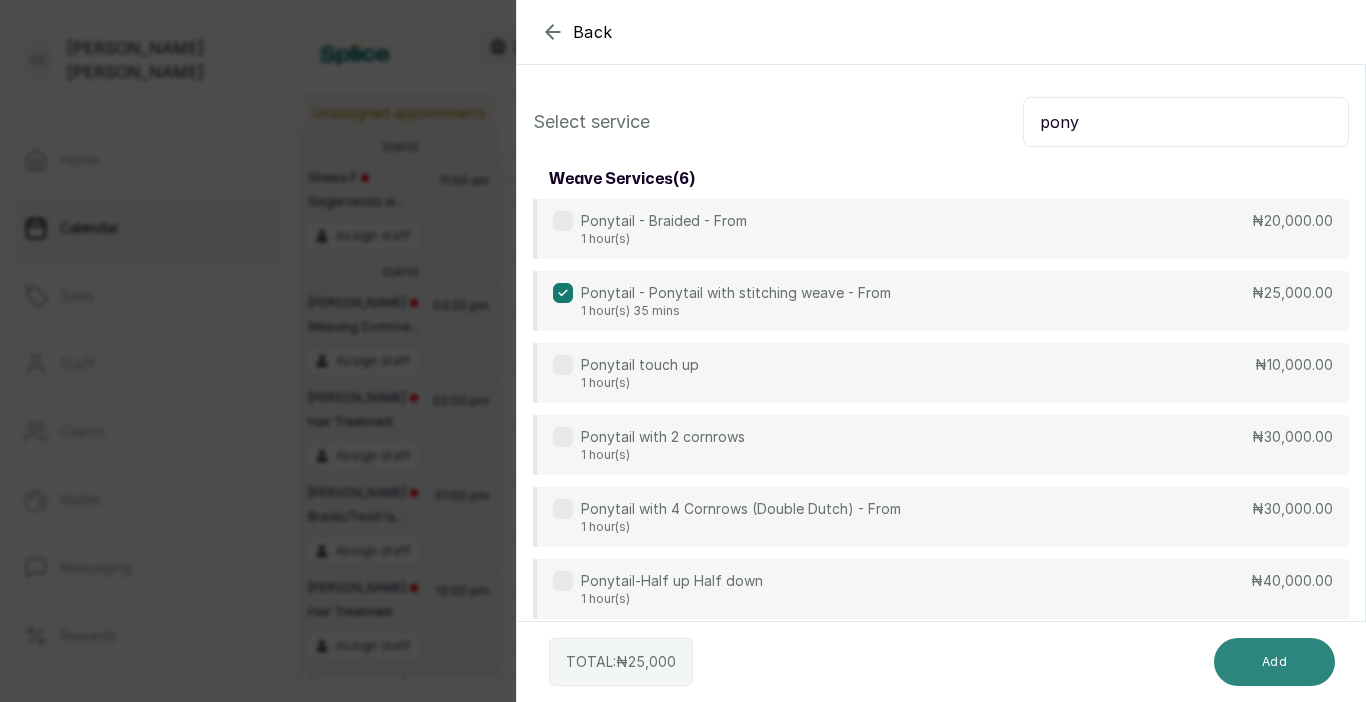 click on "Add" at bounding box center [1274, 662] 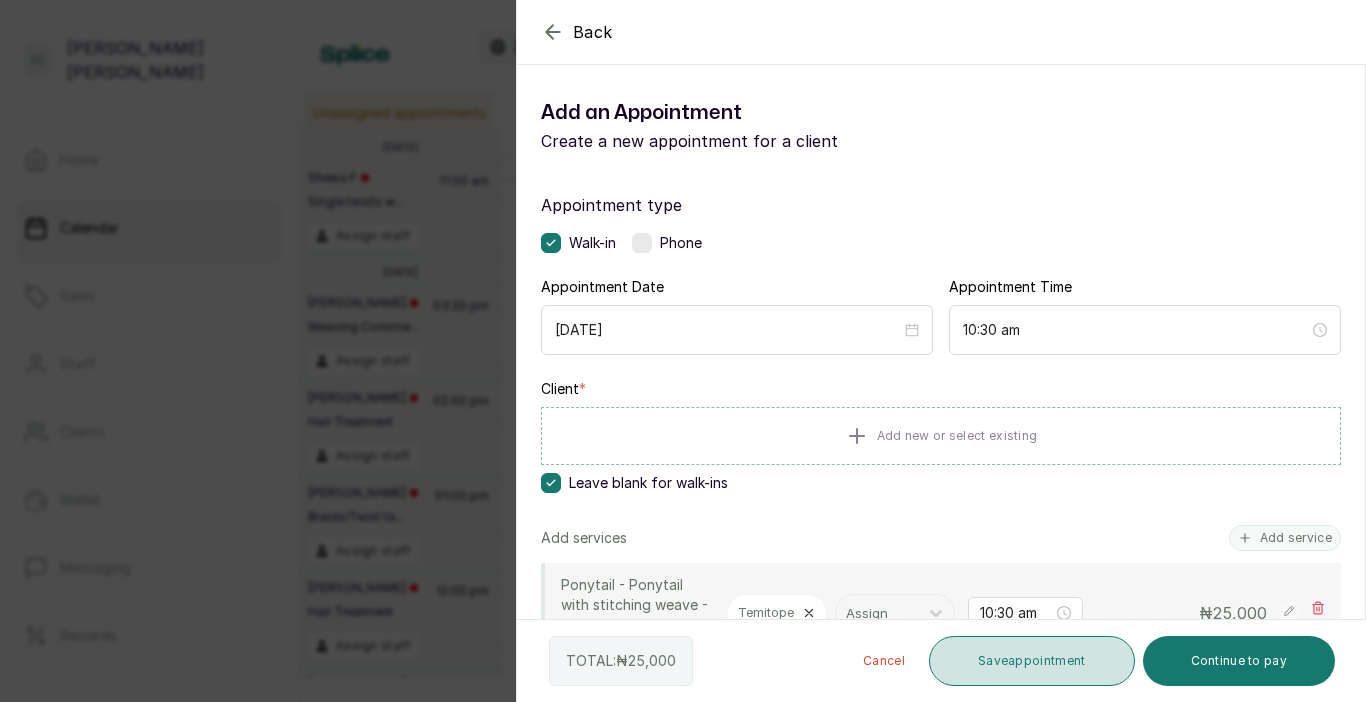 click on "Save  appointment" at bounding box center (1032, 661) 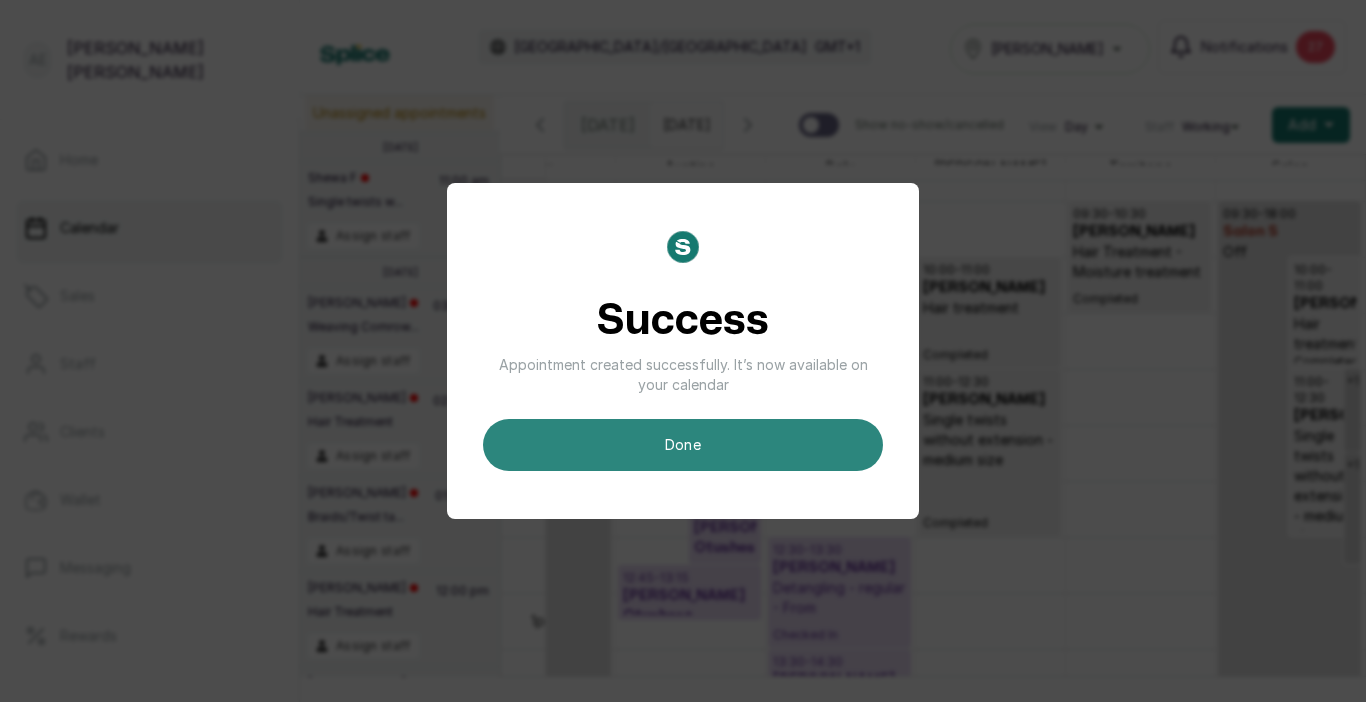 click on "done" at bounding box center [683, 445] 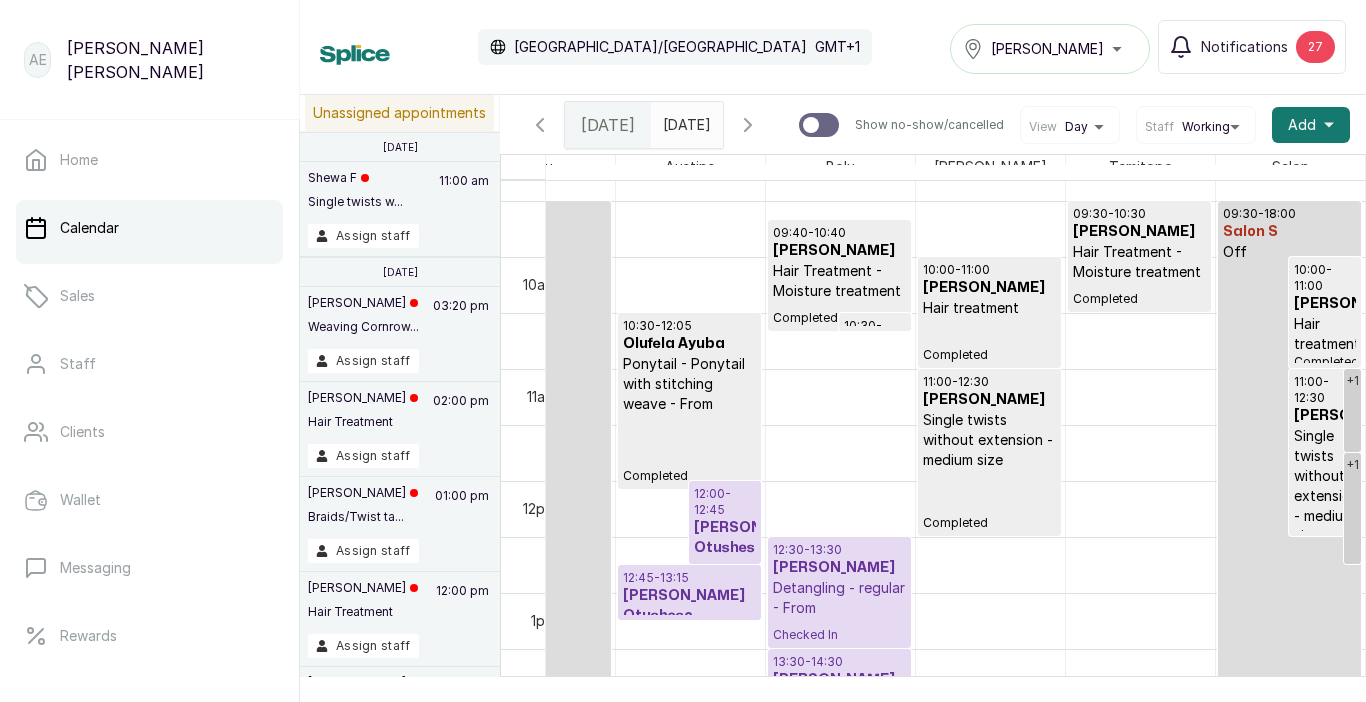 scroll, scrollTop: 673, scrollLeft: 411, axis: both 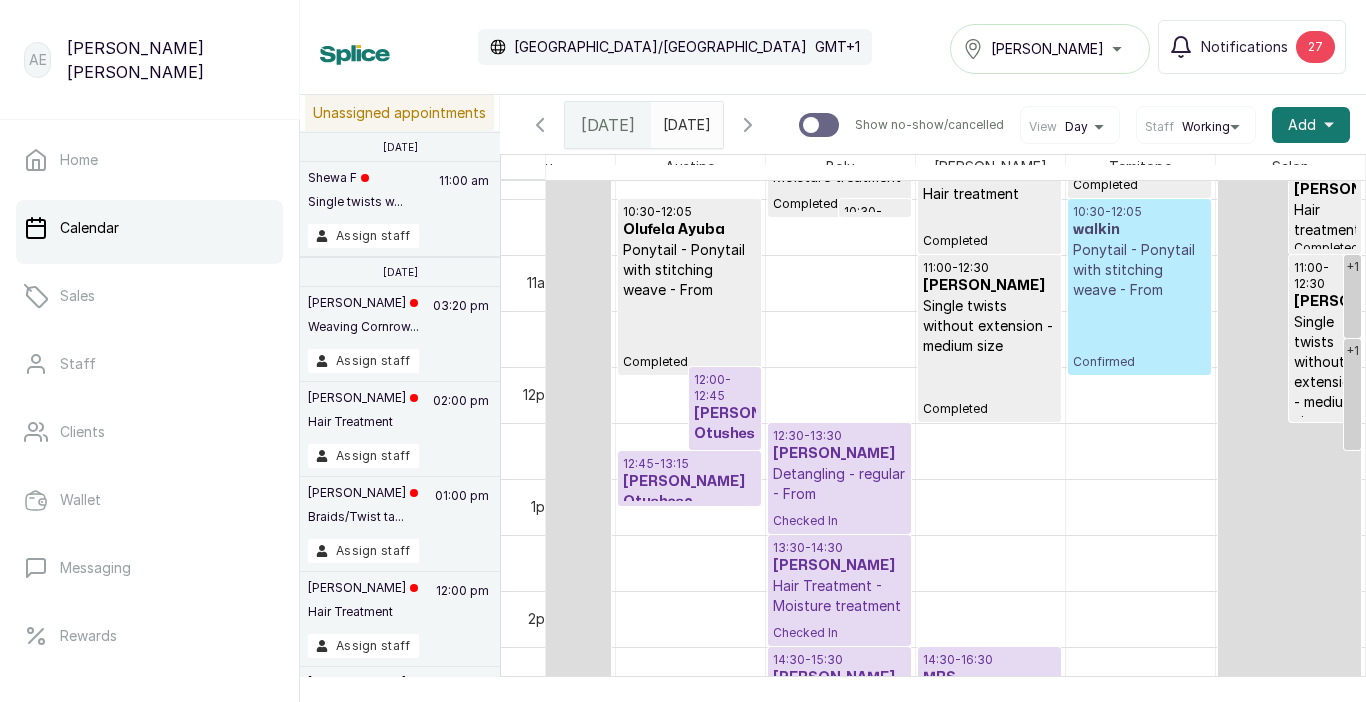 click on "10:30  -  12:05 walkin  Ponytail - Ponytail with stitching weave  - From Confirmed" at bounding box center (1139, 287) 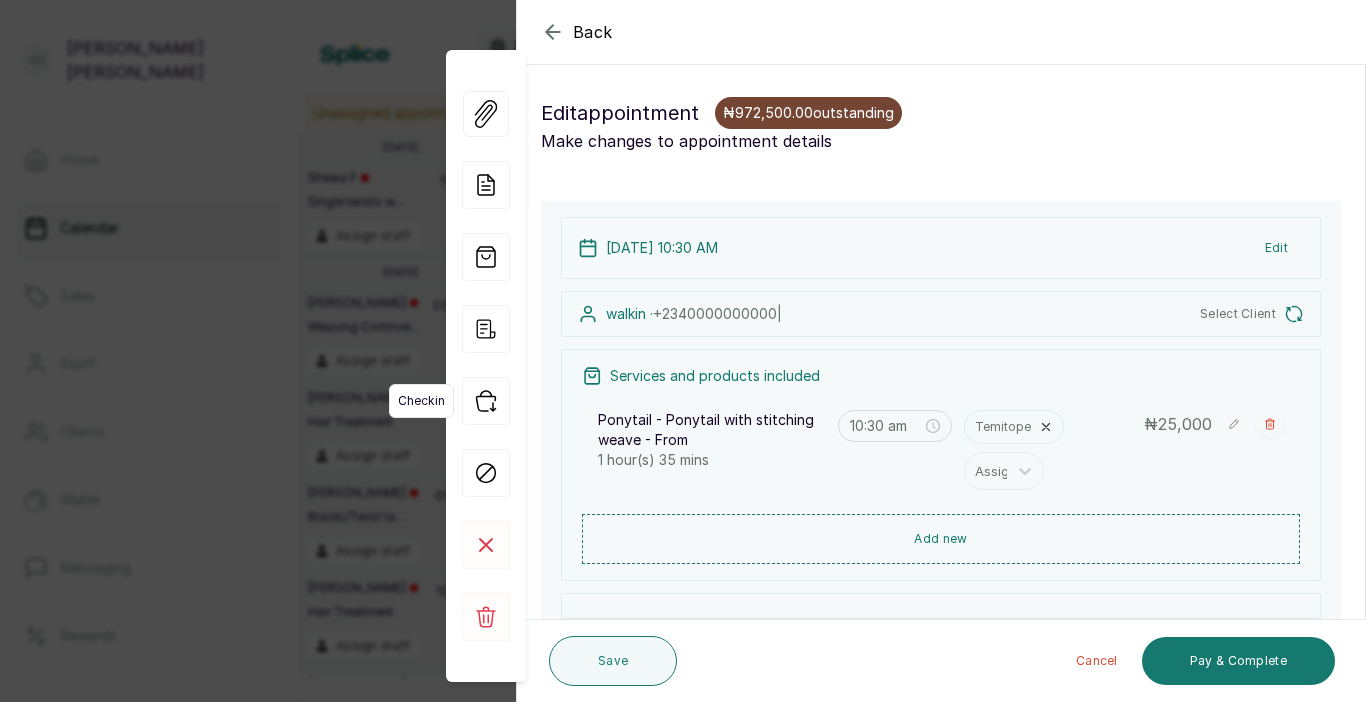 click 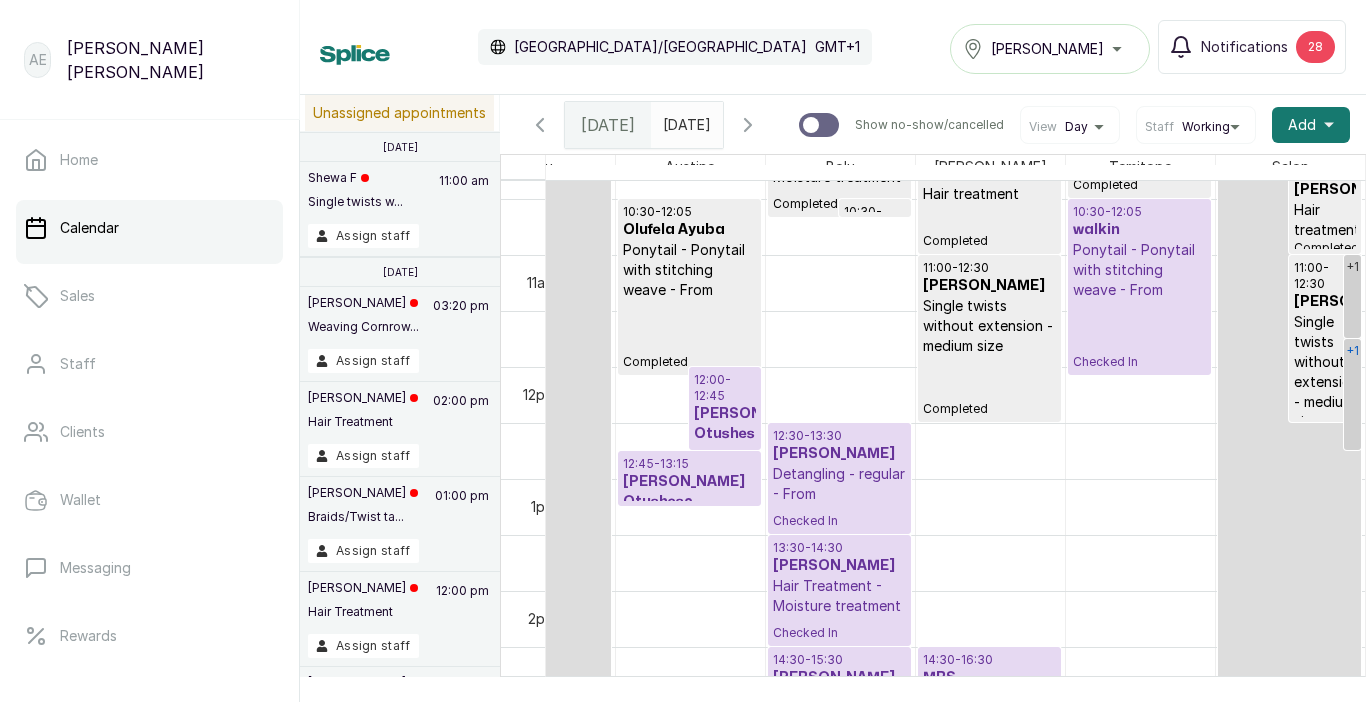 click on "+1" at bounding box center [1352, 394] 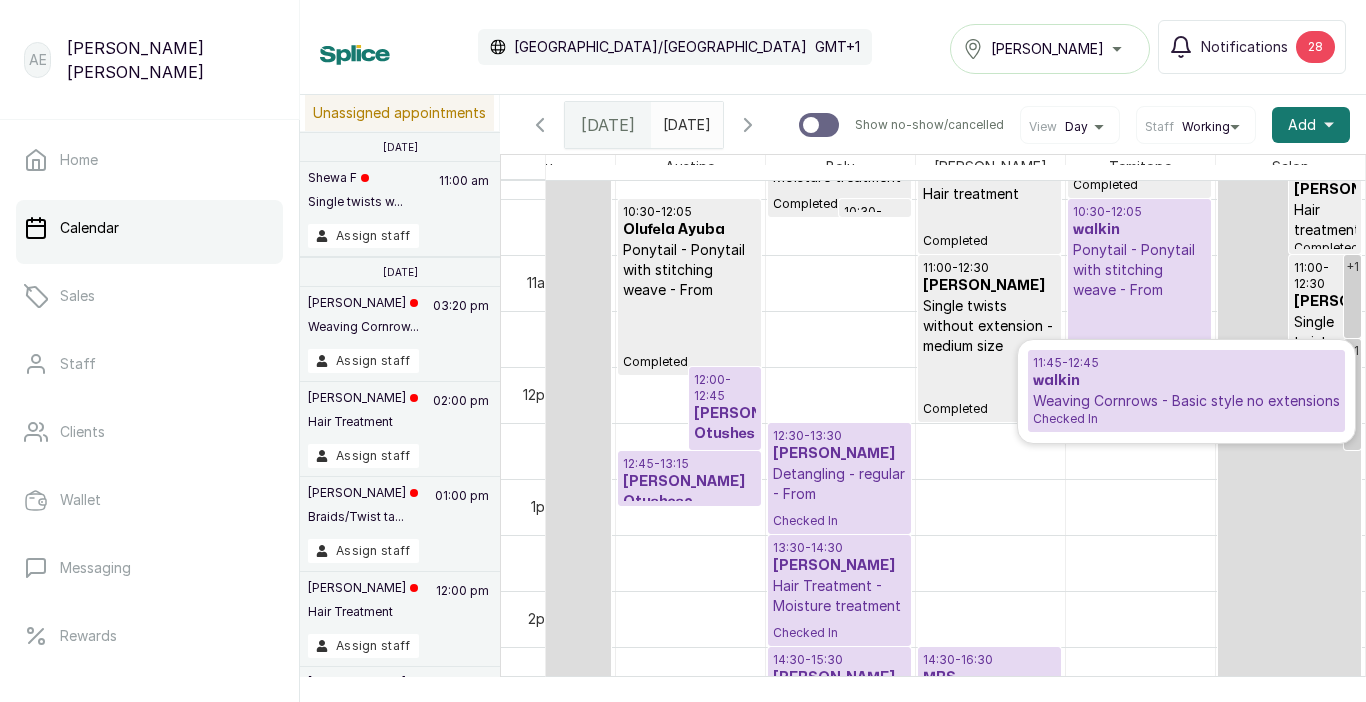 click on "walkin" at bounding box center [1186, 381] 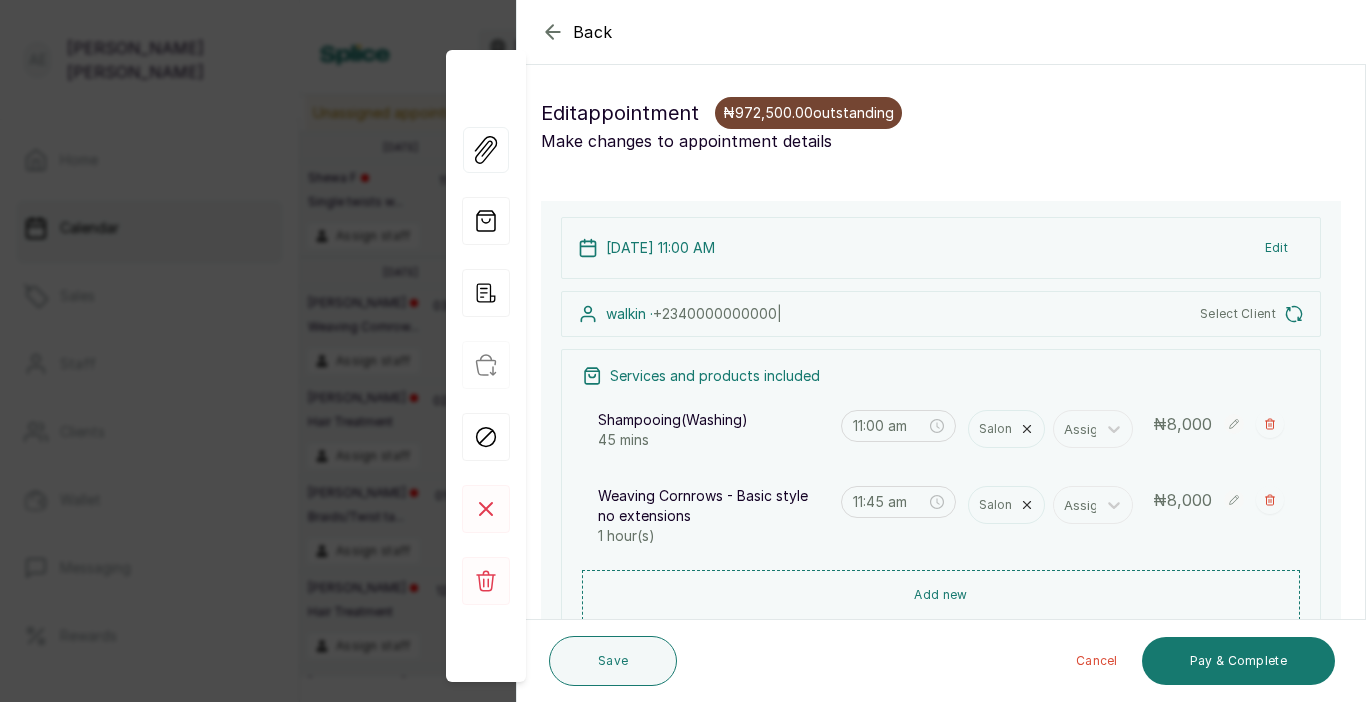click on "Show no-show/cancelled" at bounding box center [1270, 500] 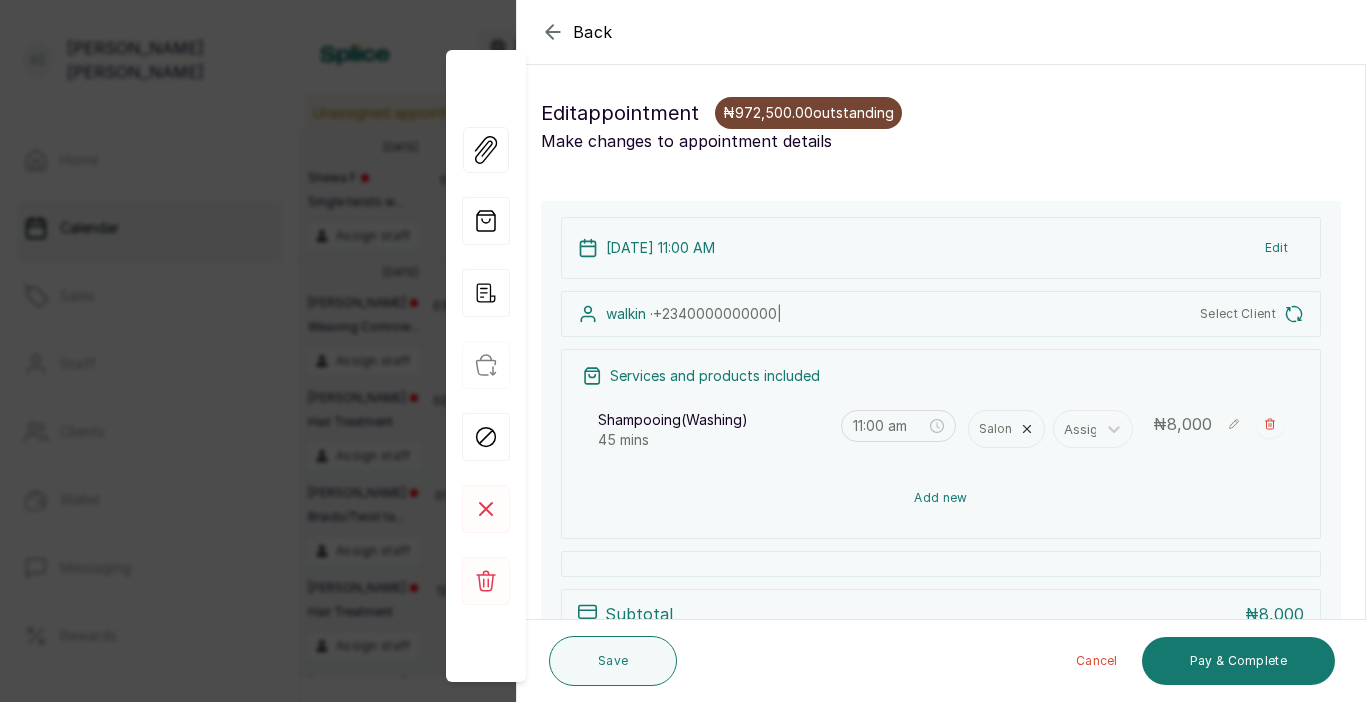 click on "Add new" at bounding box center [941, 498] 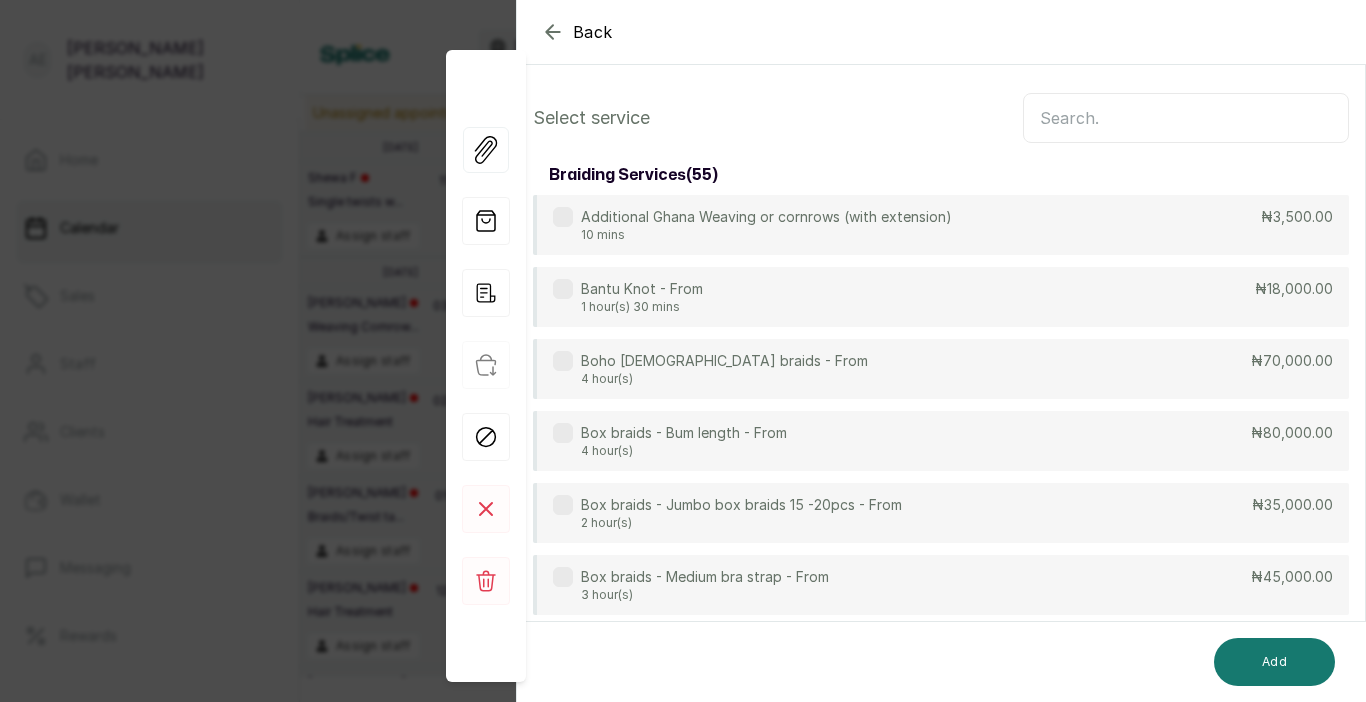 scroll, scrollTop: 13, scrollLeft: 0, axis: vertical 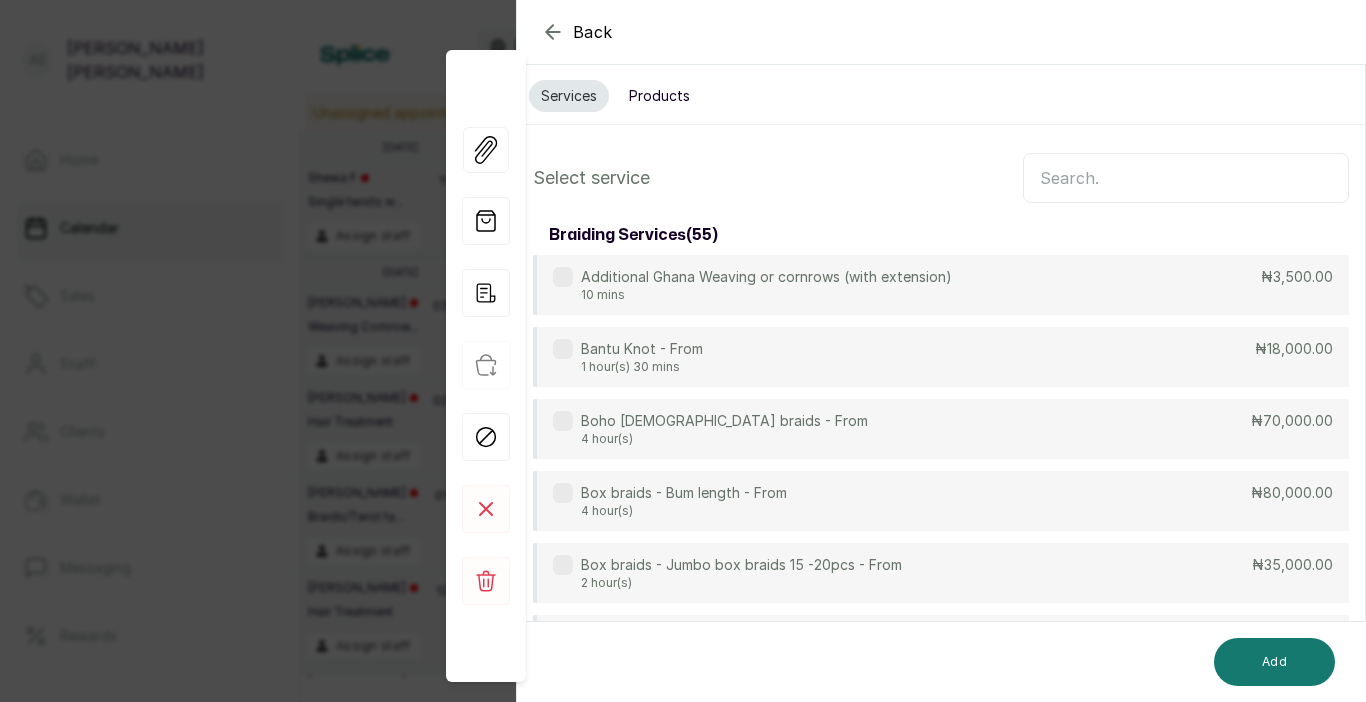 click at bounding box center [1186, 178] 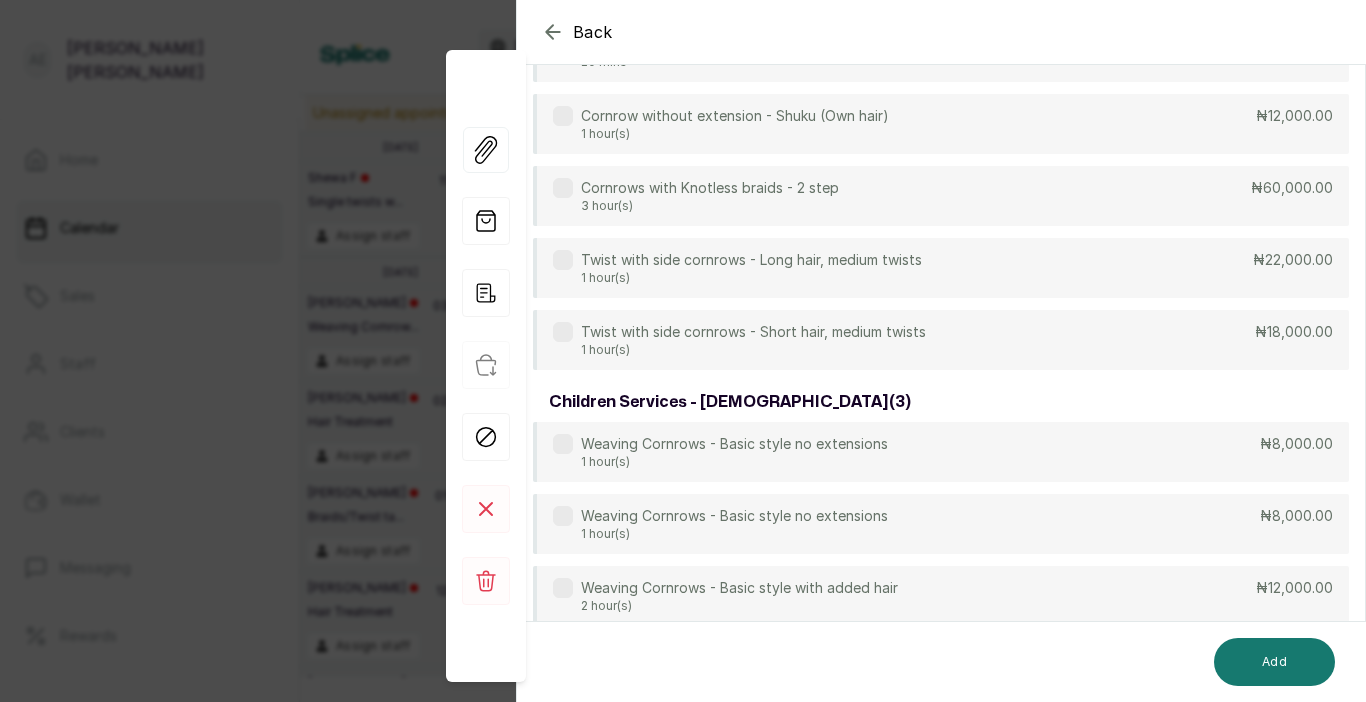 scroll, scrollTop: 767, scrollLeft: 0, axis: vertical 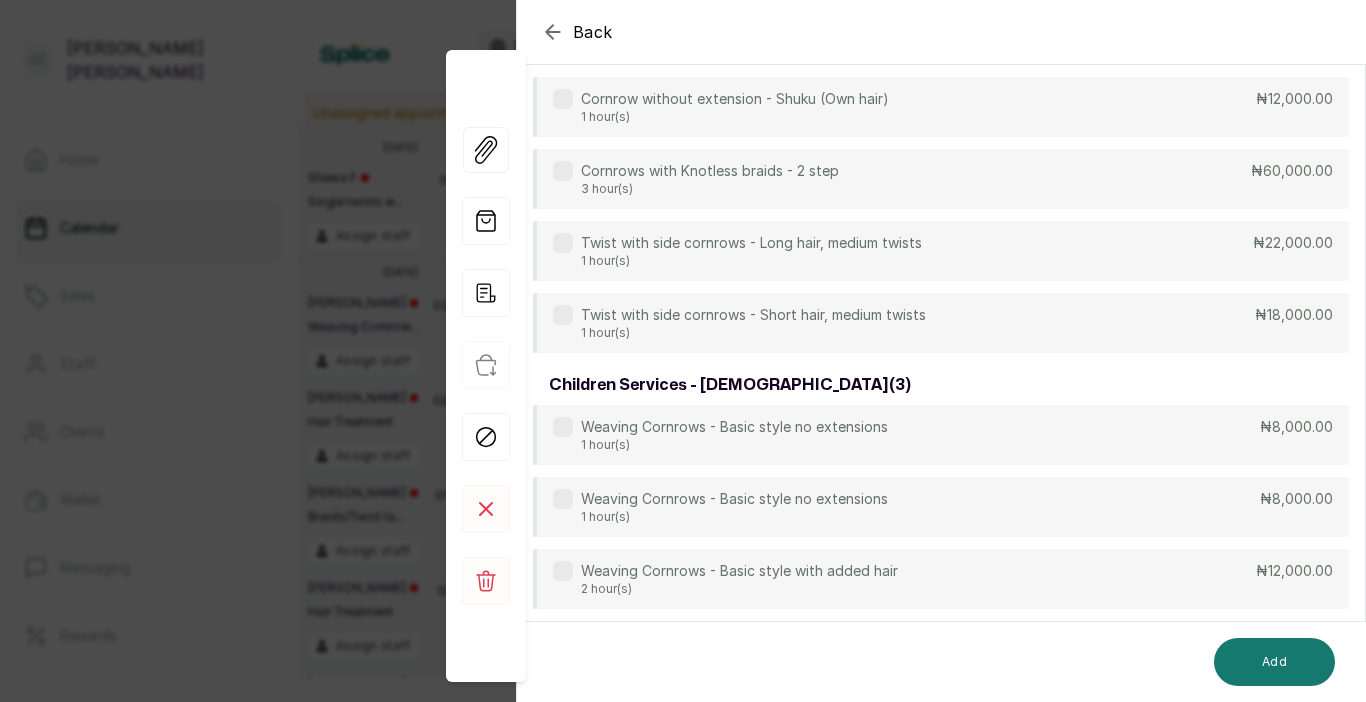 type on "corn" 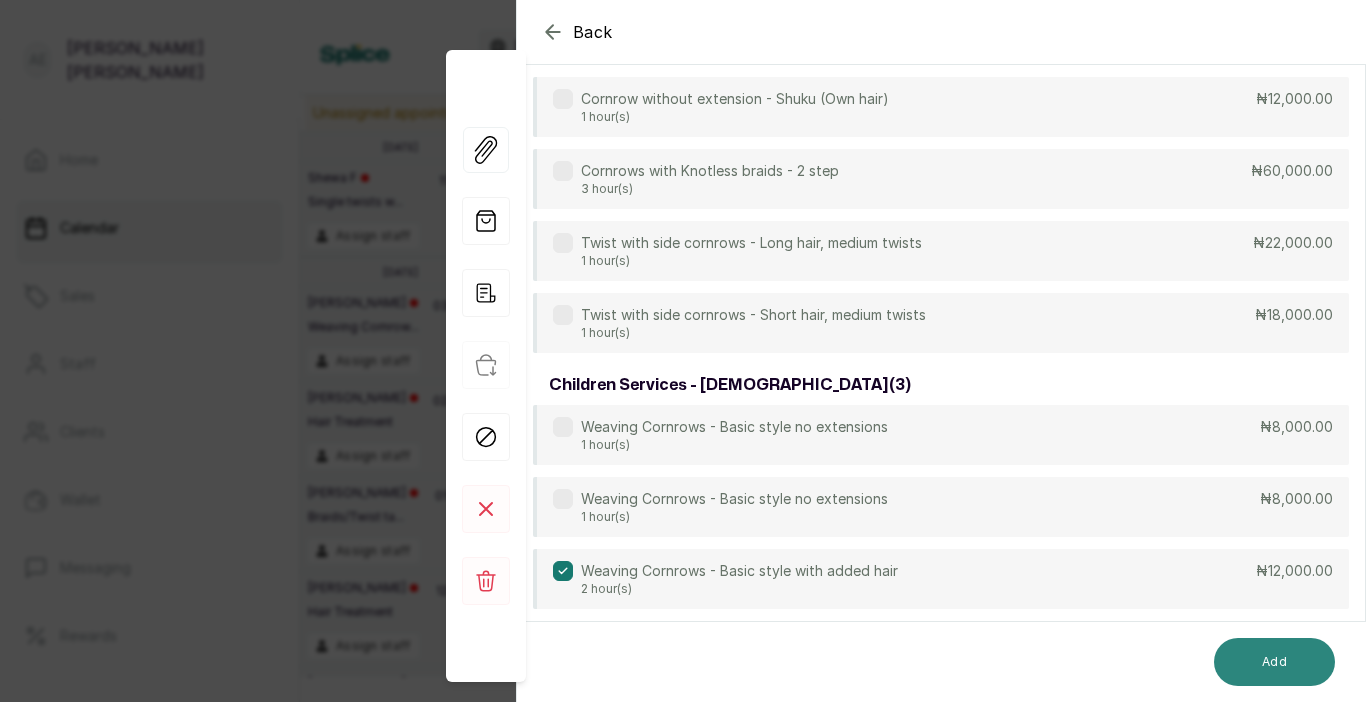 click on "Add" at bounding box center (1274, 662) 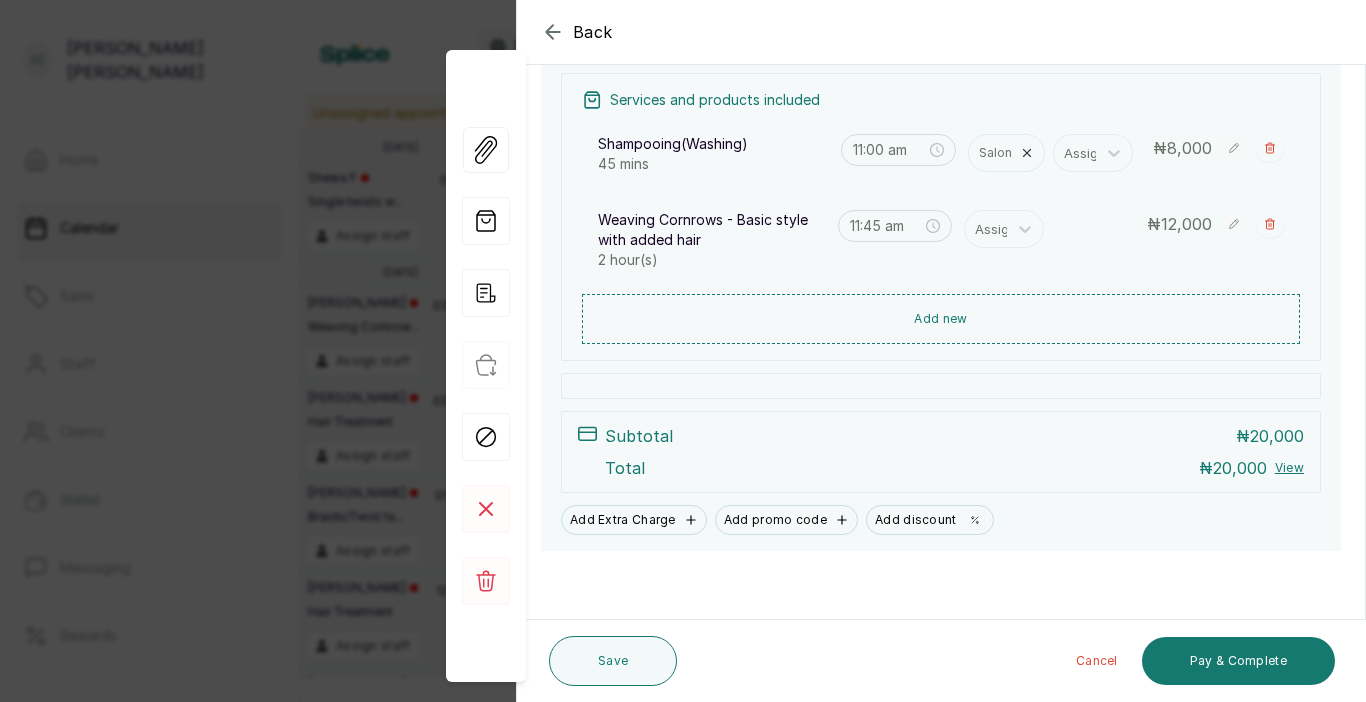 scroll, scrollTop: 278, scrollLeft: 0, axis: vertical 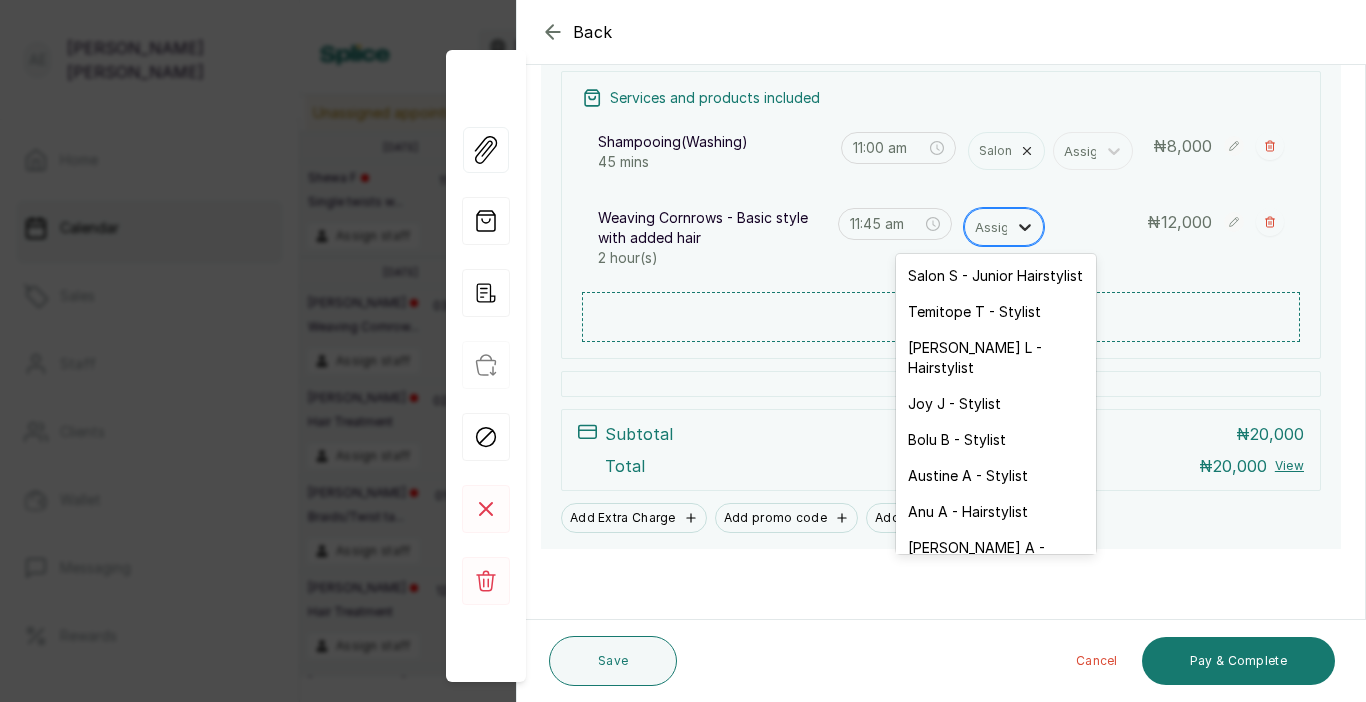 click 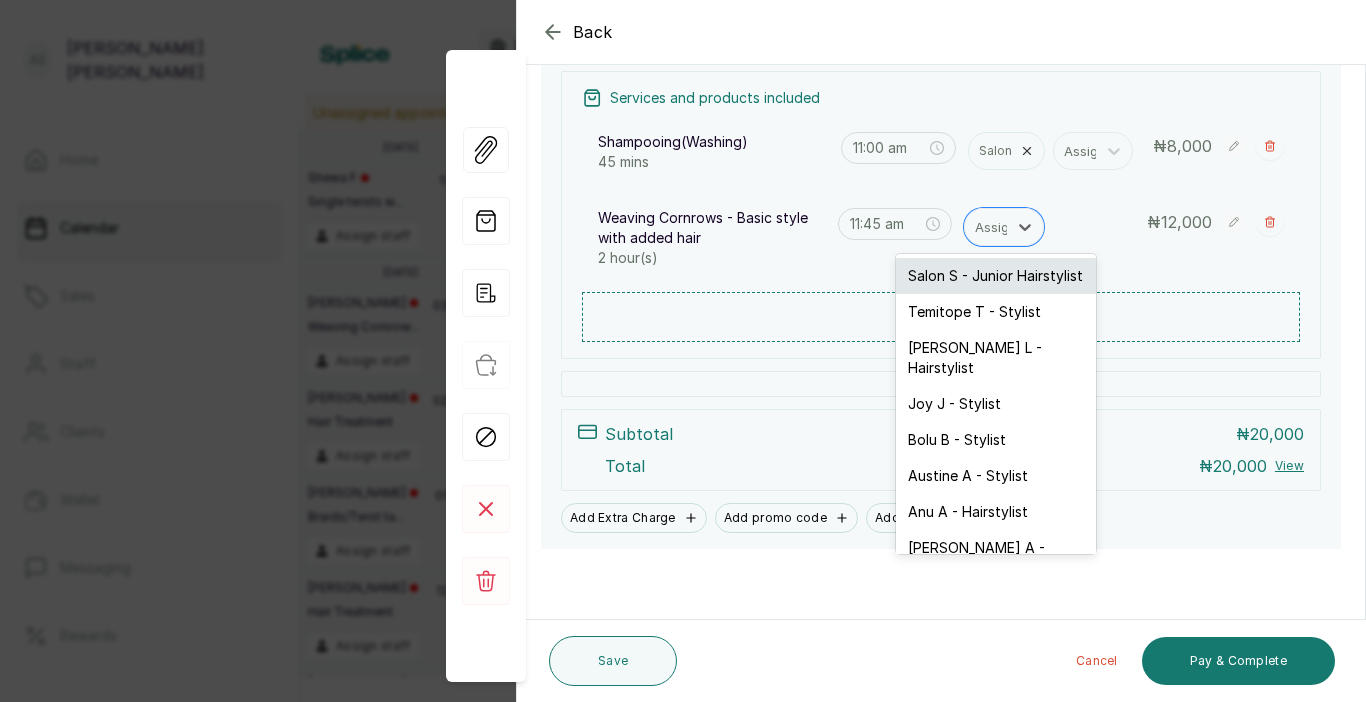 click on "Salon S - Junior Hairstylist" at bounding box center [996, 276] 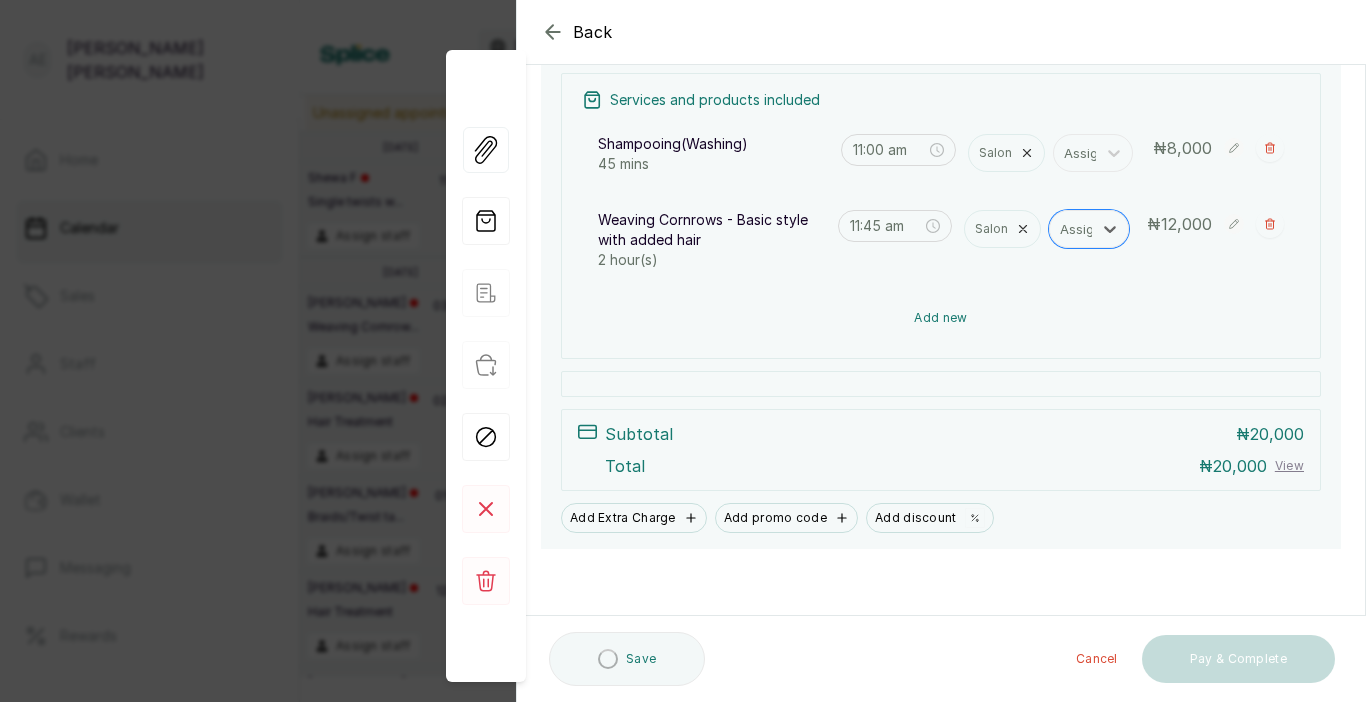 scroll, scrollTop: 276, scrollLeft: 0, axis: vertical 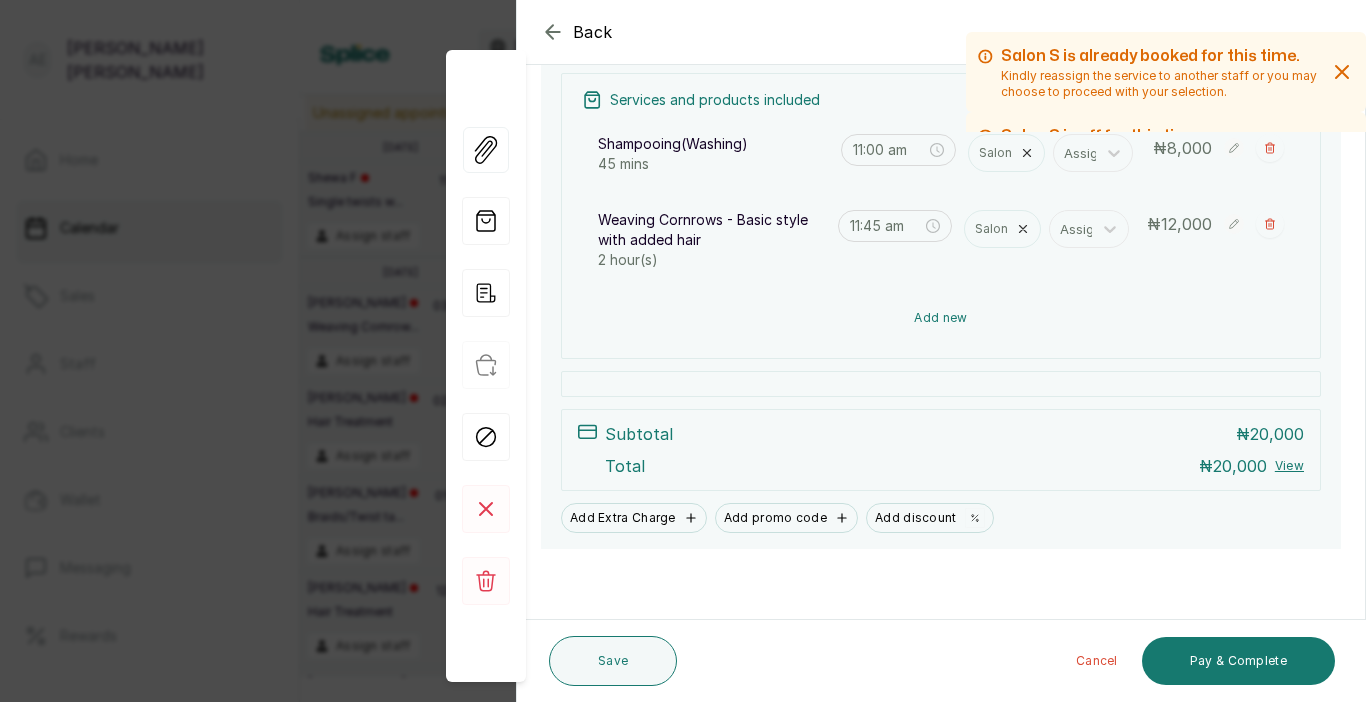 click on "Add new" at bounding box center [941, 318] 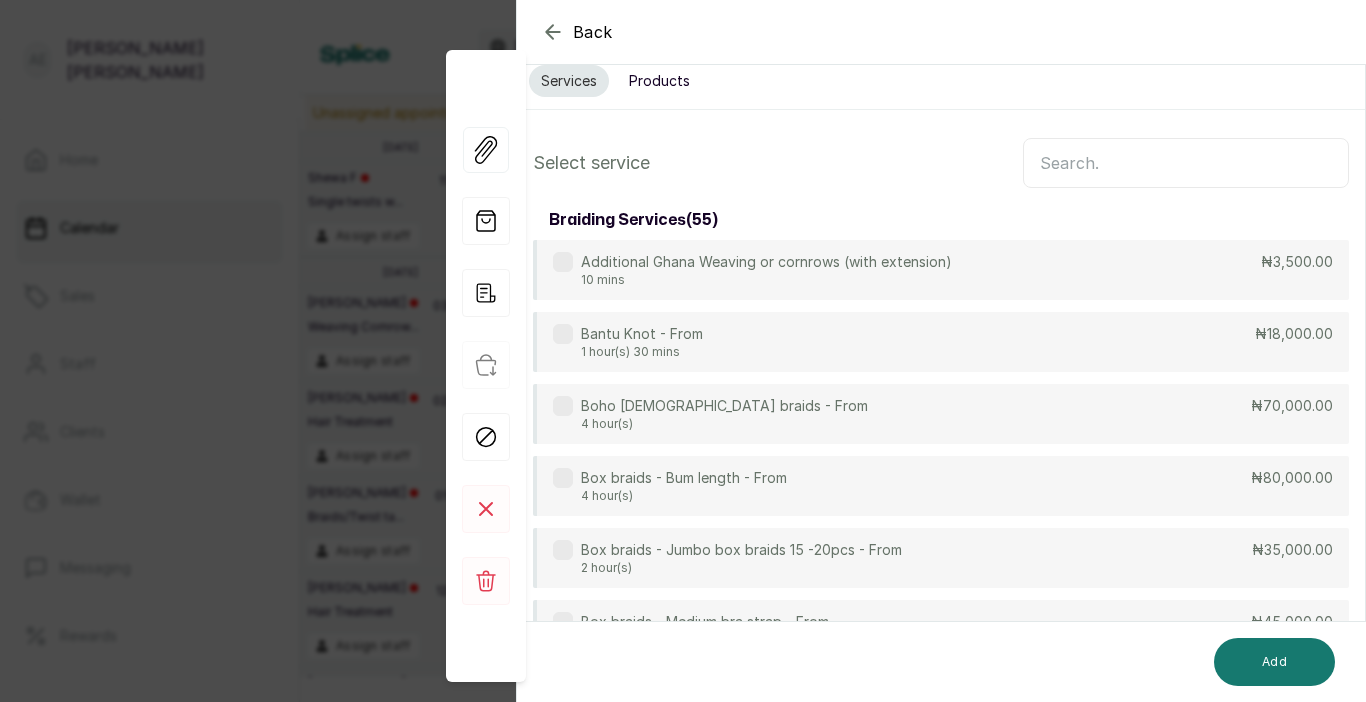 scroll, scrollTop: 0, scrollLeft: 0, axis: both 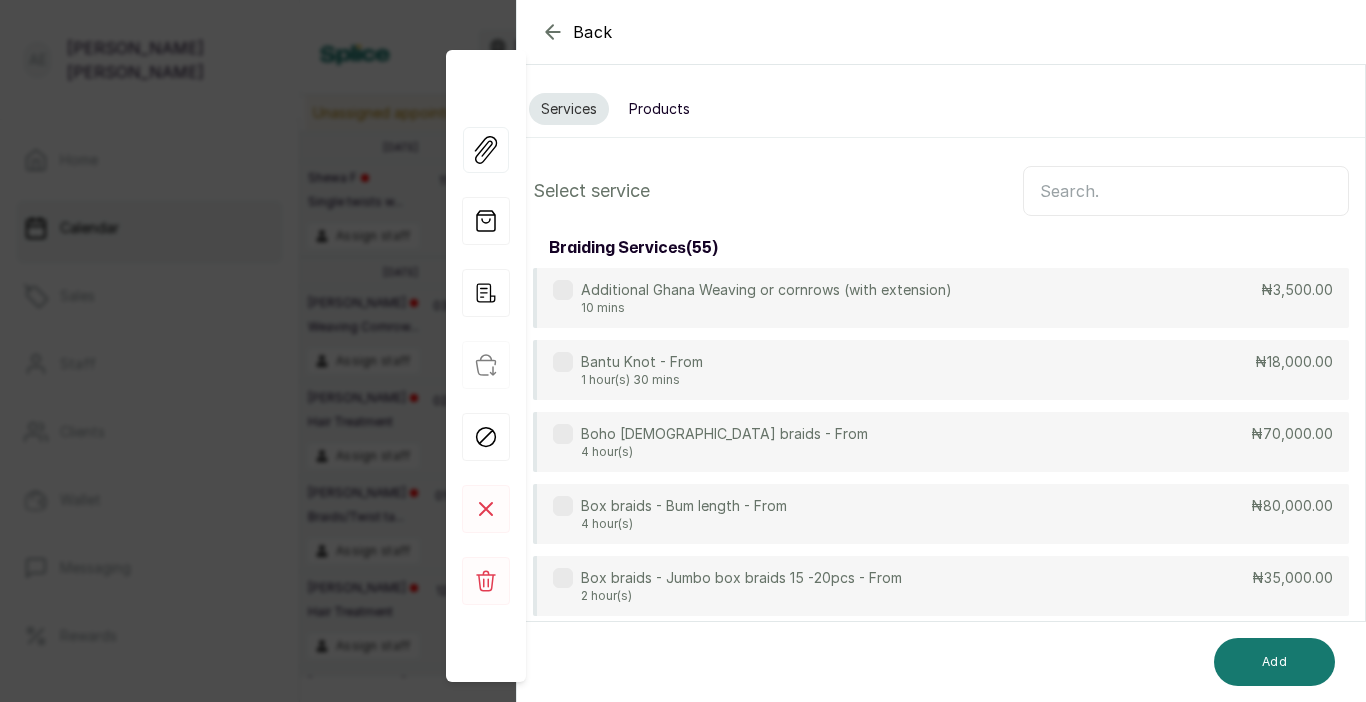 click at bounding box center (1186, 191) 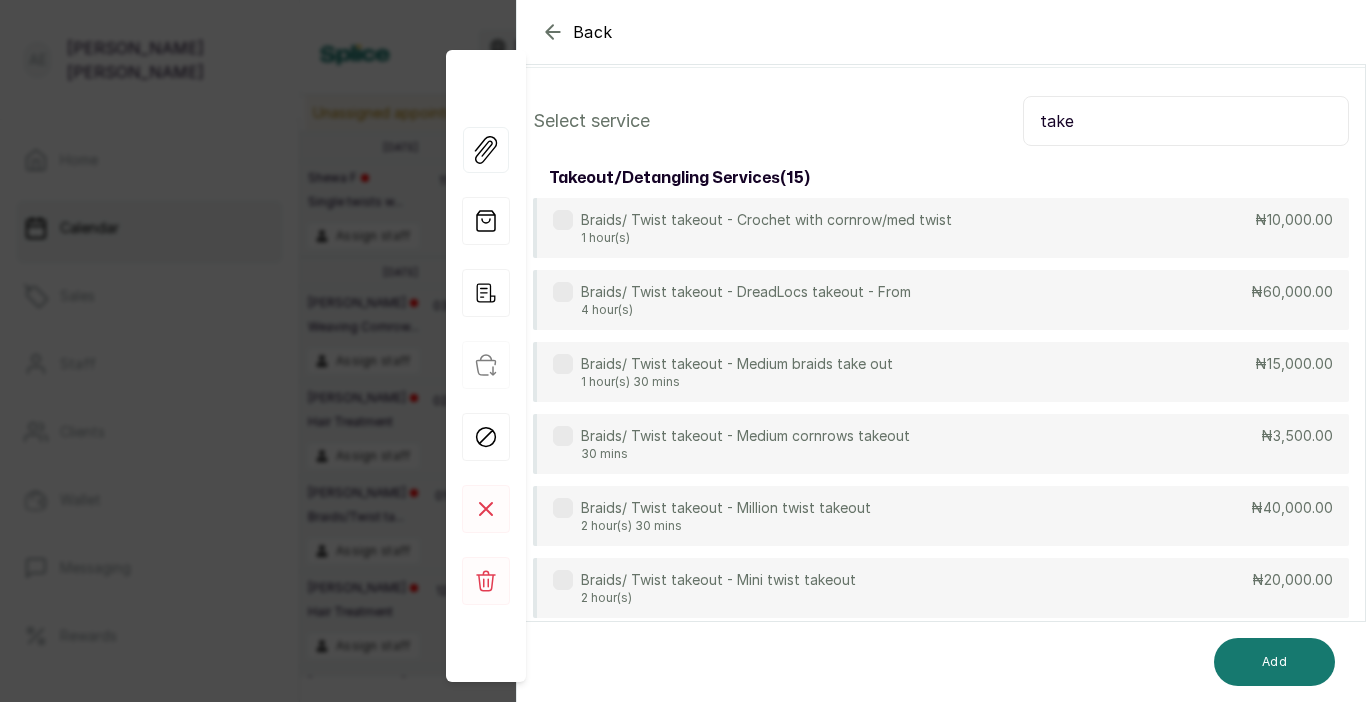 scroll, scrollTop: 148, scrollLeft: 0, axis: vertical 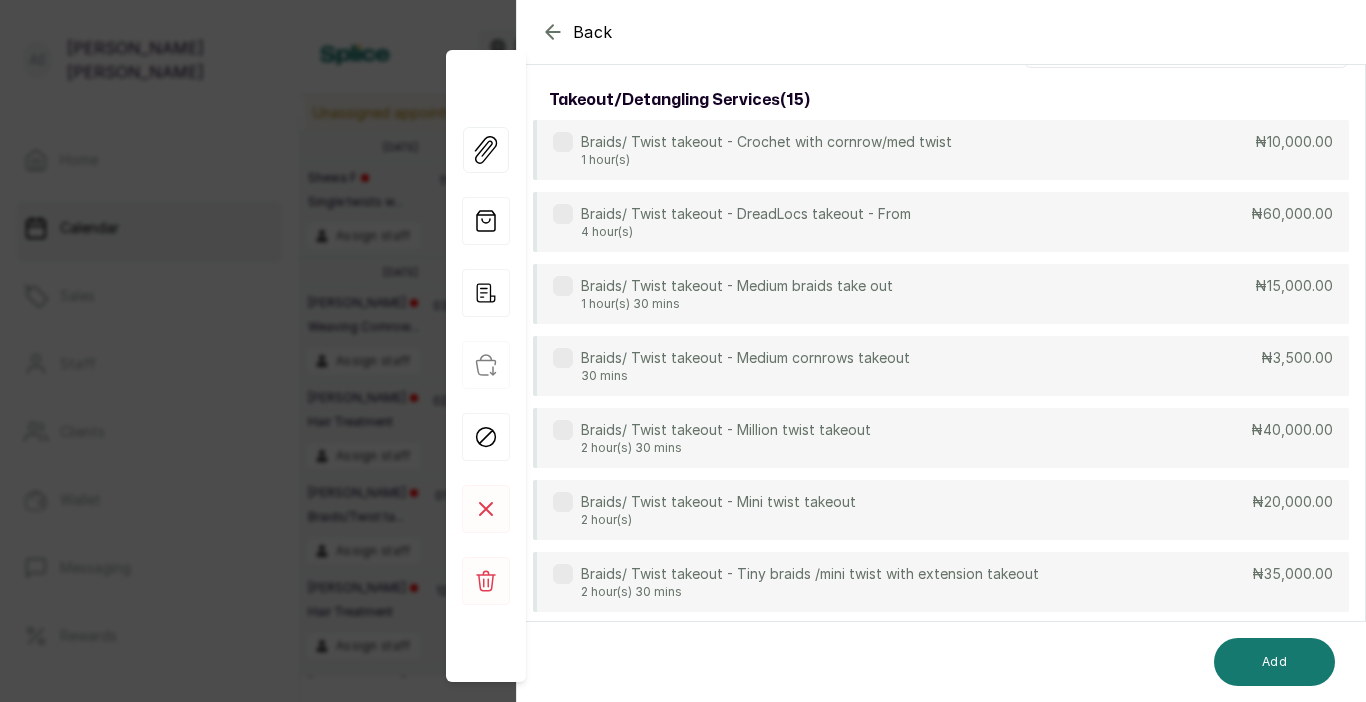 type on "take" 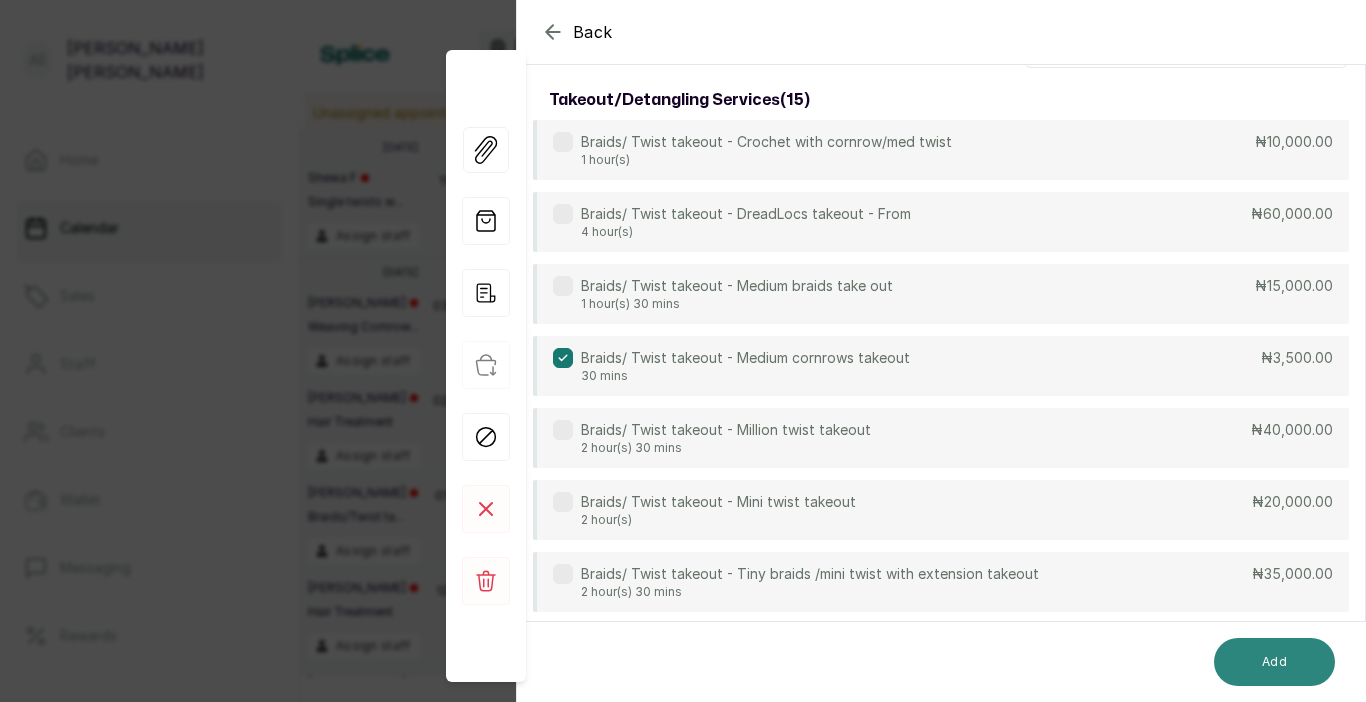 click on "Add" at bounding box center (1274, 662) 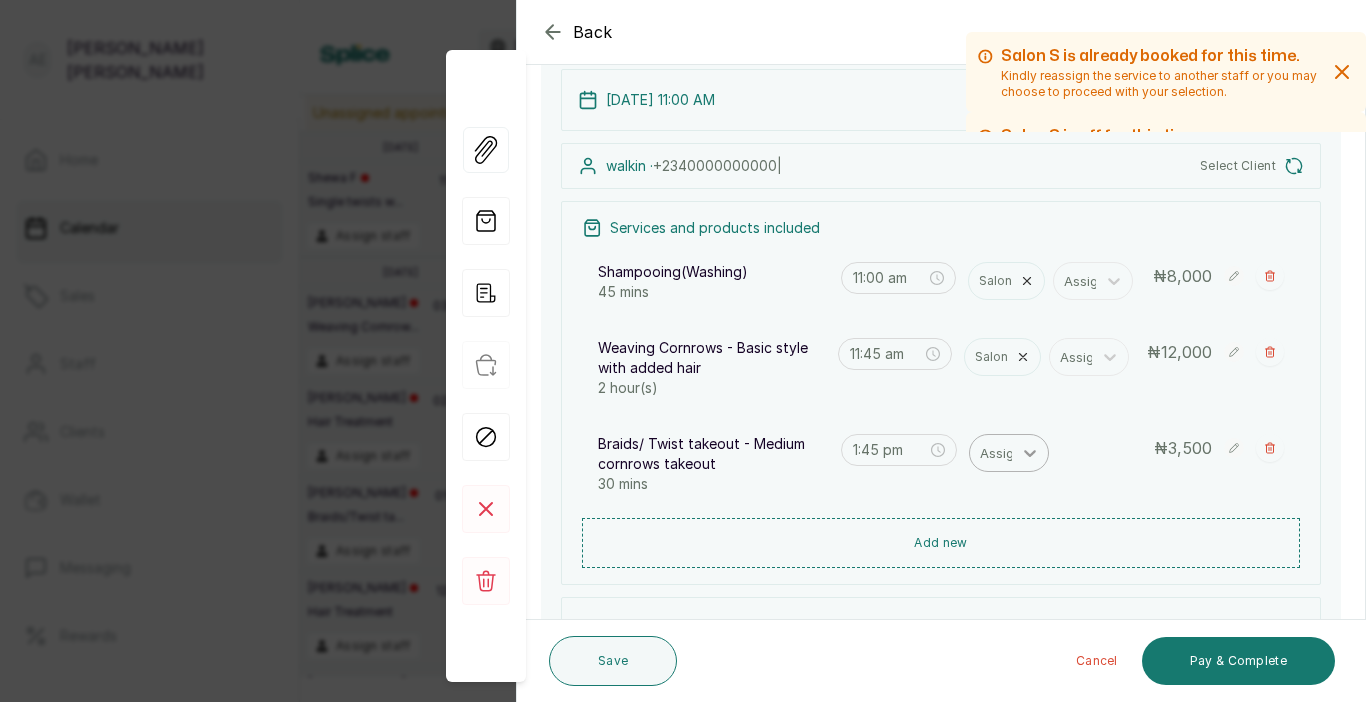 click 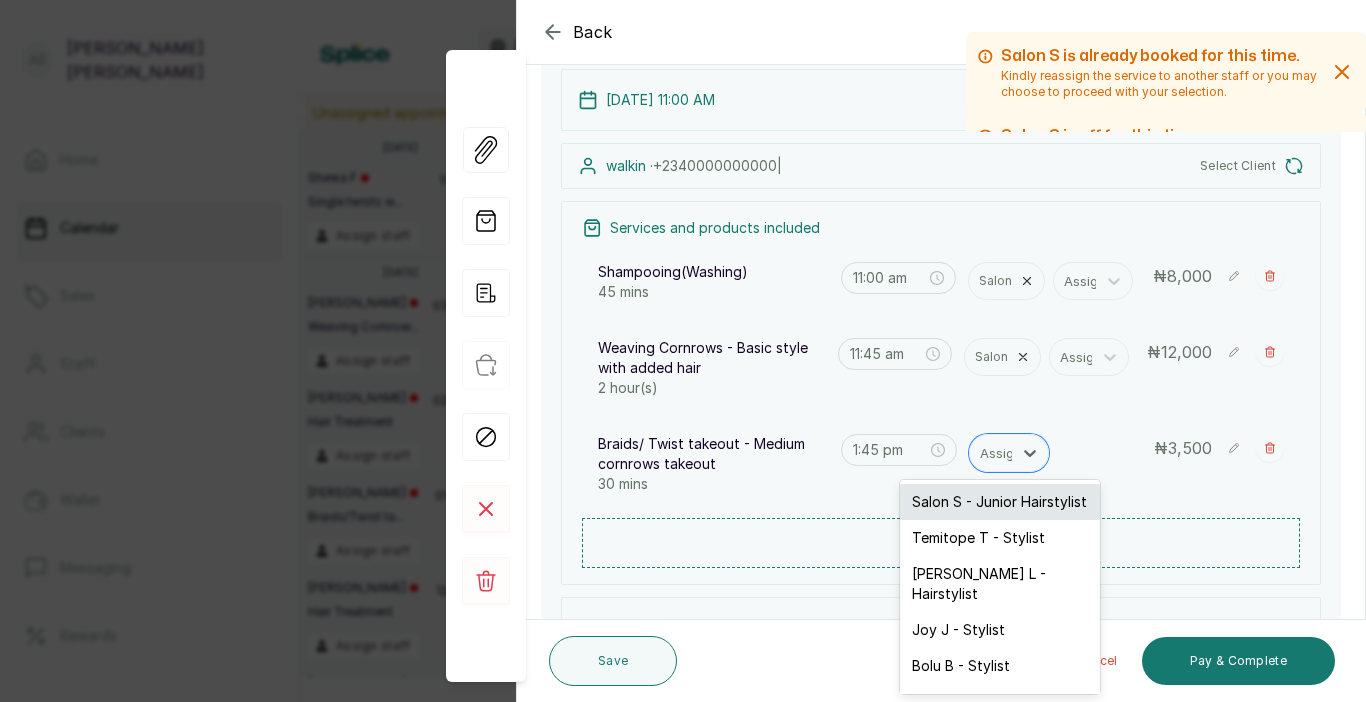 click on "Salon S - Junior Hairstylist" at bounding box center (1000, 502) 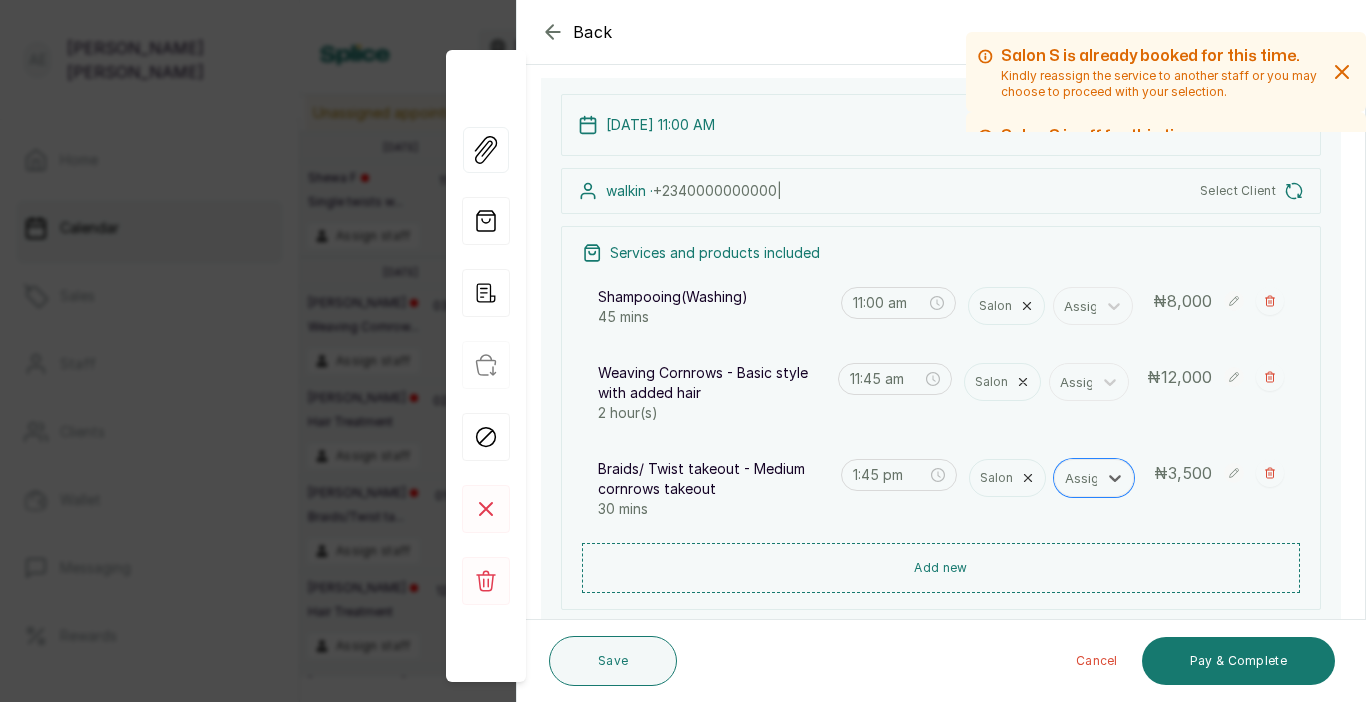 scroll, scrollTop: 87, scrollLeft: 0, axis: vertical 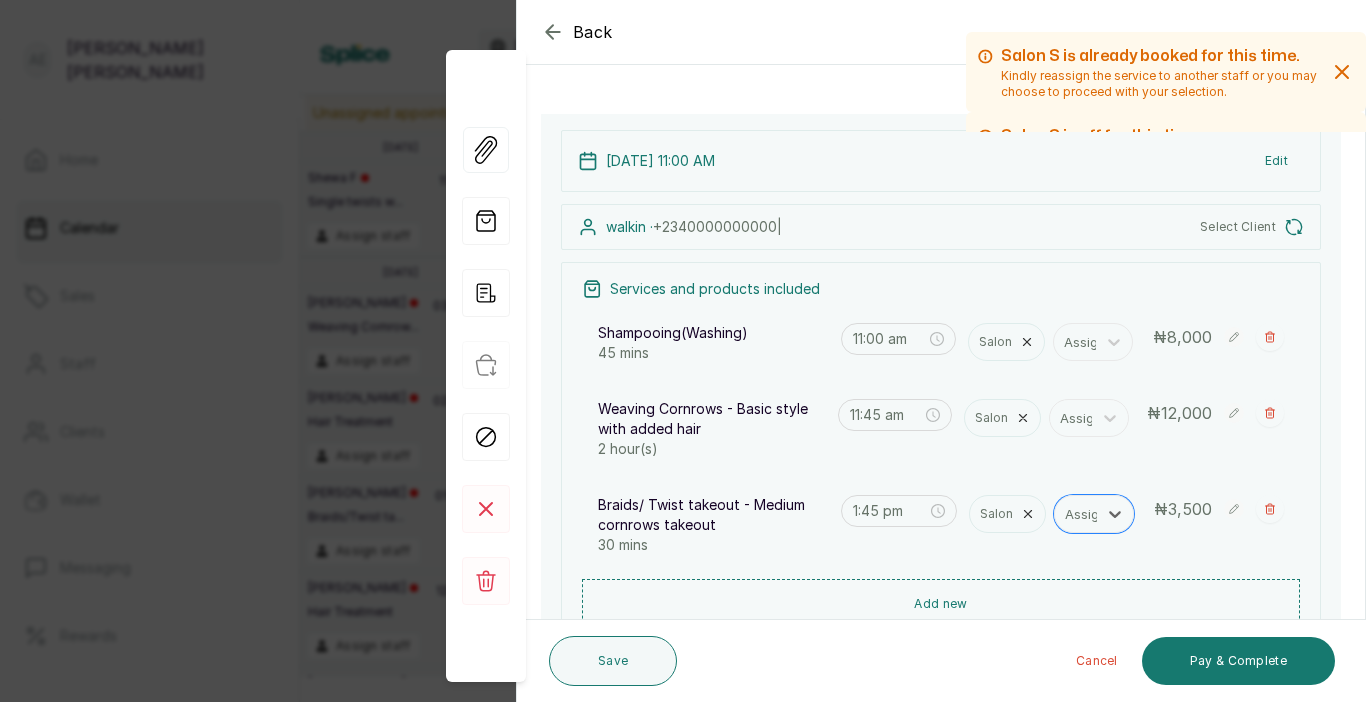 click on "walkin    ·  [PHONE_NUMBER]  |  Select Client" at bounding box center [941, 227] 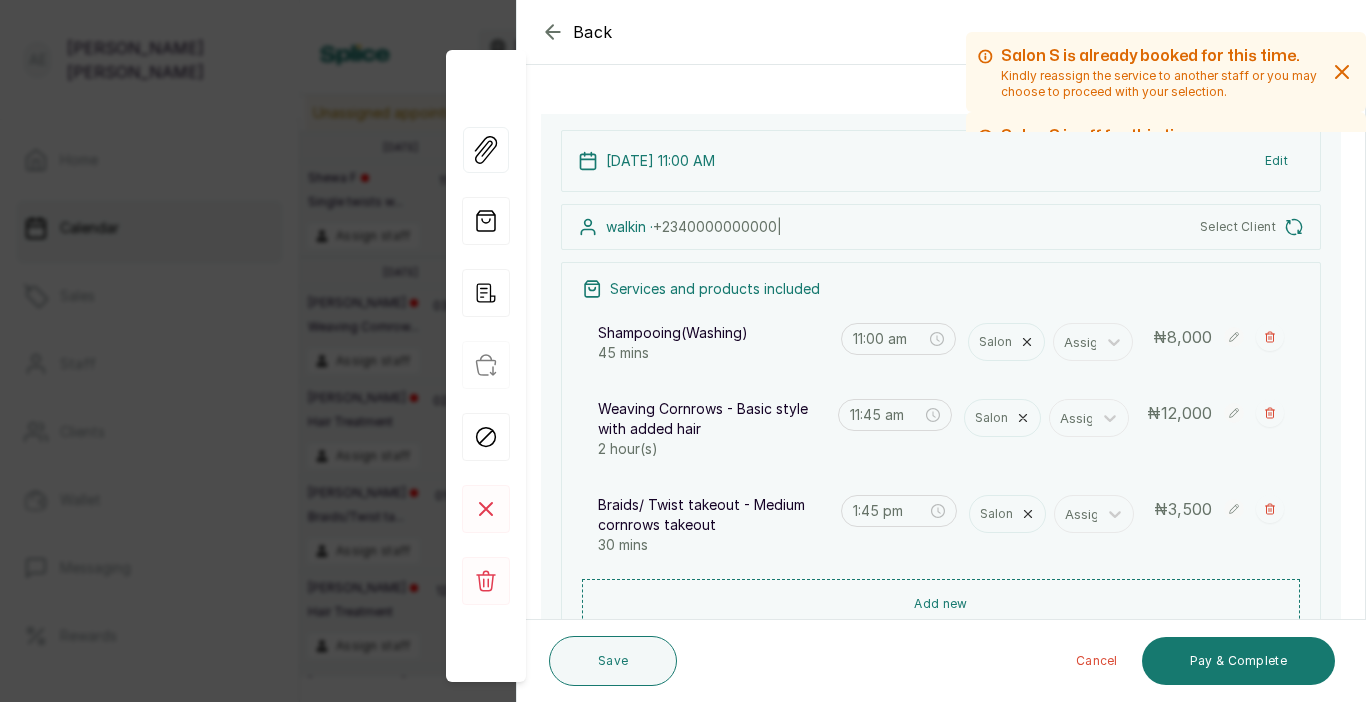 click on "Select Client" at bounding box center (1252, 227) 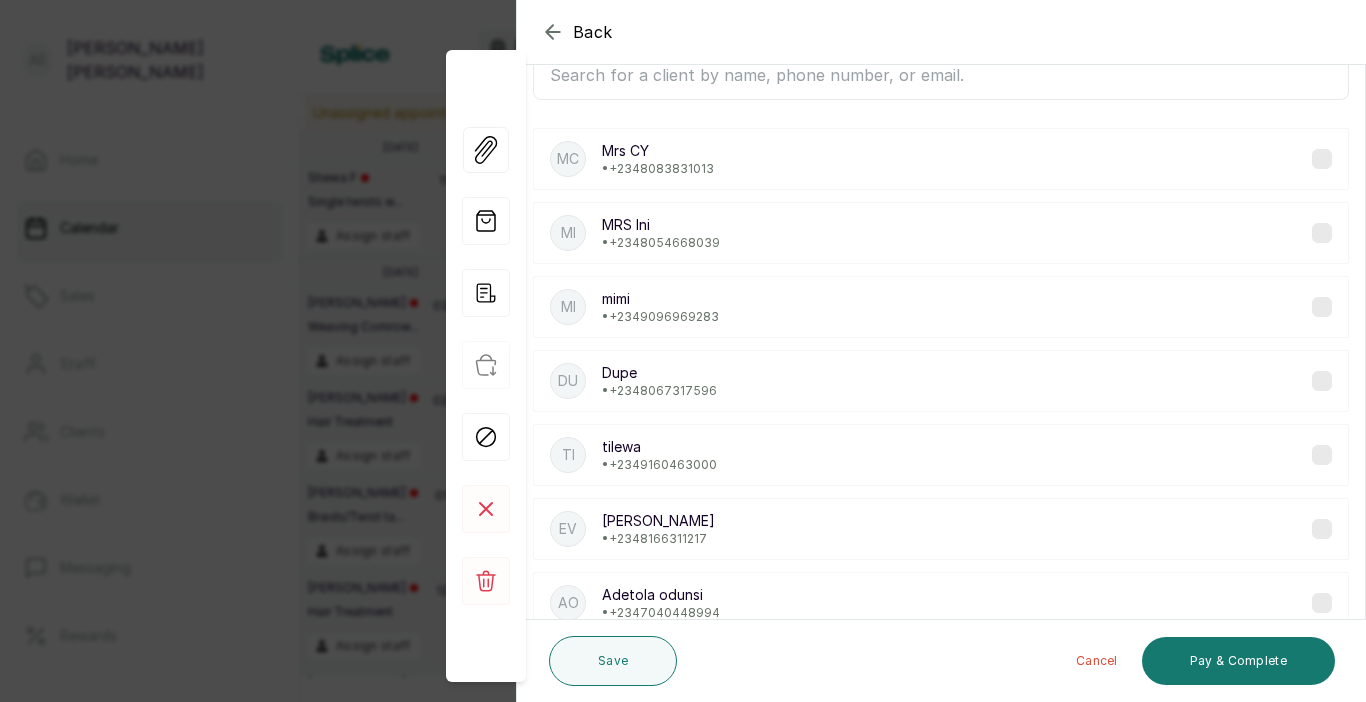 scroll, scrollTop: 0, scrollLeft: 0, axis: both 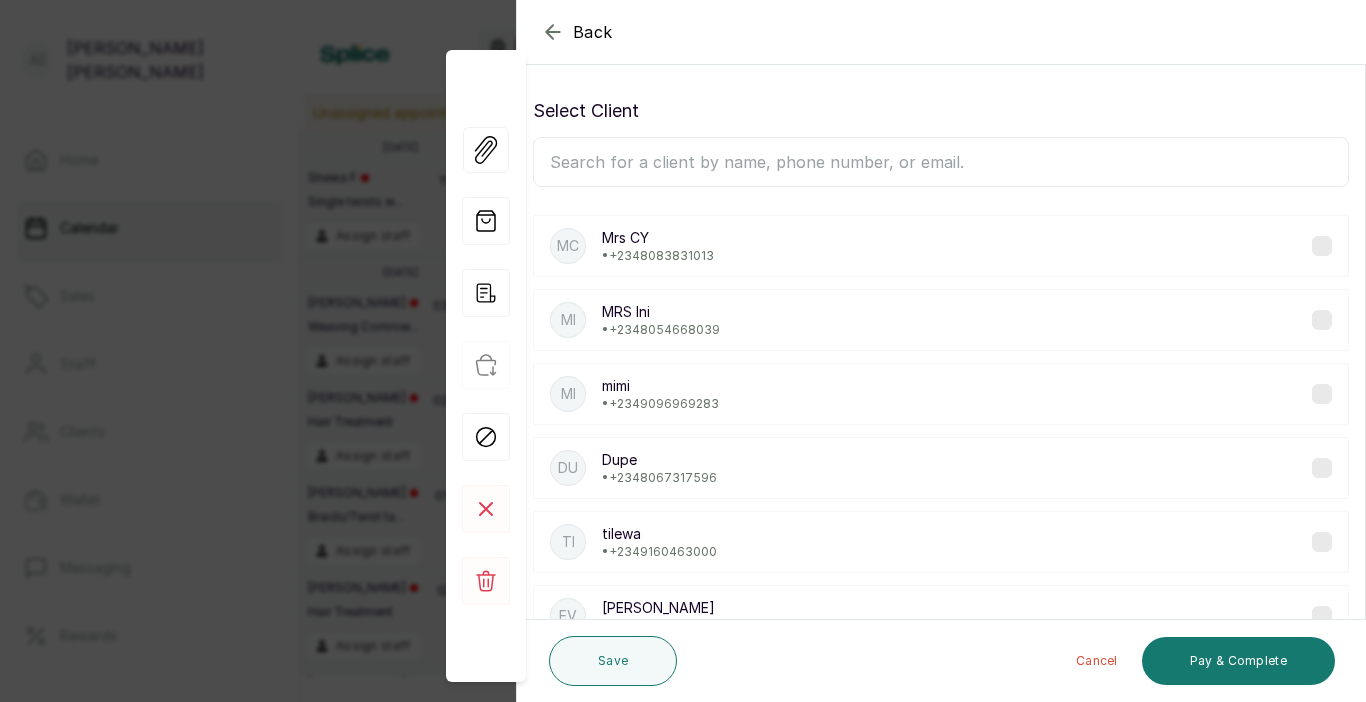 click at bounding box center (941, 162) 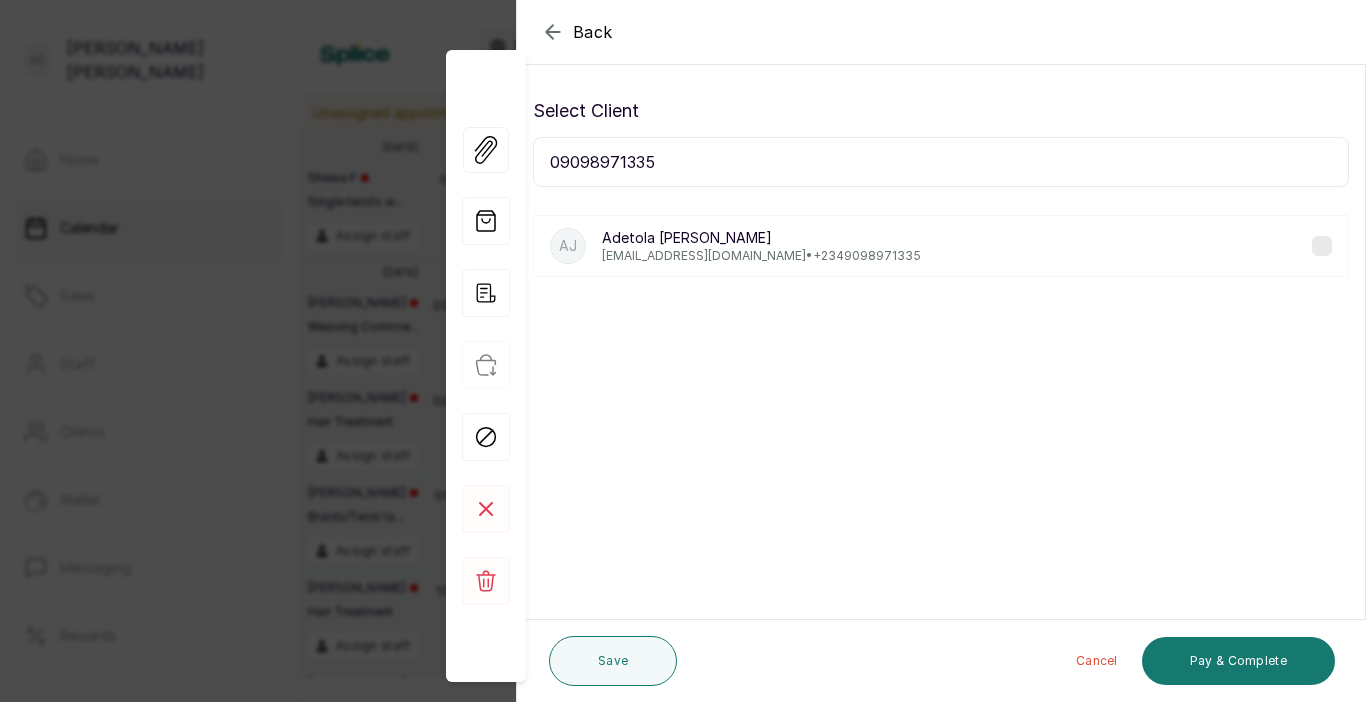 type on "09098971335" 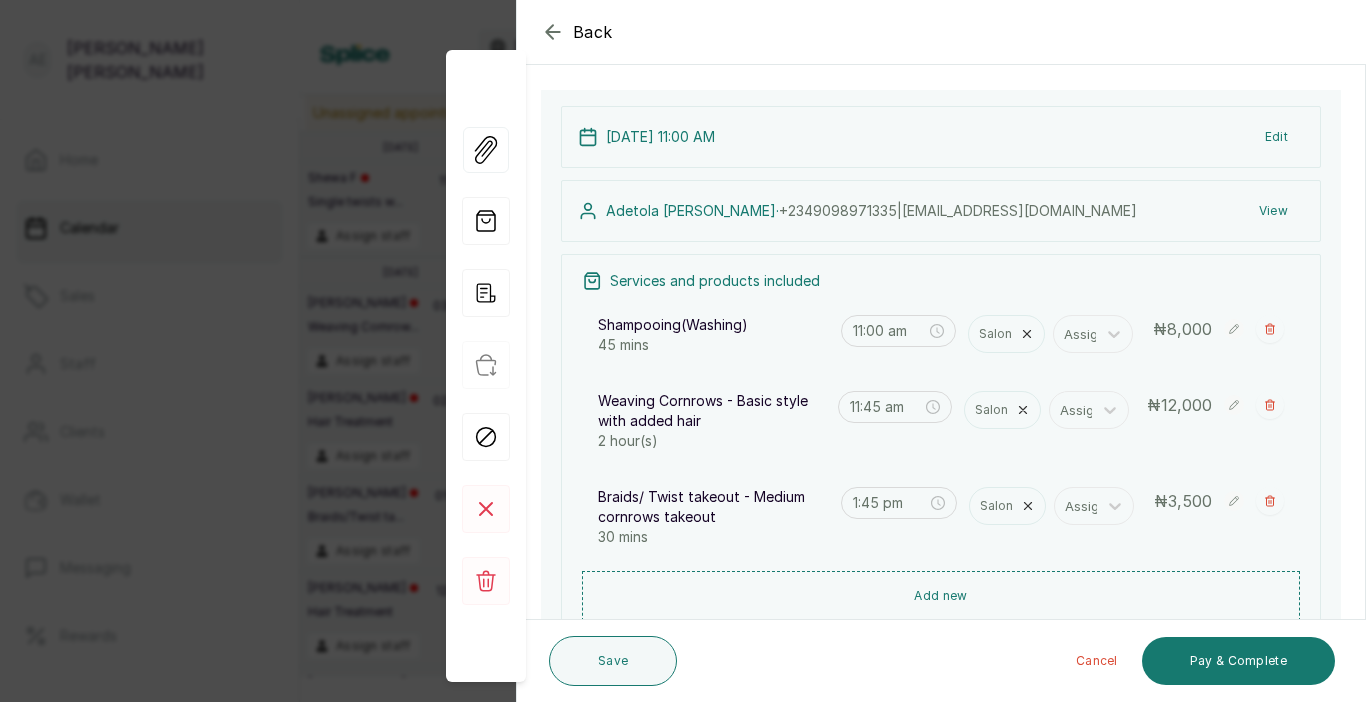 scroll, scrollTop: 173, scrollLeft: 0, axis: vertical 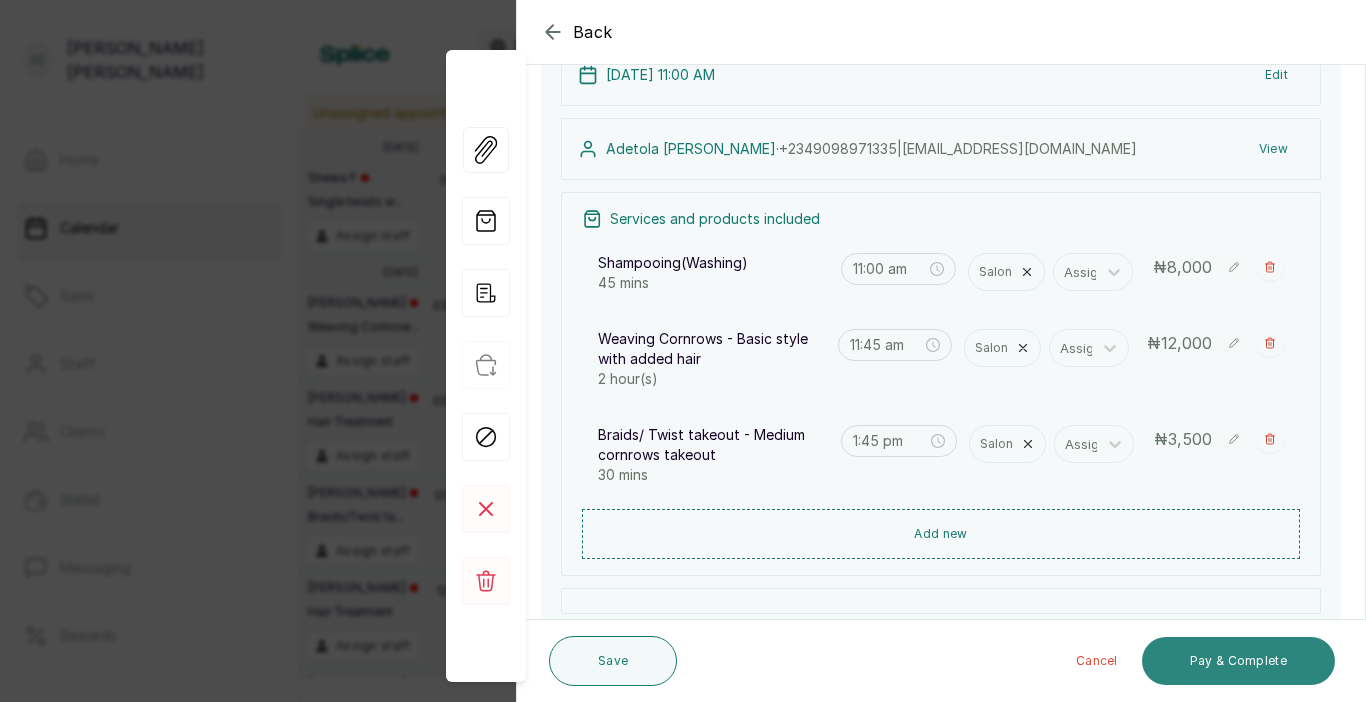 click on "Pay & Complete" at bounding box center [1238, 661] 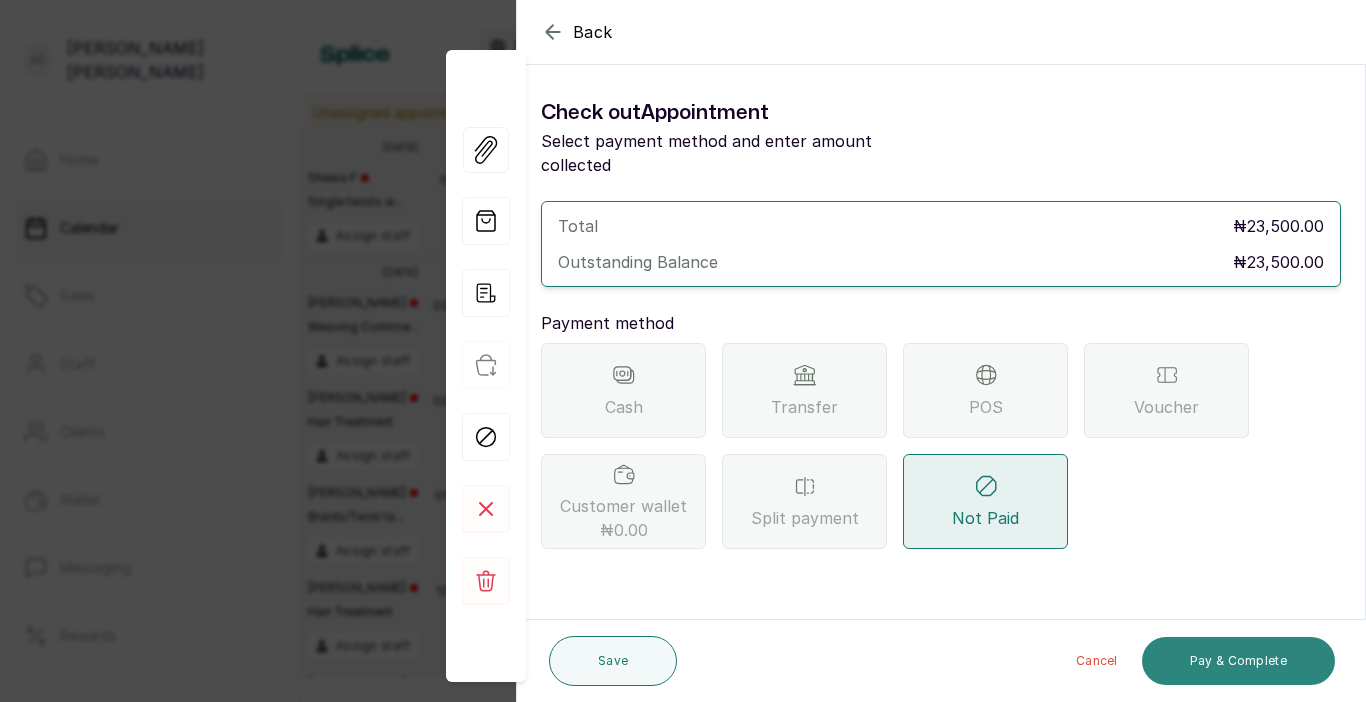 scroll, scrollTop: 0, scrollLeft: 0, axis: both 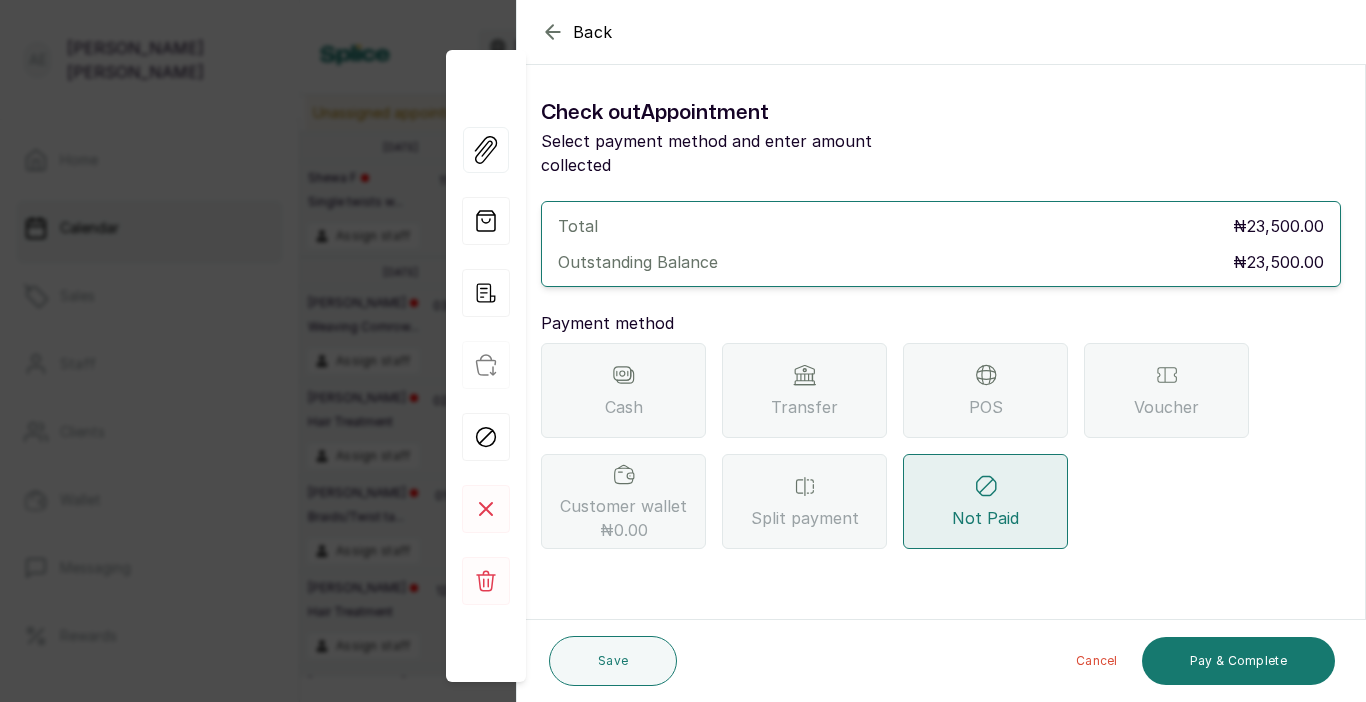 click on "POS" at bounding box center [985, 390] 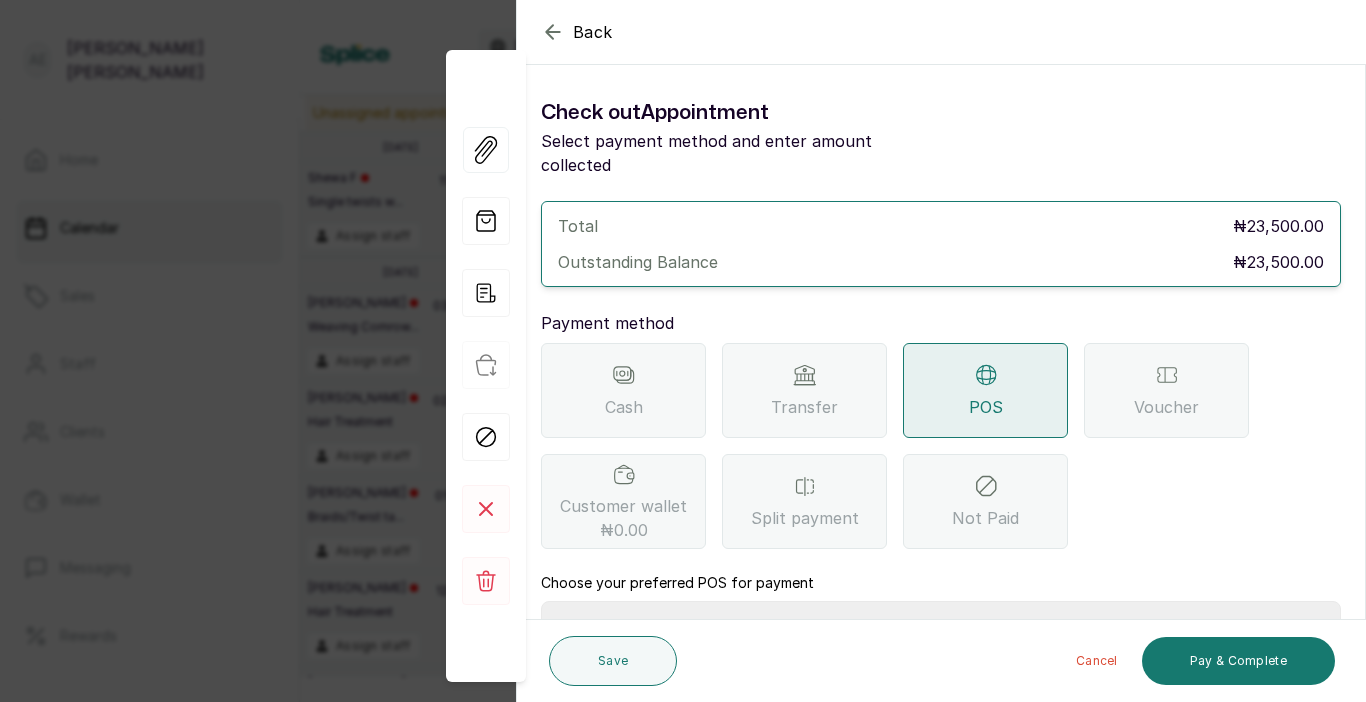 click on "Choose your preferred POS for payment Select Point-of-Sale Terminal Traction Providus Bank" at bounding box center (941, 612) 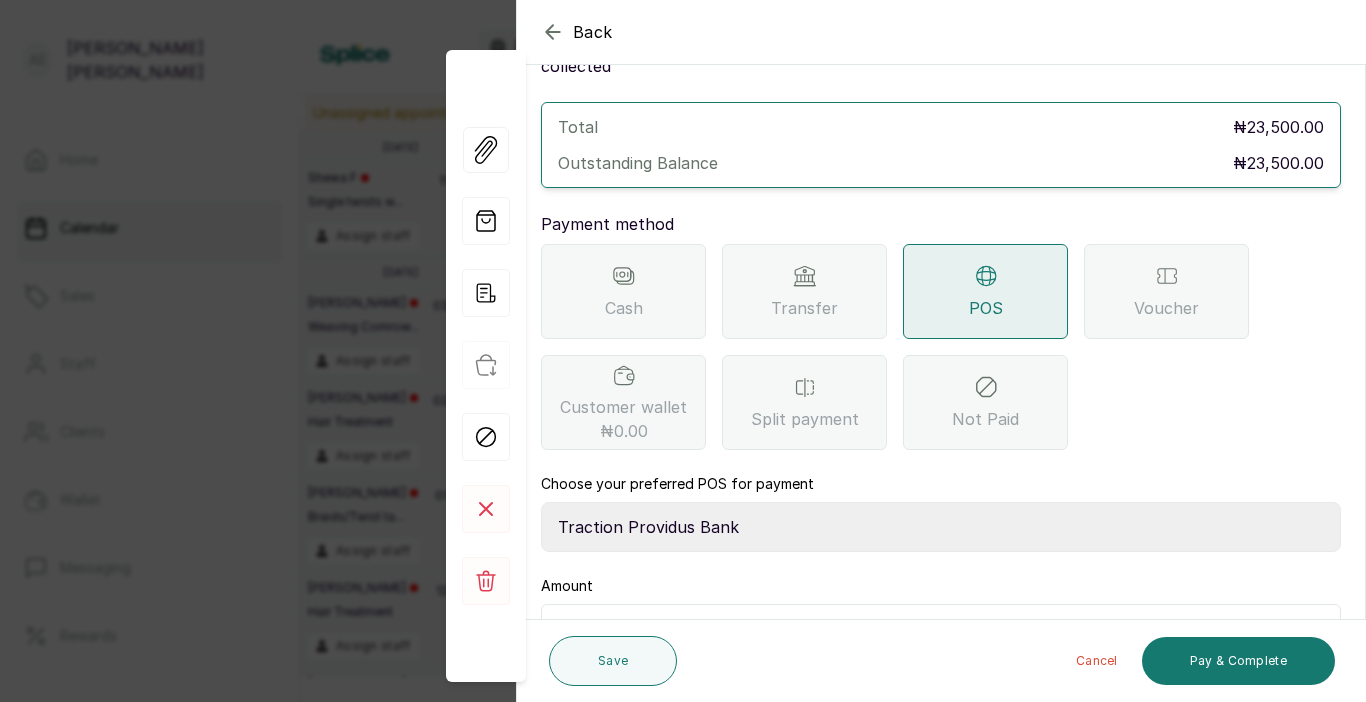 scroll, scrollTop: 112, scrollLeft: 0, axis: vertical 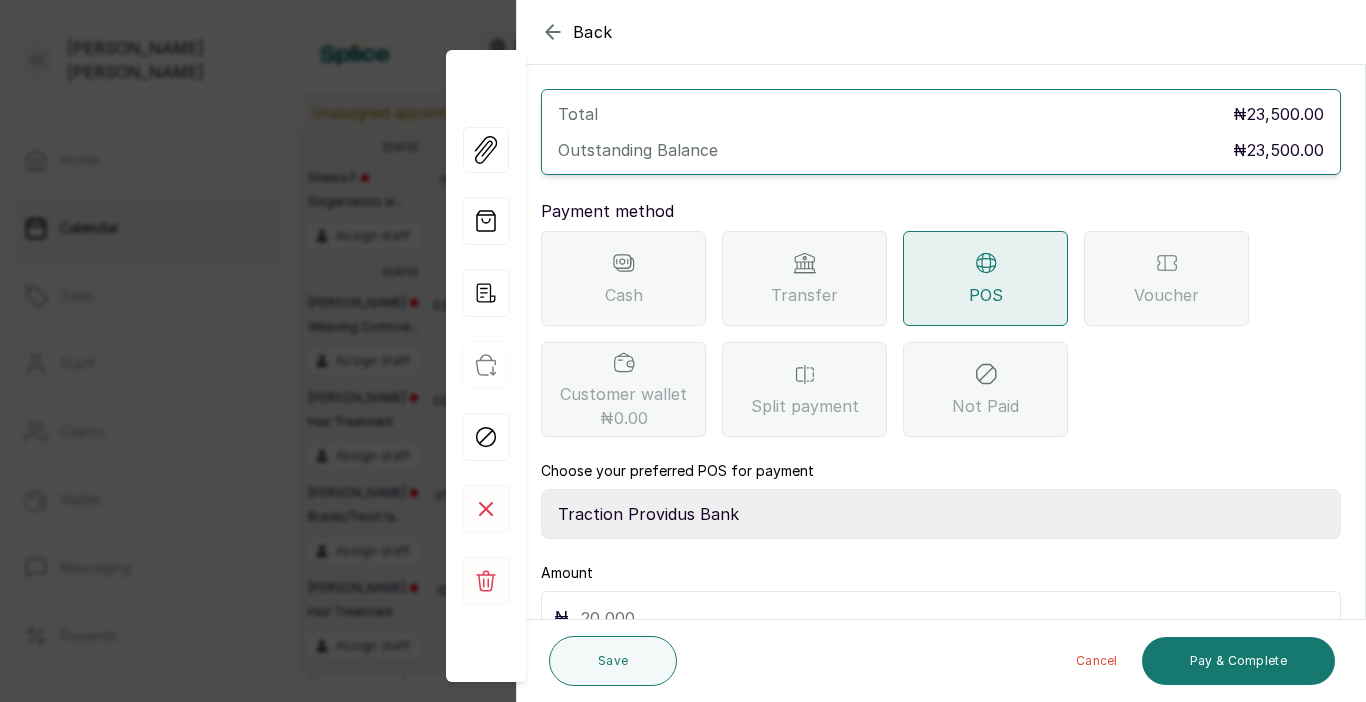 click at bounding box center (954, 618) 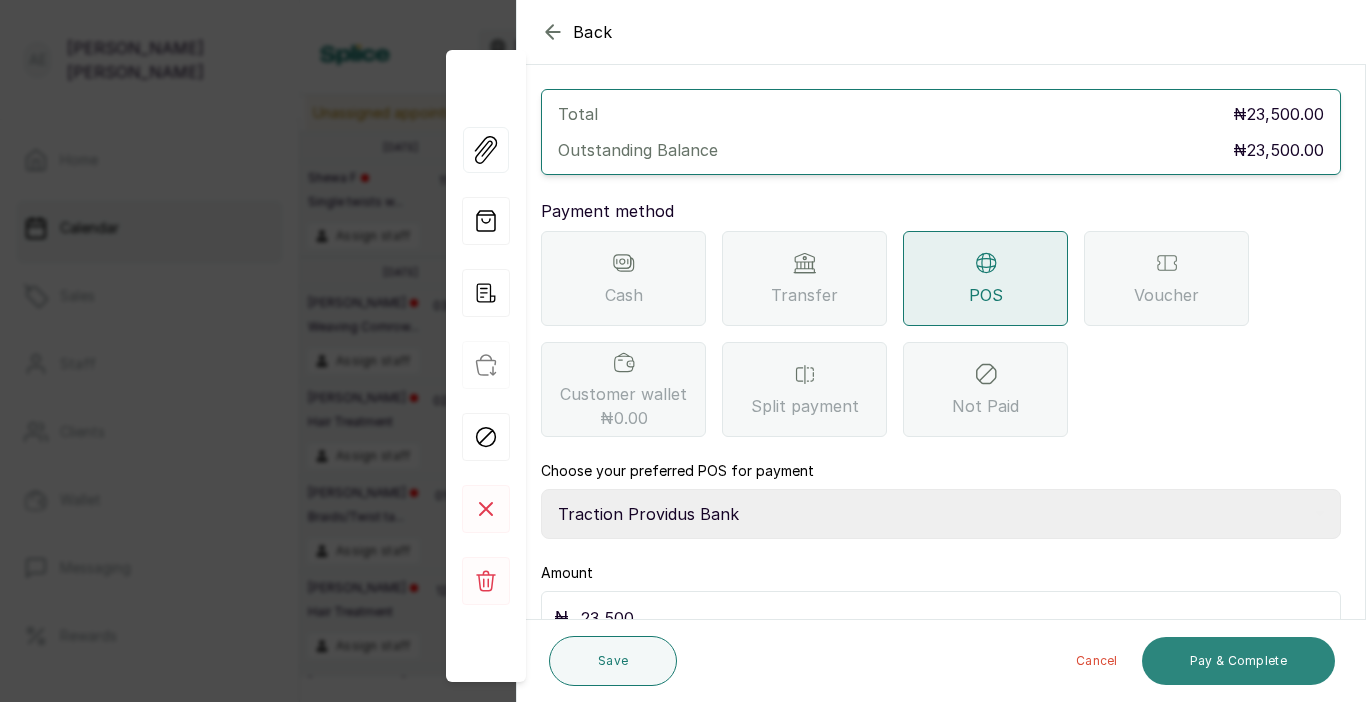 type on "23,500" 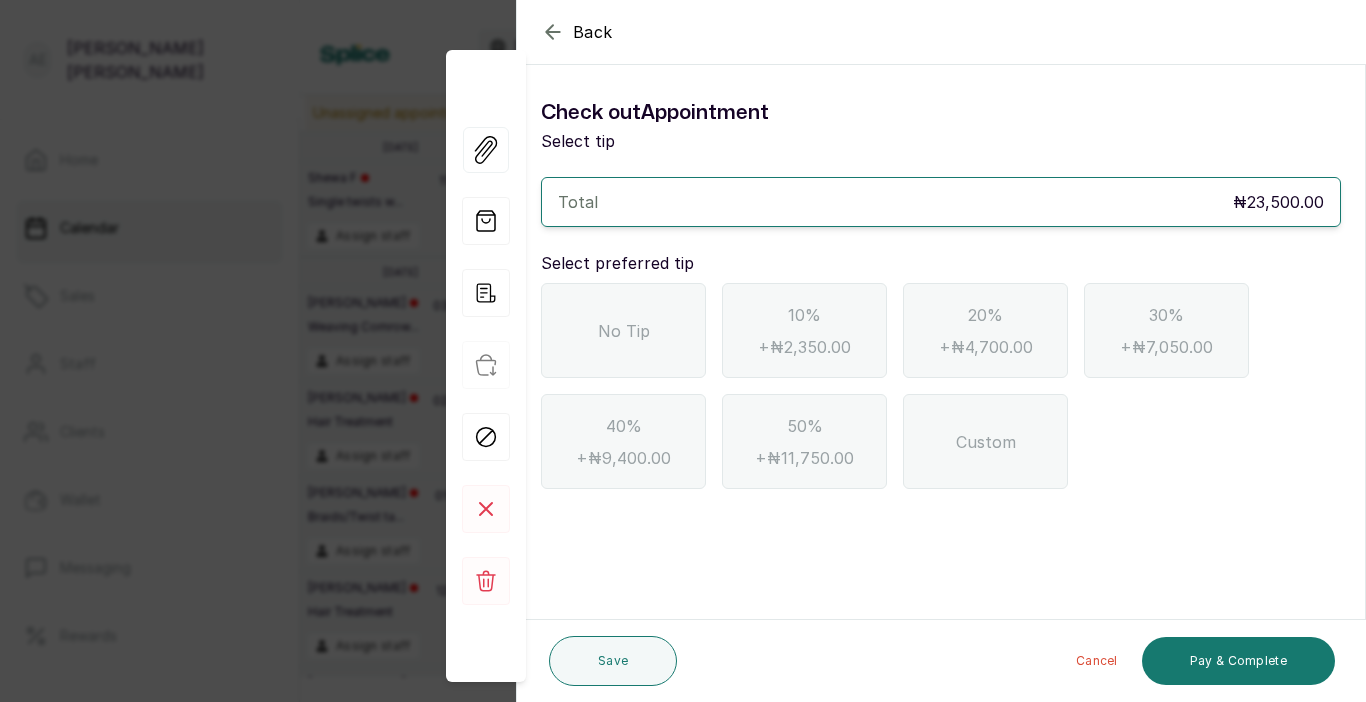 click on "No Tip" at bounding box center (623, 330) 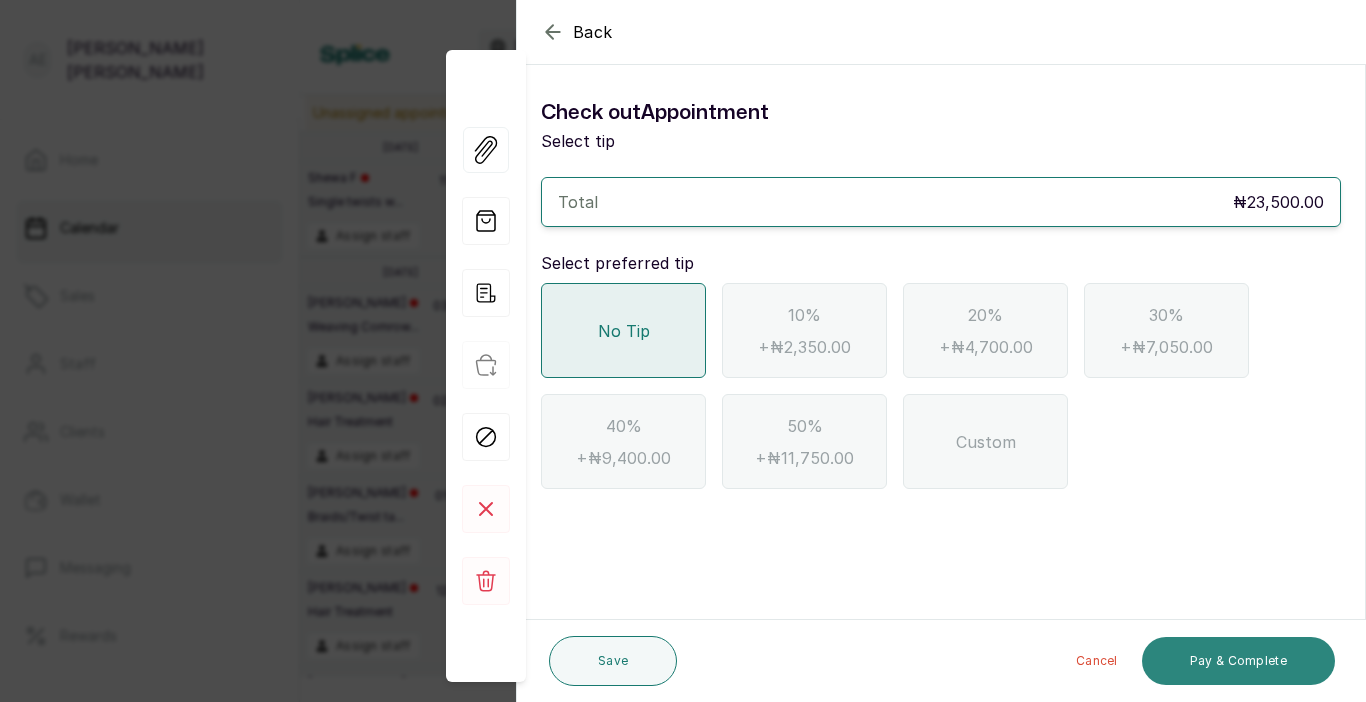 click on "Pay & Complete" at bounding box center (1238, 661) 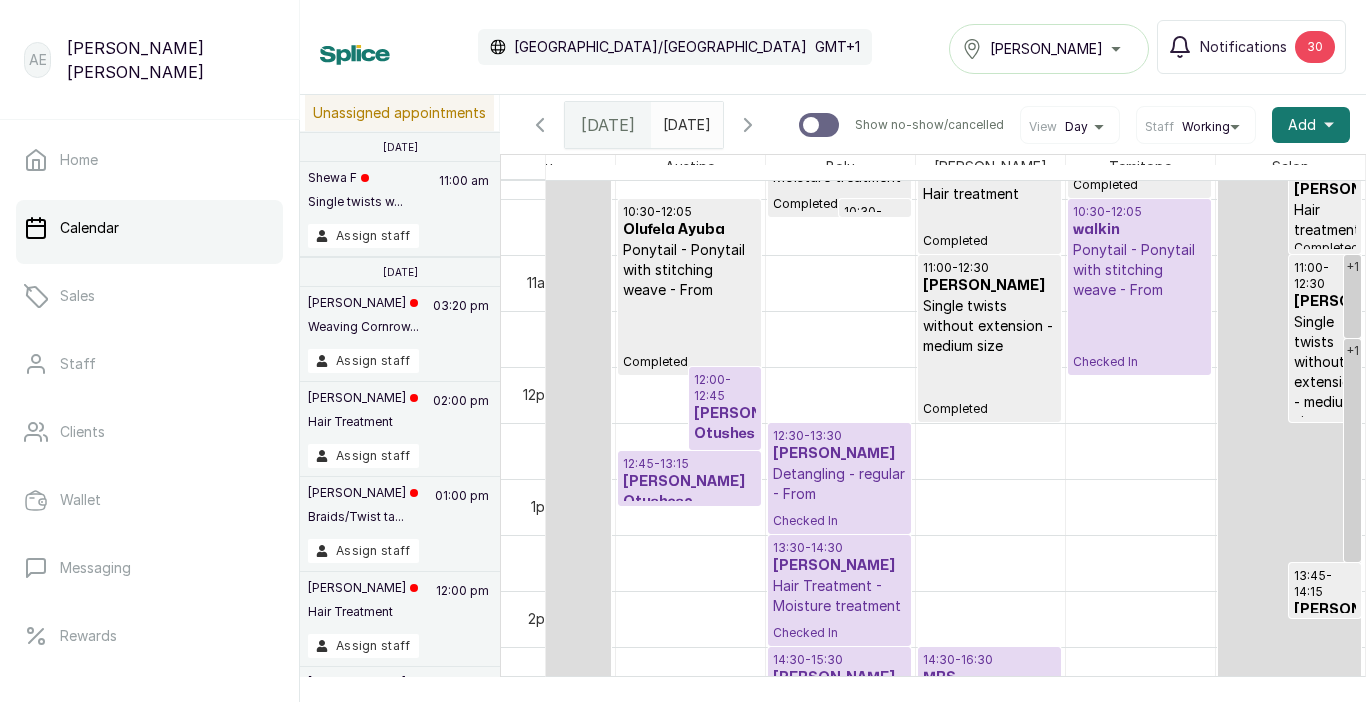 scroll, scrollTop: 1112, scrollLeft: 411, axis: both 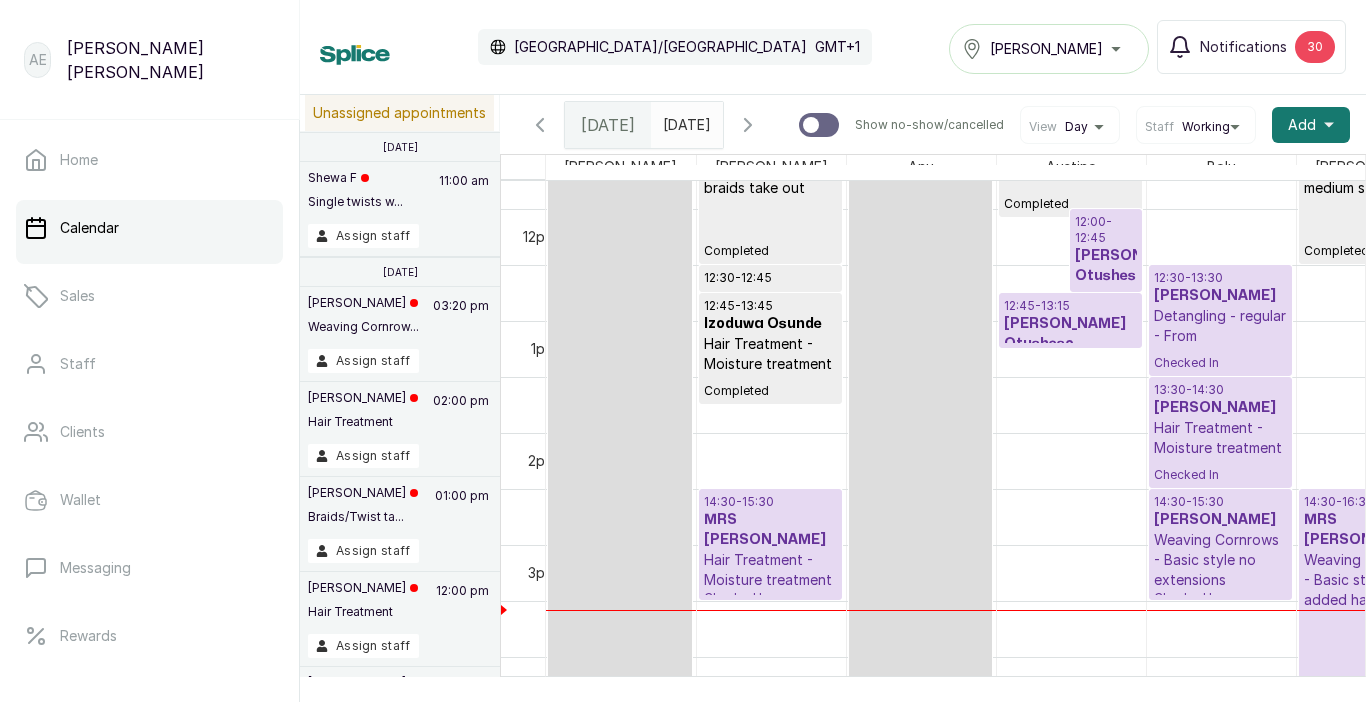 click on "MRS [PERSON_NAME]" at bounding box center (770, 530) 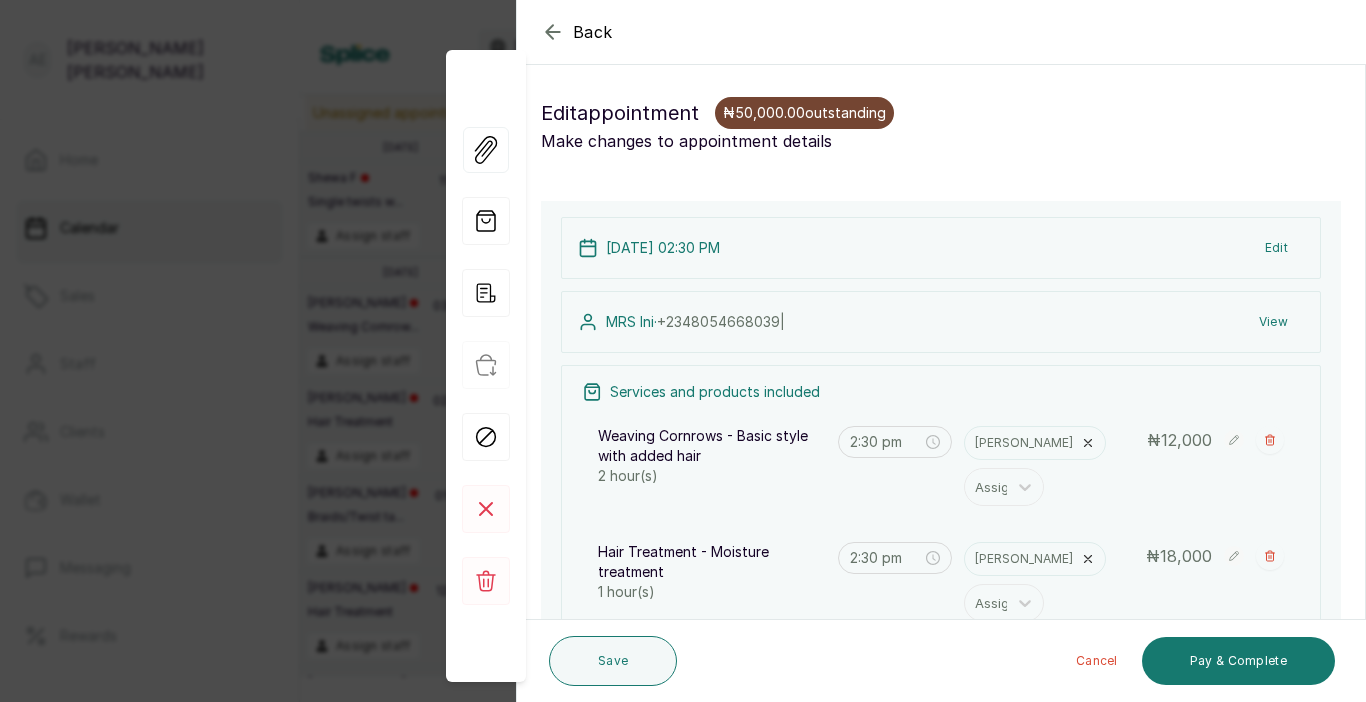 click on "[PERSON_NAME]" at bounding box center (1035, 559) 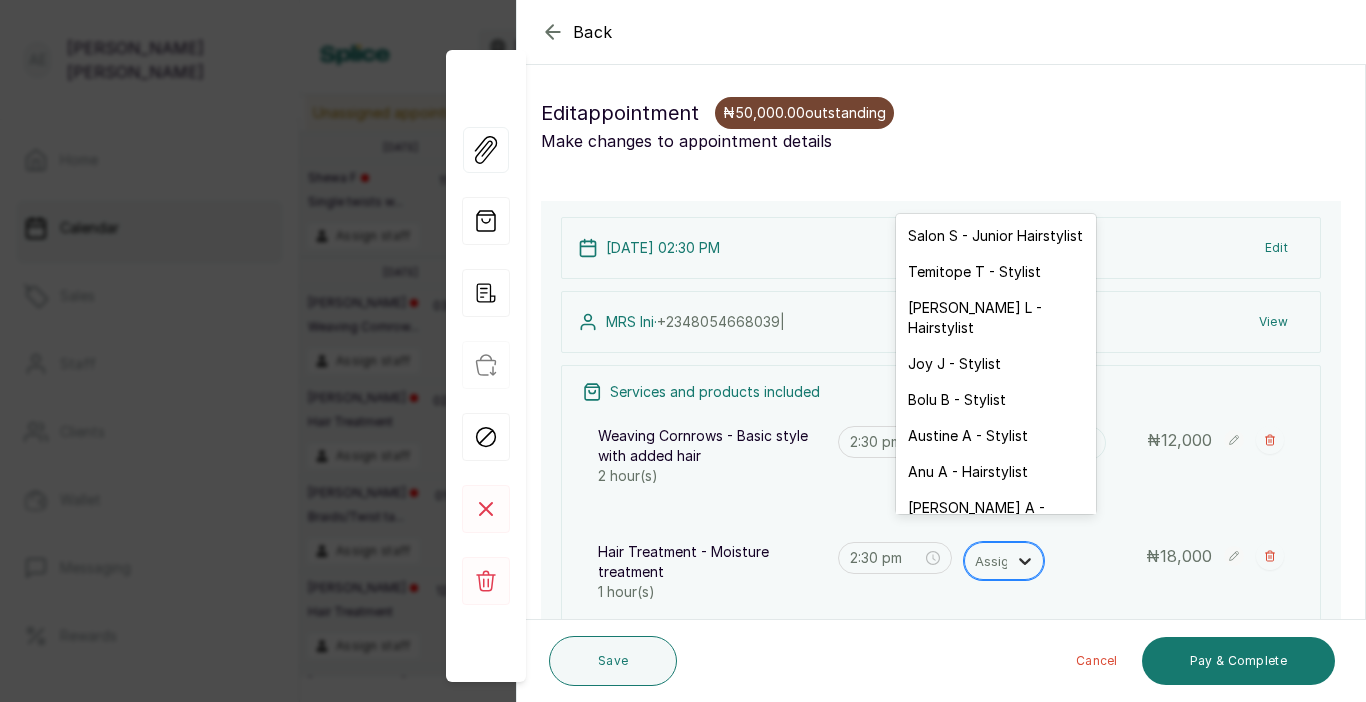 click 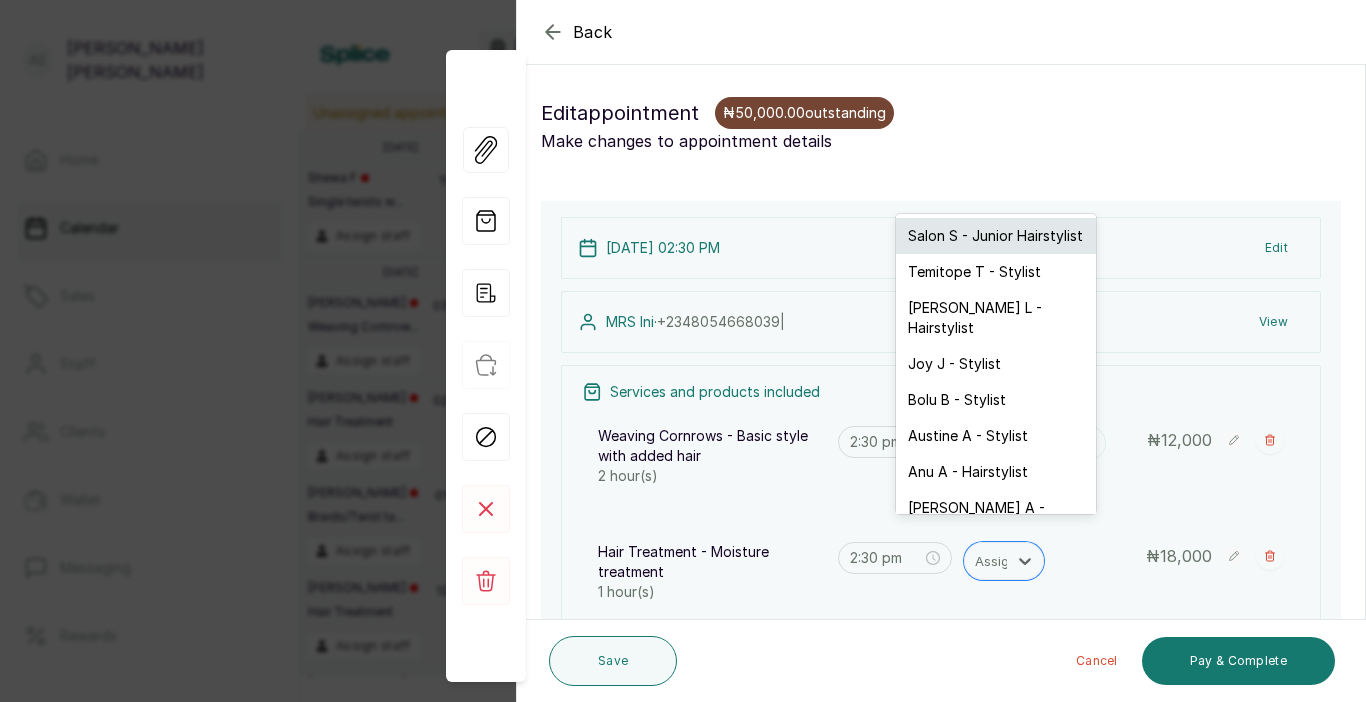 click on "Salon S - Junior Hairstylist" at bounding box center (996, 236) 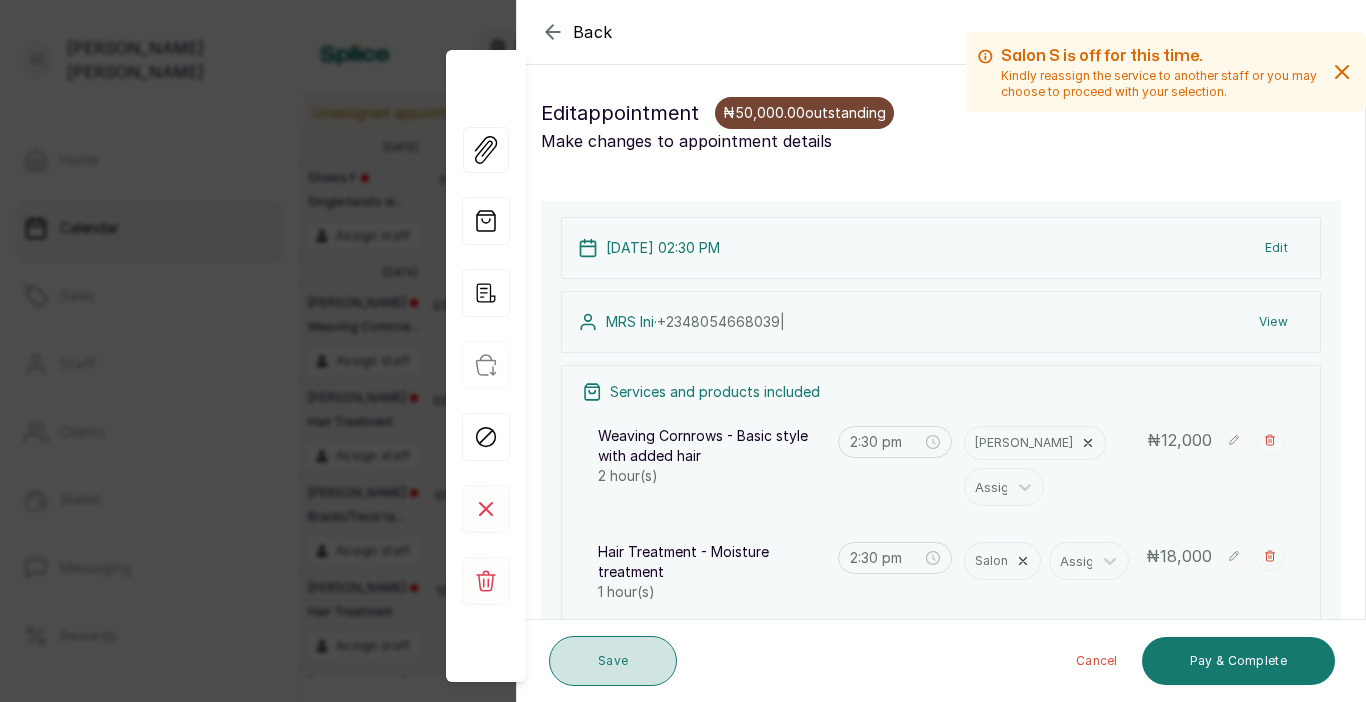 click on "Save" at bounding box center (613, 661) 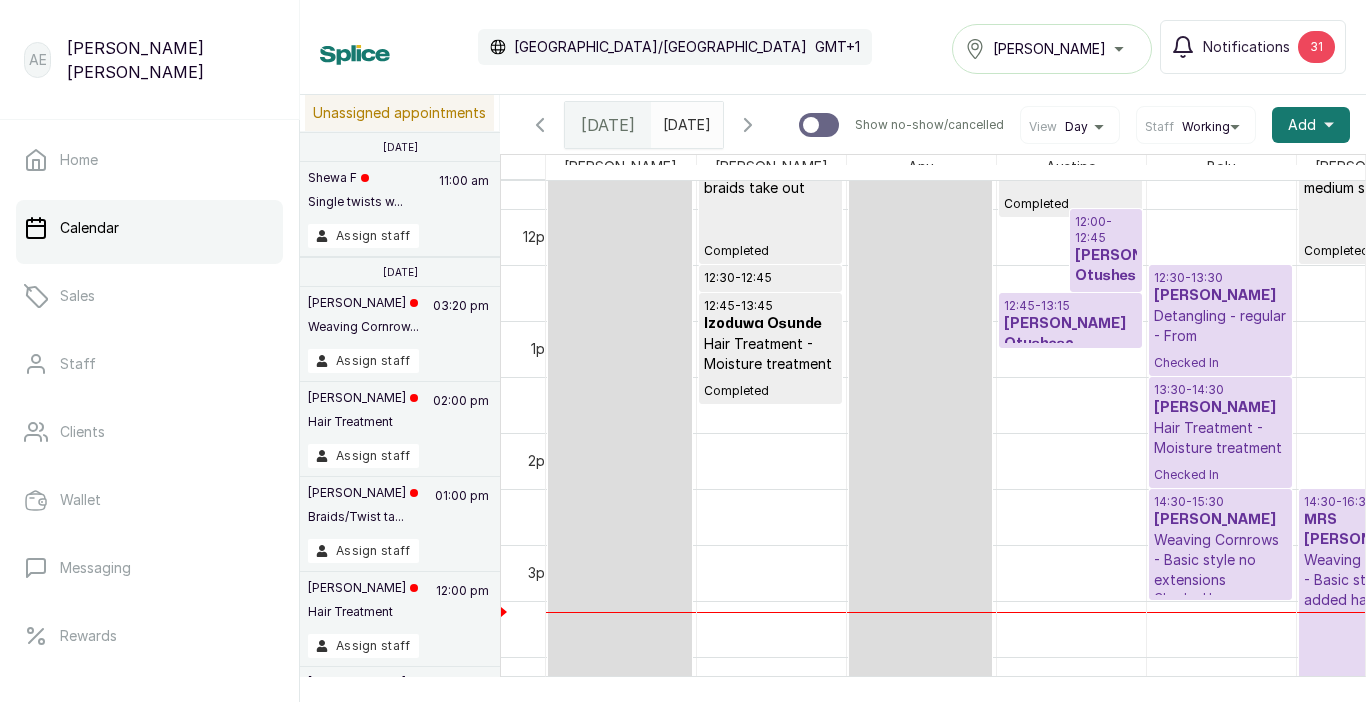 scroll, scrollTop: 1456, scrollLeft: 0, axis: vertical 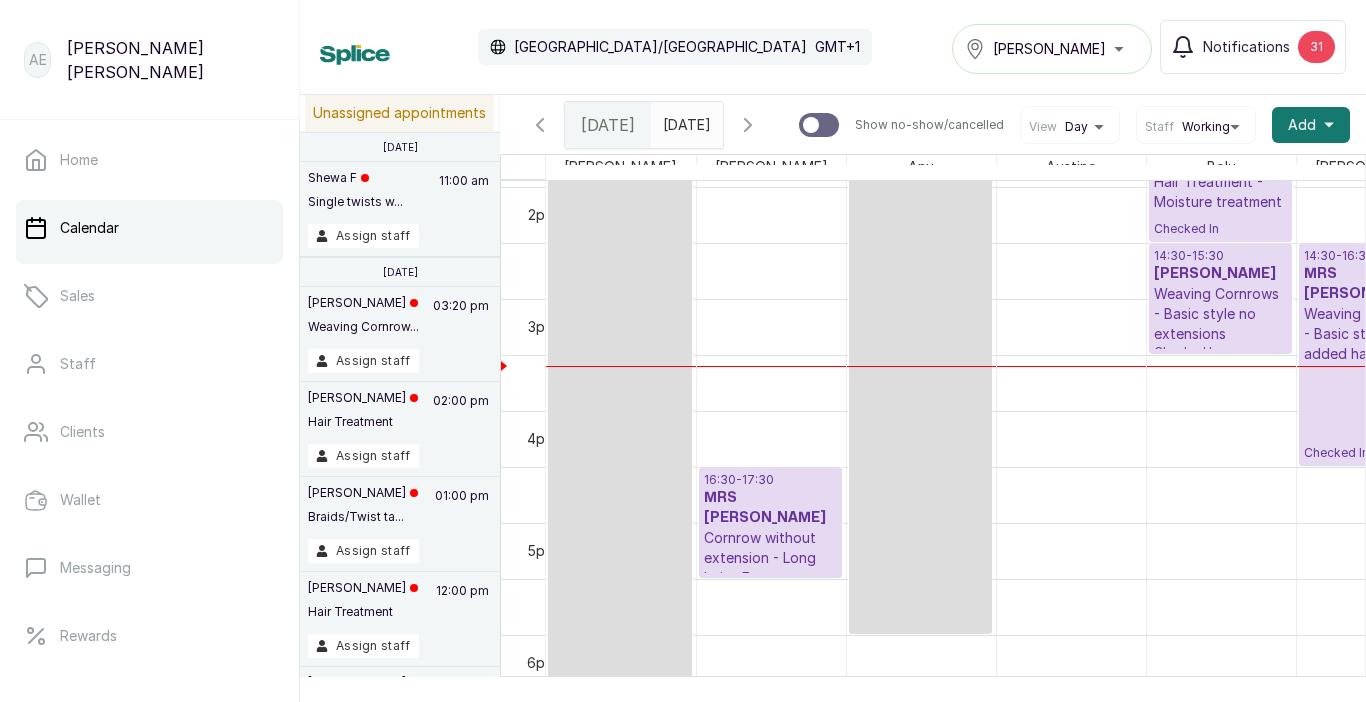 click on "MRS [PERSON_NAME]" at bounding box center [770, 508] 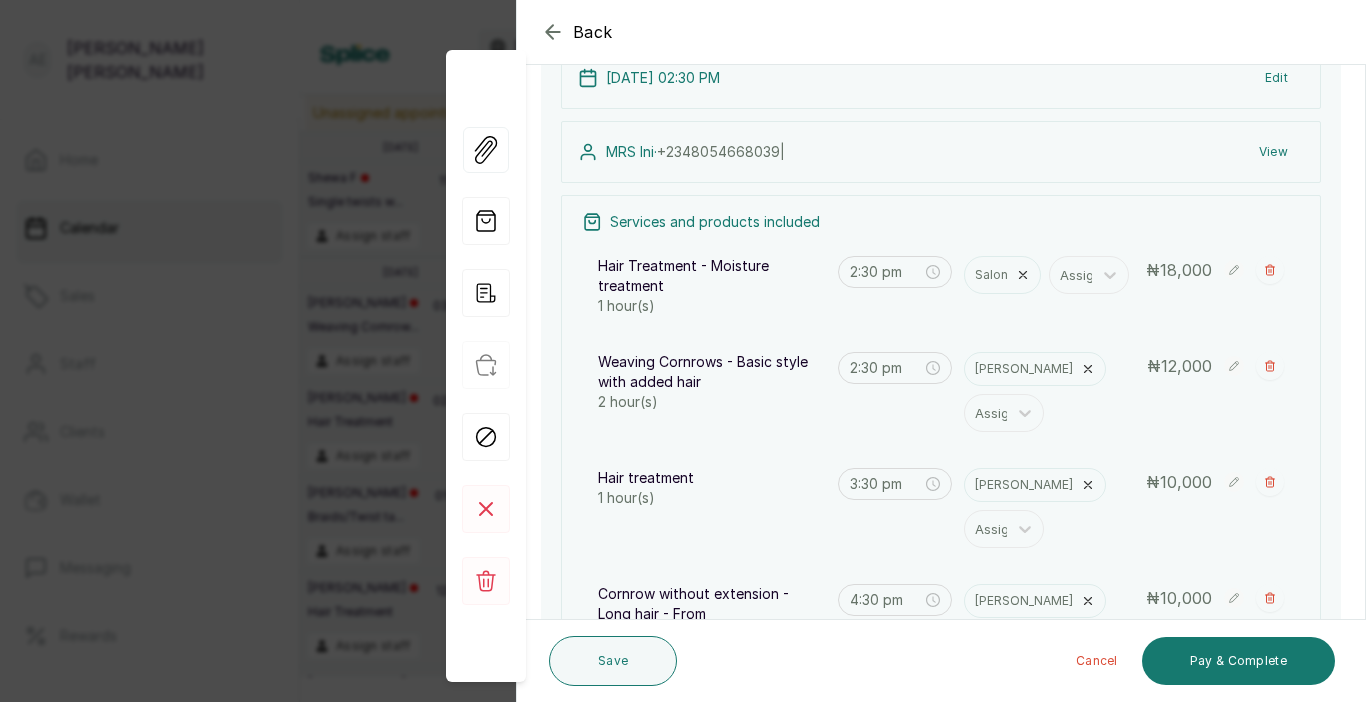 scroll, scrollTop: 173, scrollLeft: 0, axis: vertical 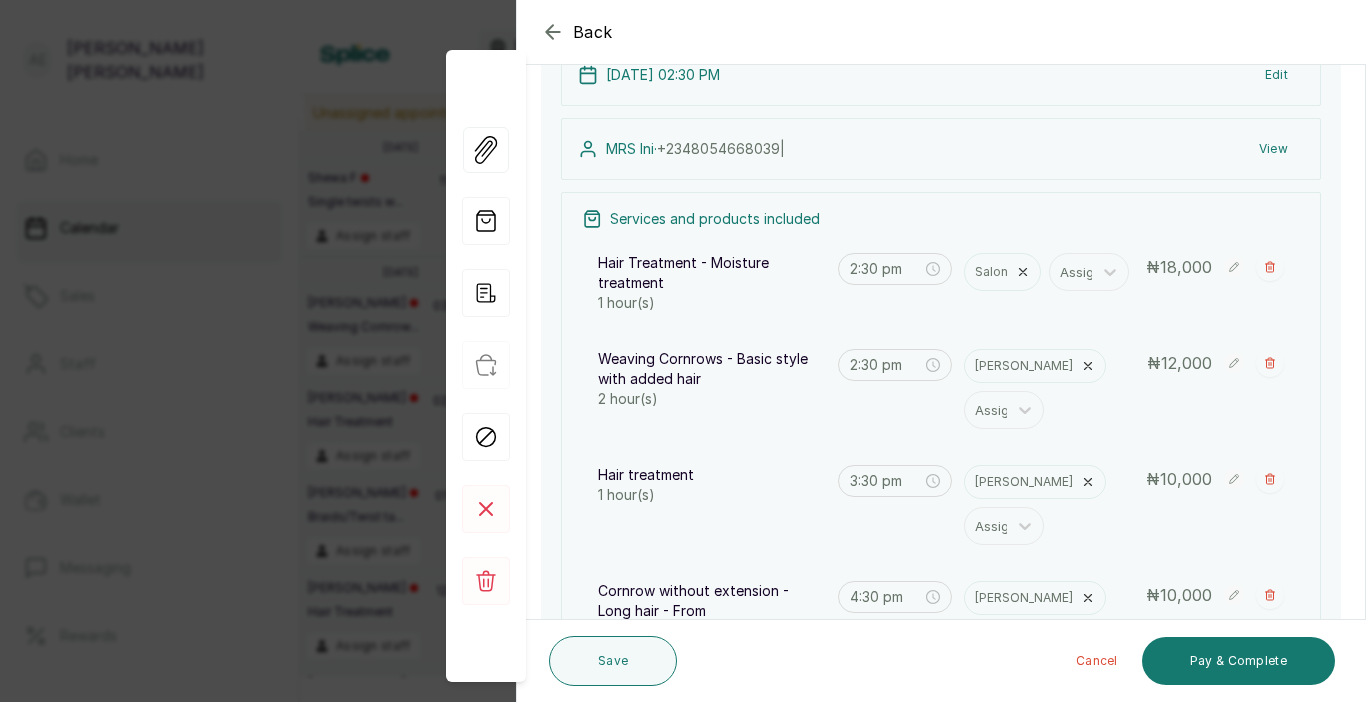 click on "[PERSON_NAME]" at bounding box center [1035, 598] 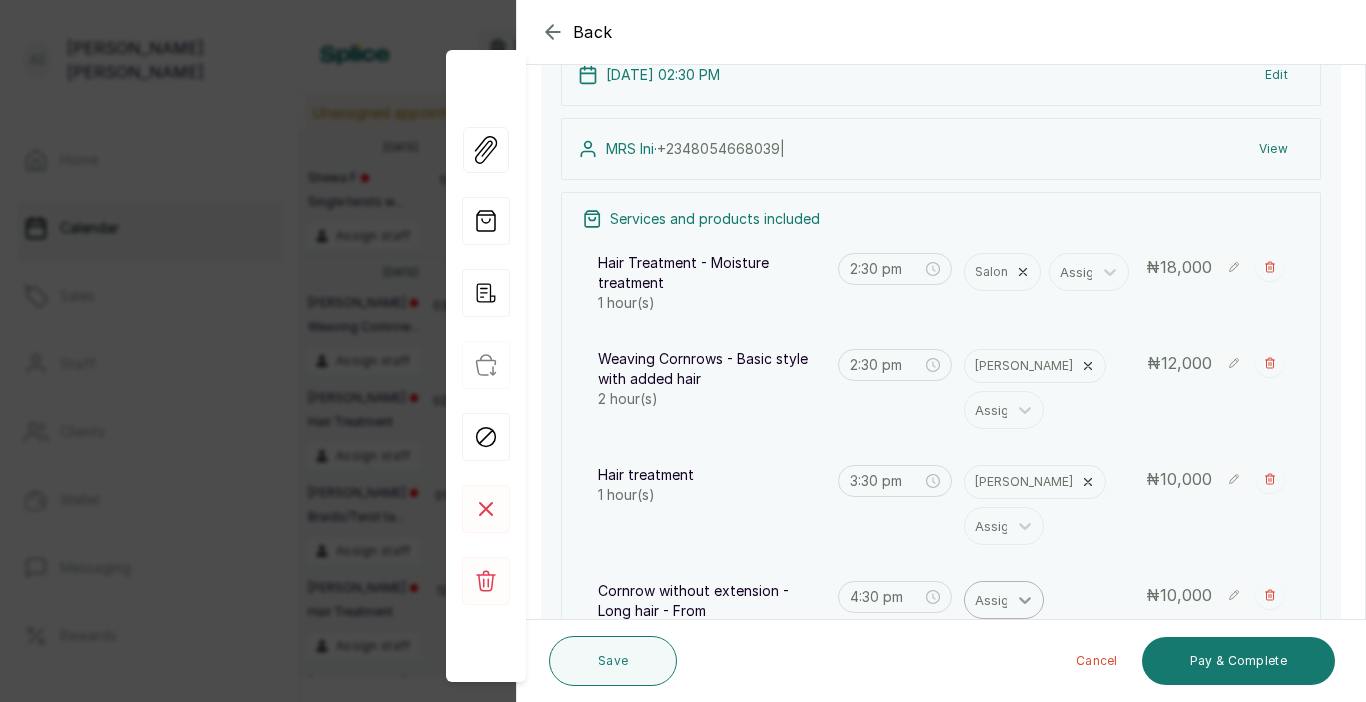 click at bounding box center (1025, 600) 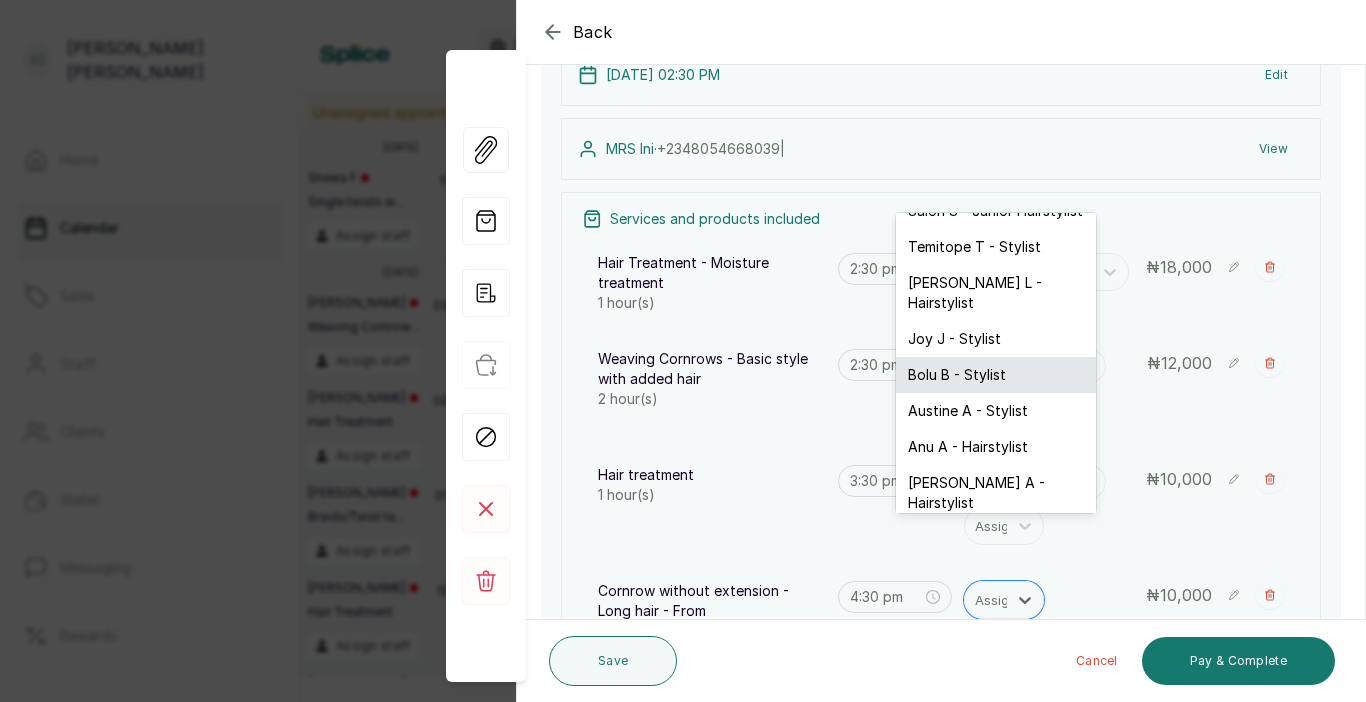 scroll, scrollTop: 0, scrollLeft: 0, axis: both 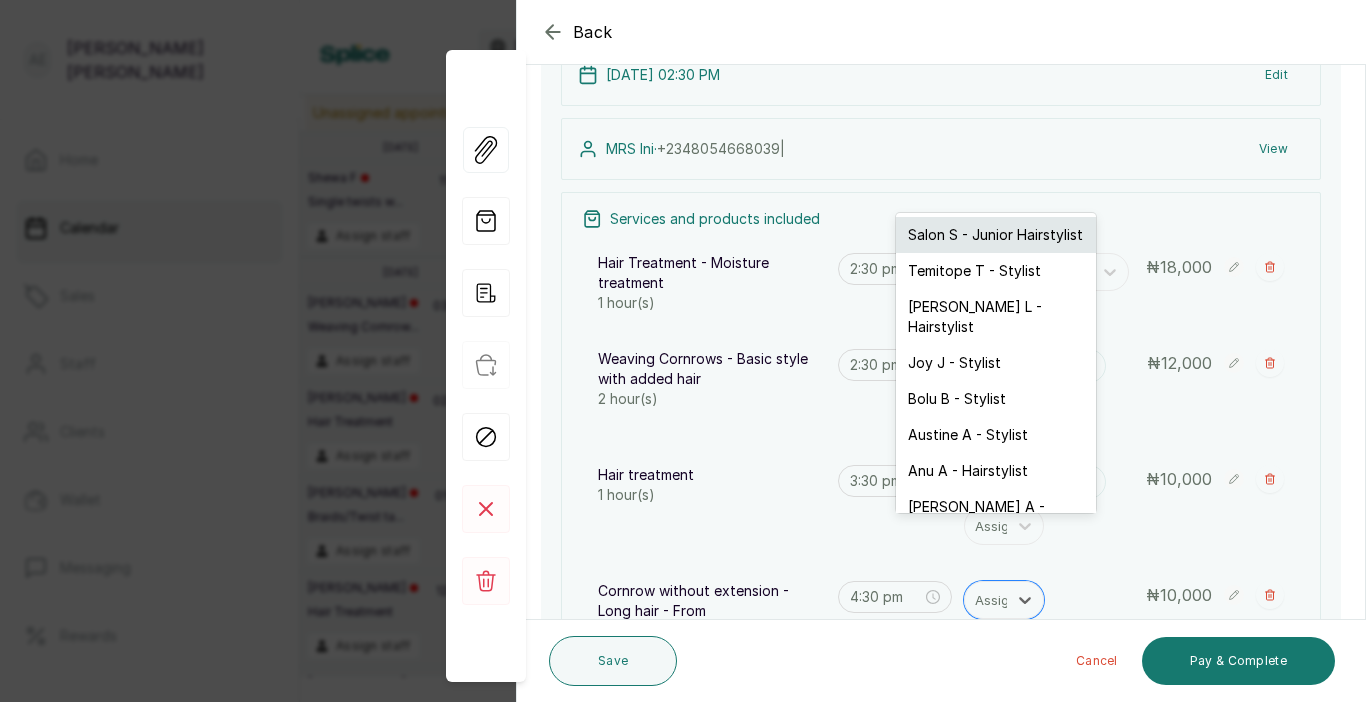 click on "Salon S - Junior Hairstylist" at bounding box center [996, 235] 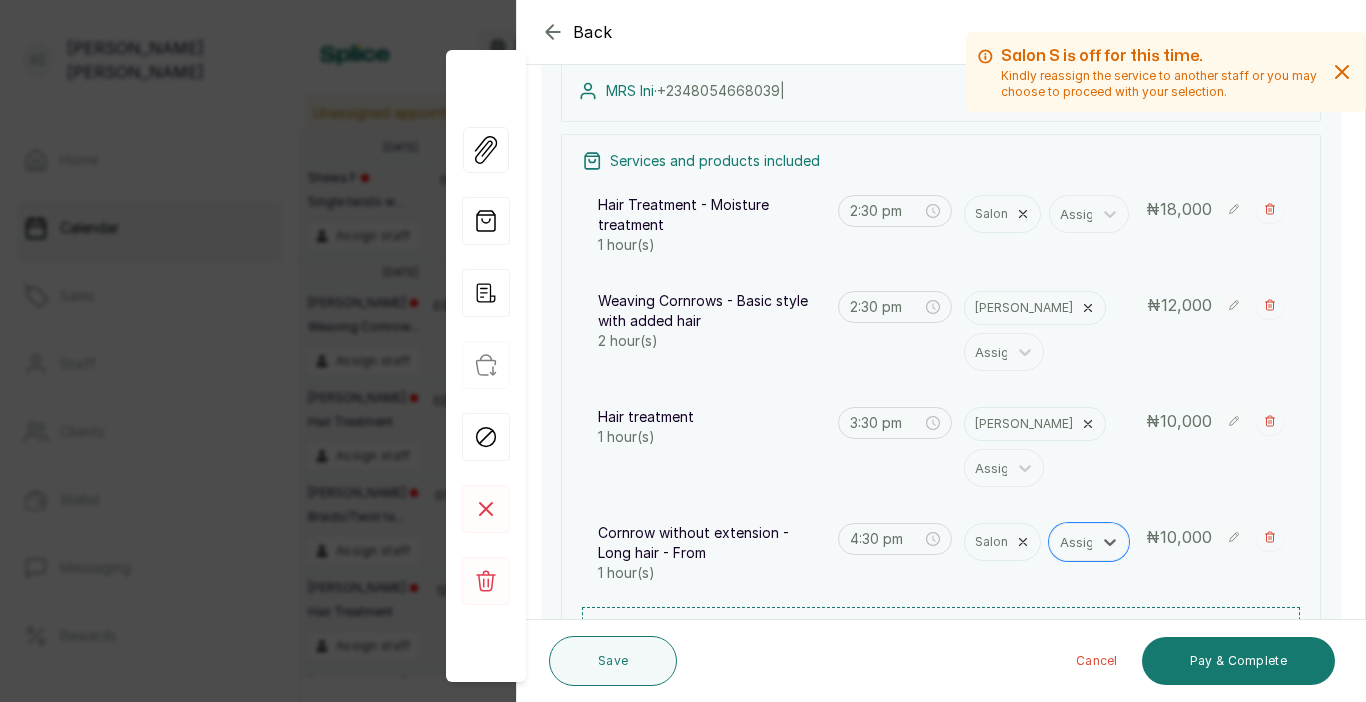 scroll, scrollTop: 258, scrollLeft: 0, axis: vertical 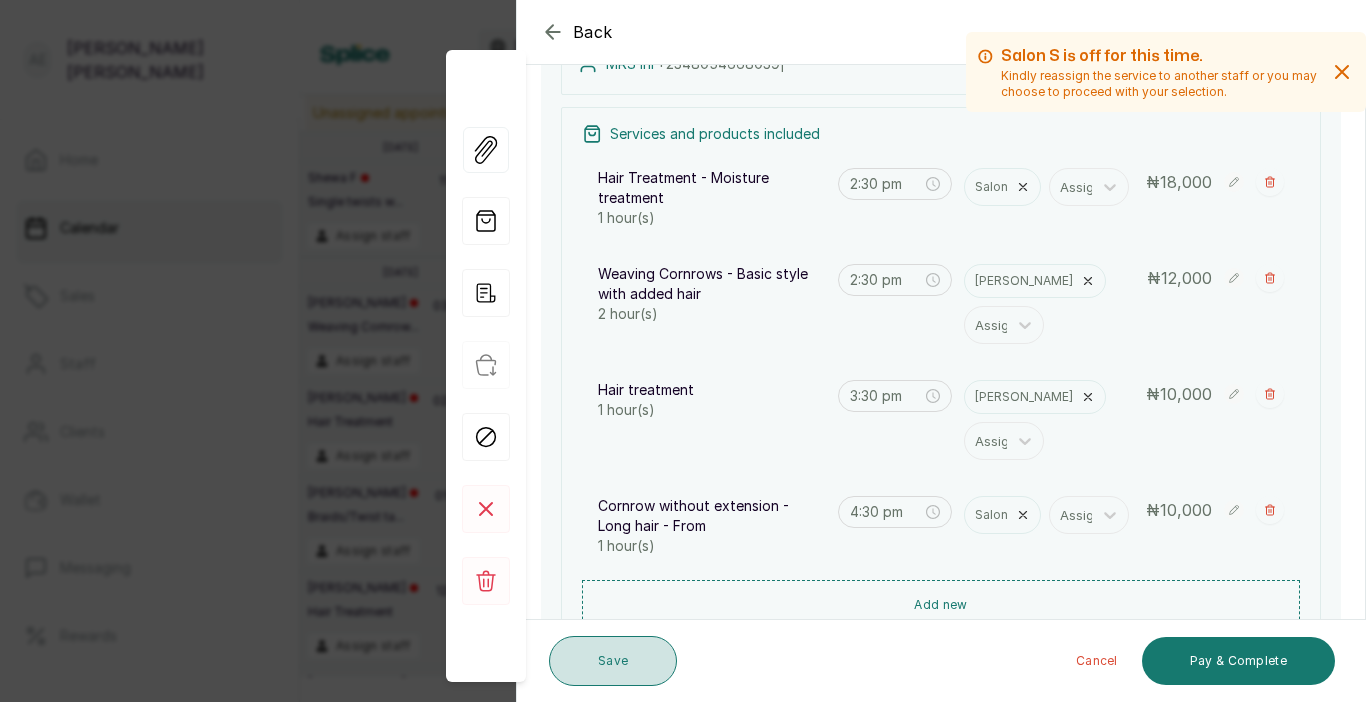 click on "Save" at bounding box center (613, 661) 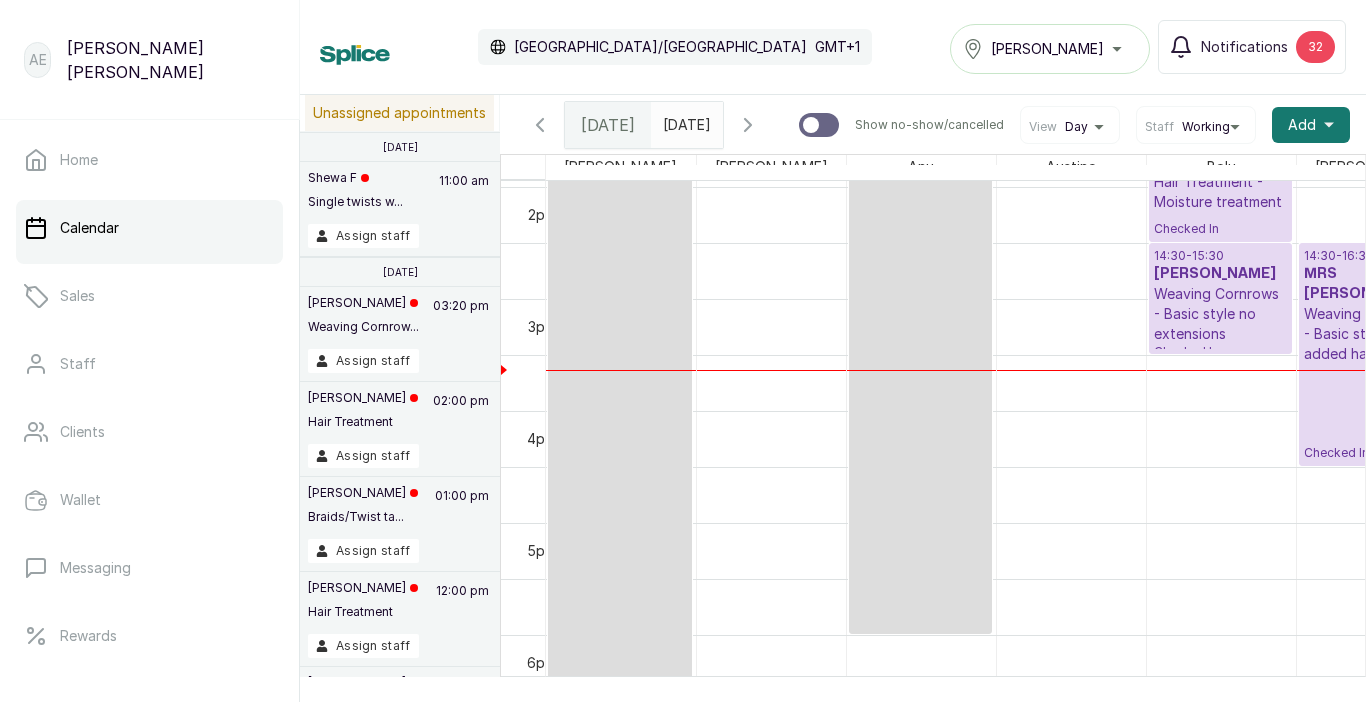 scroll, scrollTop: 1453, scrollLeft: 0, axis: vertical 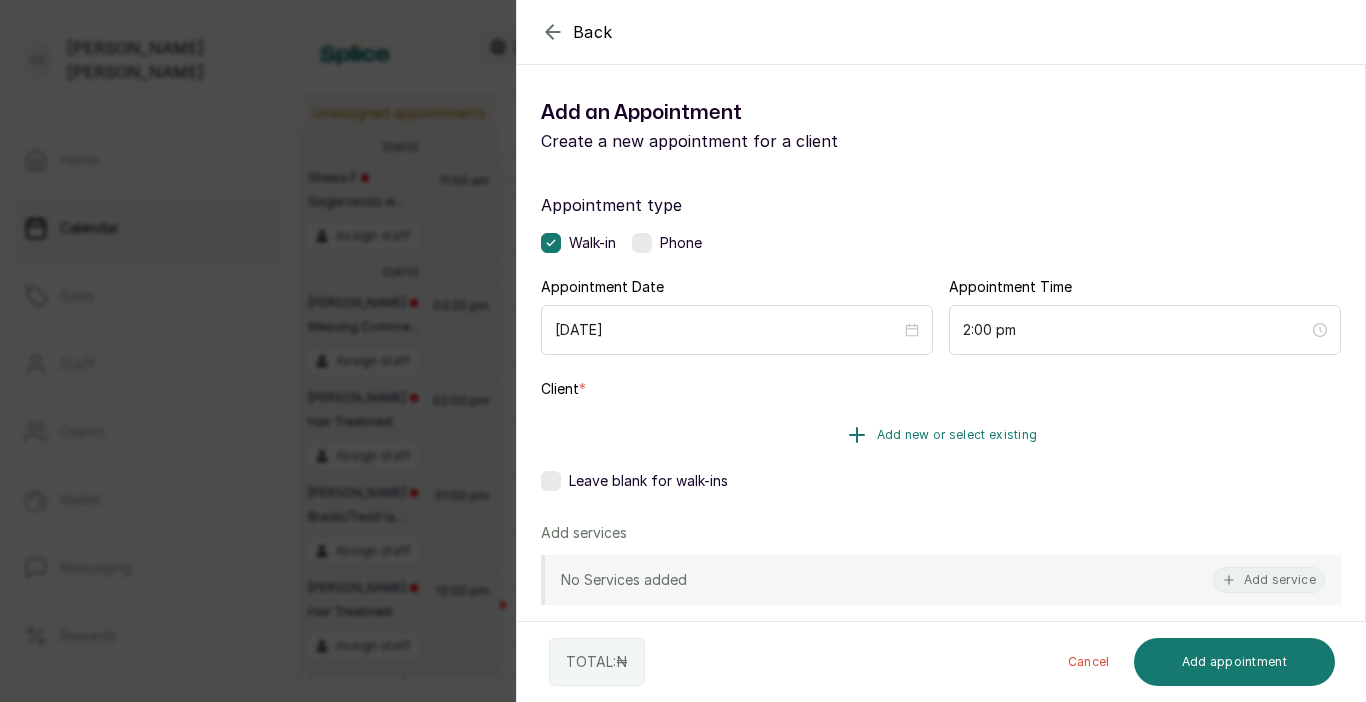 click on "Add new or select existing" at bounding box center (957, 435) 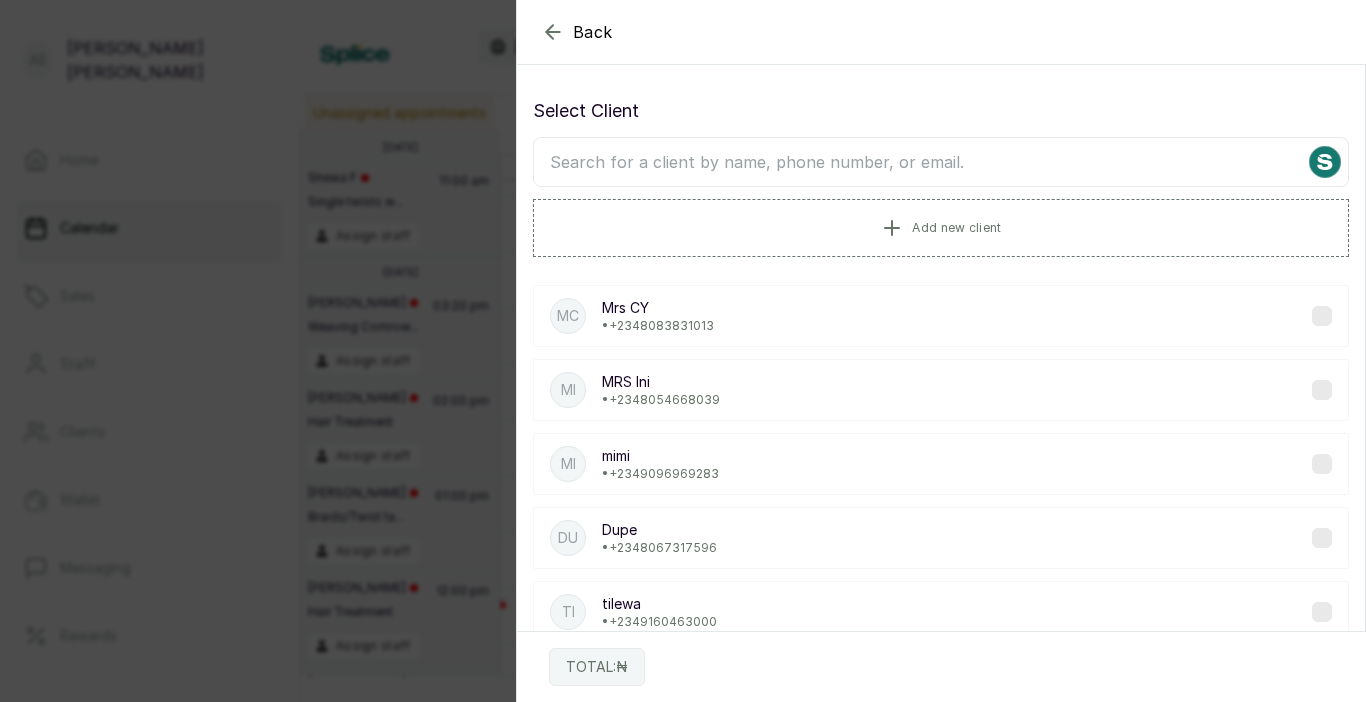 click at bounding box center (941, 162) 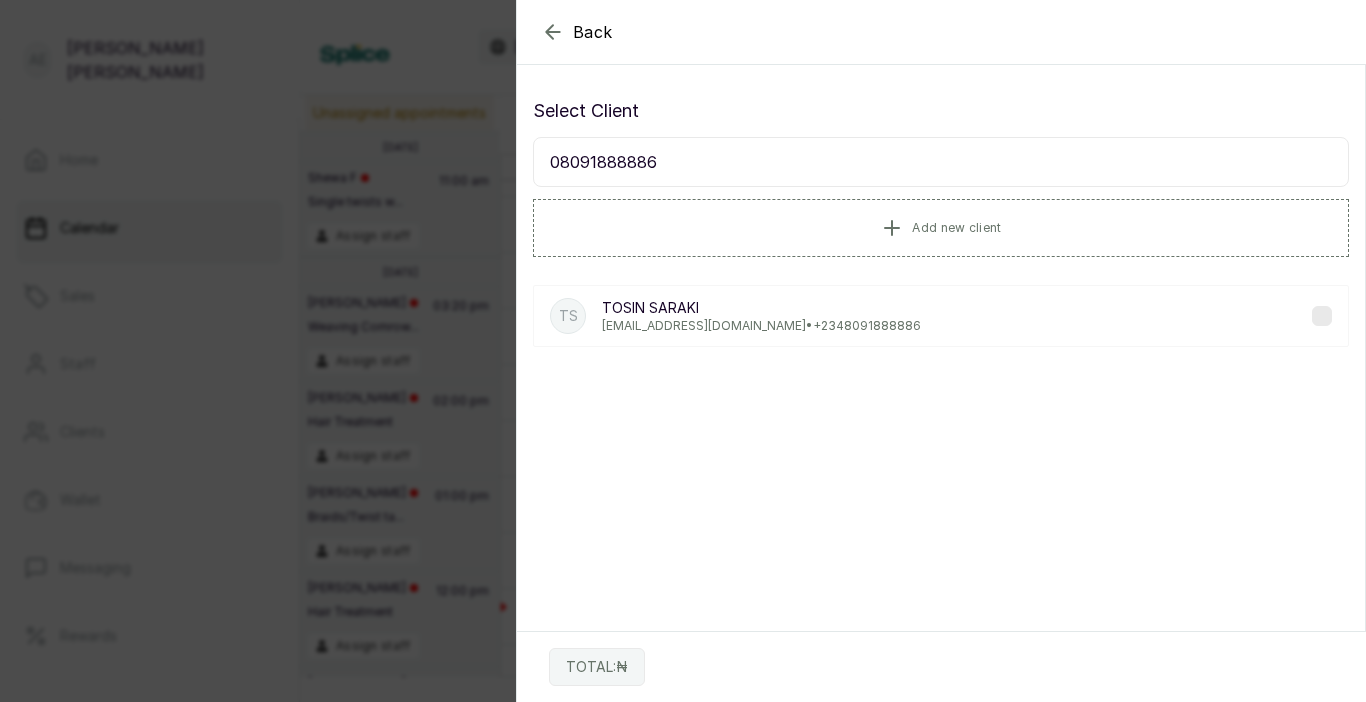 type on "08091888886" 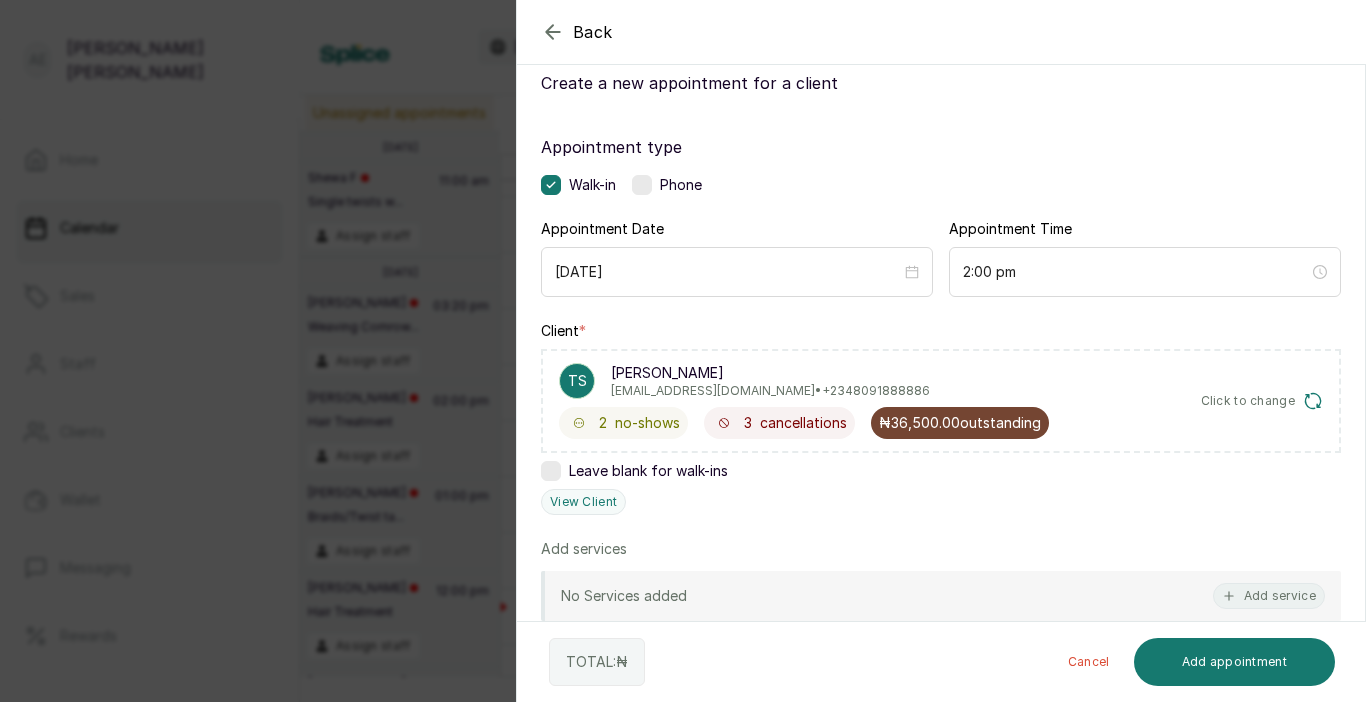 scroll, scrollTop: 74, scrollLeft: 0, axis: vertical 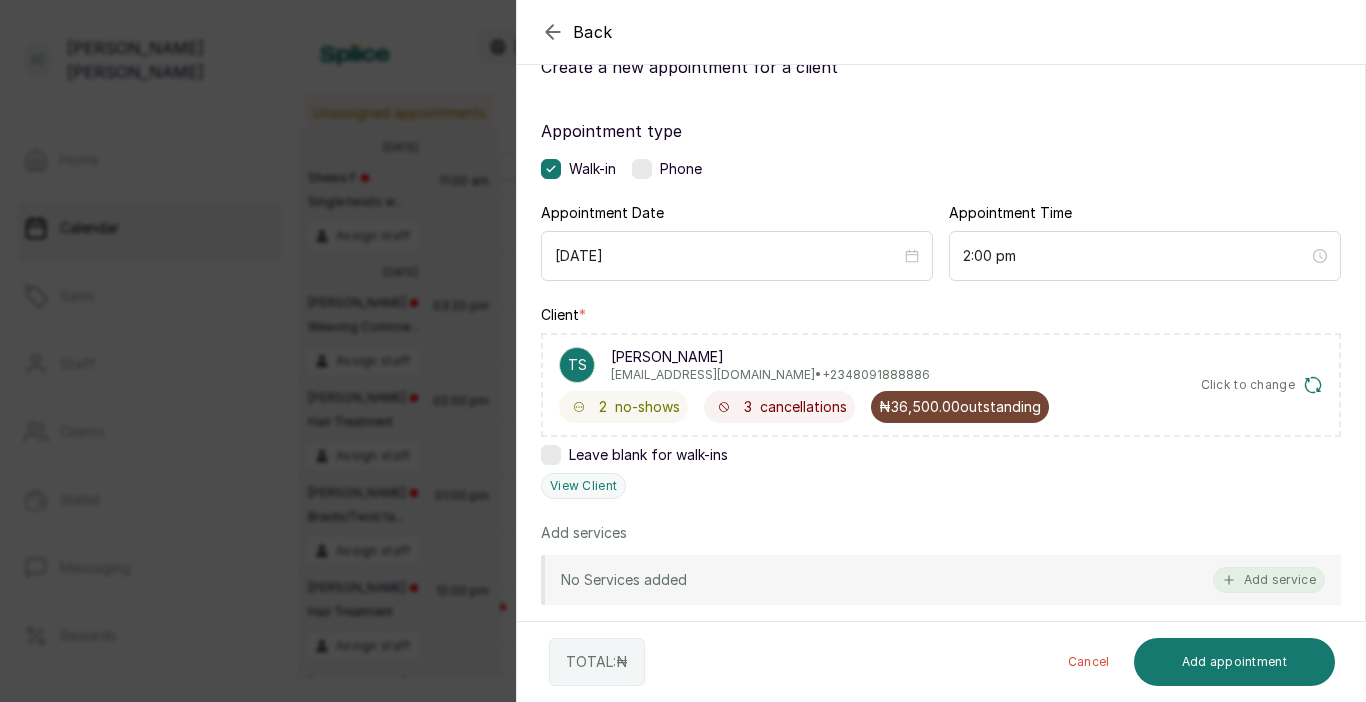click on "Add service" at bounding box center [1269, 580] 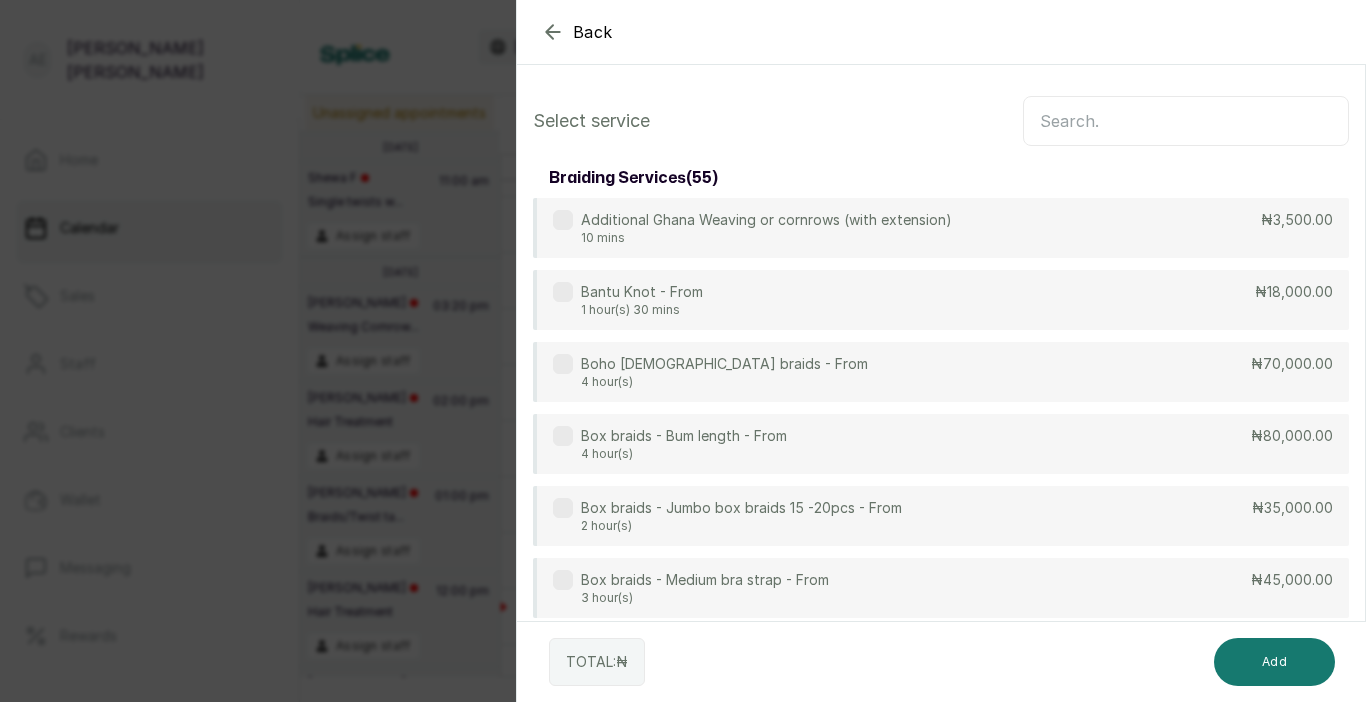 scroll, scrollTop: 0, scrollLeft: 0, axis: both 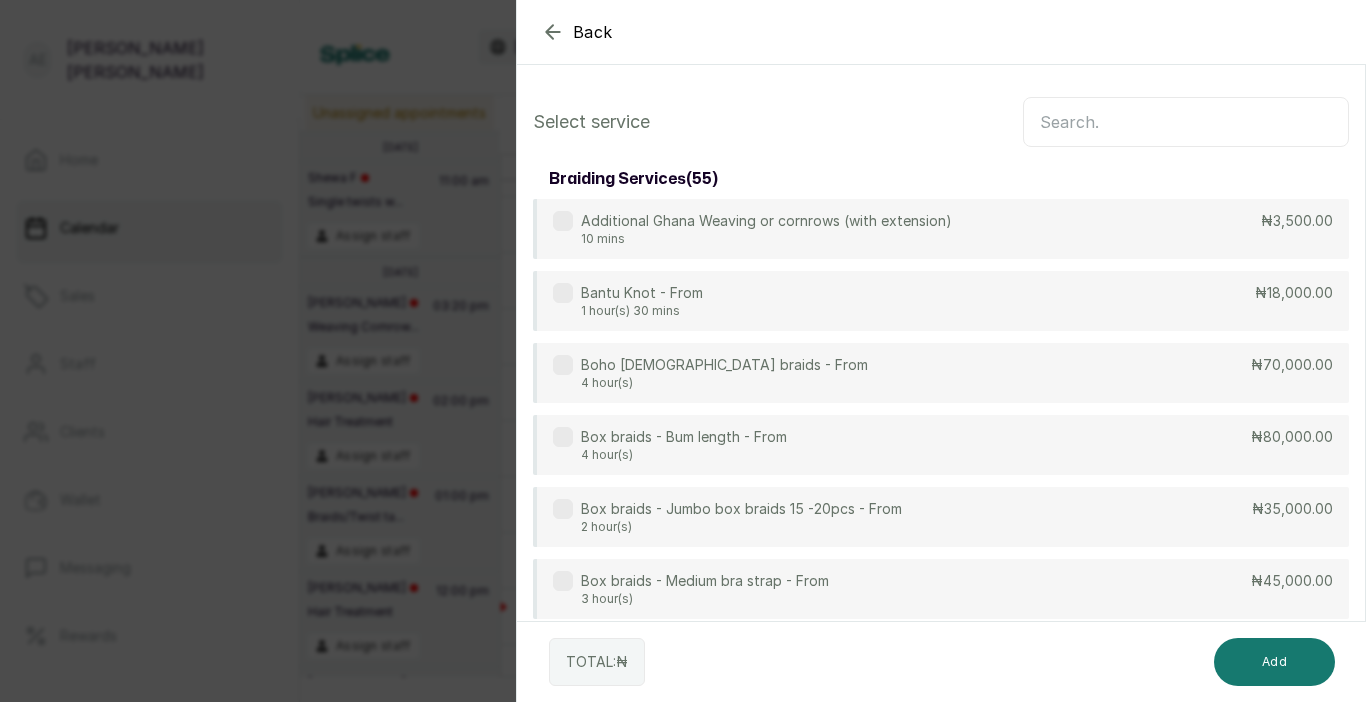 click at bounding box center [1186, 122] 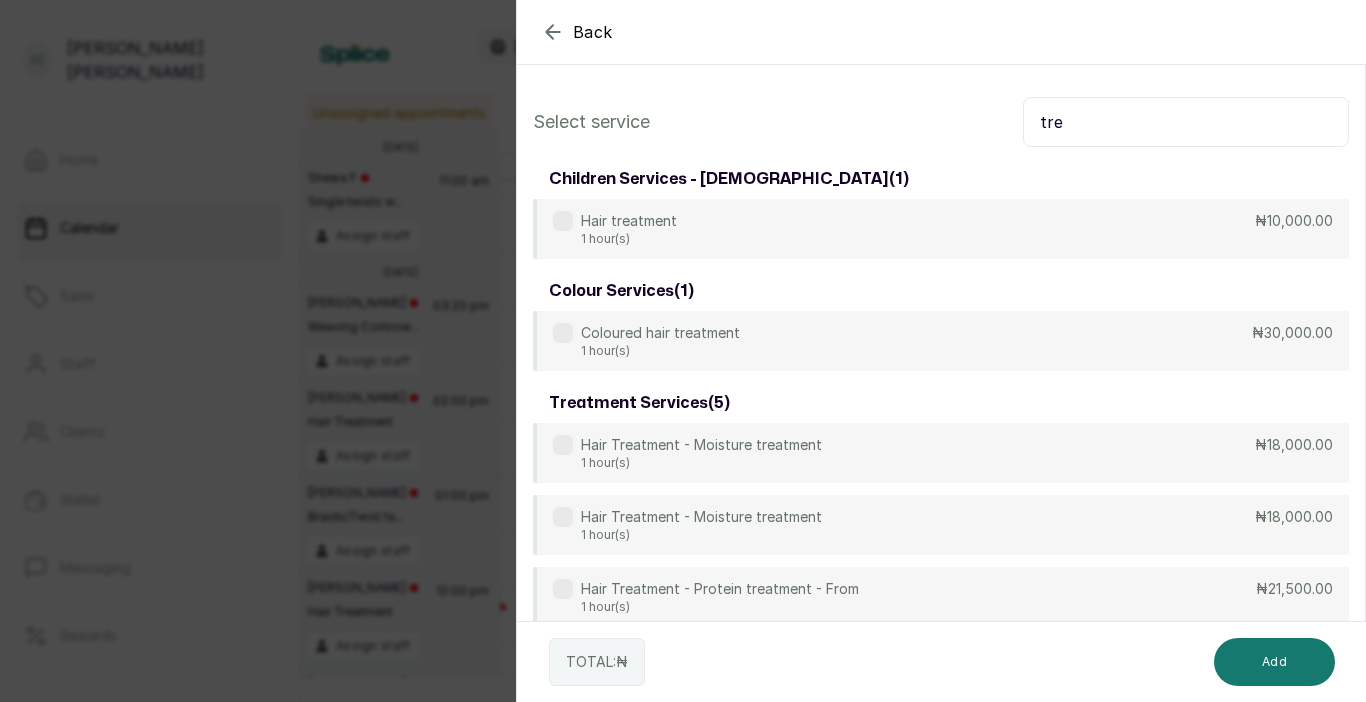 type on "tre" 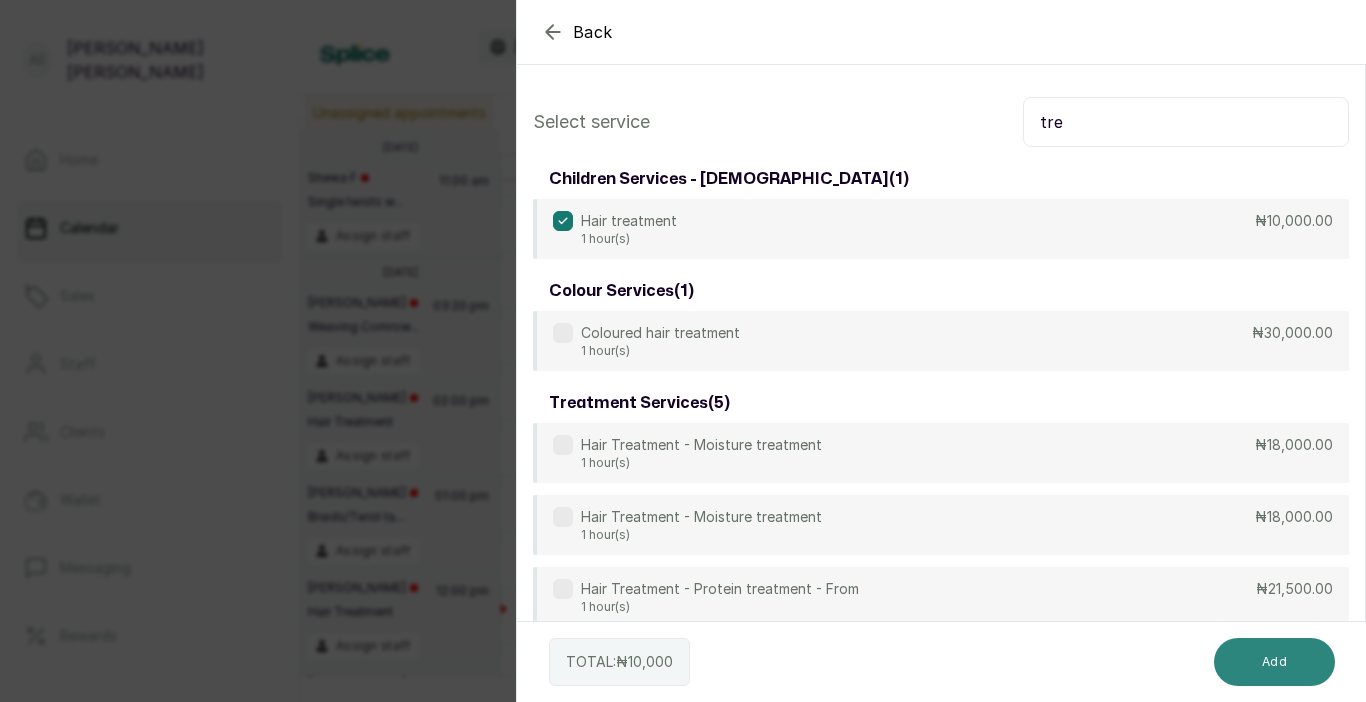 click on "Add" at bounding box center [1274, 662] 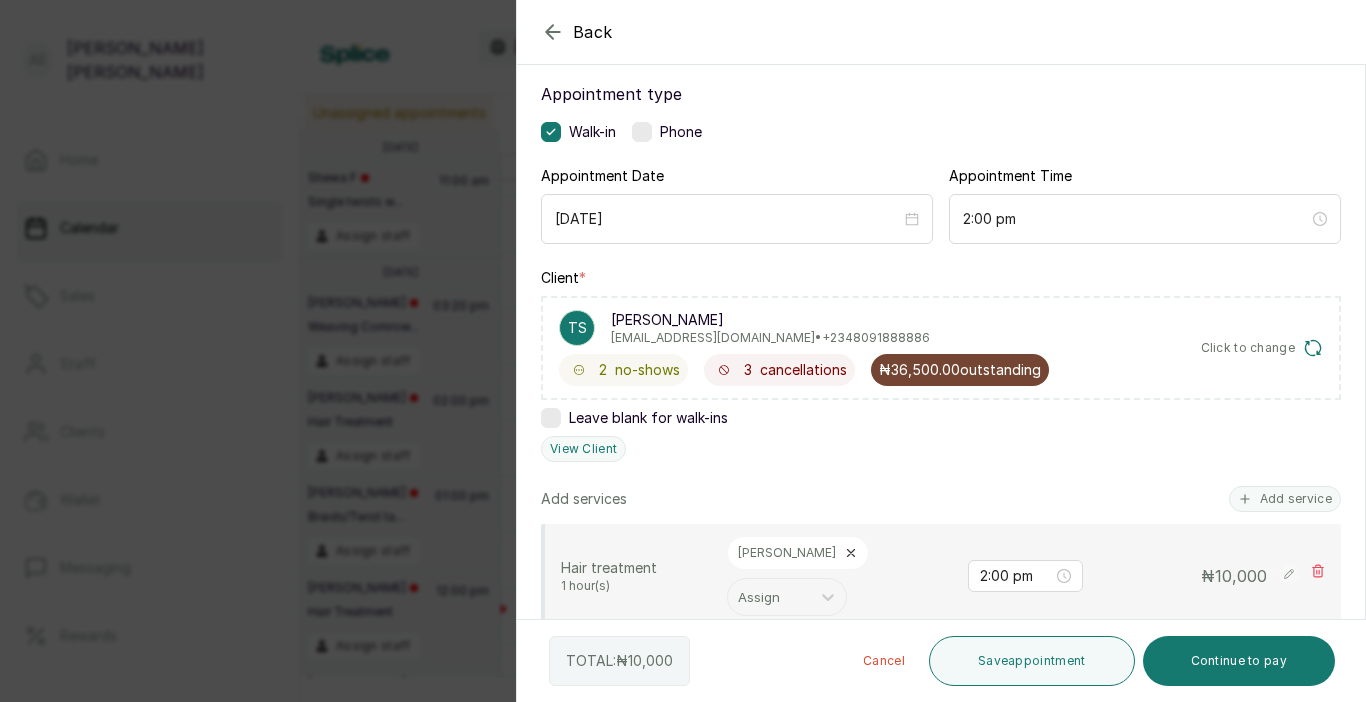 scroll, scrollTop: 151, scrollLeft: 0, axis: vertical 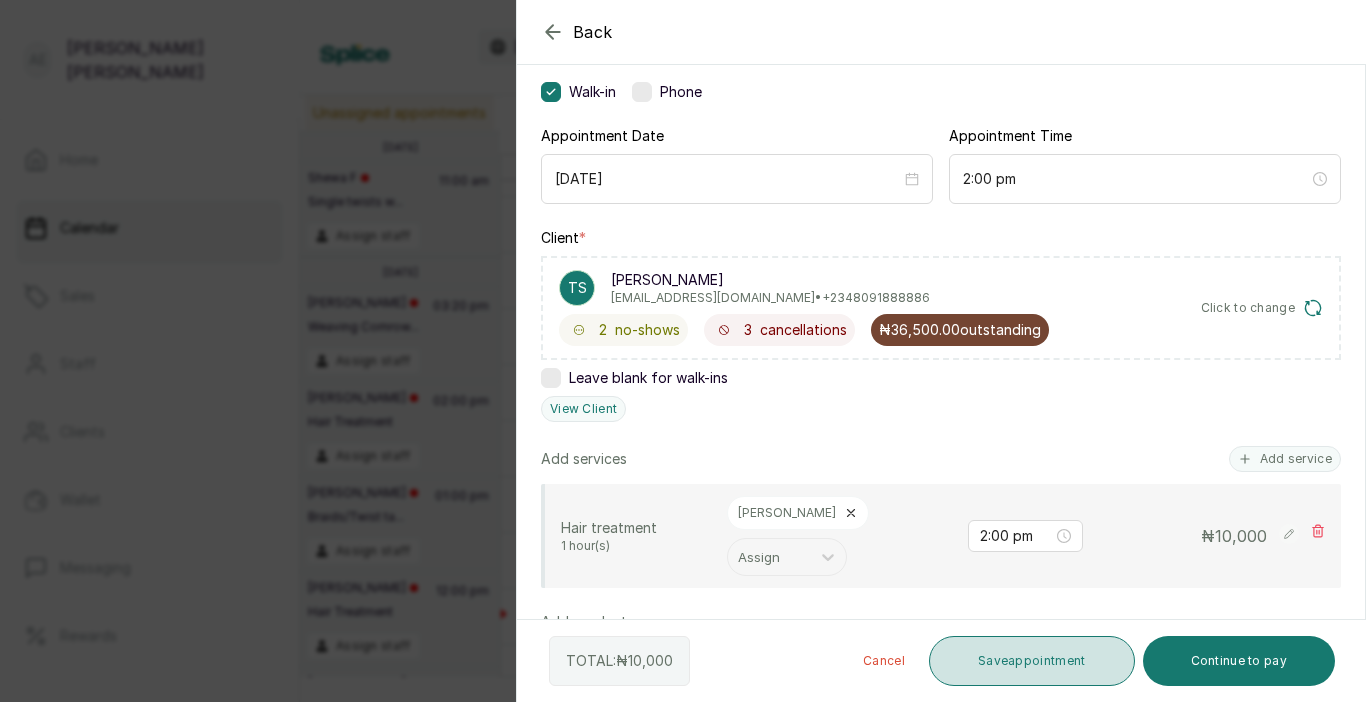 click on "Save  appointment" at bounding box center [1032, 661] 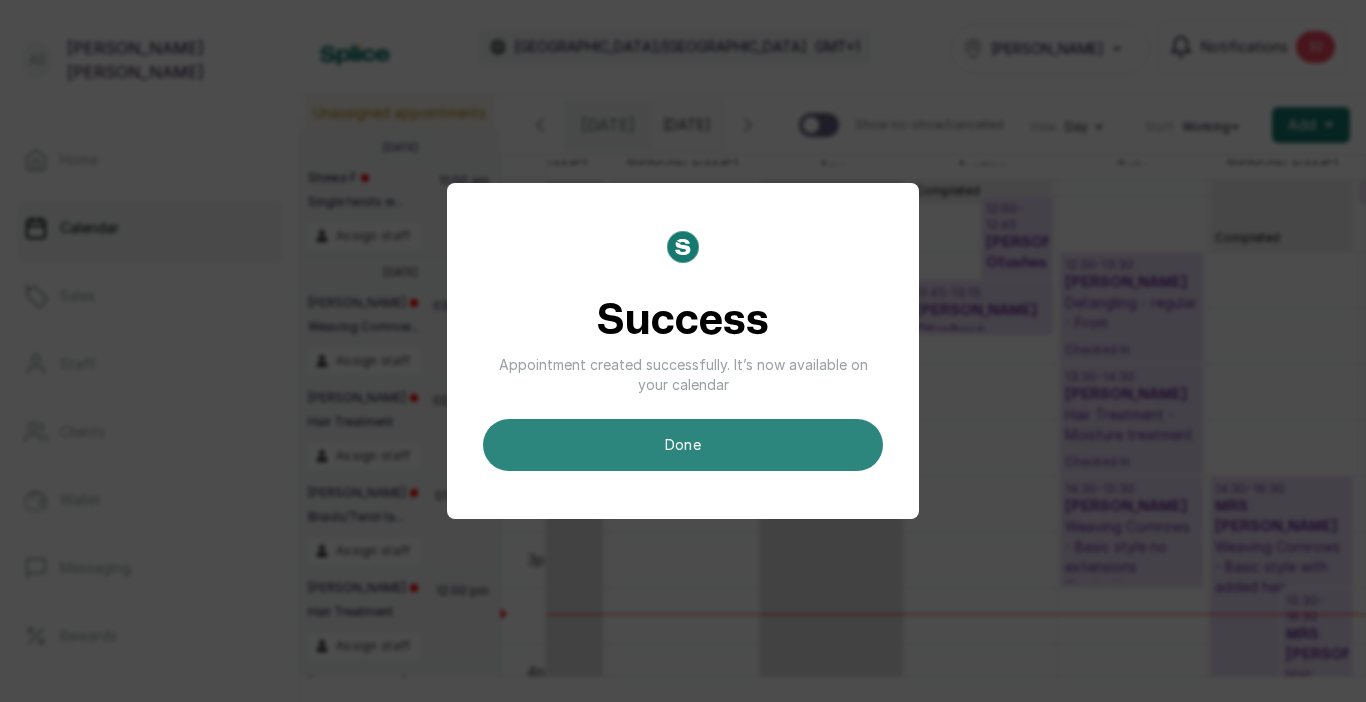 click on "done" at bounding box center [683, 445] 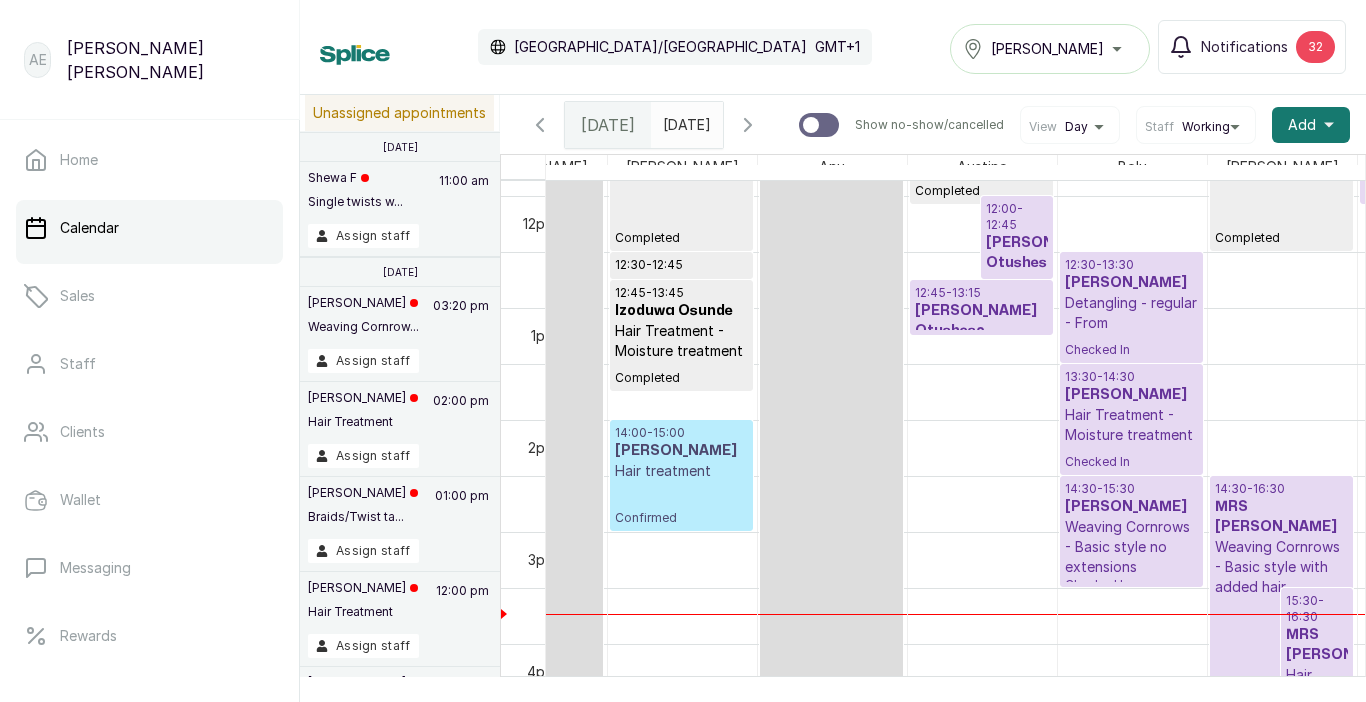 scroll, scrollTop: 673, scrollLeft: 89, axis: both 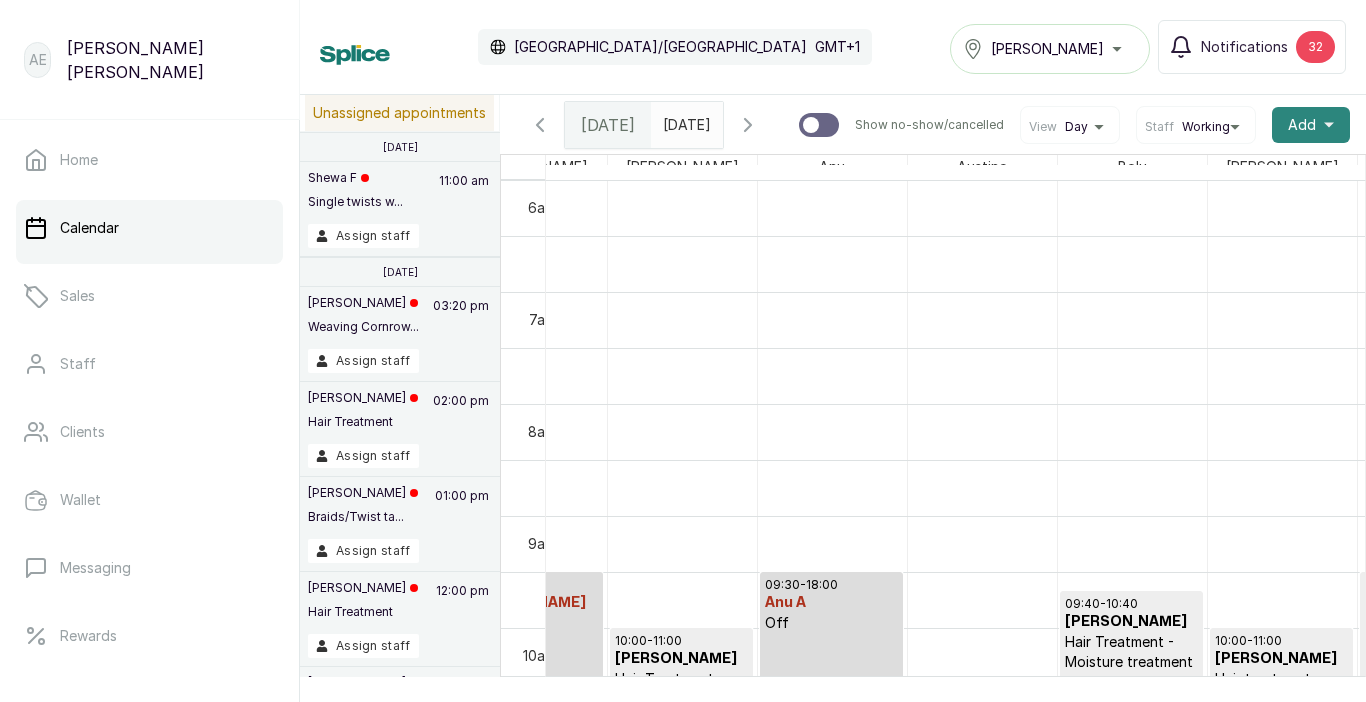 click on "Add +" at bounding box center [1311, 125] 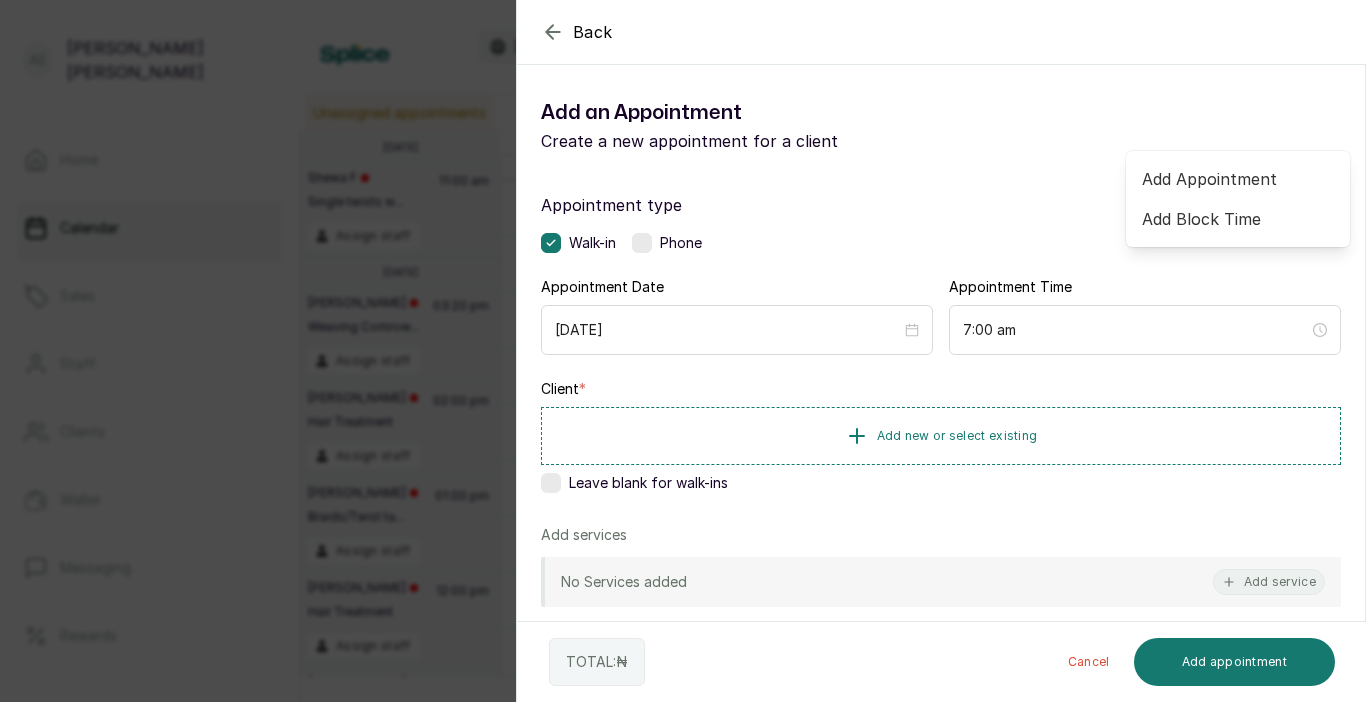click on "[DATE]" at bounding box center (737, 330) 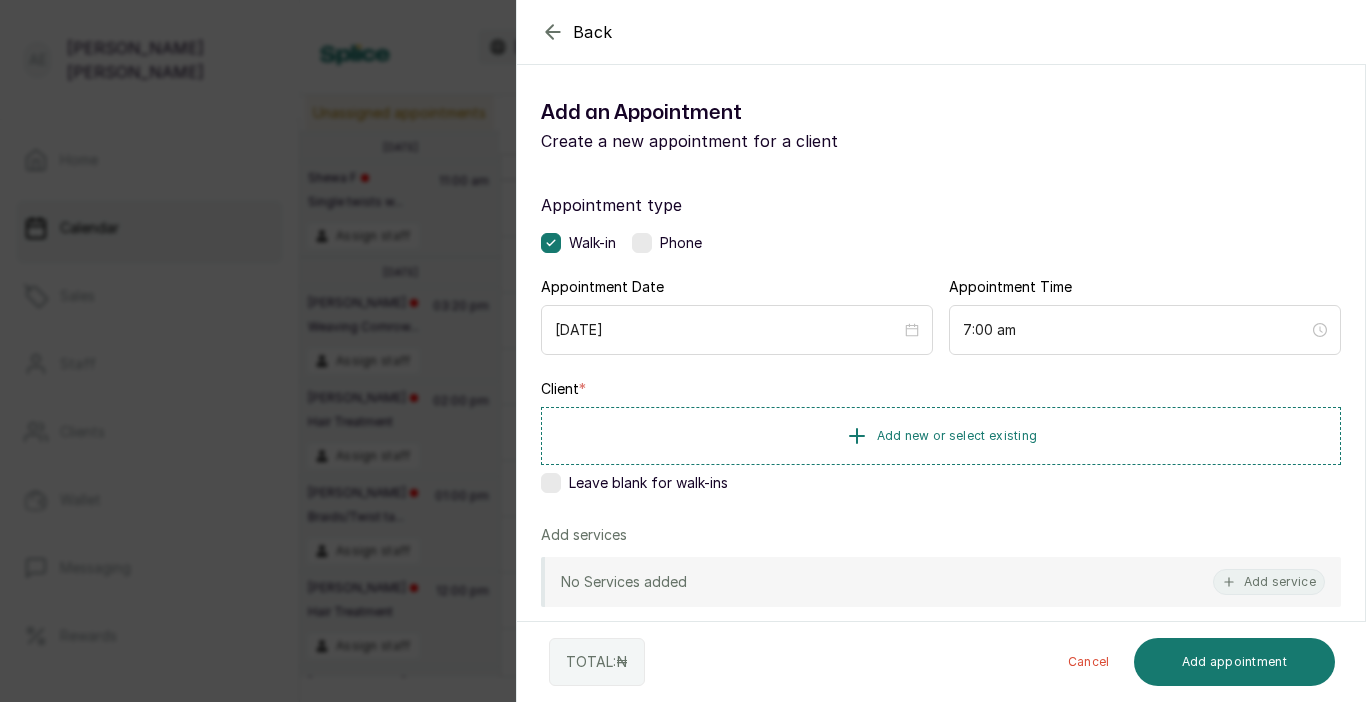 click on "Back" at bounding box center [1200, 32] 